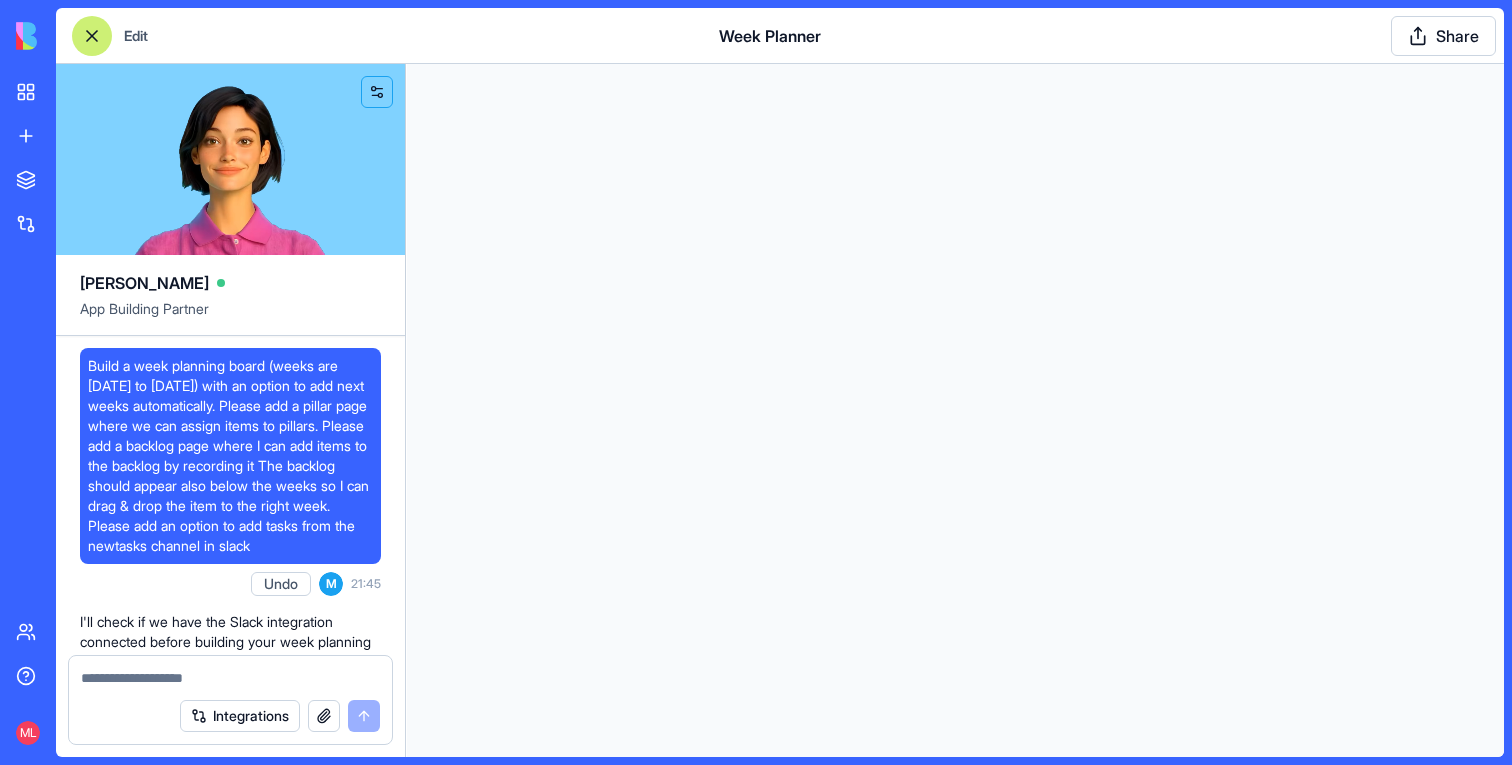 scroll, scrollTop: 0, scrollLeft: 0, axis: both 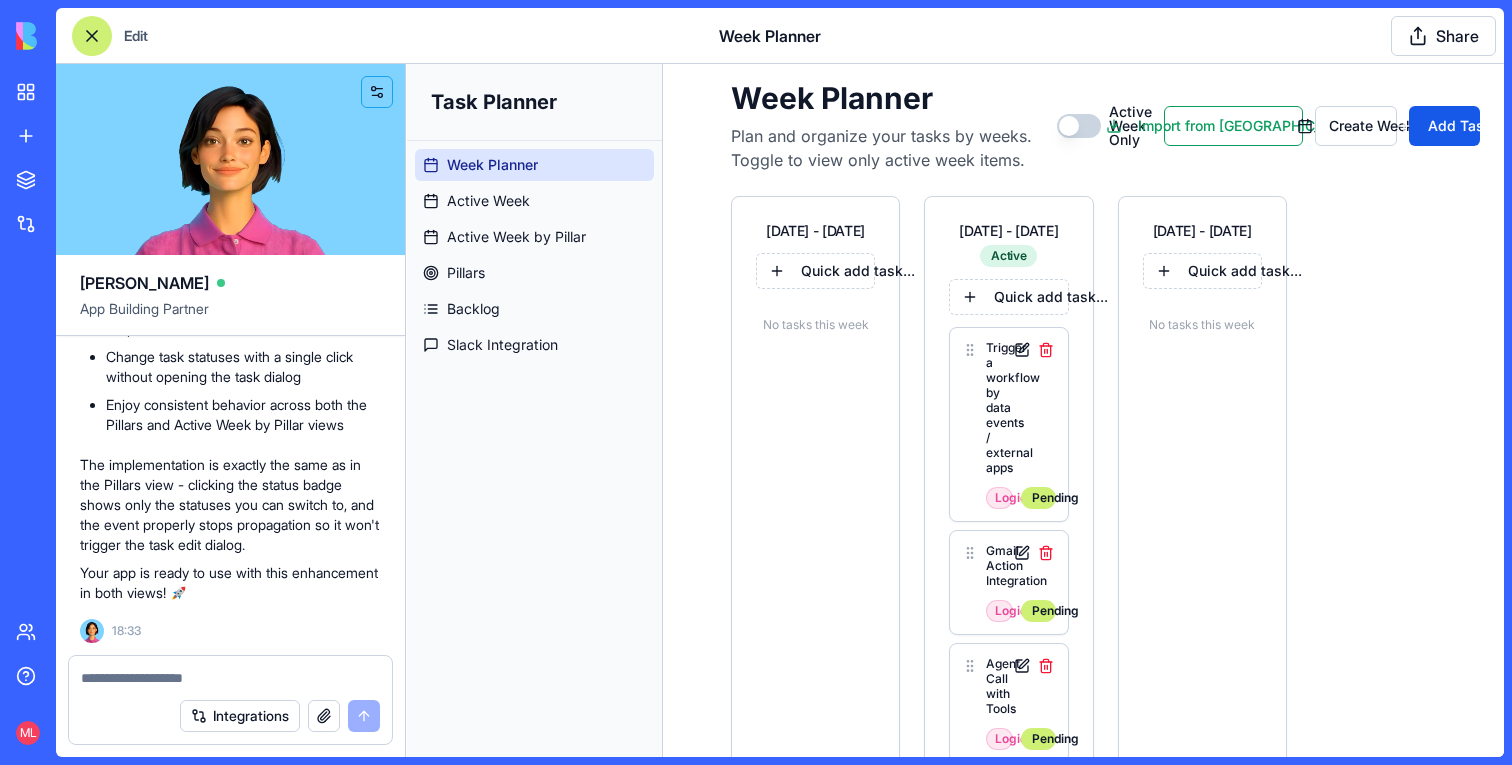 click at bounding box center [92, 36] 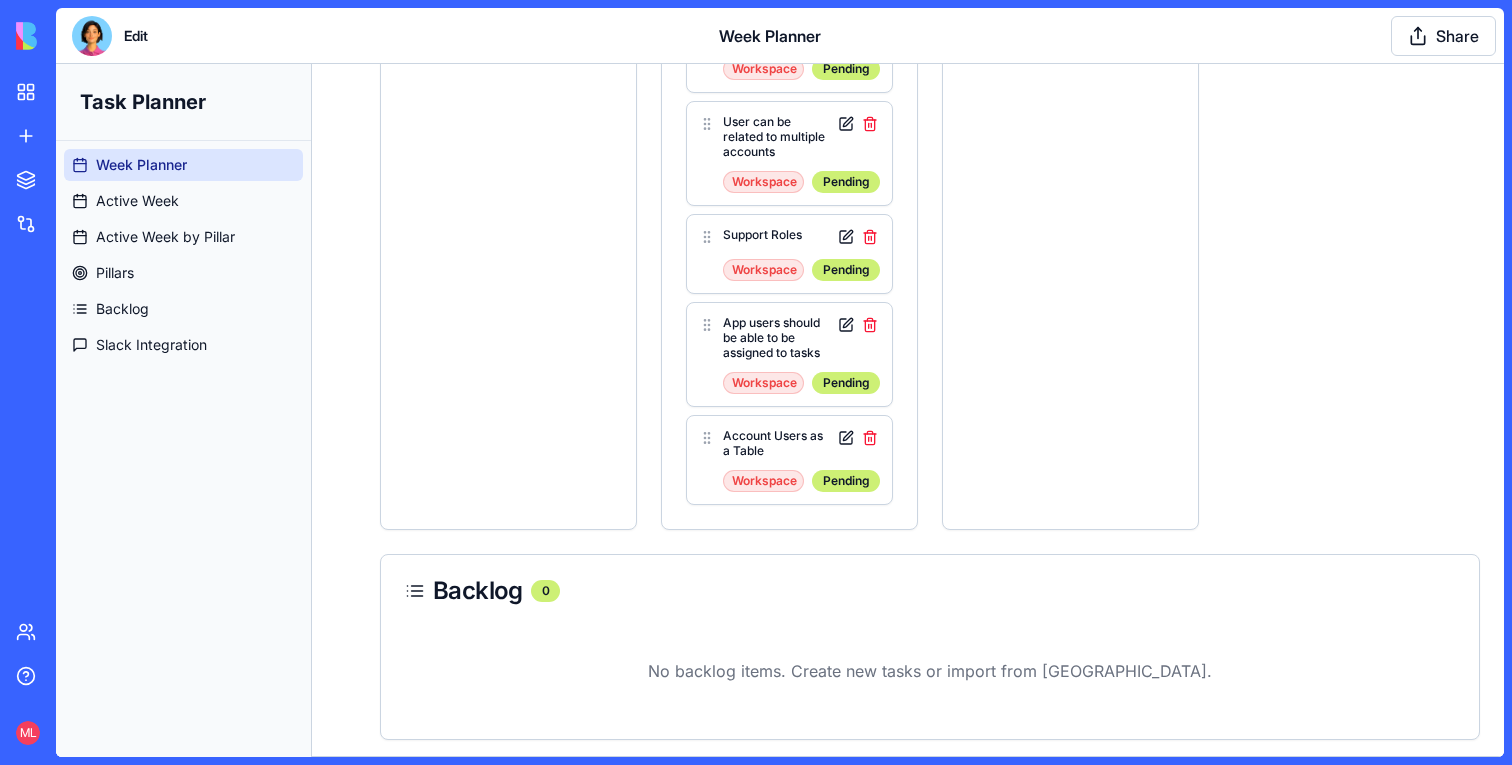 scroll, scrollTop: 0, scrollLeft: 0, axis: both 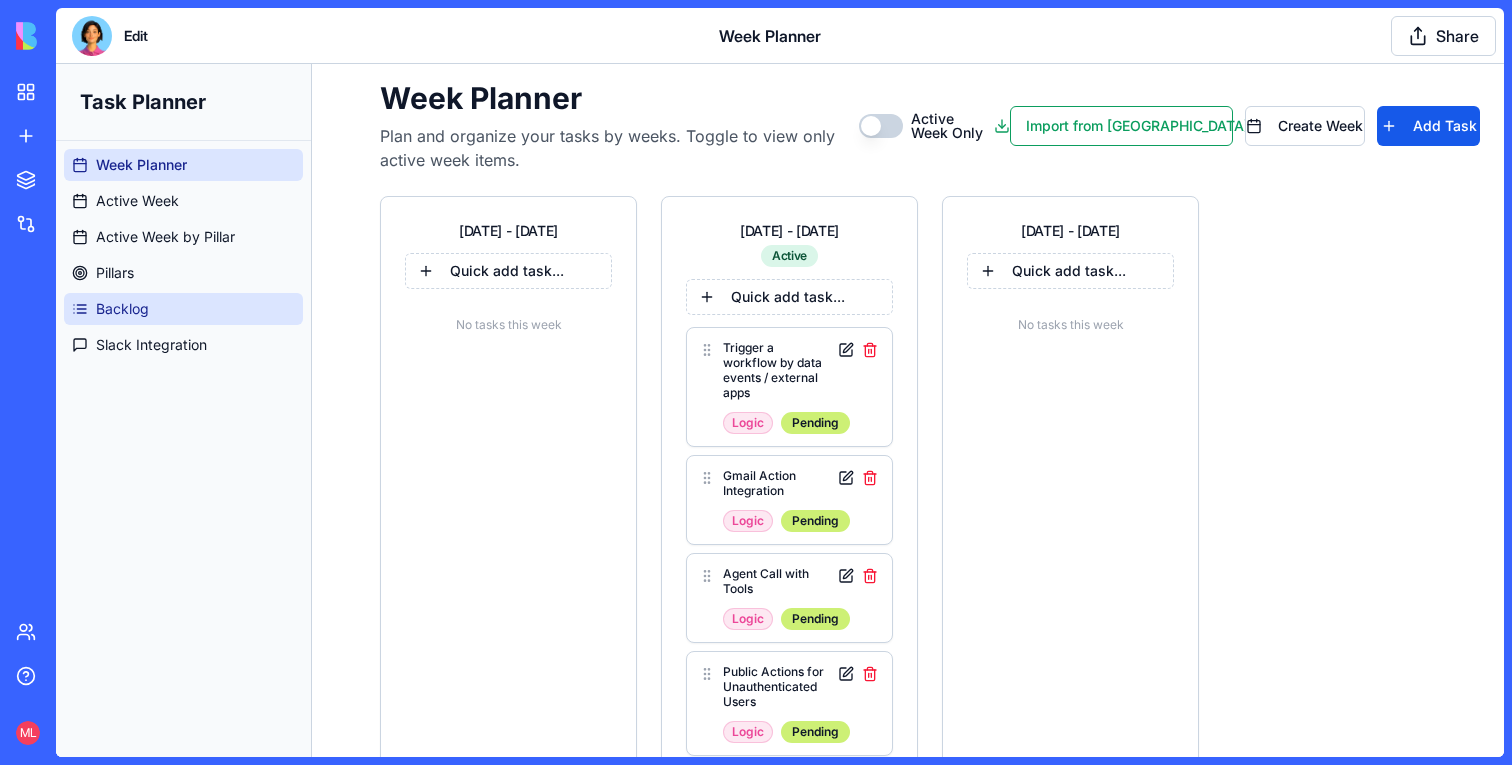 click on "Backlog" at bounding box center (122, 309) 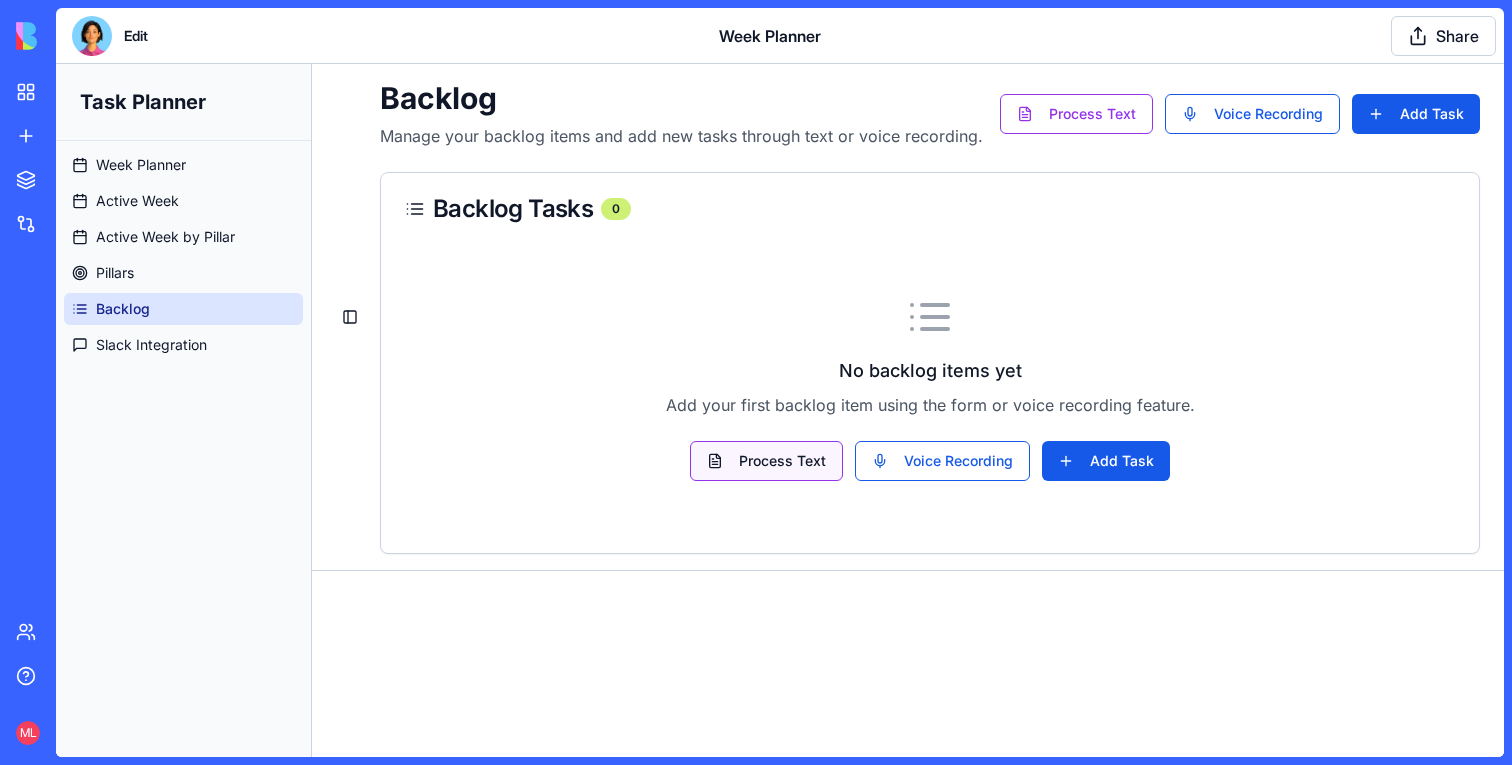 click on "Process Text" at bounding box center [766, 461] 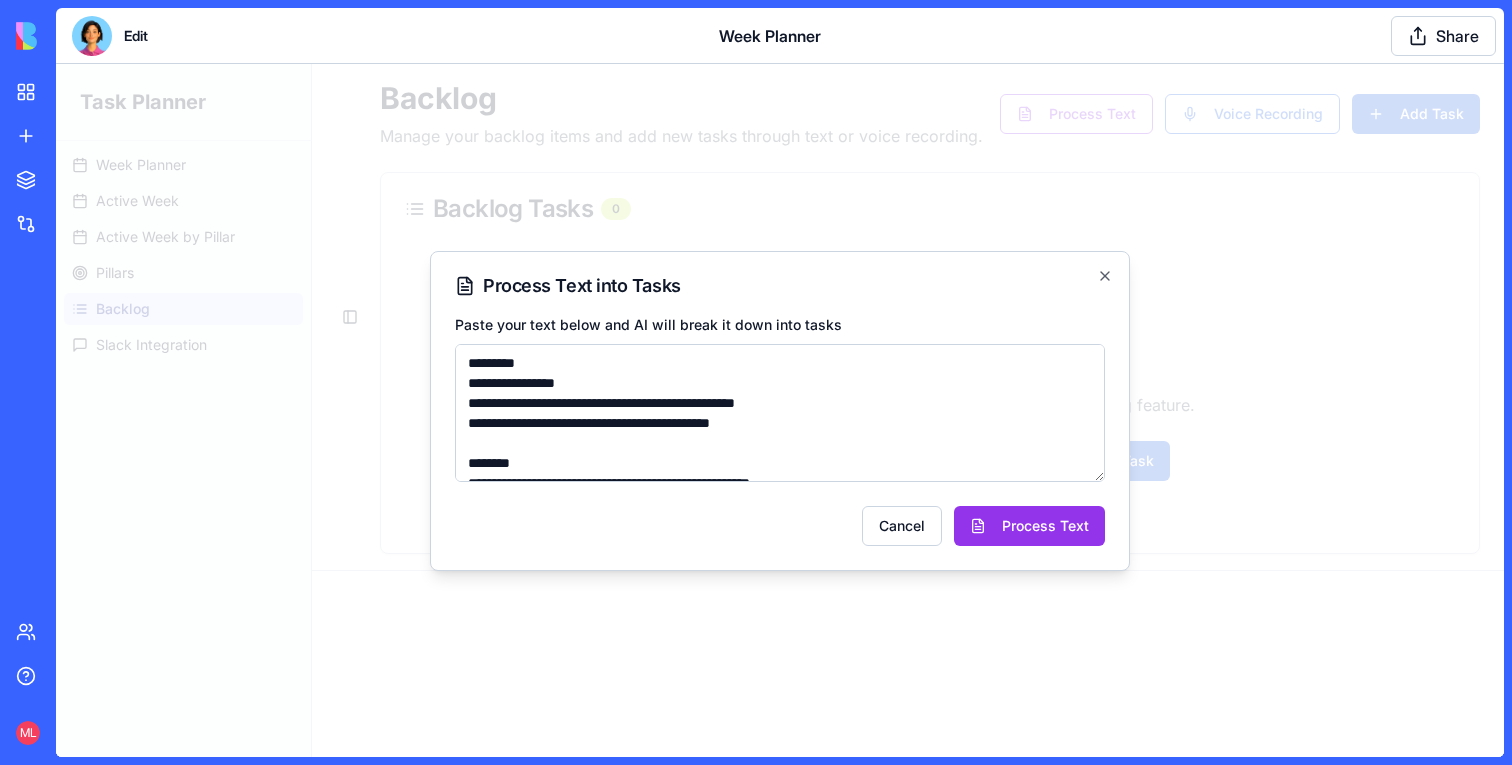 scroll, scrollTop: 110, scrollLeft: 0, axis: vertical 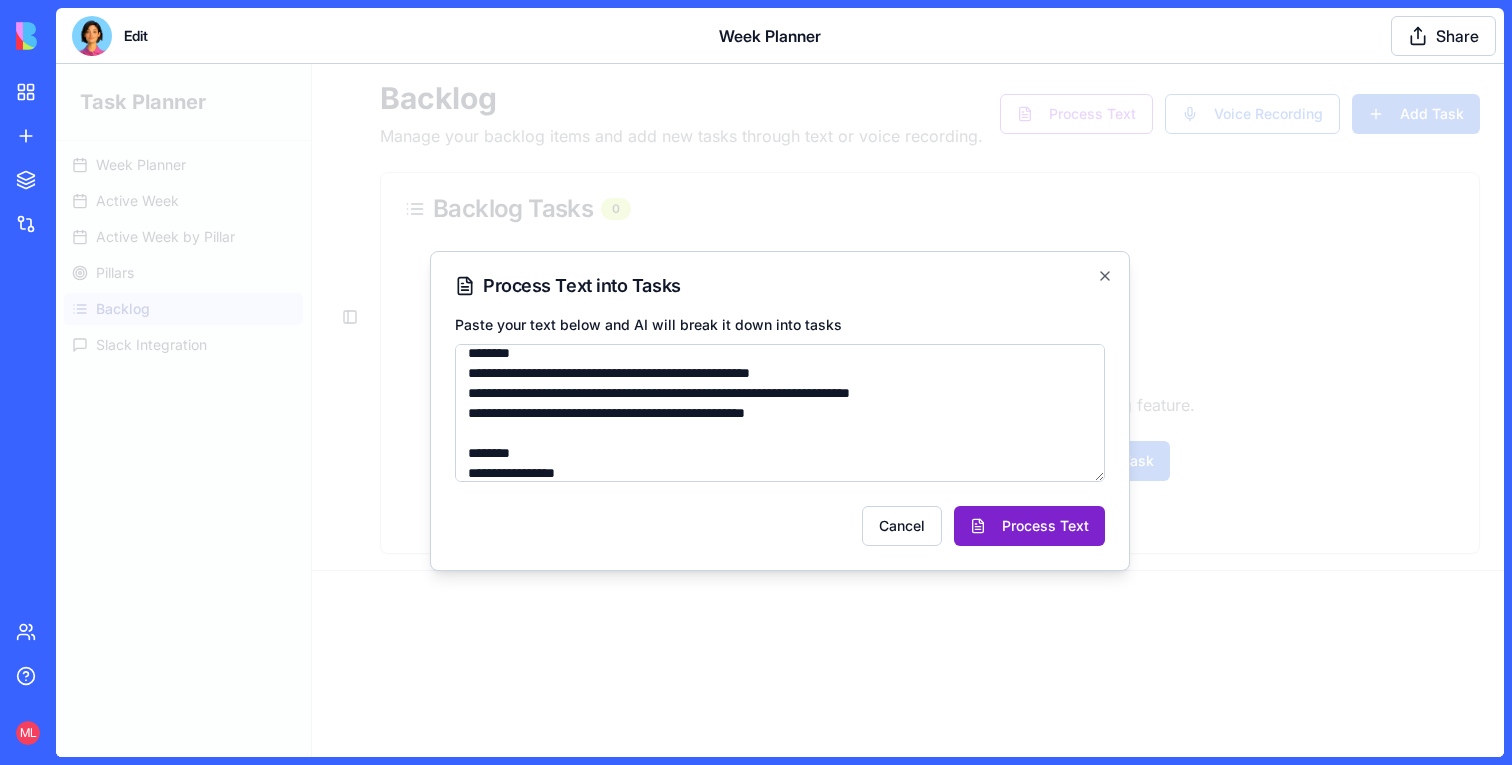 type on "**********" 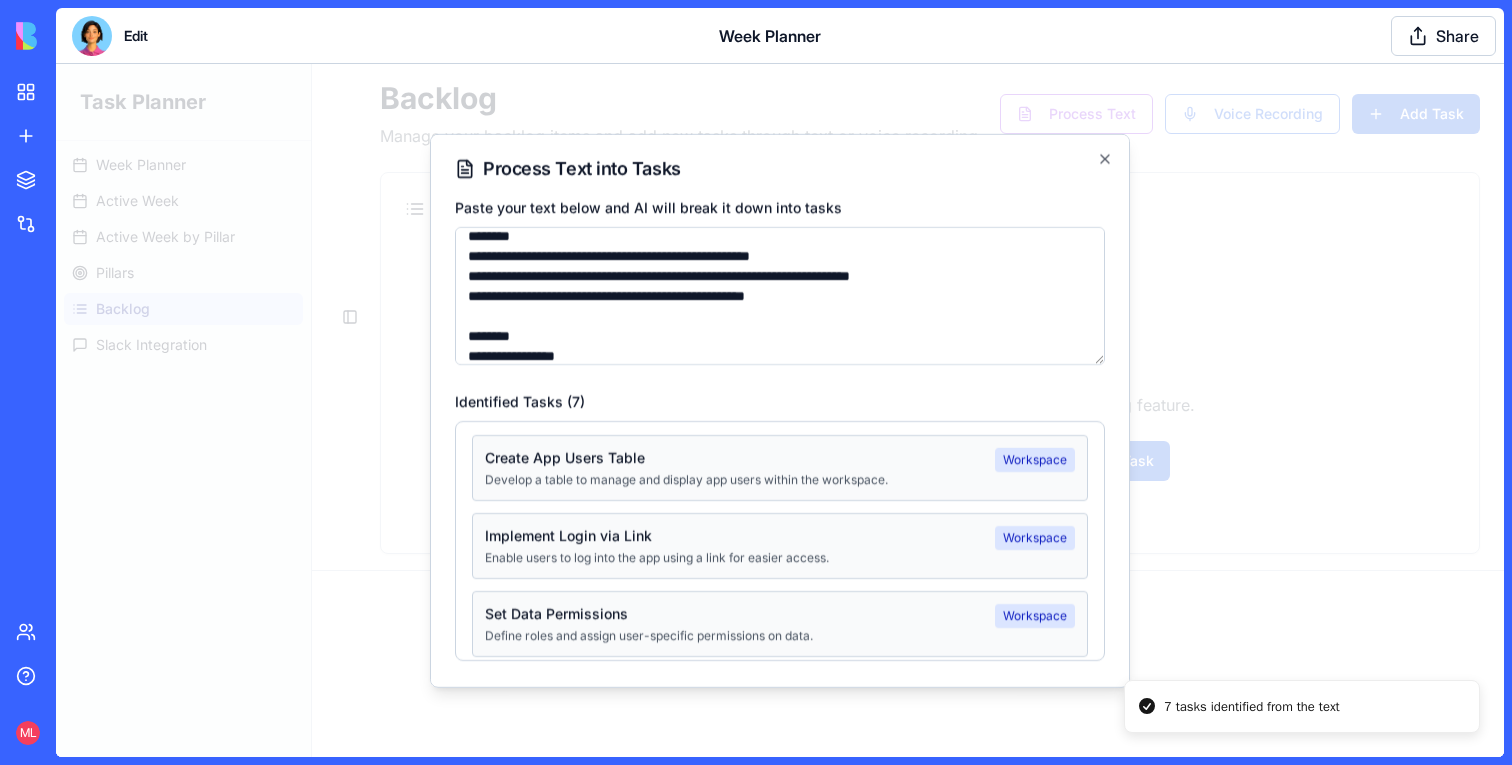 scroll, scrollTop: 0, scrollLeft: 0, axis: both 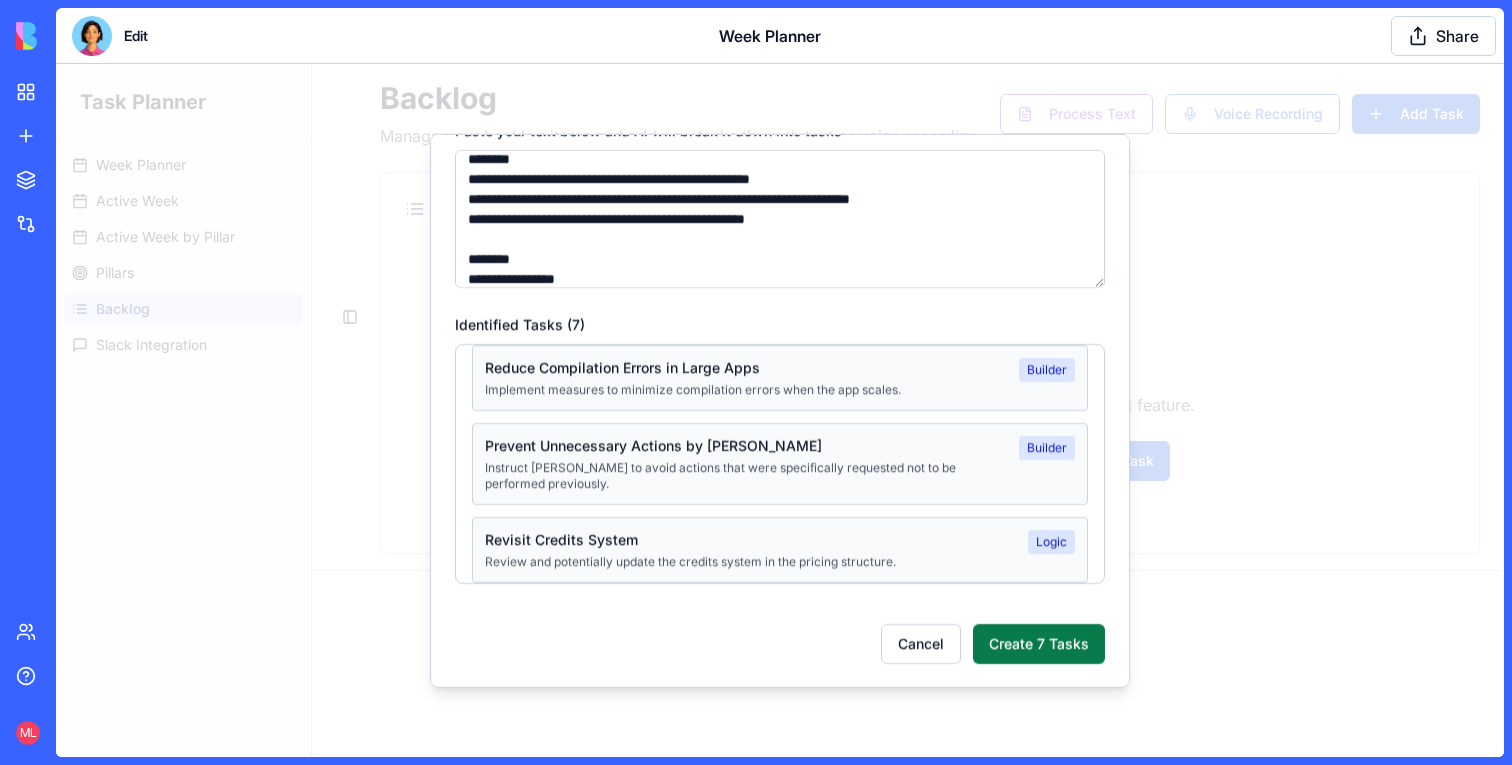 click on "Create 7 Tasks" at bounding box center [1039, 643] 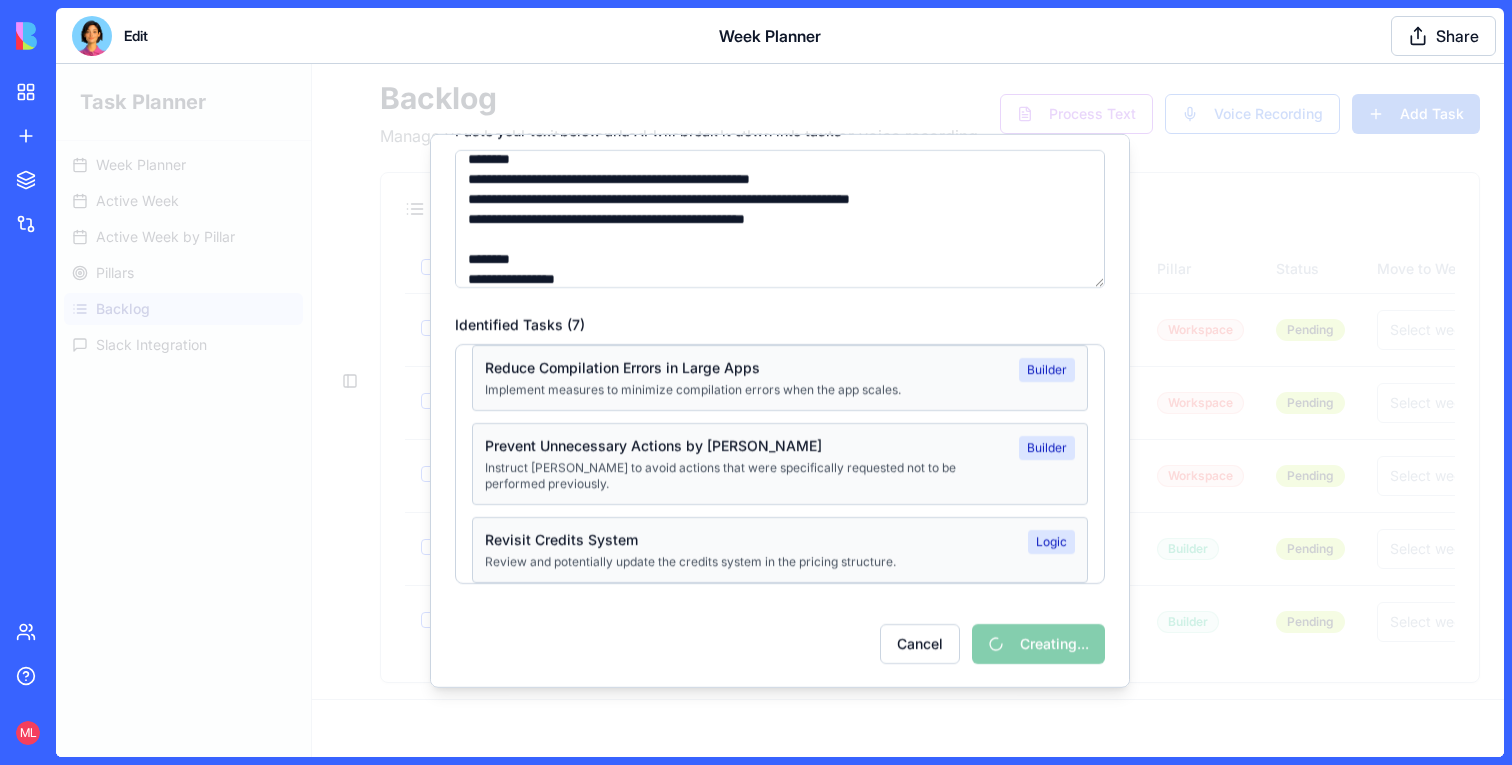 type 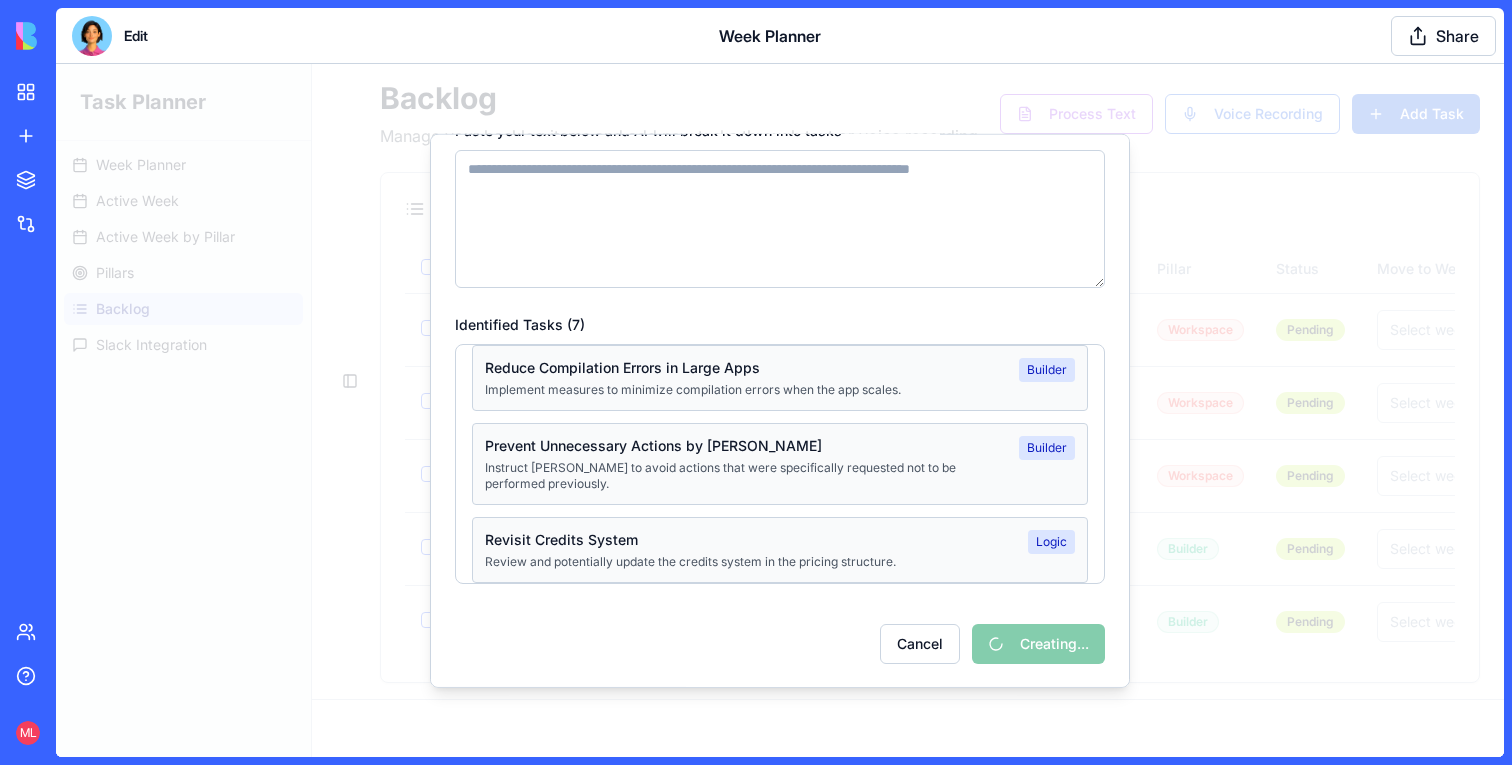 scroll, scrollTop: 0, scrollLeft: 0, axis: both 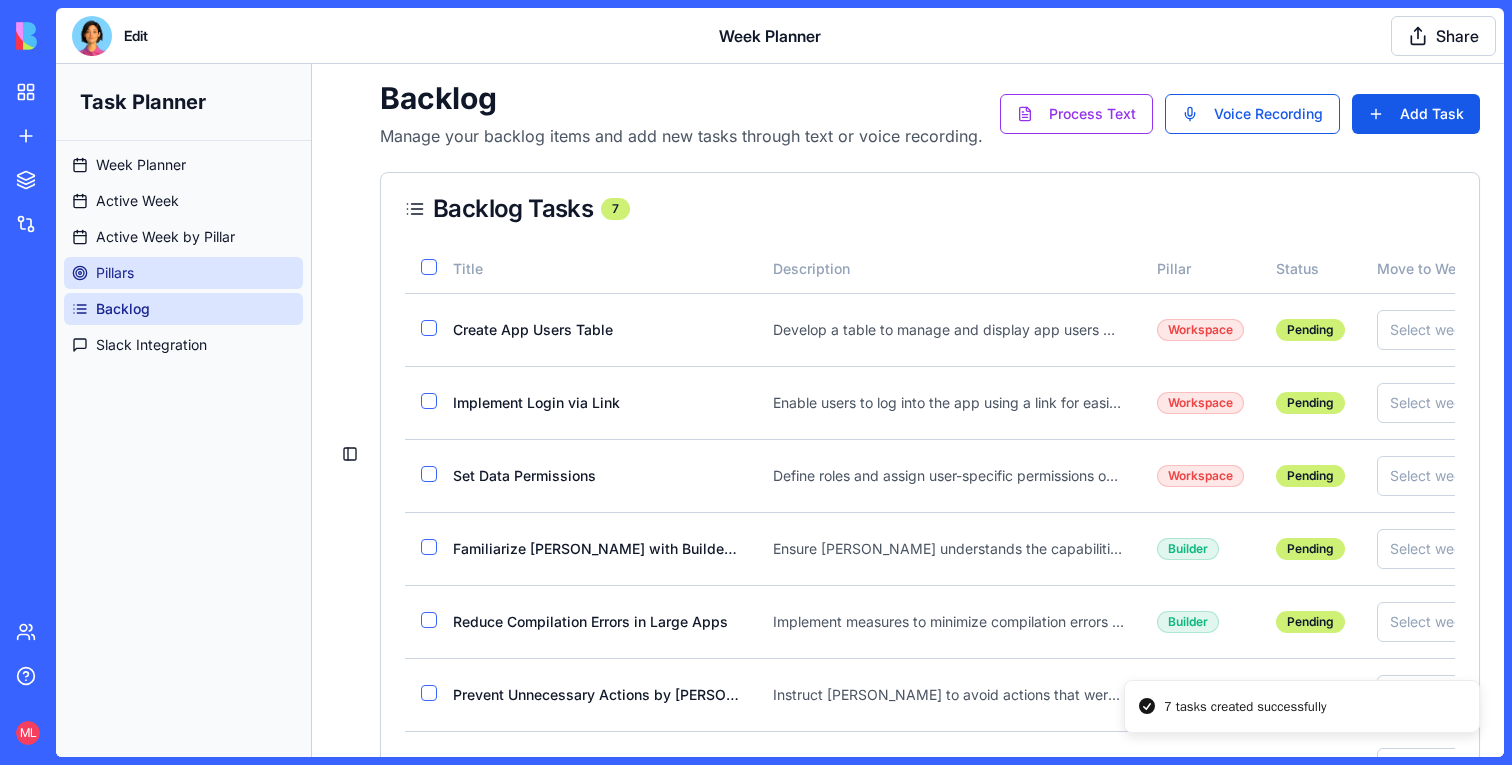 click on "Pillars" at bounding box center (115, 273) 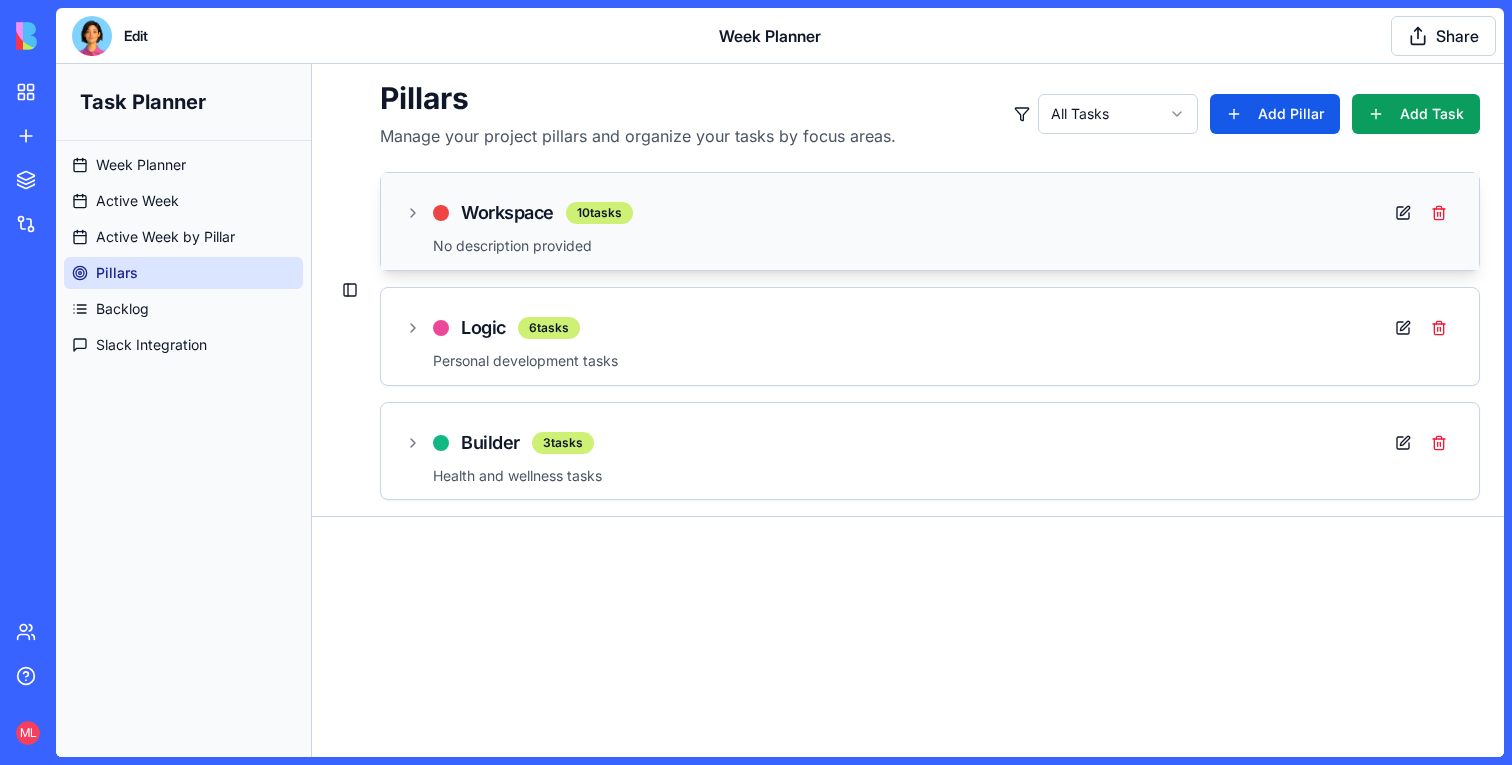 drag, startPoint x: 1419, startPoint y: 103, endPoint x: 1255, endPoint y: 183, distance: 182.47191 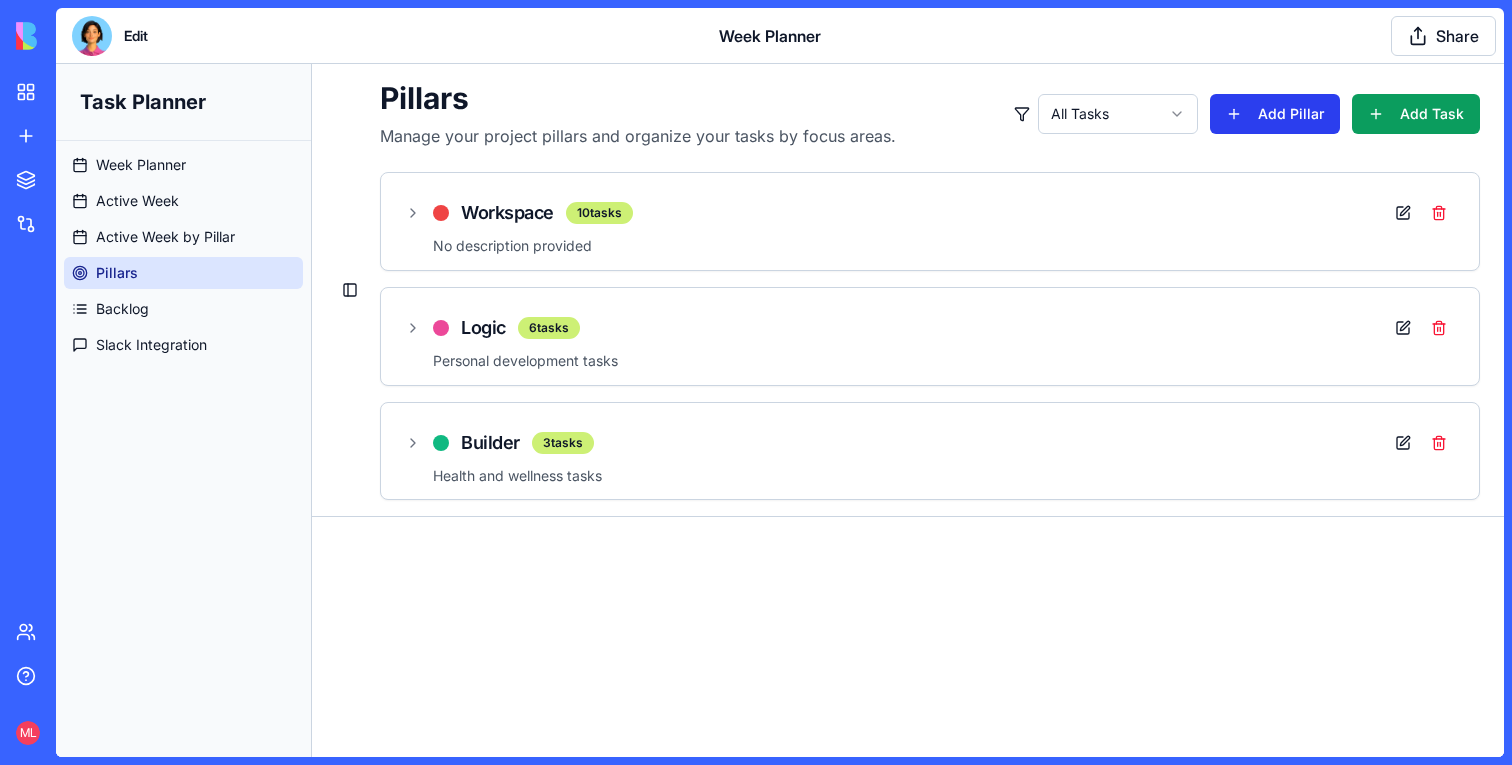 click on "Add Pillar" at bounding box center [1275, 114] 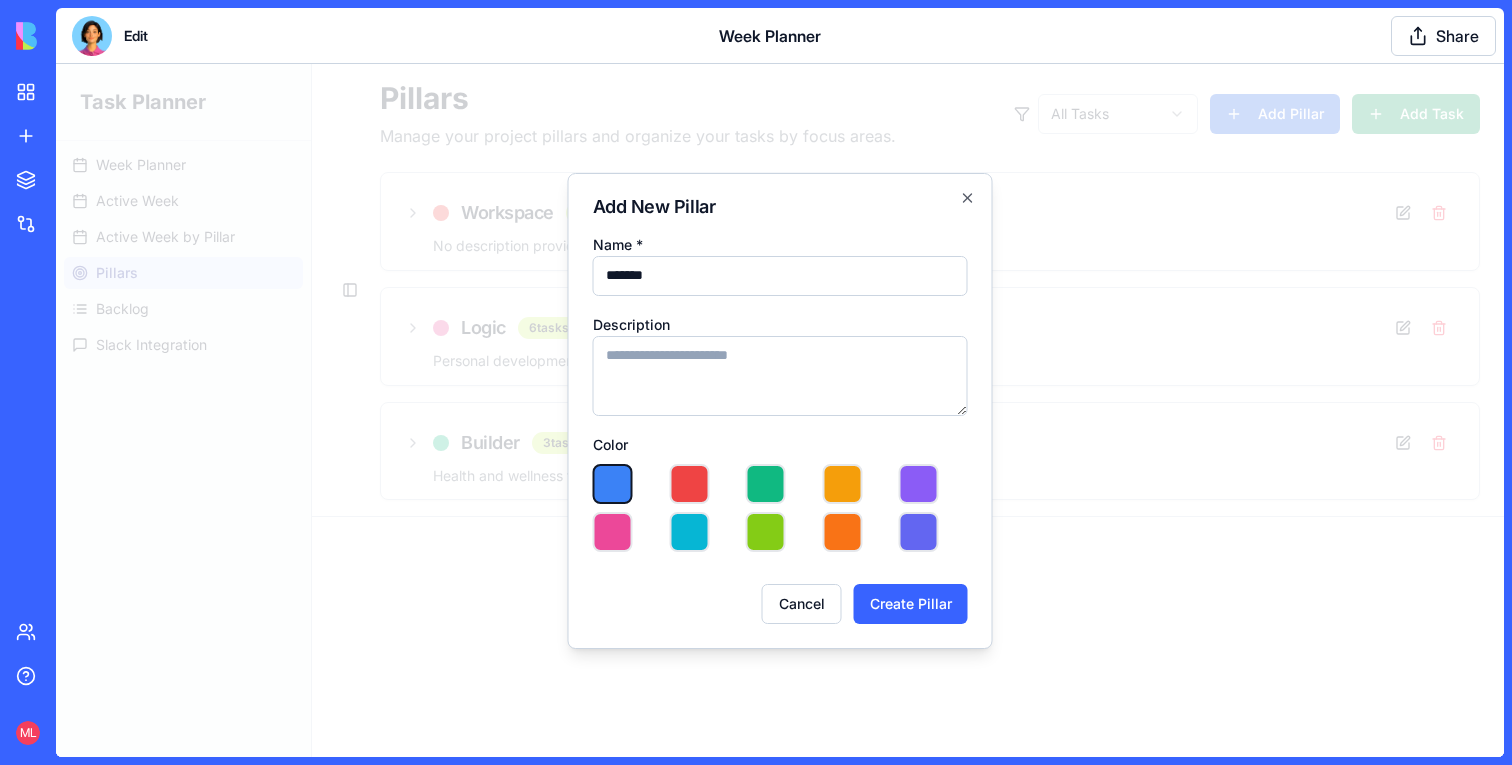 type on "*******" 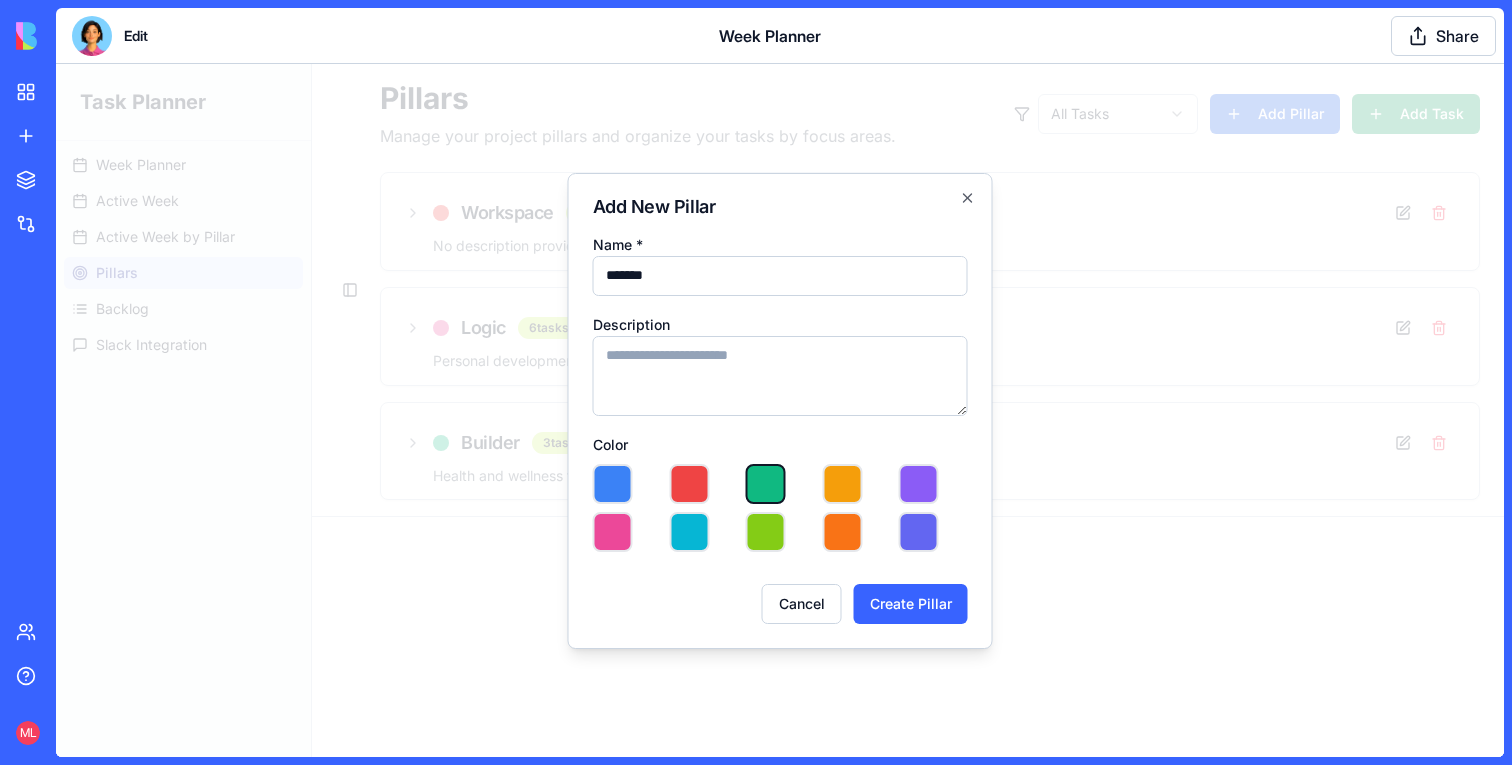 click at bounding box center [766, 532] 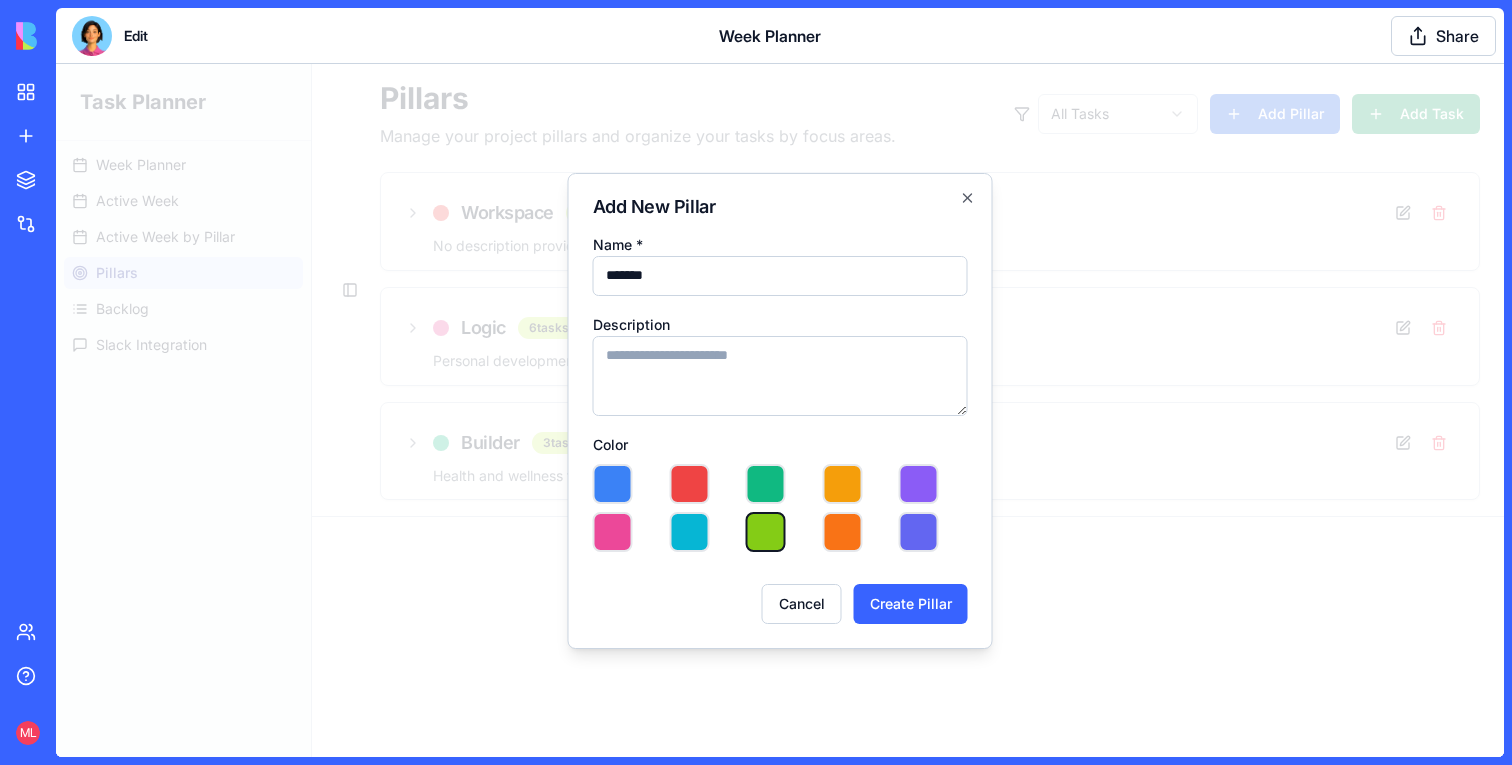 click at bounding box center [842, 484] 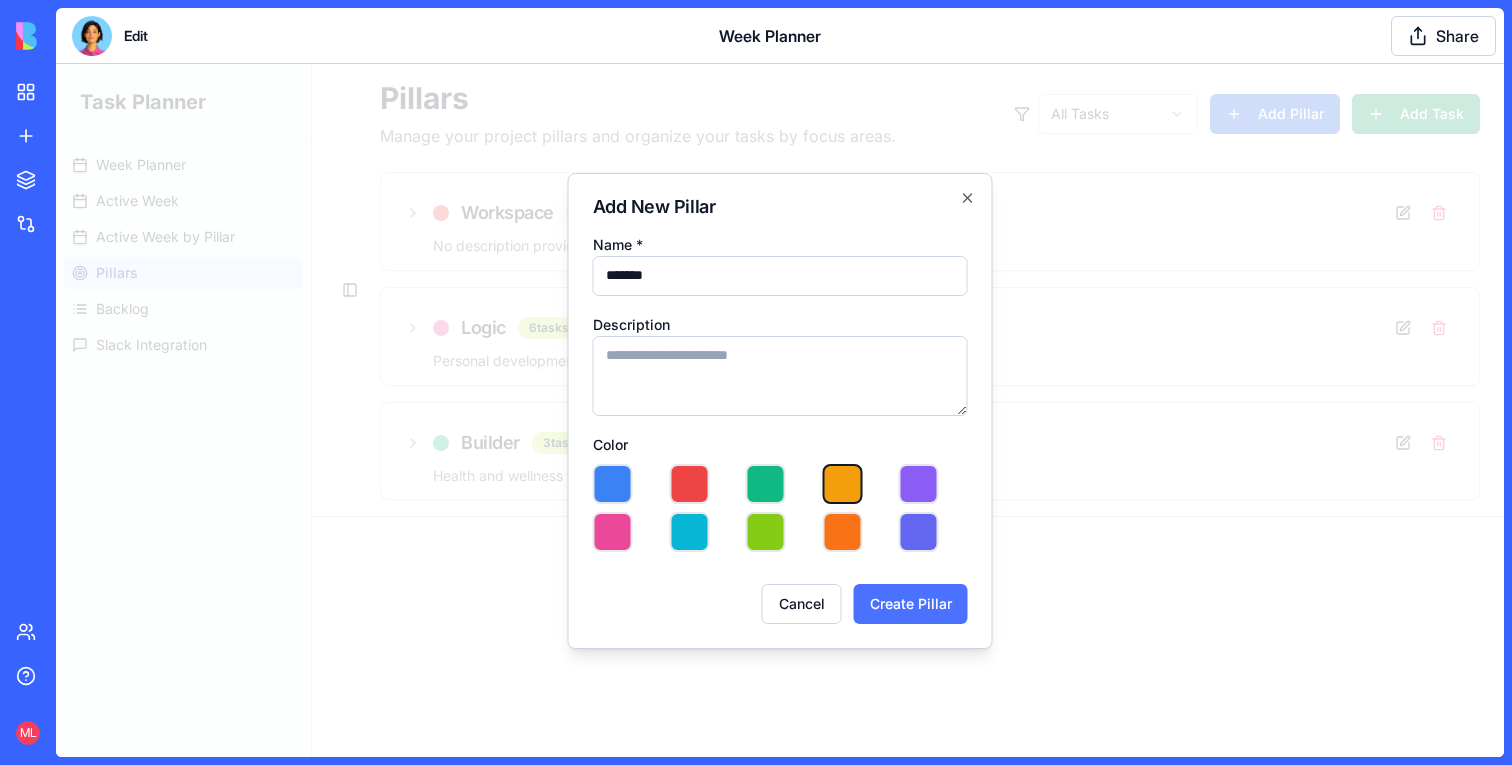 click on "Create Pillar" at bounding box center (911, 604) 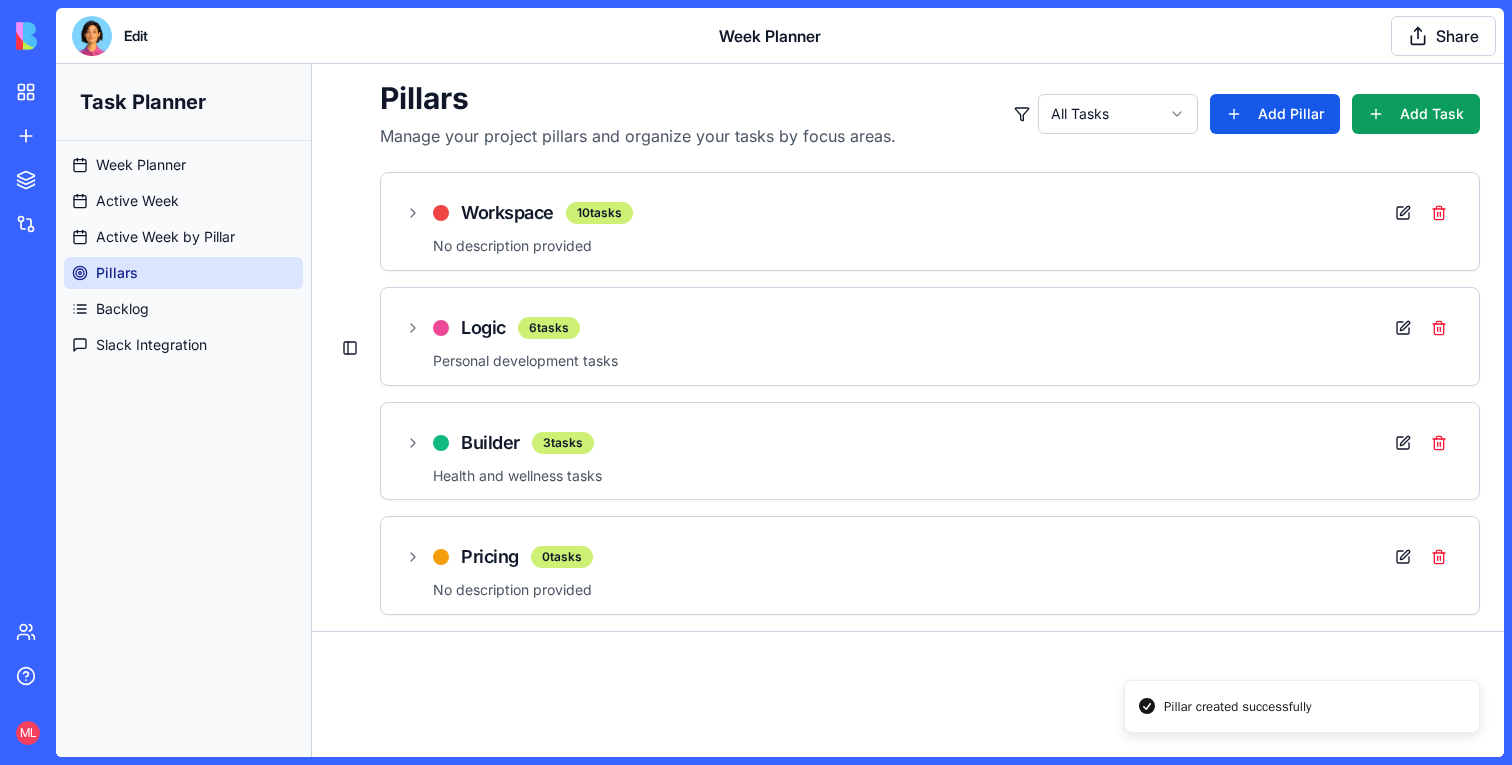 click on "Week Planner Active Week Active Week by Pillar Pillars Backlog Slack Integration" at bounding box center (183, 255) 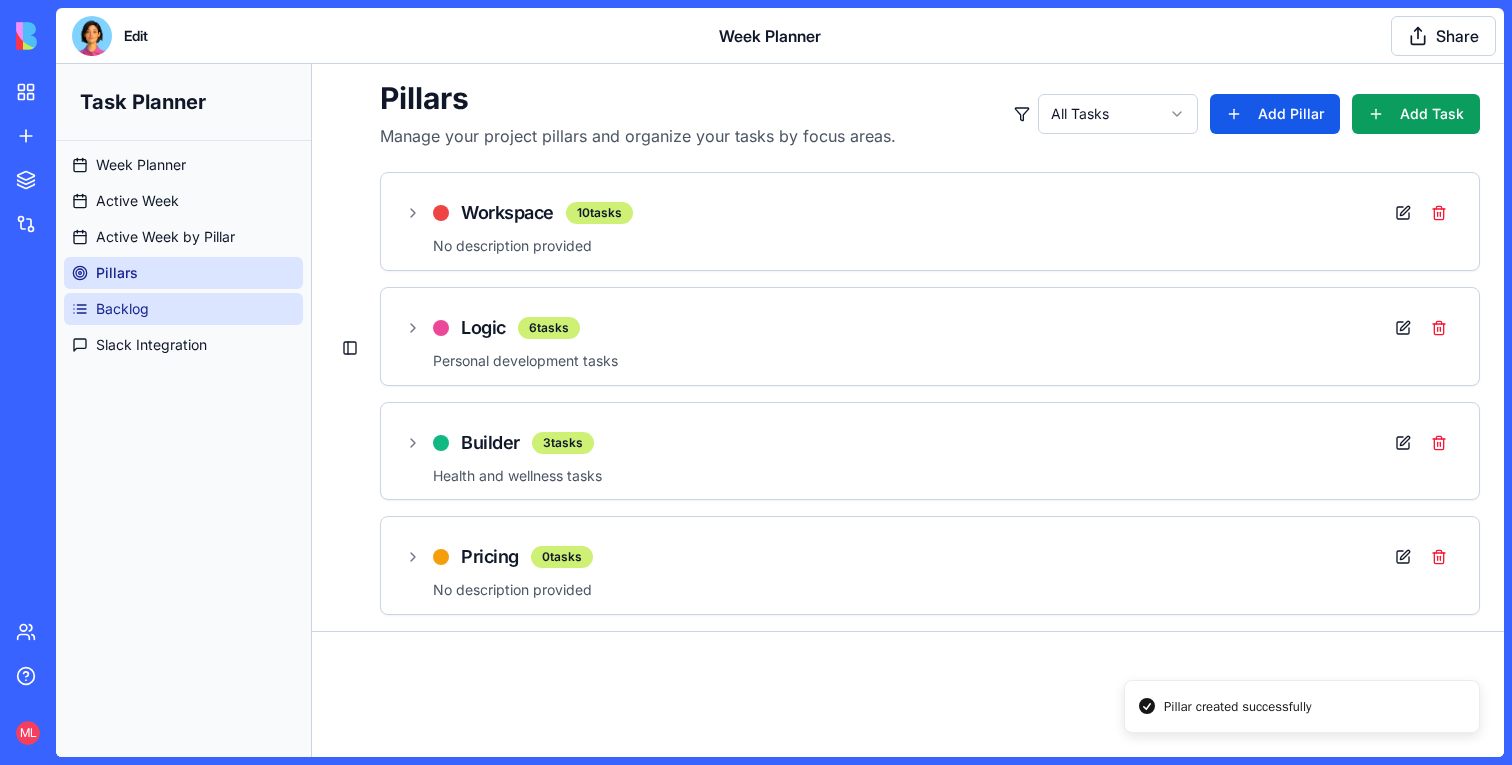 click on "Backlog" at bounding box center [183, 309] 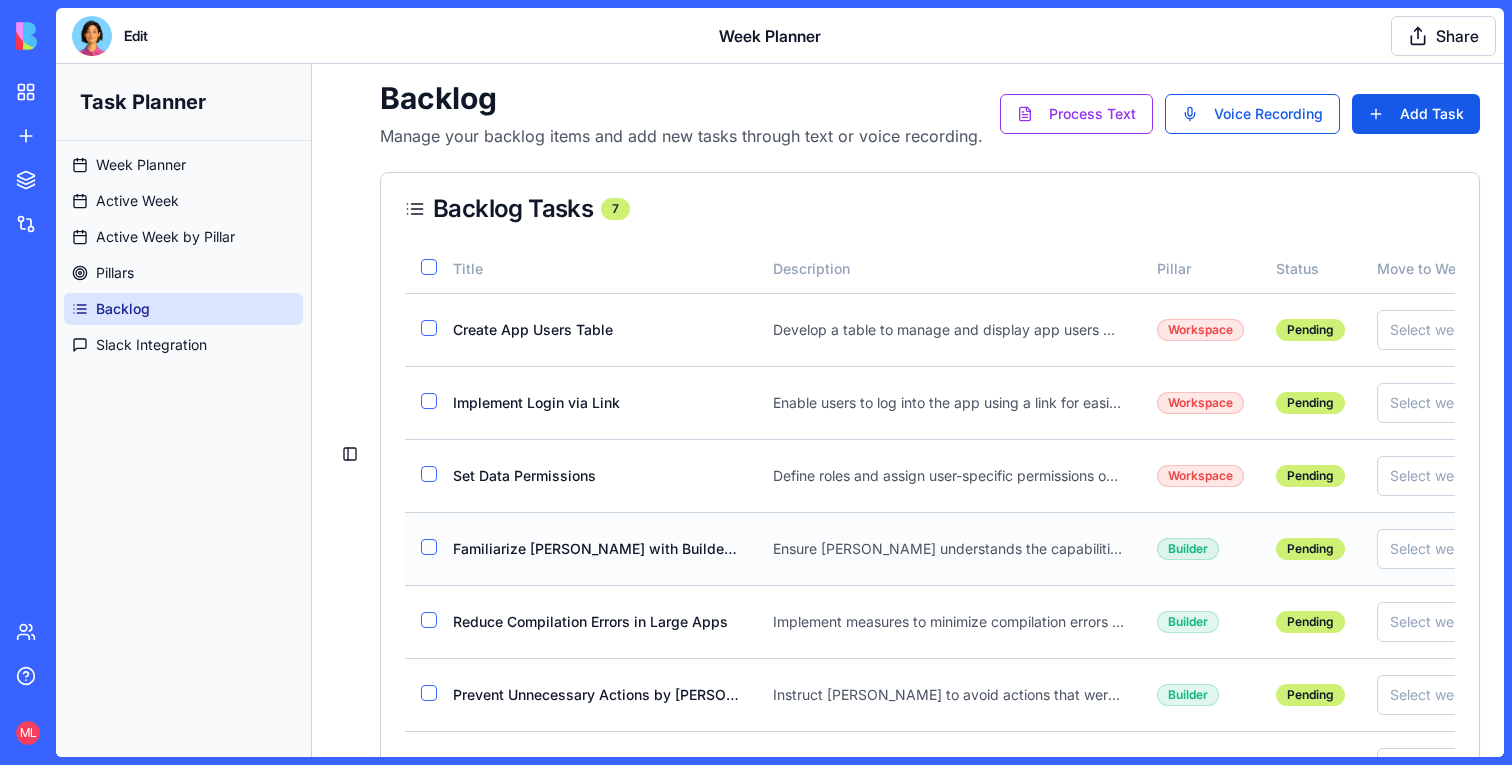 scroll, scrollTop: 88, scrollLeft: 0, axis: vertical 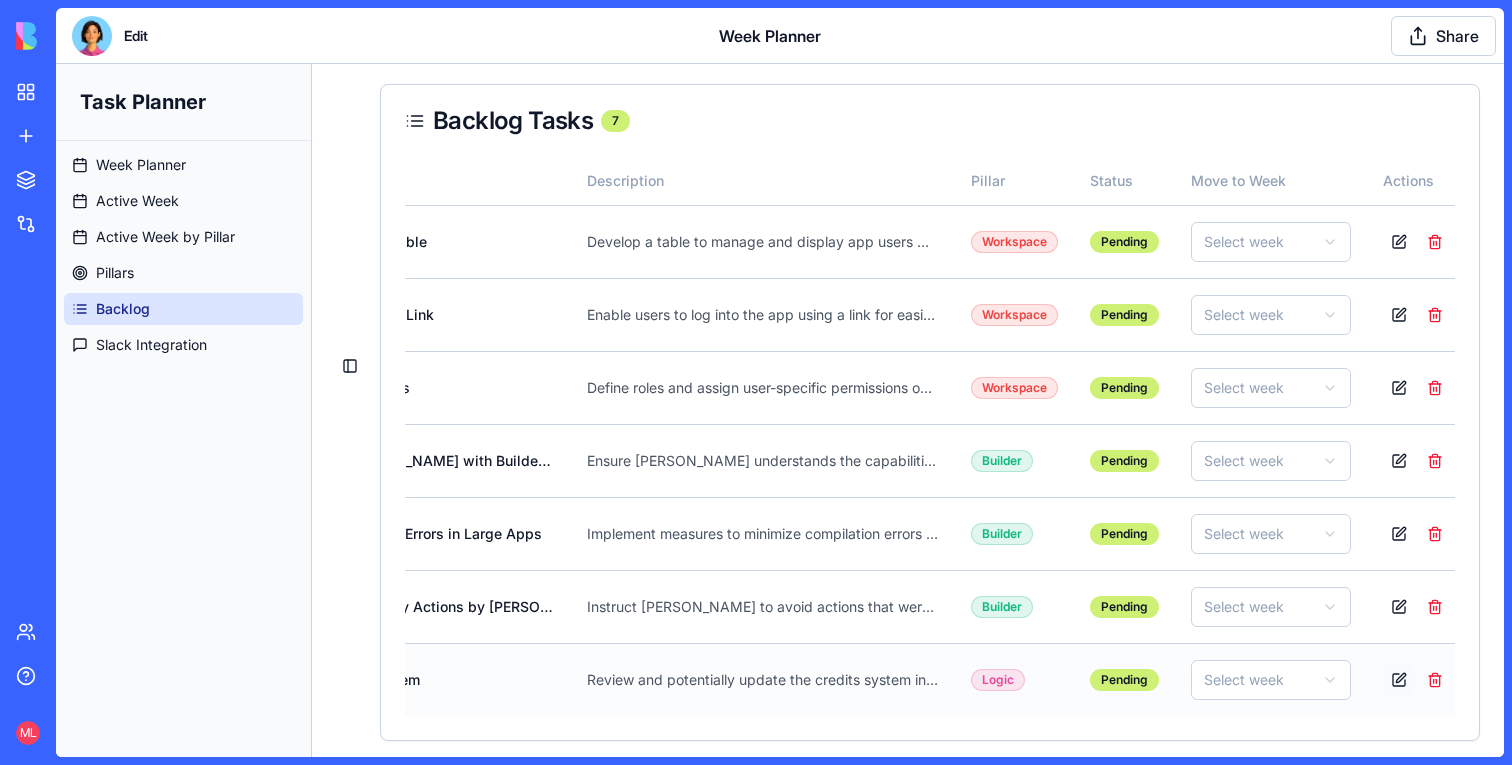 click at bounding box center [1399, 680] 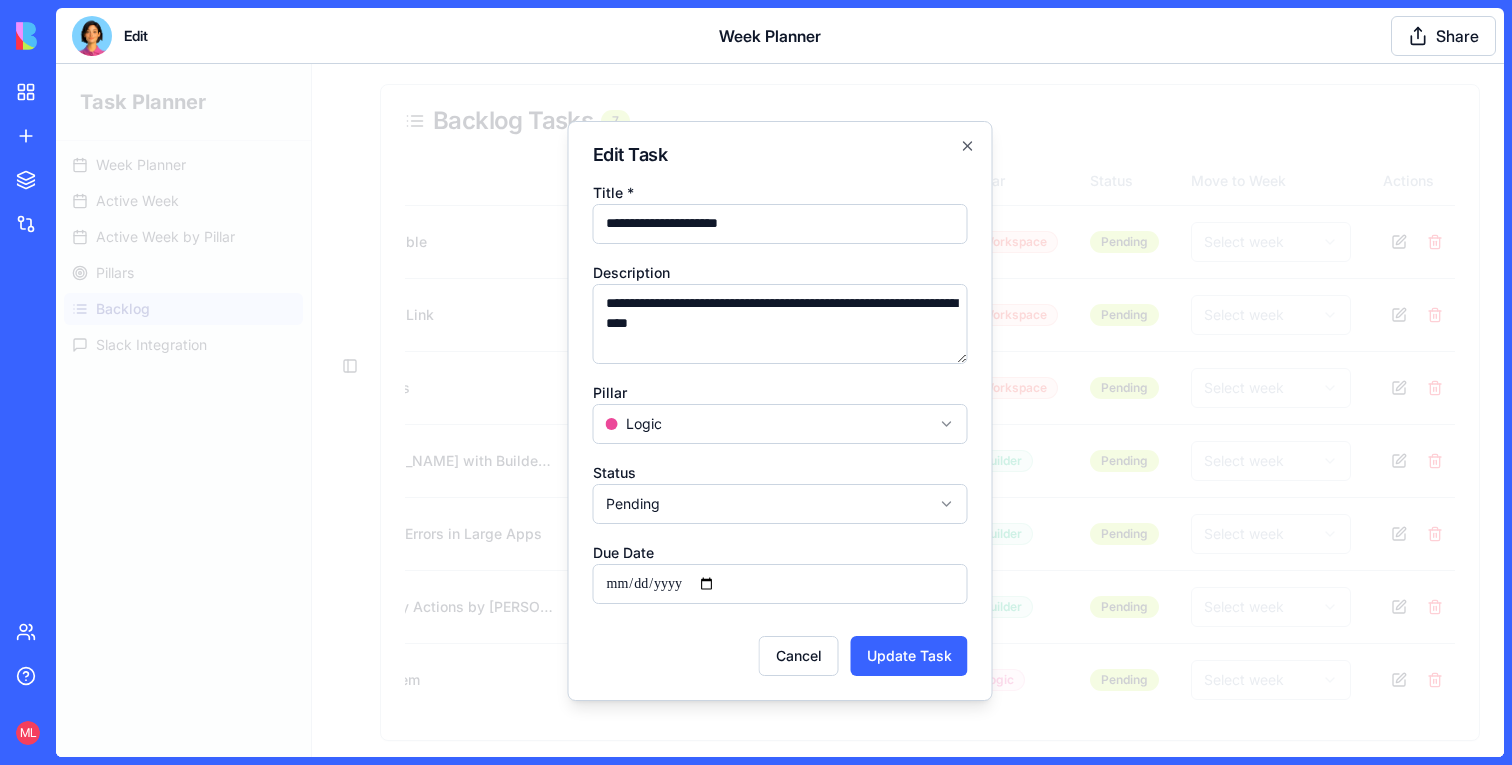 click on "Task Planner Week Planner Active Week Active Week by Pillar Pillars Backlog Slack Integration Toggle Sidebar Backlog Manage your backlog items and add new tasks through text or voice recording. Process Text Voice Recording Add Task Backlog Tasks 7 Title Description Pillar Status Move to Week Actions Create App Users Table Develop a table to manage and display app users within the workspace. Workspace Pending Select week Implement Login via Link Enable users to log into the app using a link for easier access. Workspace Pending Select week Set Data Permissions Define roles and assign user-specific permissions on data. Workspace Pending Select week Familiarize Ella with Builder Capabilities Ensure Ella understands the capabilities and limitations of the Builder. Builder Pending Select week Reduce Compilation Errors in Large Apps Implement measures to minimize compilation errors when the app scales. Builder Pending Select week Prevent Unnecessary Actions by Ella Builder Pending Select week Logic Pending" at bounding box center (780, 367) 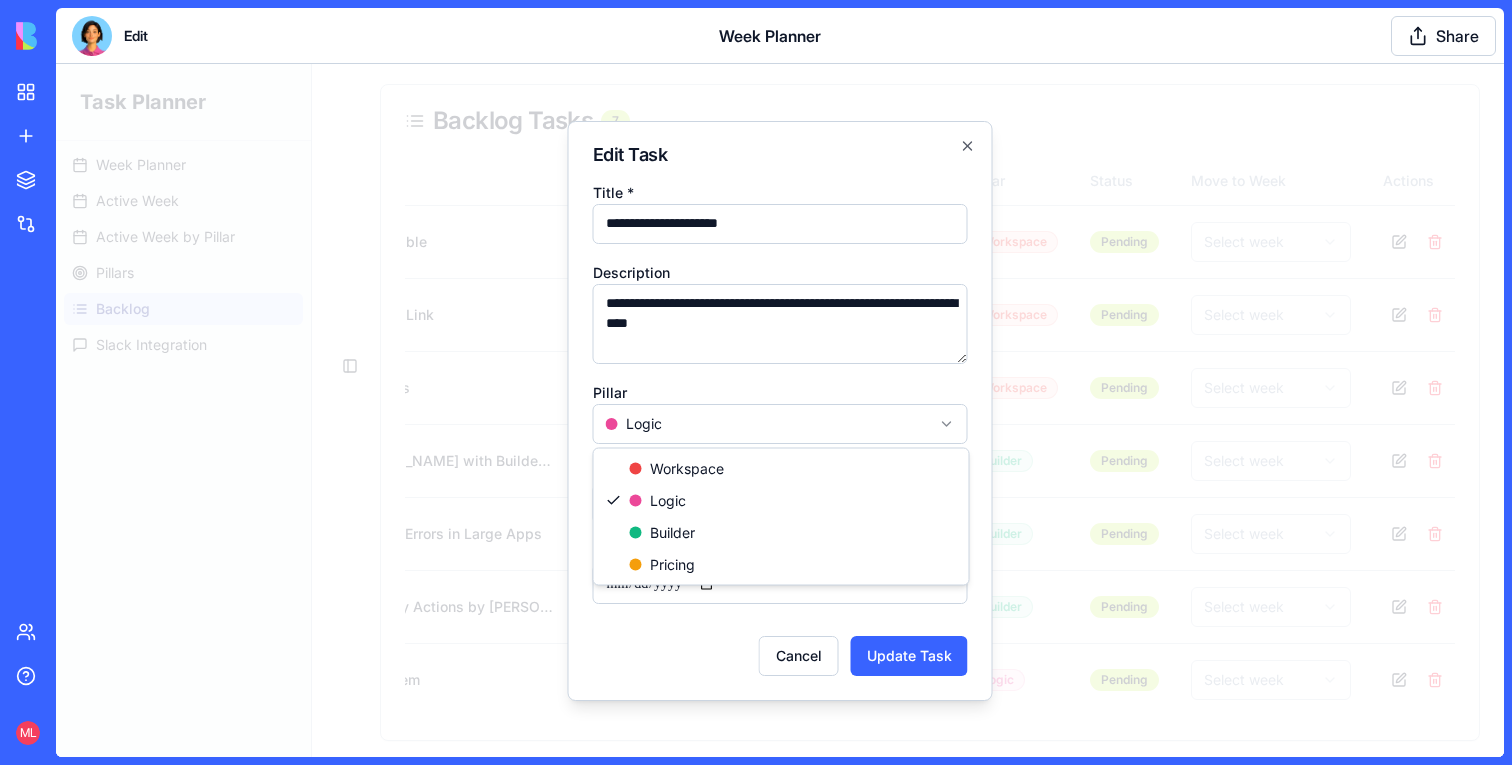 select on "*******" 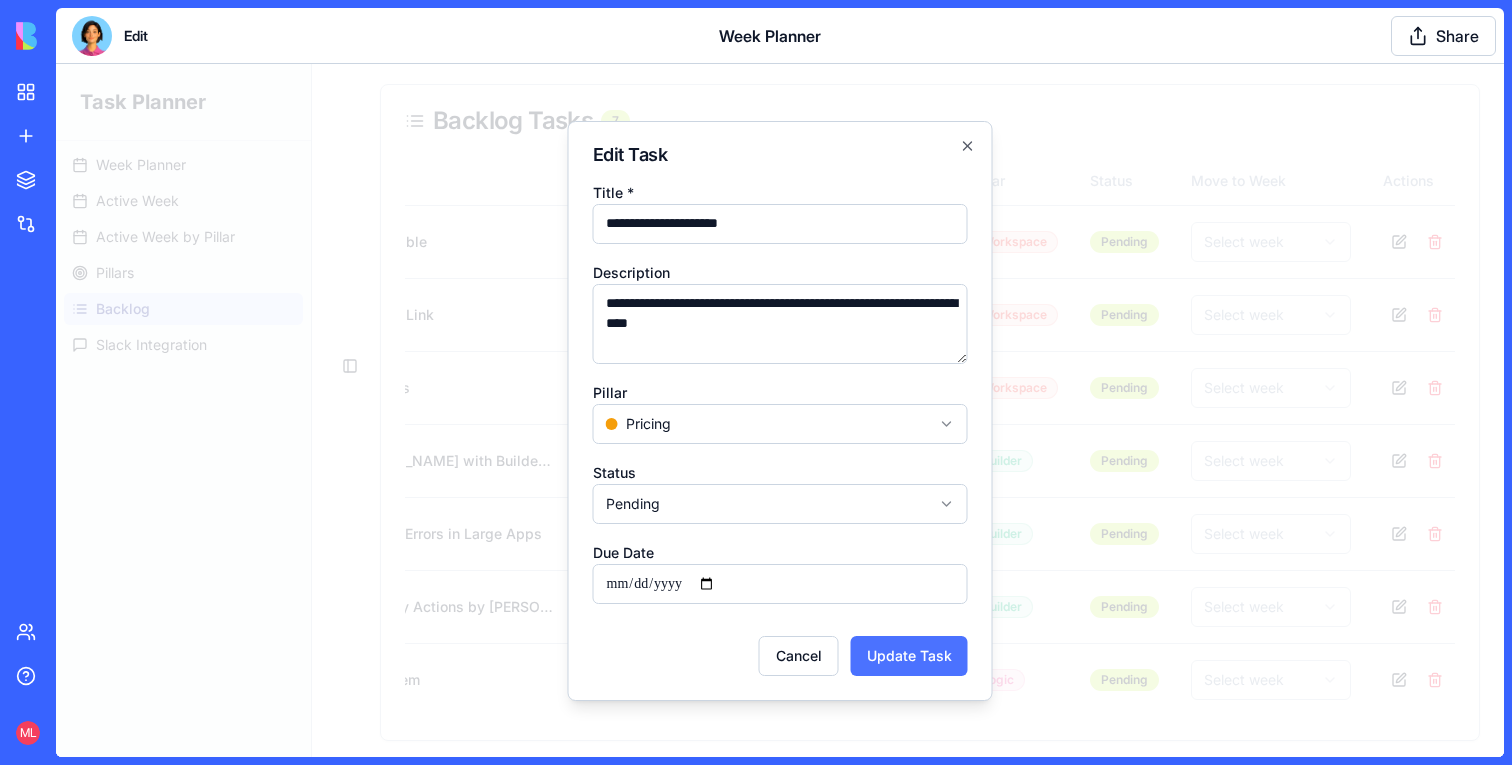 click on "Update Task" at bounding box center (909, 656) 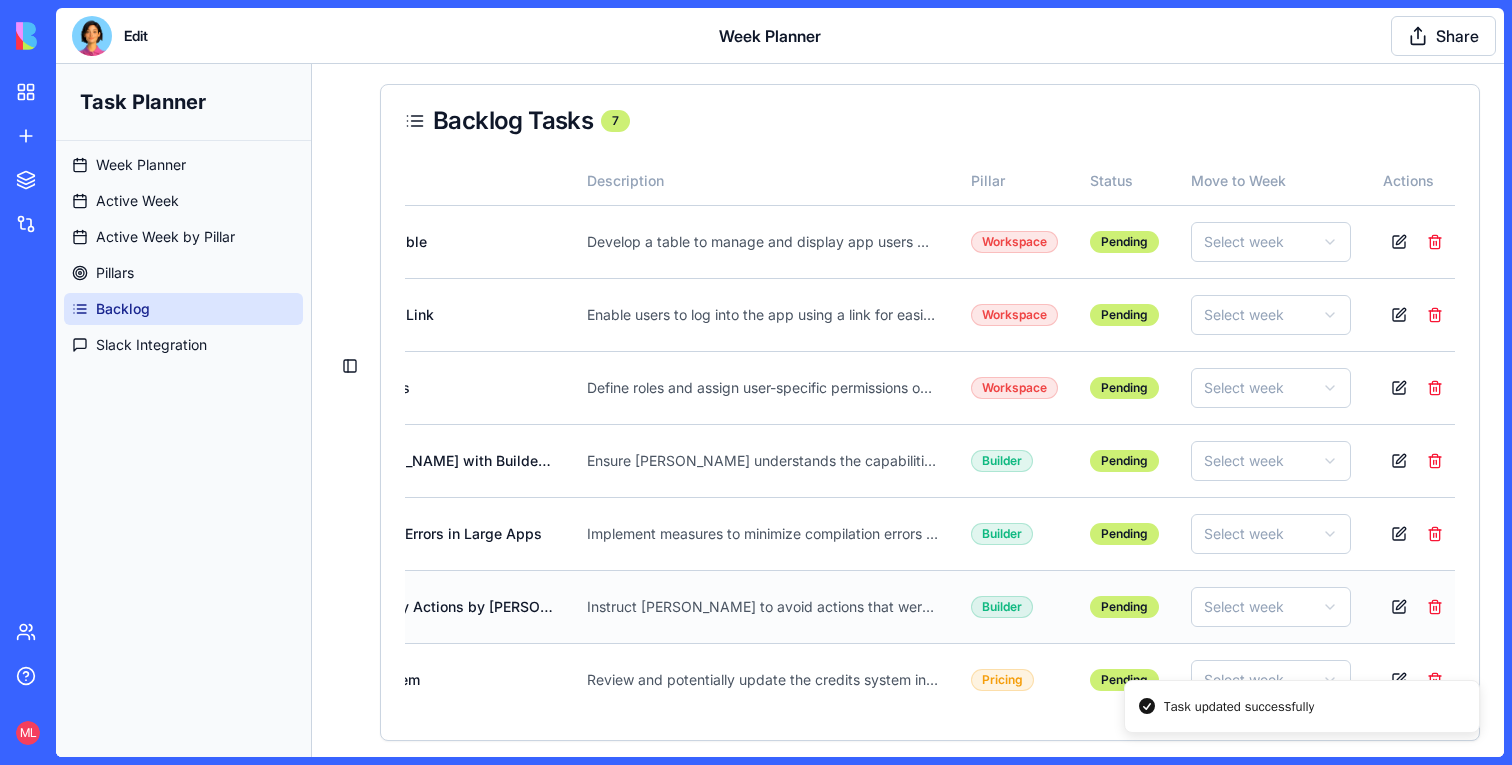 scroll, scrollTop: 0, scrollLeft: 0, axis: both 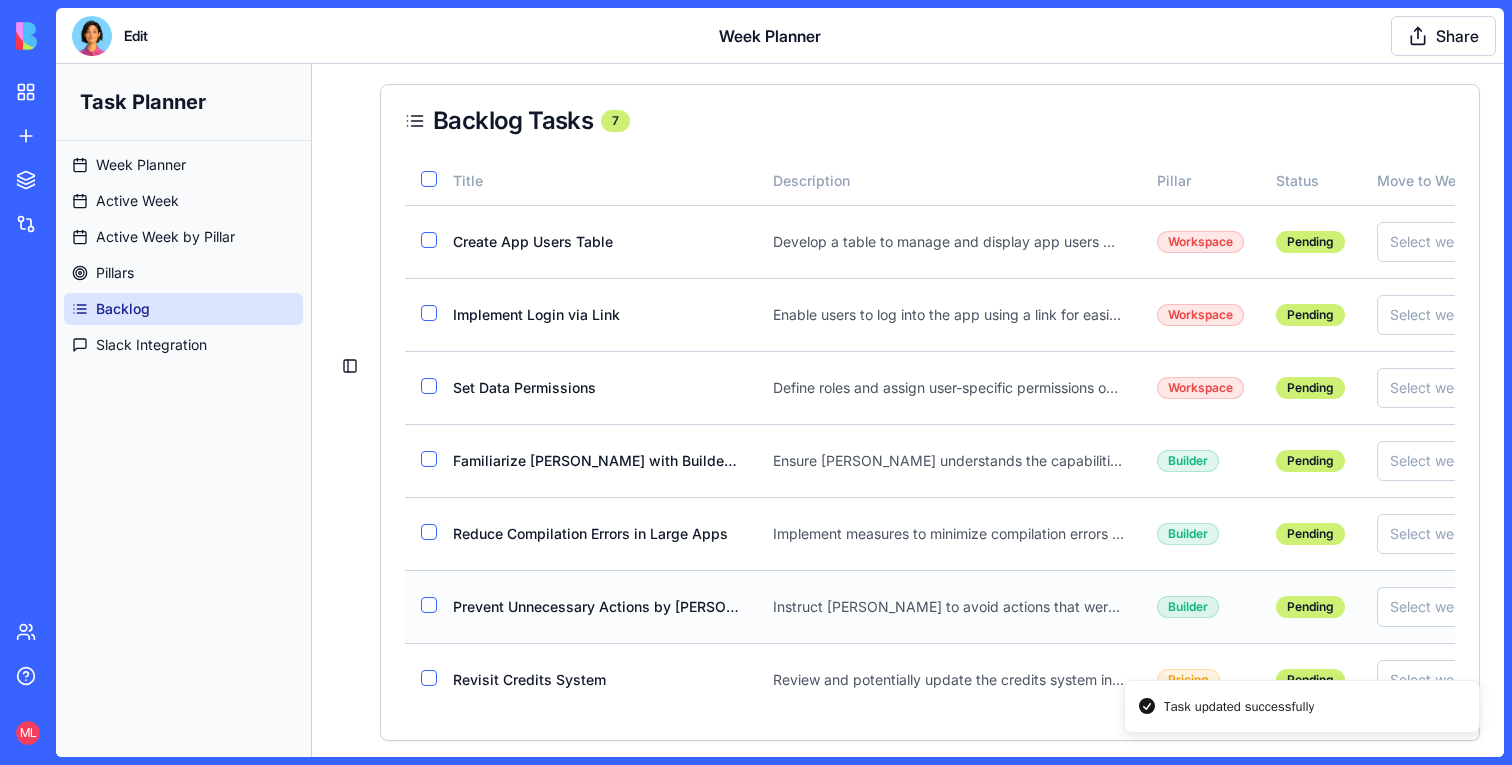 click on "Prevent Unnecessary Actions by Ella" at bounding box center (597, 607) 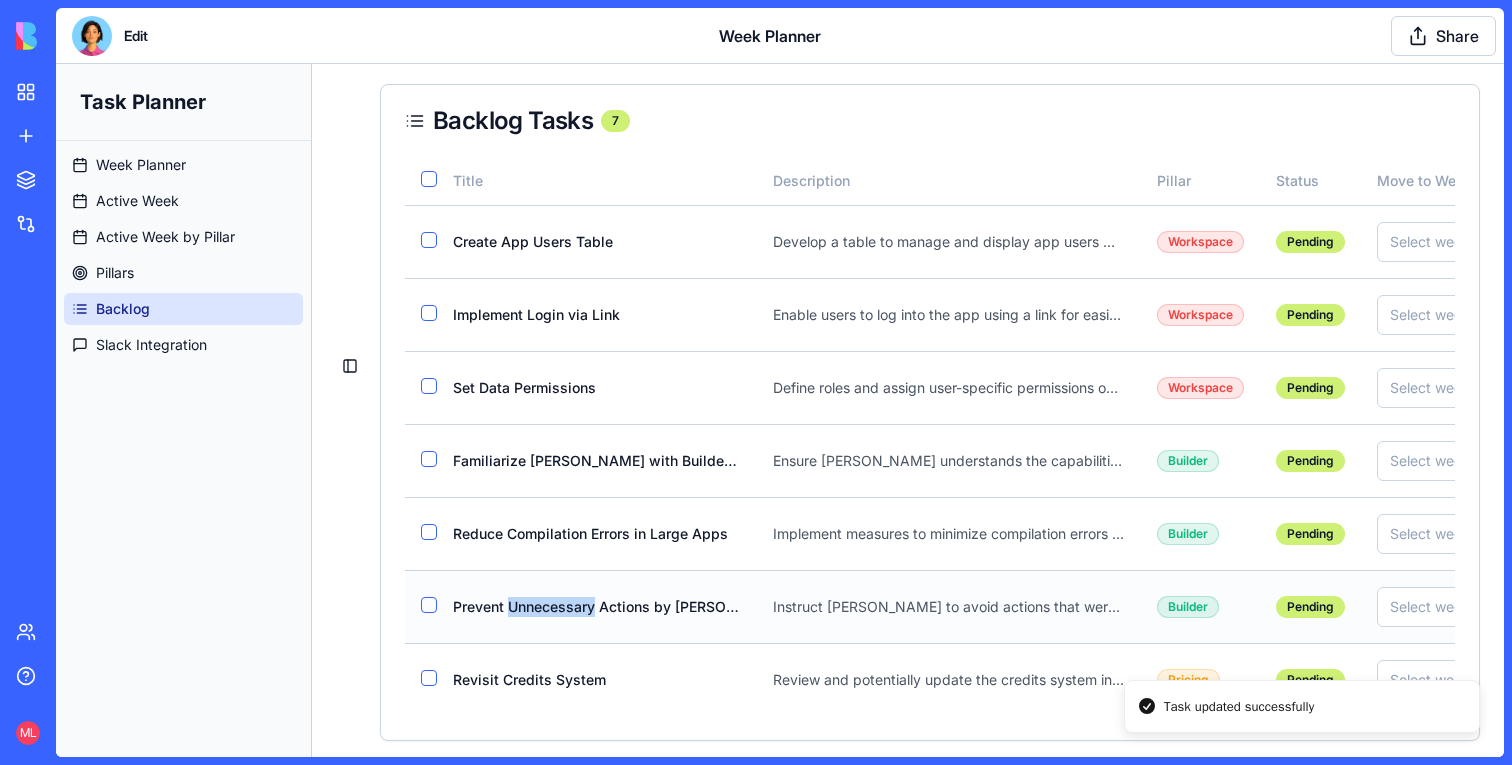 click on "Prevent Unnecessary Actions by Ella" at bounding box center (597, 607) 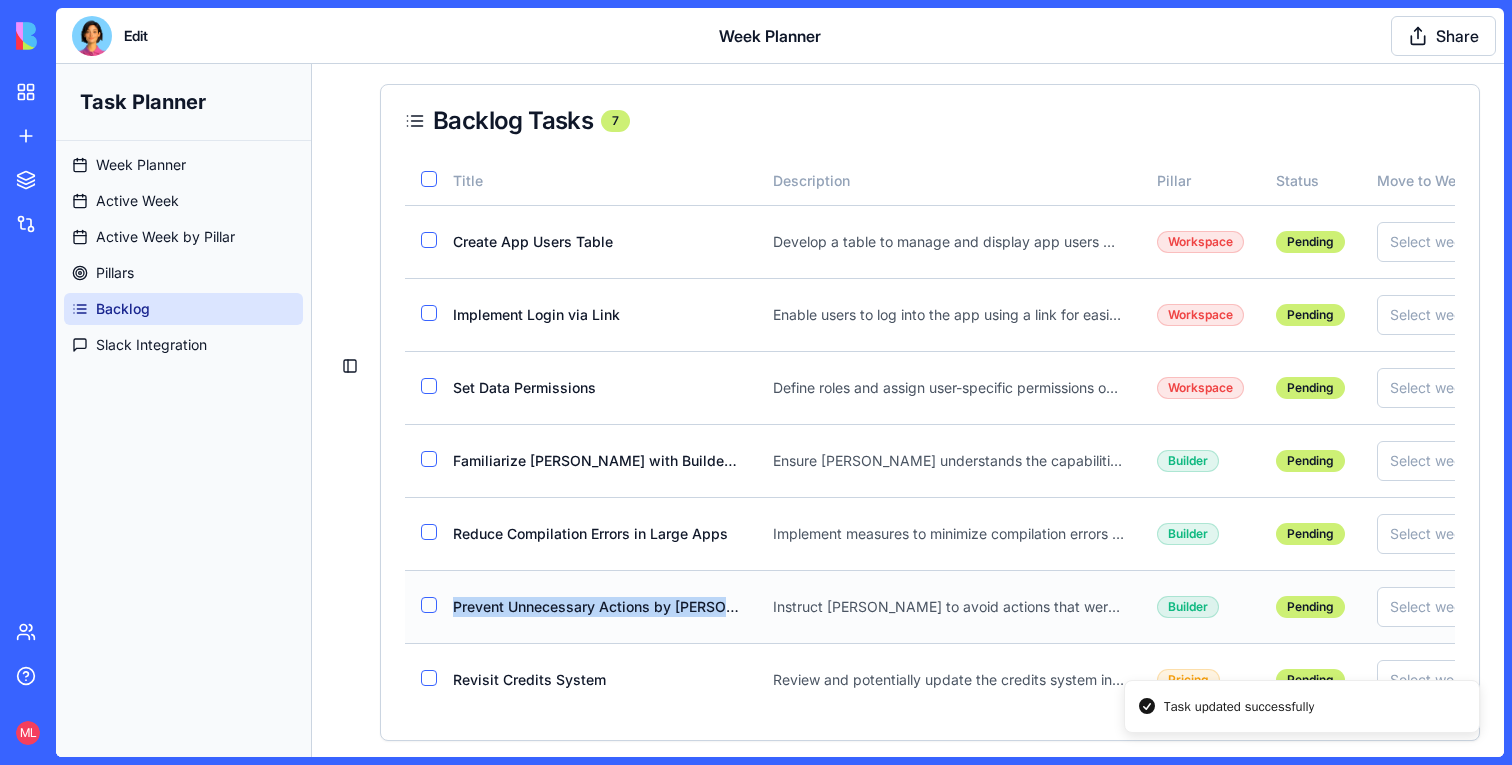 click on "Prevent Unnecessary Actions by Ella" at bounding box center (597, 607) 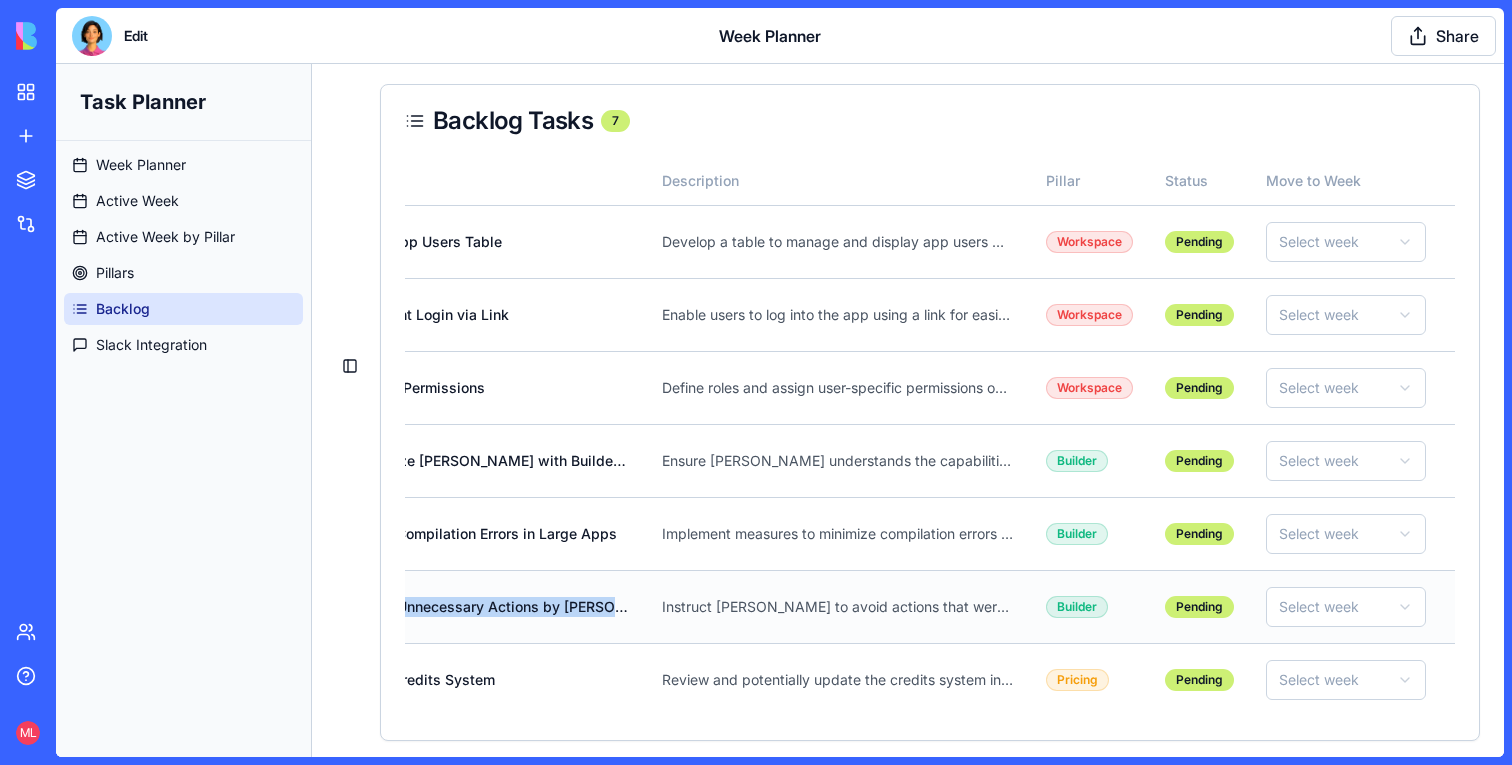 scroll, scrollTop: 0, scrollLeft: 186, axis: horizontal 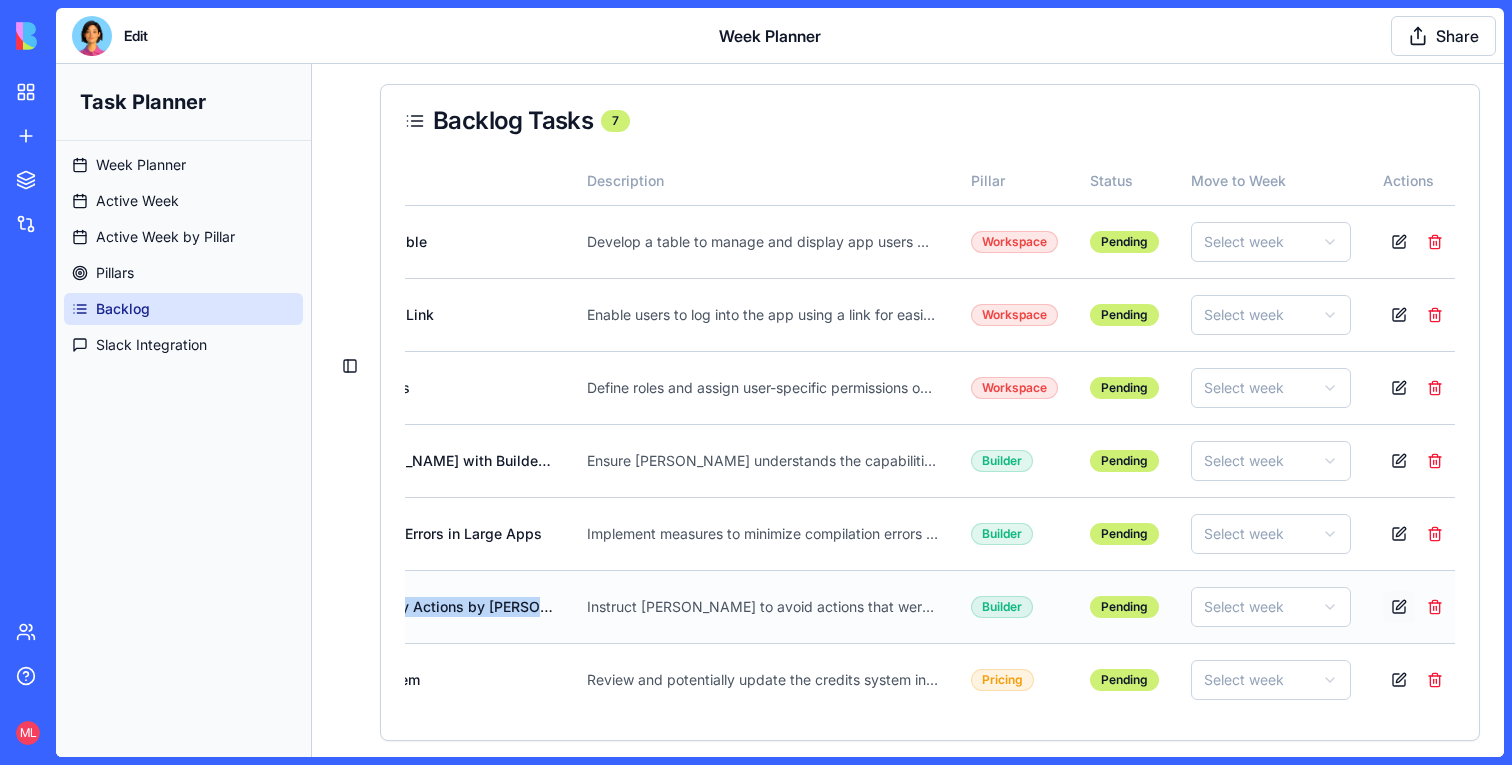 click at bounding box center [1399, 607] 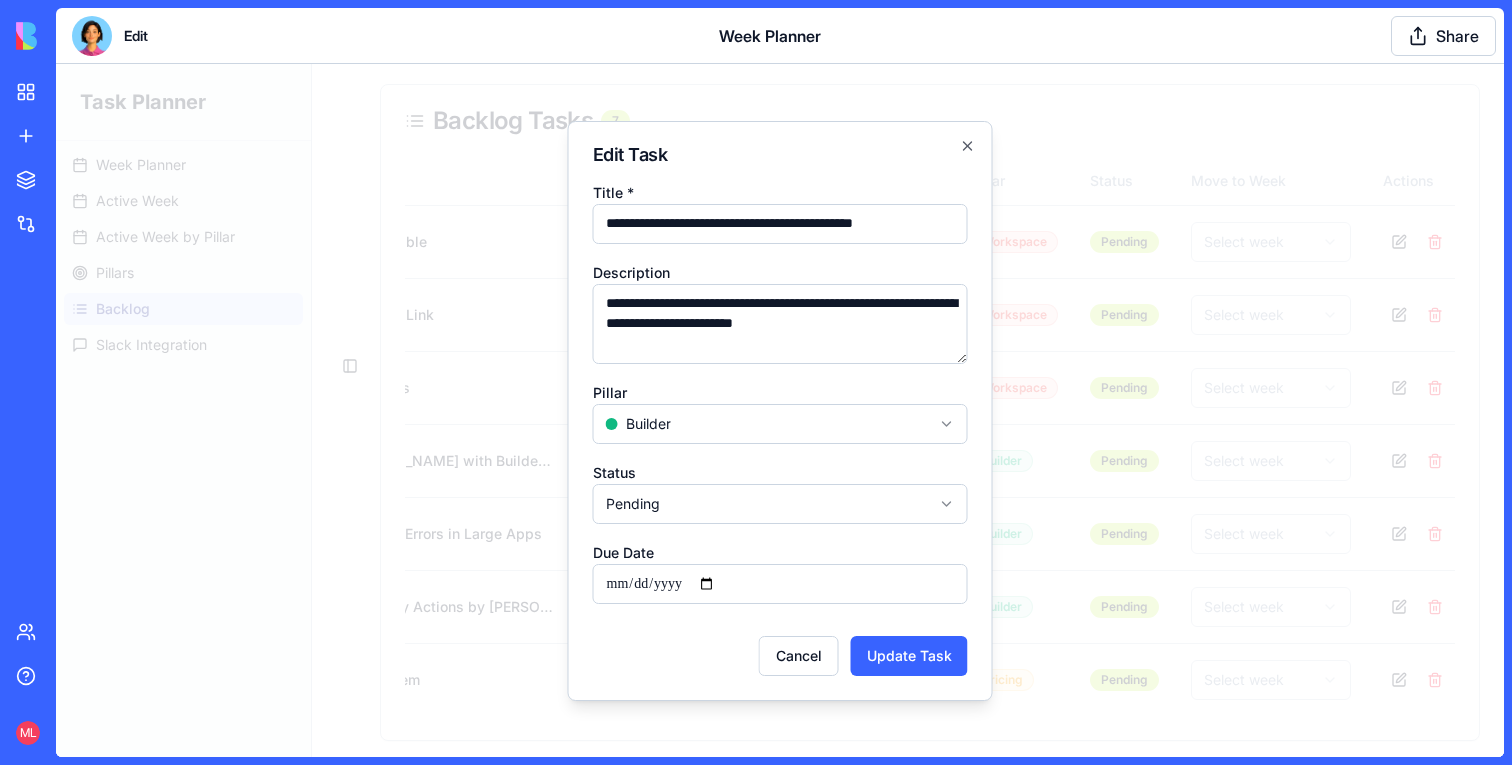 type on "**********" 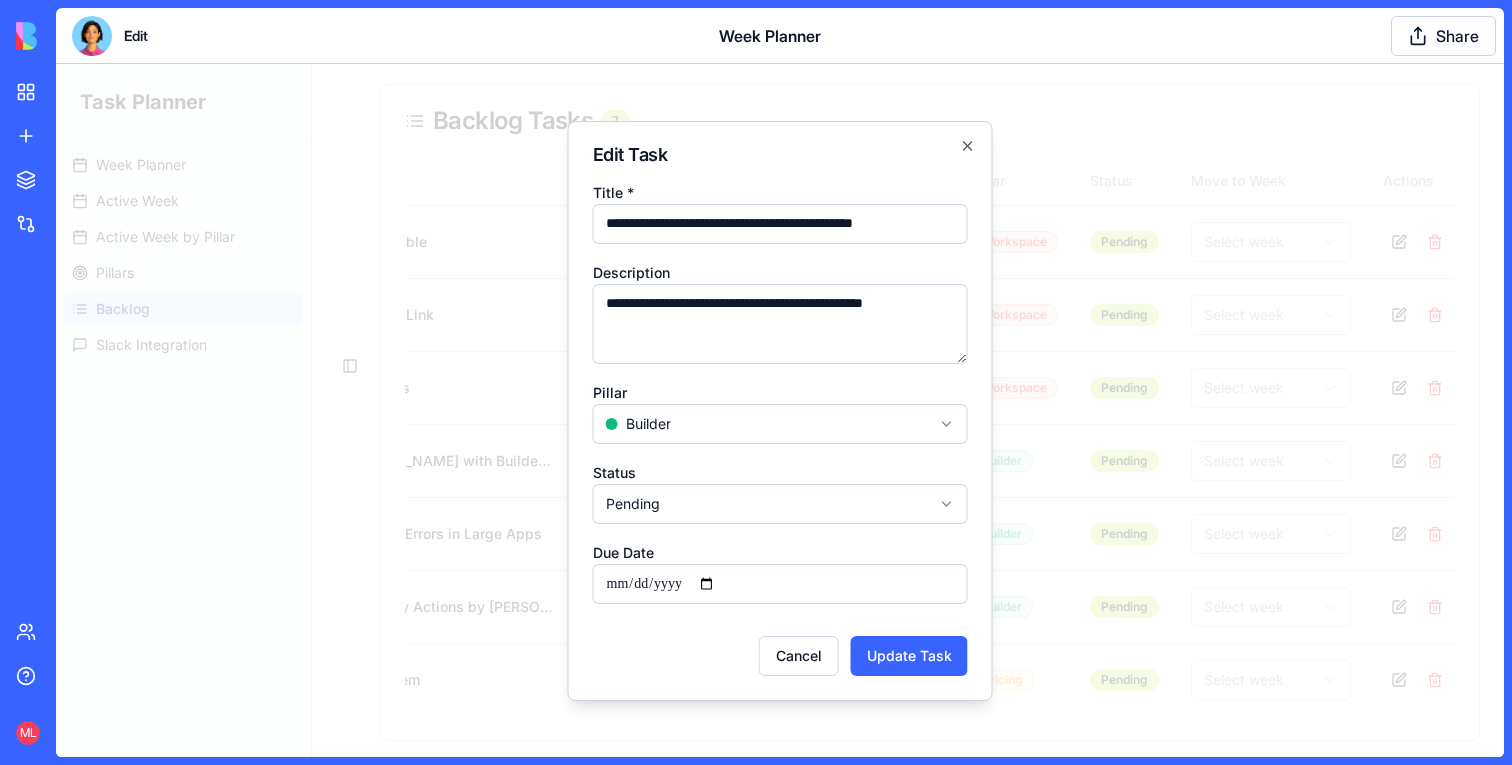 click on "**********" at bounding box center (780, 324) 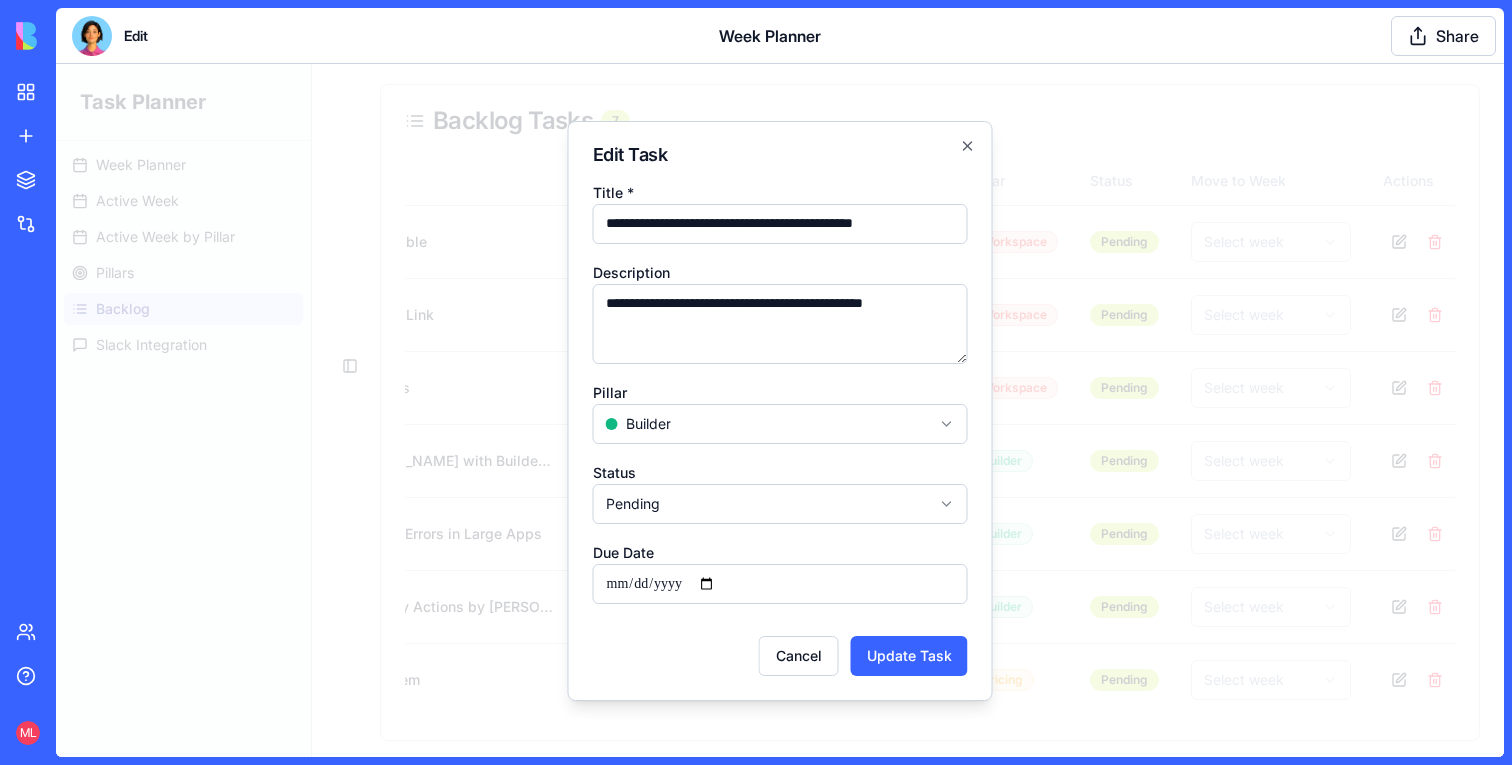 click on "**********" at bounding box center [780, 324] 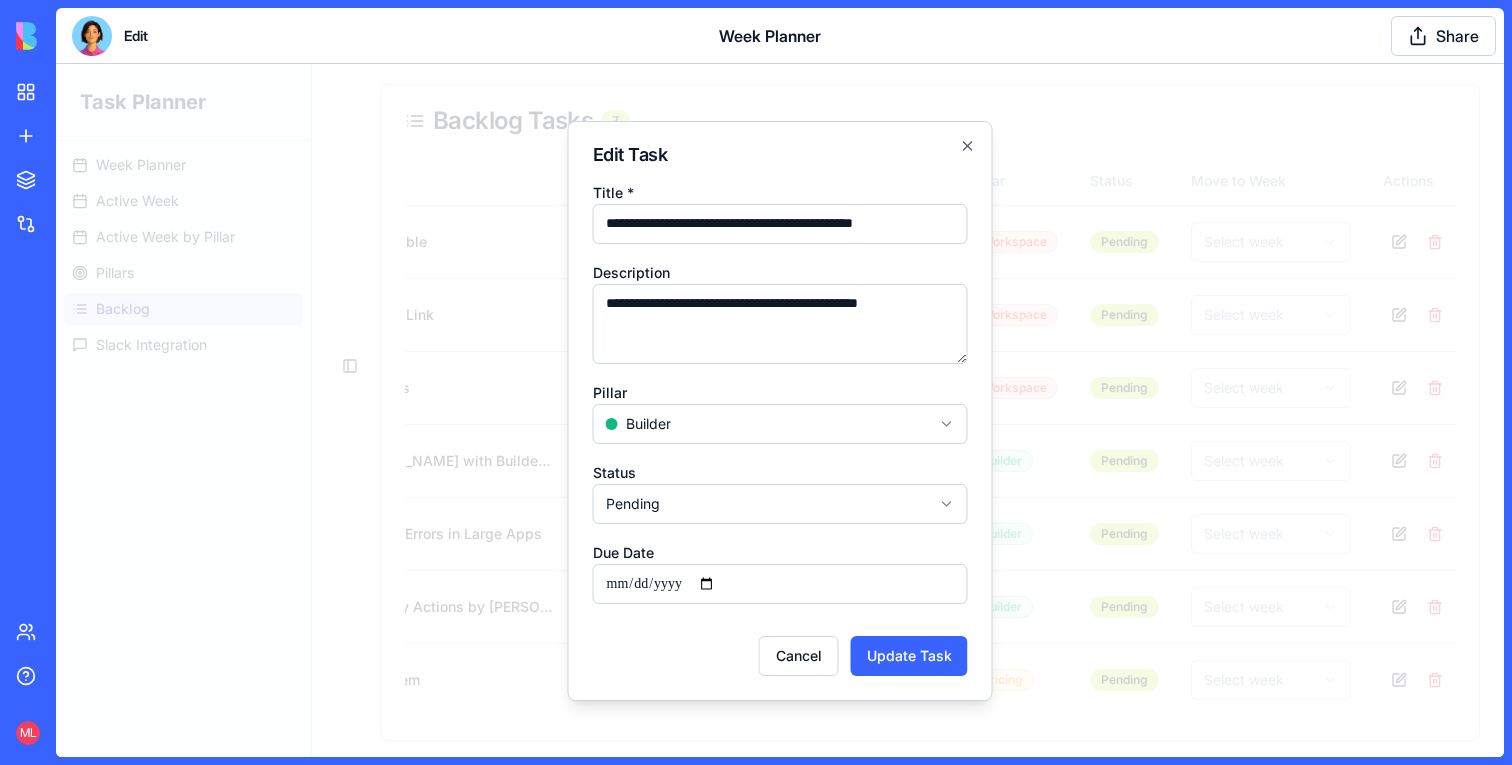 click on "**********" at bounding box center [780, 324] 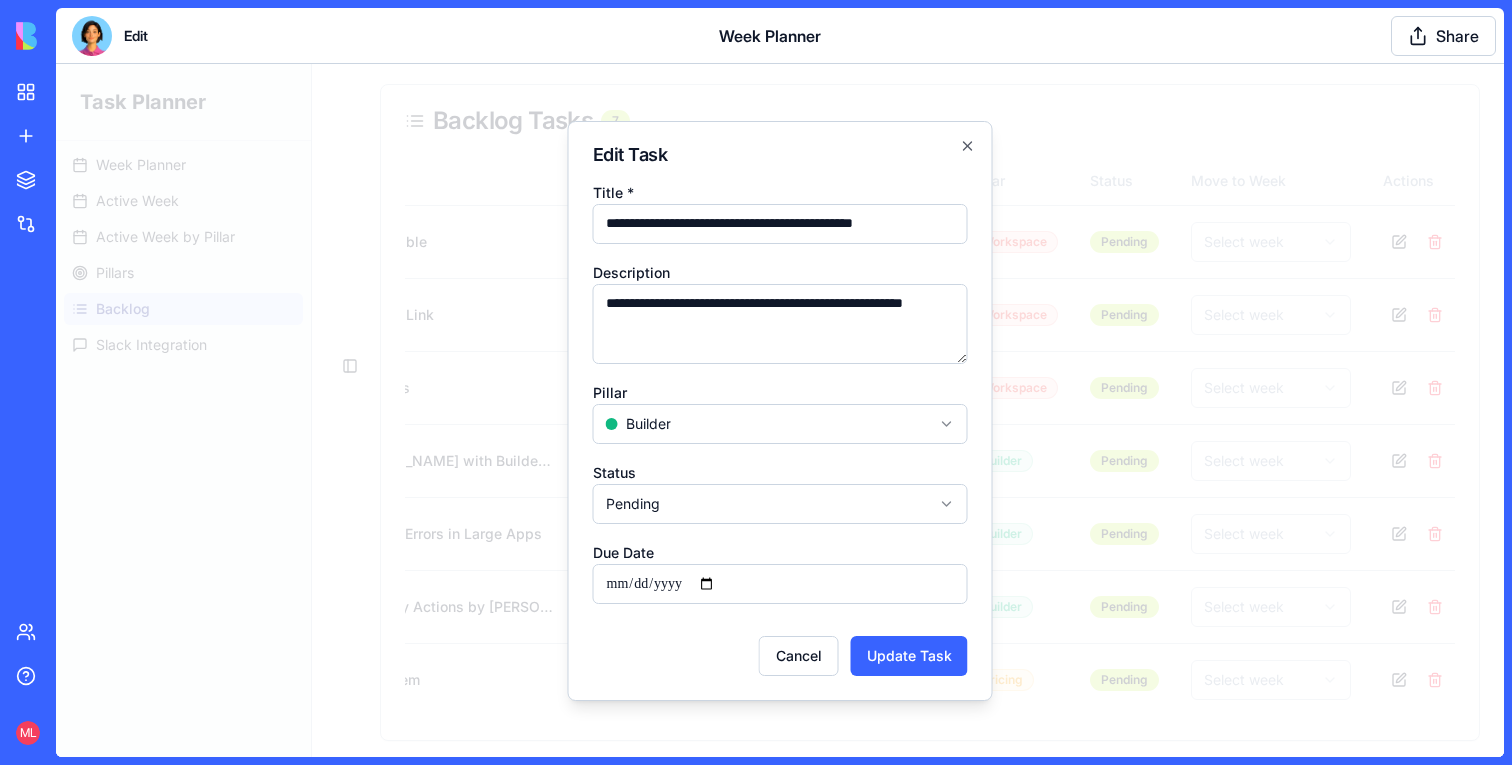 click on "**********" at bounding box center [780, 324] 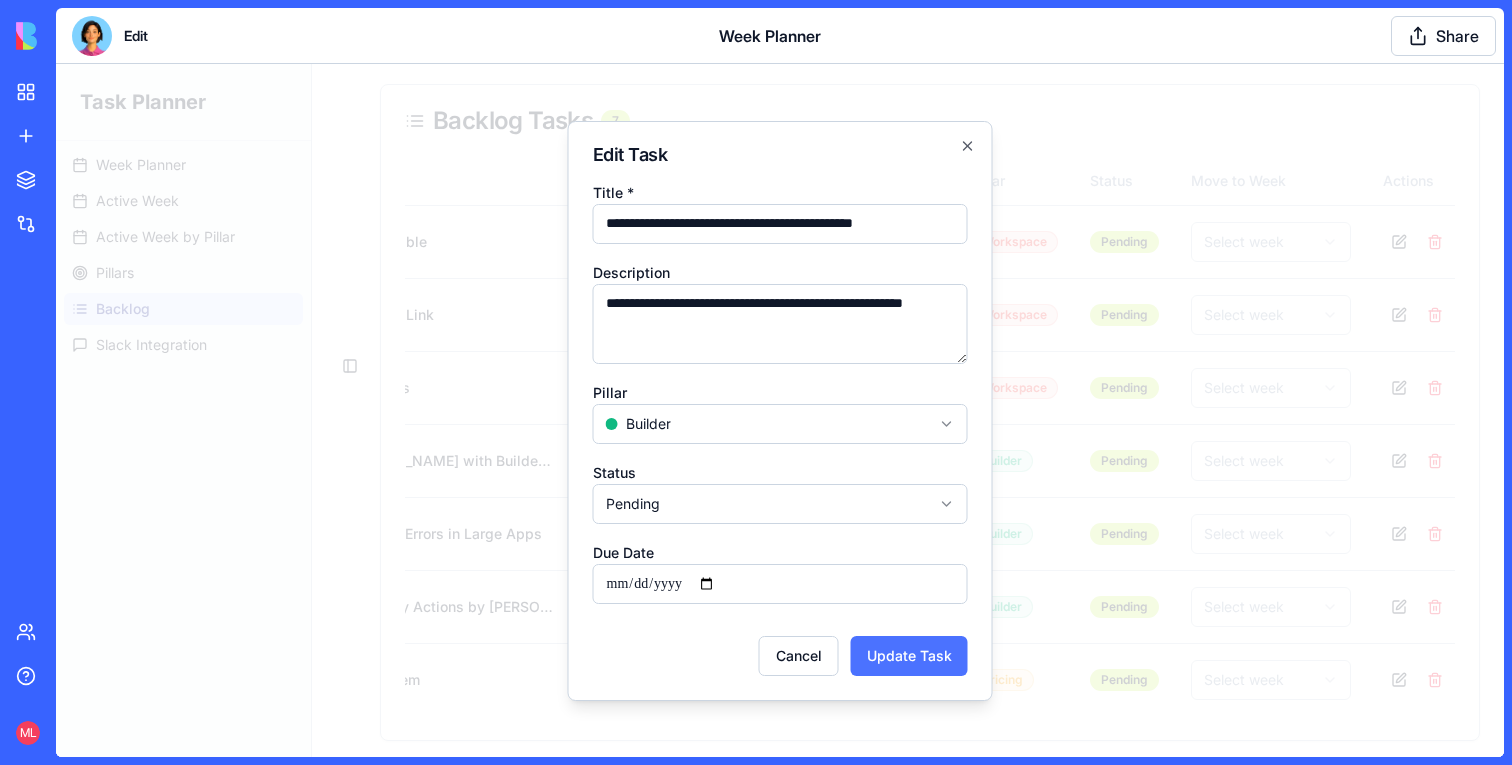type on "**********" 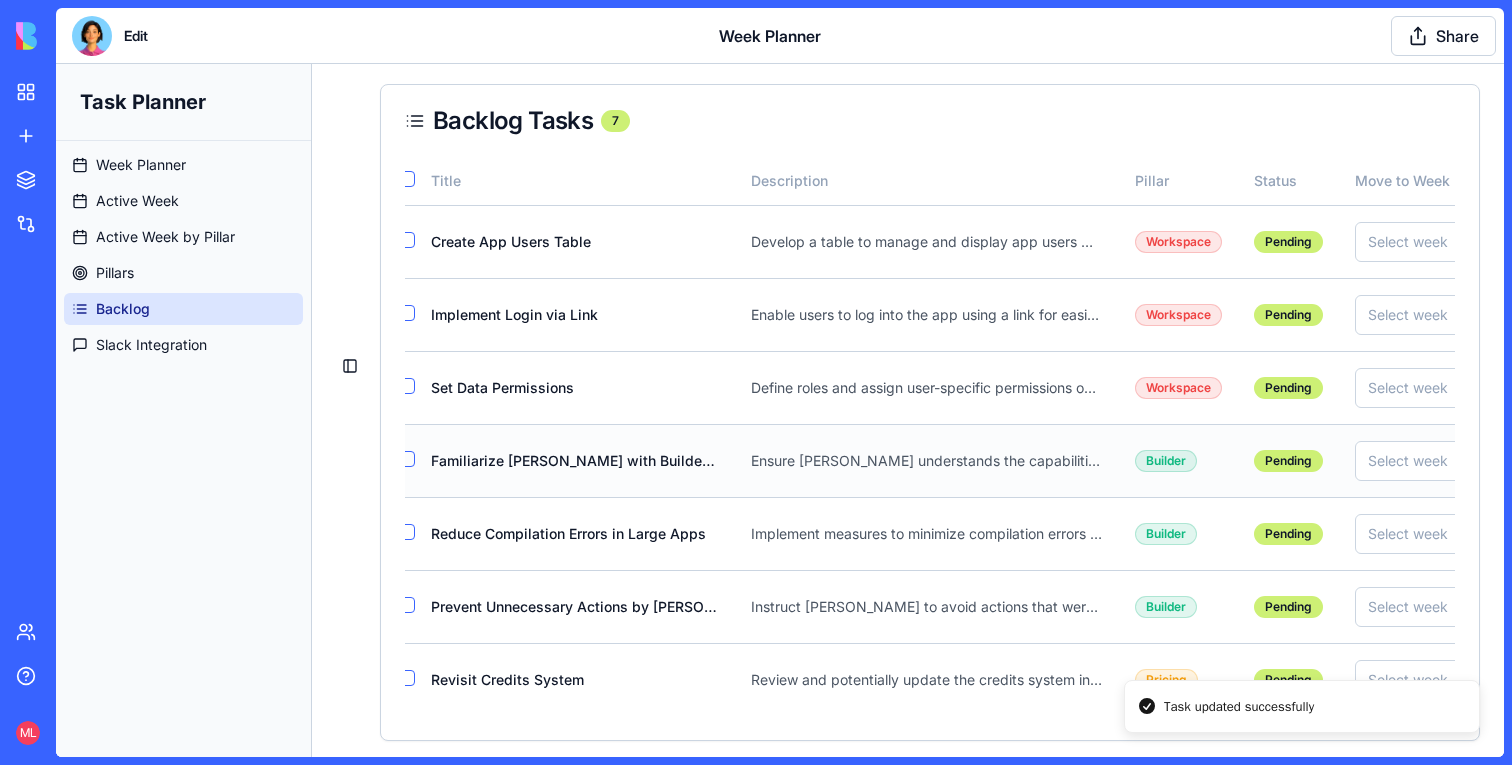 scroll, scrollTop: 0, scrollLeft: 0, axis: both 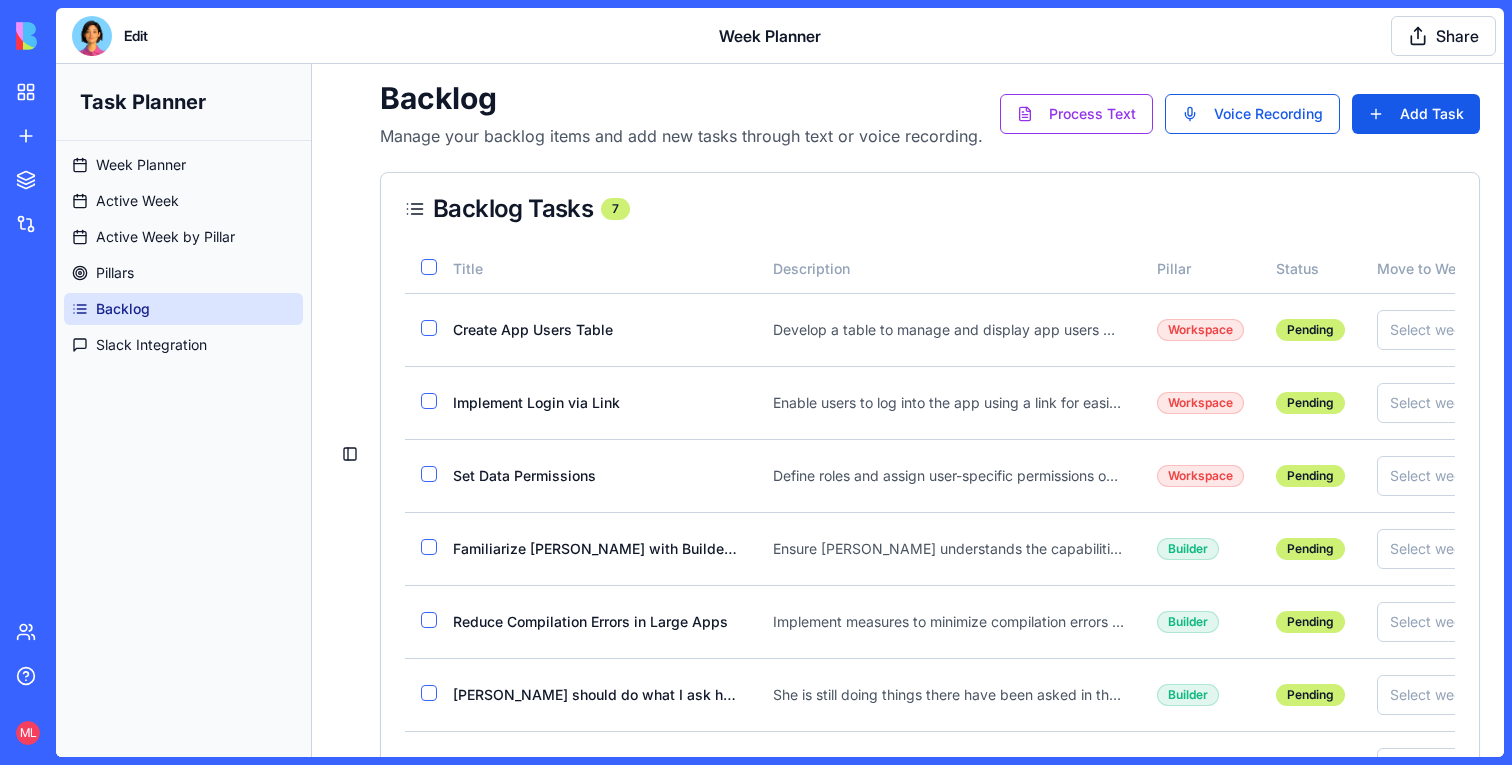 click at bounding box center (92, 36) 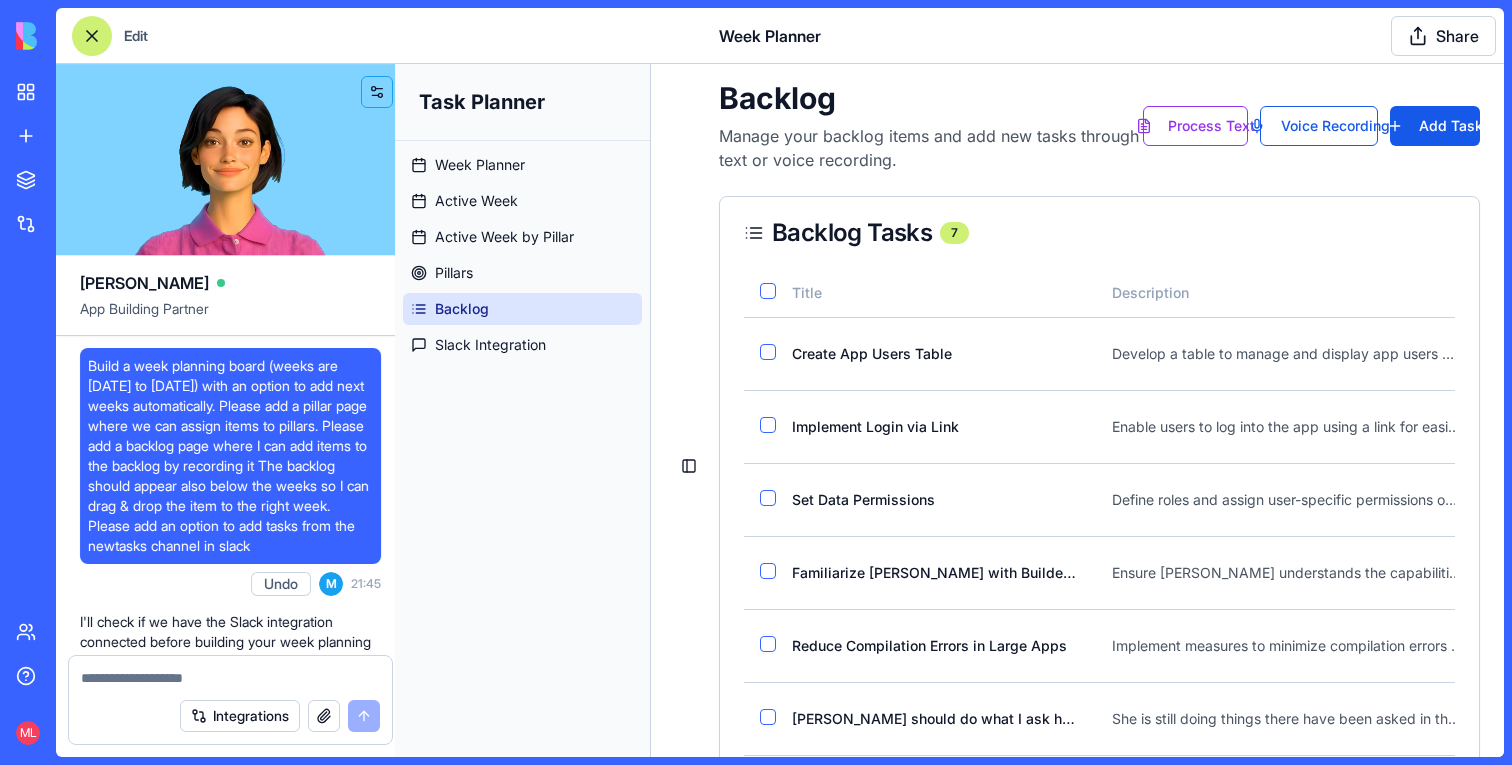 scroll, scrollTop: 19037, scrollLeft: 0, axis: vertical 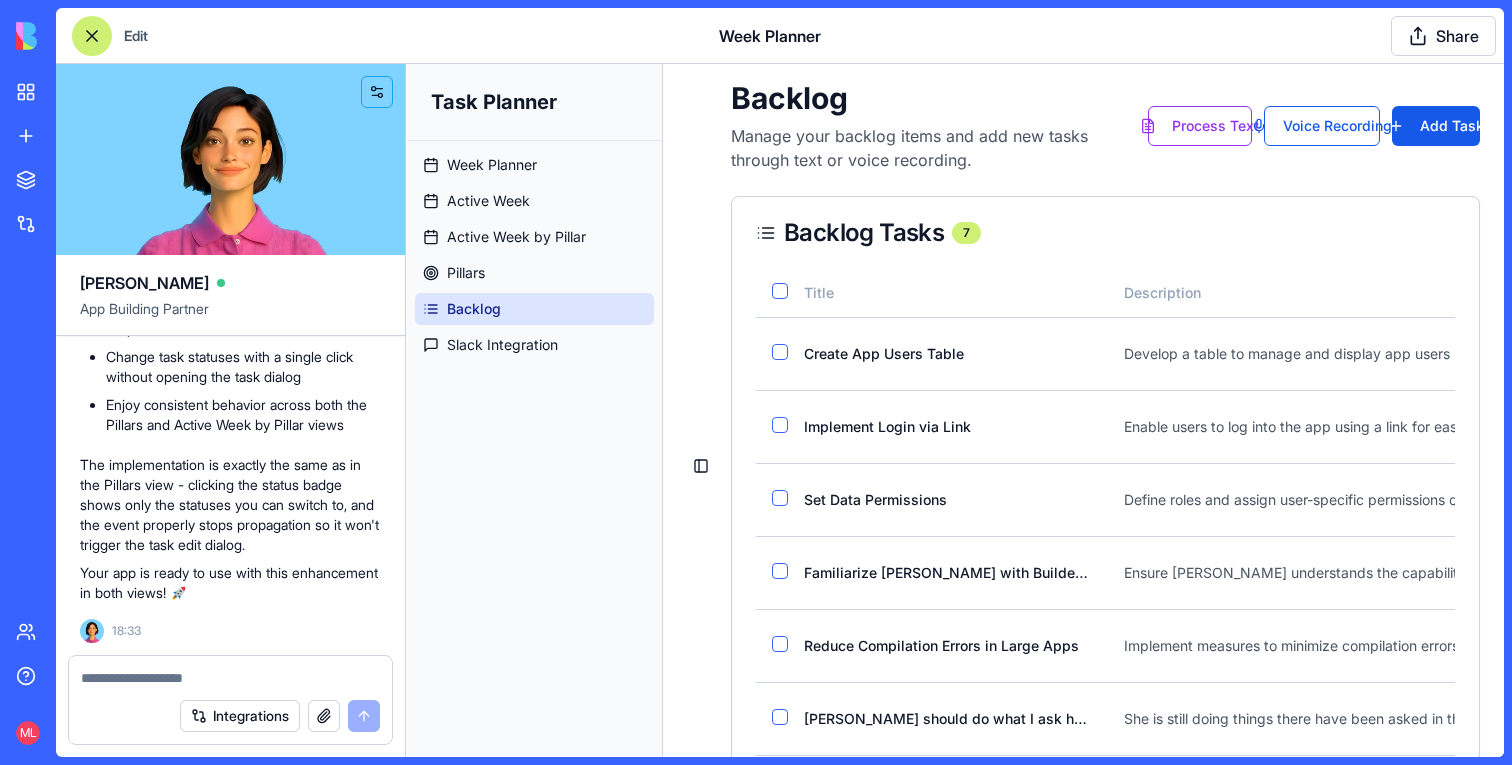 click at bounding box center (230, 678) 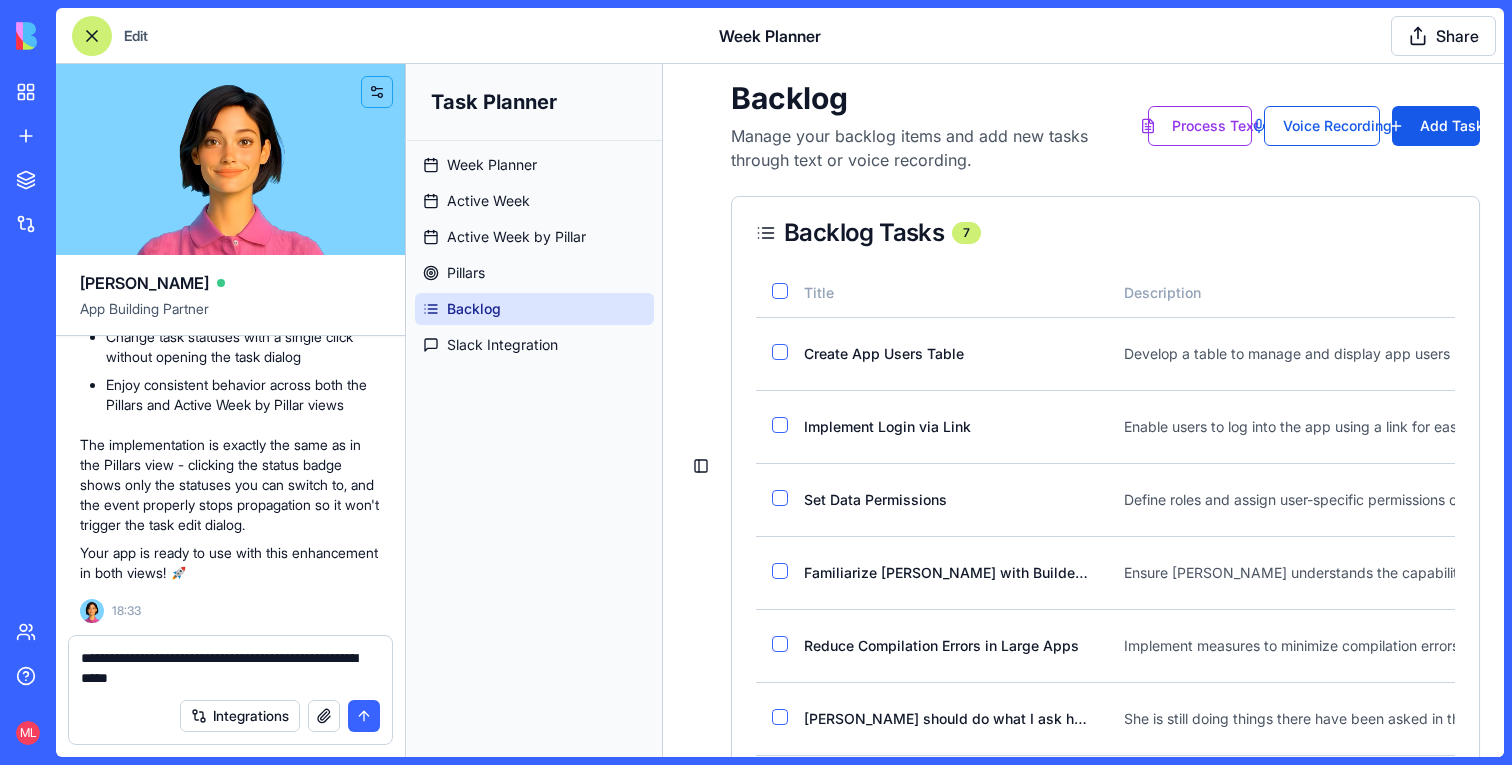 type on "**********" 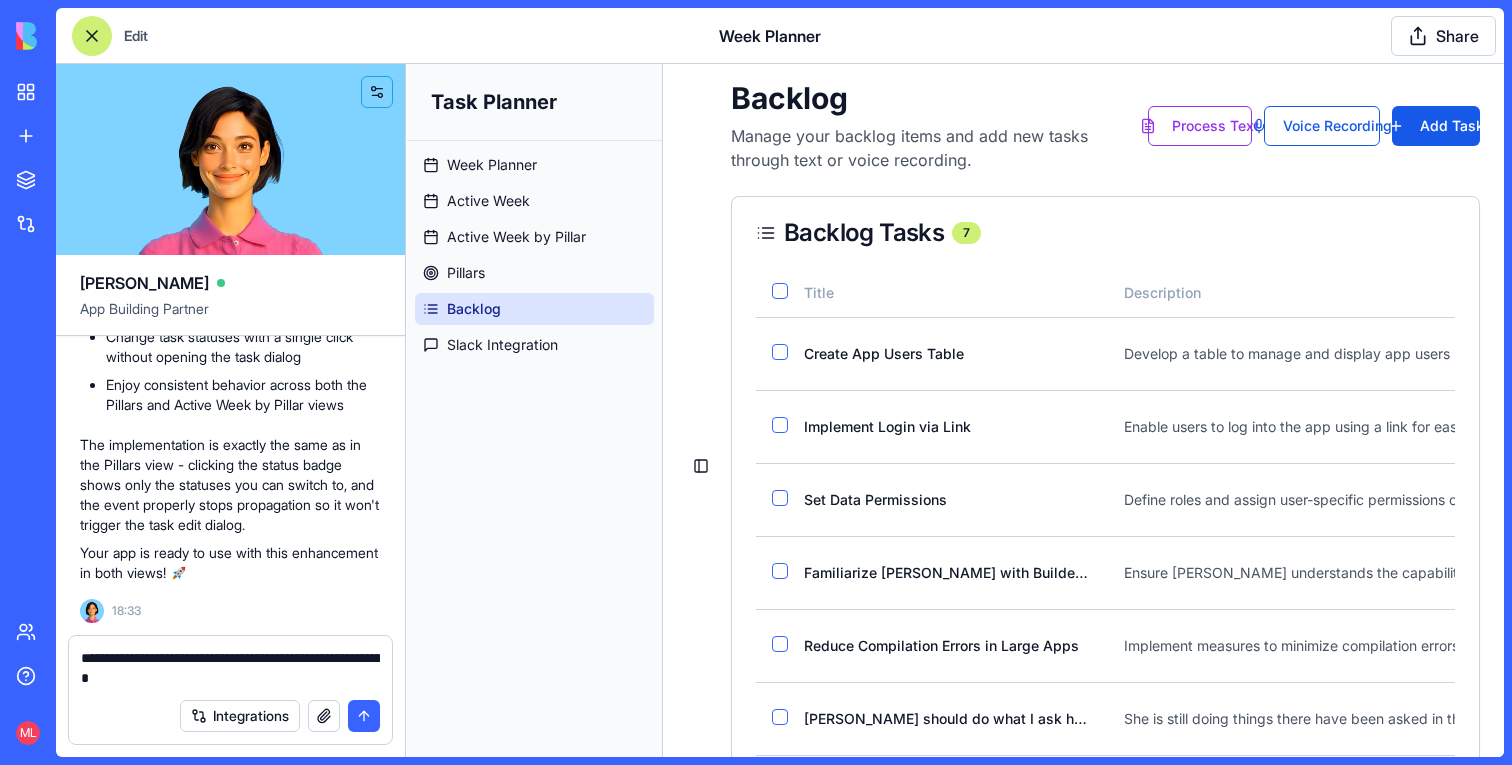 type 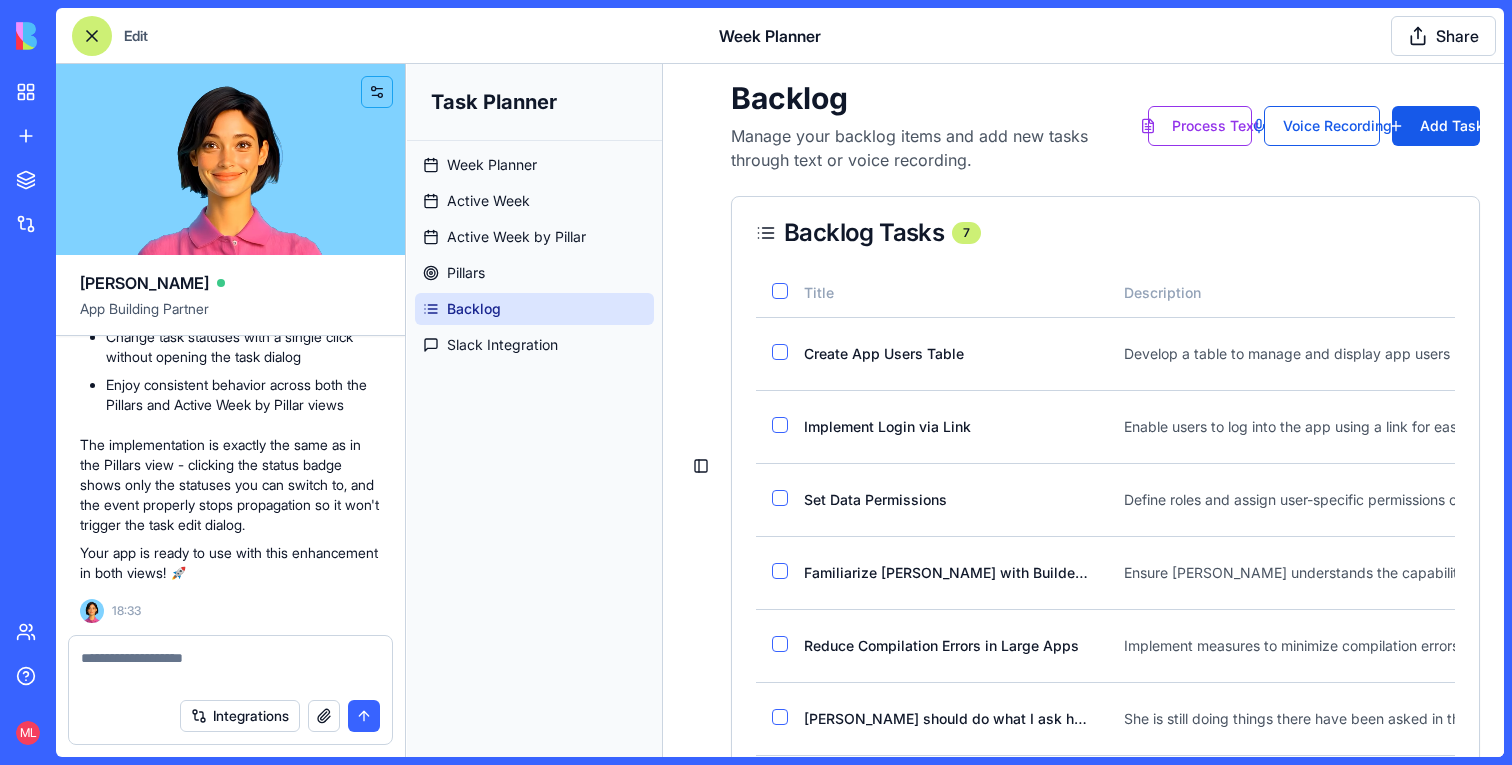 scroll, scrollTop: 19133, scrollLeft: 0, axis: vertical 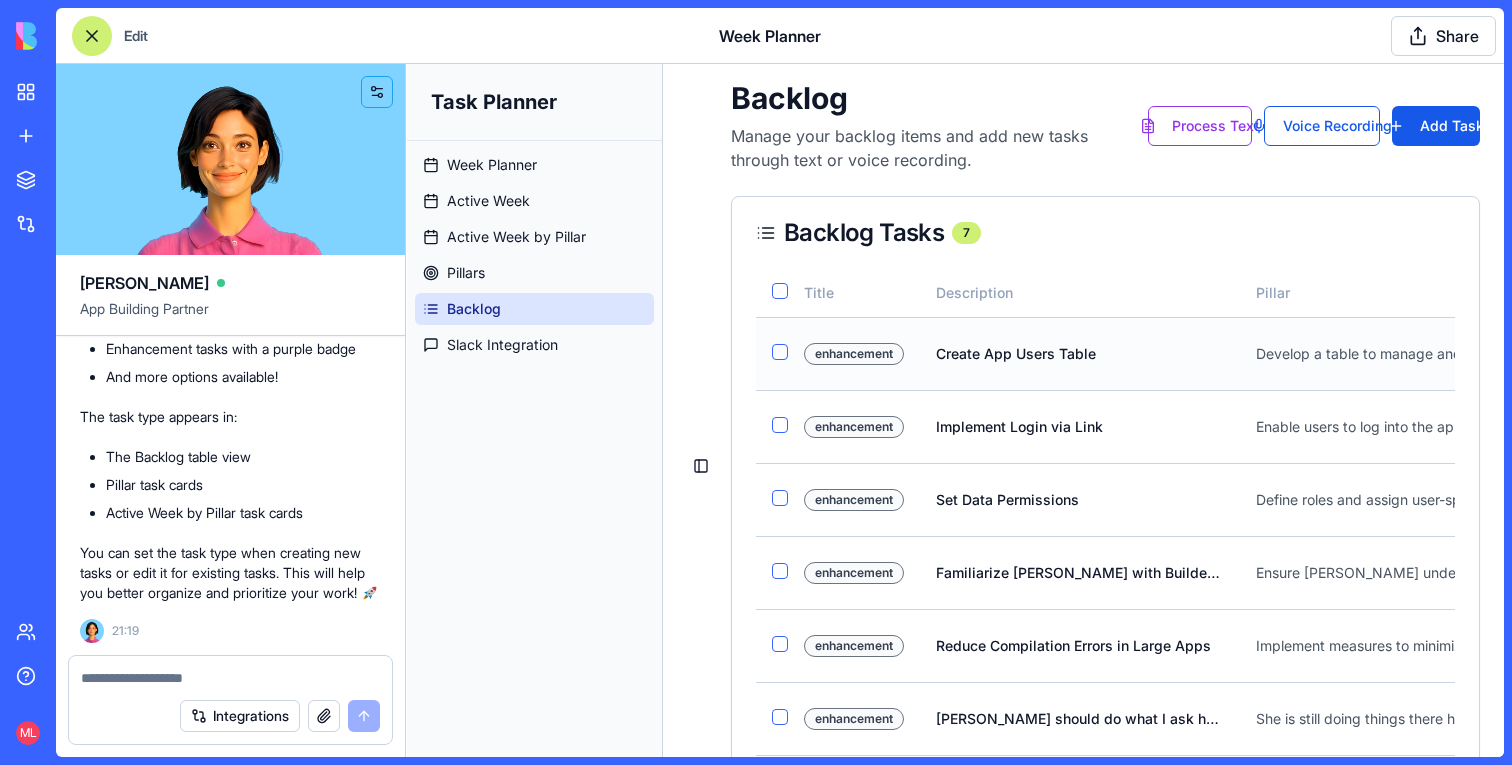 click on "enhancement" at bounding box center (854, 353) 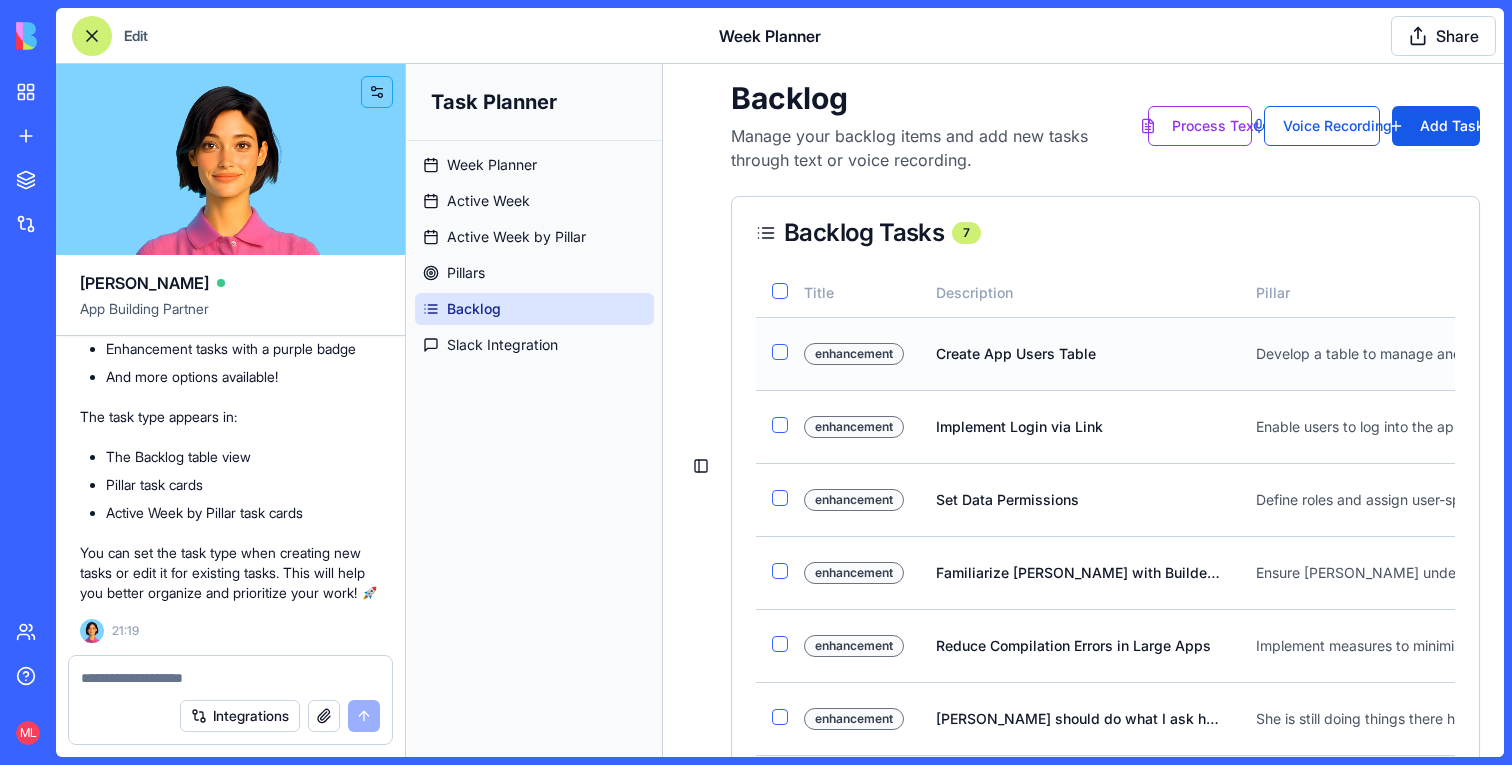 click on "enhancement" at bounding box center [854, 354] 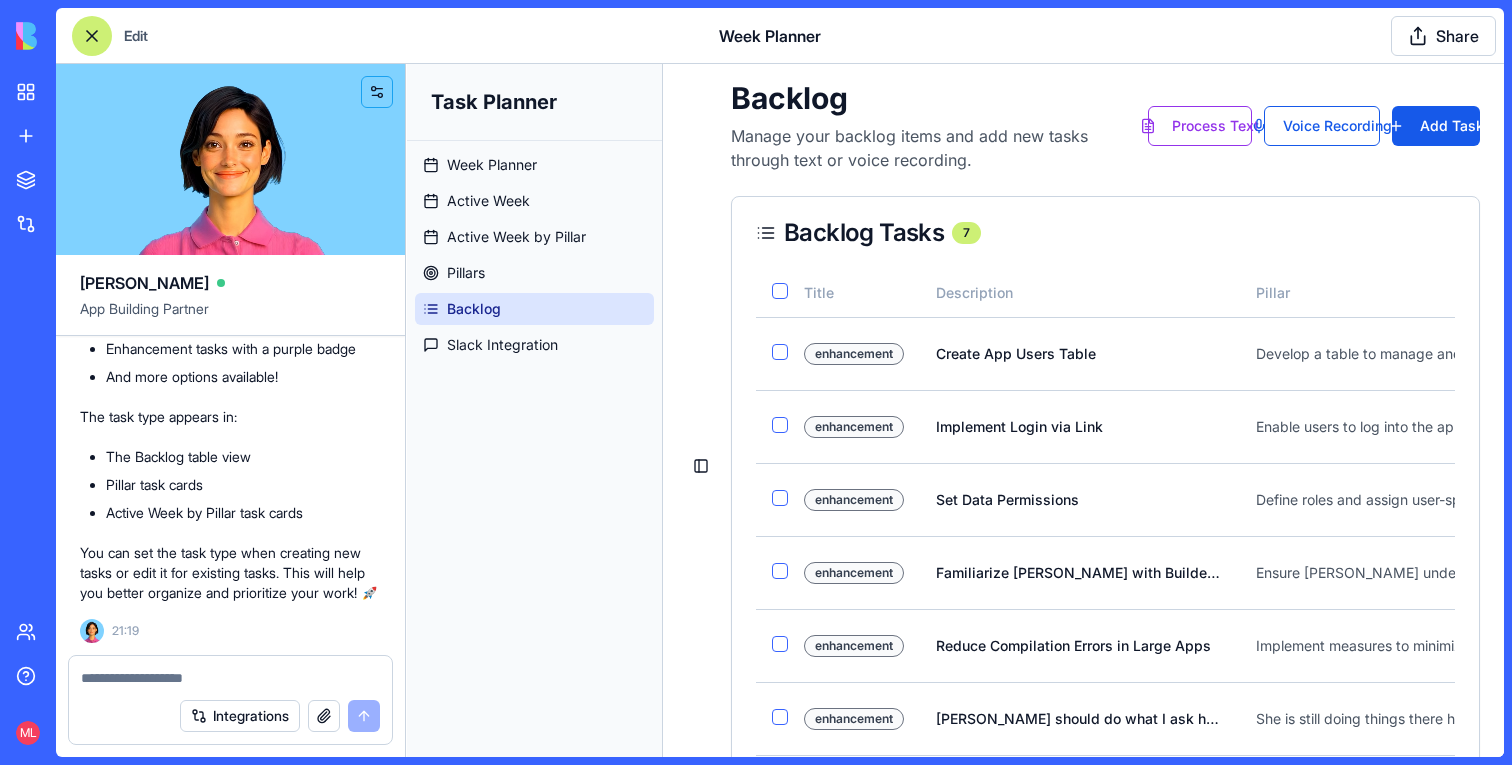 click at bounding box center (92, 36) 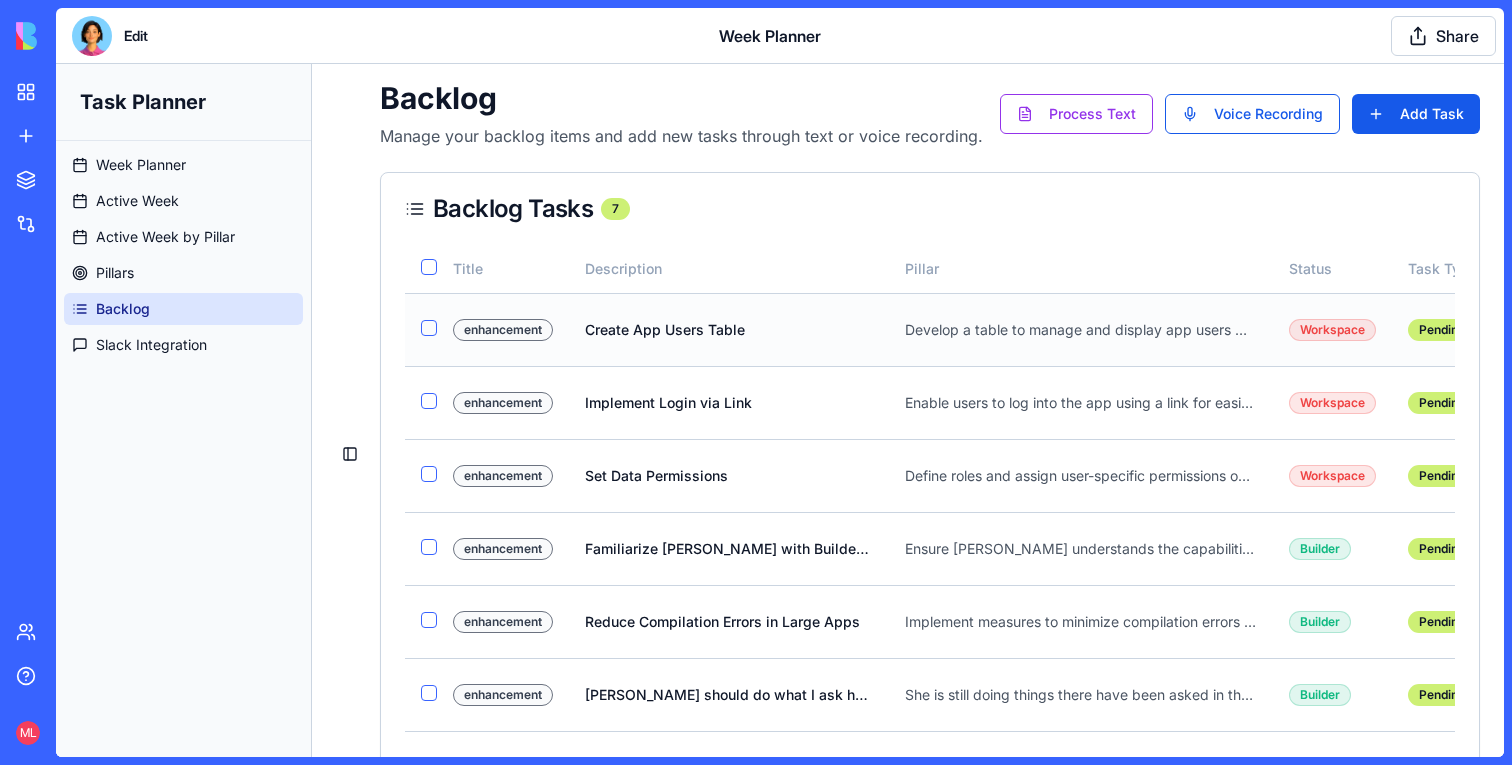 scroll, scrollTop: 0, scrollLeft: 333, axis: horizontal 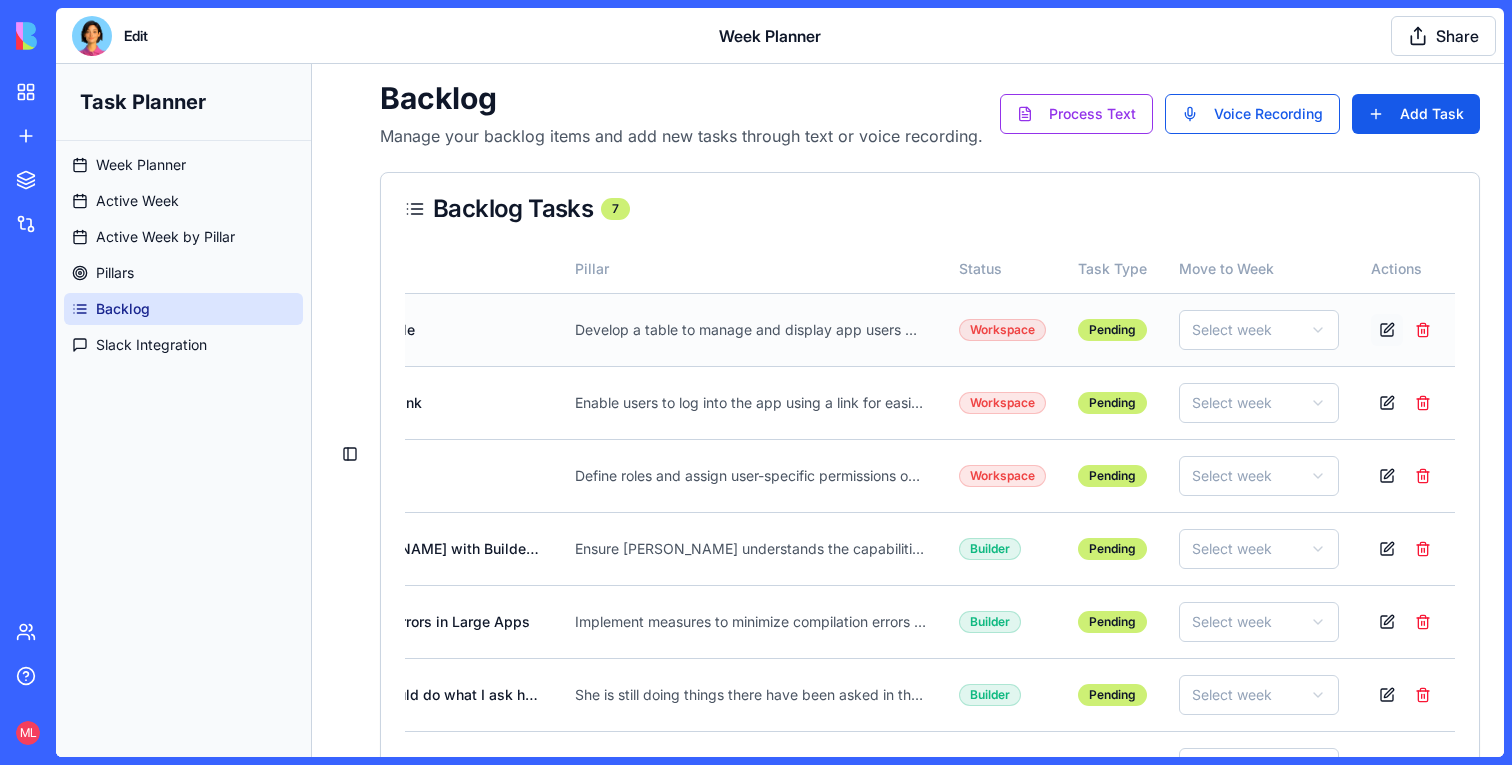 click at bounding box center [1387, 330] 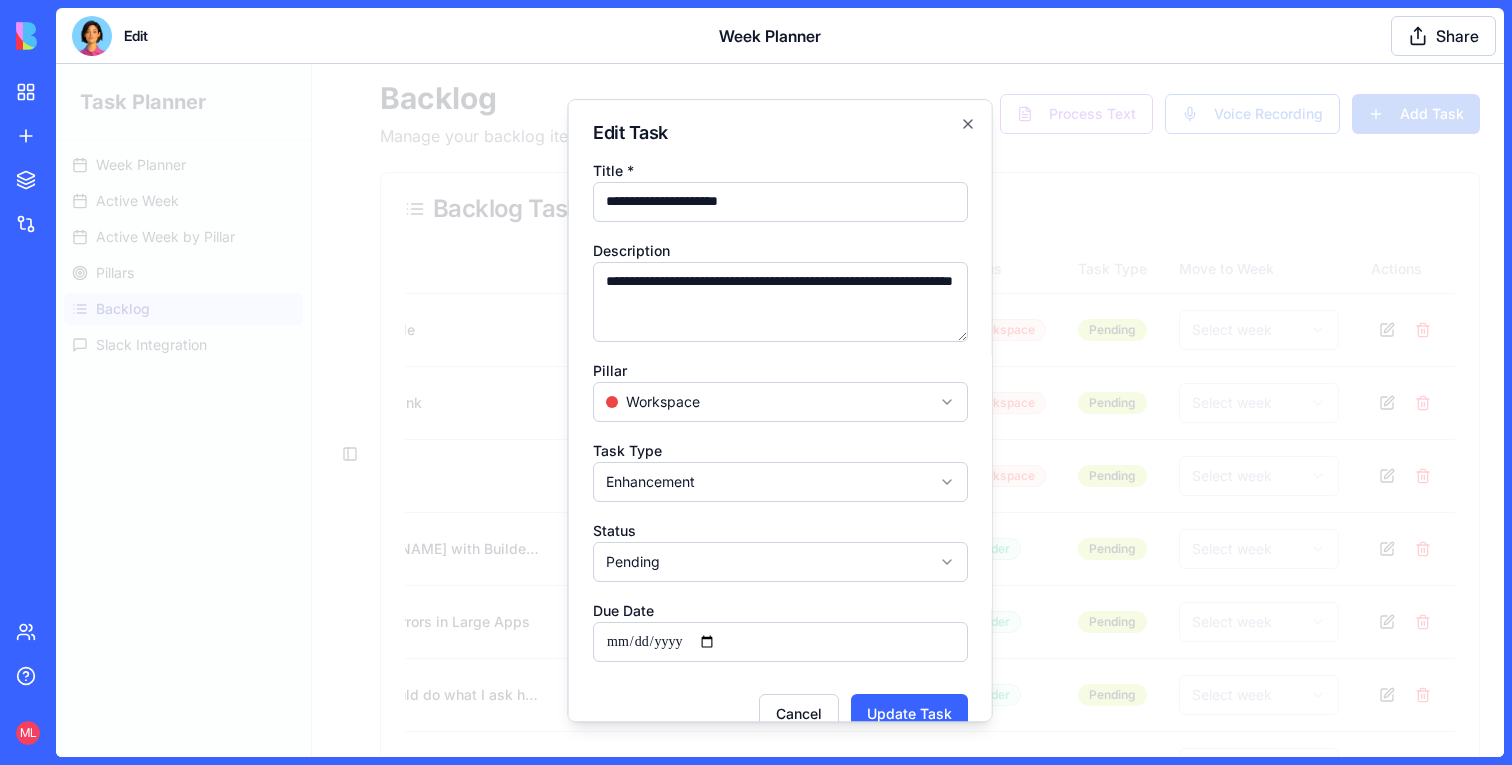 scroll, scrollTop: 36, scrollLeft: 0, axis: vertical 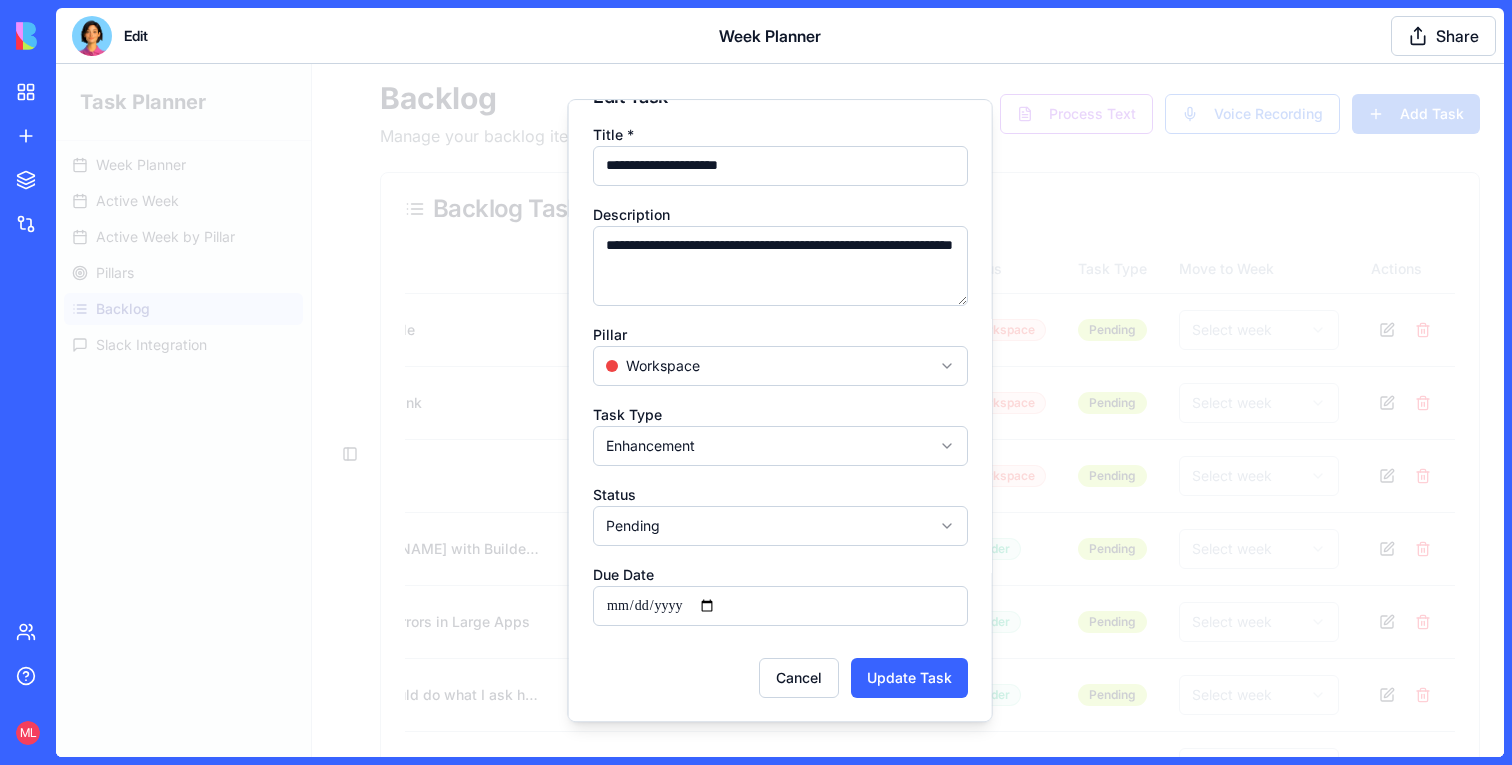 click on "**********" at bounding box center [780, 410] 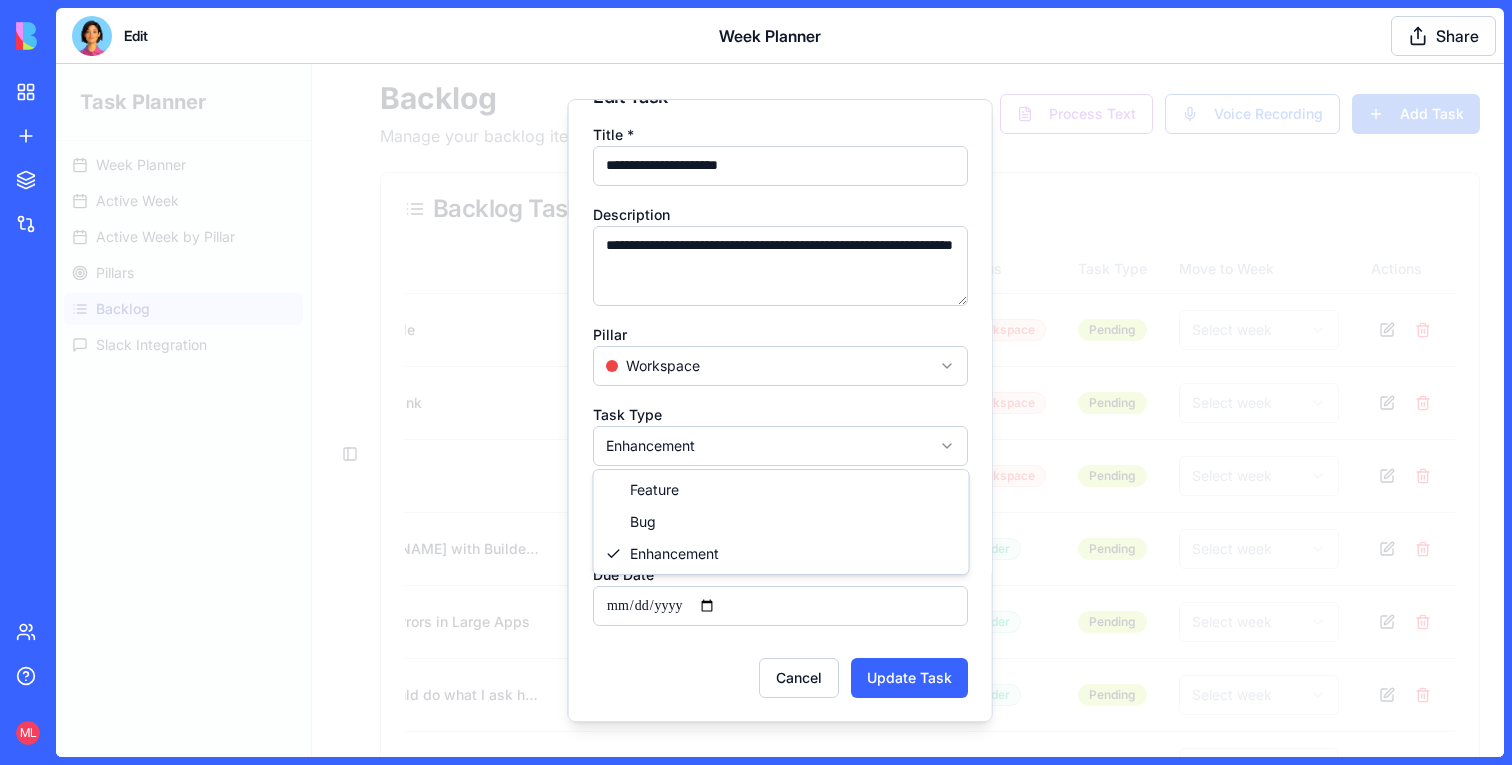 click on "Task Planner Week Planner Active Week Active Week by Pillar Pillars Backlog Slack Integration Toggle Sidebar Backlog Manage your backlog items and add new tasks through text or voice recording. Process Text Voice Recording Add Task Backlog Tasks 7 Title Description Pillar Status Task Type Move to Week Actions enhancement Create App Users Table Develop a table to manage and display app users within the workspace. Workspace Pending Select week enhancement Implement Login via Link Enable users to log into the app using a link for easier access. Workspace Pending Select week enhancement Set Data Permissions Define roles and assign user-specific permissions on data. Workspace Pending Select week enhancement Familiarize Ella with Builder Capabilities Ensure Ella understands the capabilities and limitations of the Builder. Builder Pending Select week enhancement Reduce Compilation Errors in Large Apps Implement measures to minimize compilation errors when the app scales. Builder Pending Select week enhancement" at bounding box center [780, 455] 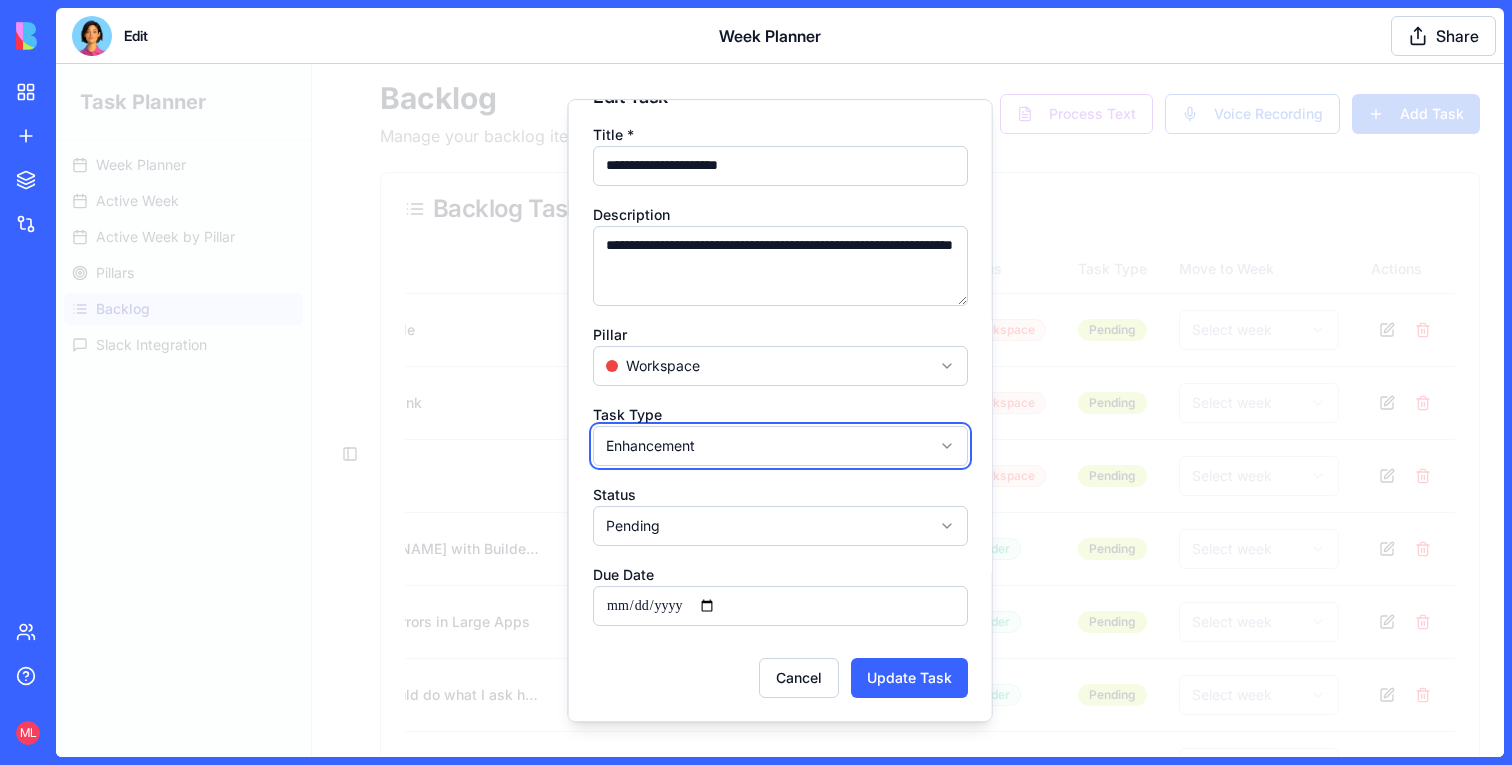 click at bounding box center (780, 410) 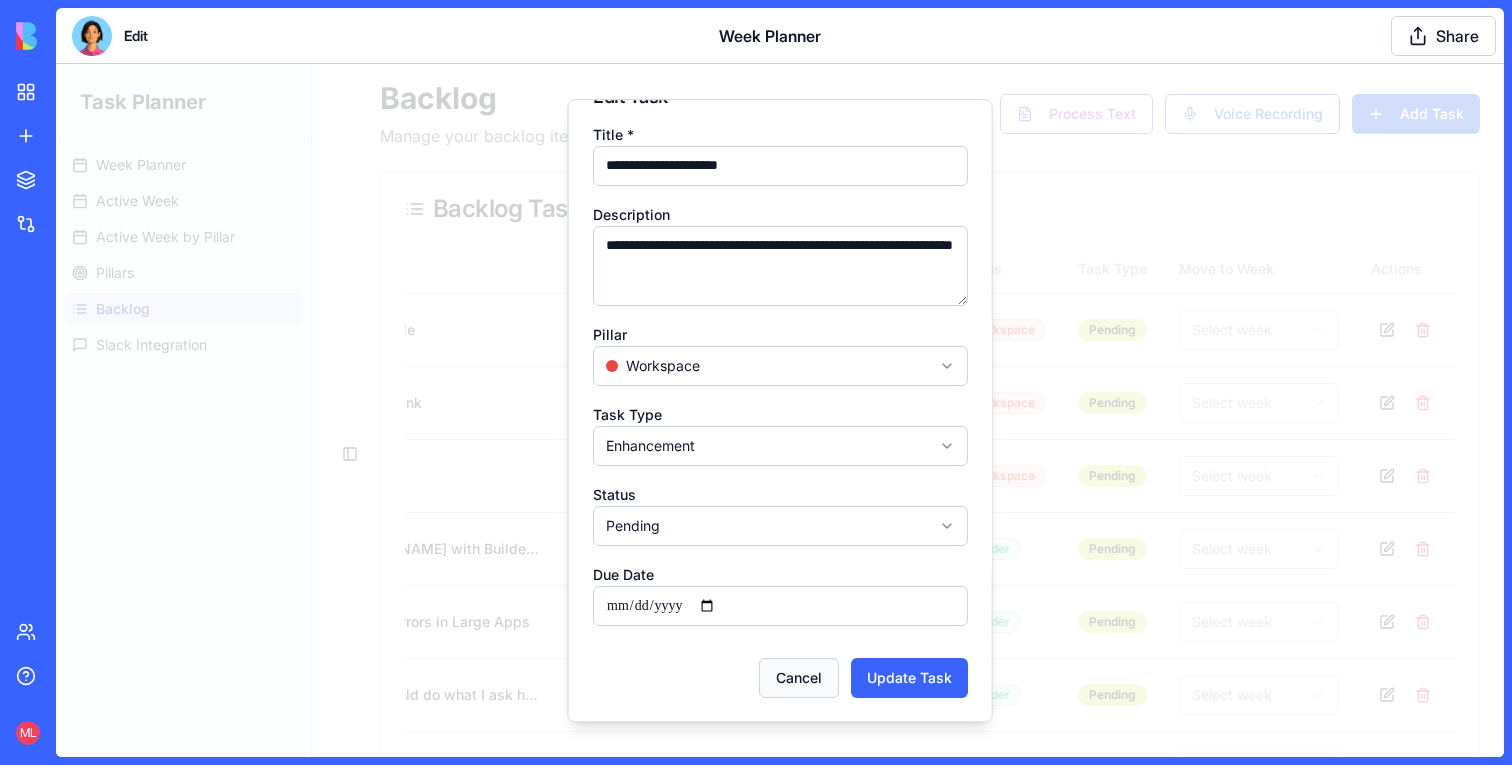click on "Cancel" at bounding box center [799, 678] 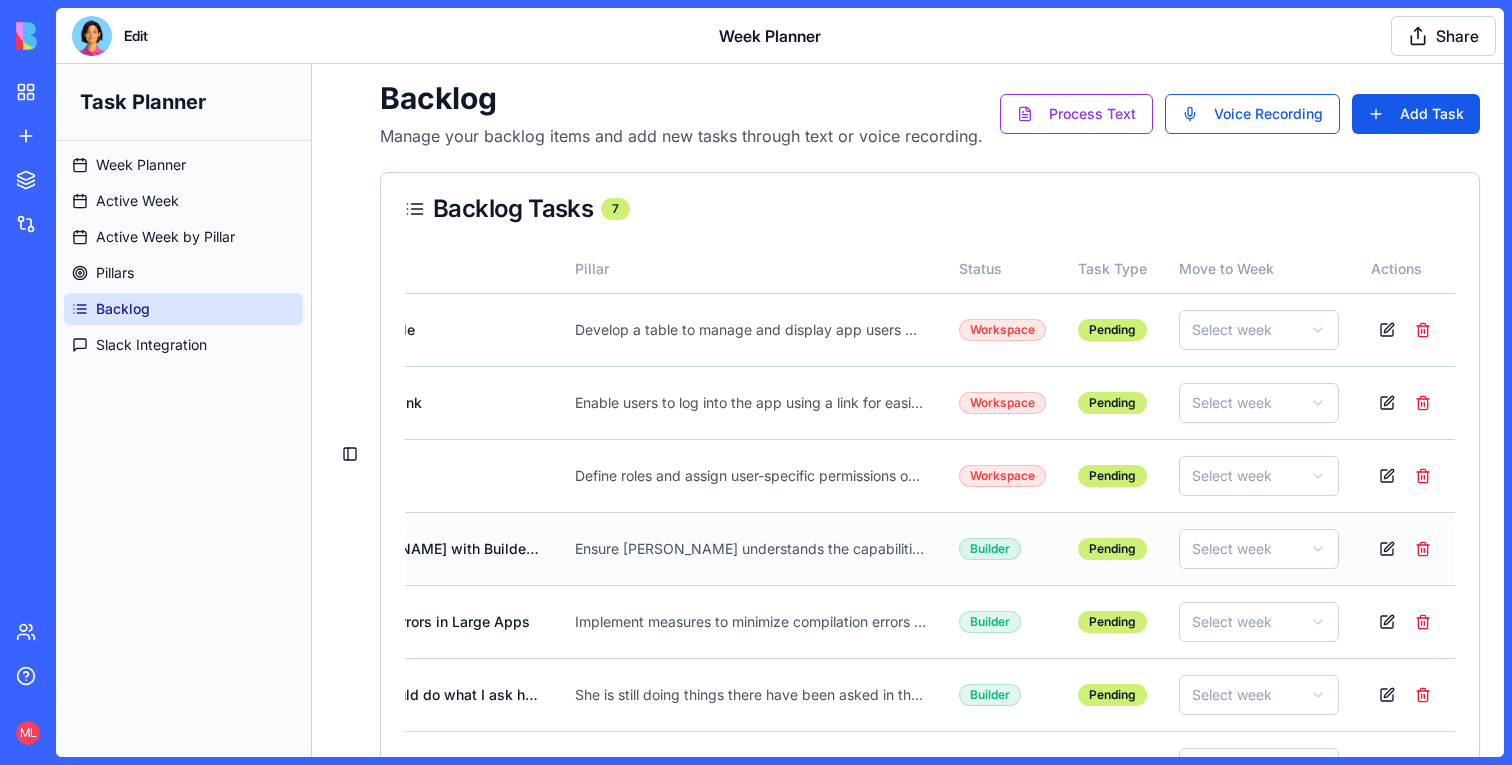 scroll, scrollTop: 9, scrollLeft: 0, axis: vertical 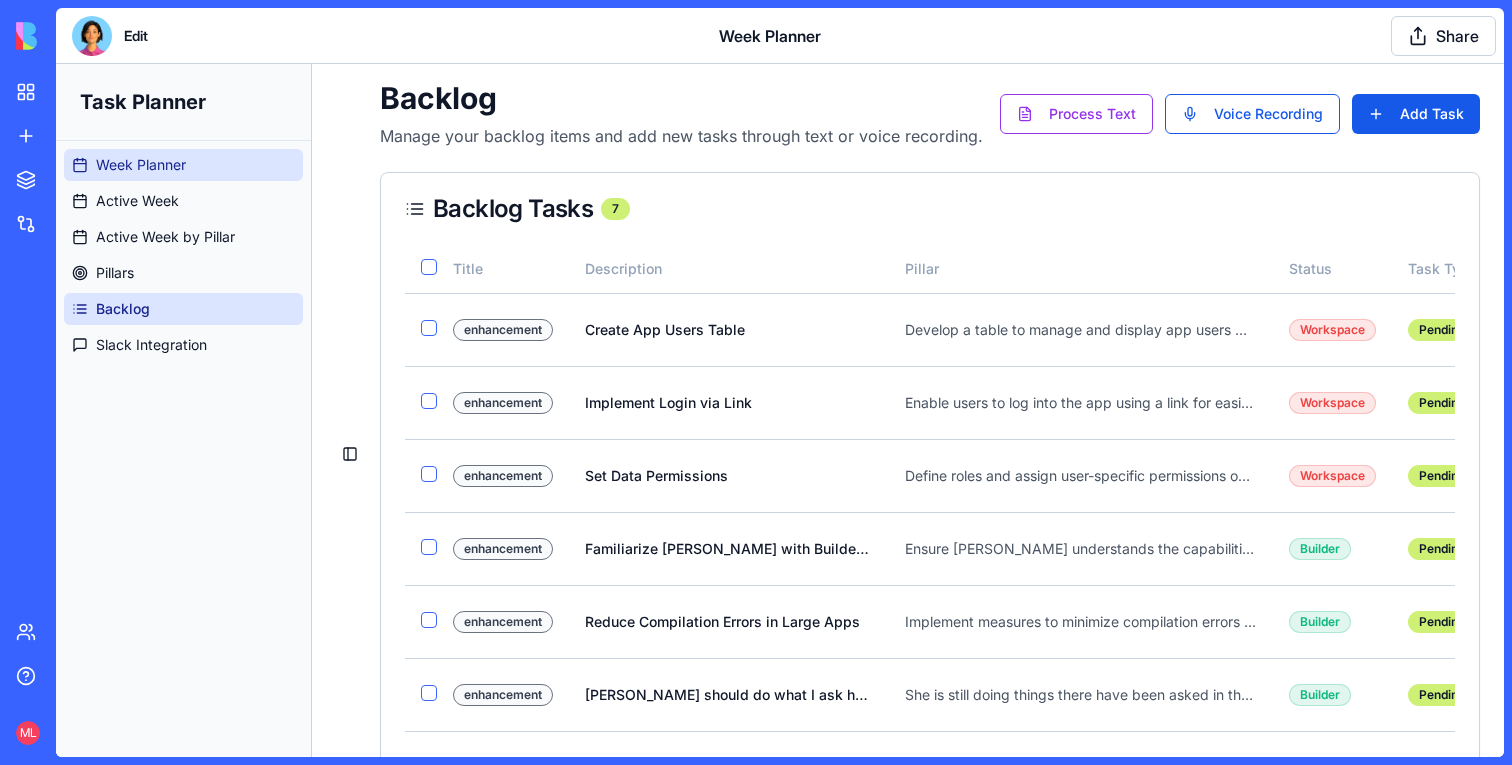 click on "Week Planner" at bounding box center [141, 165] 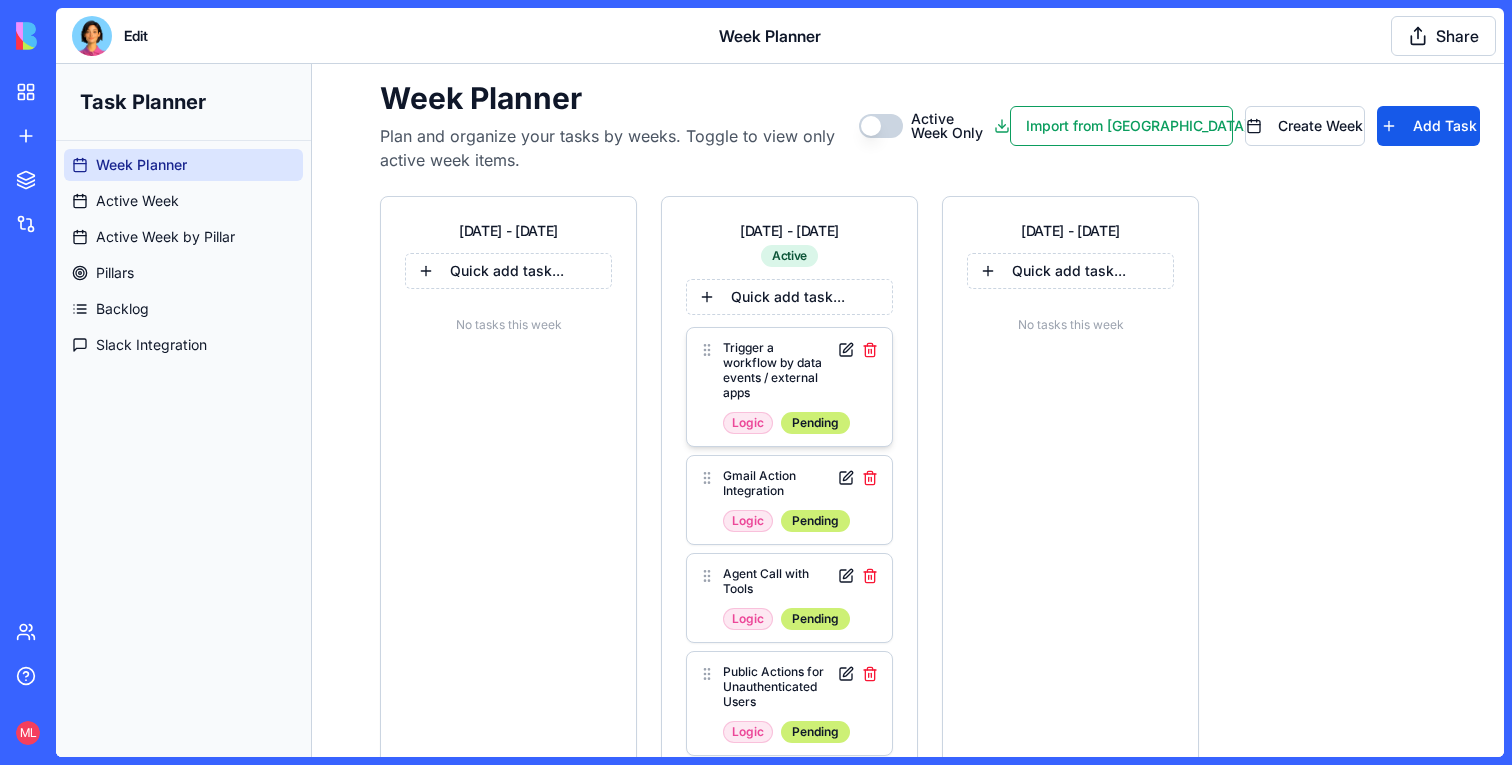 click on "Trigger a workflow by data events / external apps" at bounding box center [775, 370] 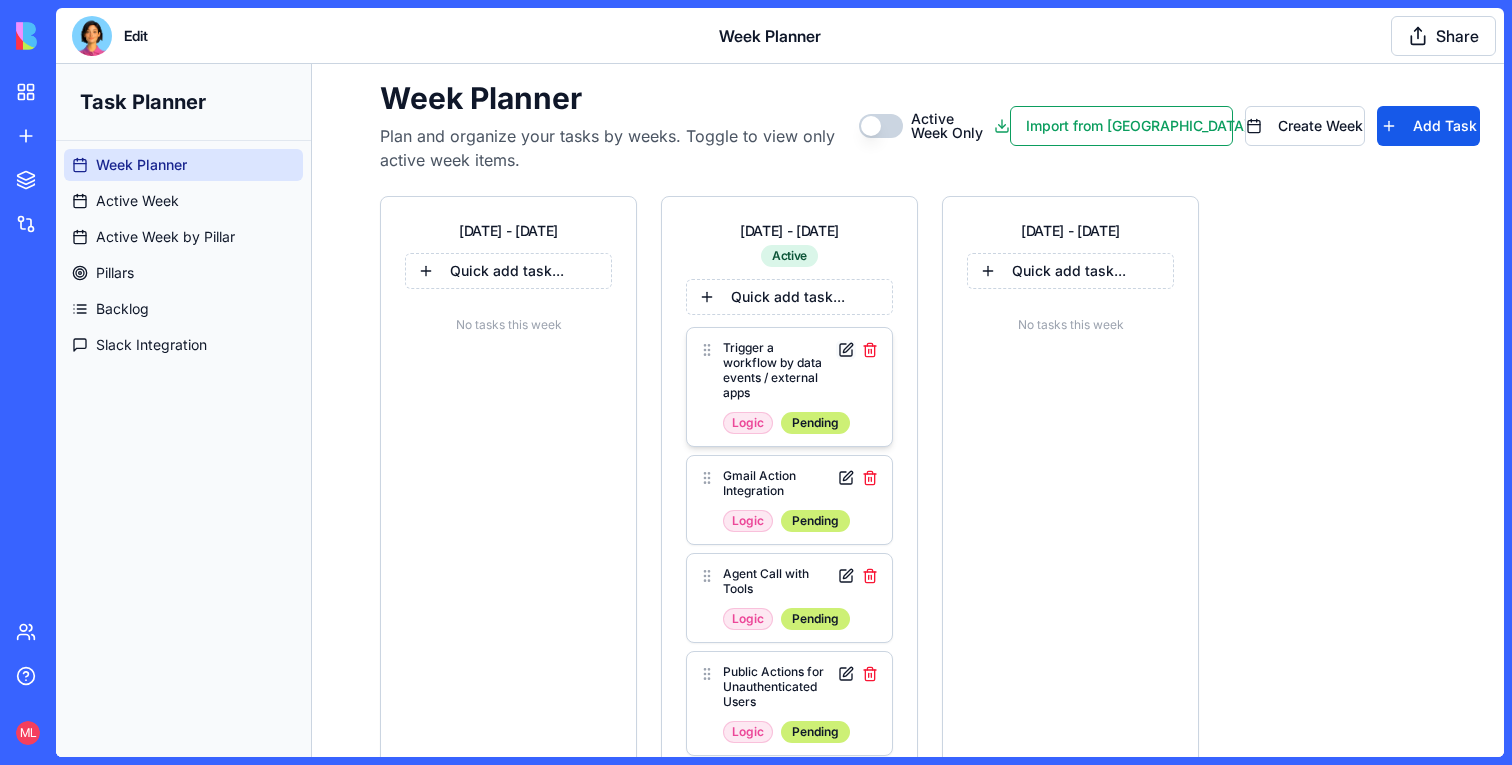 click at bounding box center (846, 350) 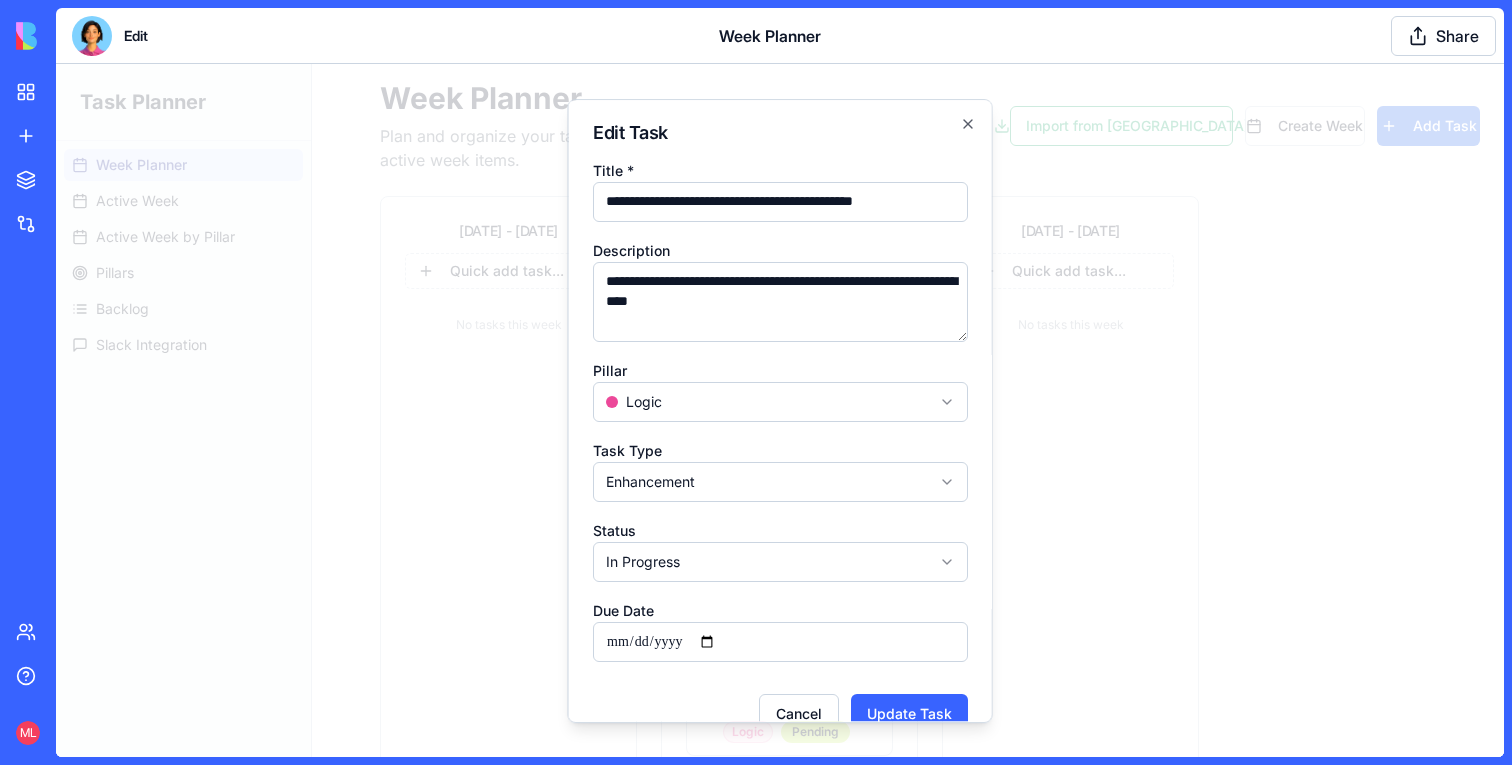 click at bounding box center (780, 410) 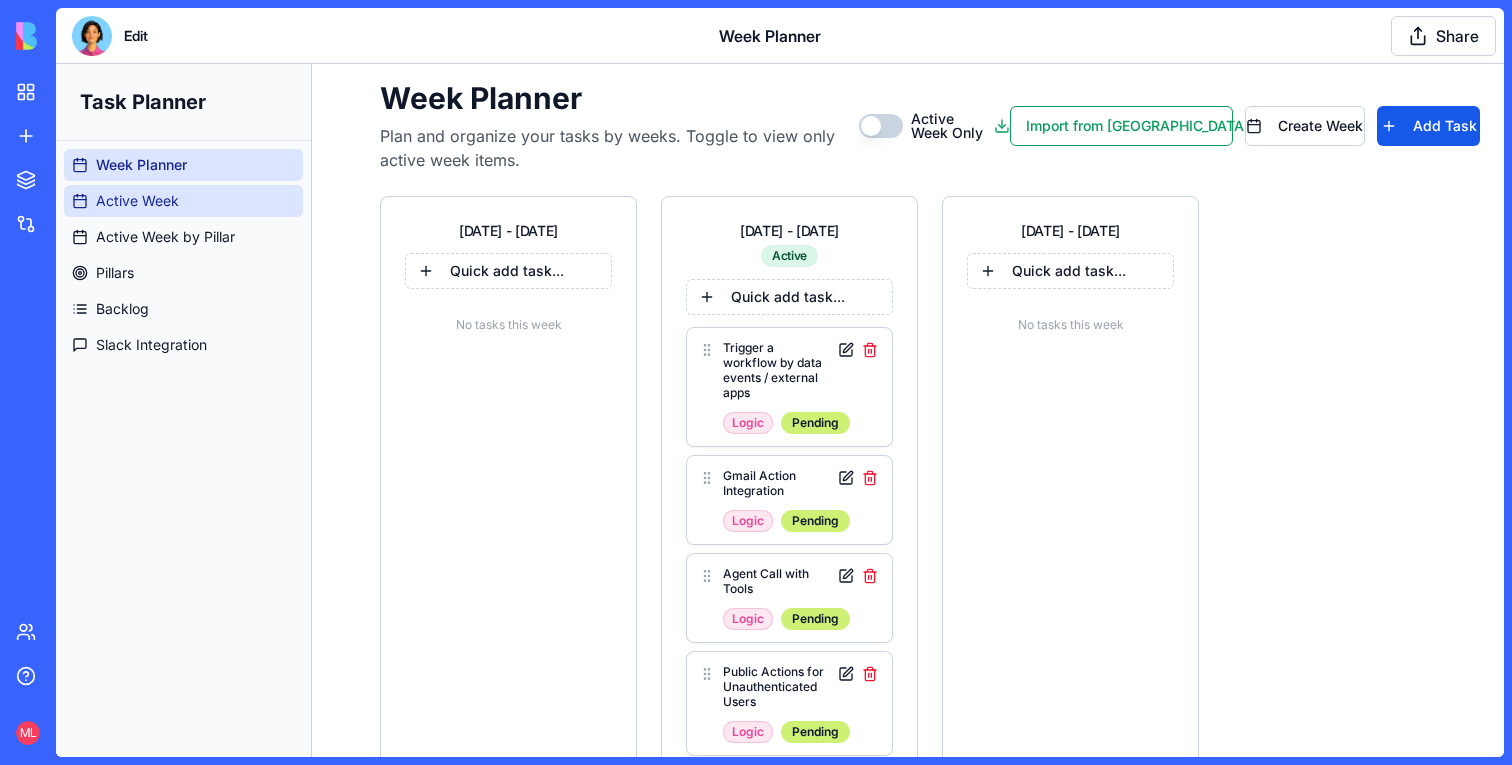 click on "Active Week" at bounding box center (183, 201) 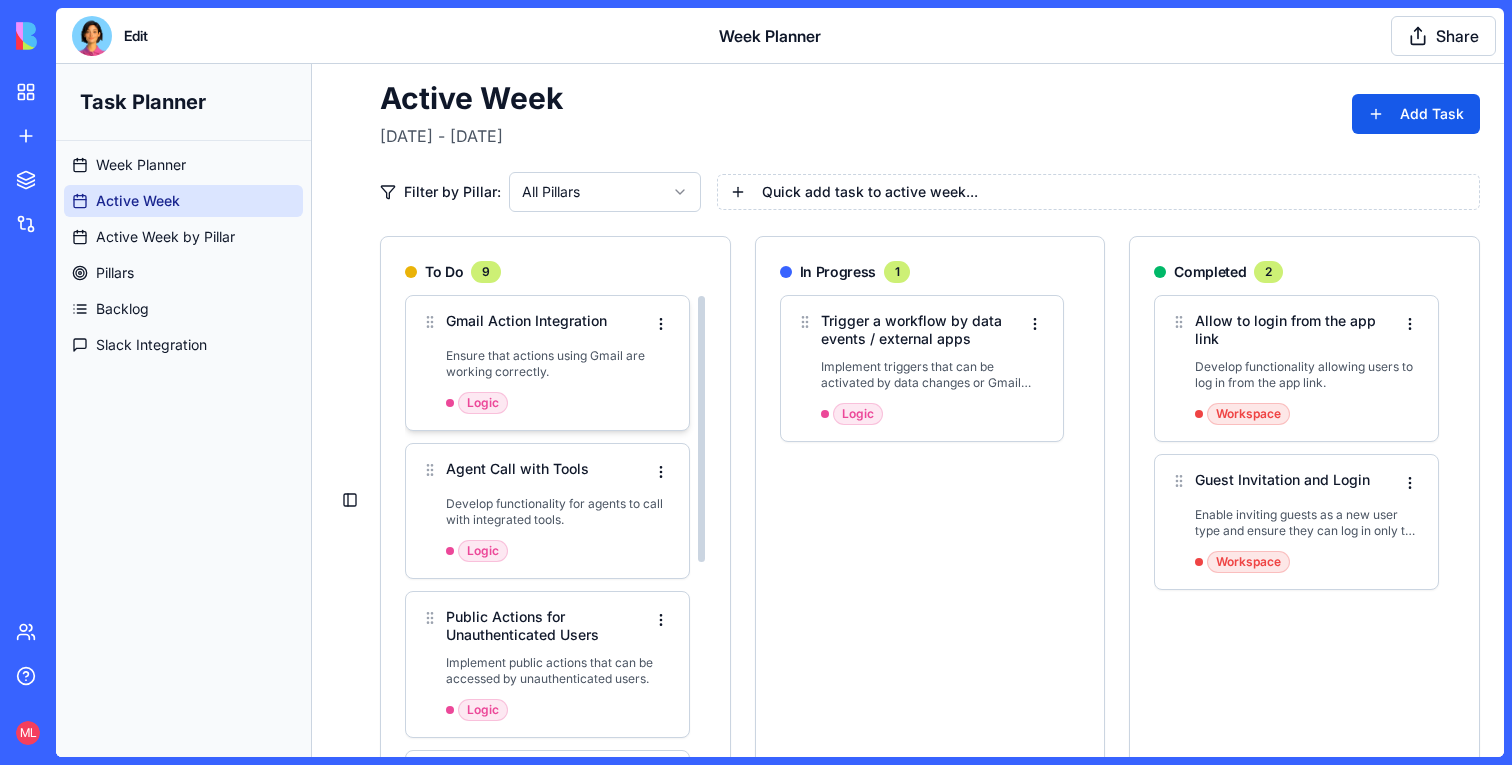 click on "Ensure that actions using Gmail are working correctly." at bounding box center [559, 364] 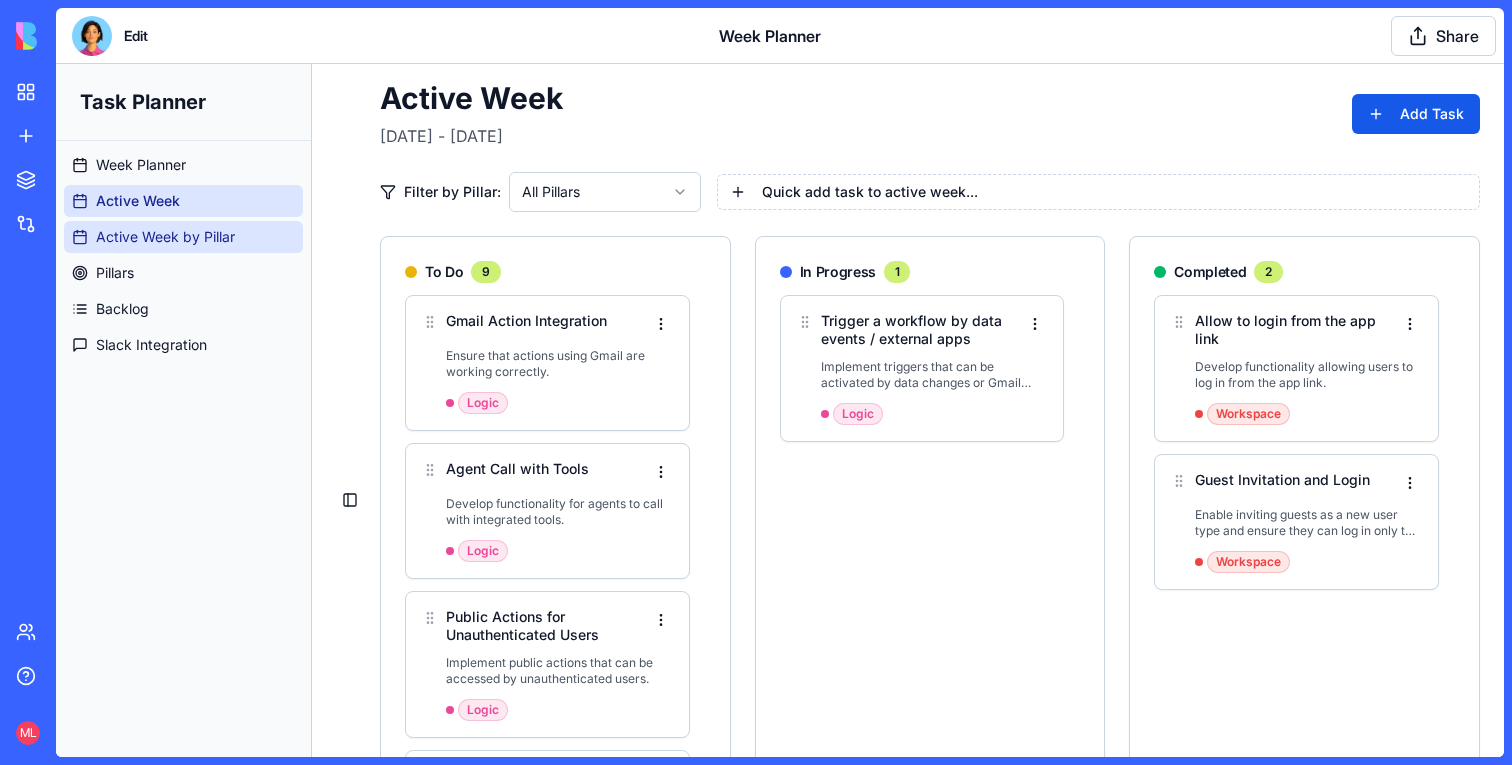 click on "Active Week by Pillar" at bounding box center (183, 237) 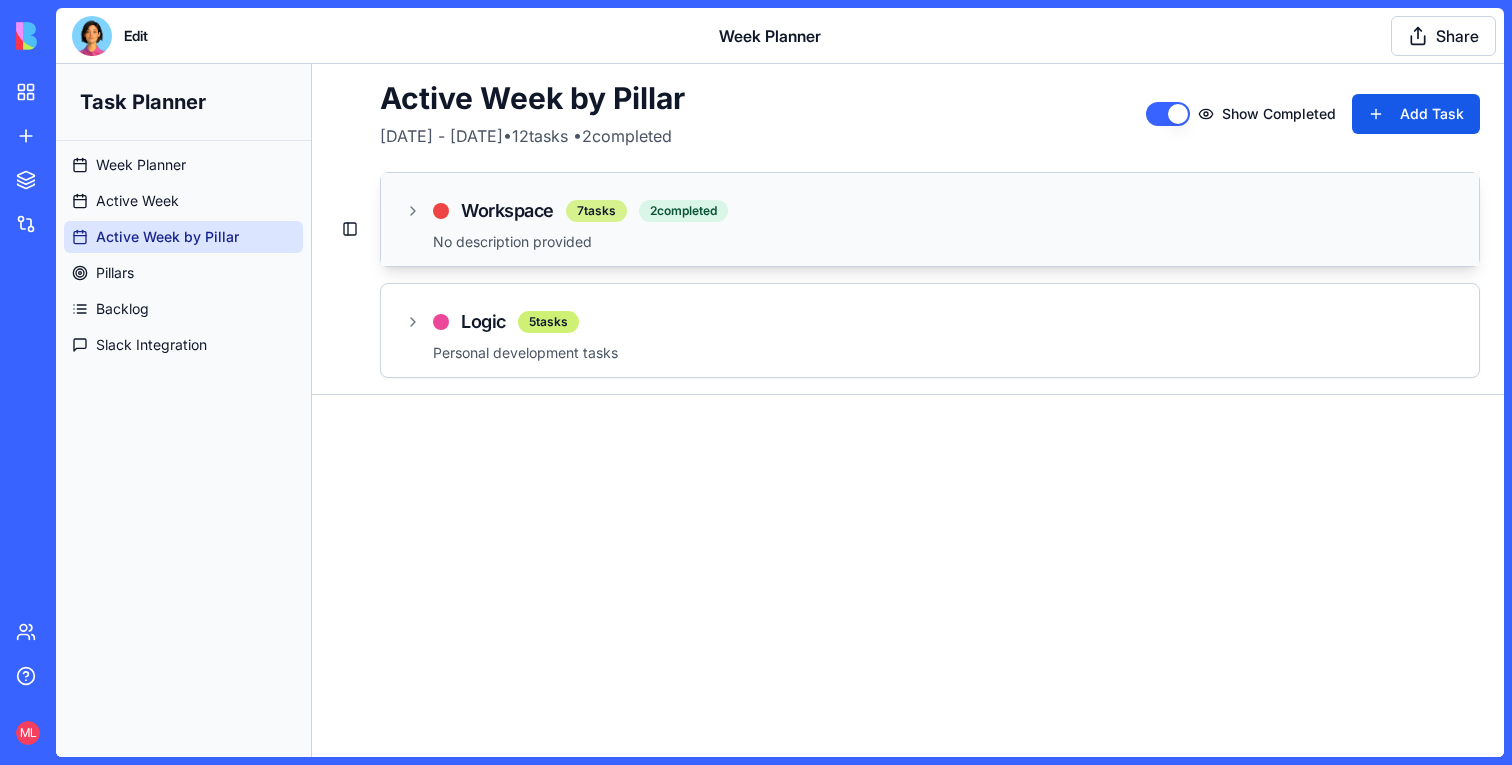 click on "7  tasks" at bounding box center (596, 211) 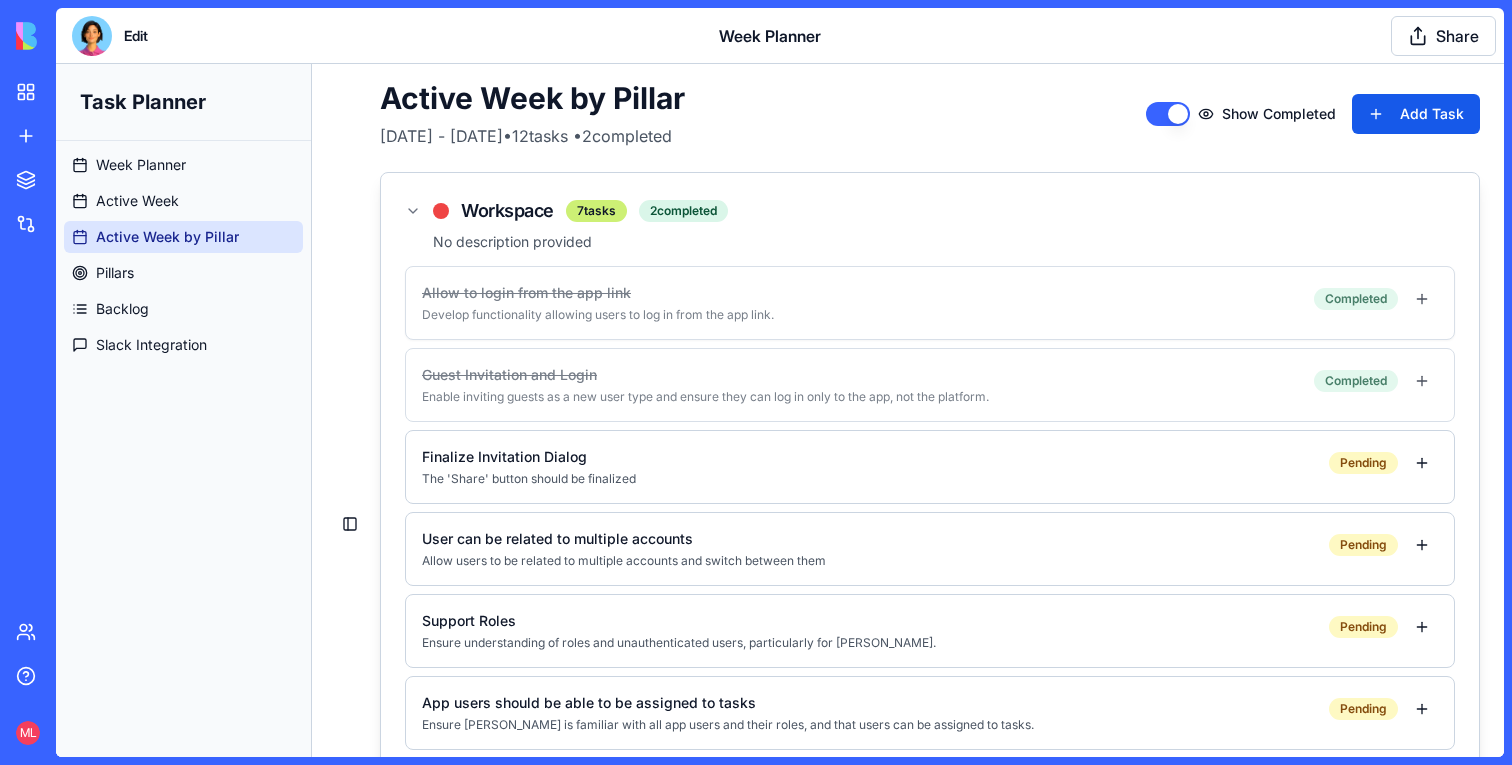 click on "Develop functionality allowing users to log in from the app link." at bounding box center [860, 315] 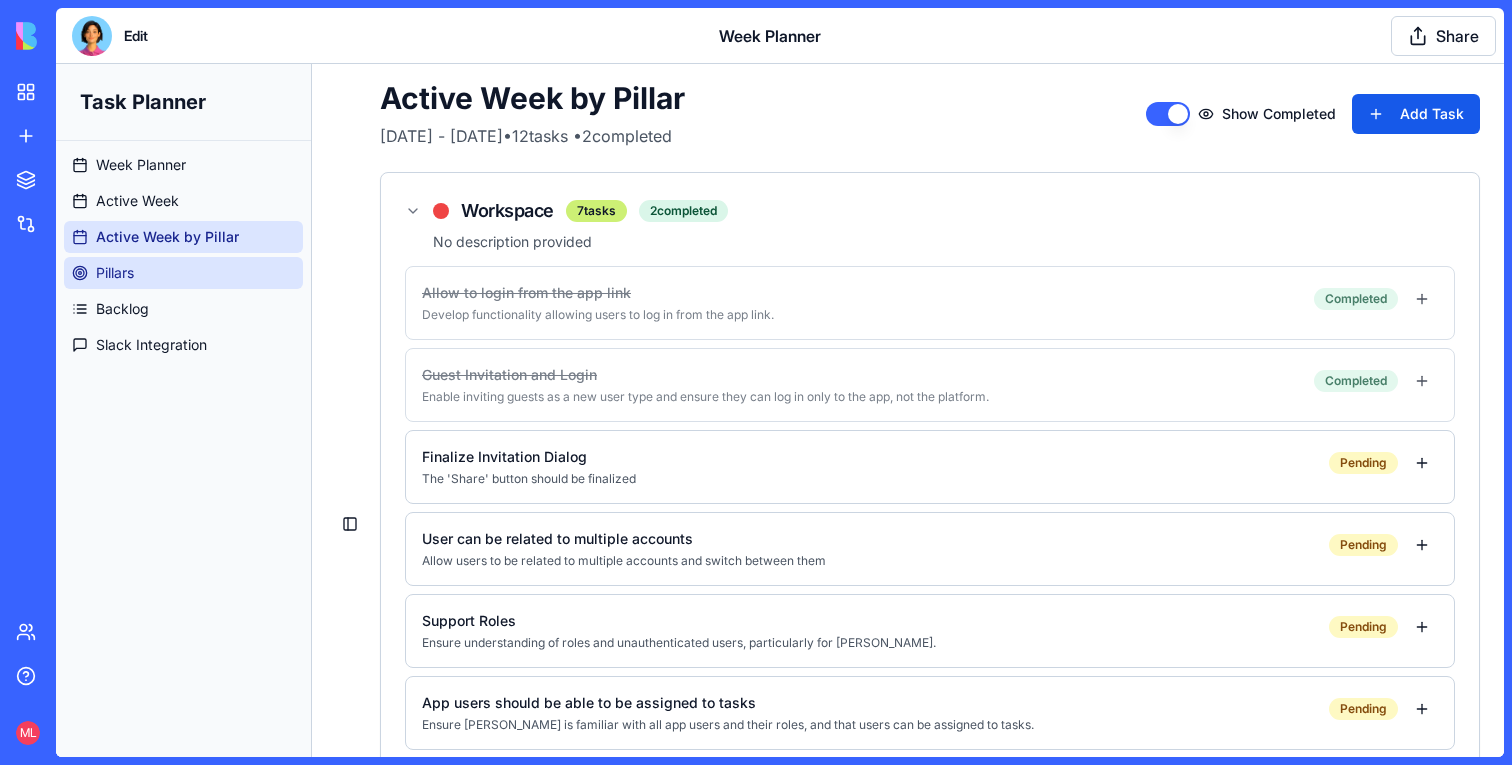 click on "Pillars" at bounding box center [183, 273] 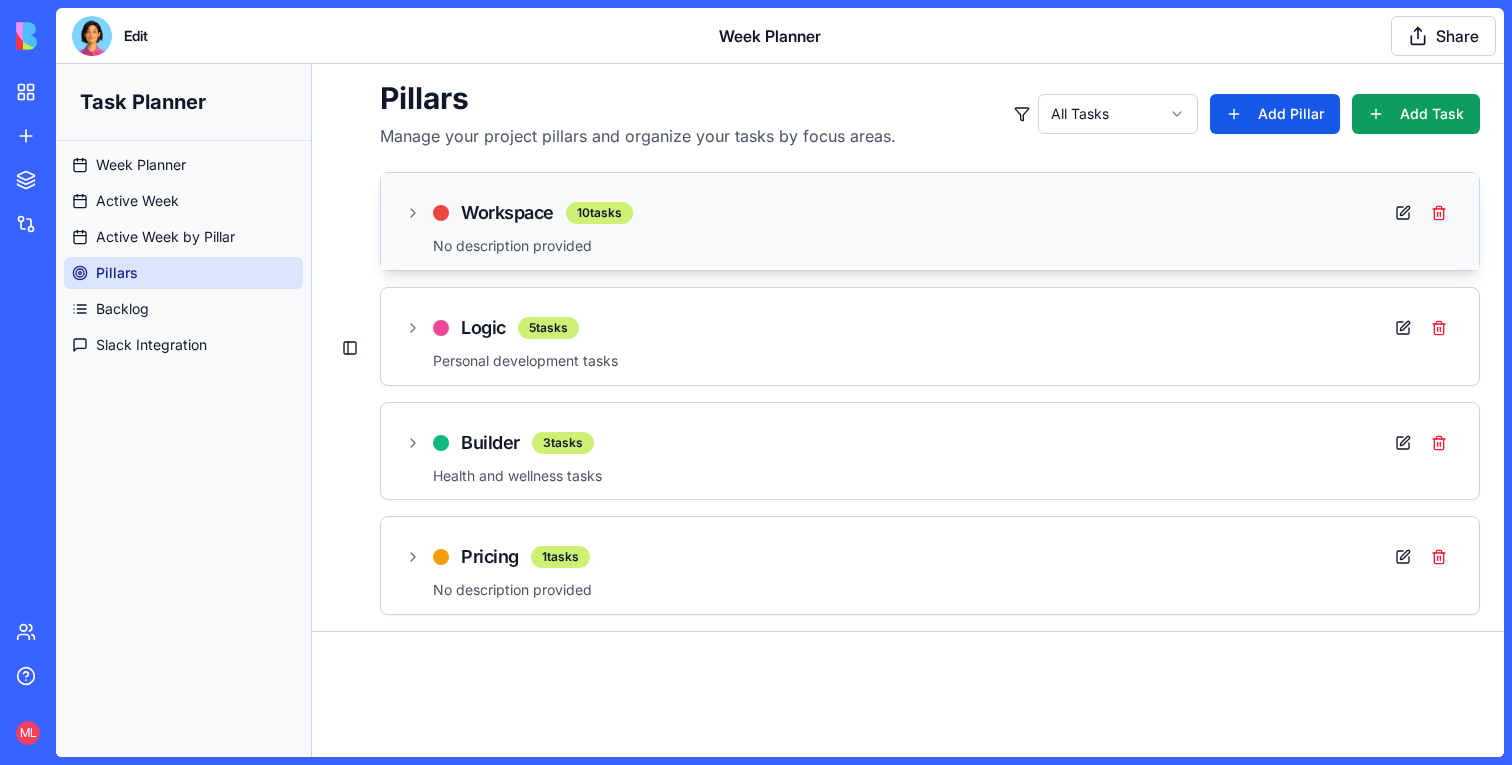 click on "Workspace" at bounding box center [507, 213] 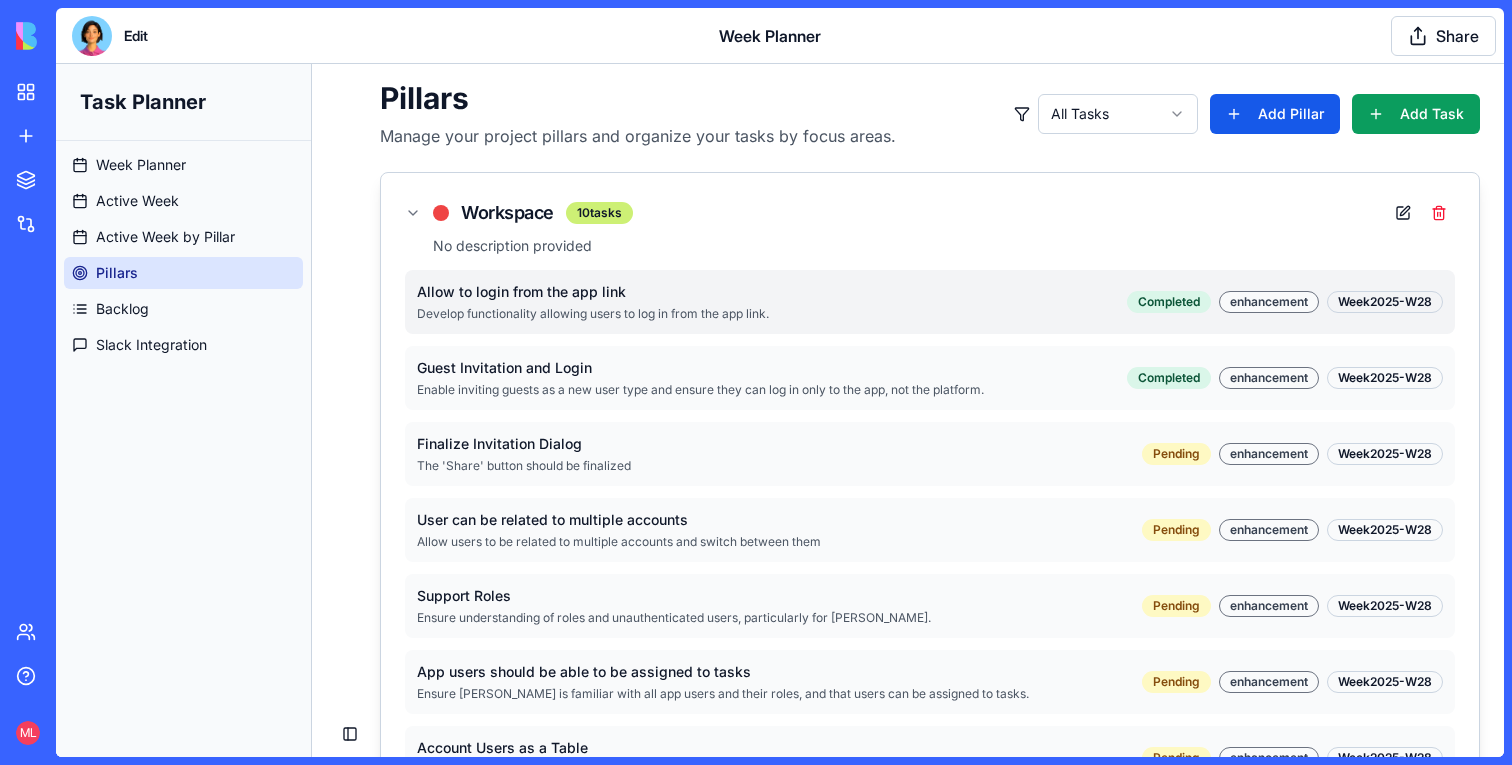 click on "Allow to login from the app link" at bounding box center [772, 292] 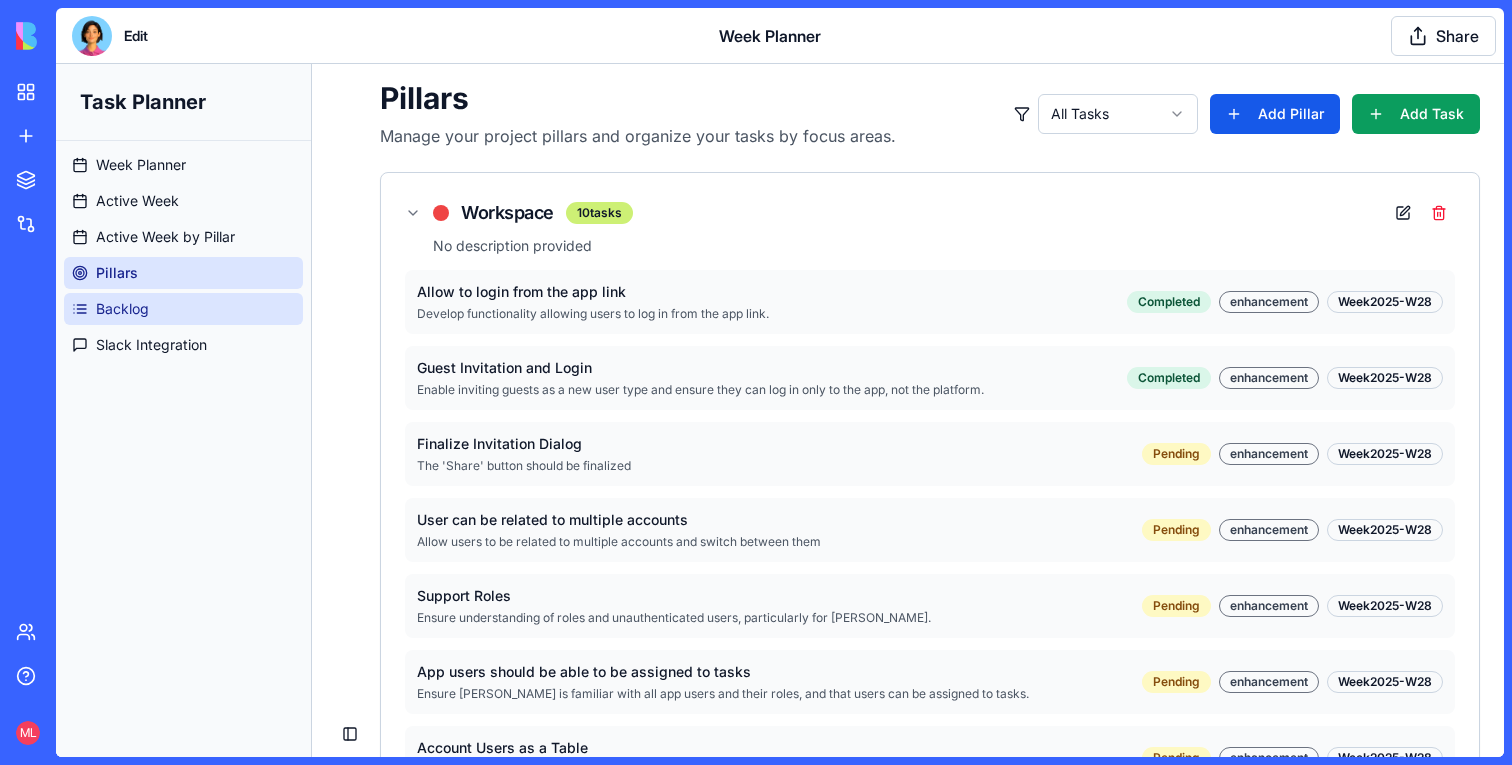 click on "Backlog" at bounding box center [183, 309] 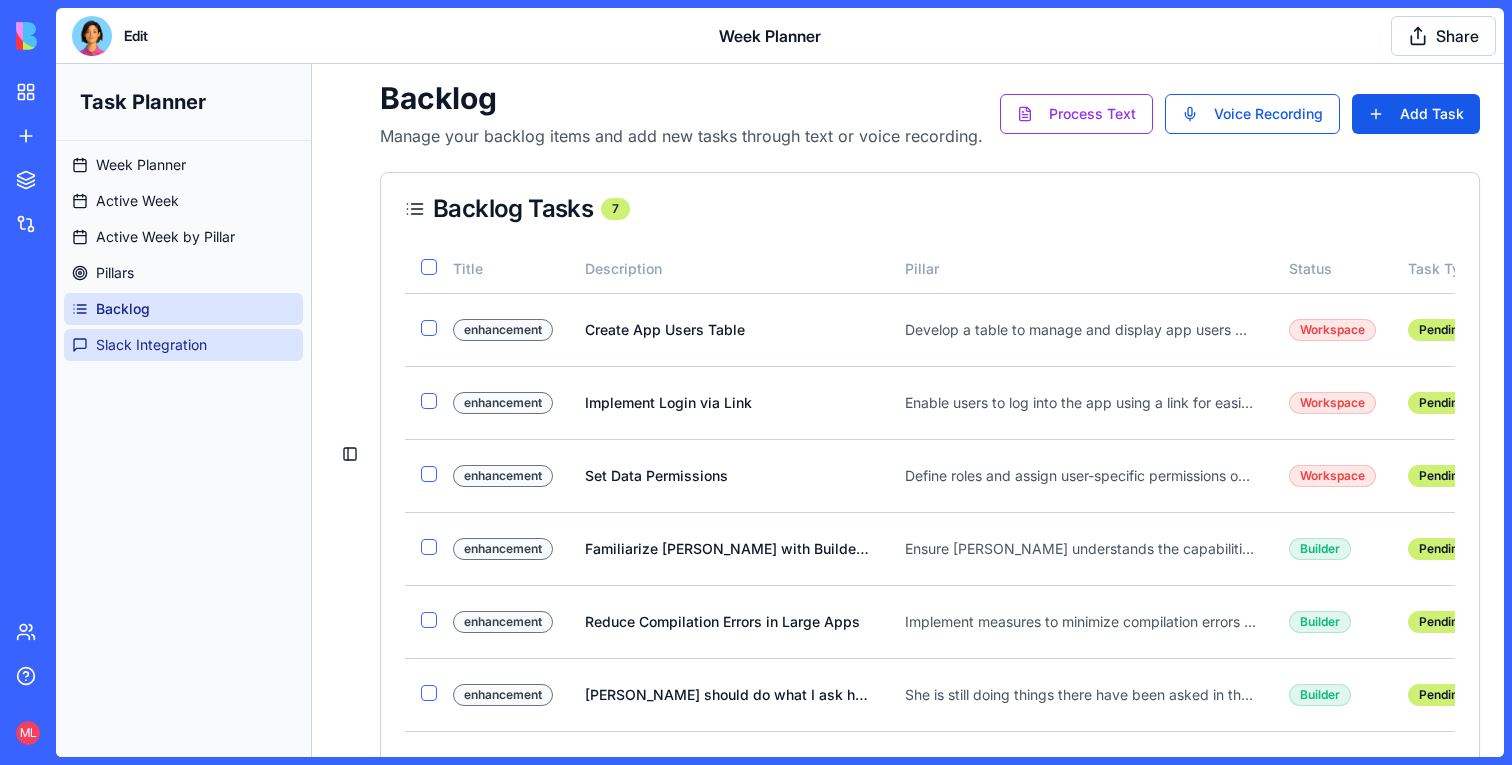 click on "Slack Integration" at bounding box center [183, 345] 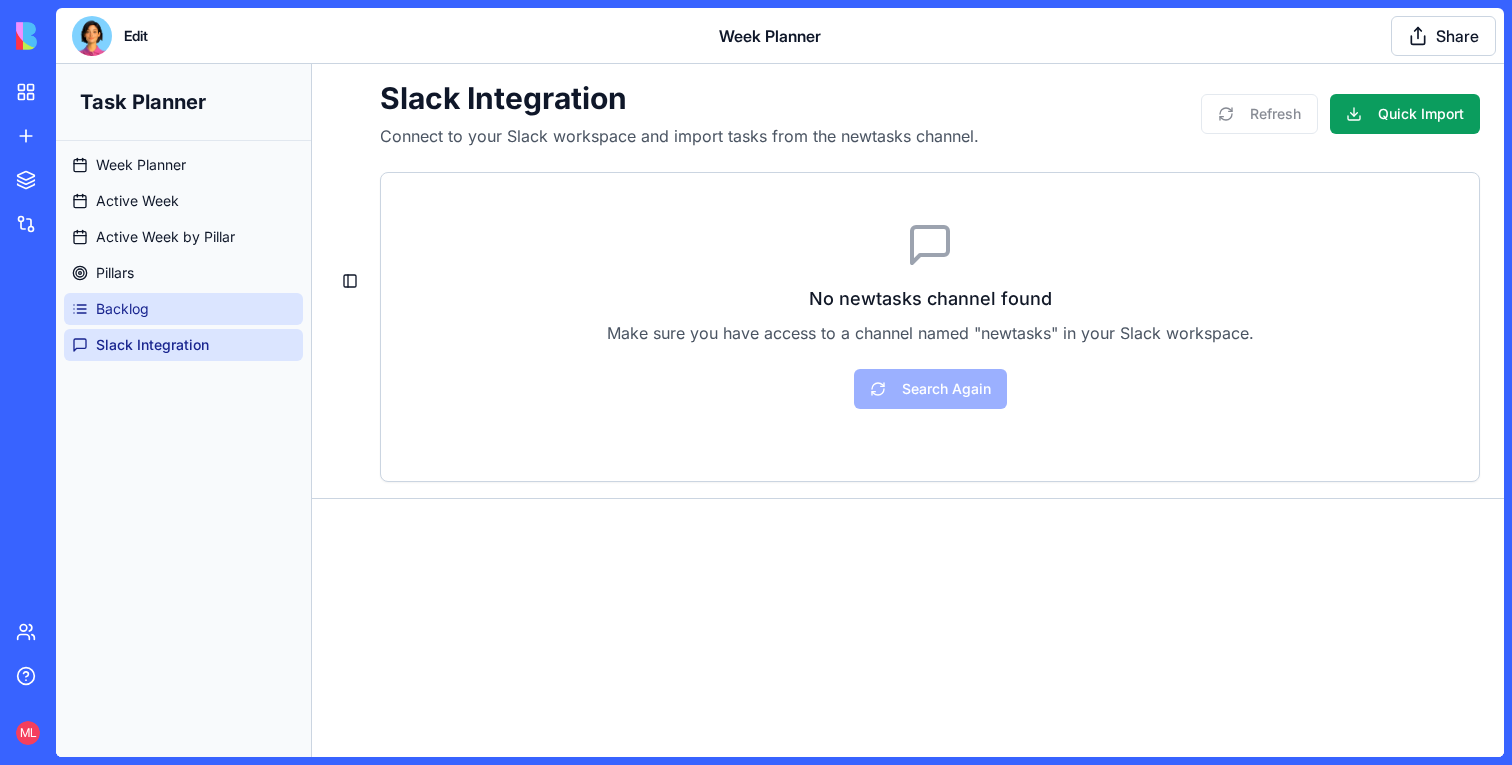 click on "Backlog" at bounding box center [183, 309] 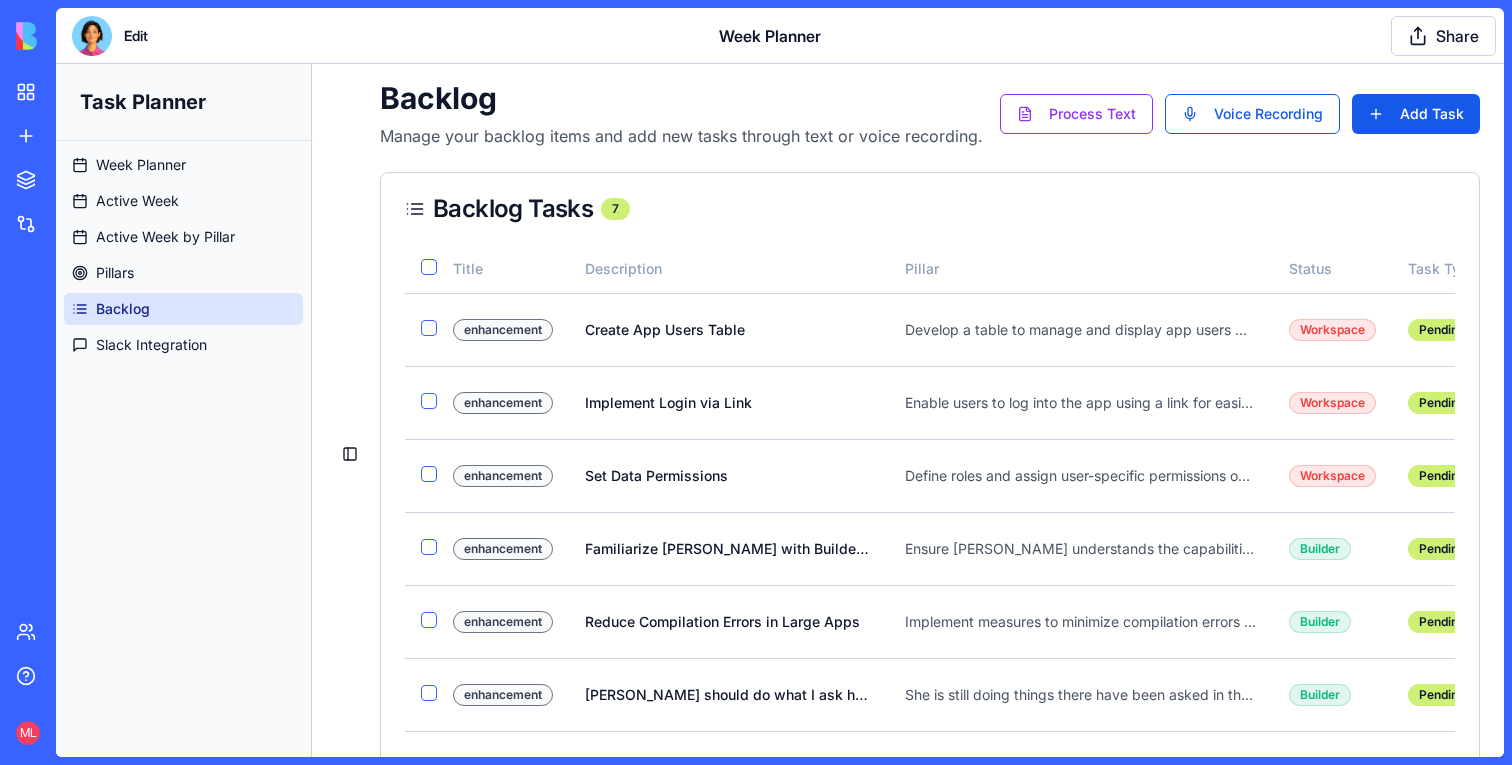 click at bounding box center [92, 36] 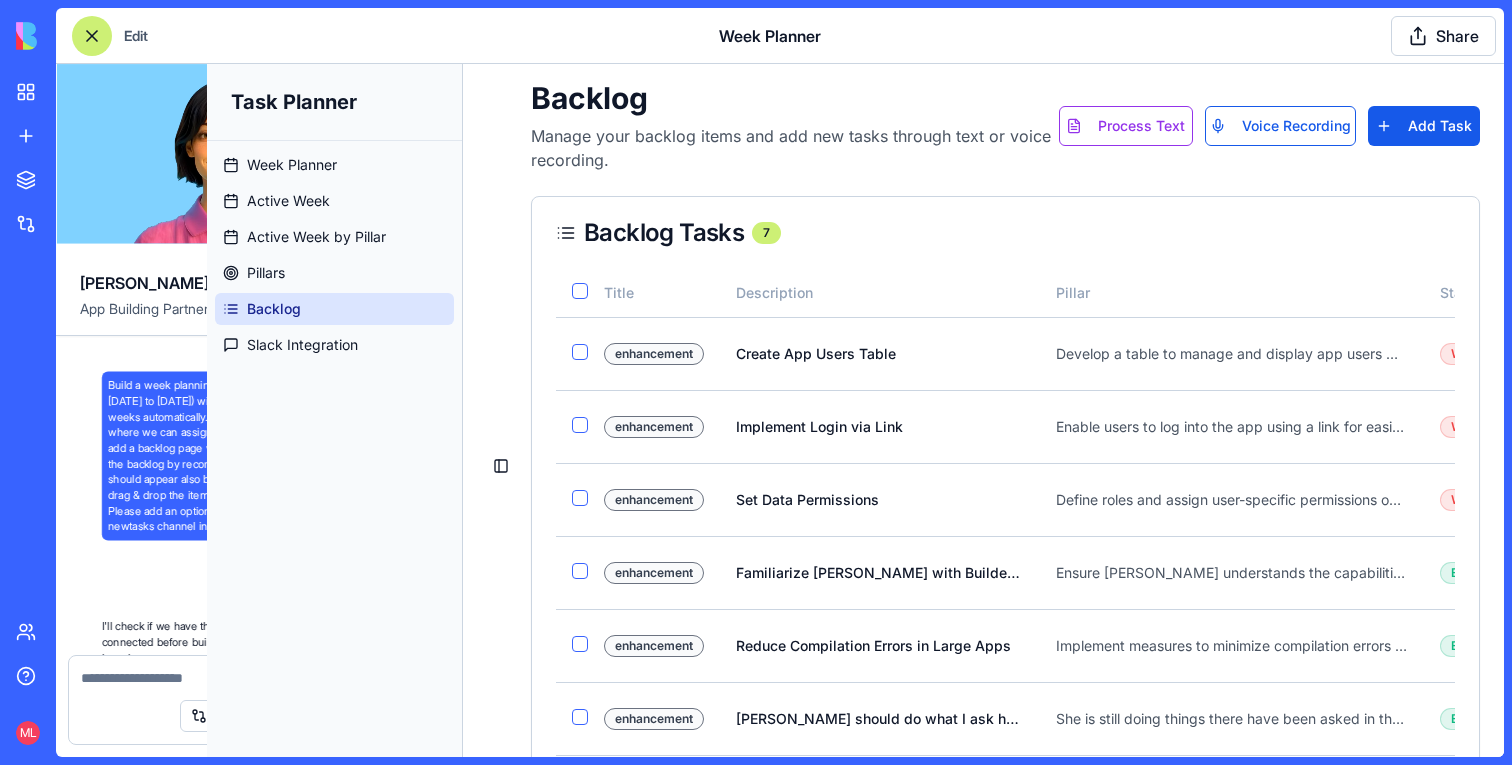 scroll, scrollTop: 19985, scrollLeft: 0, axis: vertical 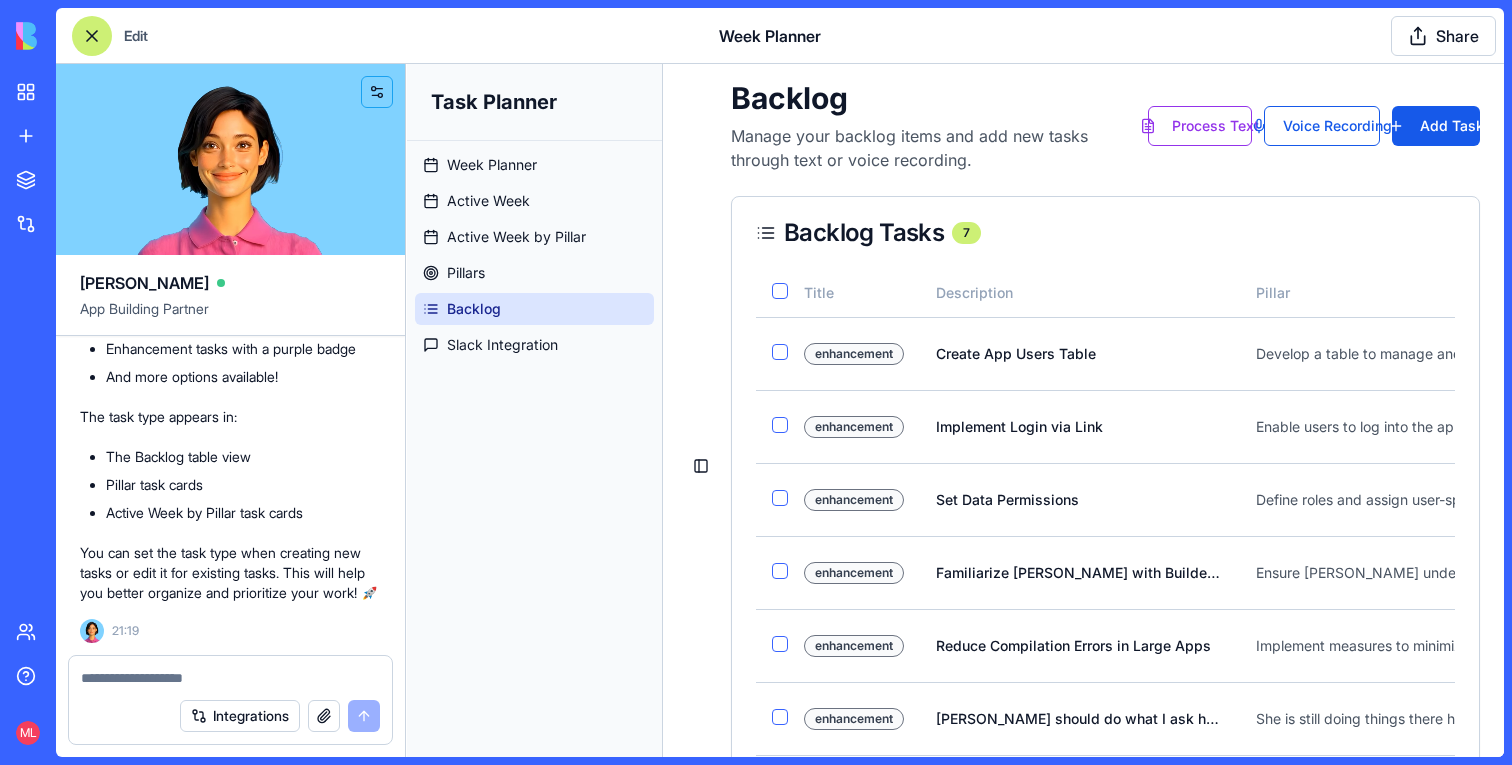 click at bounding box center [230, 678] 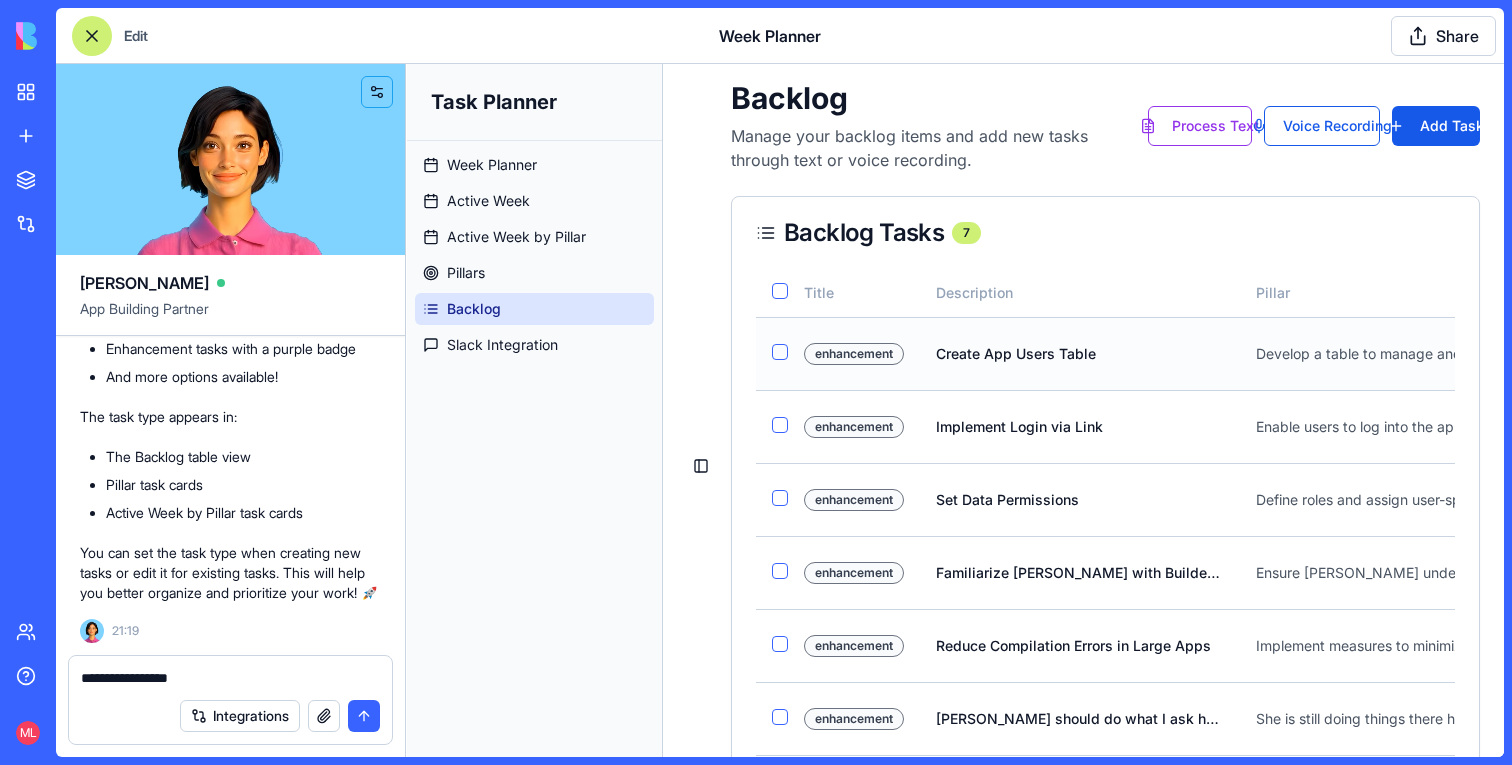 click on "Create App Users Table" at bounding box center [1080, 354] 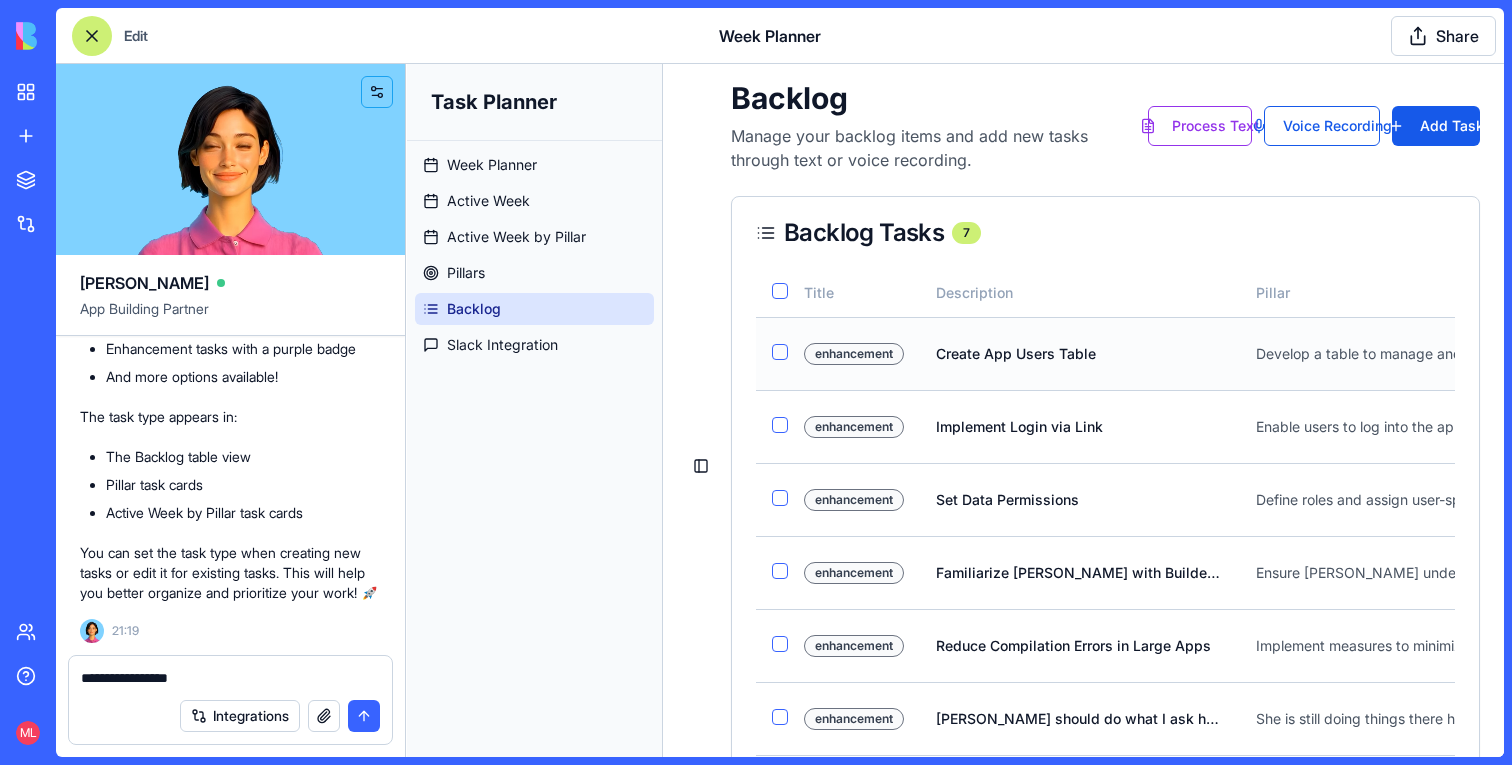 scroll, scrollTop: 112, scrollLeft: 0, axis: vertical 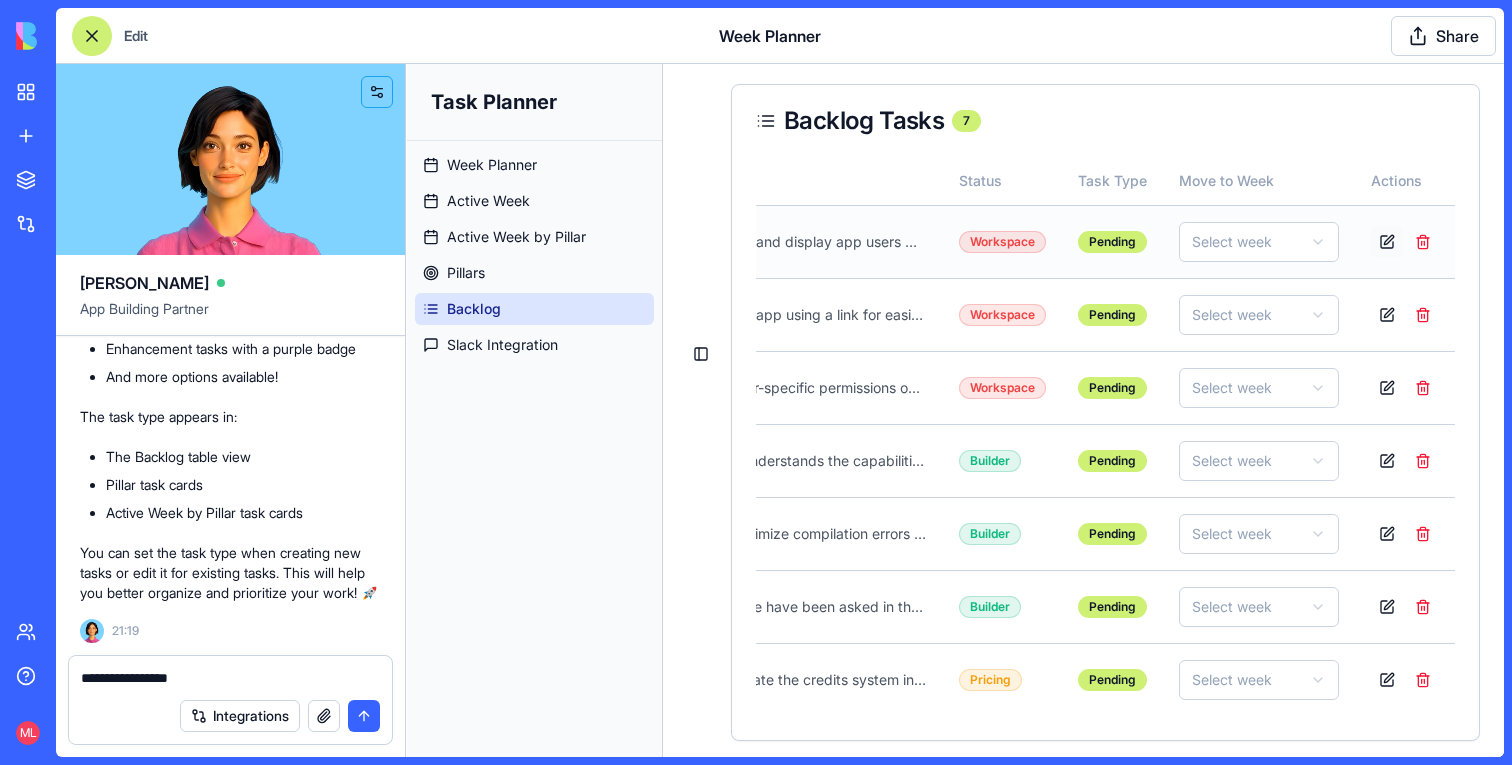 click at bounding box center [1387, 242] 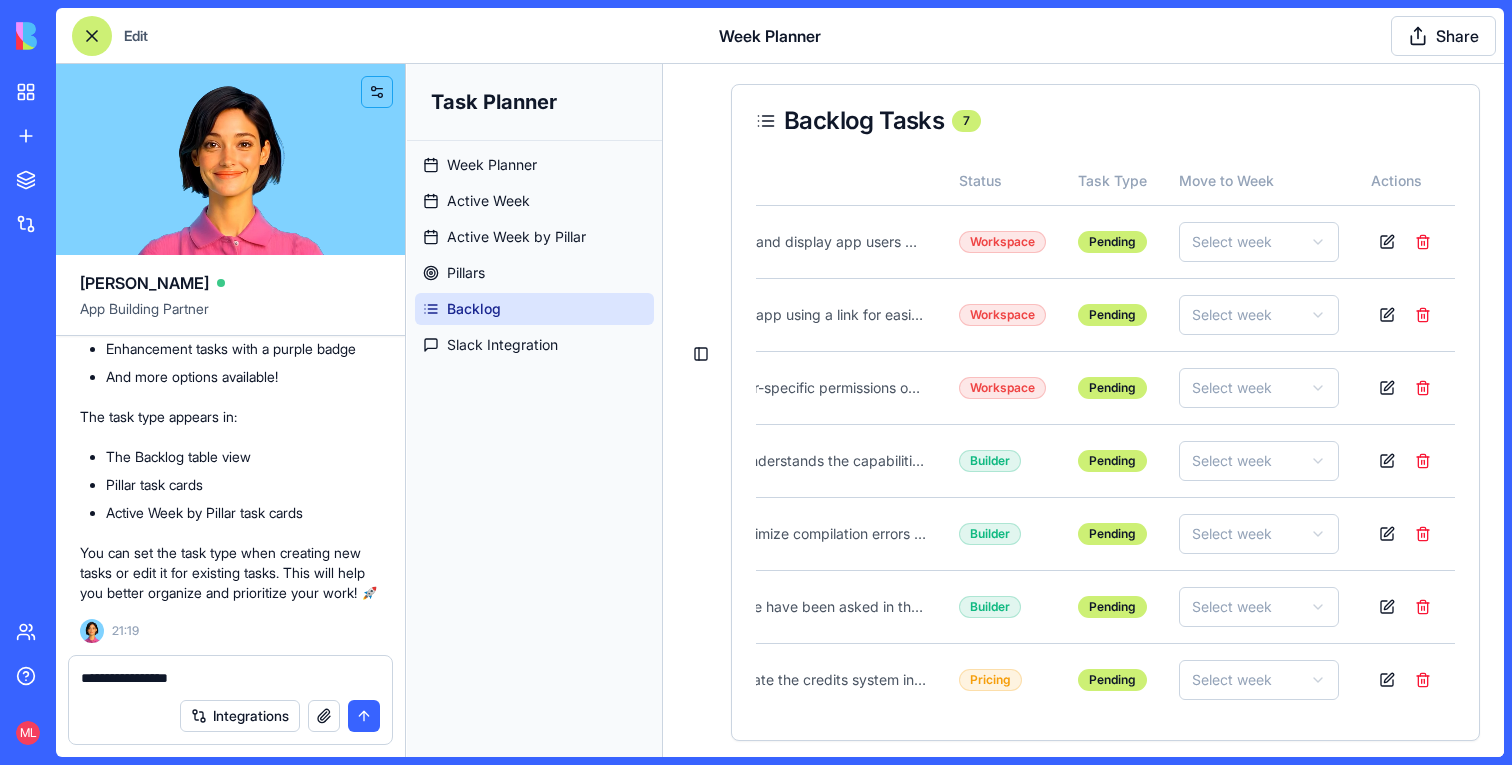 click on "**********" at bounding box center [230, 678] 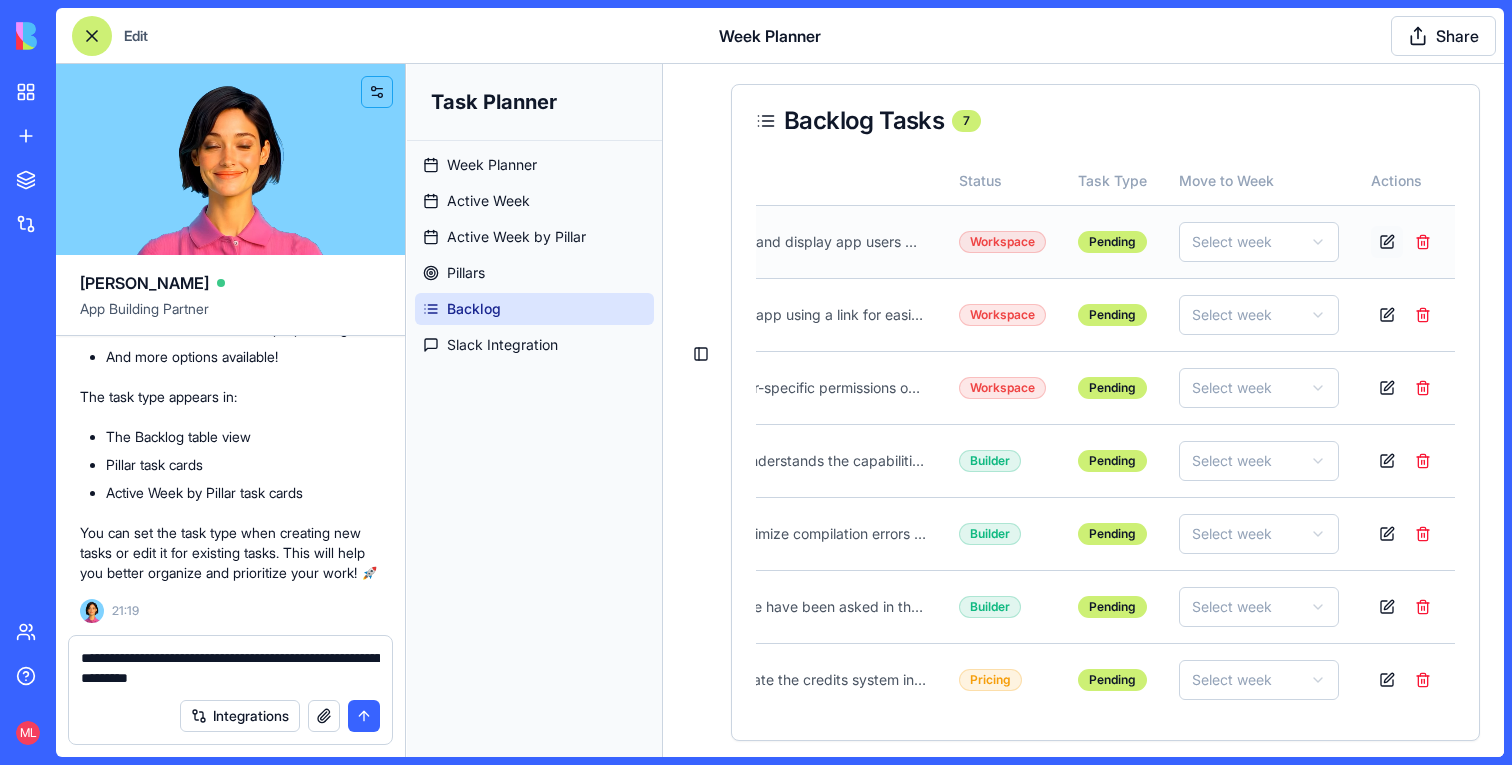 click at bounding box center (1387, 242) 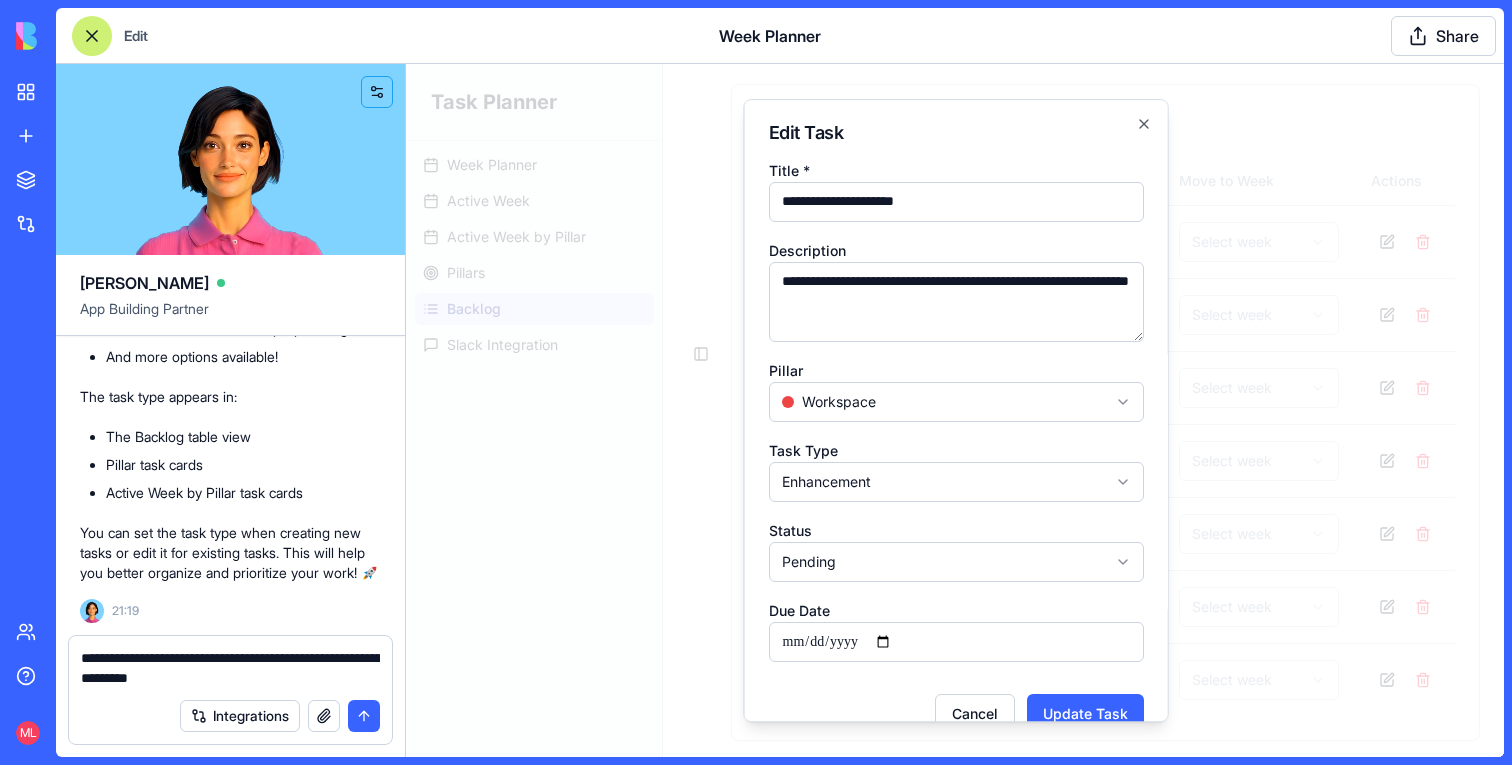 scroll, scrollTop: 36, scrollLeft: 0, axis: vertical 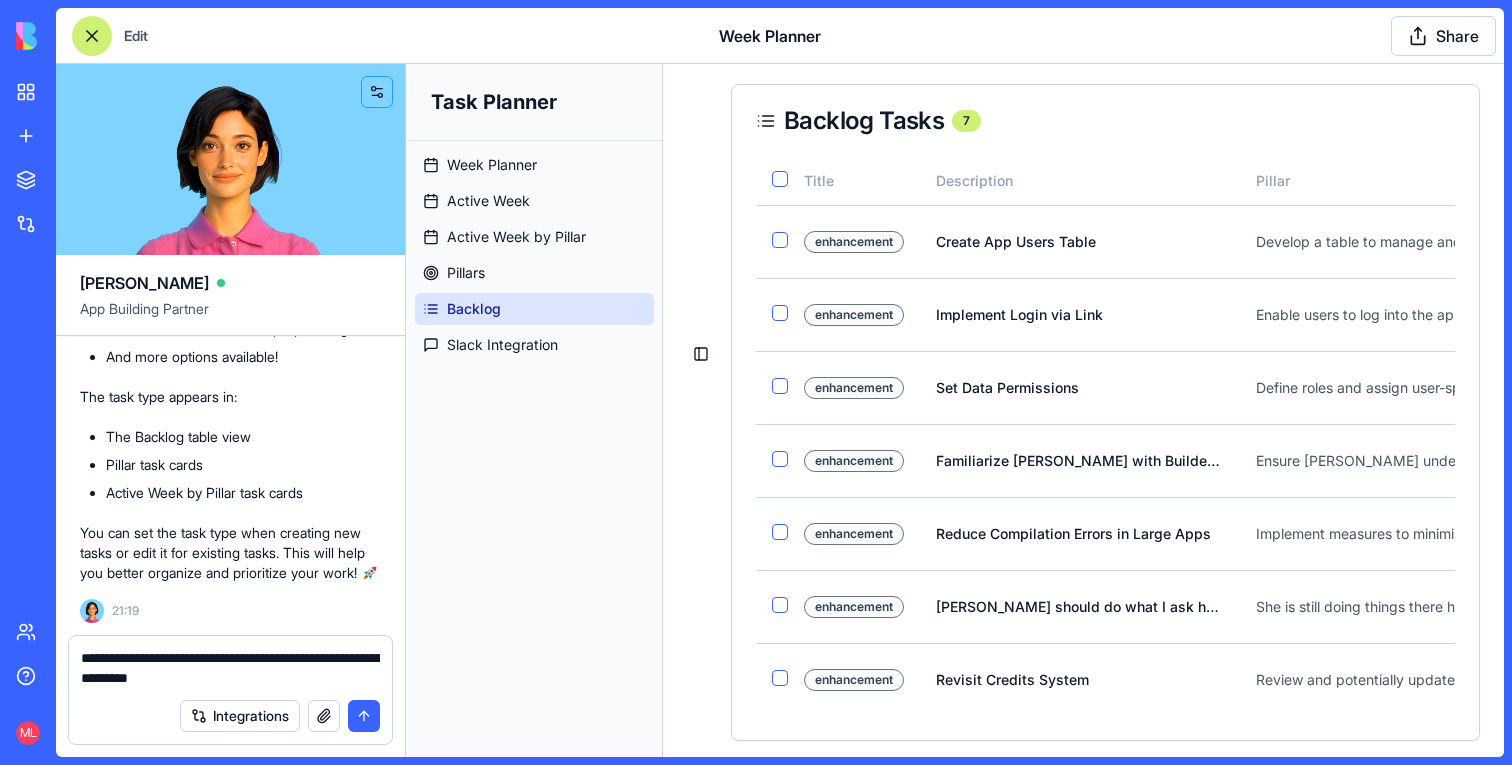 drag, startPoint x: 285, startPoint y: 685, endPoint x: 0, endPoint y: 624, distance: 291.45496 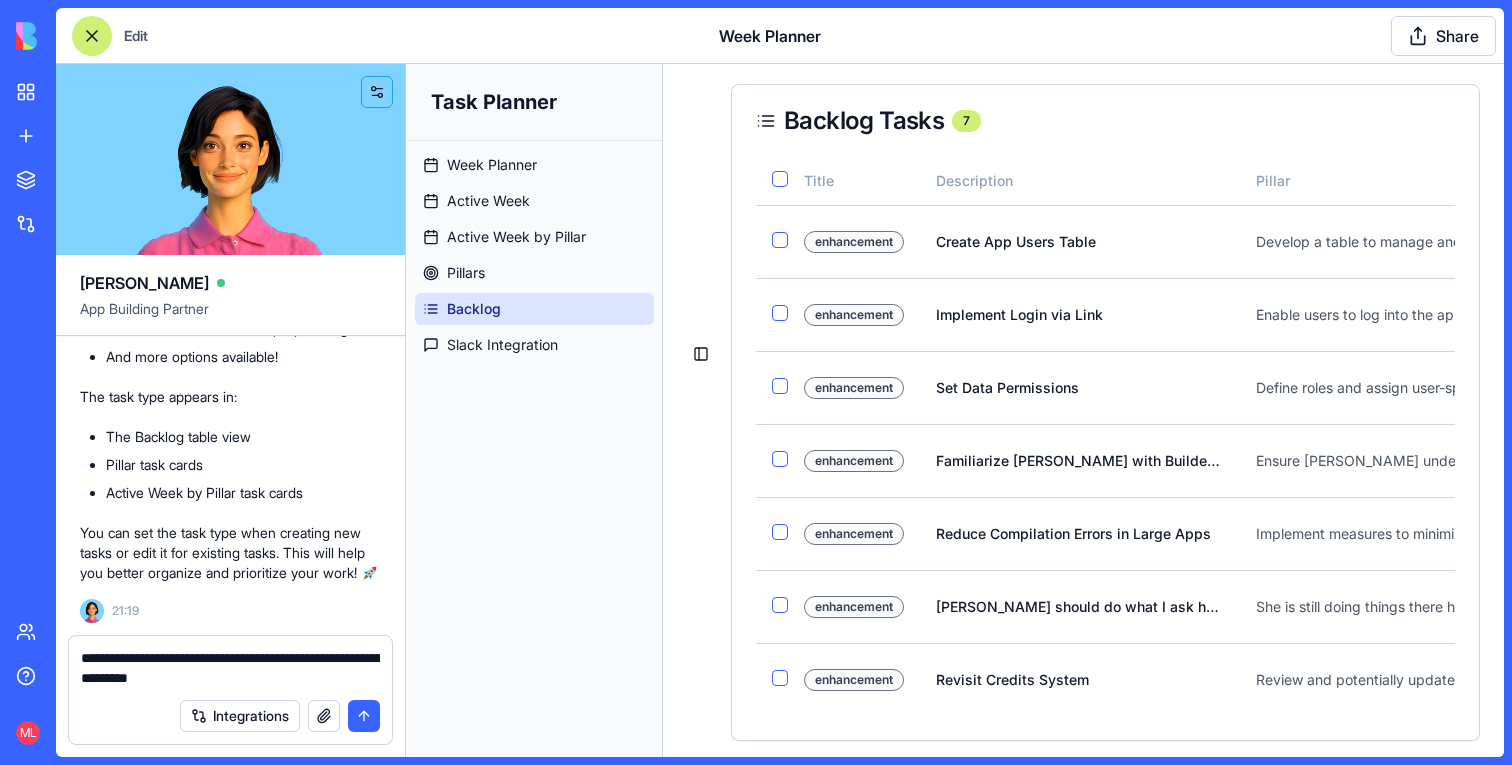 click on "My workspace New App
To pick up a draggable item, press the space bar.
While dragging, use the arrow keys to move the item.
Press space again to drop the item in its new position, or press escape to cancel.
Marketplace Integrations Team Help ML Edit Week Planner Share Ella App Building Partner Build a week planning board (weeks are sunday to saturday) with an option to add next weeks automatically.
Please add a pillar page where we can assign items to pillars.
Please add a backlog page where I can add items to the backlog by recording it The backlog should appear also below the weeks so I can drag & drop the item to the right week.
Please add an option to add tasks from the newtasks channel in slack
Undo M 21:45 I'll check if we have the Slack integration connected before building your week planning board app. Great news! The Slack integration is connected. Let's build your week planning board app! 🚀 Setting up your data structure Now, let's add some sample data to our tables:" at bounding box center (756, 382) 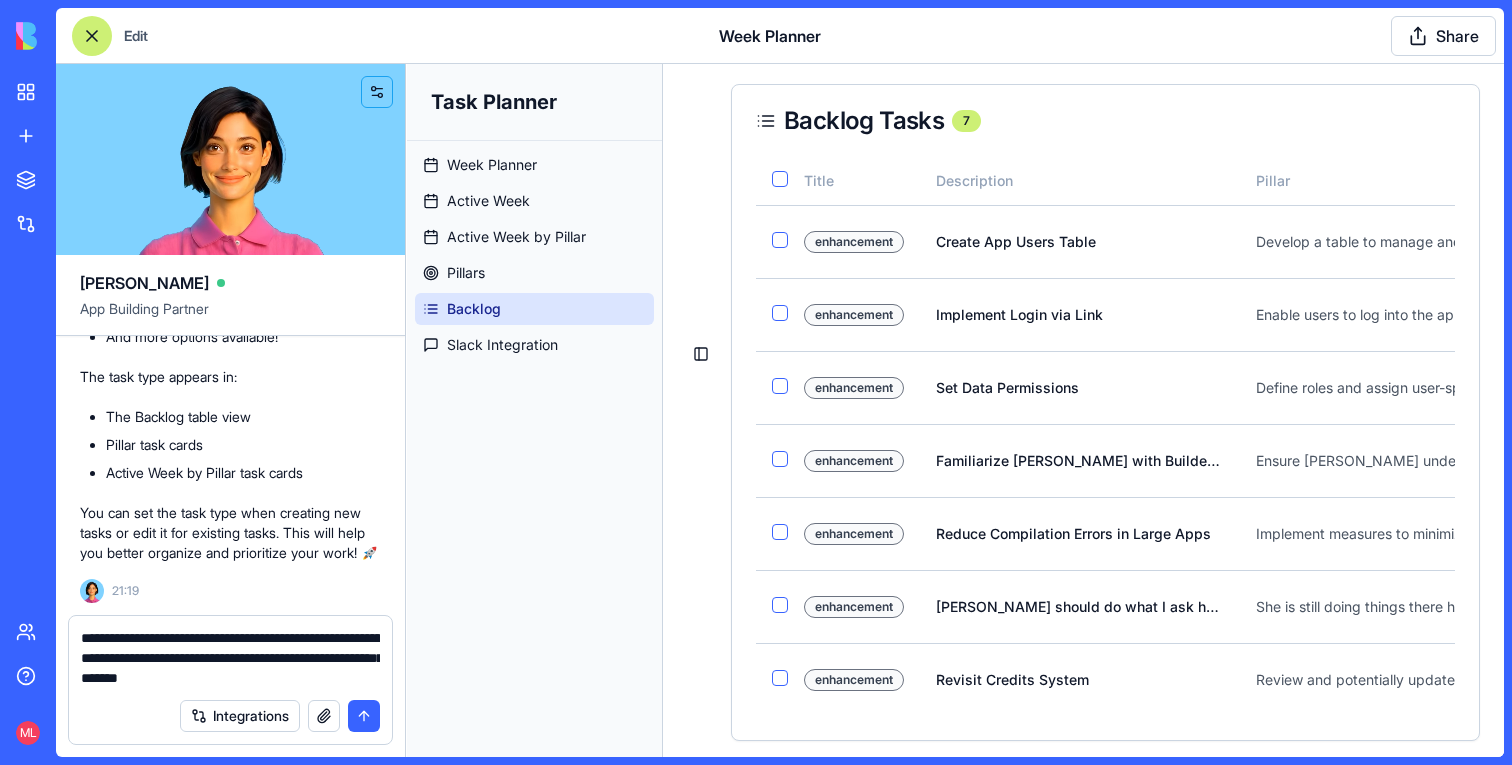 type on "**********" 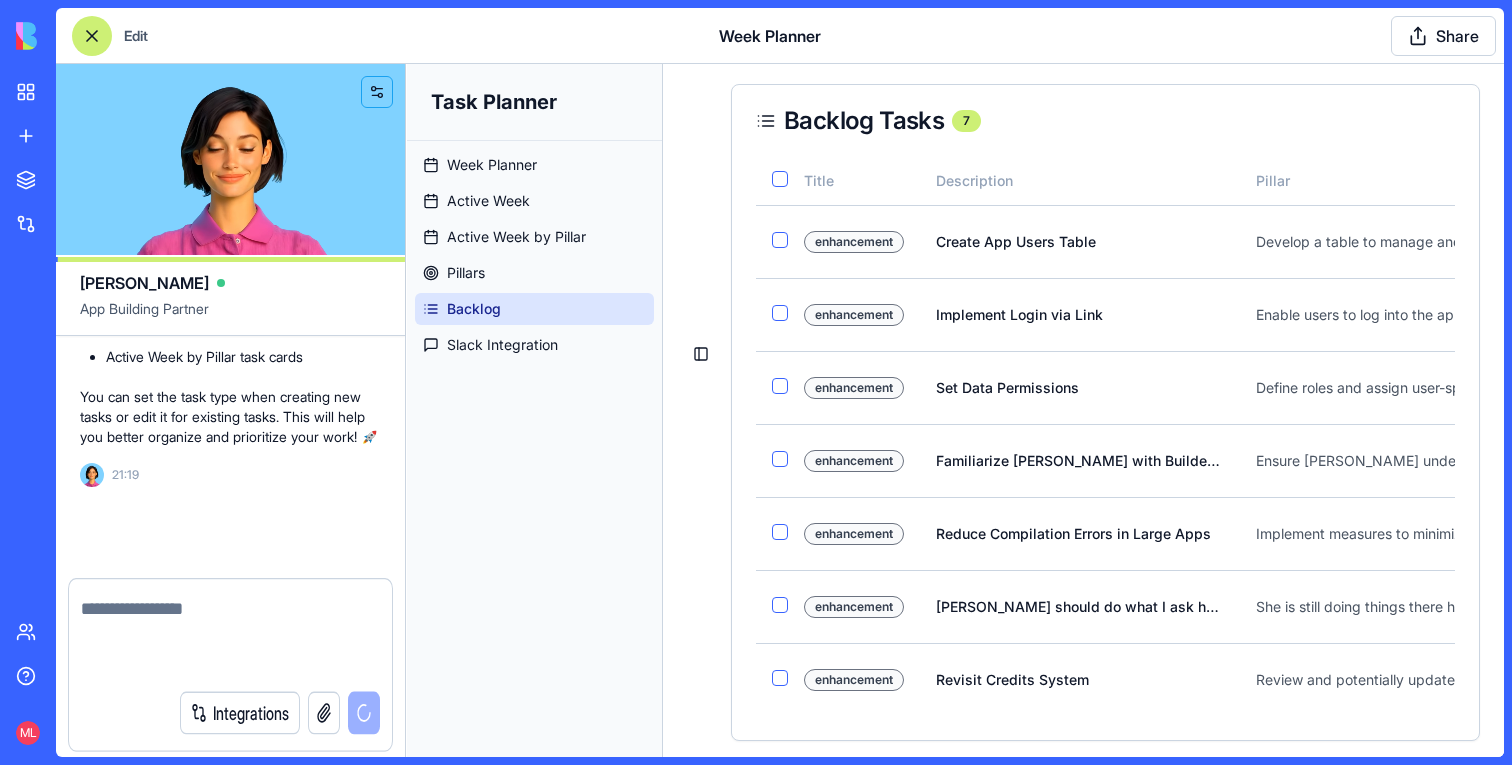 scroll, scrollTop: 20101, scrollLeft: 0, axis: vertical 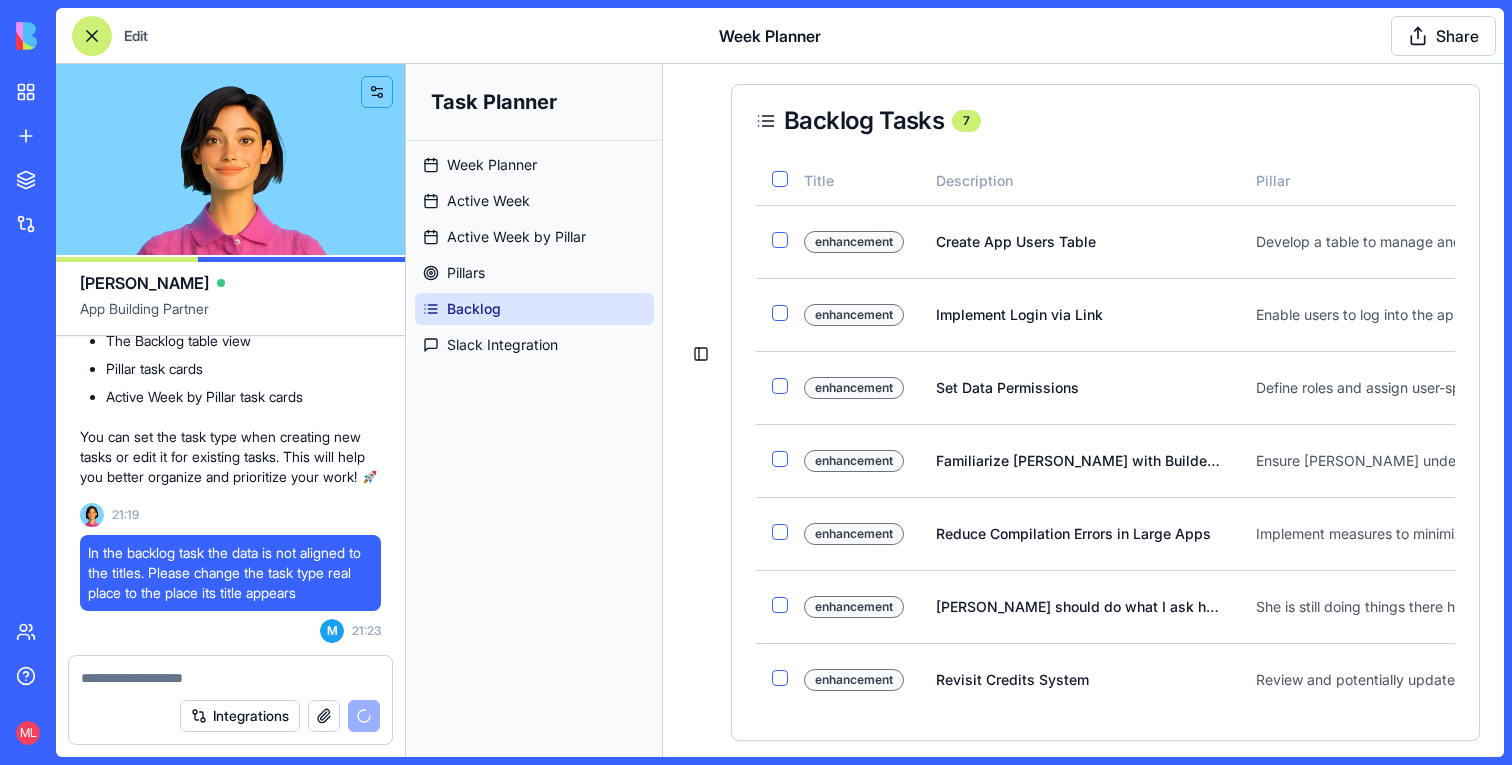type 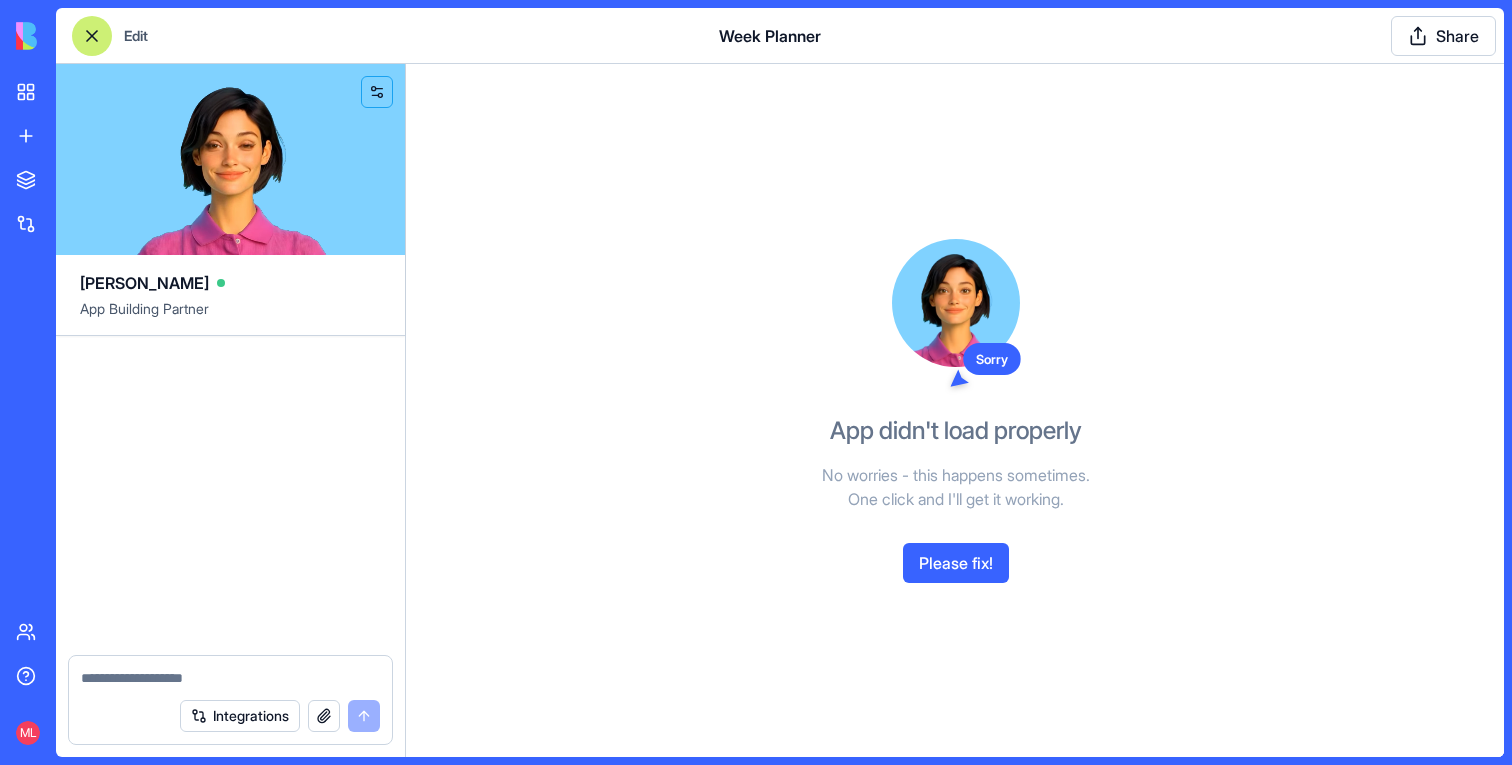 scroll, scrollTop: 0, scrollLeft: 0, axis: both 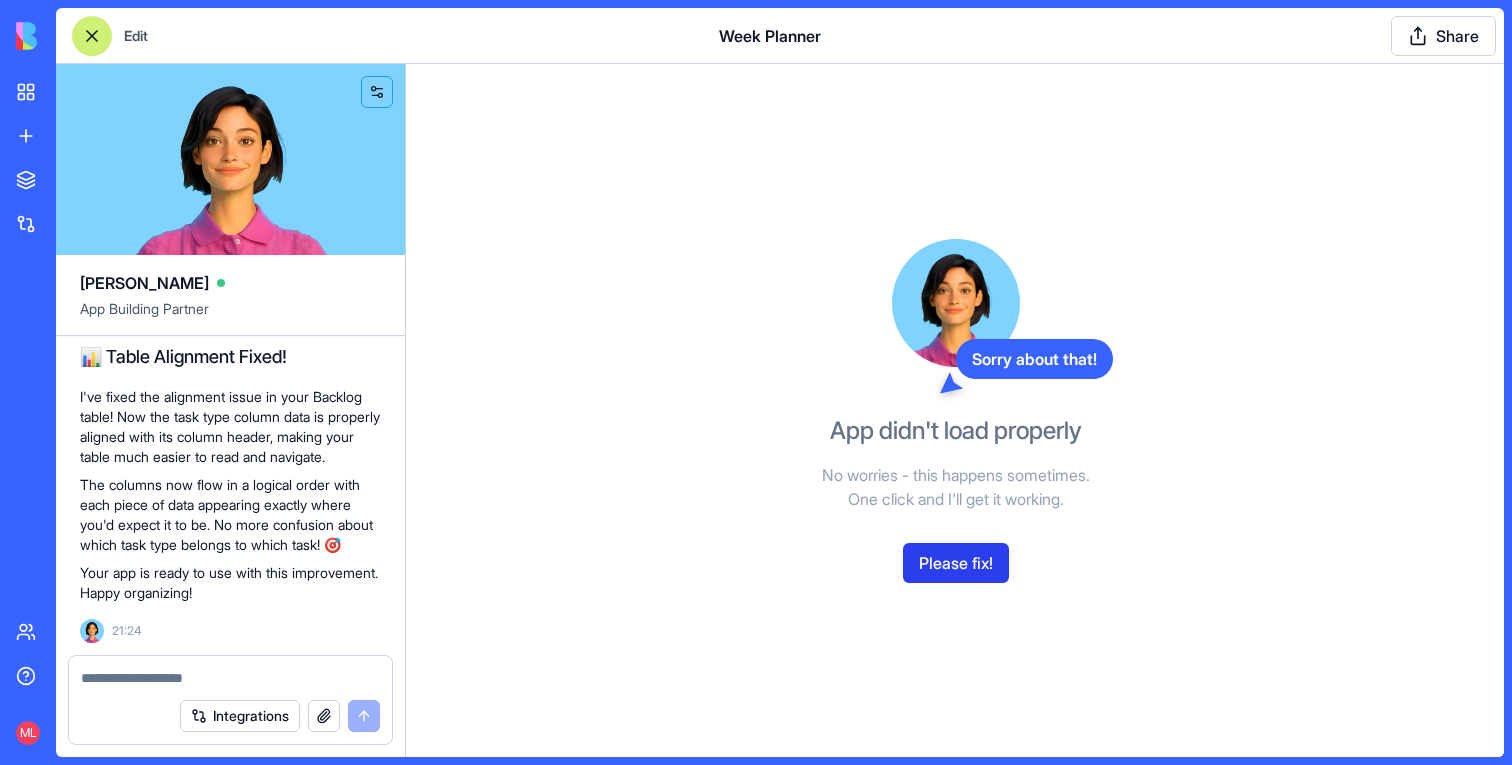 click on "Please fix!" at bounding box center (956, 563) 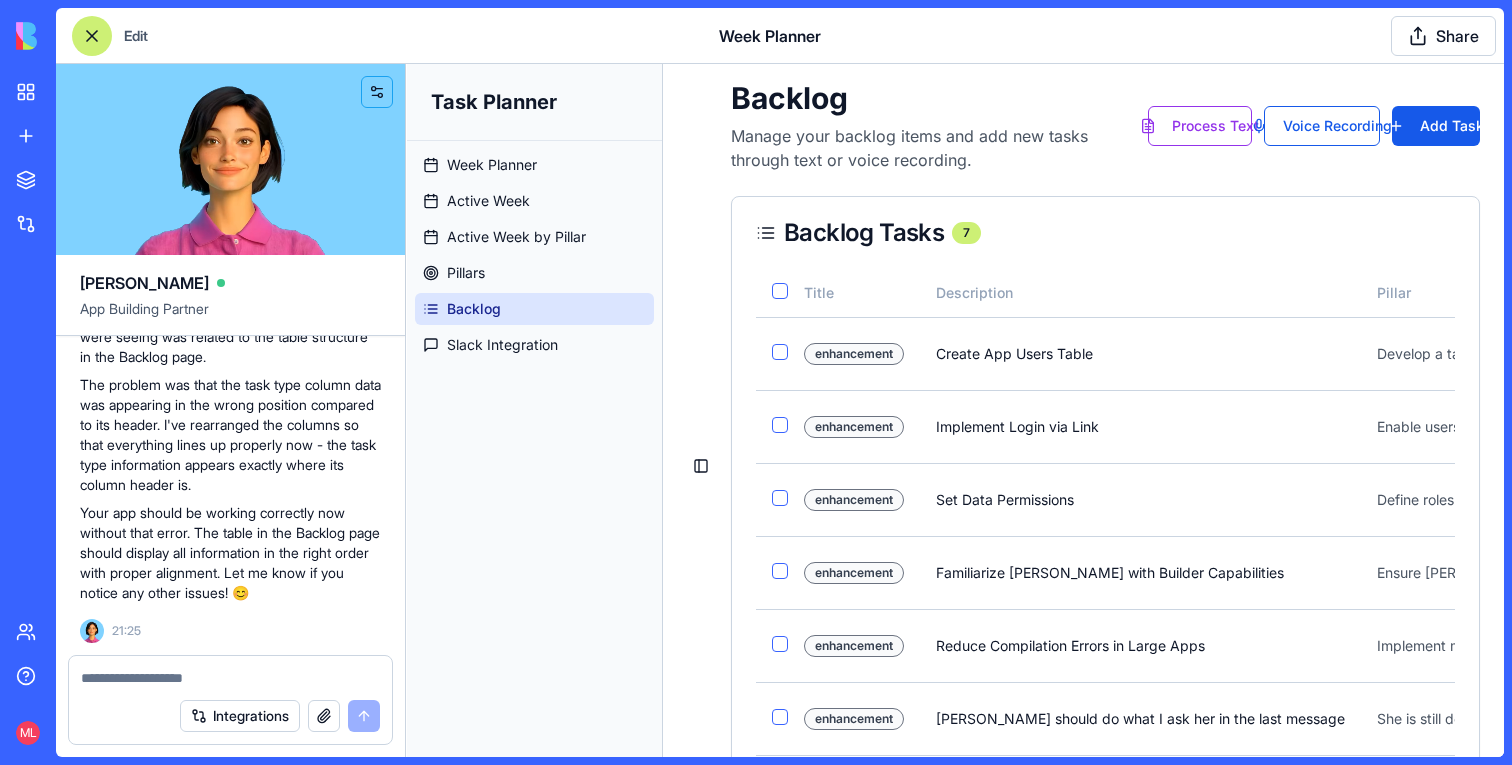 scroll, scrollTop: 21129, scrollLeft: 0, axis: vertical 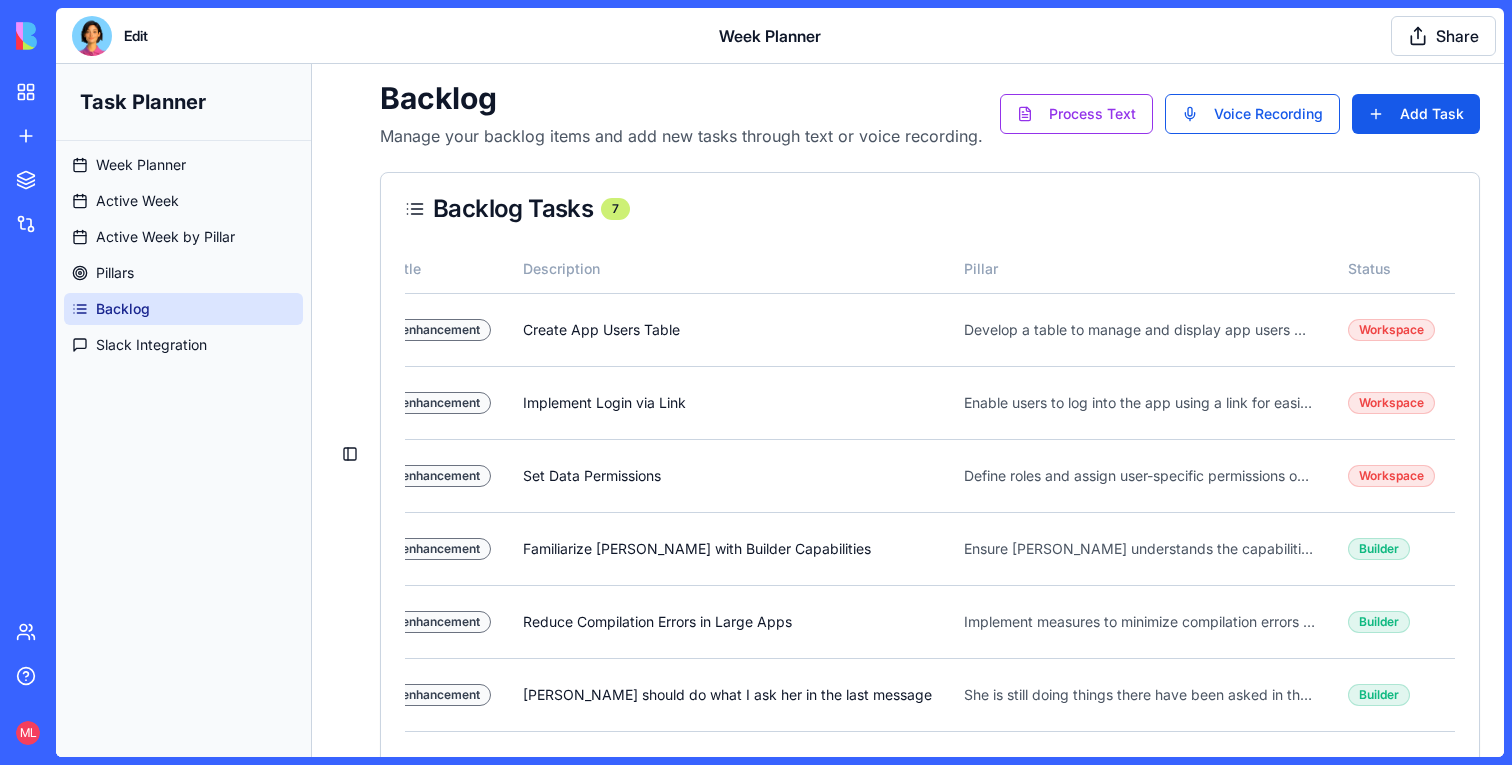 click at bounding box center (92, 36) 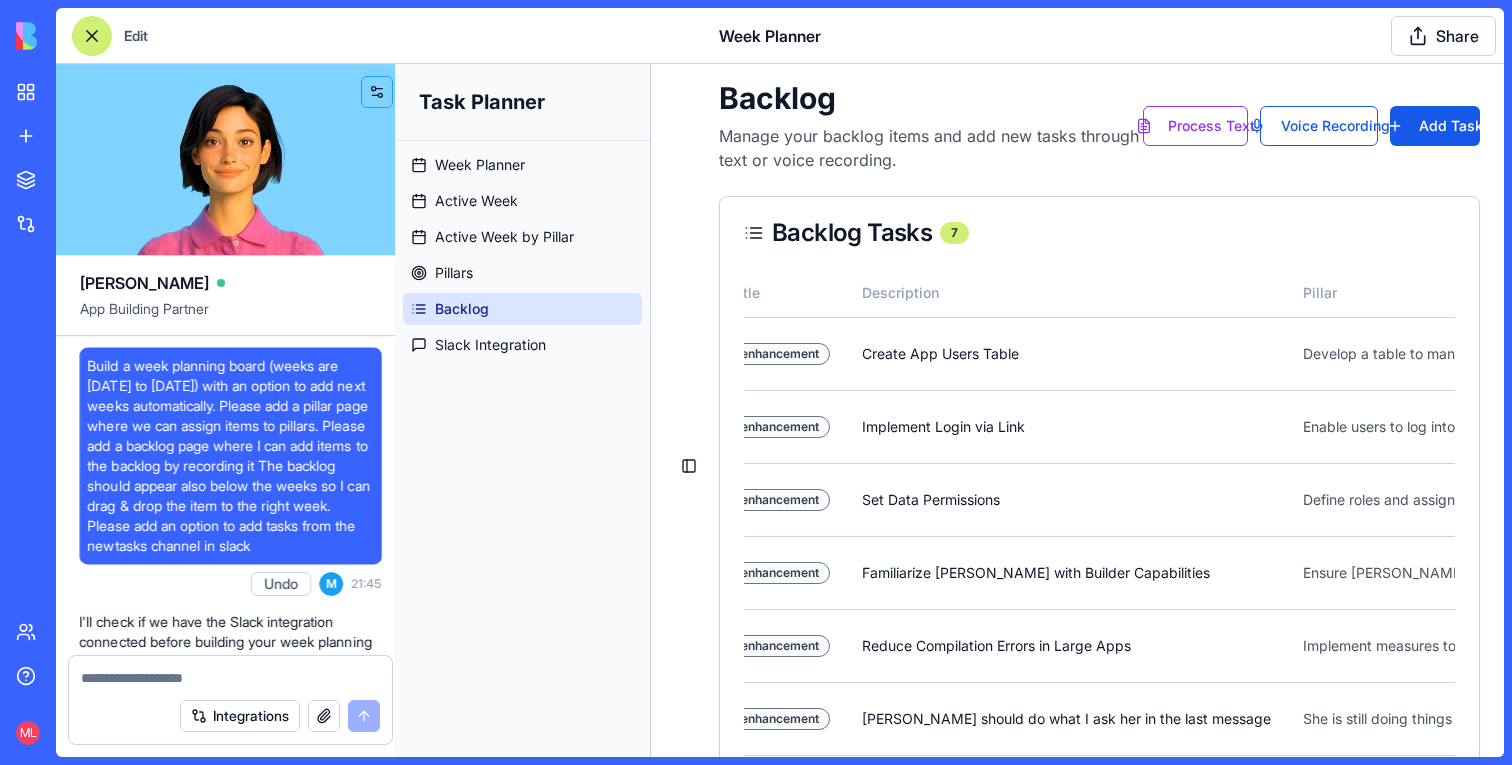scroll, scrollTop: 21129, scrollLeft: 0, axis: vertical 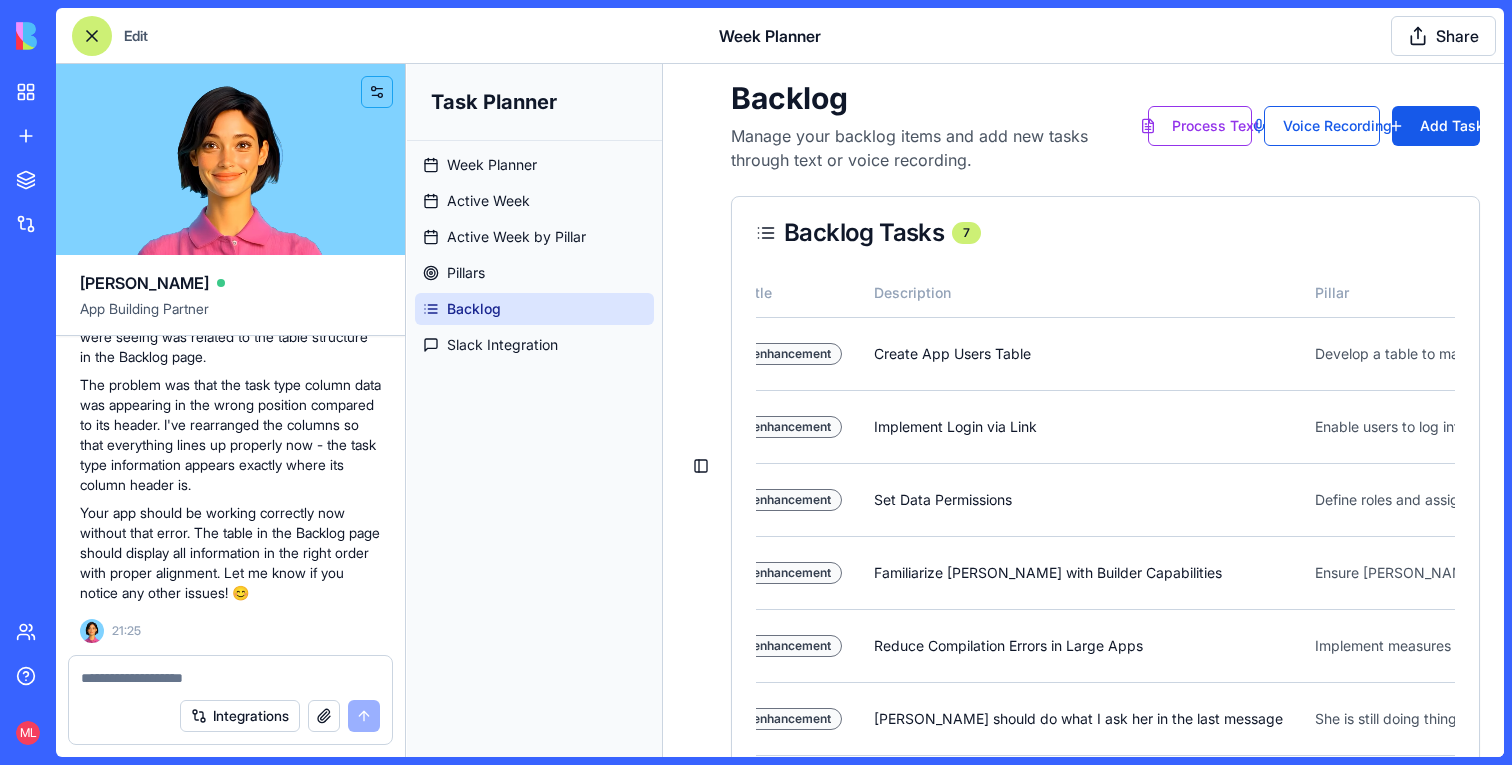 click at bounding box center (230, 678) 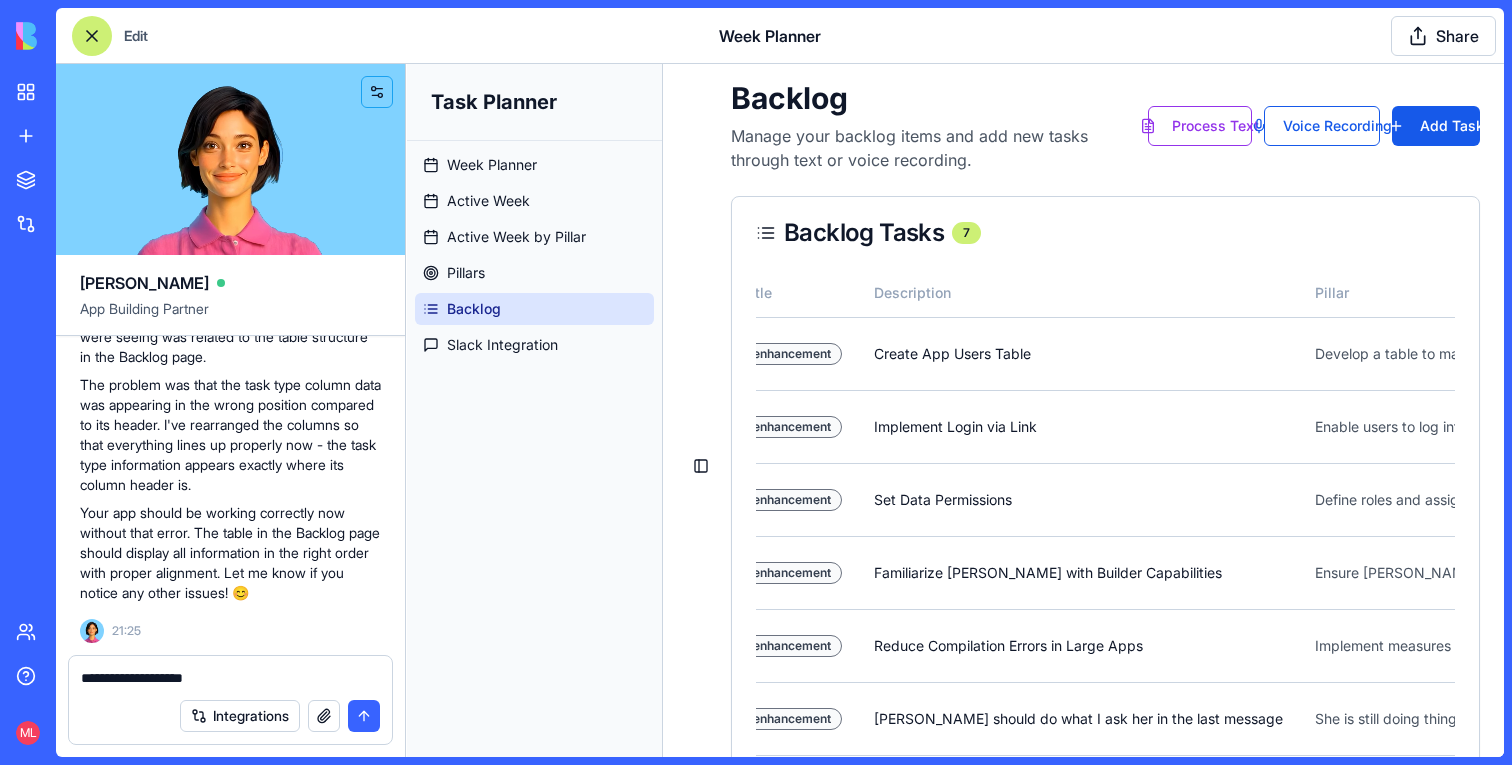 type on "**********" 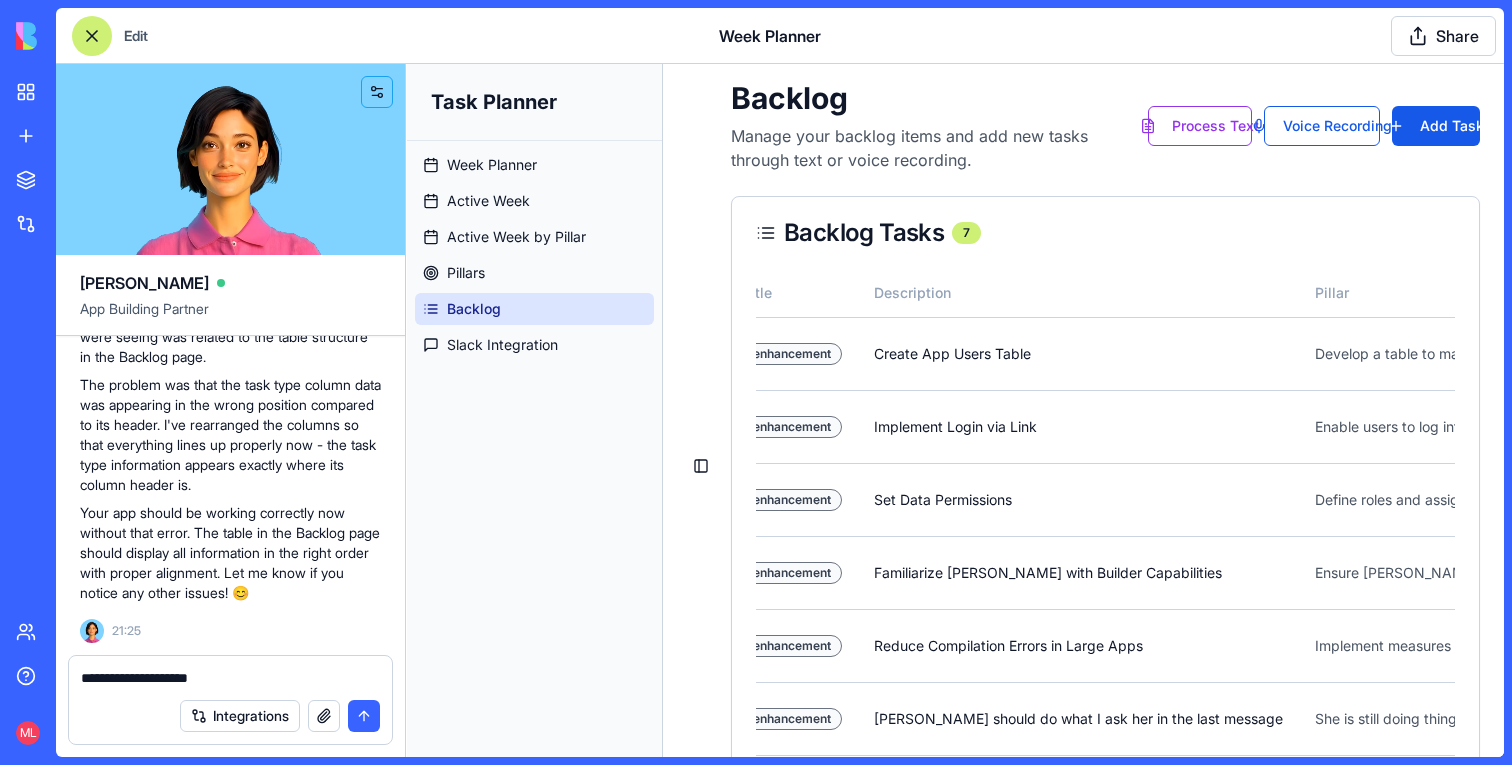 paste 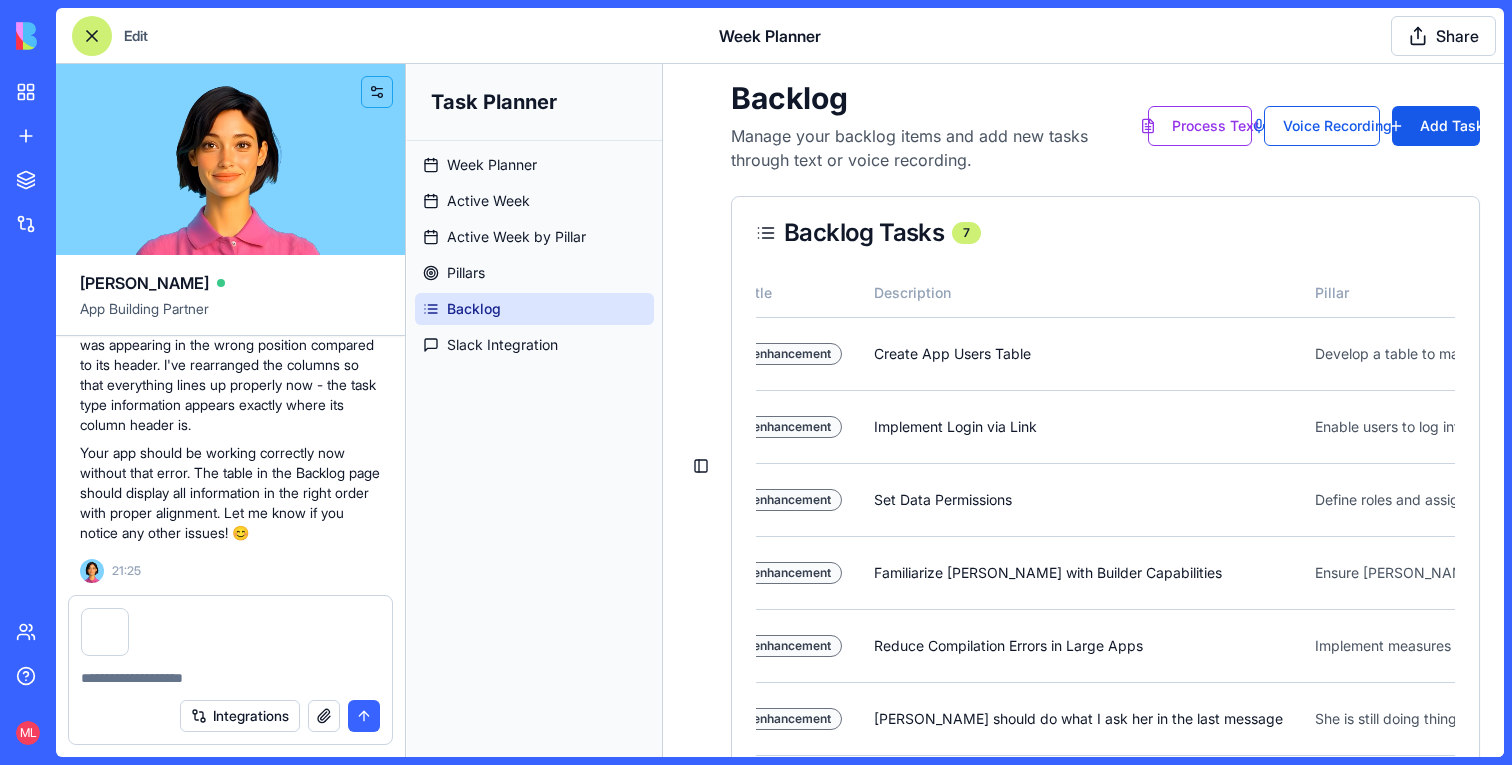 scroll, scrollTop: 21261, scrollLeft: 0, axis: vertical 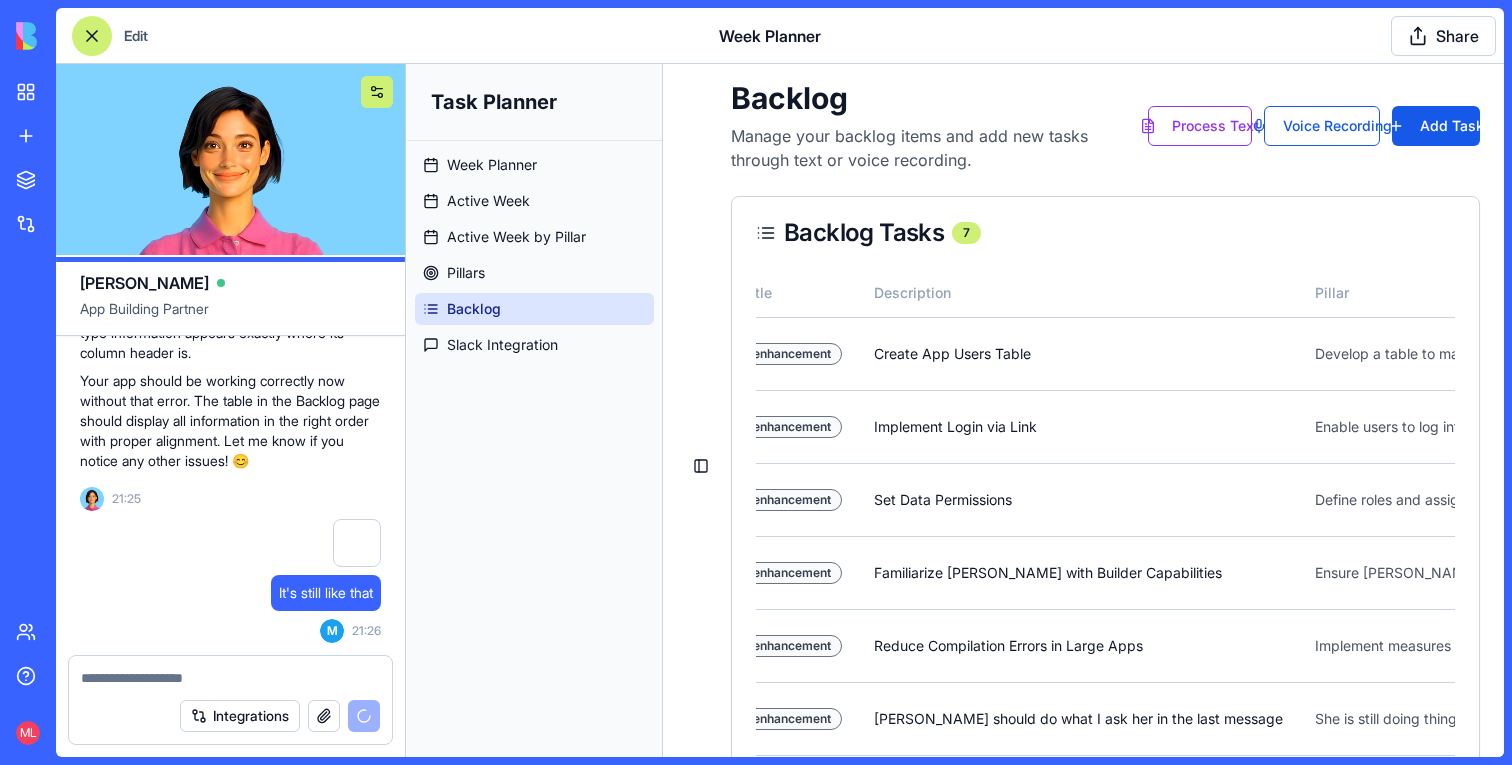 click at bounding box center [377, 92] 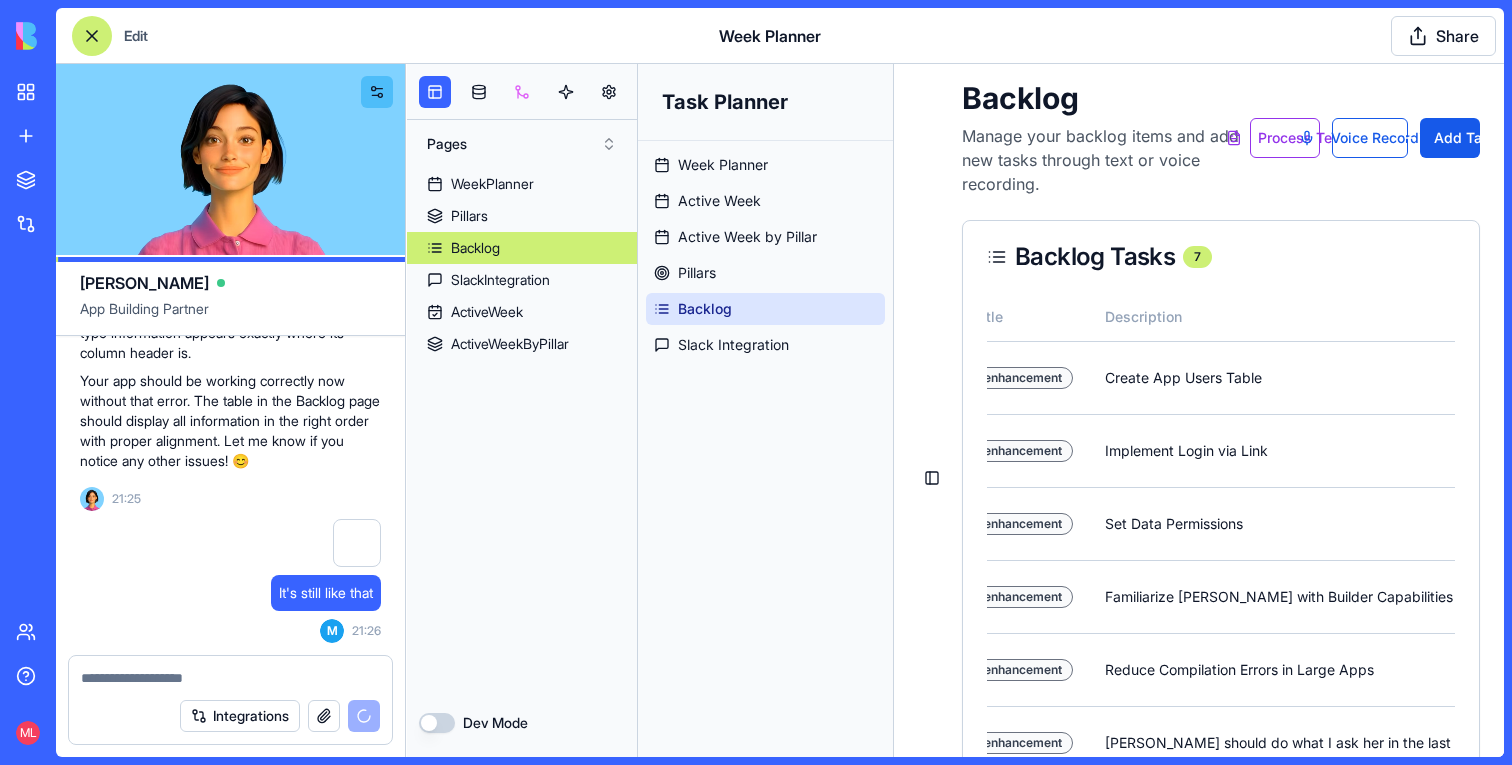 click at bounding box center (522, 92) 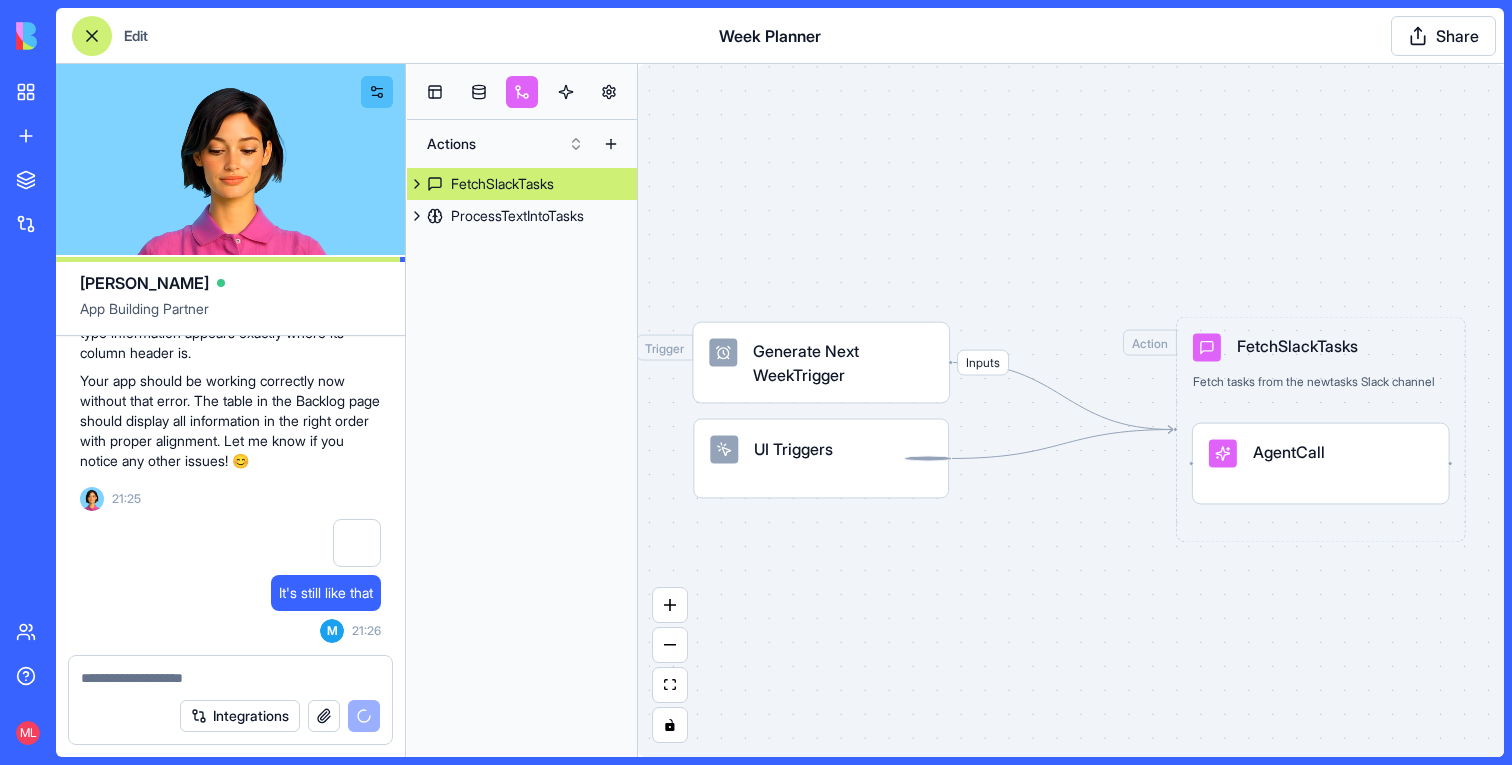 drag, startPoint x: 1317, startPoint y: 388, endPoint x: 1315, endPoint y: 478, distance: 90.02222 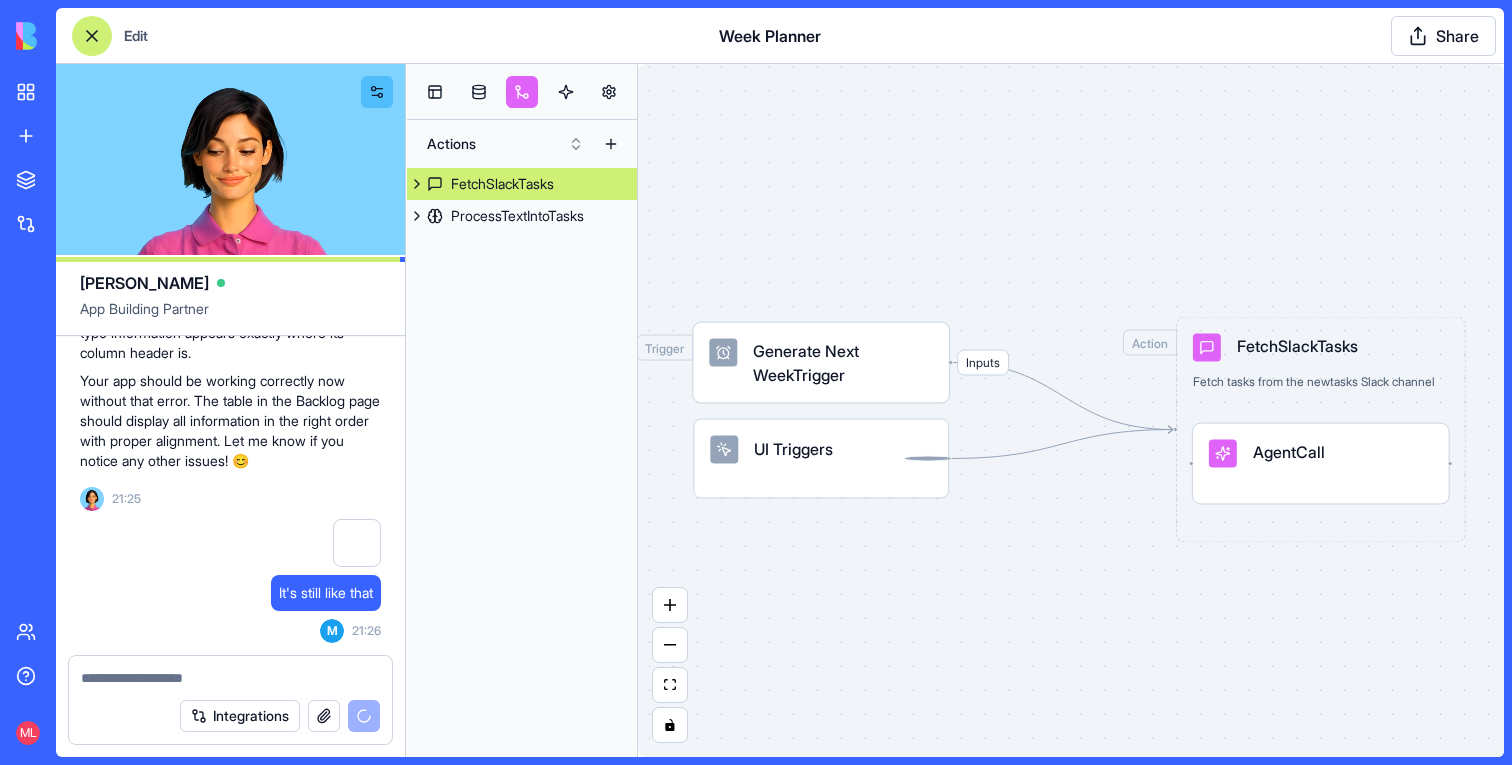 click on "AgentCall" at bounding box center (1321, 464) 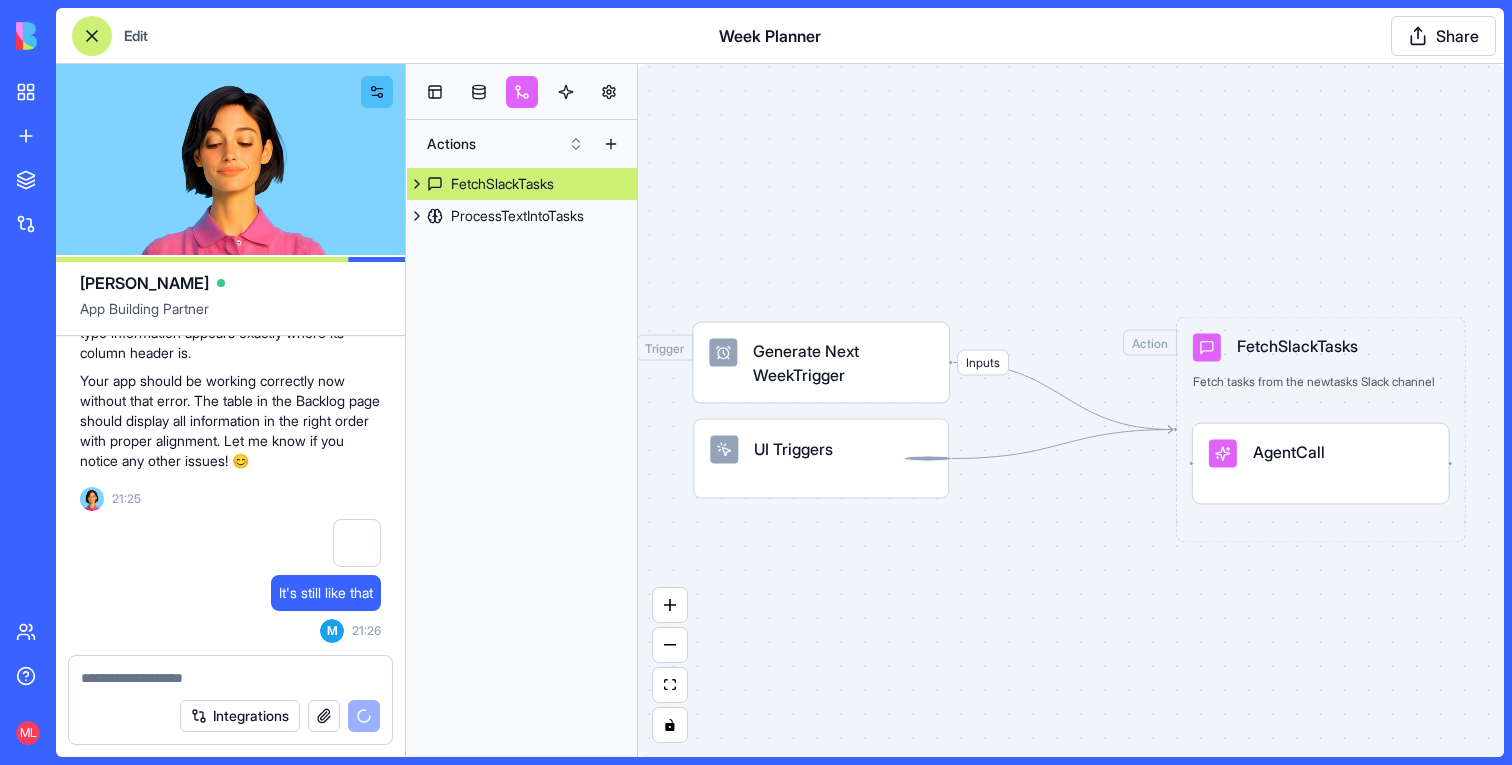 scroll, scrollTop: 21337, scrollLeft: 0, axis: vertical 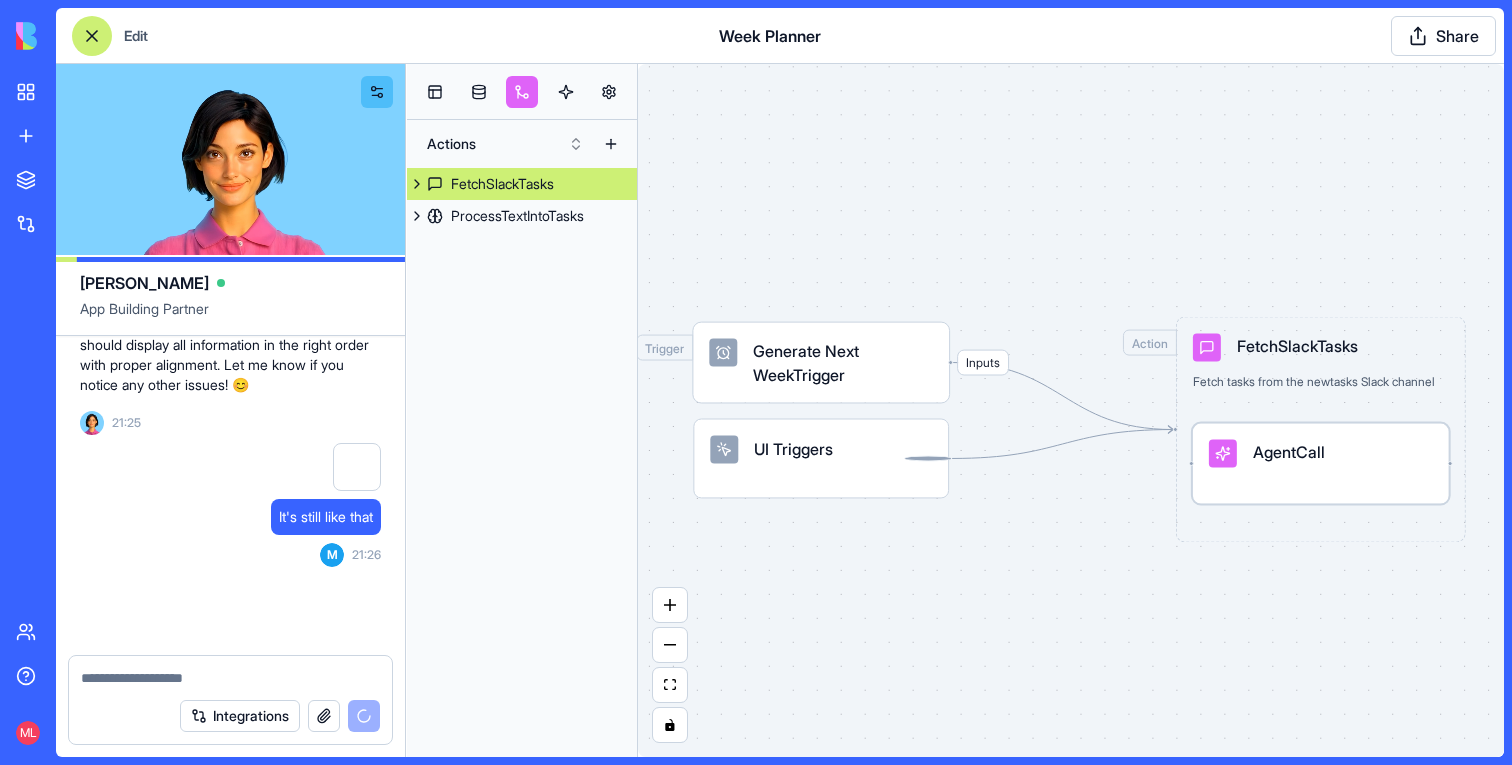 click on "AgentCall" at bounding box center [1321, 454] 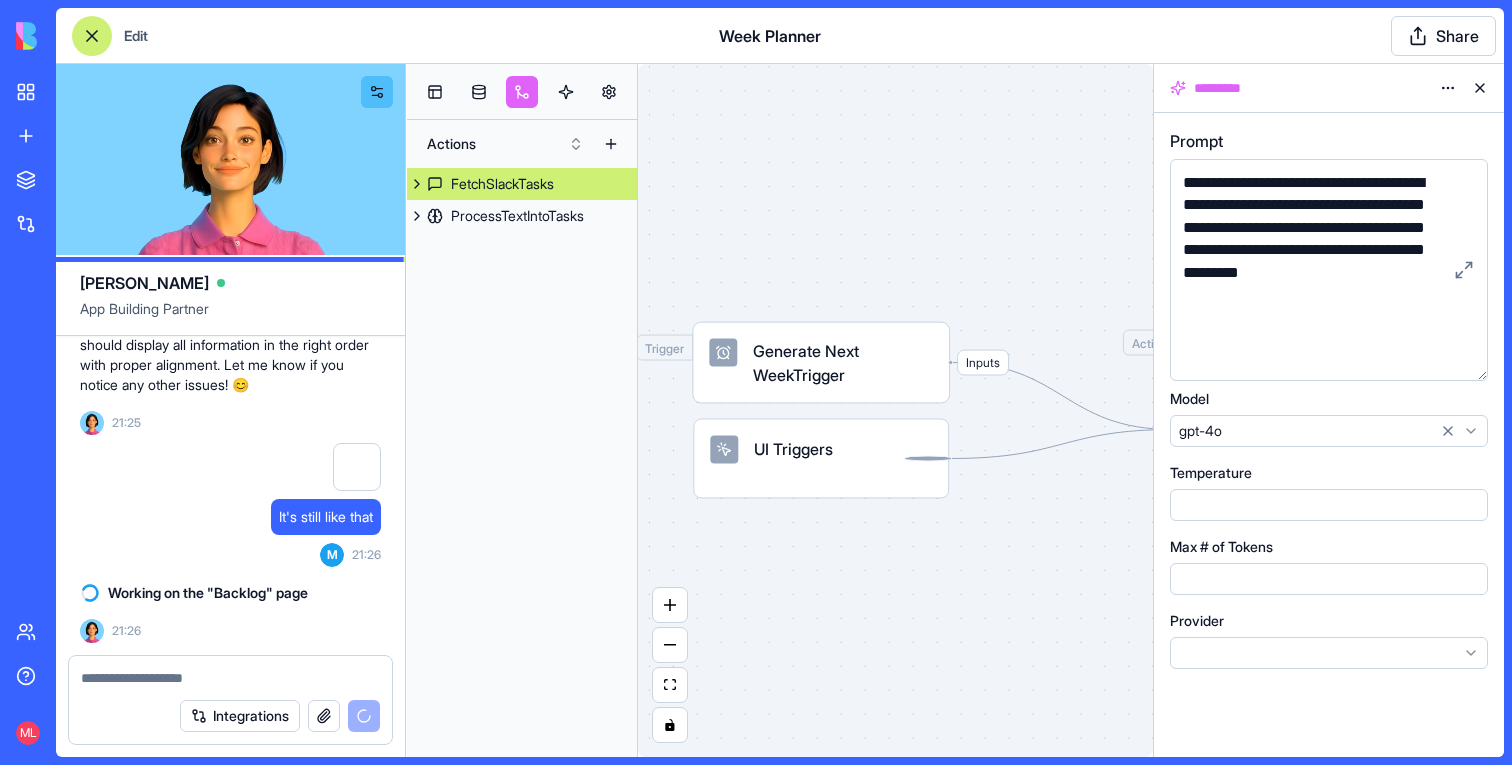 drag, startPoint x: 1482, startPoint y: 278, endPoint x: 1480, endPoint y: 372, distance: 94.02127 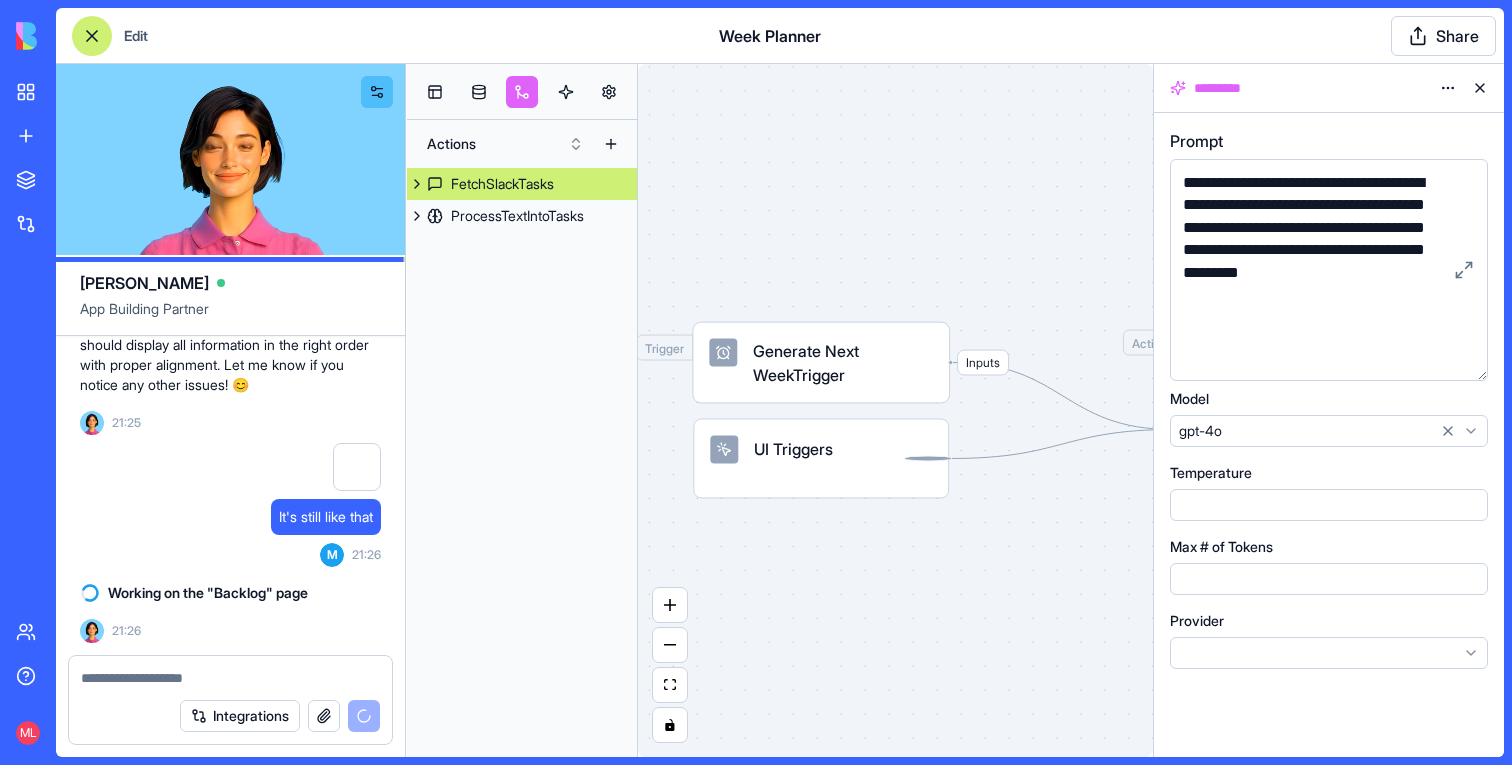 click on "**********" at bounding box center (1329, 270) 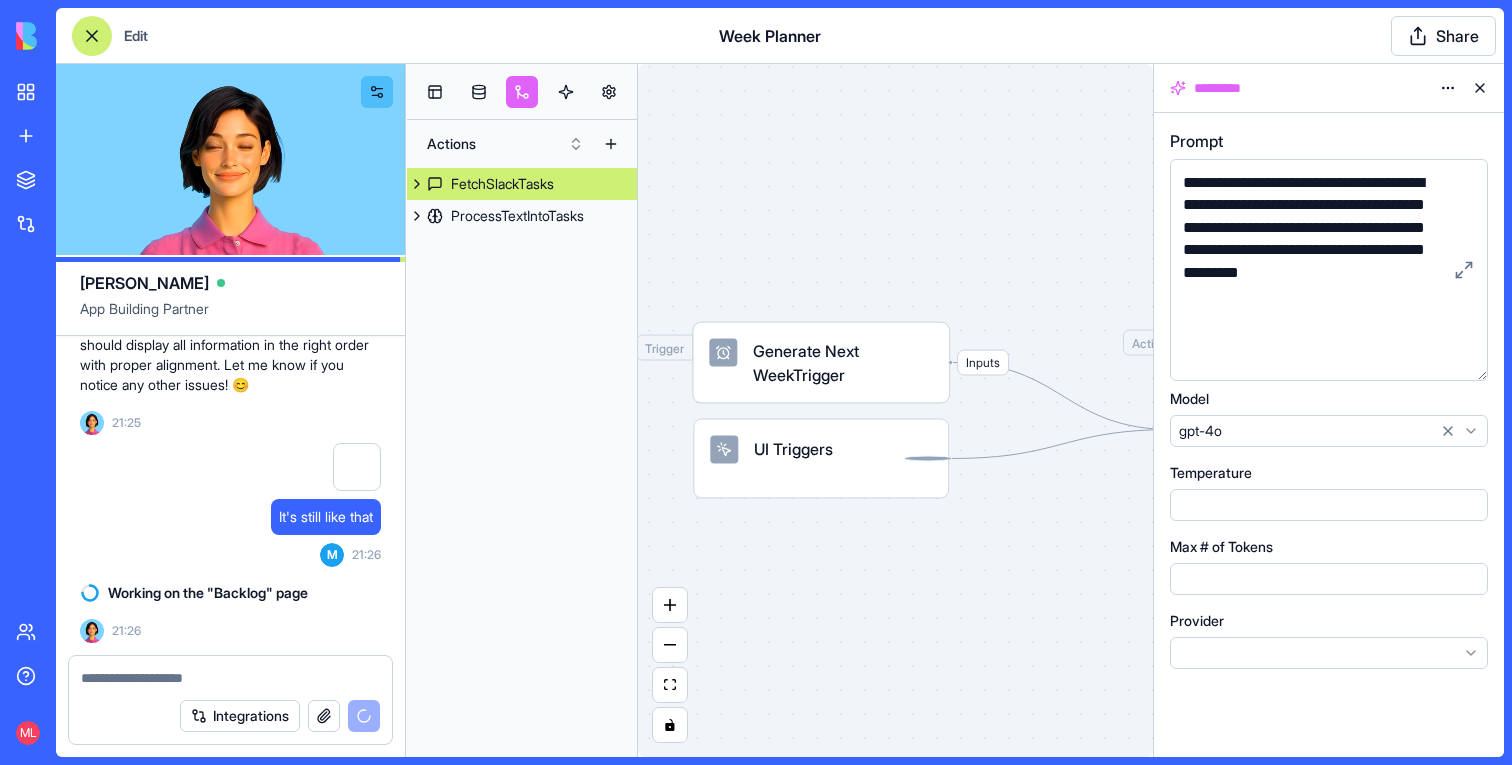 scroll, scrollTop: 21373, scrollLeft: 0, axis: vertical 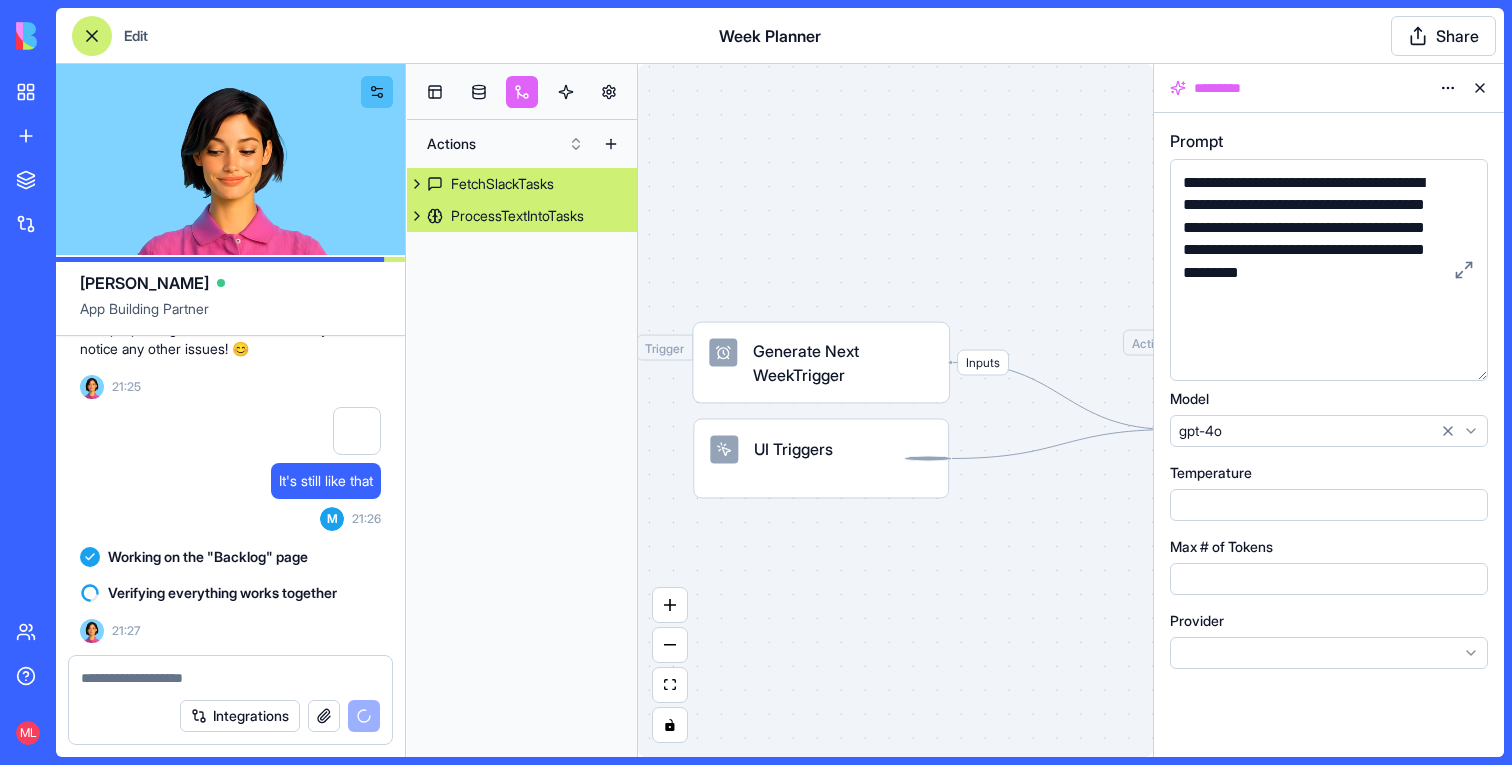 click on "ProcessTextIntoTasks" at bounding box center (517, 216) 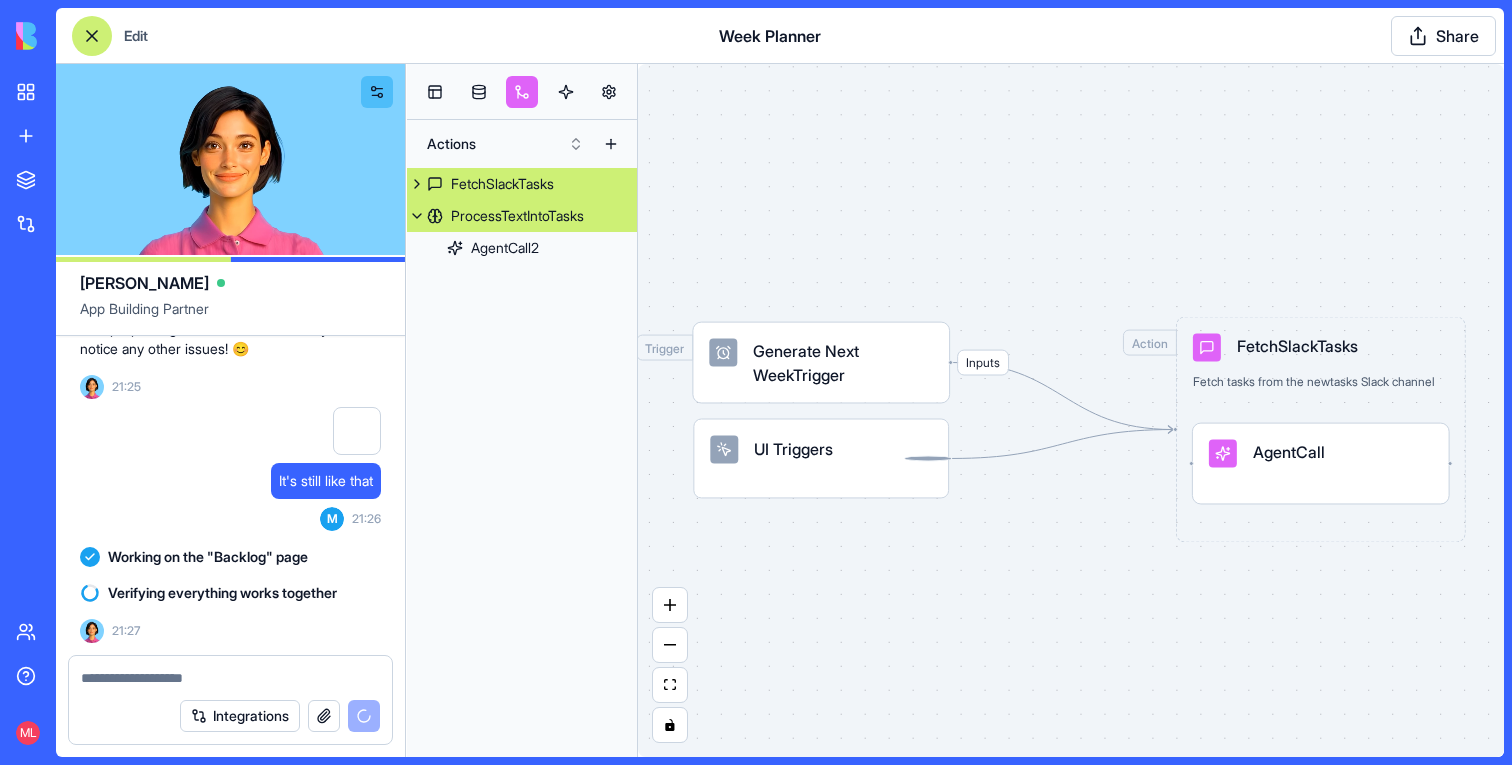 click on "ProcessTextIntoTasks" at bounding box center (517, 216) 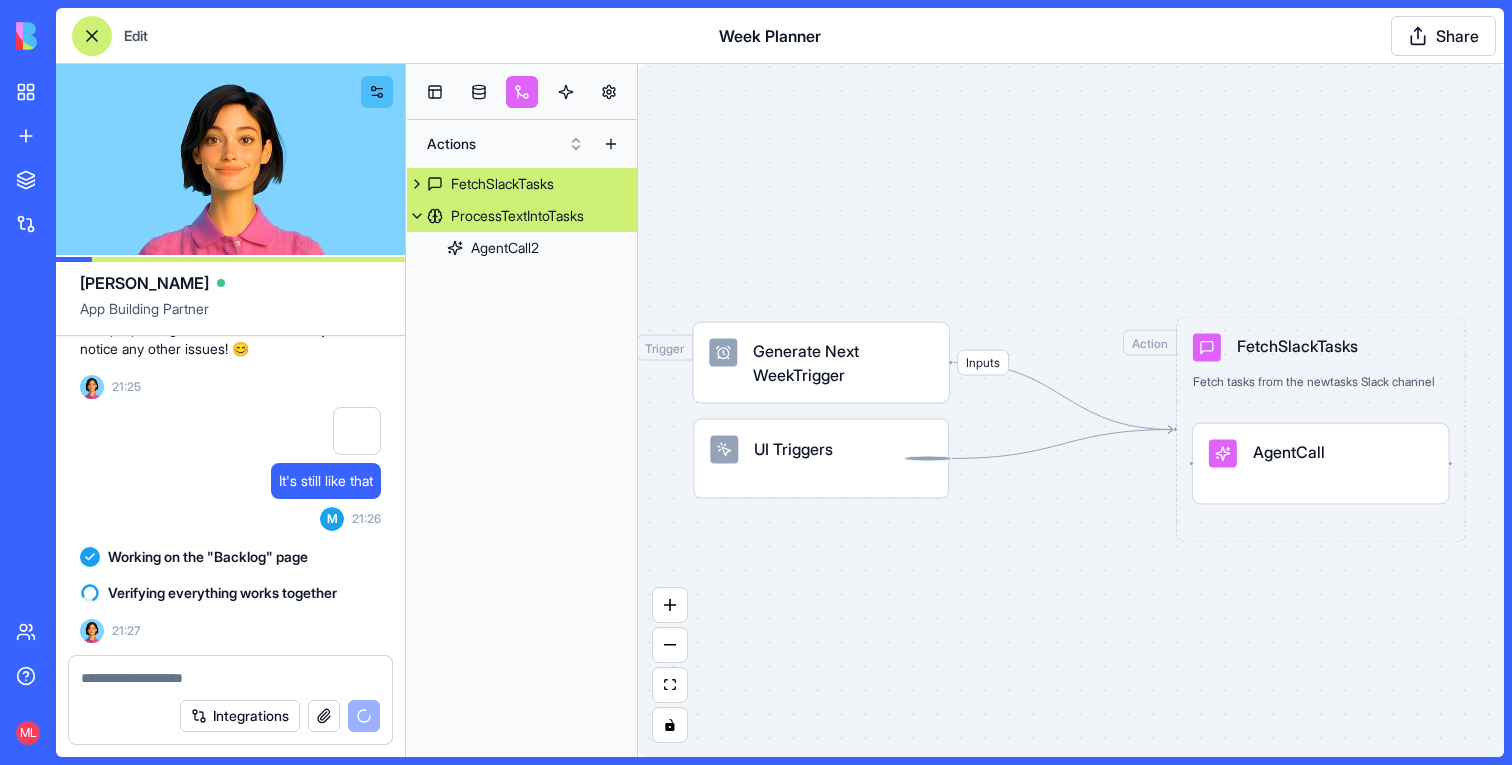 click on "ProcessTextIntoTasks" at bounding box center (517, 216) 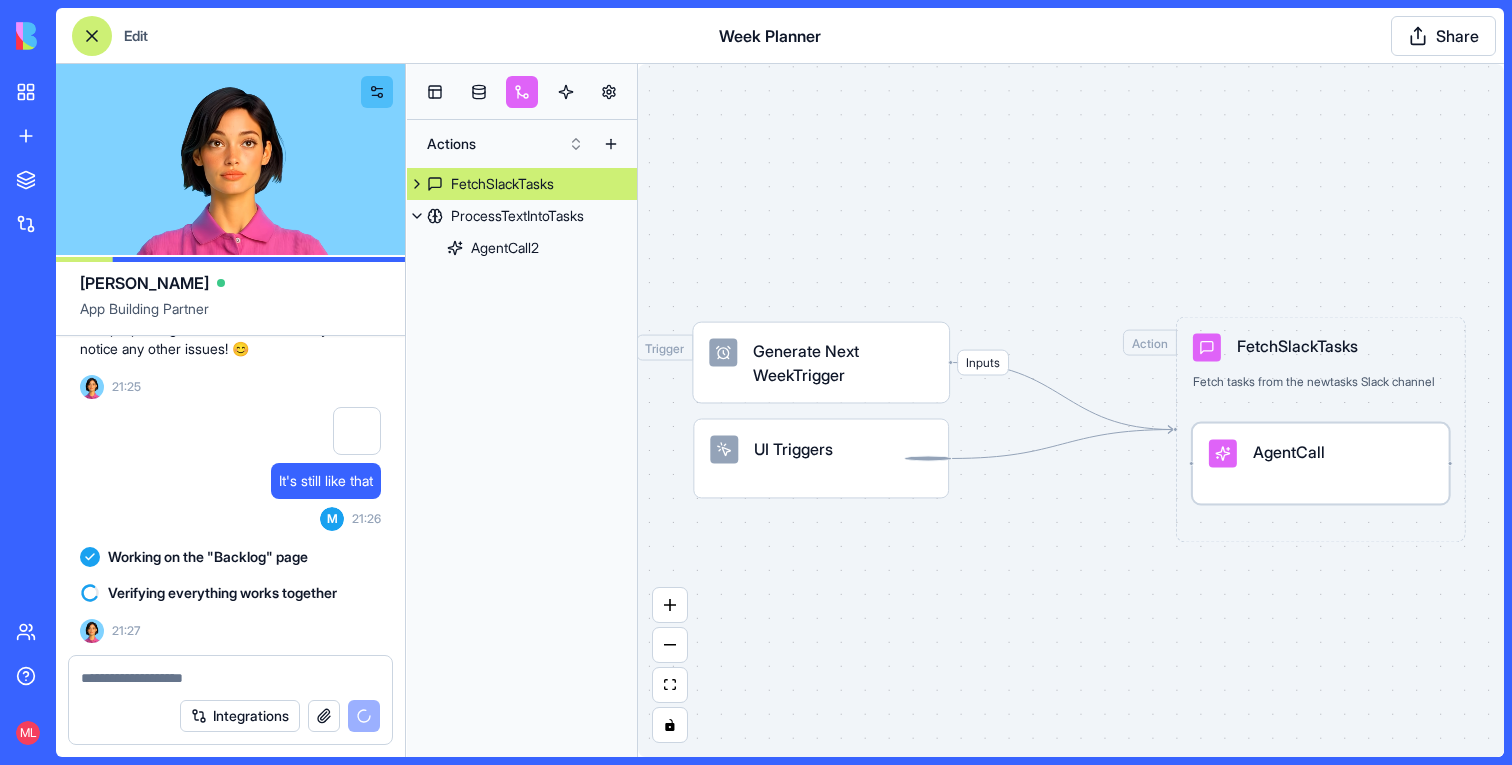 click at bounding box center [1223, 454] 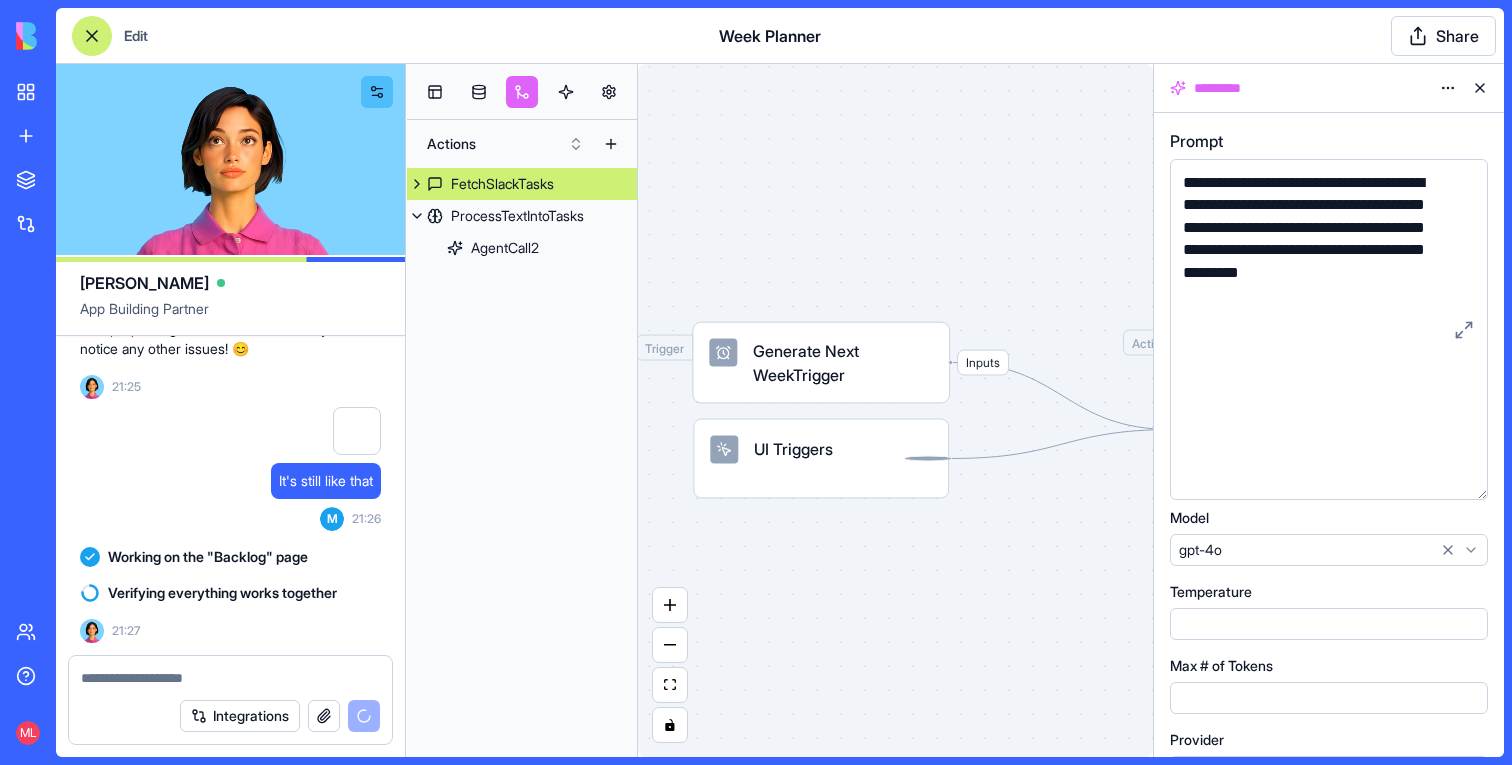 drag, startPoint x: 1482, startPoint y: 277, endPoint x: 1493, endPoint y: 493, distance: 216.2799 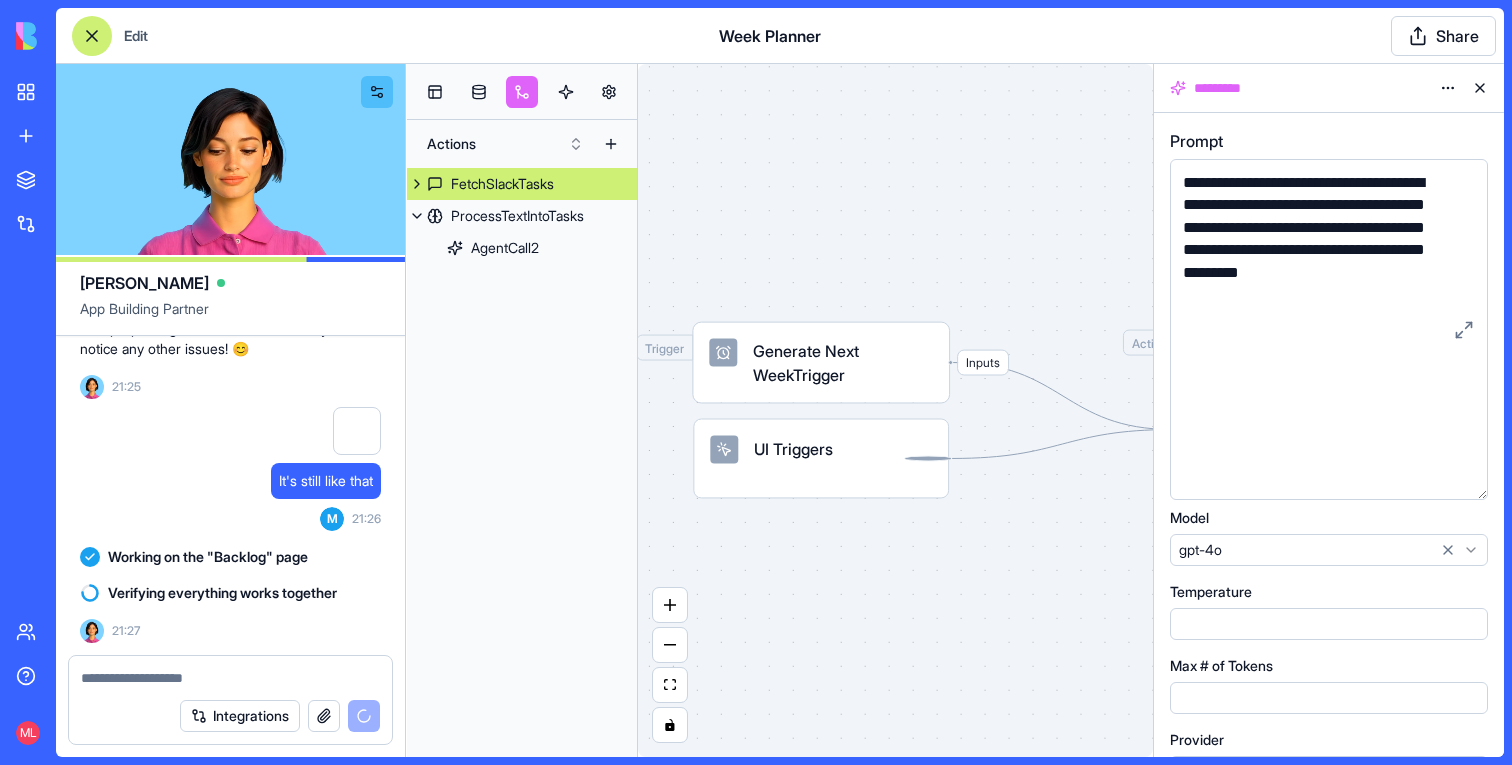 click on "**********" at bounding box center [1329, 435] 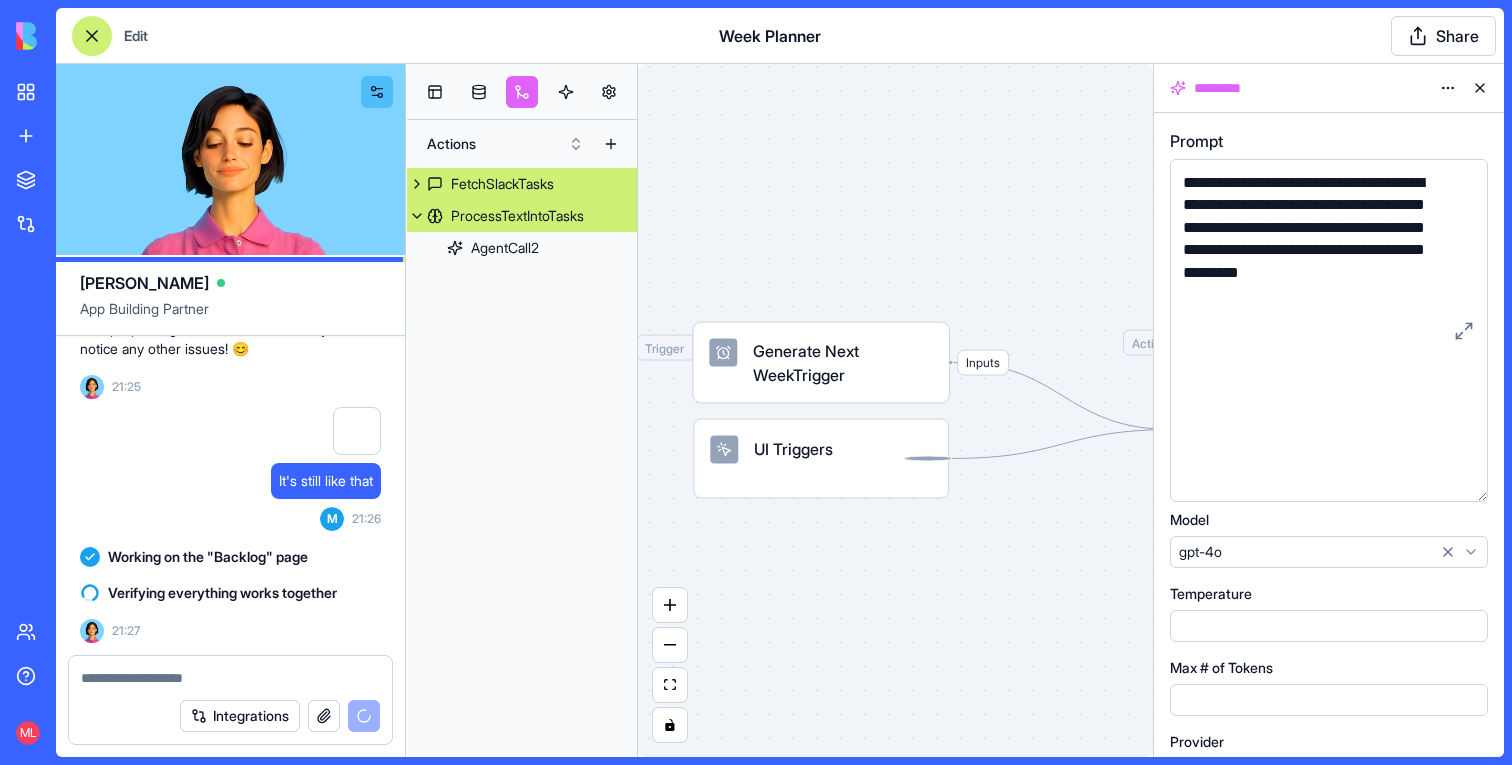 click on "ProcessTextIntoTasks" at bounding box center [517, 216] 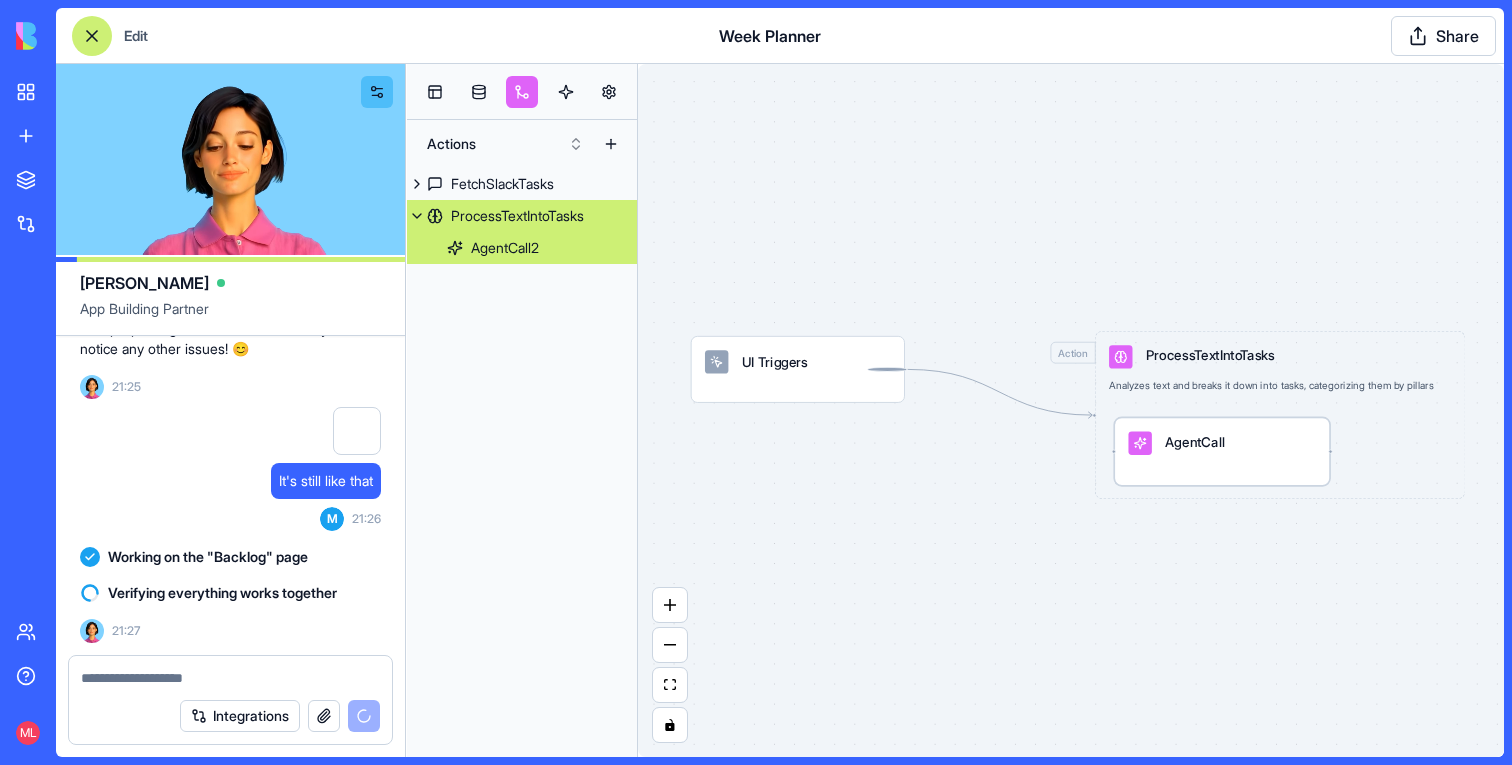 click on "AgentCall" at bounding box center [1221, 443] 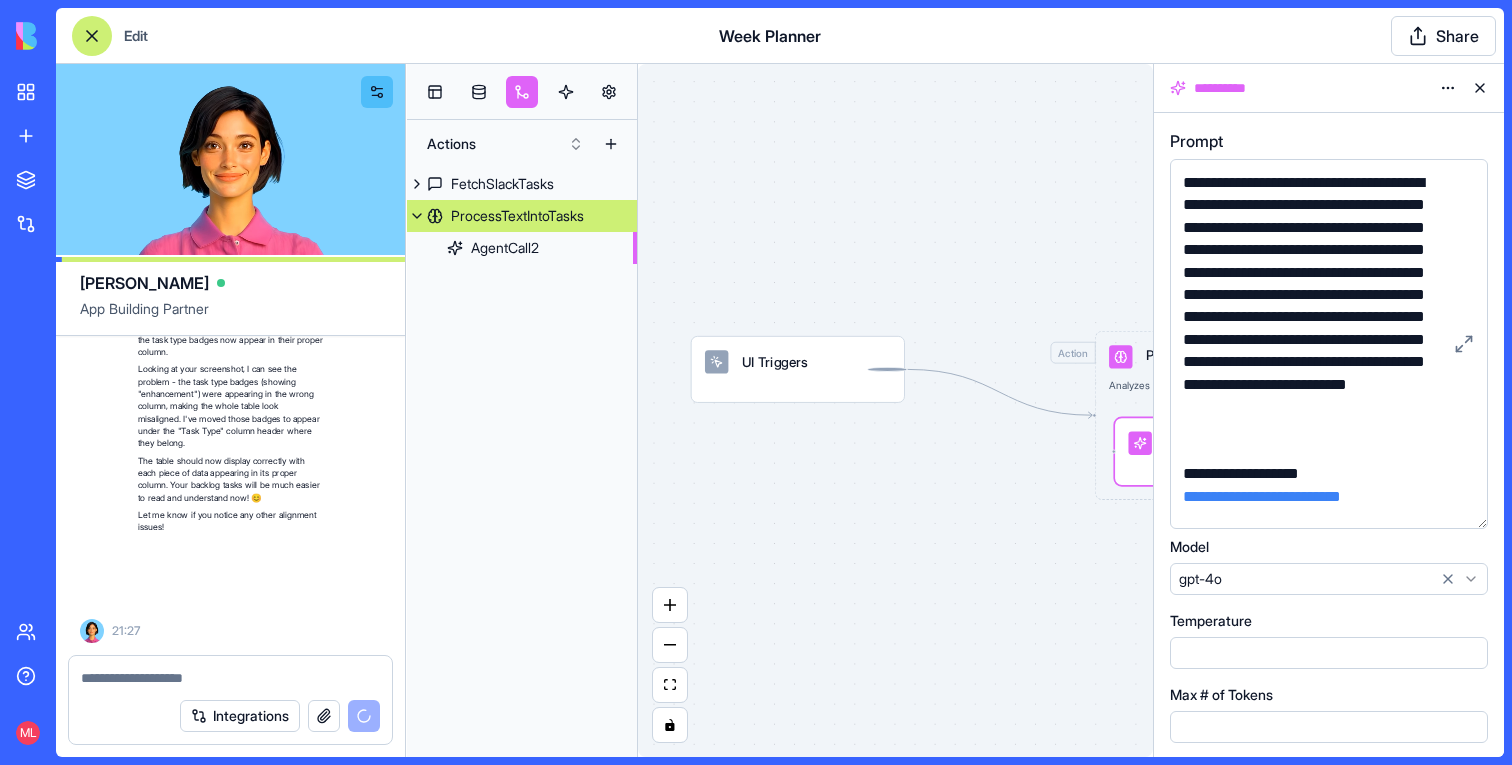 scroll, scrollTop: 21753, scrollLeft: 0, axis: vertical 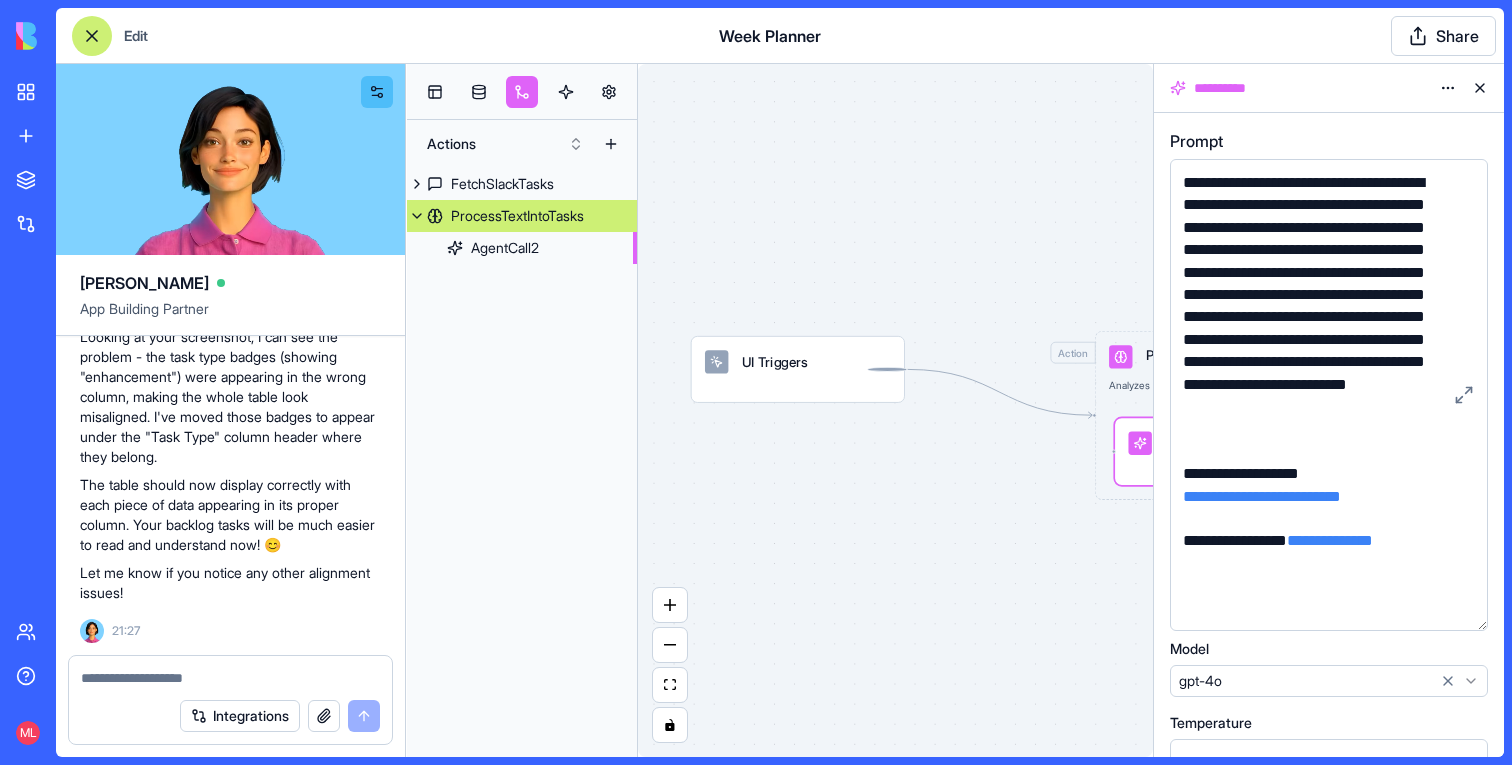 drag, startPoint x: 1478, startPoint y: 282, endPoint x: 1482, endPoint y: 625, distance: 343.02332 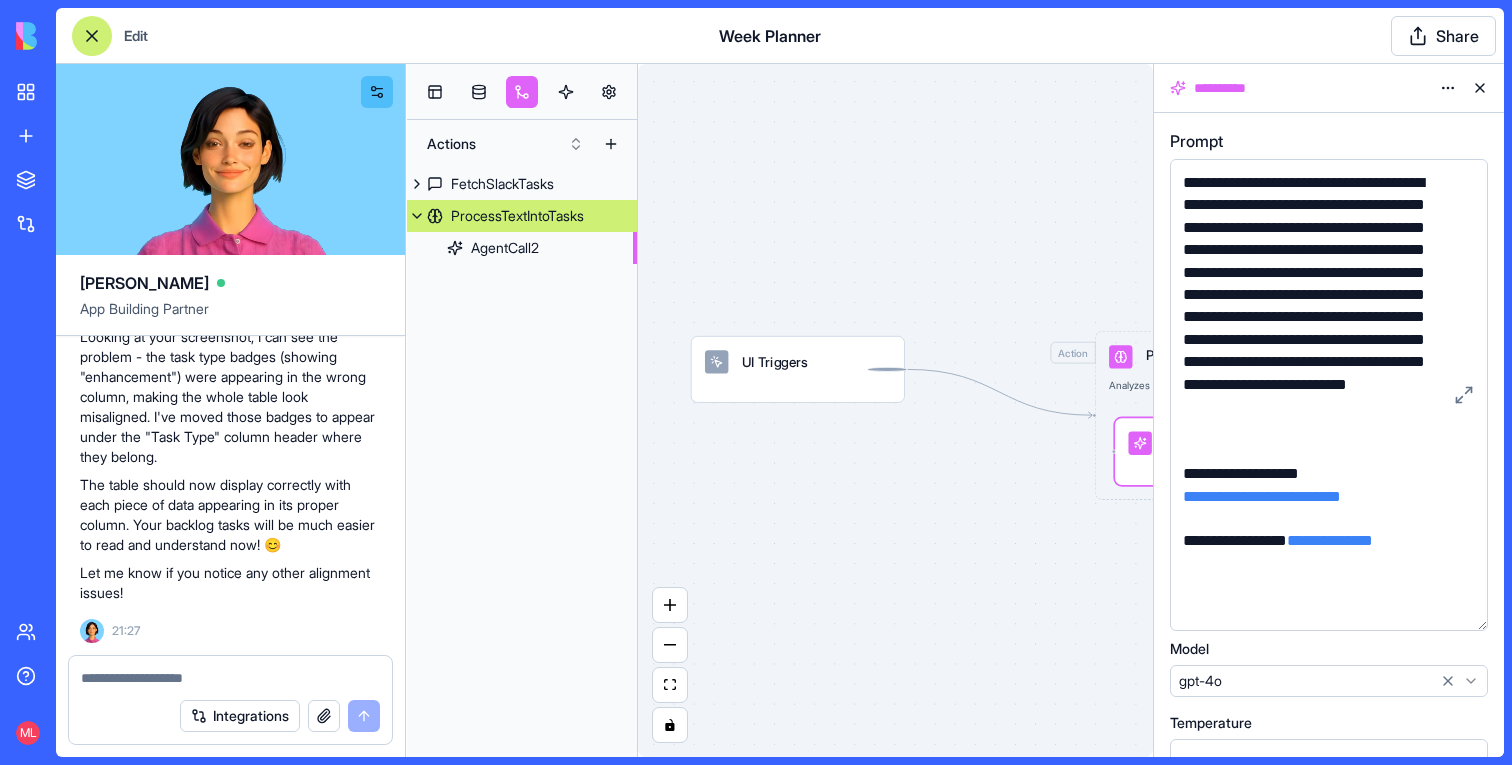 click on "**********" at bounding box center [1329, 395] 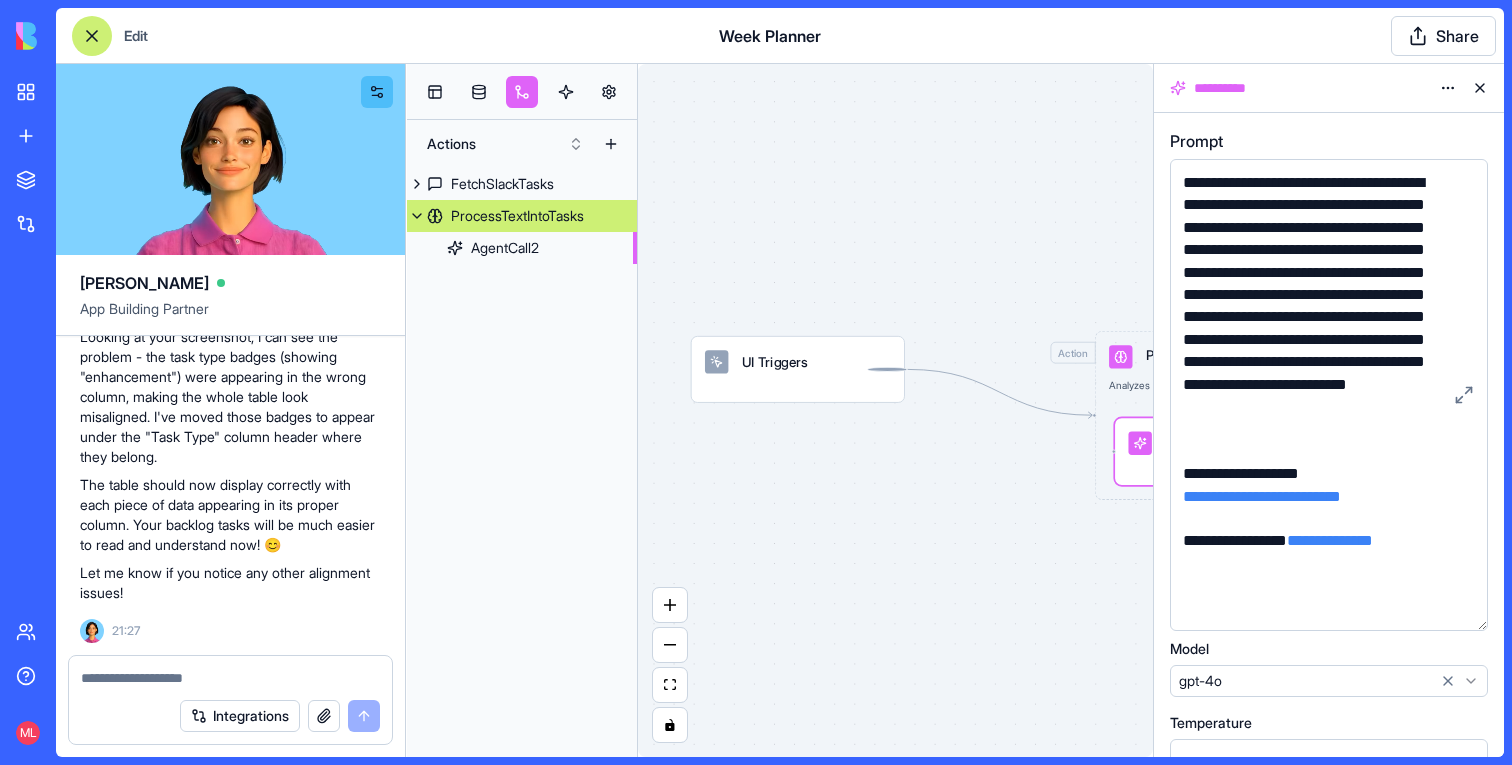 click on "UI Triggers Action ProcessTextIntoTasks Analyzes text and breaks it down into tasks, categorizing them by pillars AgentCall" at bounding box center [895, 410] 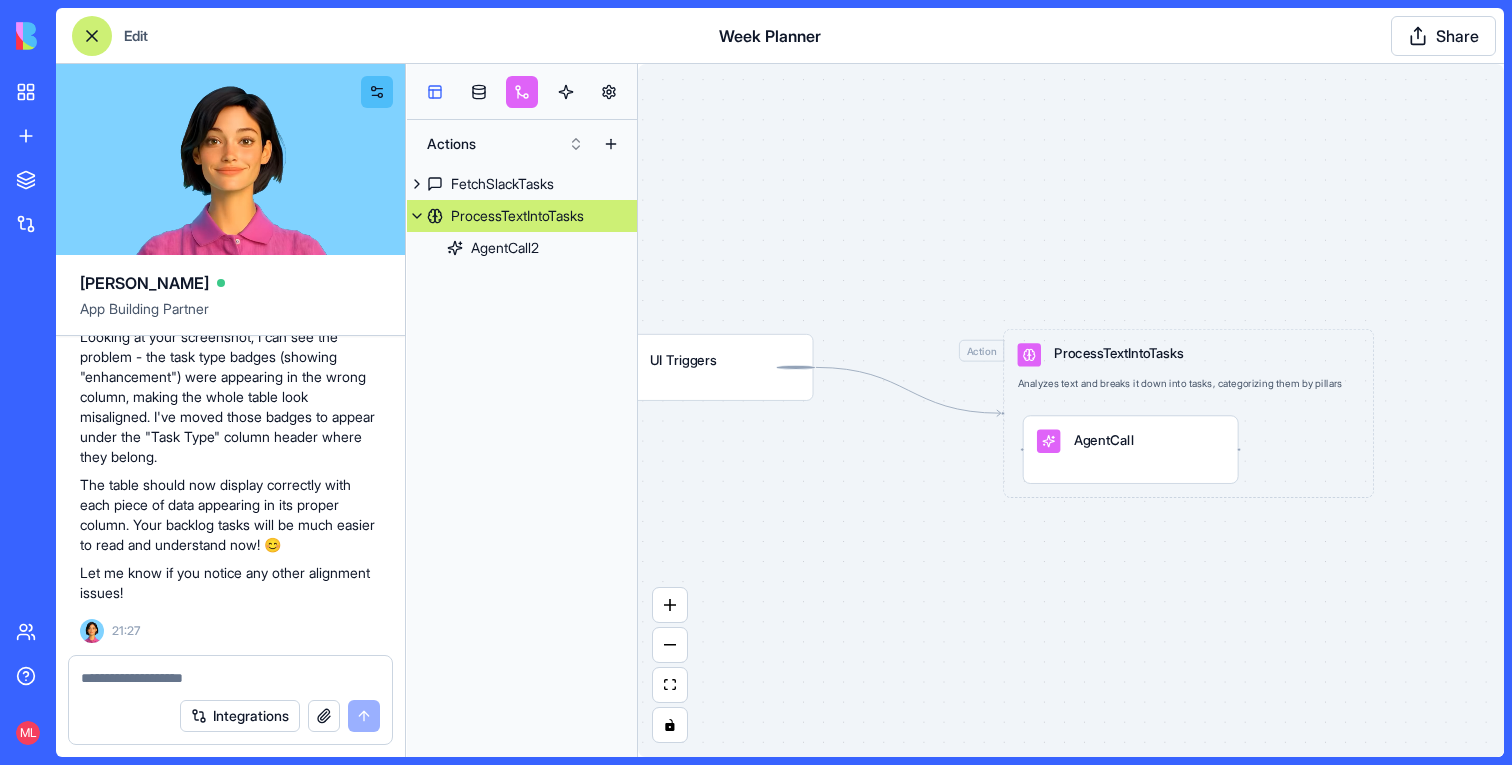 click at bounding box center [435, 92] 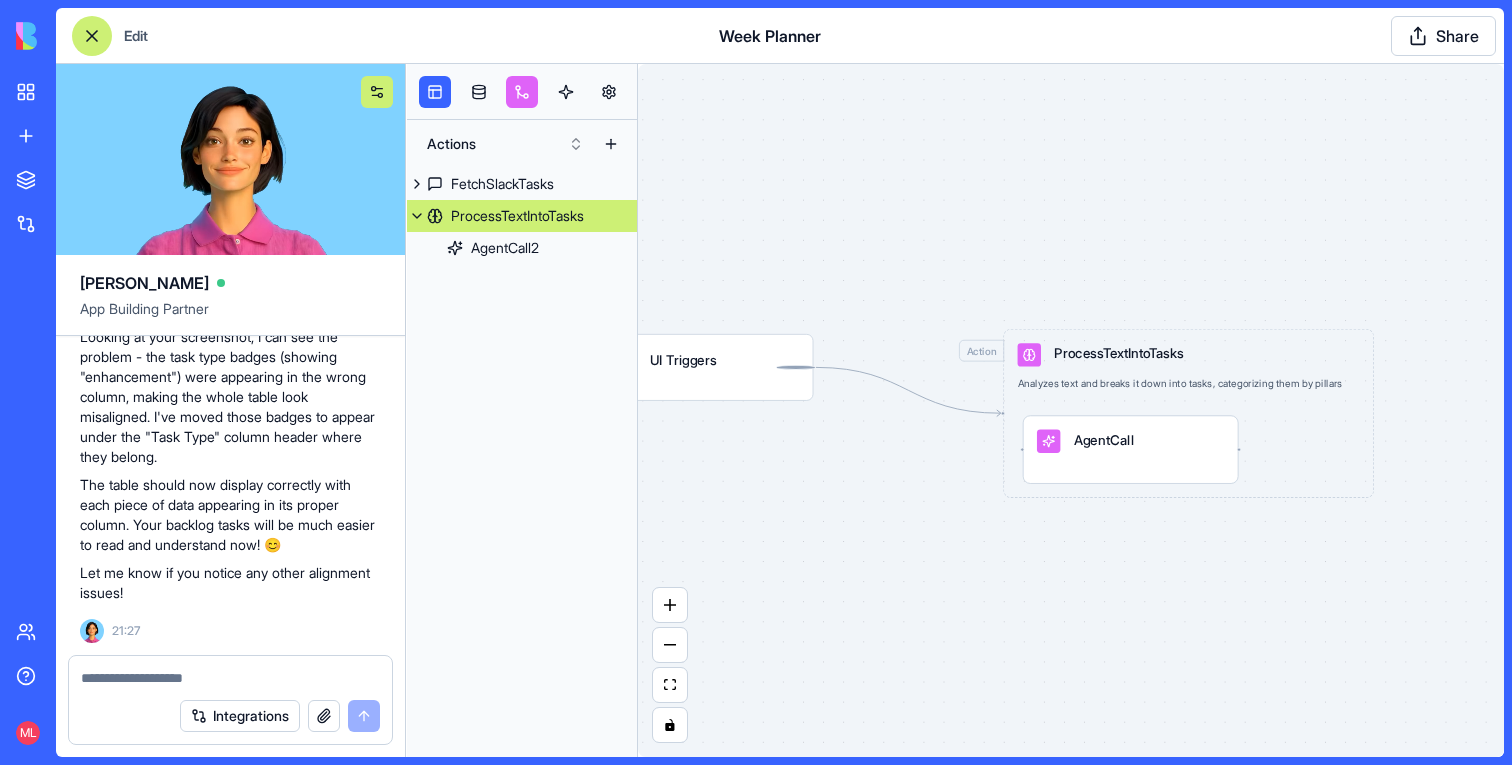 click at bounding box center [377, 92] 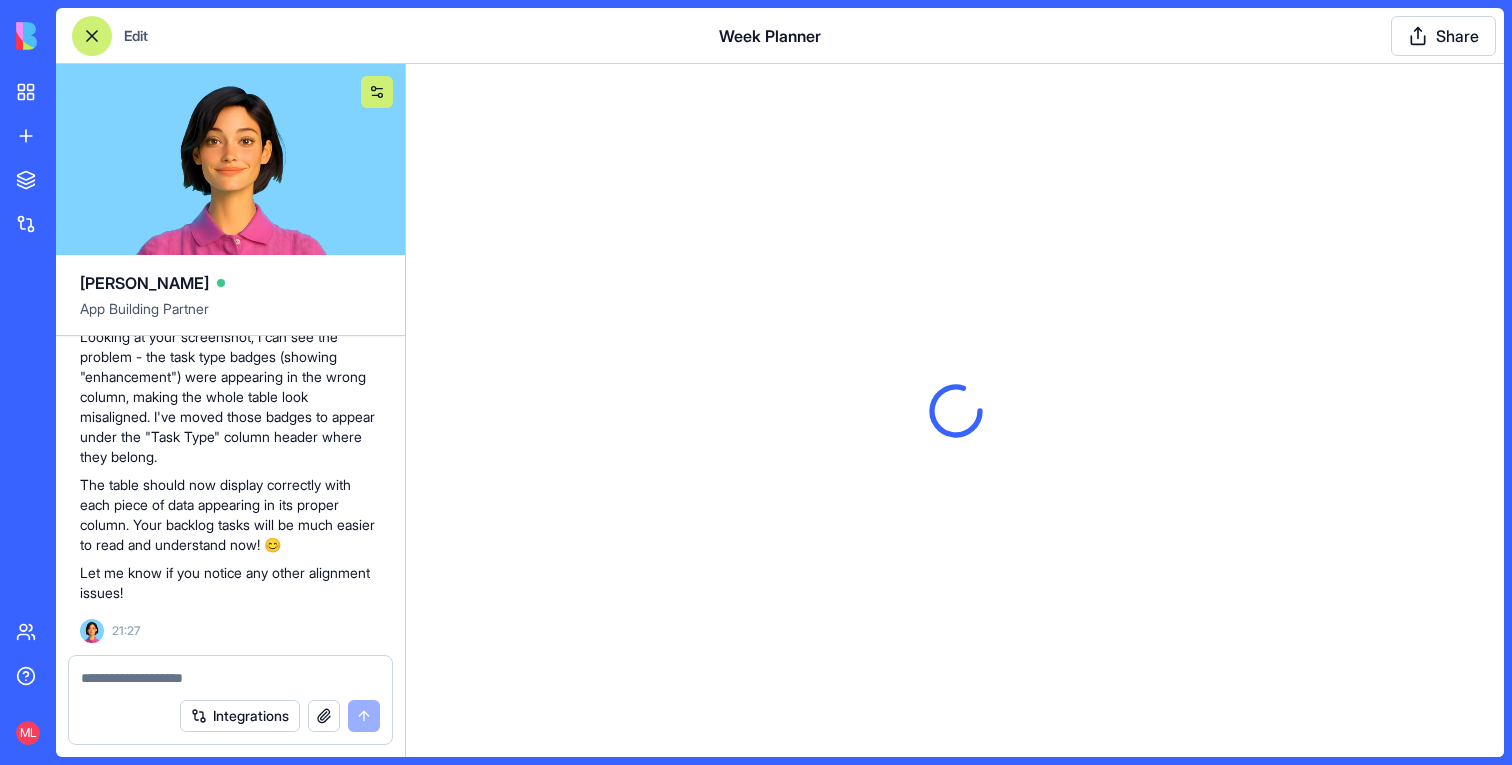 click at bounding box center (377, 92) 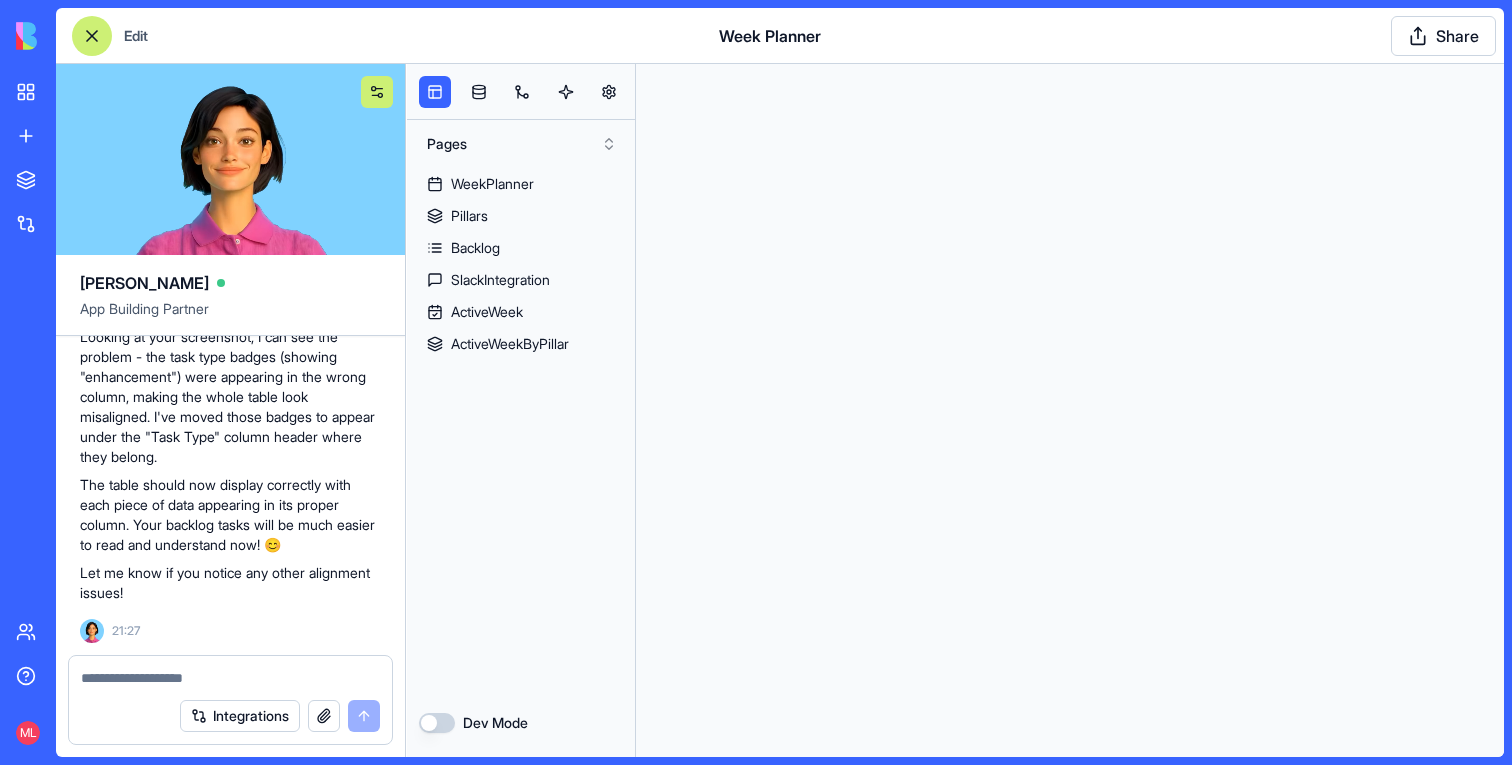 scroll, scrollTop: 0, scrollLeft: 0, axis: both 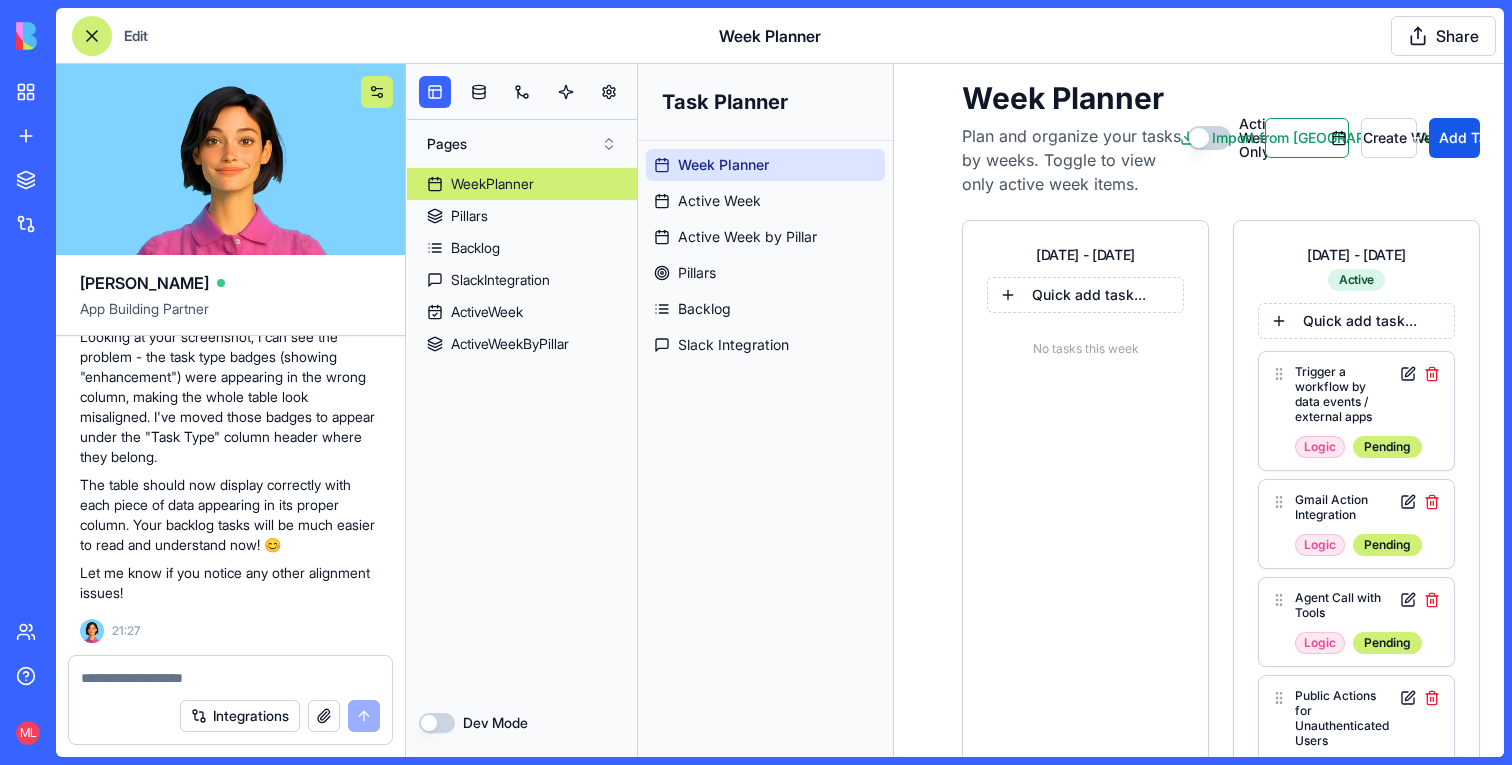 click at bounding box center (377, 92) 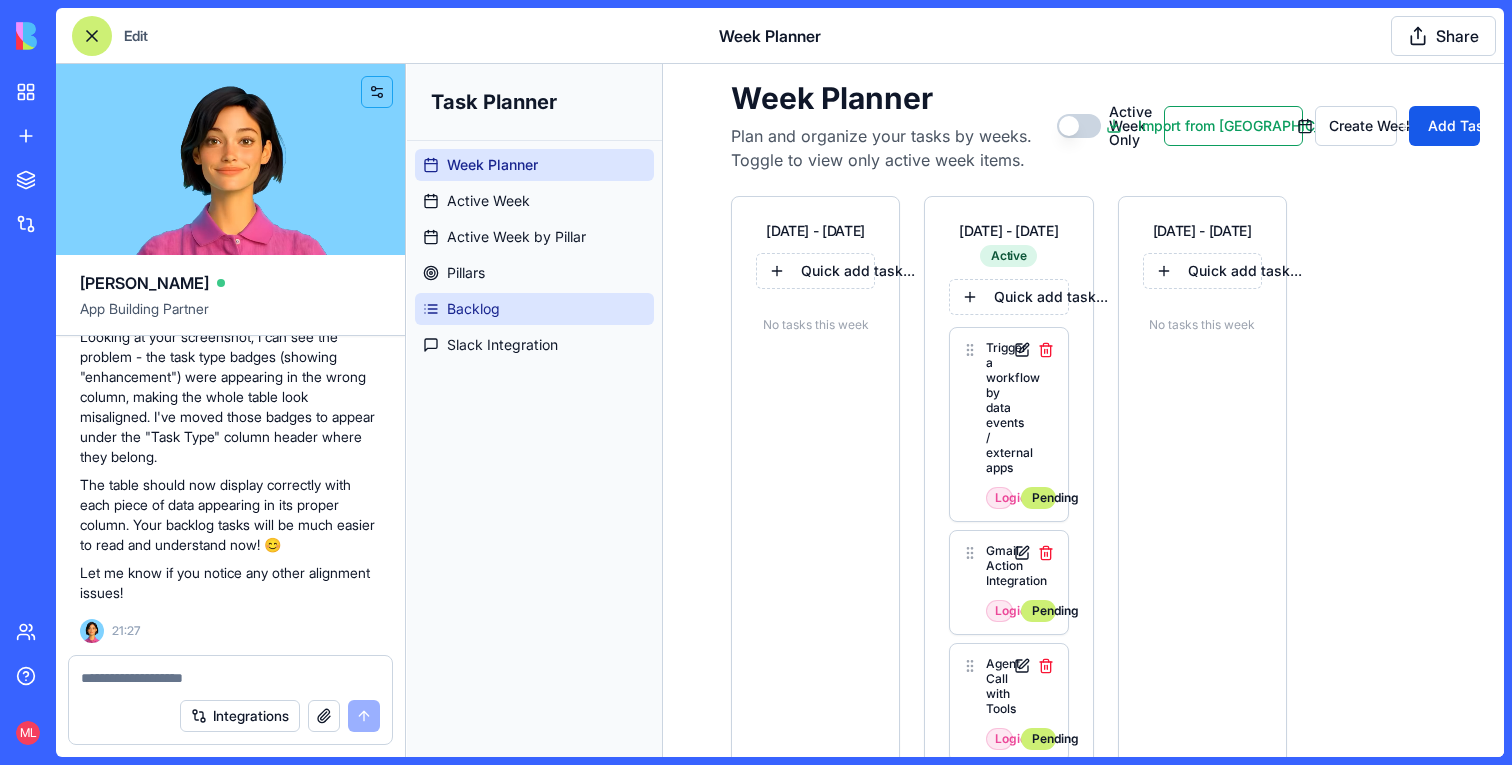 click on "Backlog" at bounding box center [473, 309] 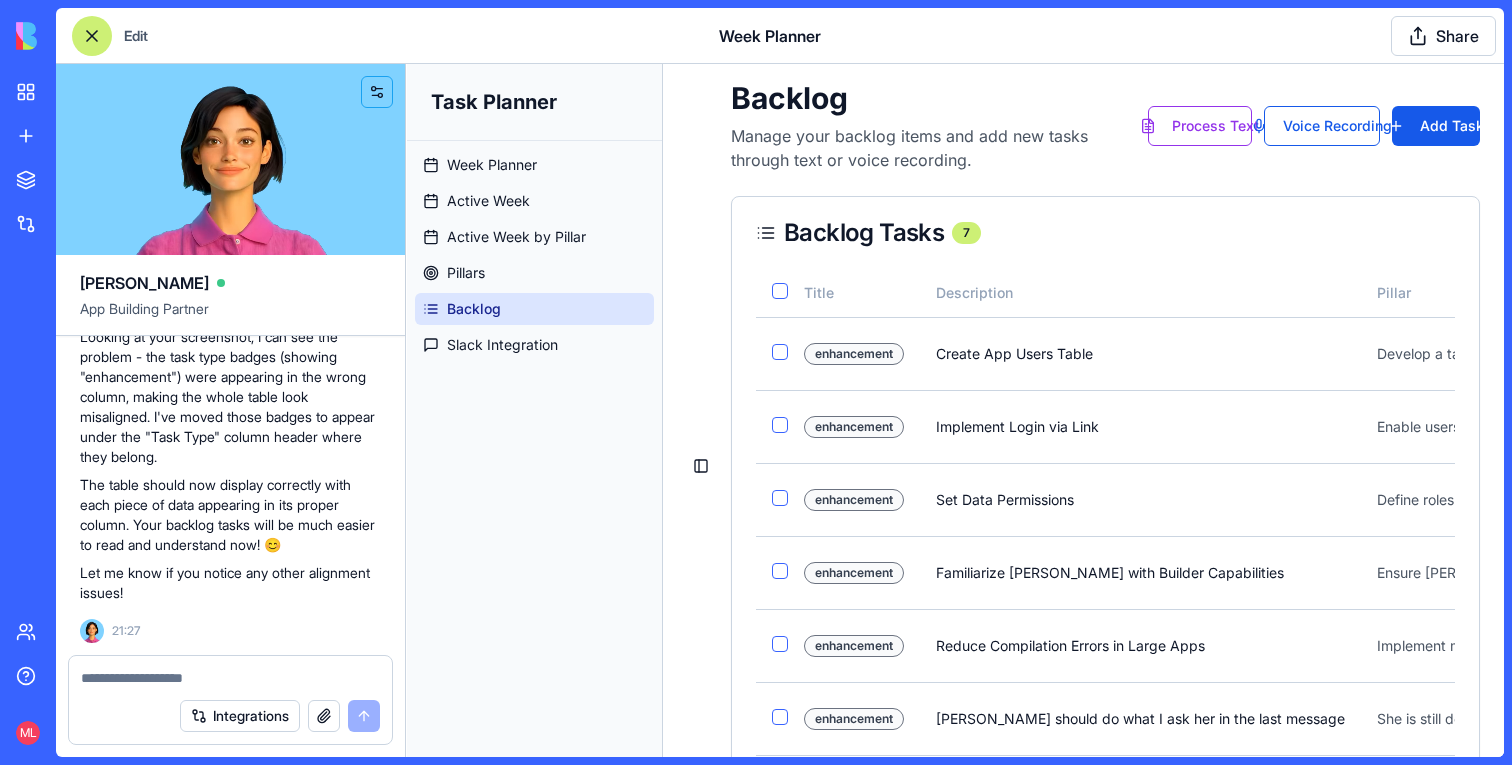 scroll, scrollTop: 21753, scrollLeft: 0, axis: vertical 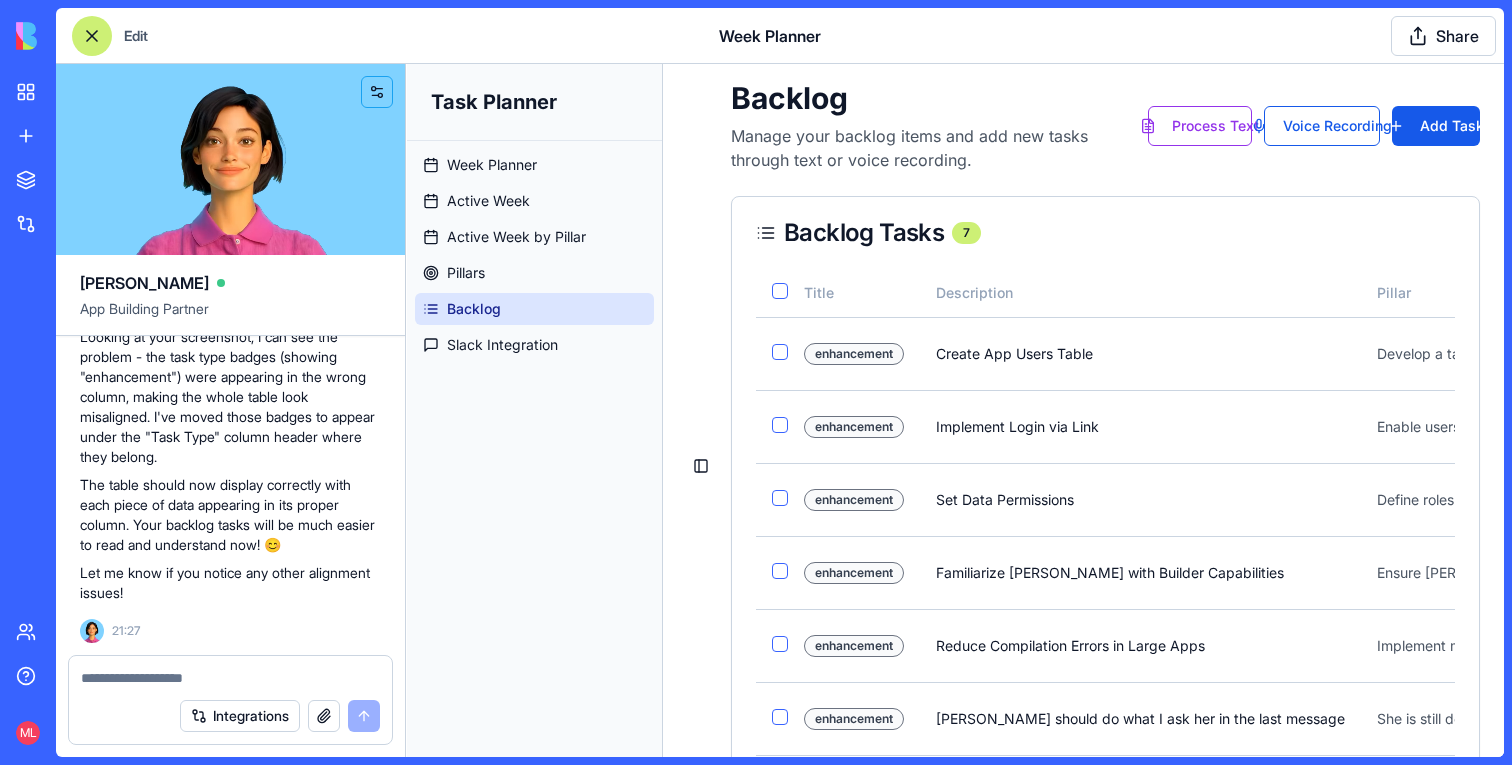 click at bounding box center (230, 678) 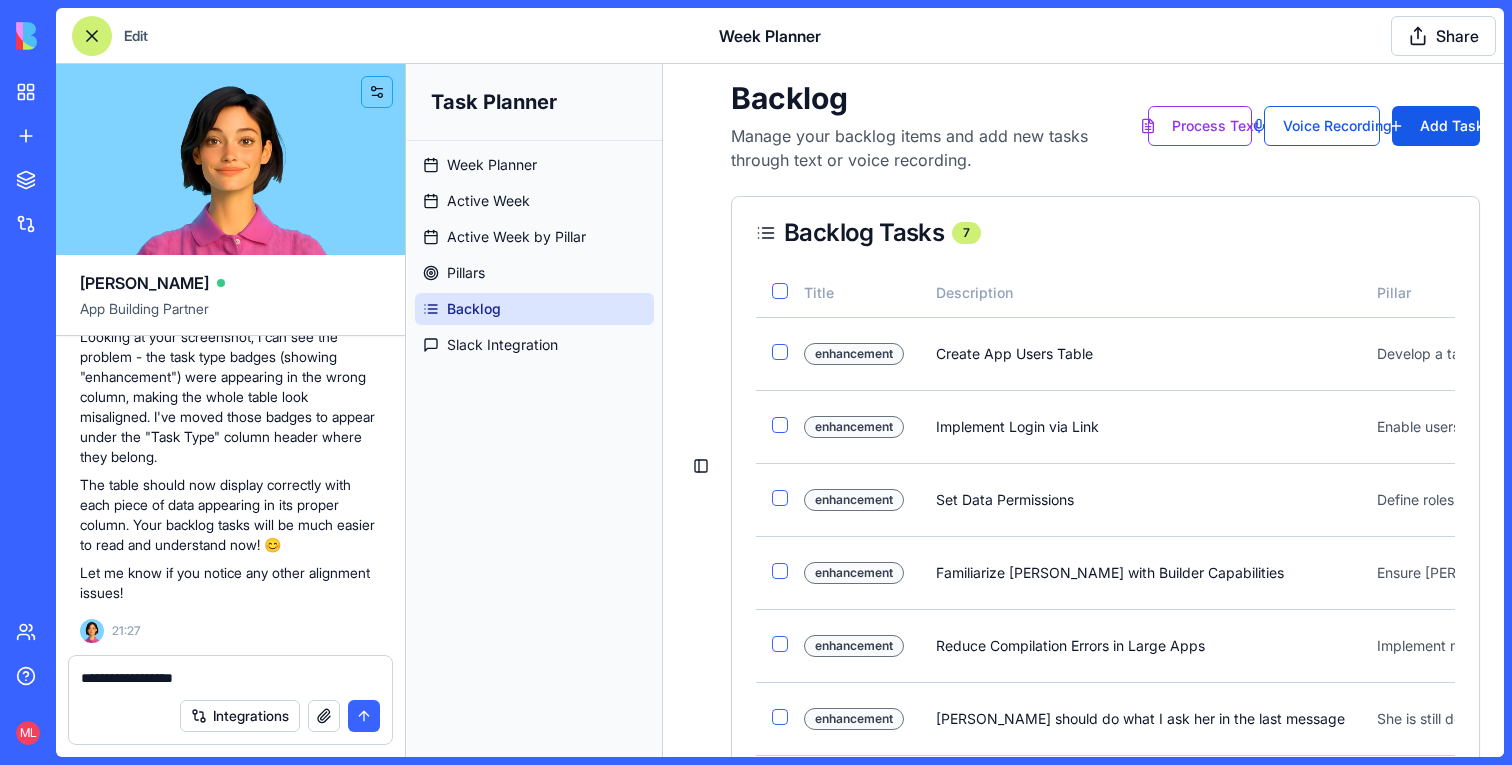 type on "**********" 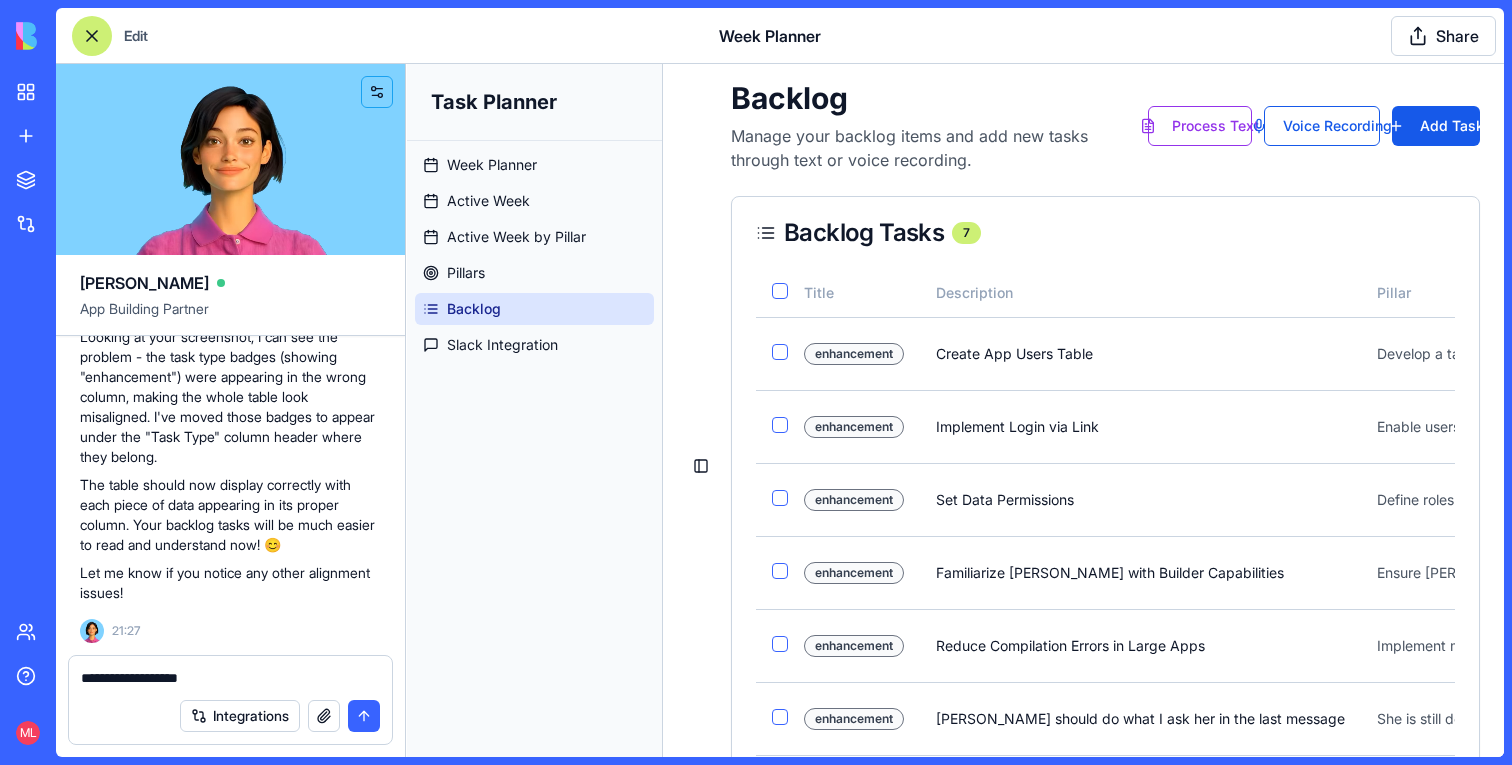 type 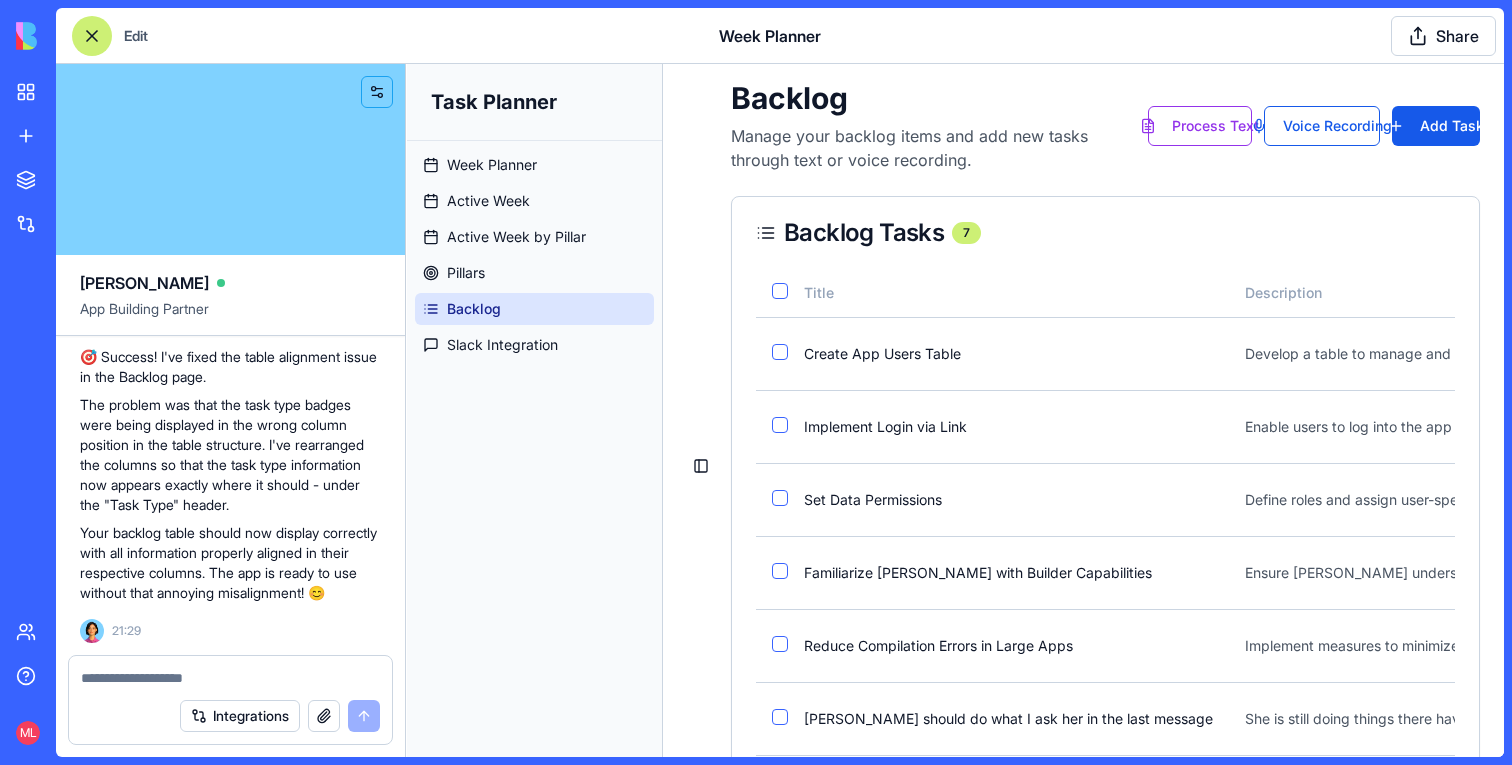 scroll, scrollTop: 22309, scrollLeft: 0, axis: vertical 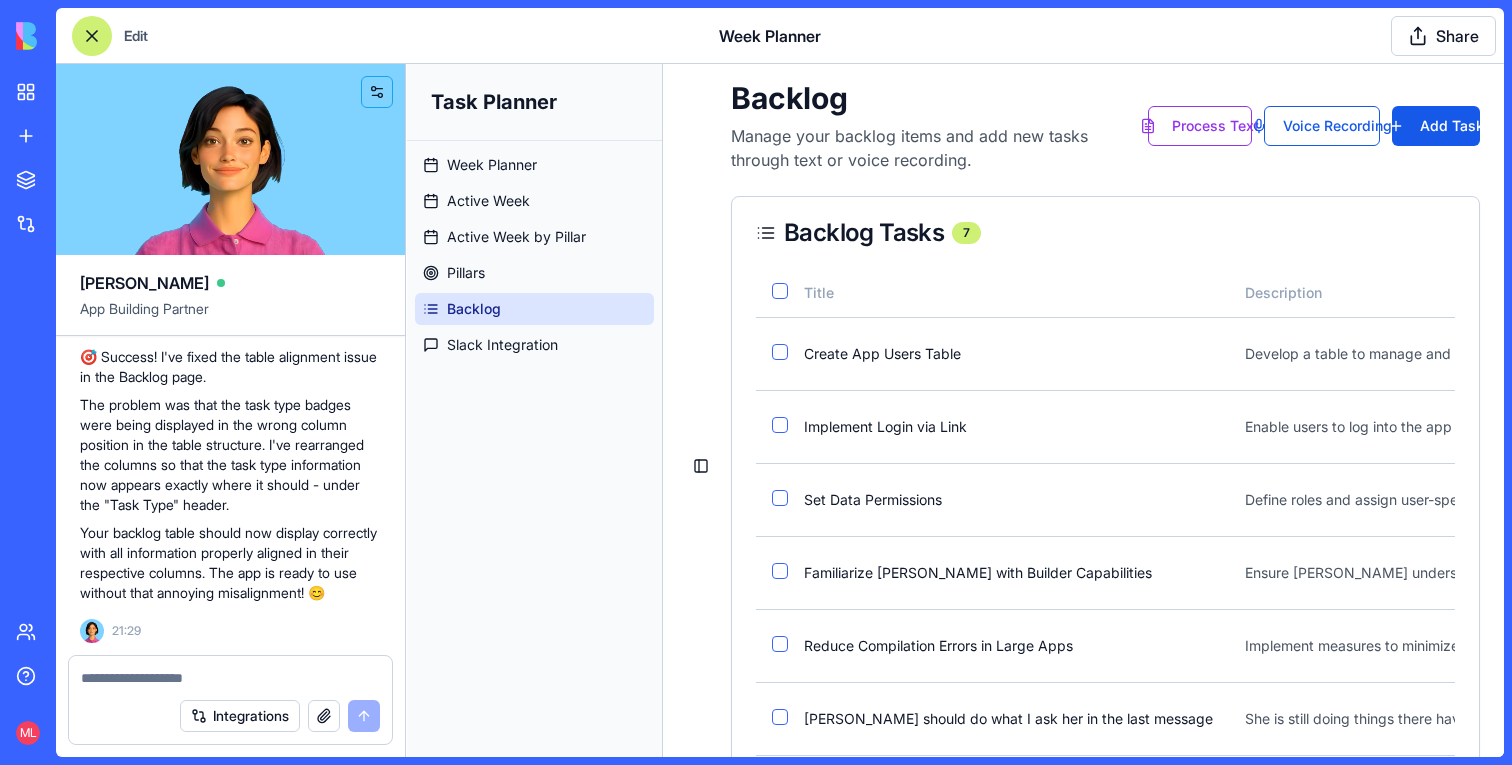 click at bounding box center [92, 36] 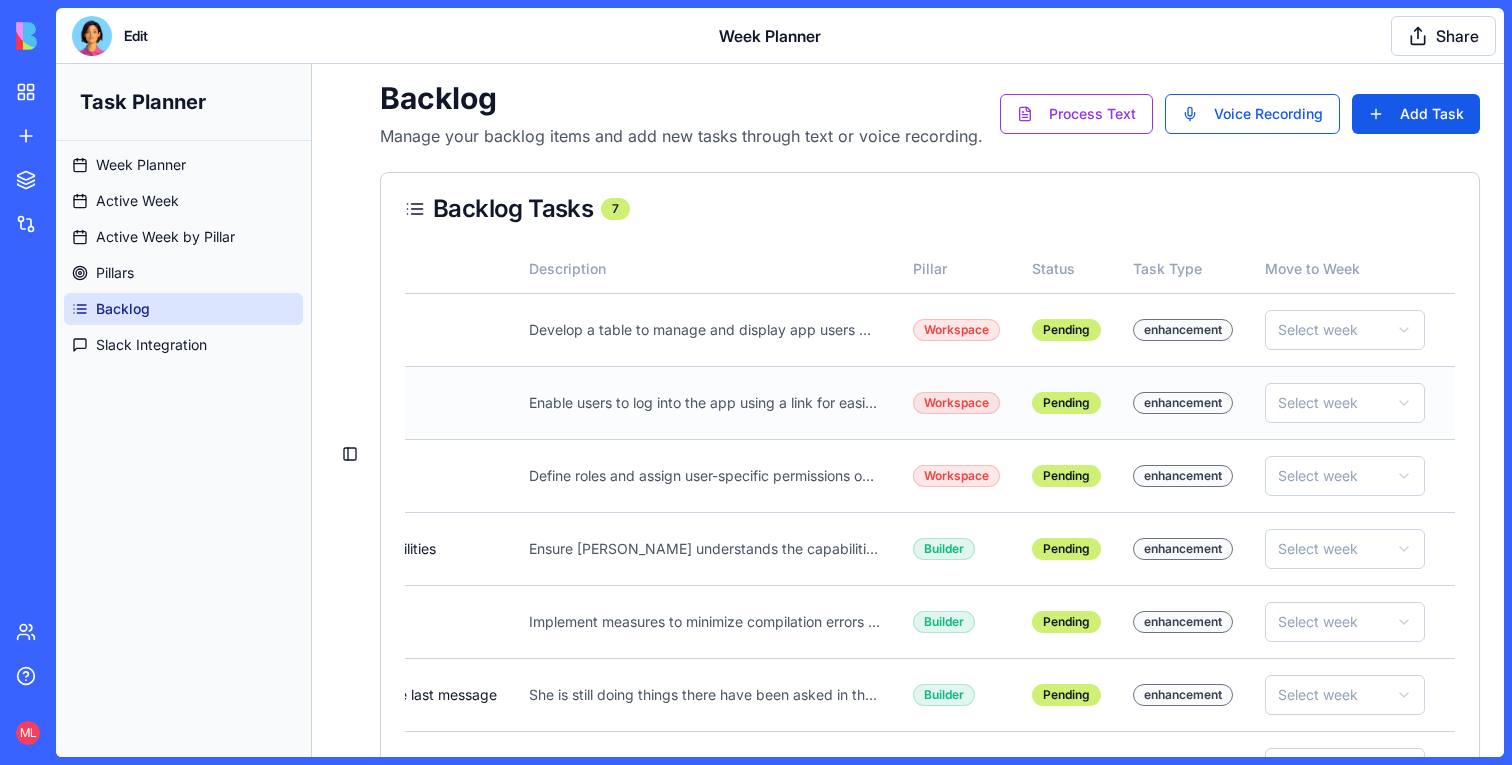 scroll, scrollTop: 0, scrollLeft: 0, axis: both 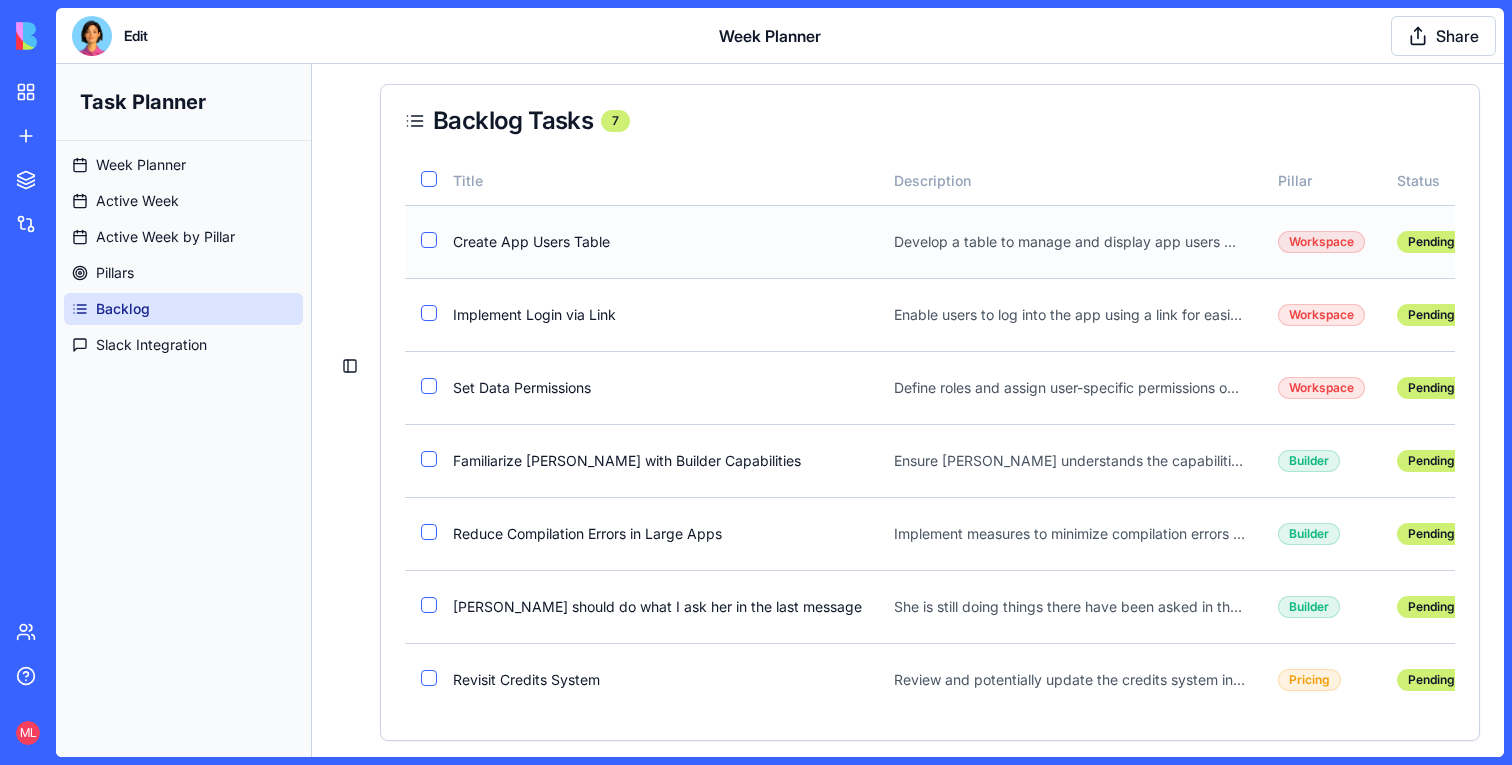 click at bounding box center [429, 240] 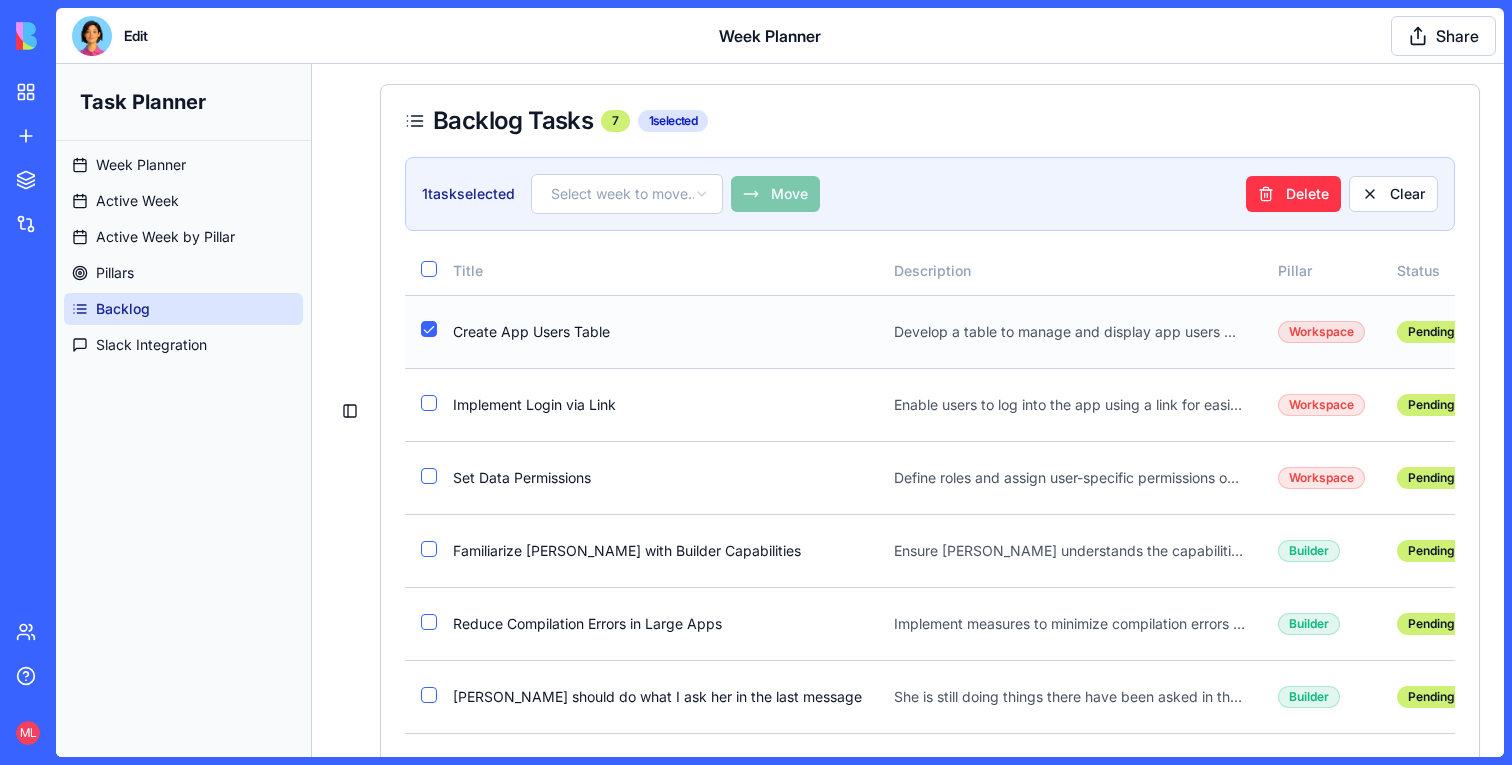 click at bounding box center [429, 329] 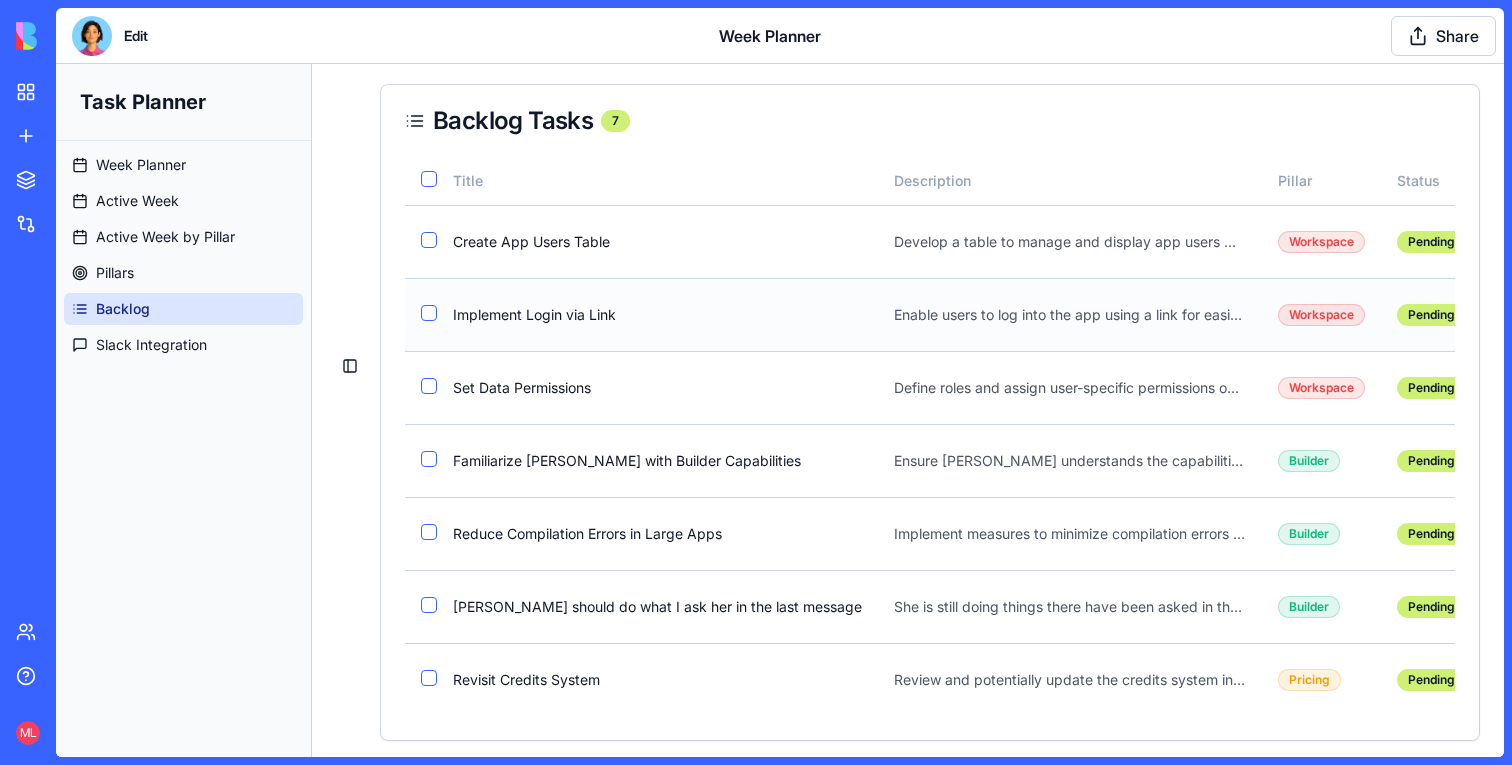 scroll, scrollTop: 0, scrollLeft: 0, axis: both 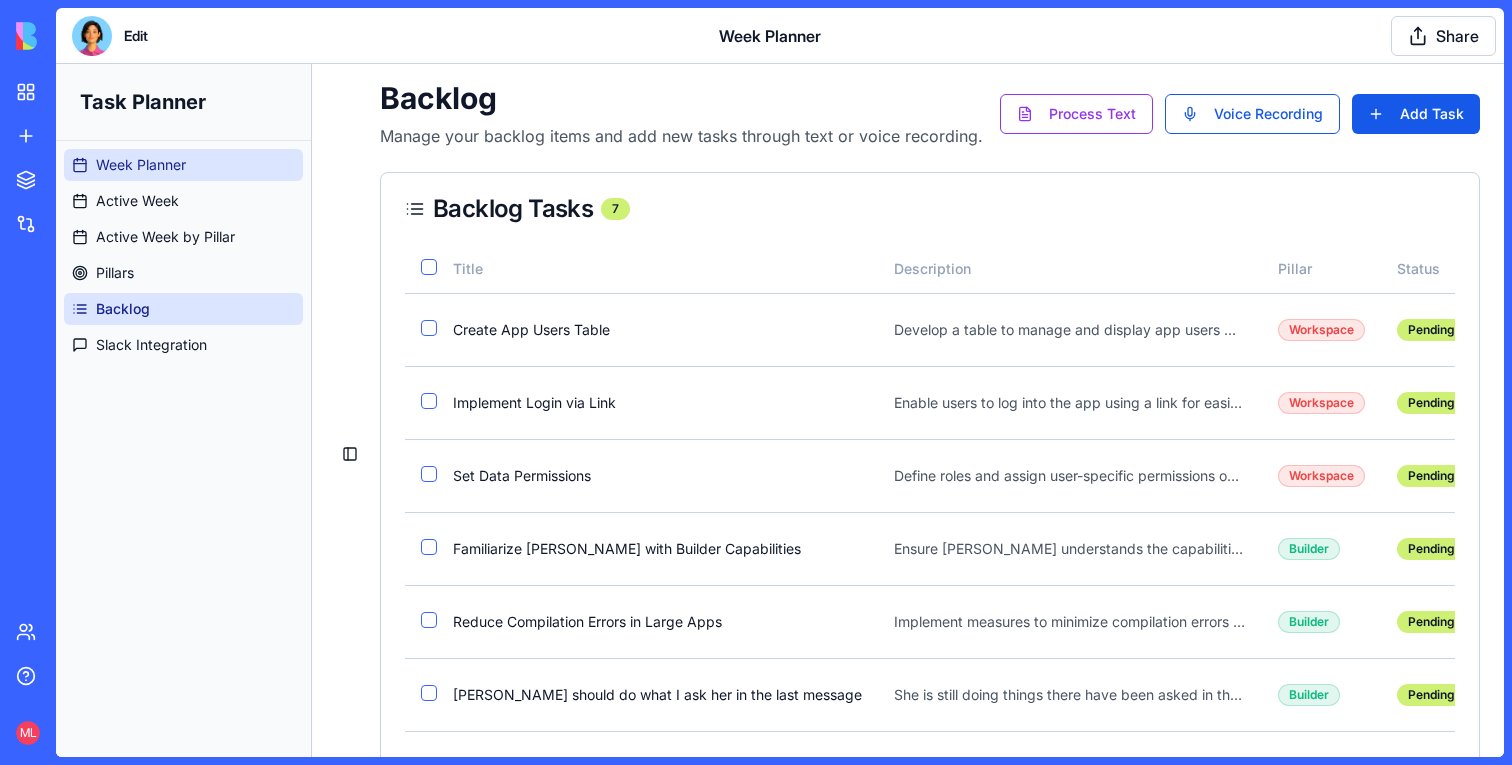 click on "Week Planner" at bounding box center (183, 165) 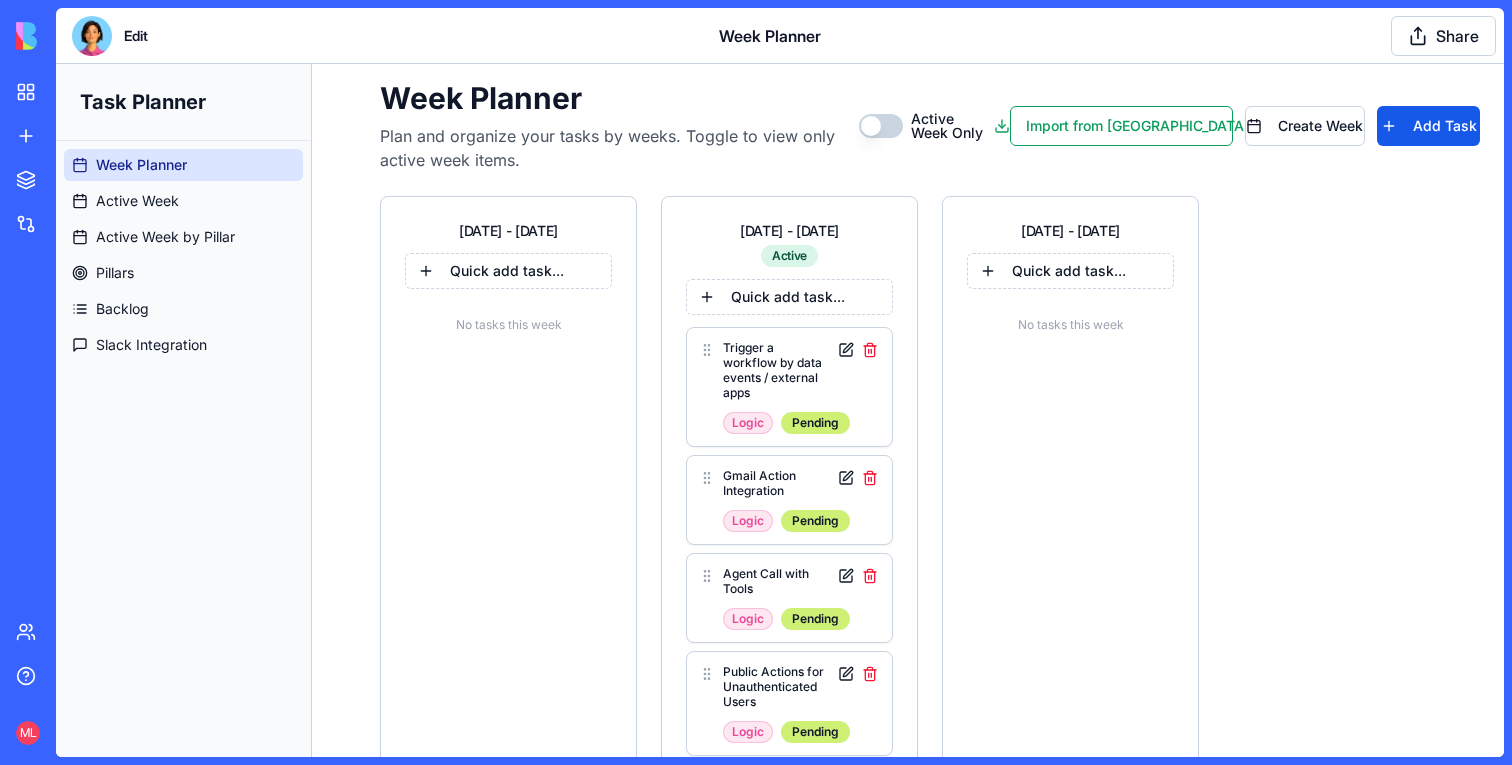 click at bounding box center [92, 36] 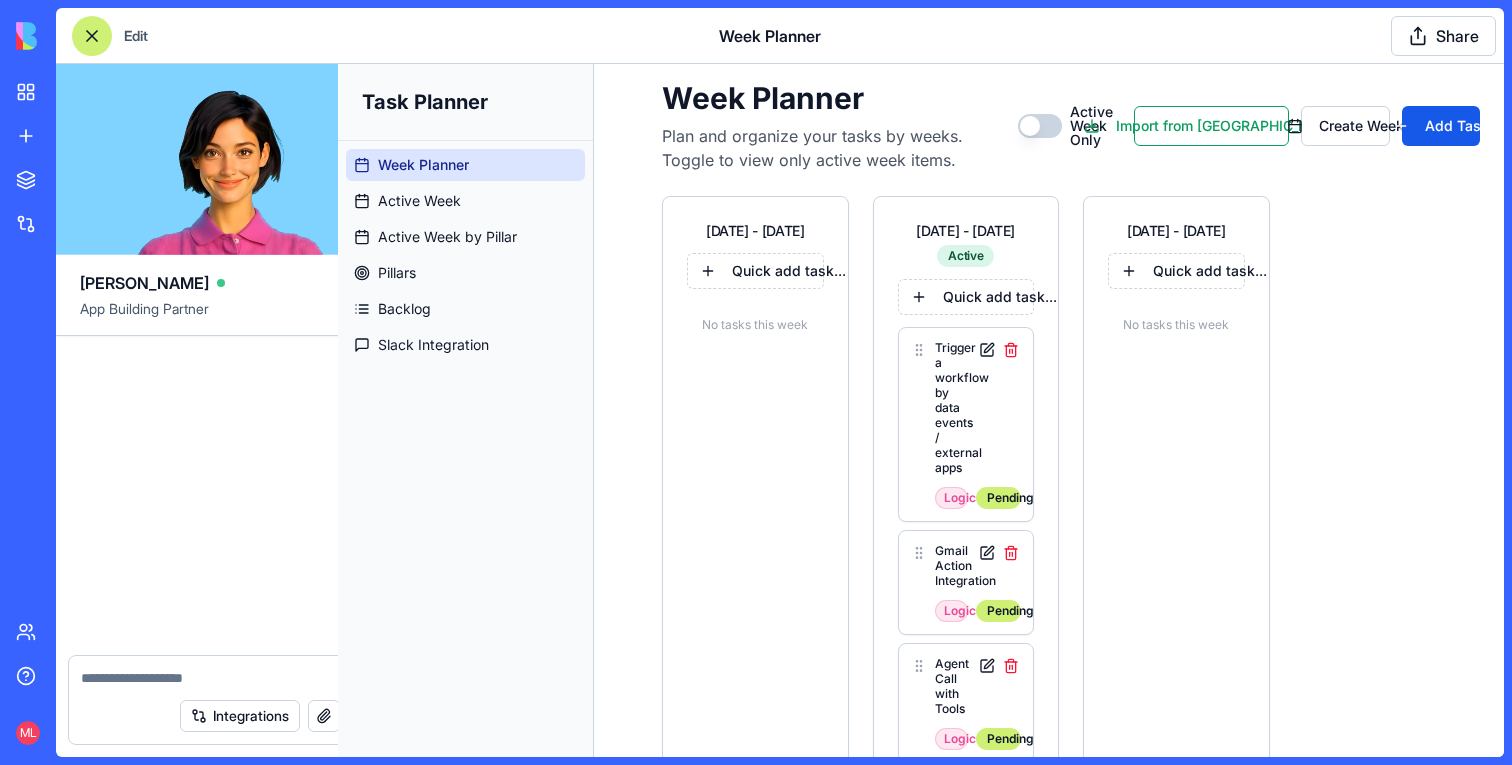 scroll, scrollTop: 22309, scrollLeft: 0, axis: vertical 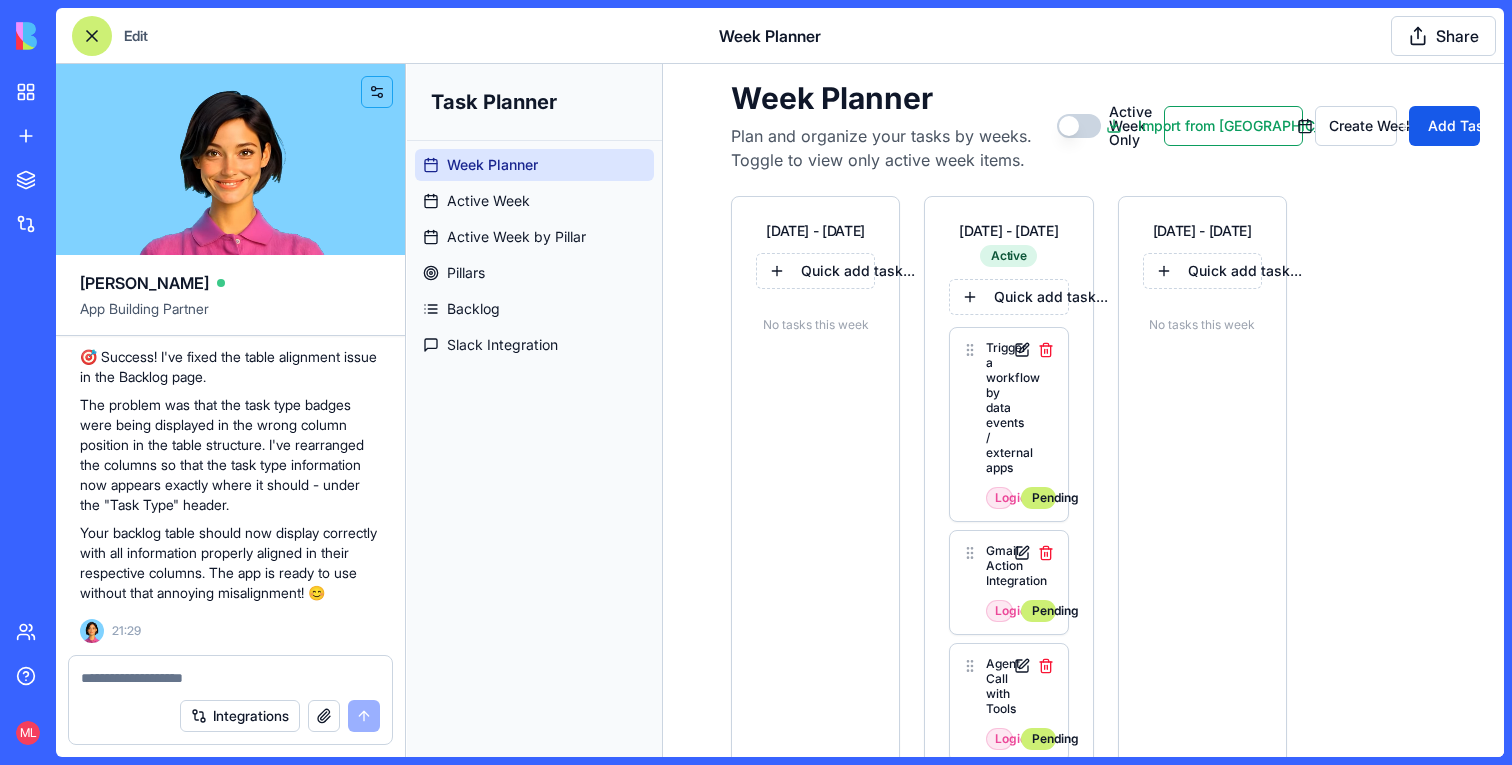 type 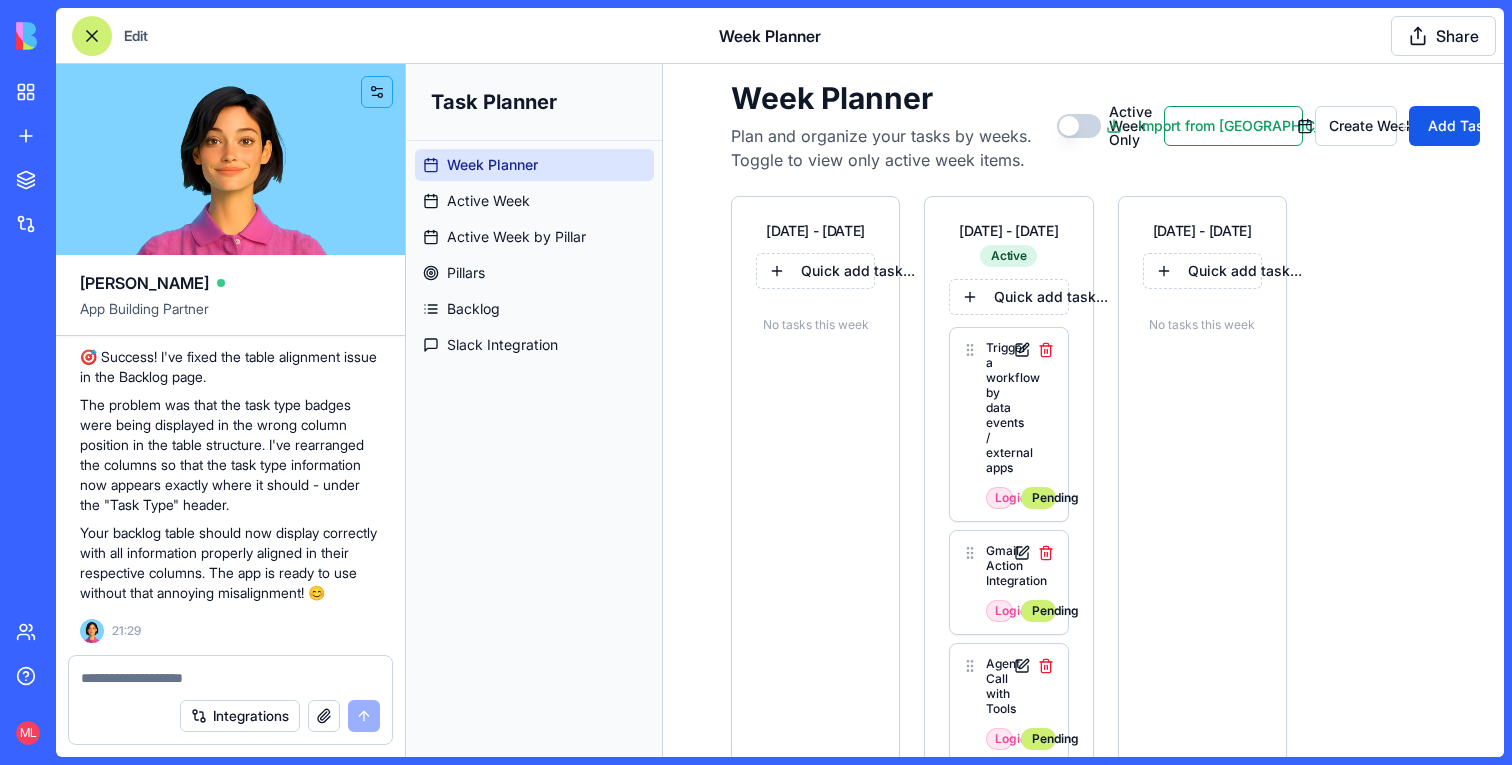 click at bounding box center [230, 678] 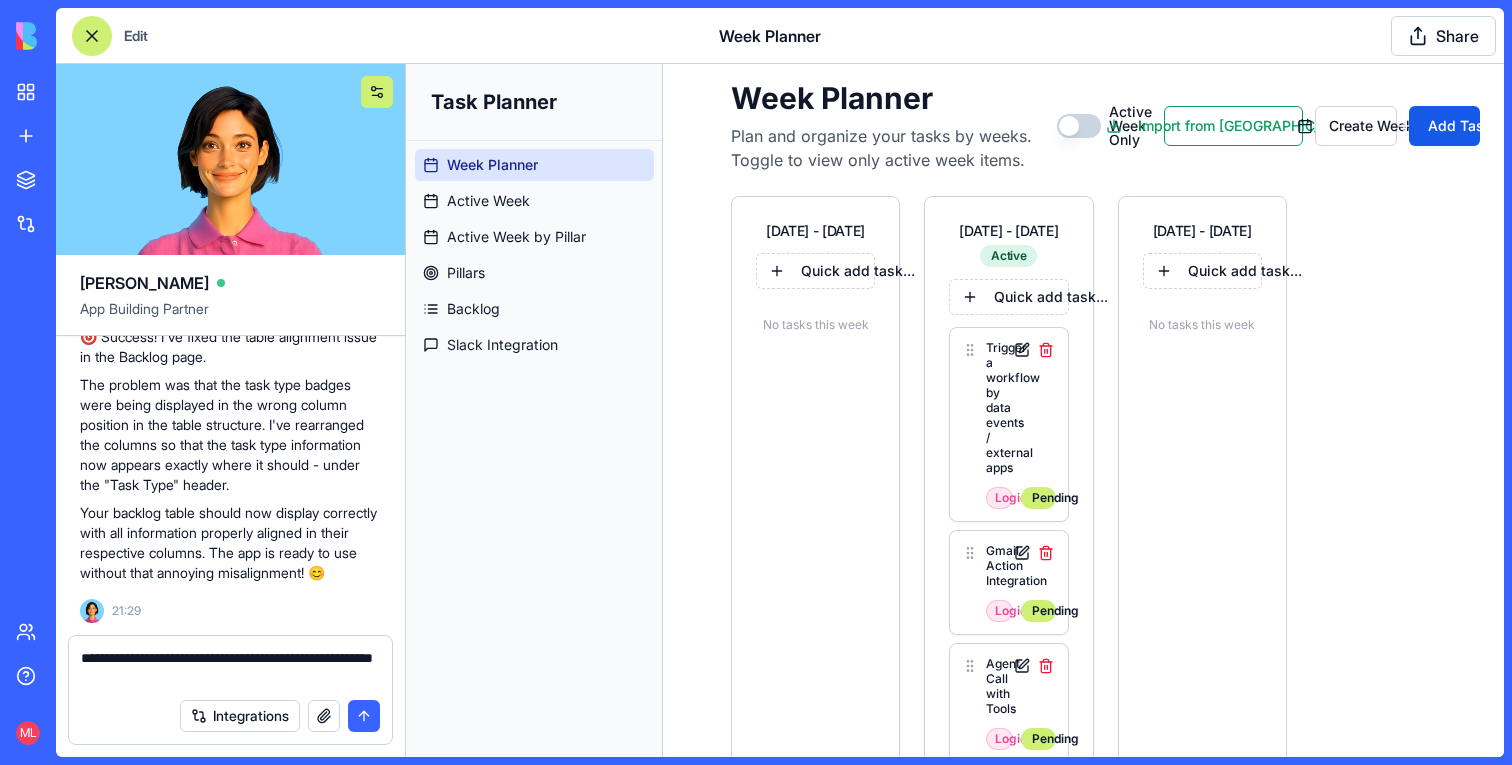 click at bounding box center (377, 92) 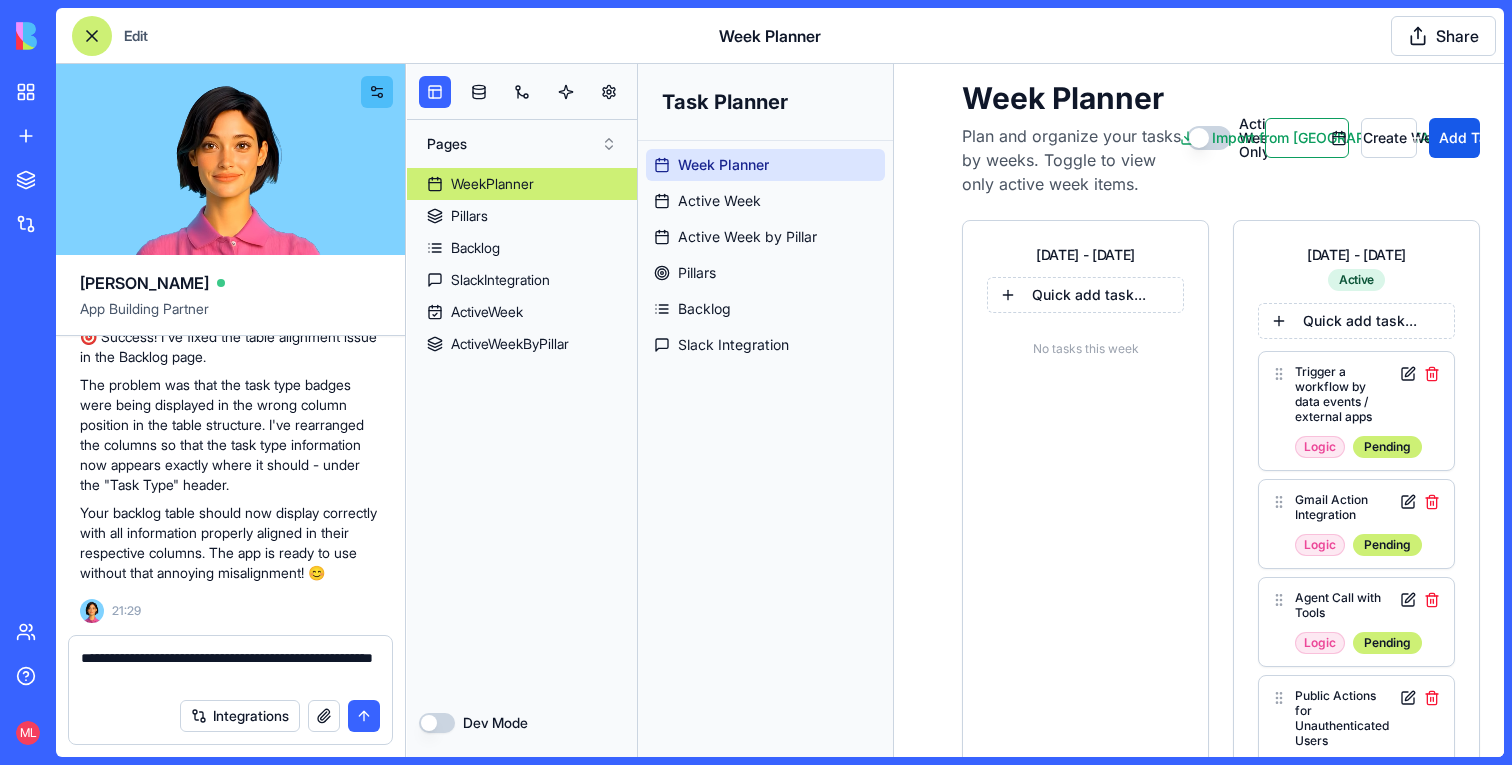click on "**********" at bounding box center (230, 668) 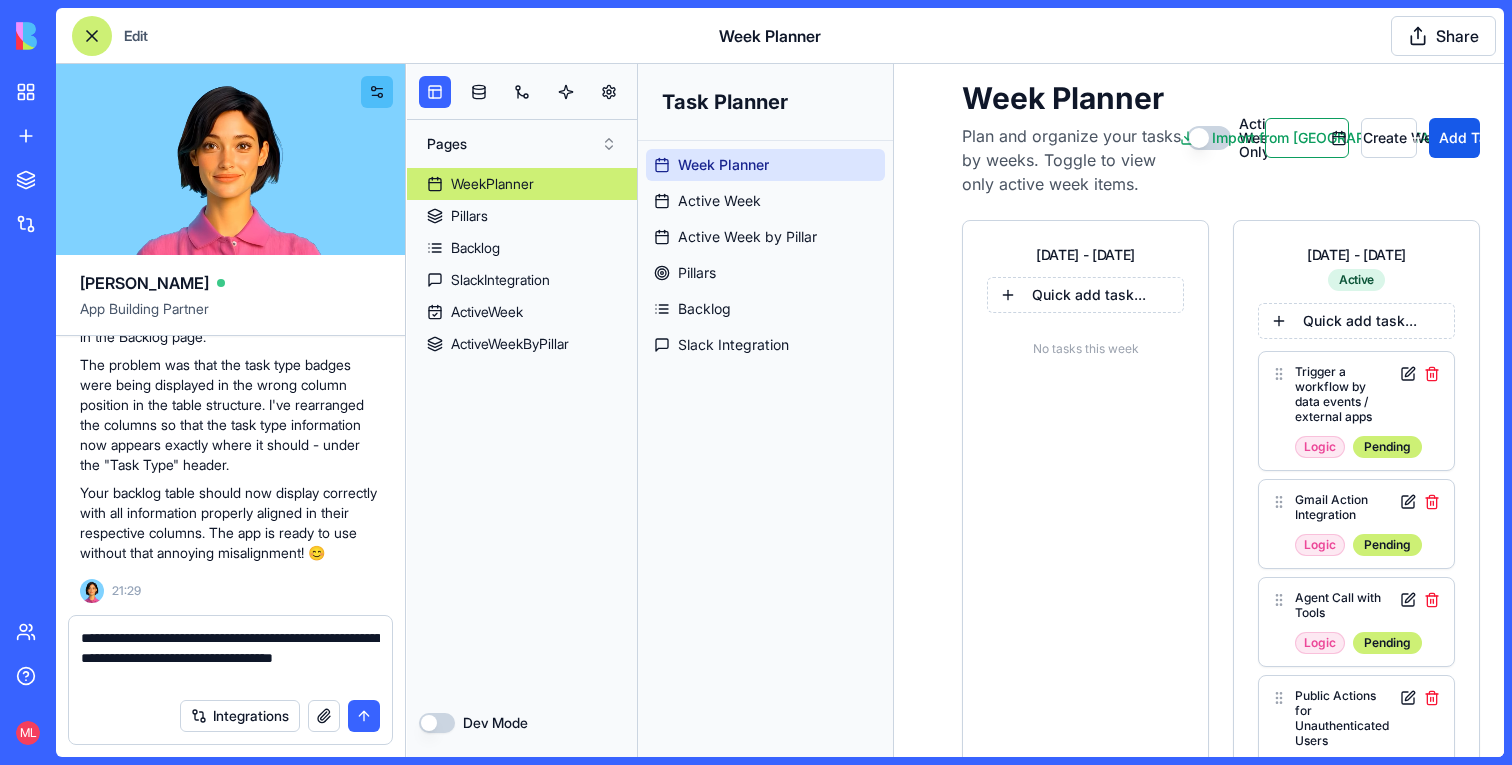 type on "**********" 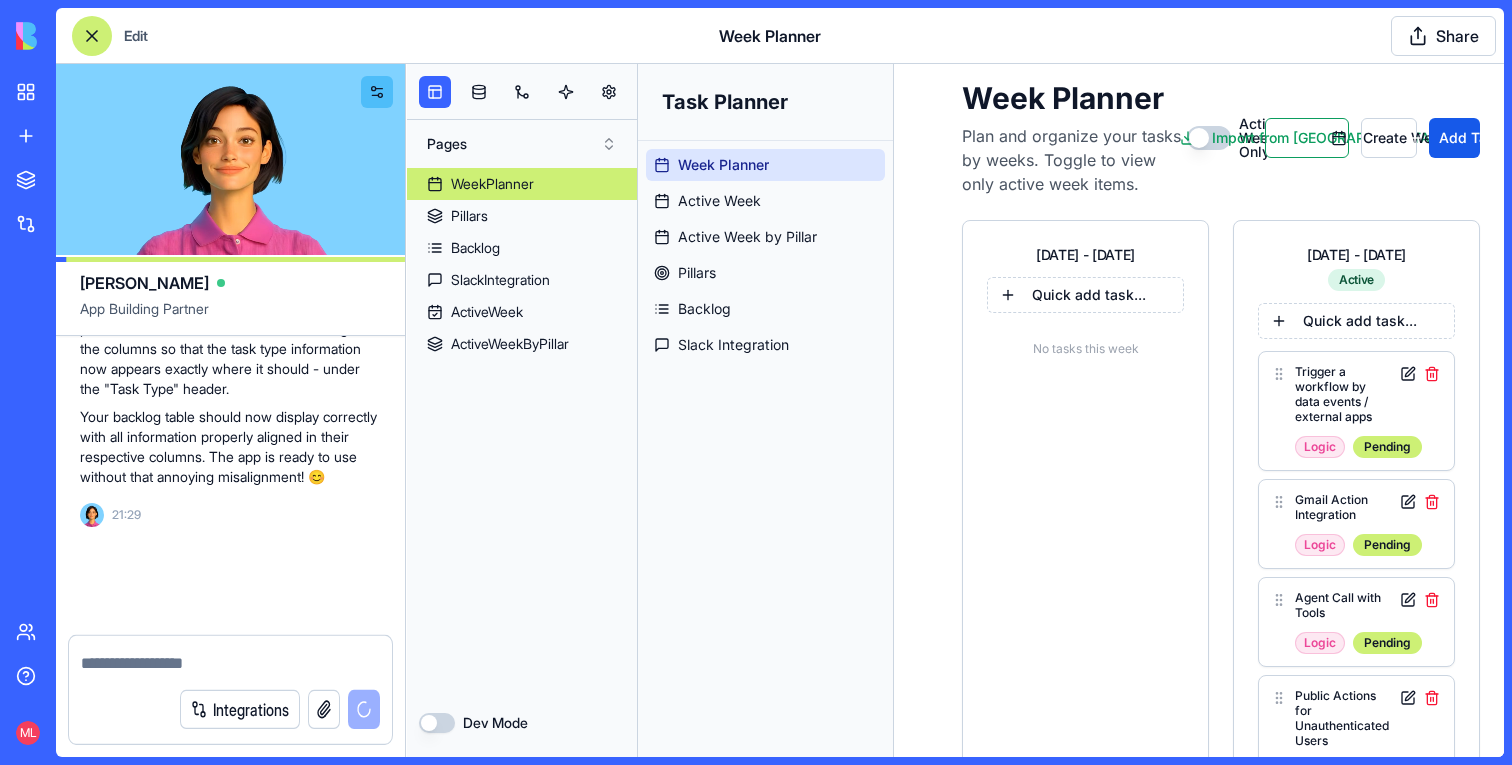 scroll, scrollTop: 22425, scrollLeft: 0, axis: vertical 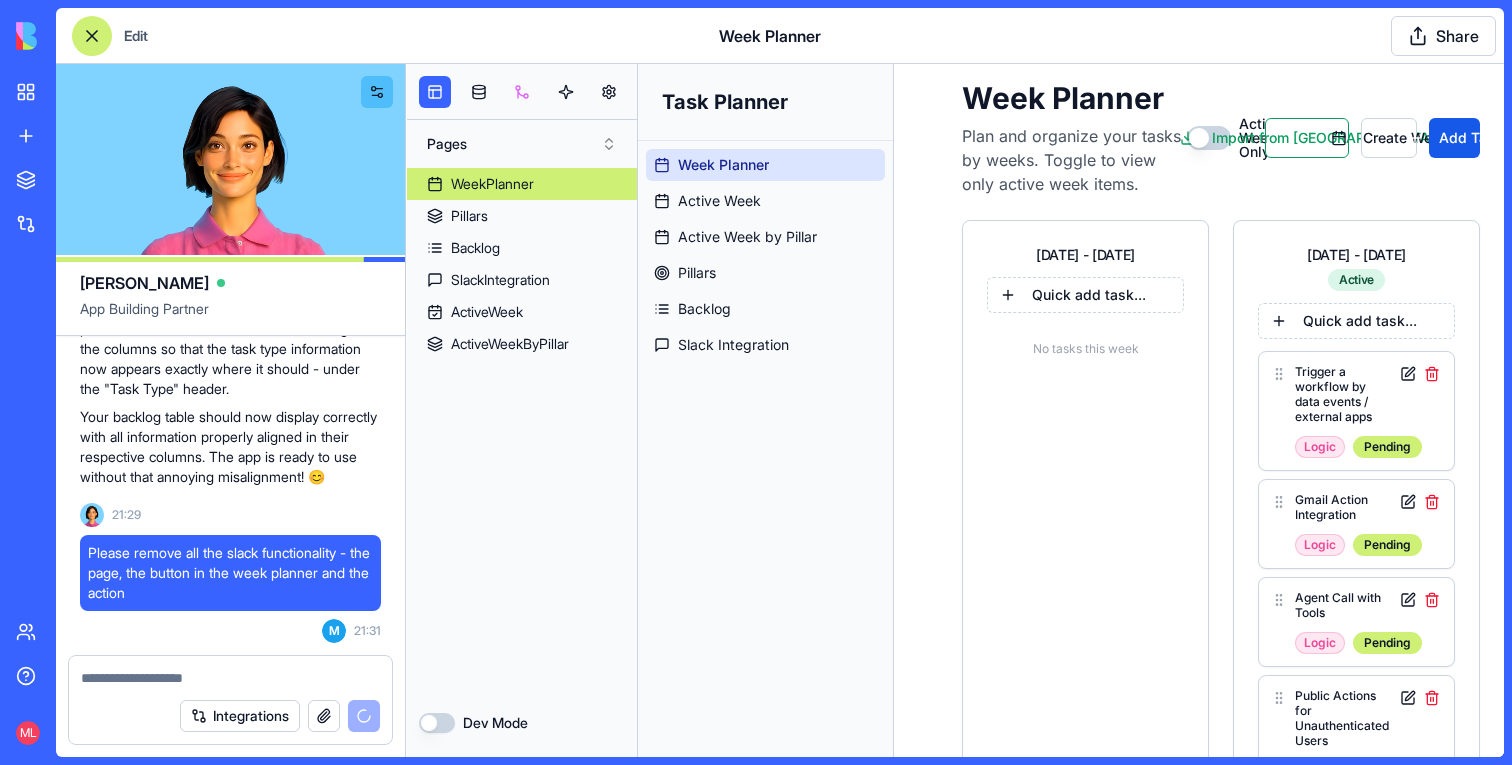 type 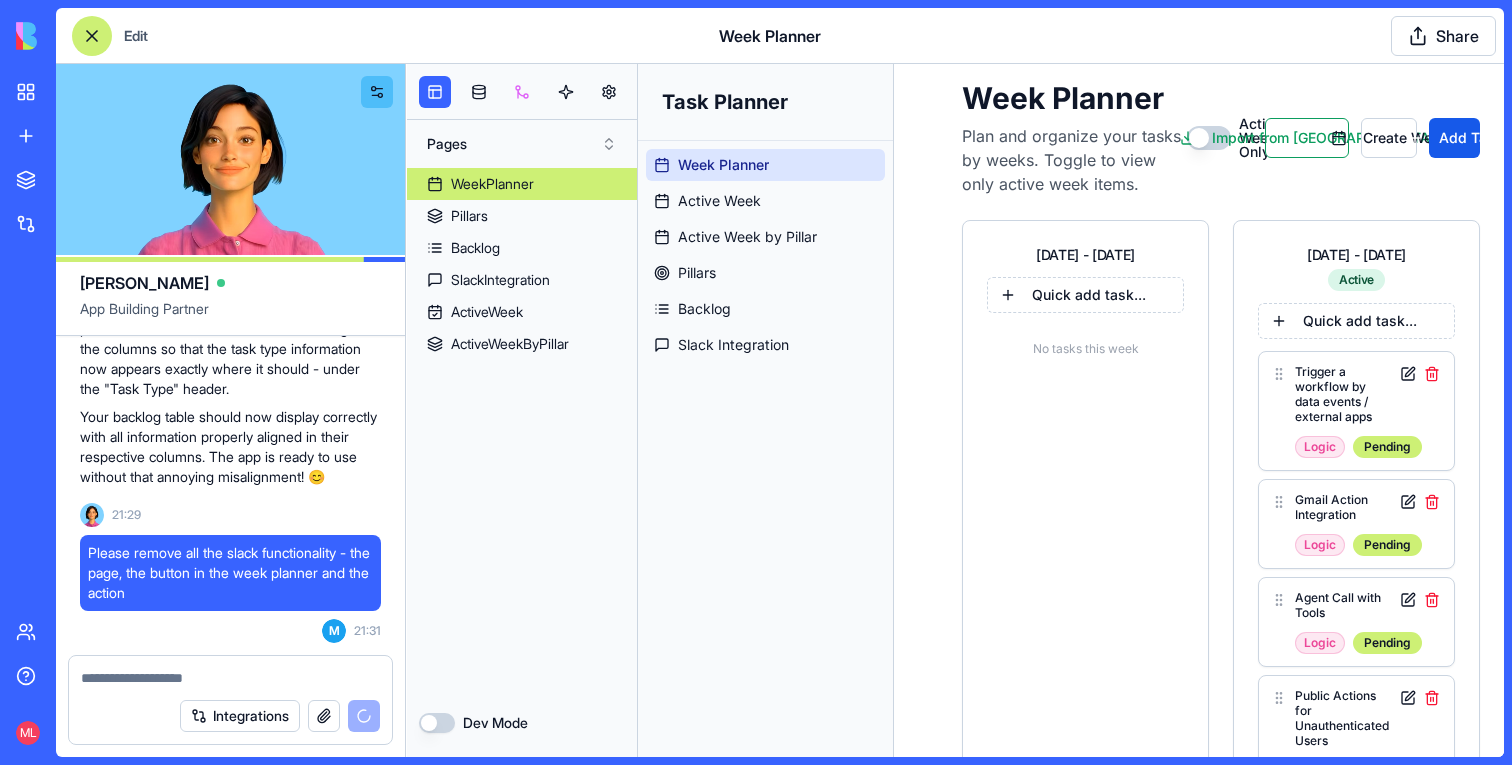click at bounding box center [522, 92] 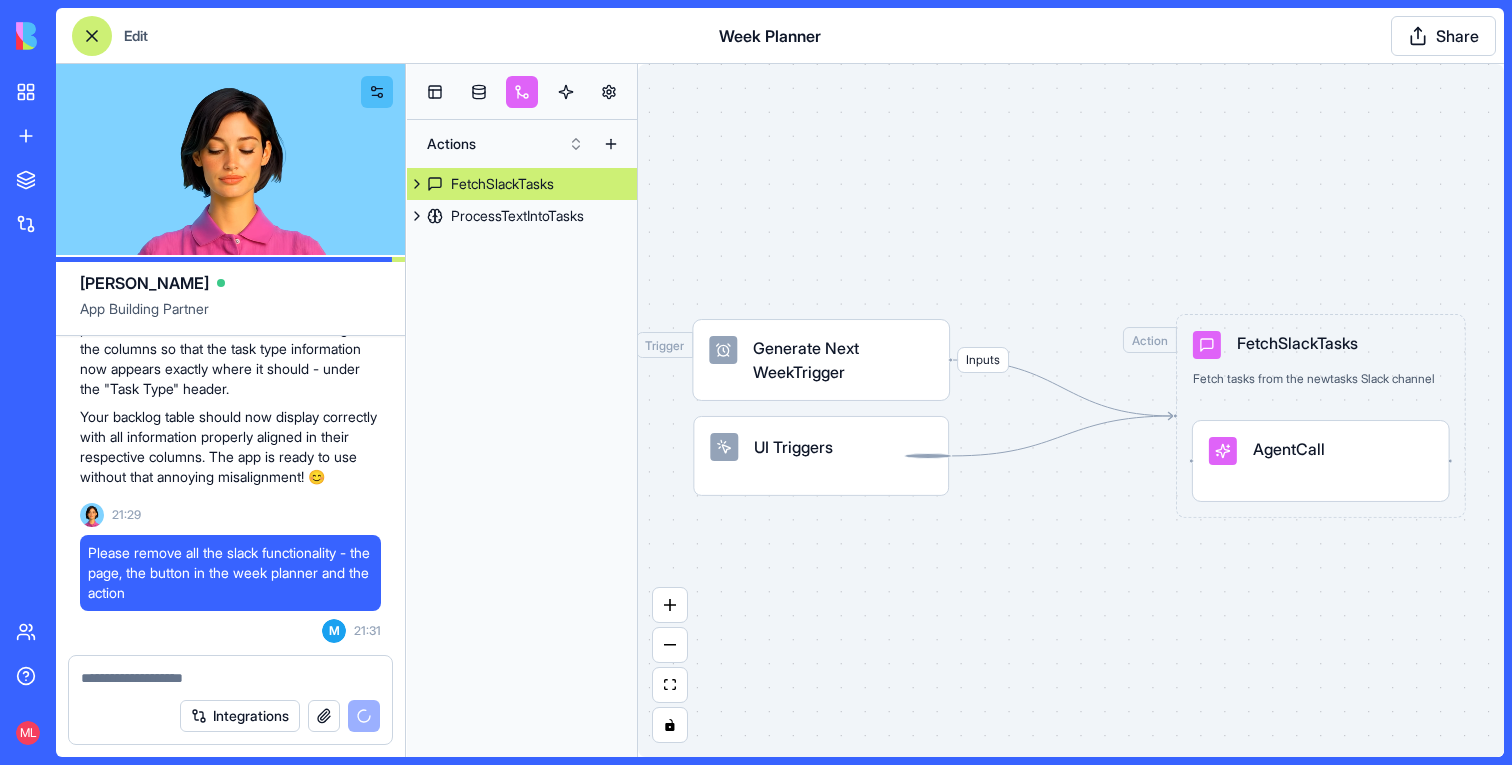 click at bounding box center (522, 92) 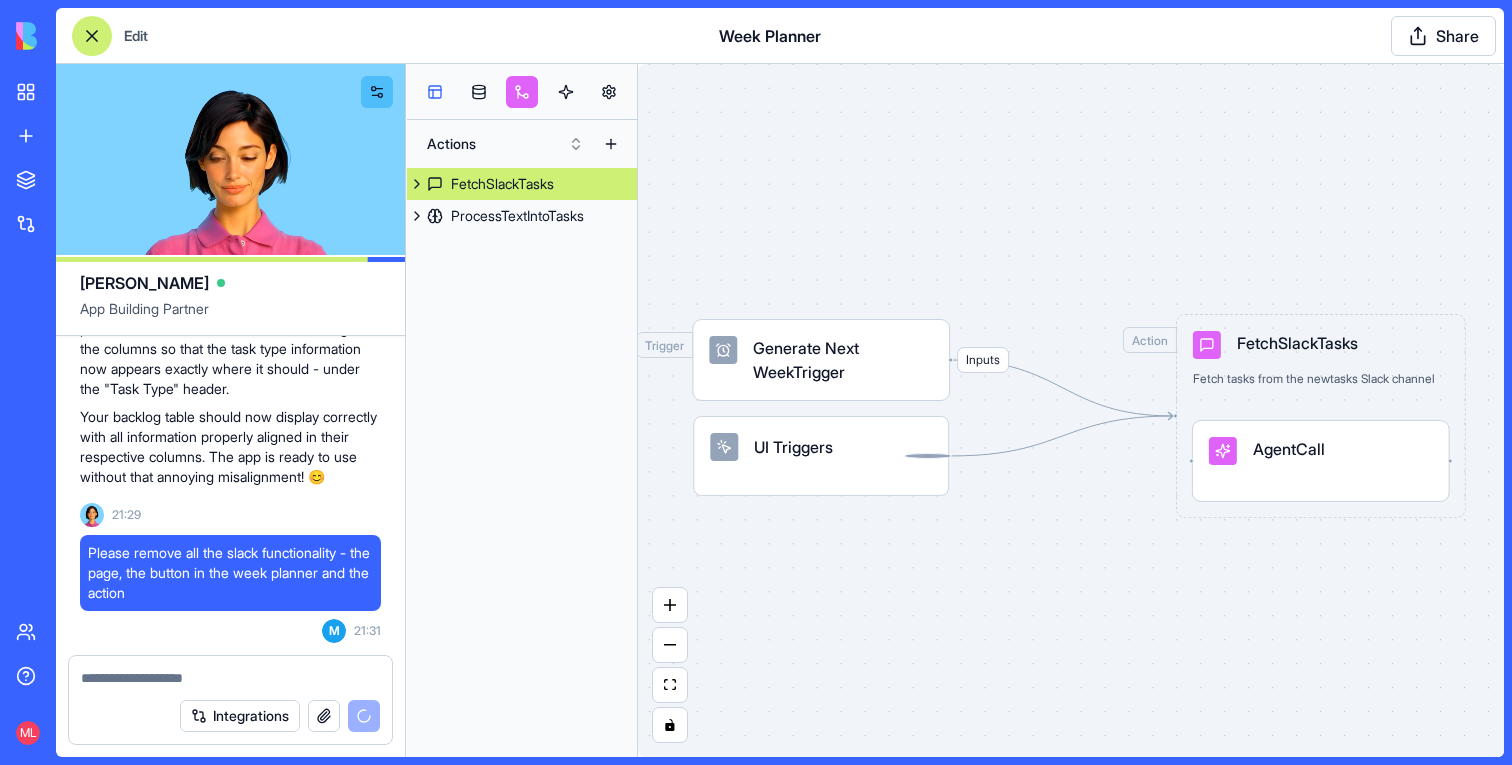 click at bounding box center (435, 92) 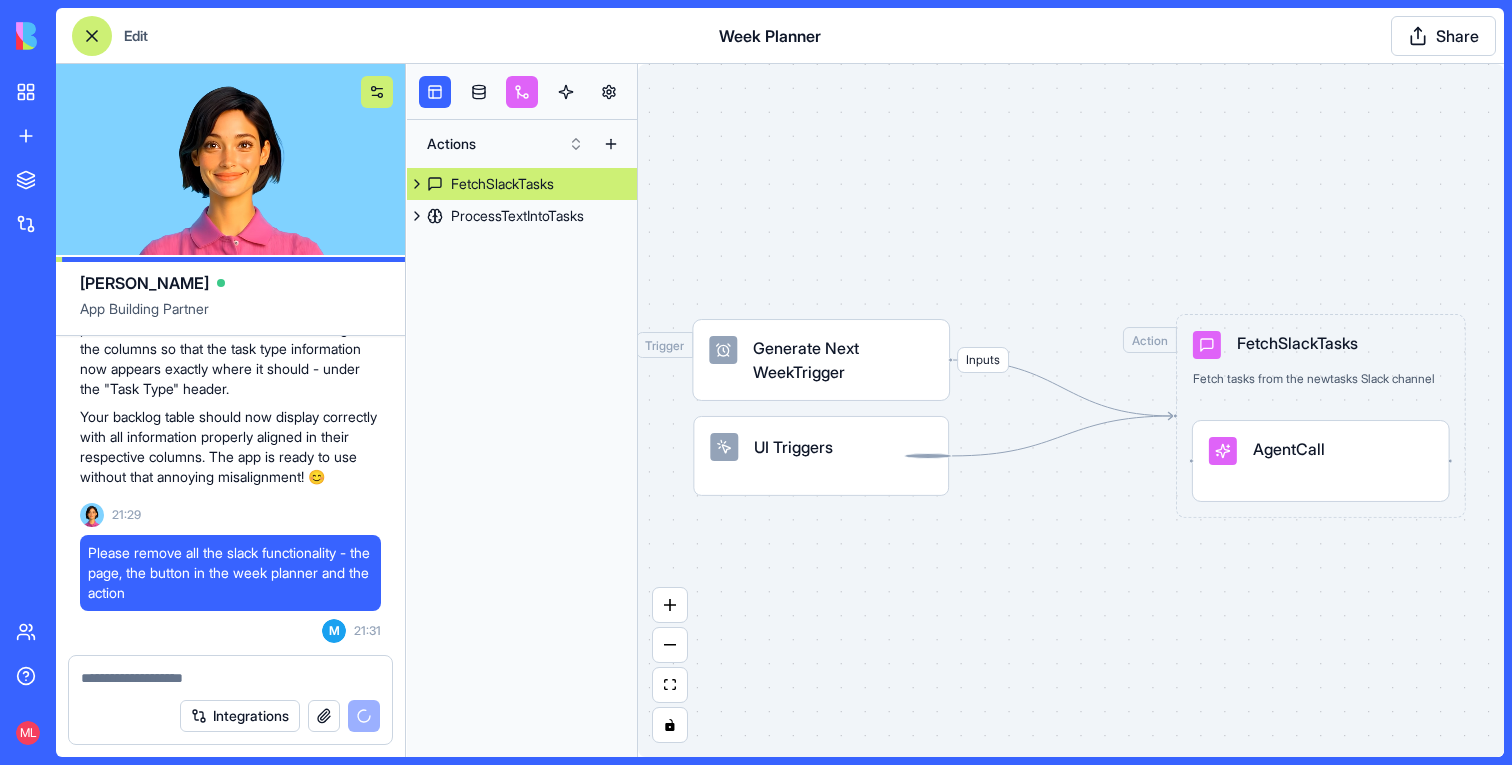 click at bounding box center (377, 92) 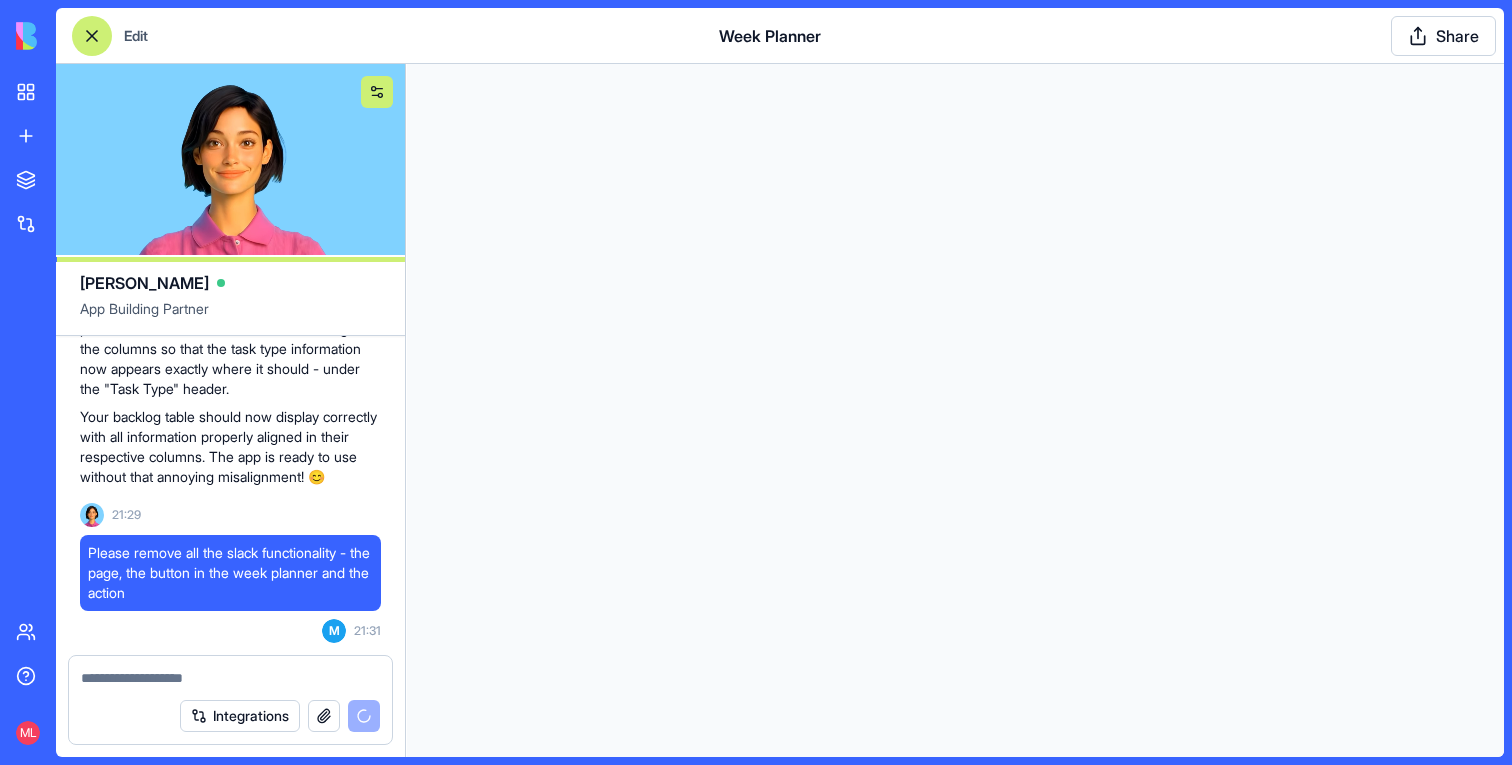scroll, scrollTop: 0, scrollLeft: 0, axis: both 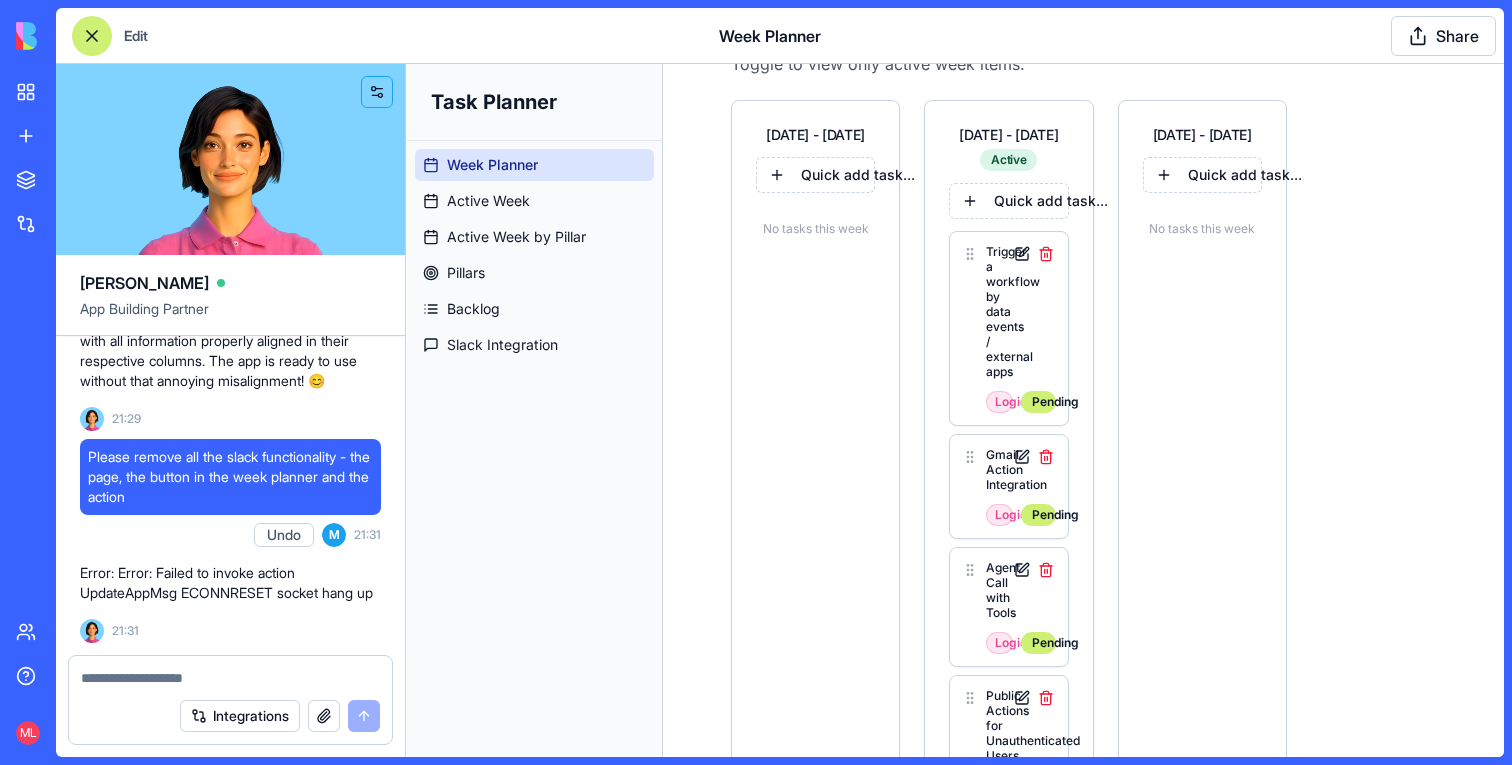 type 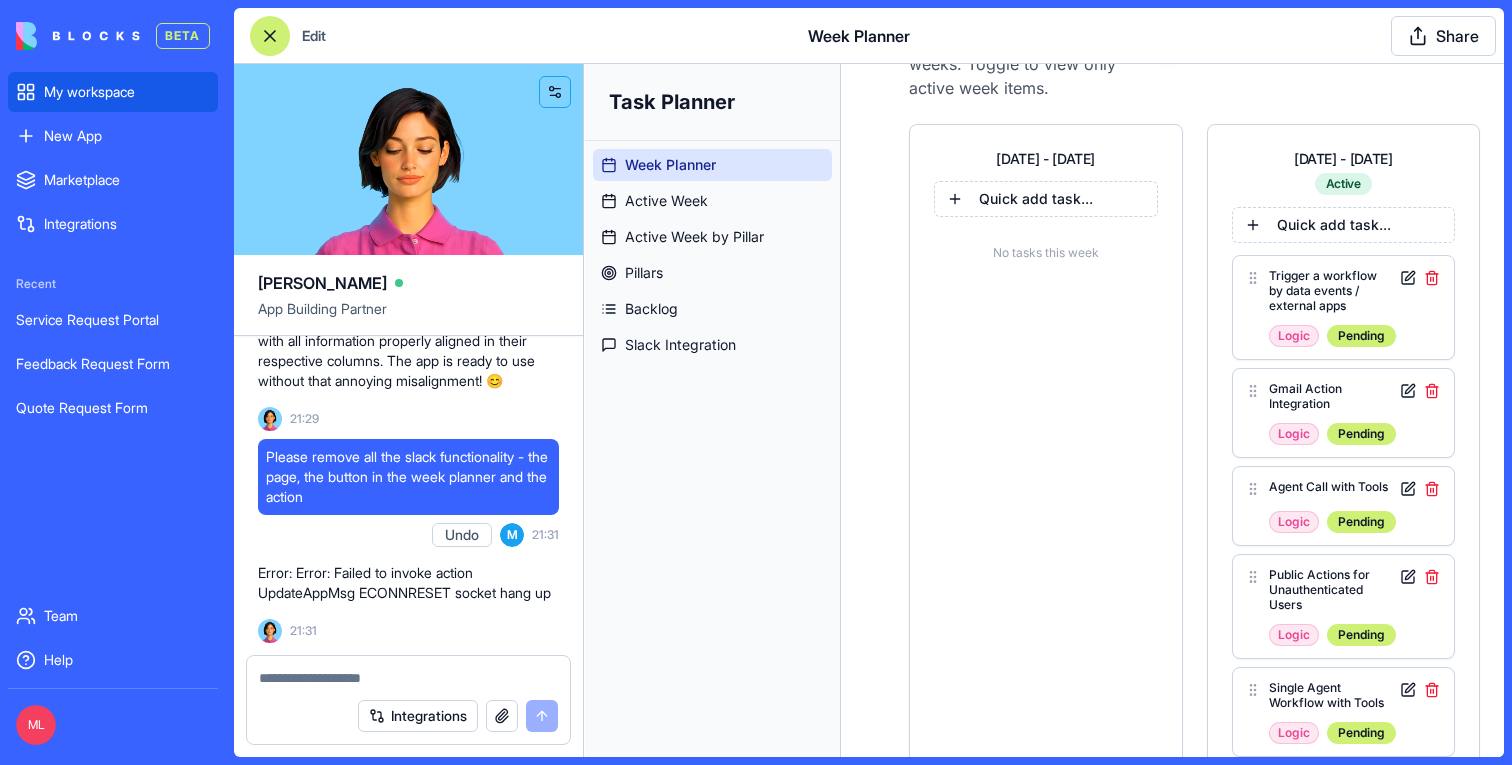 click on "My workspace" at bounding box center (127, 92) 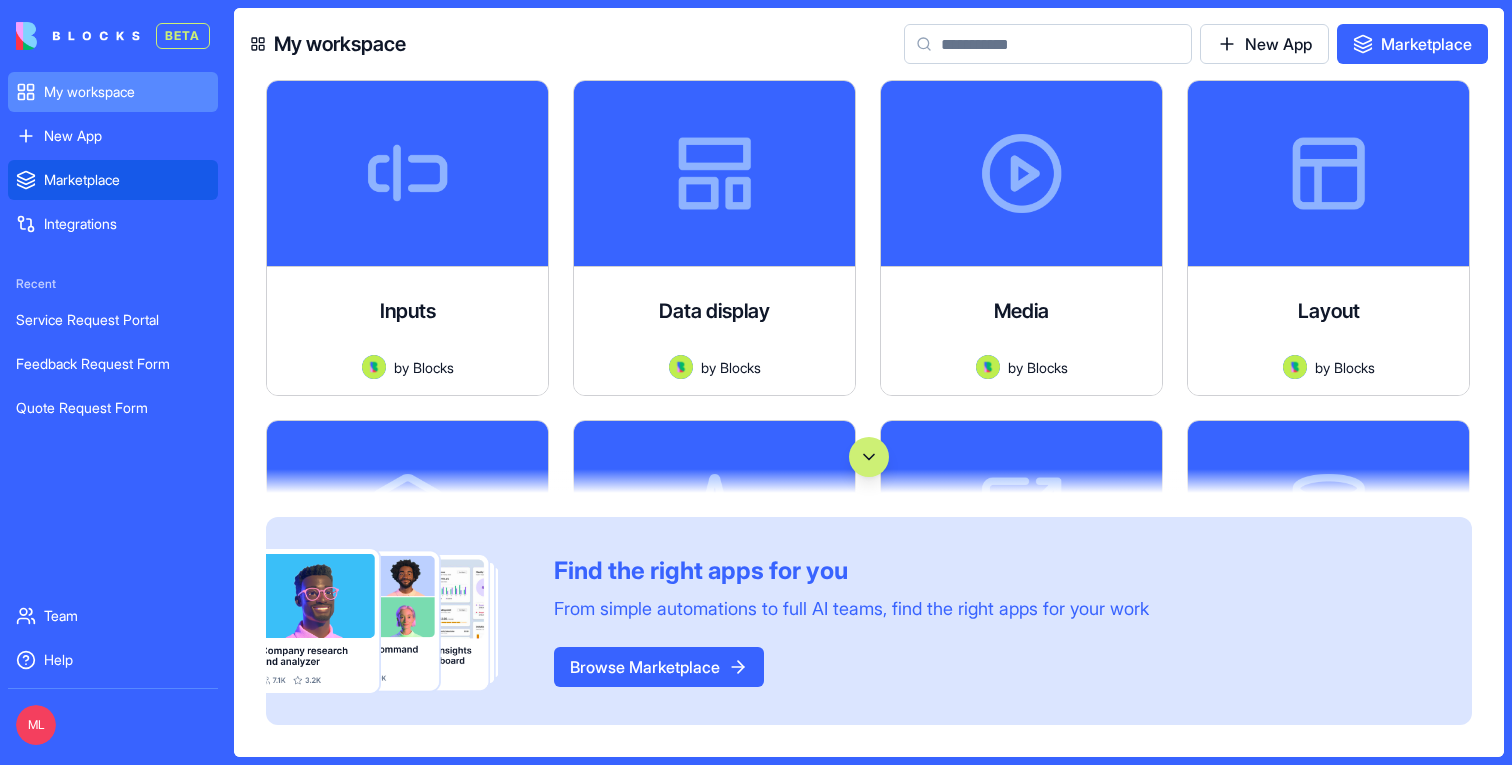 click on "Marketplace" at bounding box center [113, 180] 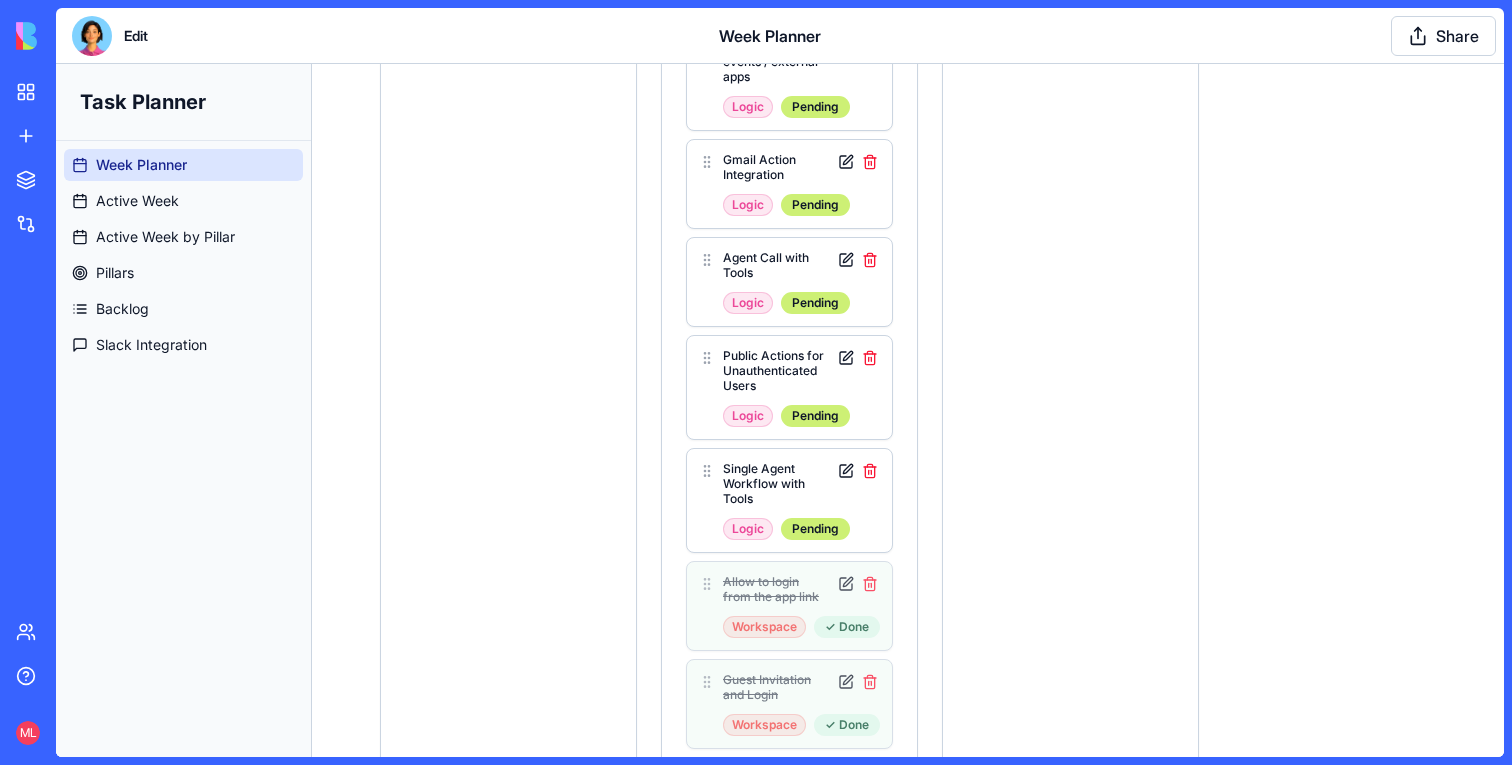scroll, scrollTop: 0, scrollLeft: 0, axis: both 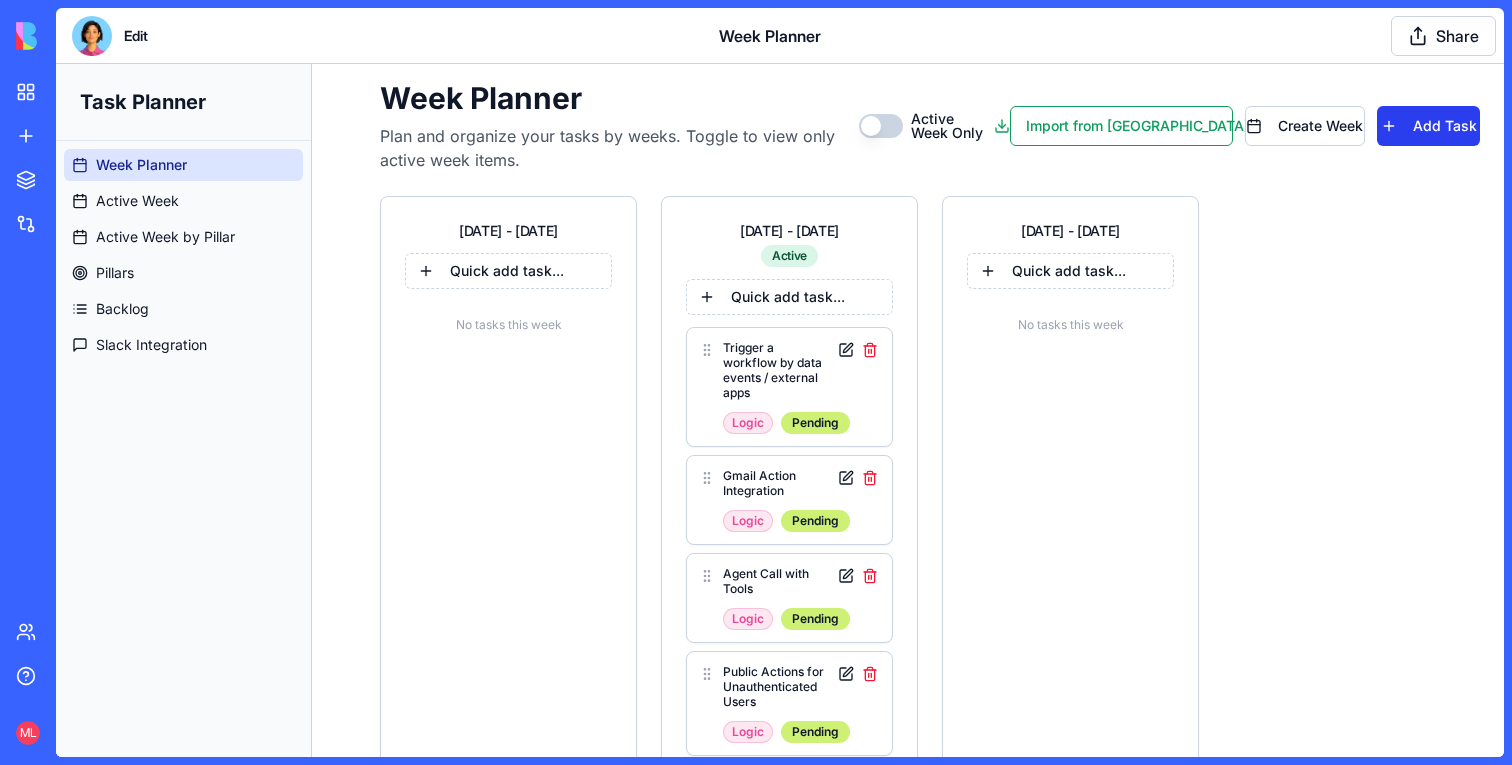 click on "Add Task" at bounding box center (1428, 126) 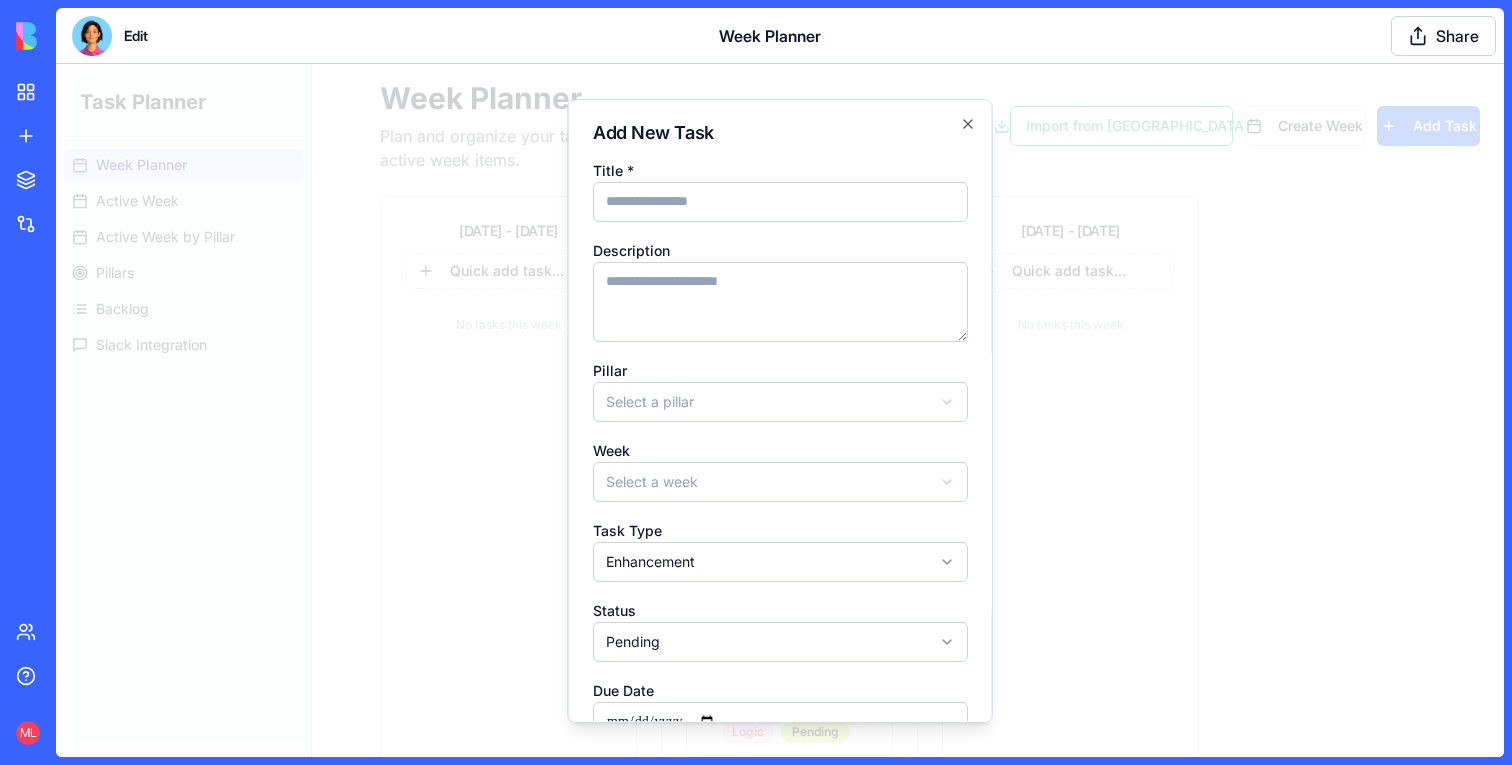click at bounding box center (780, 410) 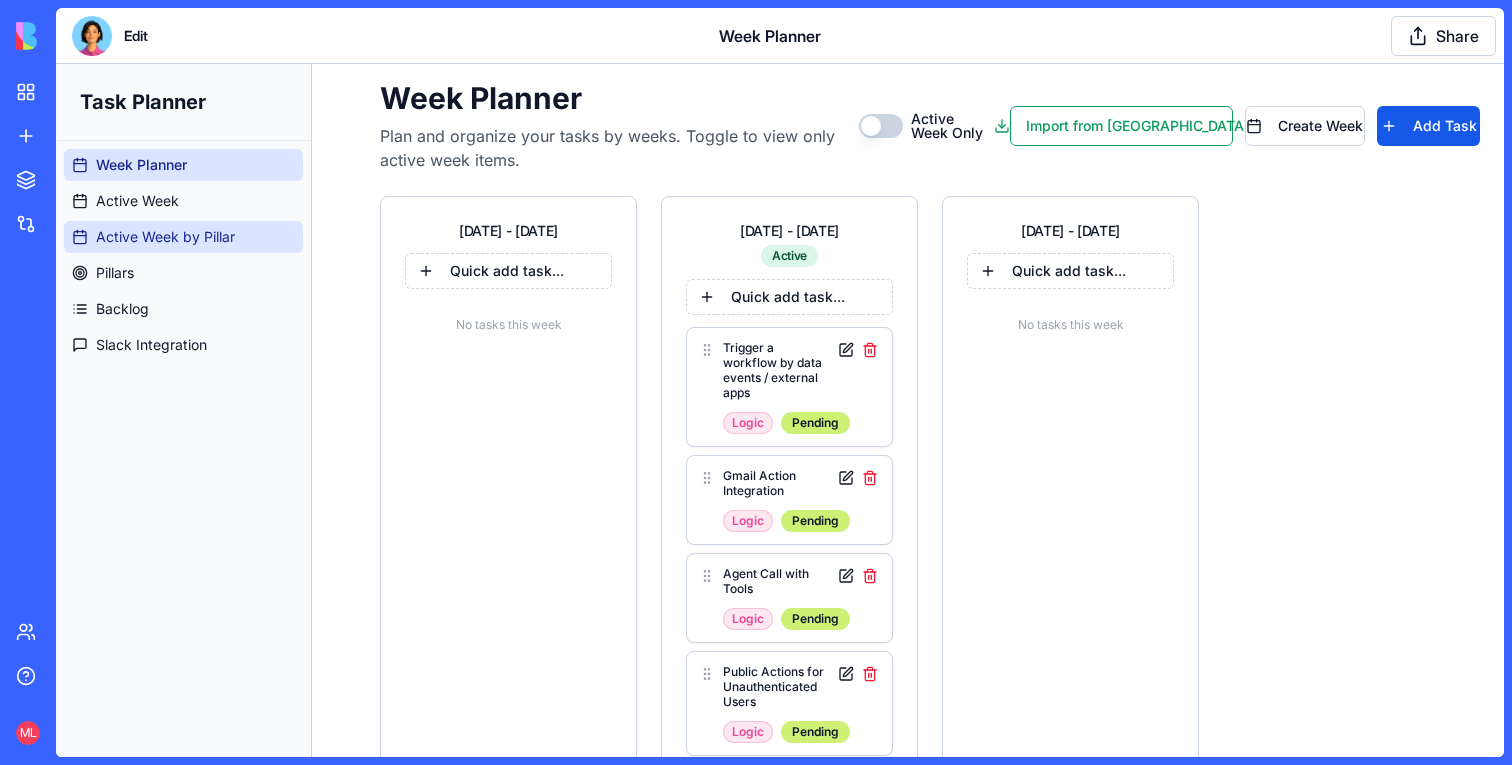 click on "Active Week by Pillar" at bounding box center (183, 237) 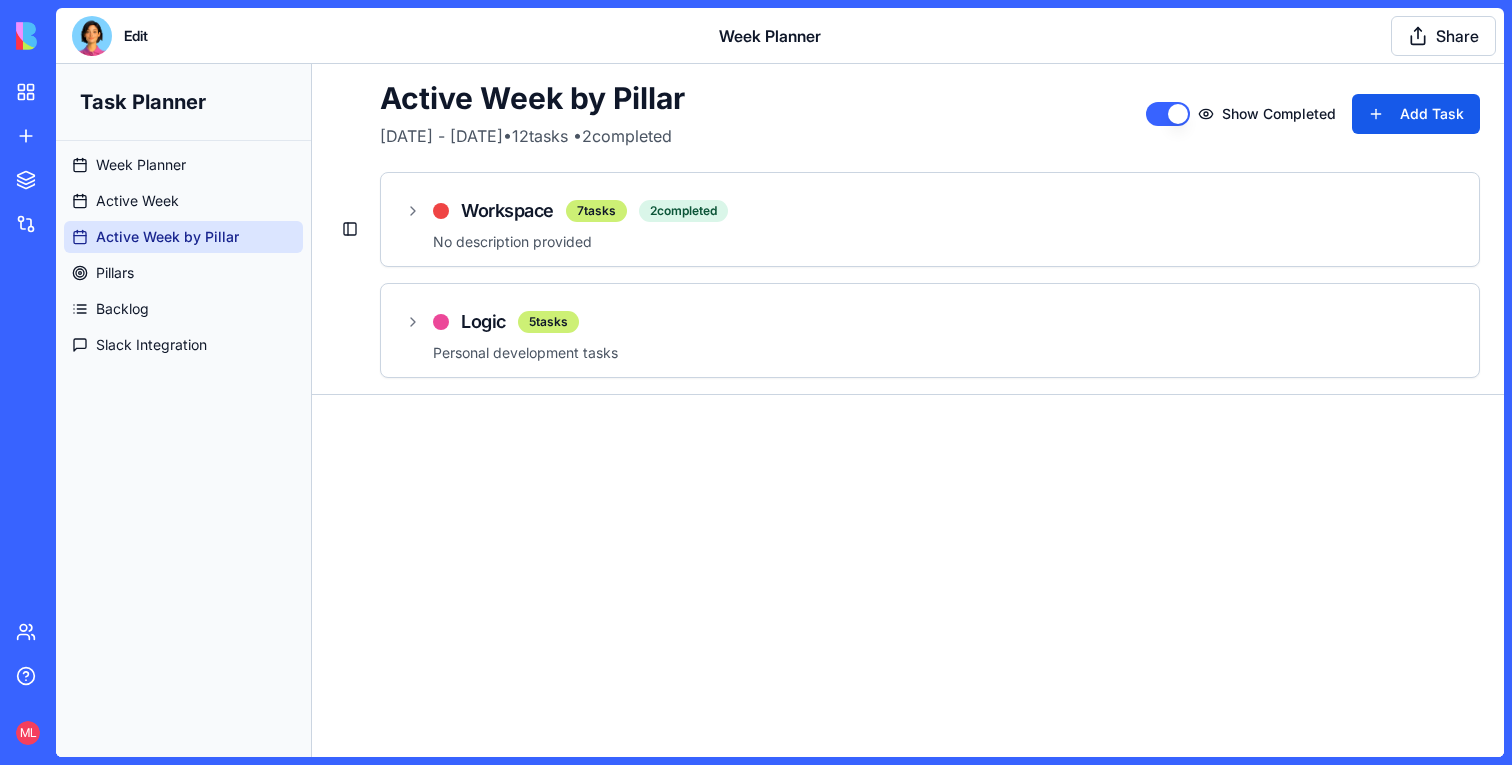 click on "Pillars" at bounding box center (183, 273) 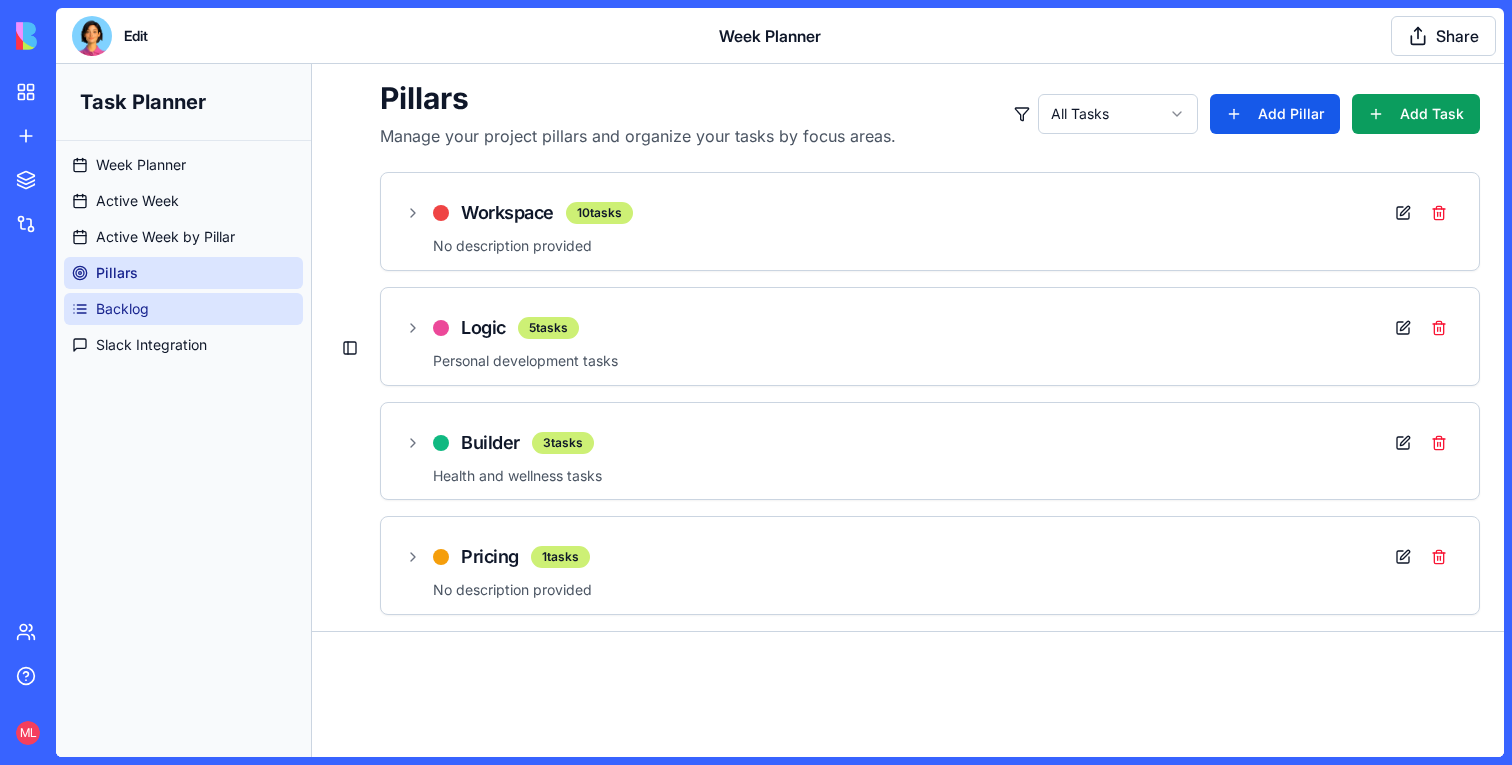 click on "Backlog" at bounding box center (183, 309) 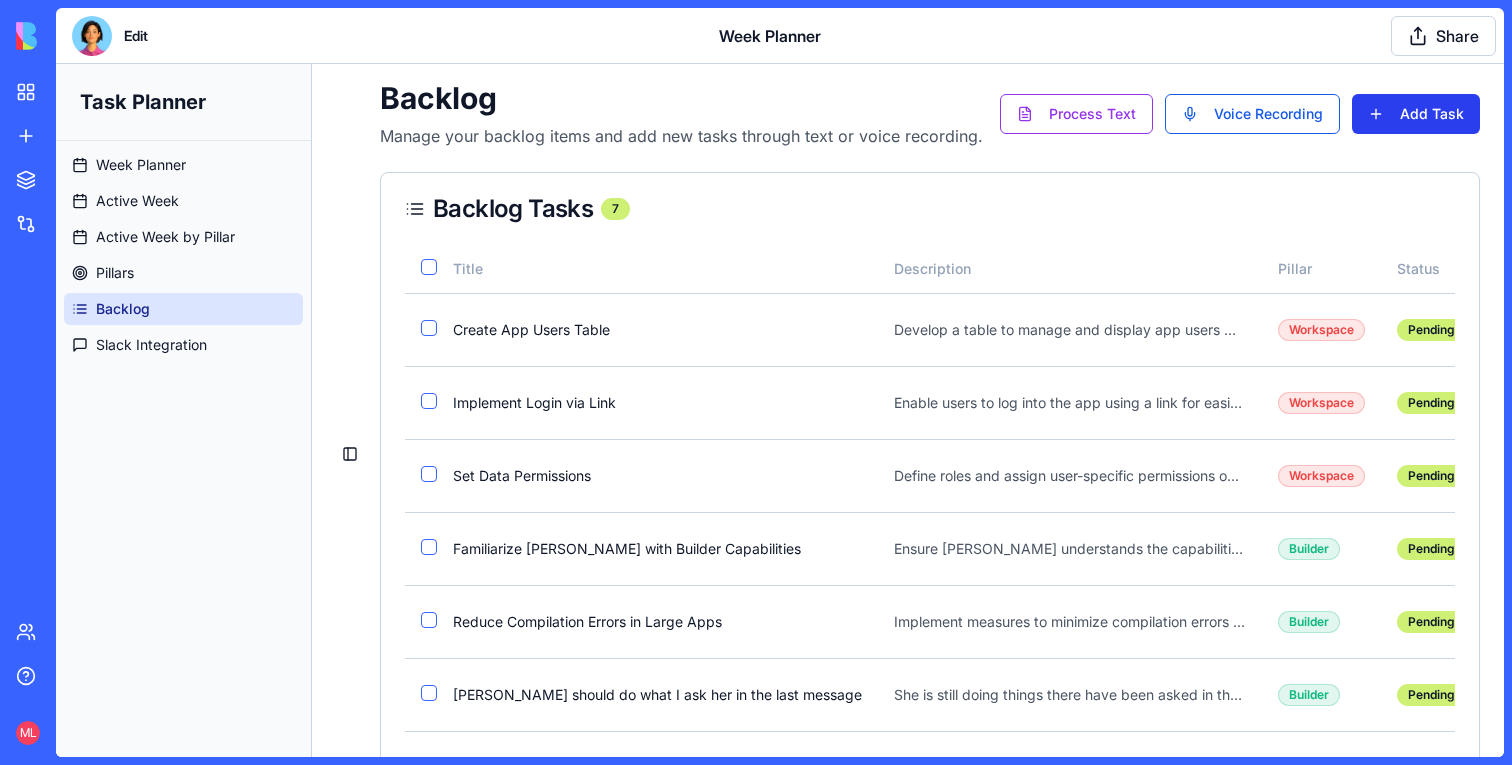 click on "Add Task" at bounding box center (1416, 114) 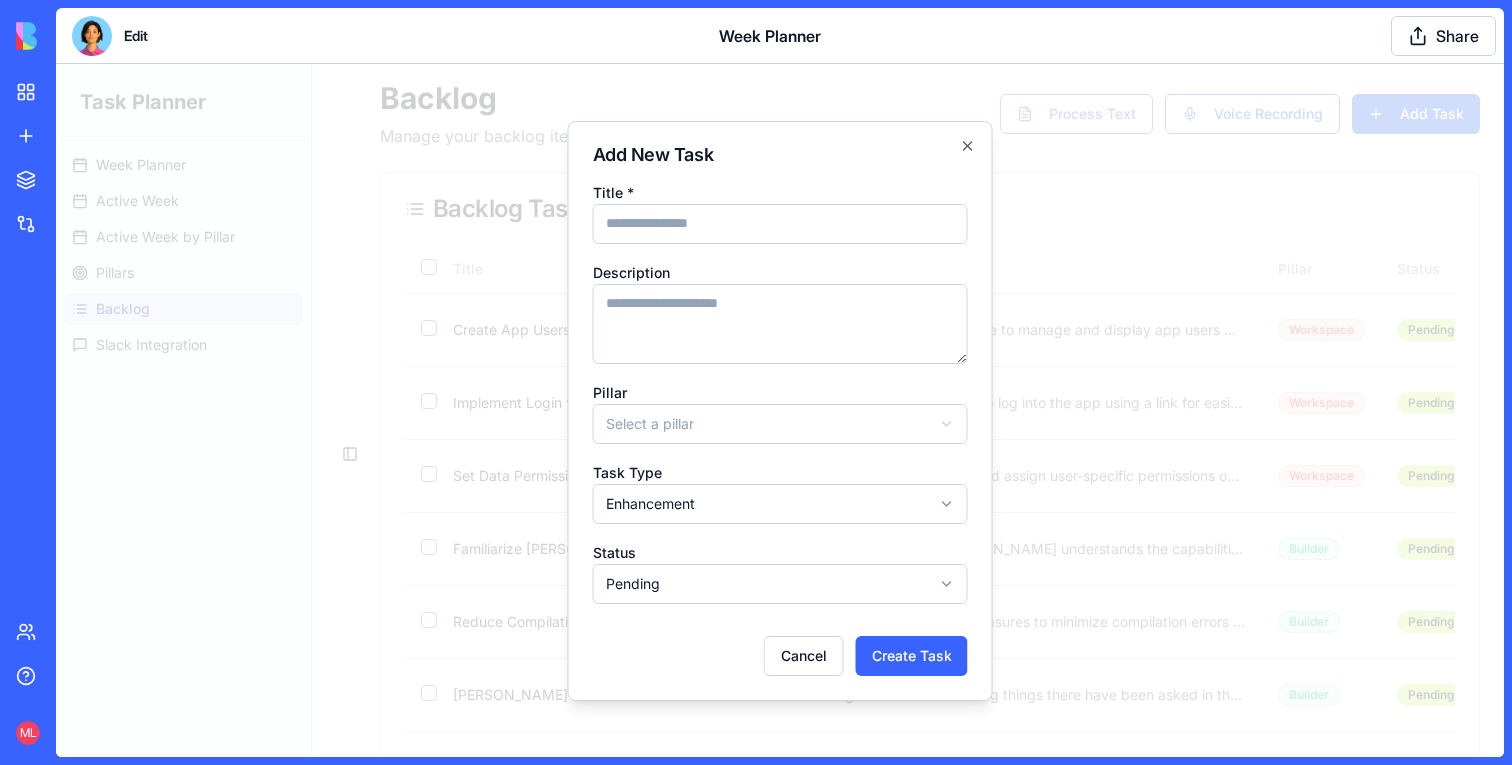 click on "Title *" at bounding box center [780, 224] 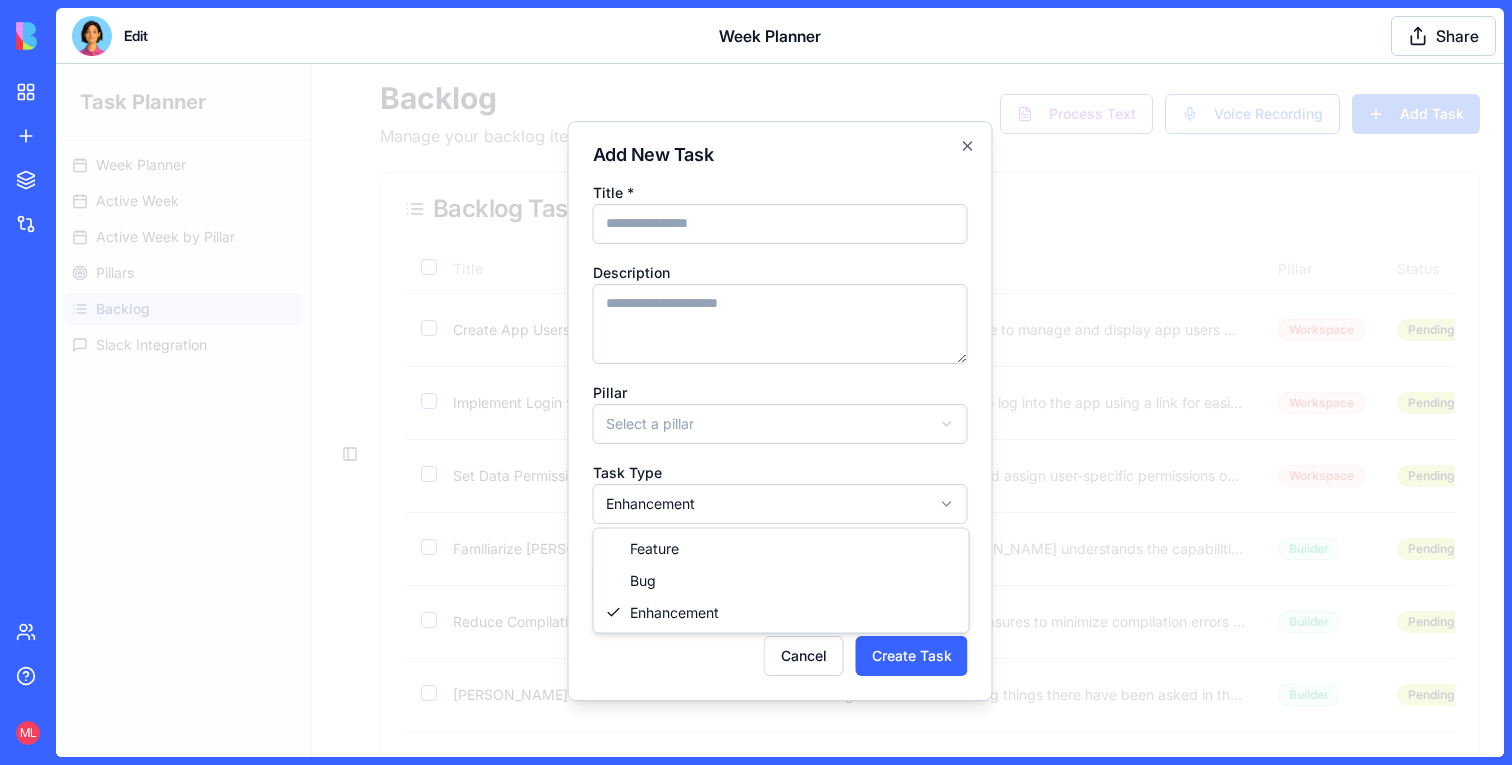 click on "Task Planner Week Planner Active Week Active Week by Pillar Pillars Backlog Slack Integration Toggle Sidebar Backlog Manage your backlog items and add new tasks through text or voice recording. Process Text Voice Recording Add Task Backlog Tasks 7 Title Description Pillar Status Task Type Move to Week Actions Create App Users Table Develop a table to manage and display app users within the workspace. Workspace Pending enhancement Select week Implement Login via Link Enable users to log into the app using a link for easier access. Workspace Pending enhancement Select week Set Data Permissions Define roles and assign user-specific permissions on data. Workspace Pending enhancement Select week Familiarize Ella with Builder Capabilities Ensure Ella understands the capabilities and limitations of the Builder. Builder Pending enhancement Select week Reduce Compilation Errors in Large Apps Implement measures to minimize compilation errors when the app scales. Builder Pending enhancement Select week Builder" at bounding box center (780, 455) 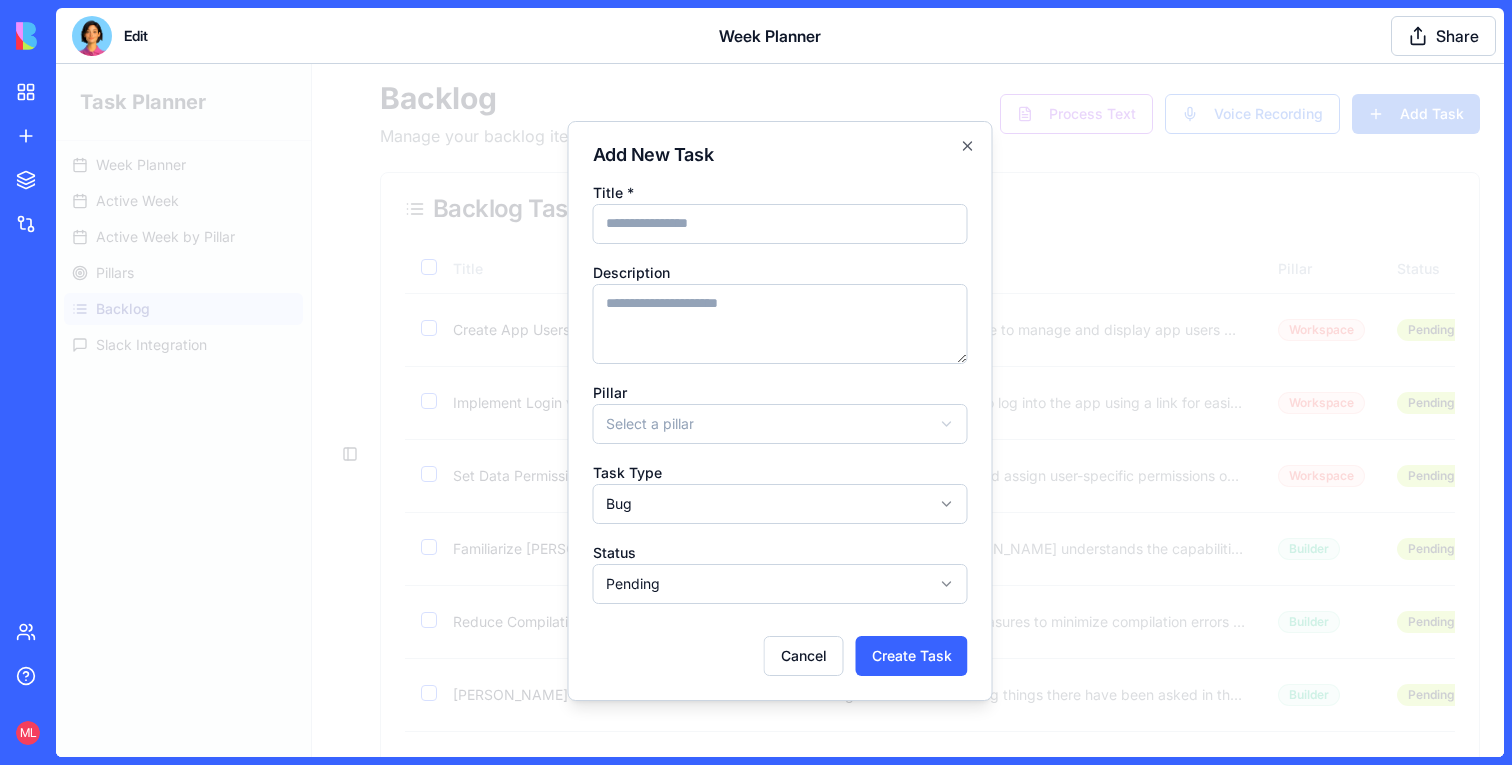 click on "**********" at bounding box center [780, 428] 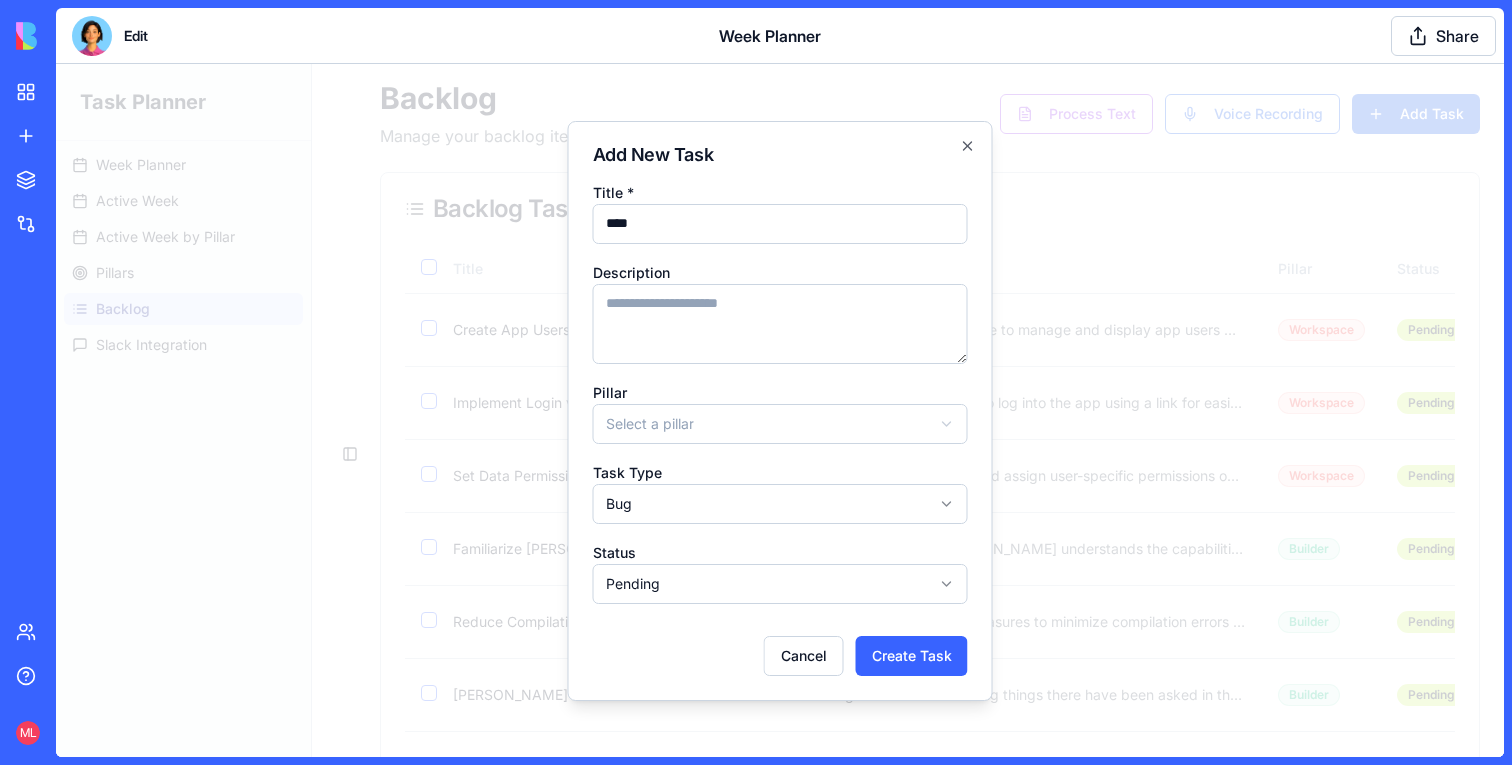 click on "Description" at bounding box center (780, 324) 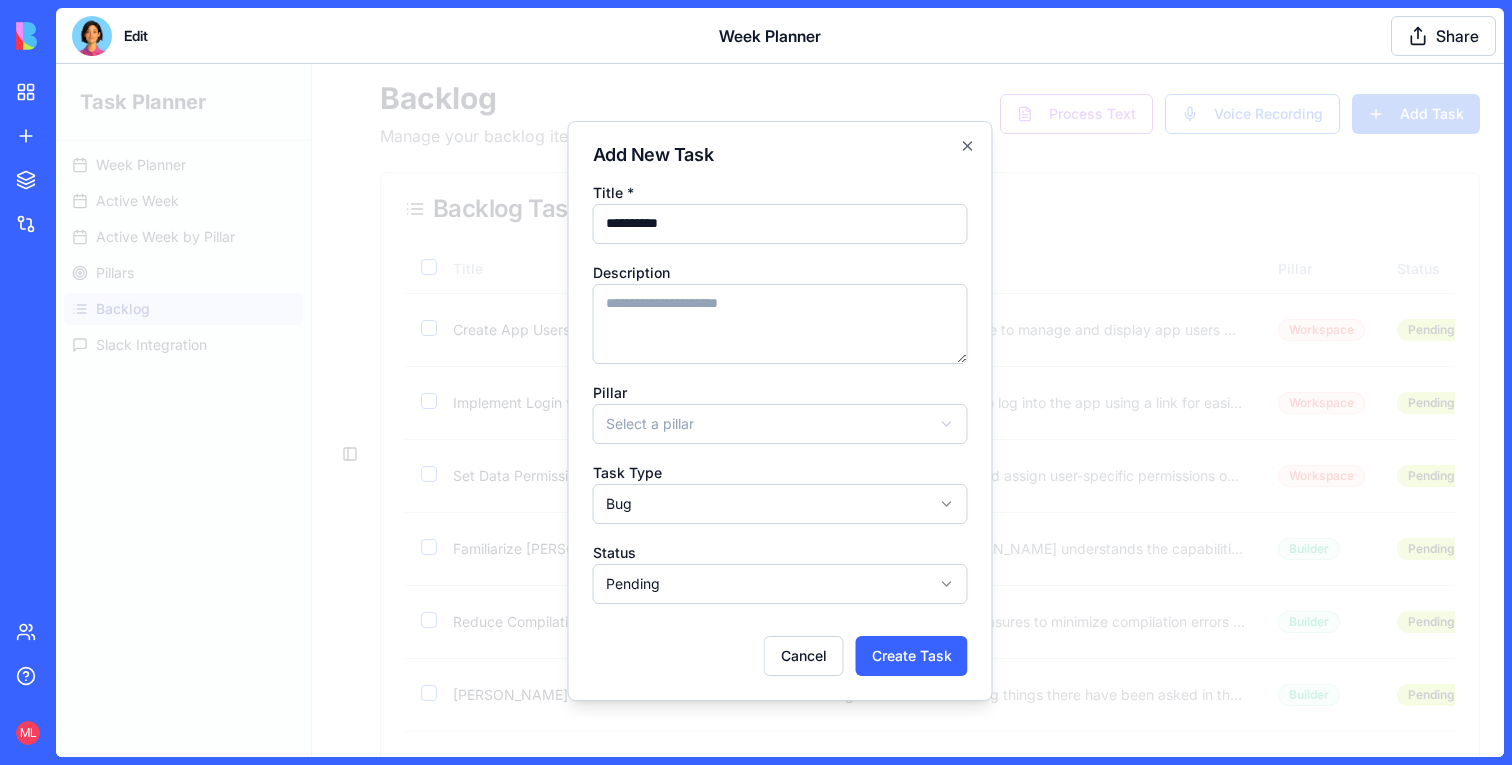type on "**********" 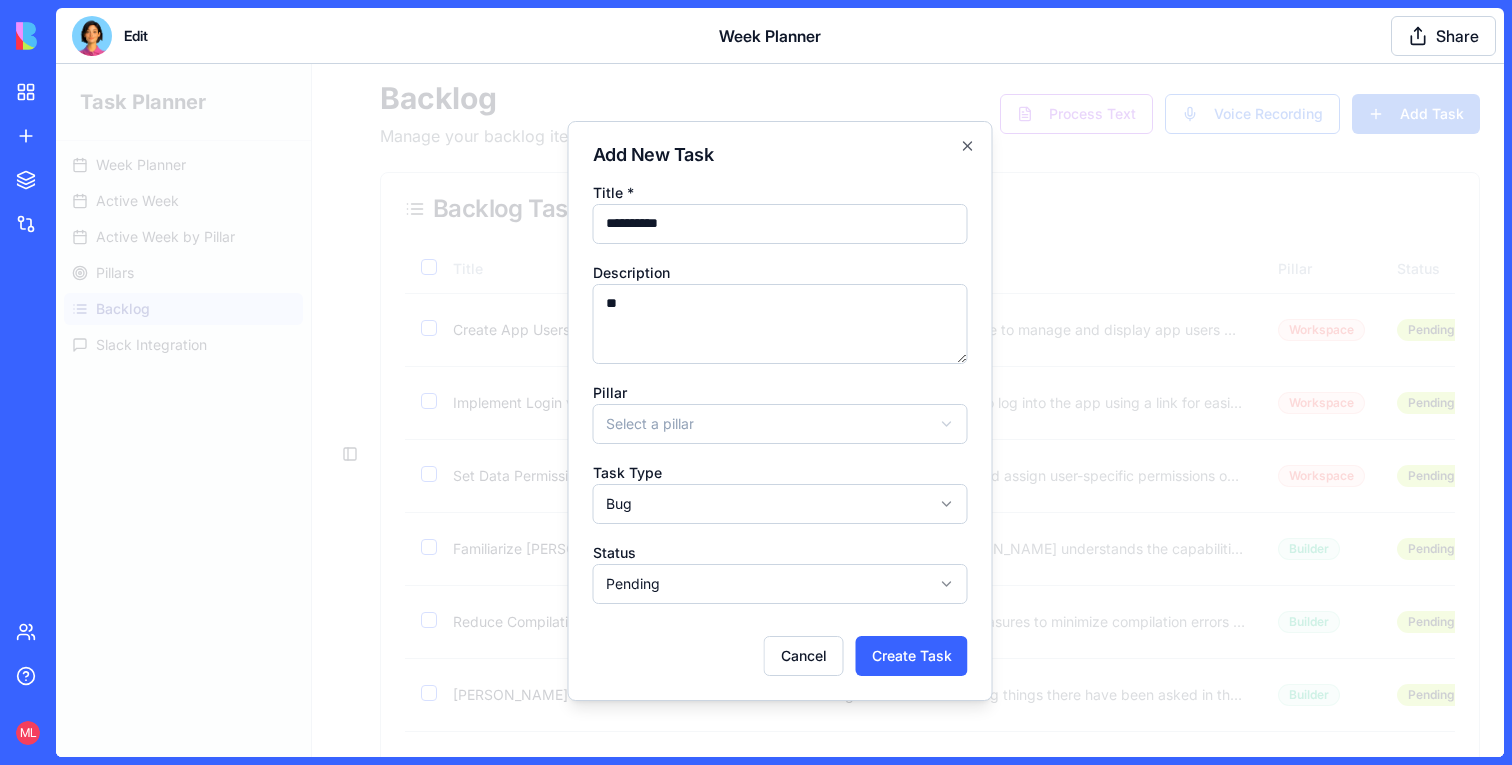 type on "*" 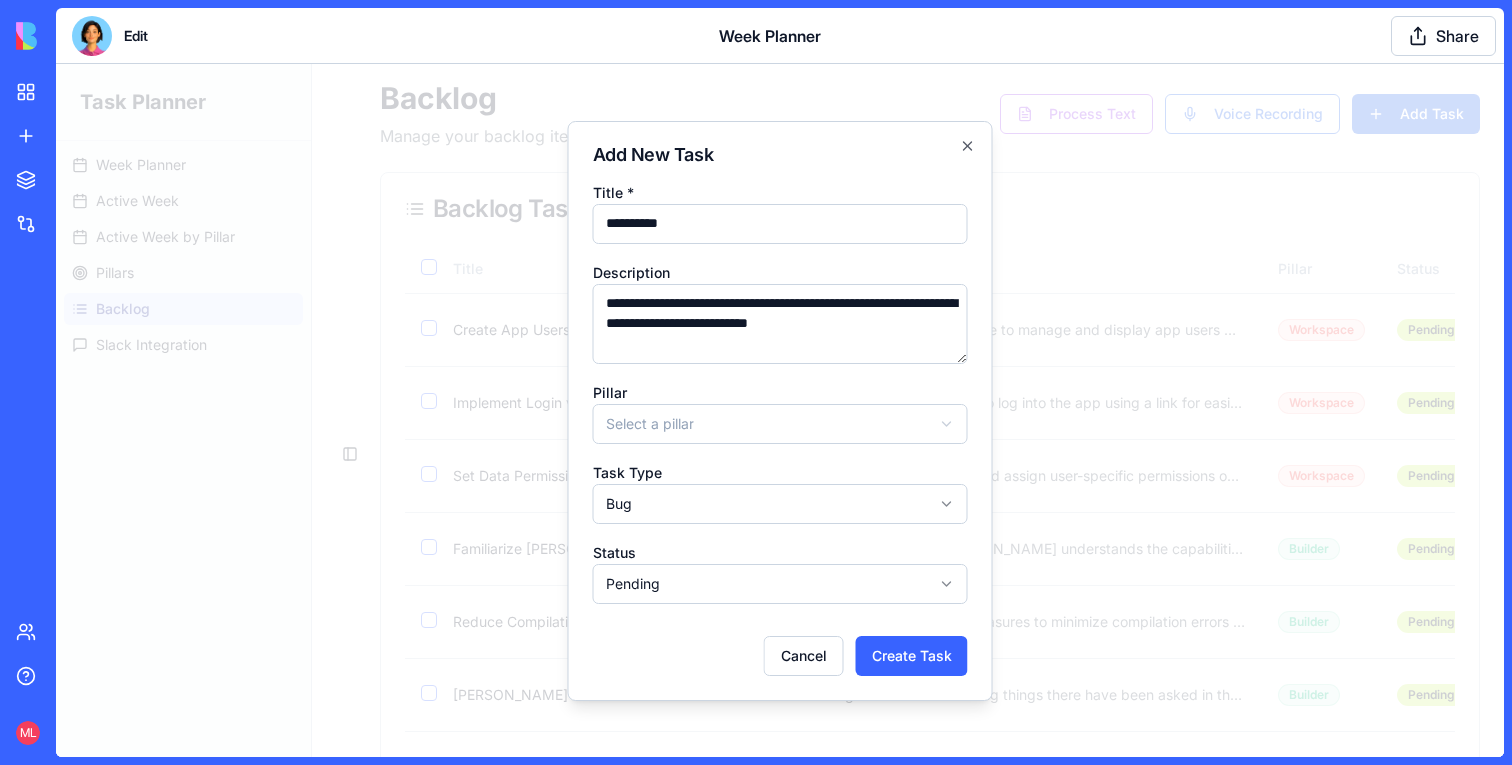type on "**********" 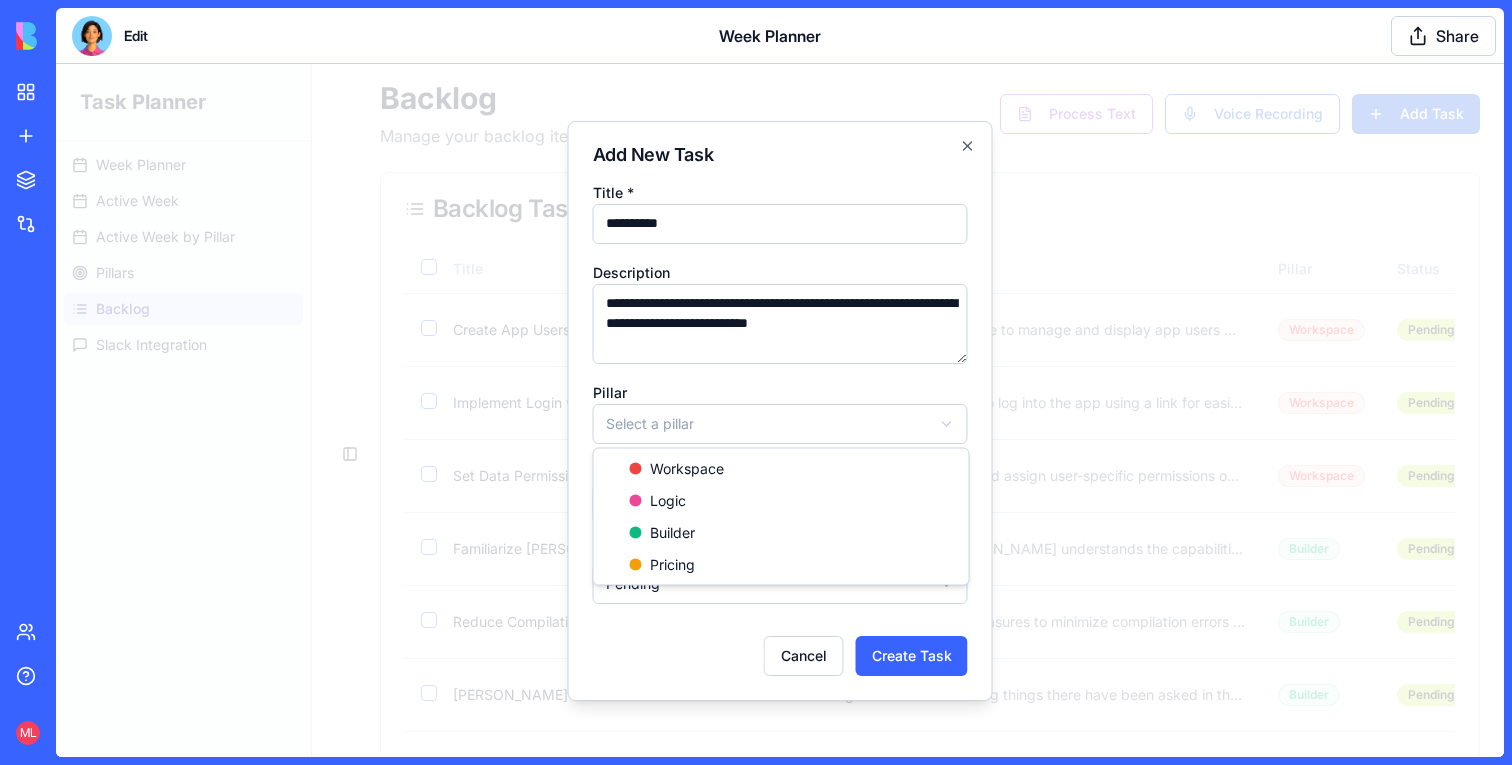 select on "*******" 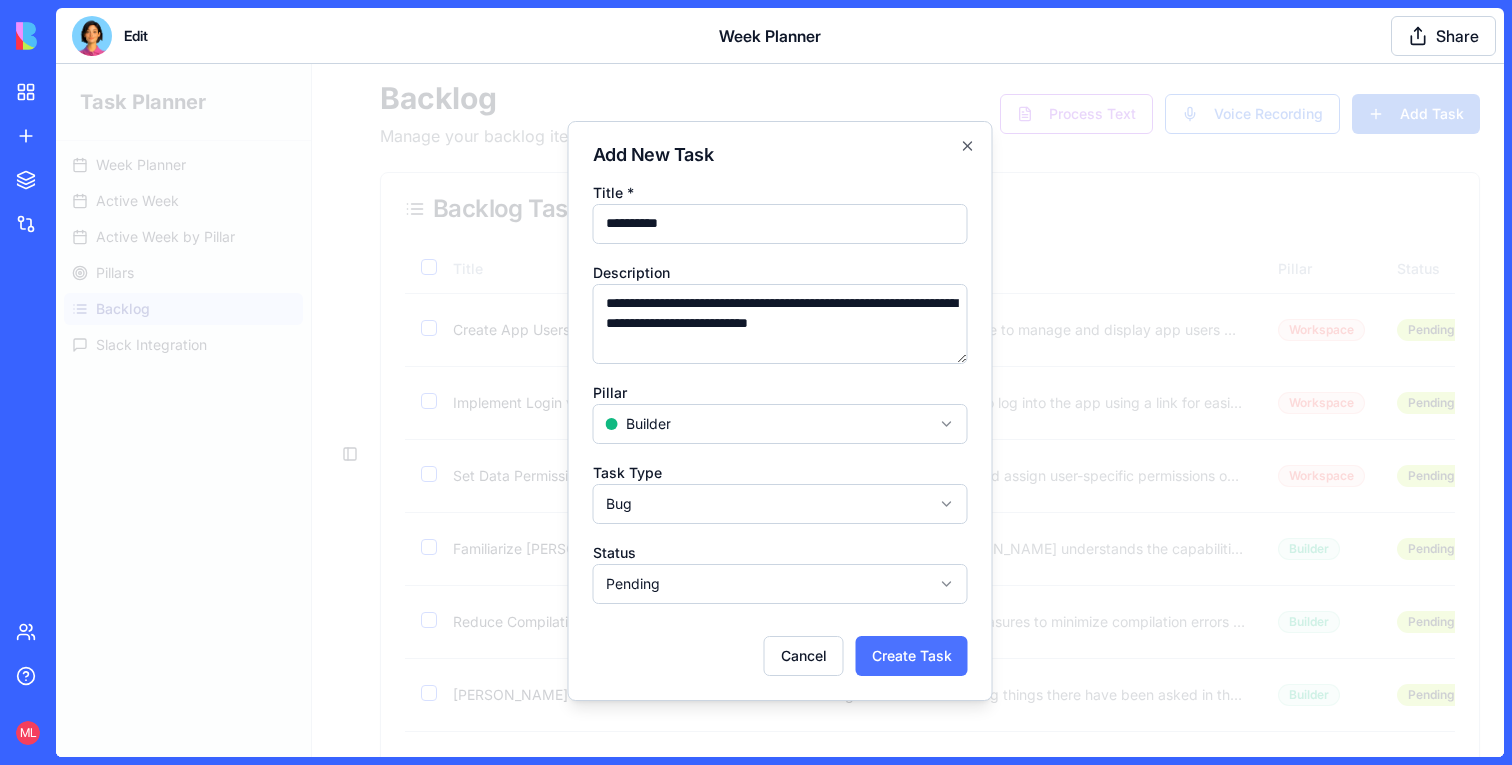 click on "Create Task" at bounding box center [912, 656] 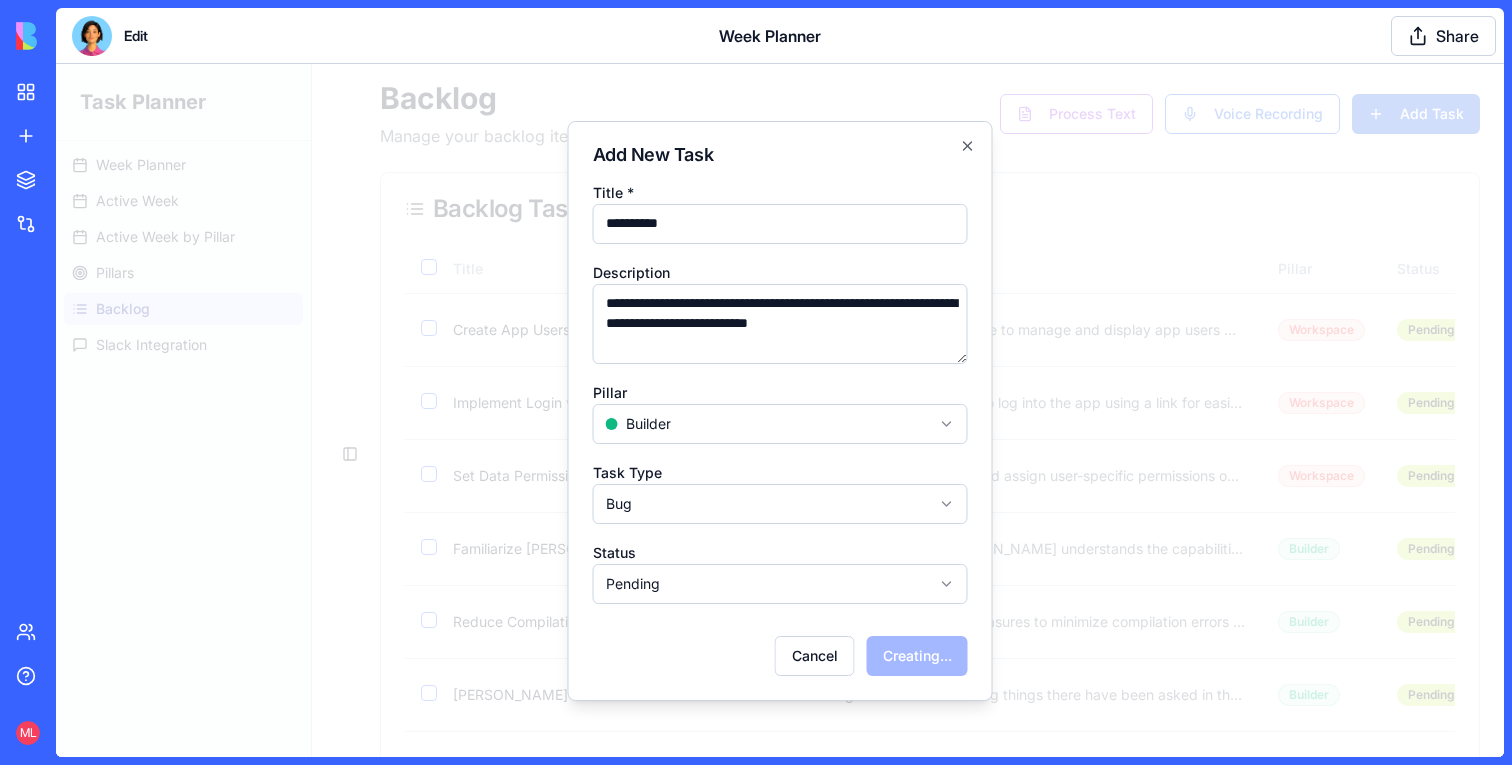 select 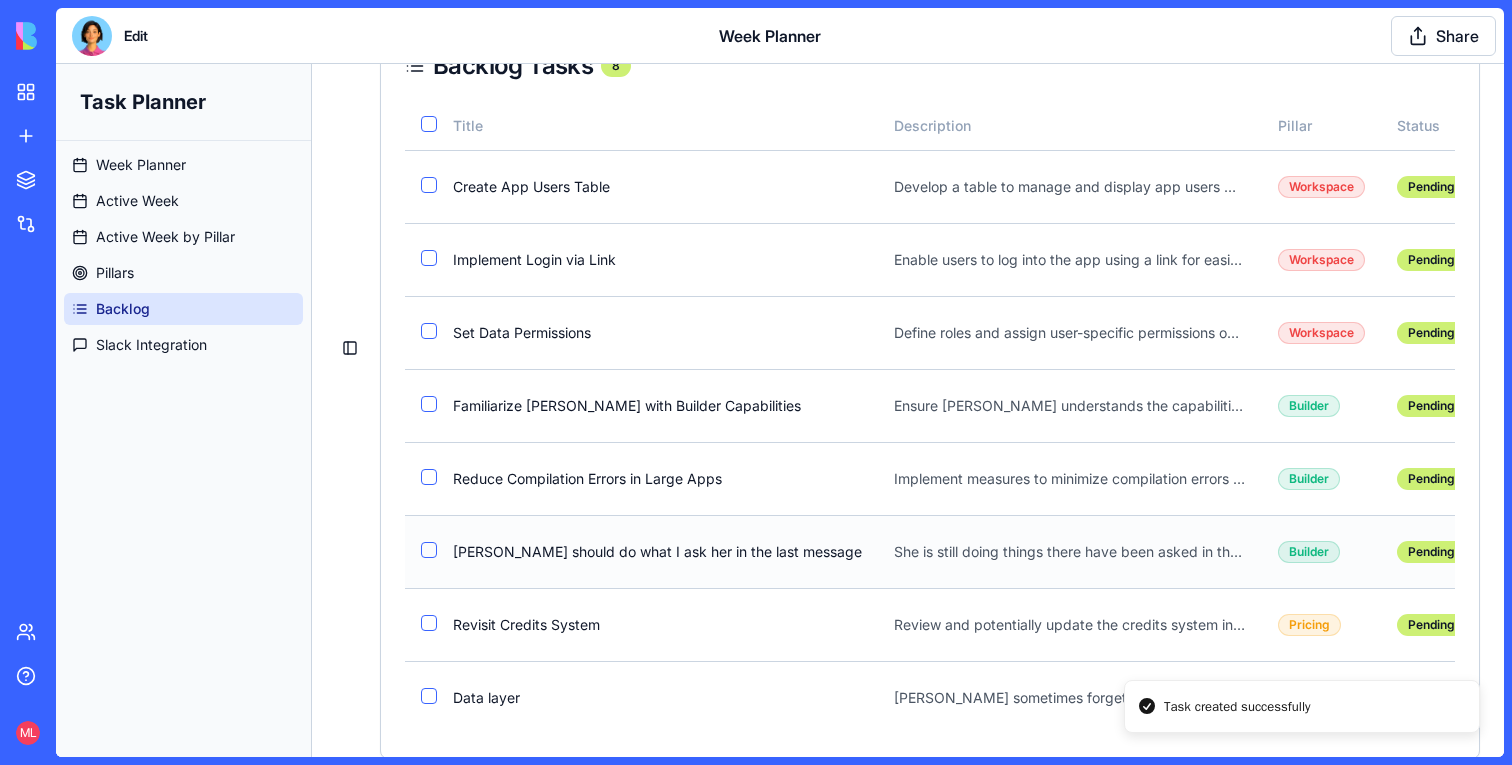 scroll, scrollTop: 161, scrollLeft: 0, axis: vertical 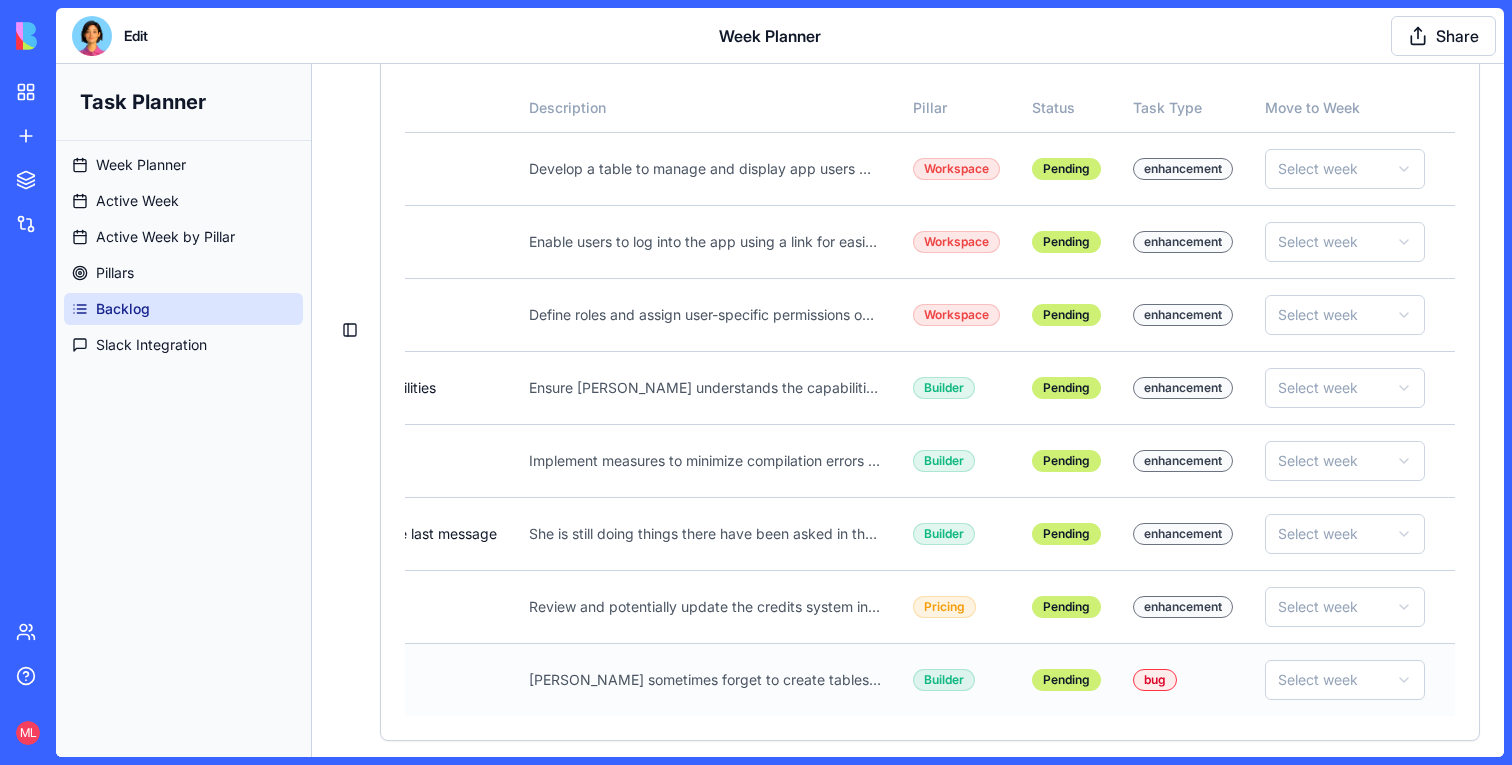 click at bounding box center [1473, 680] 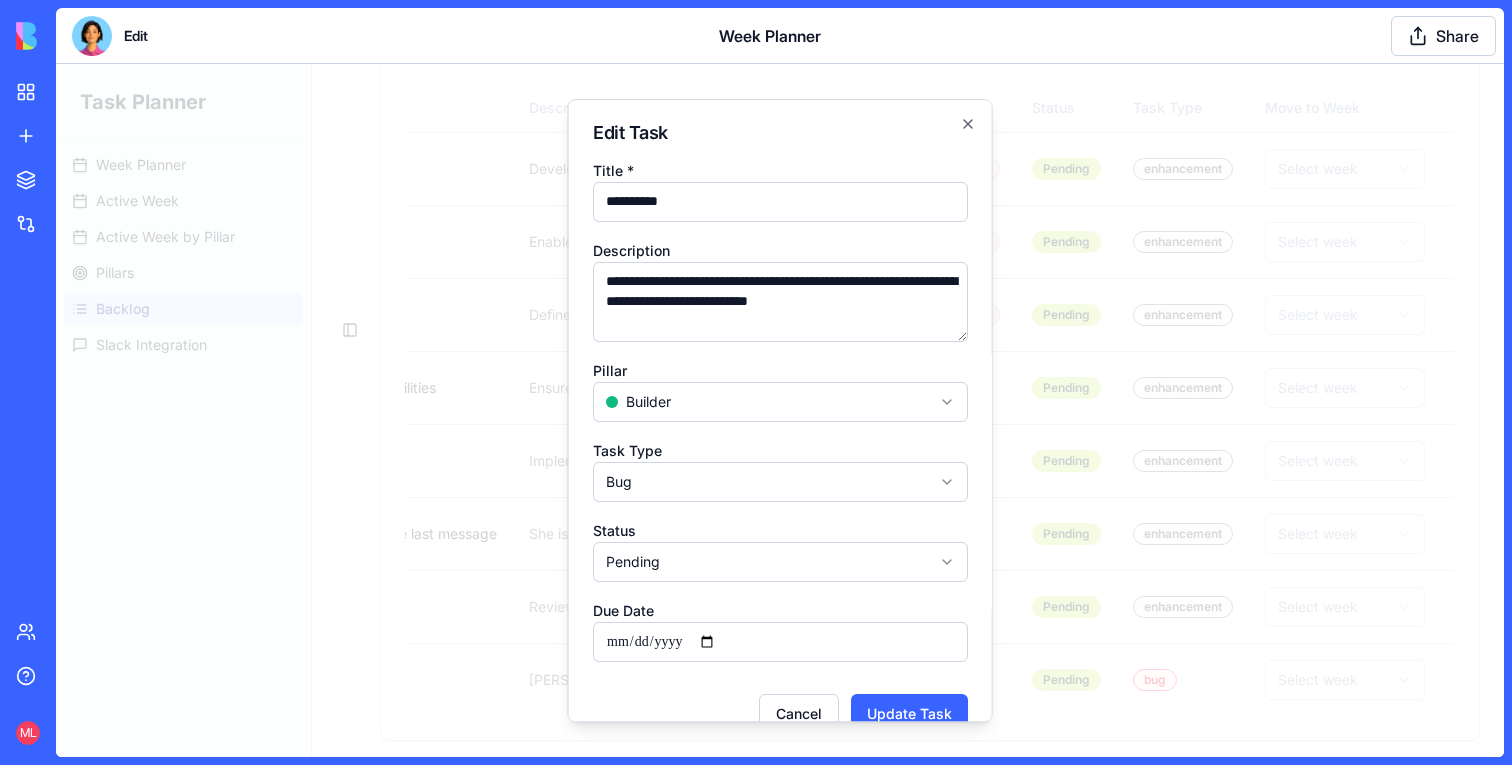 drag, startPoint x: 856, startPoint y: 285, endPoint x: 606, endPoint y: 285, distance: 250 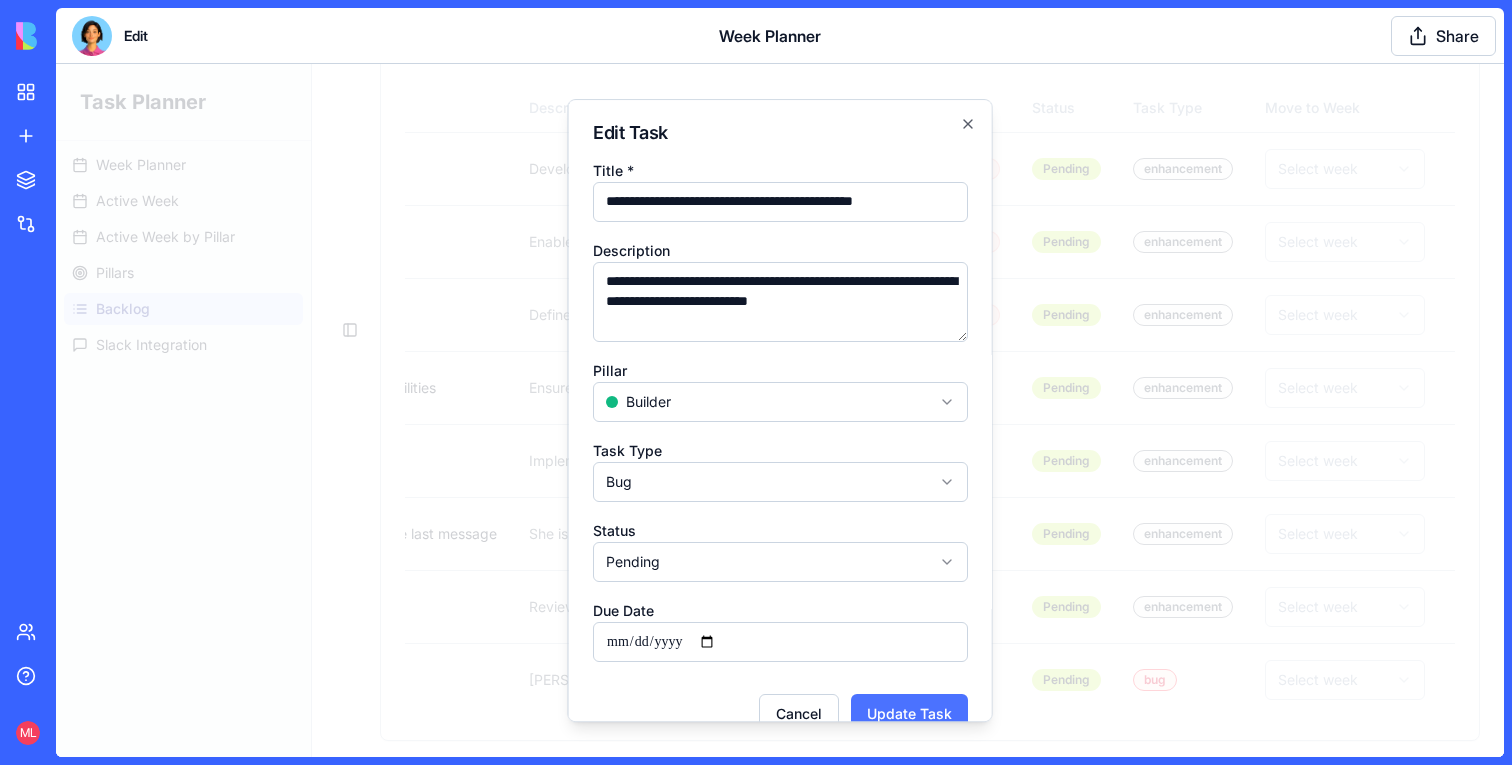 type on "**********" 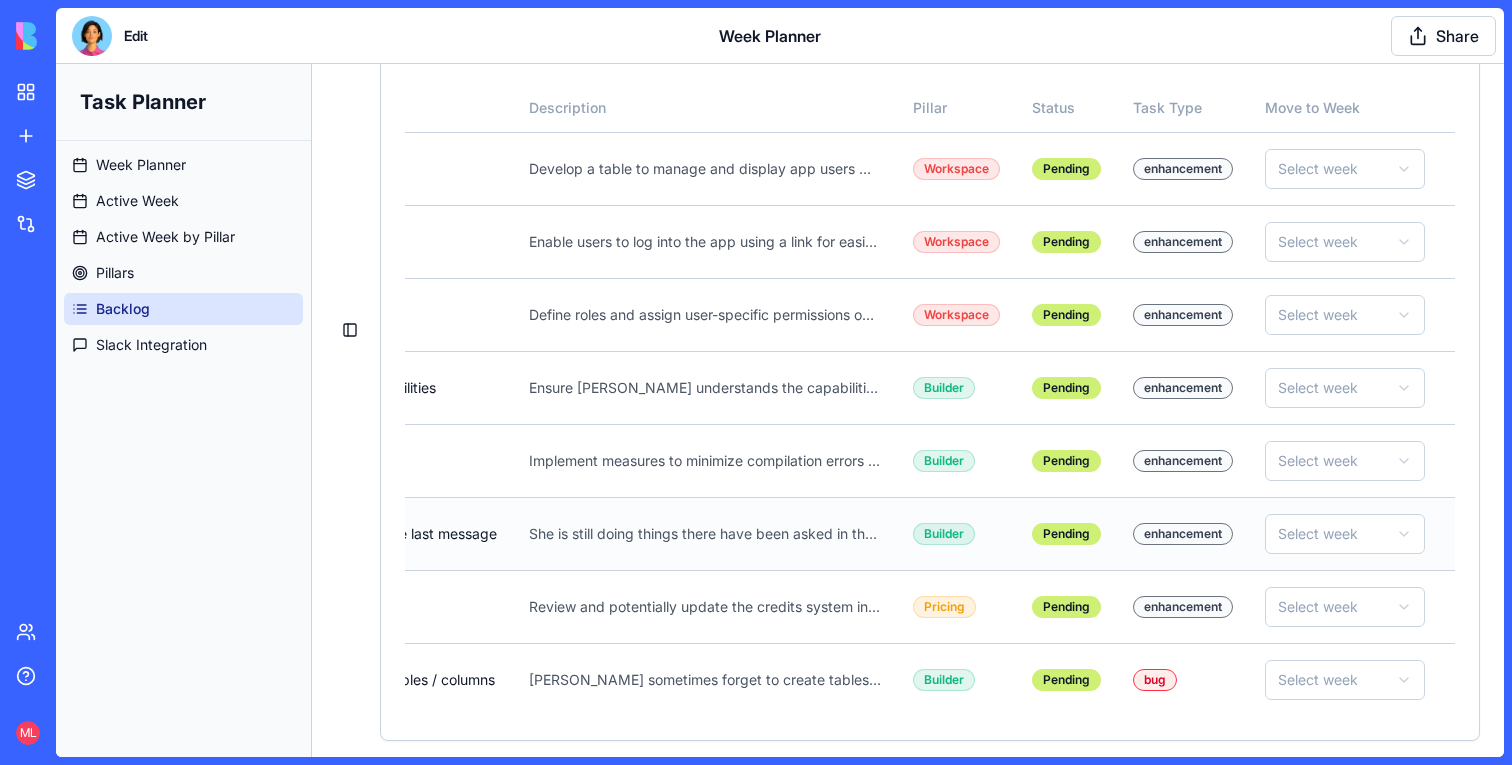 scroll, scrollTop: 0, scrollLeft: 0, axis: both 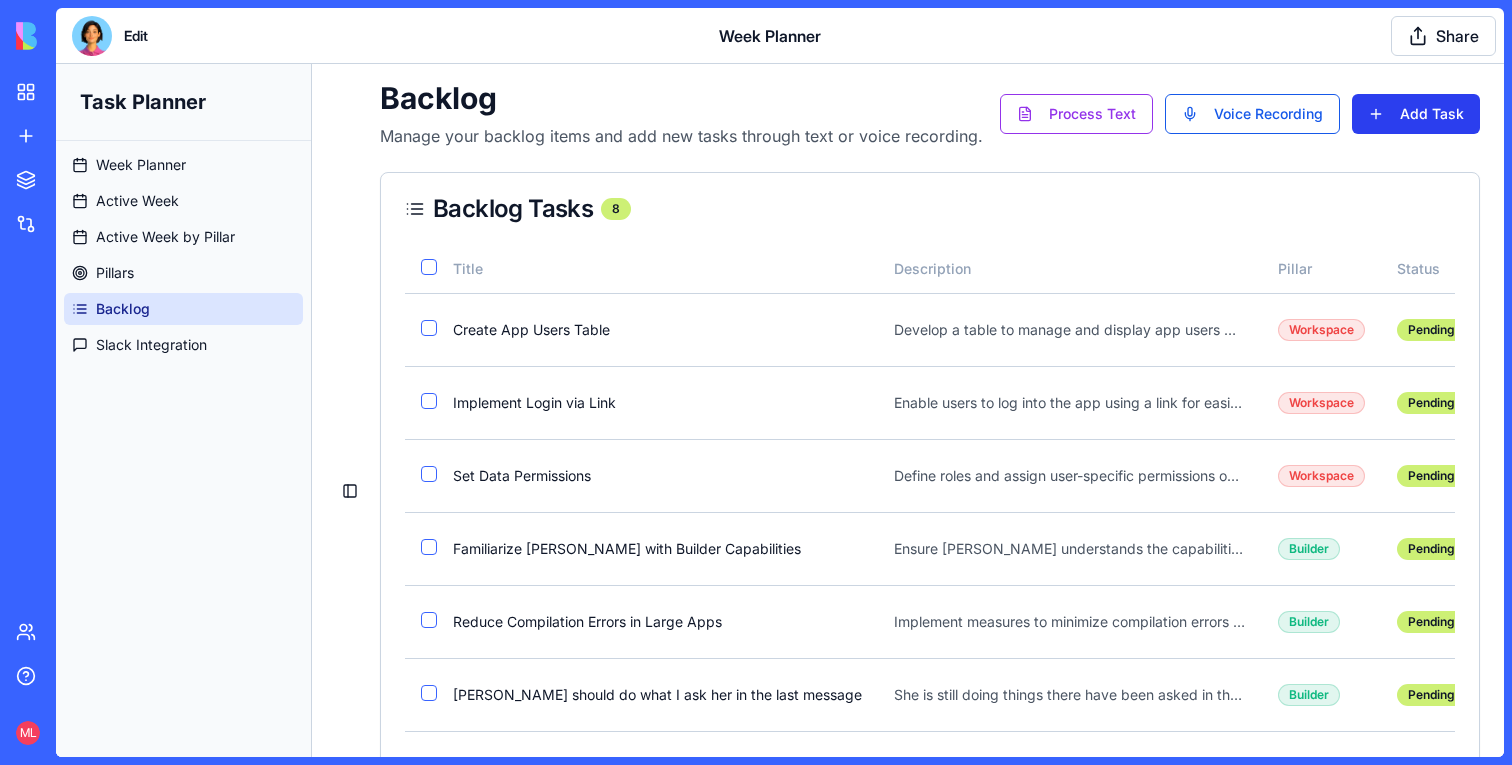 click on "Add Task" at bounding box center [1416, 114] 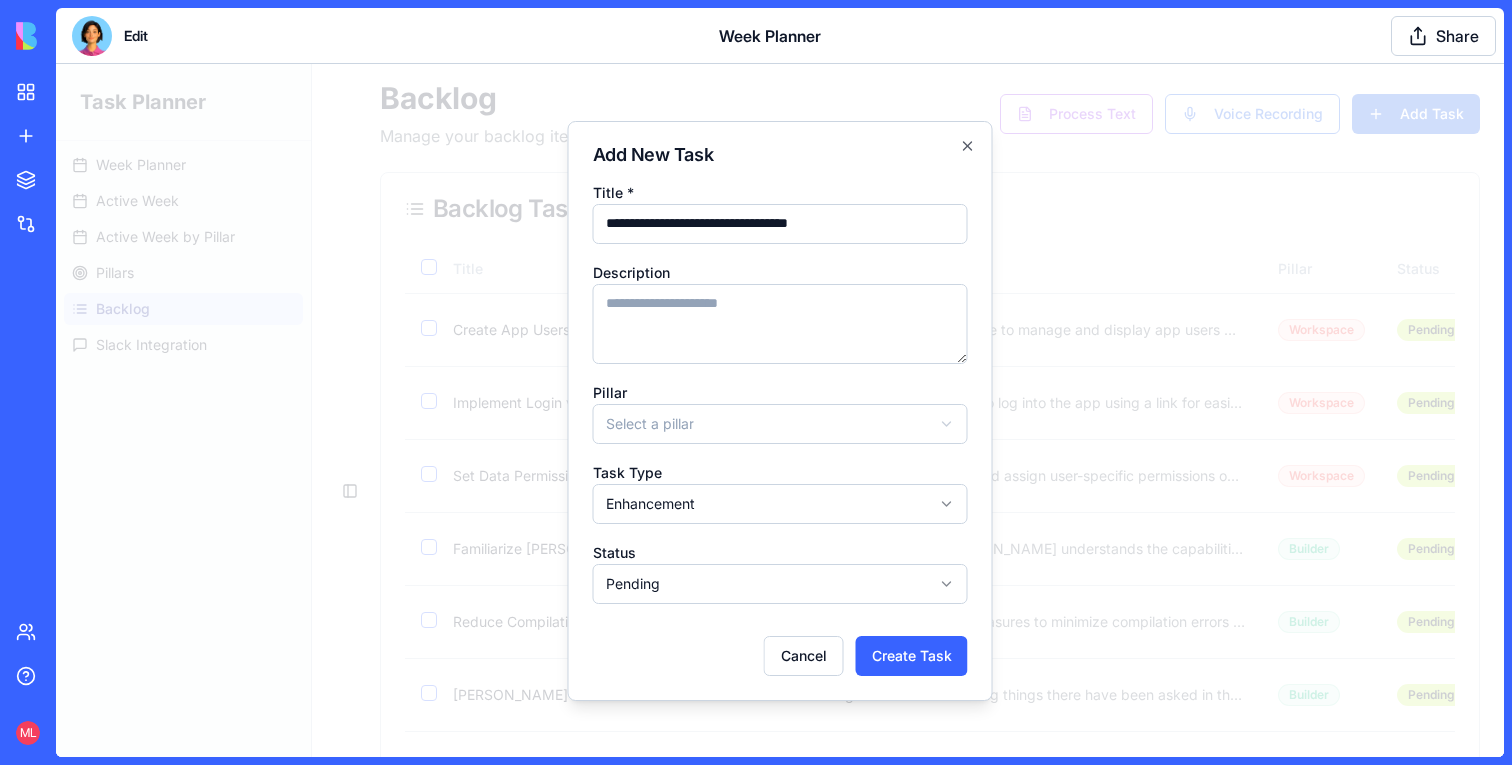 type on "**********" 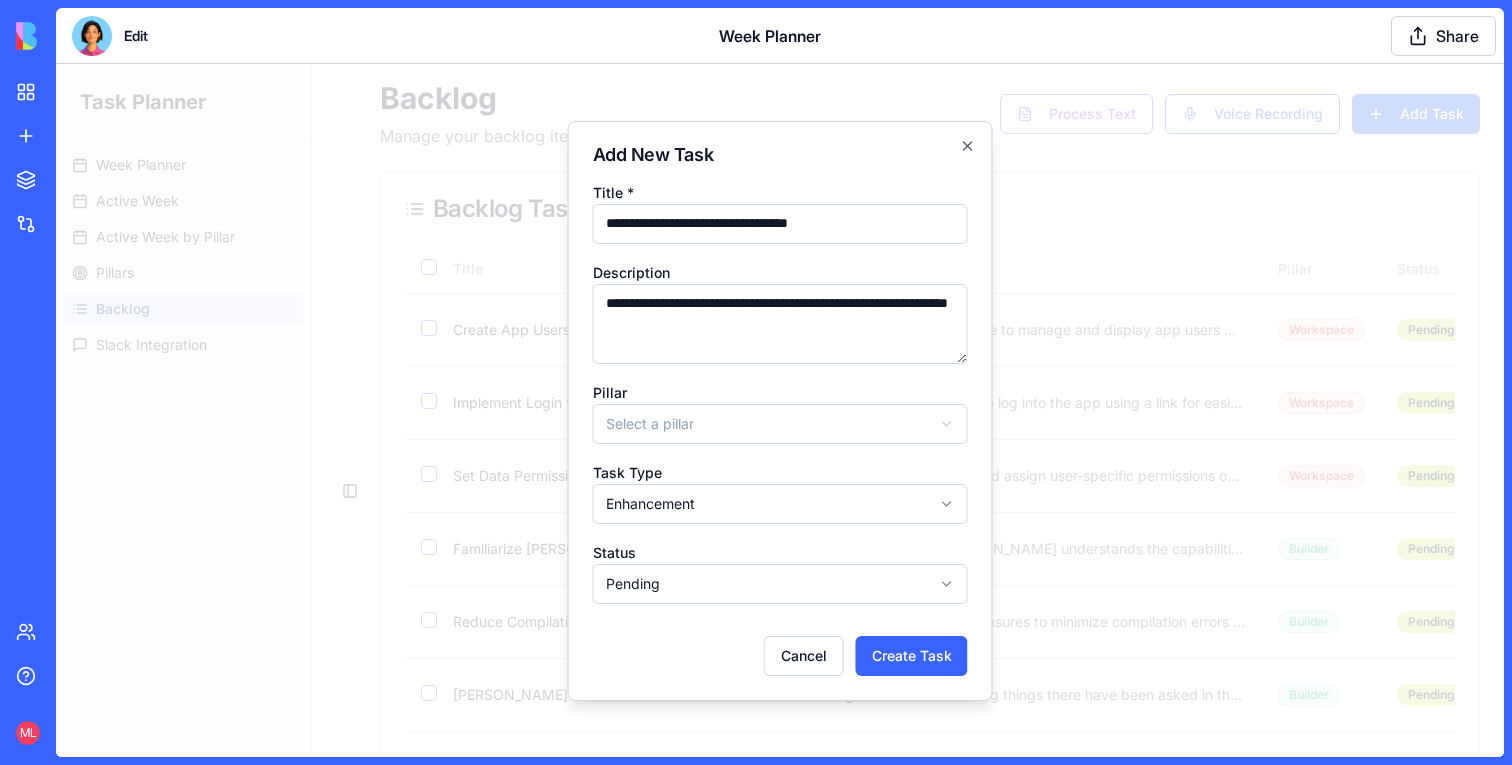 click on "**********" at bounding box center [780, 324] 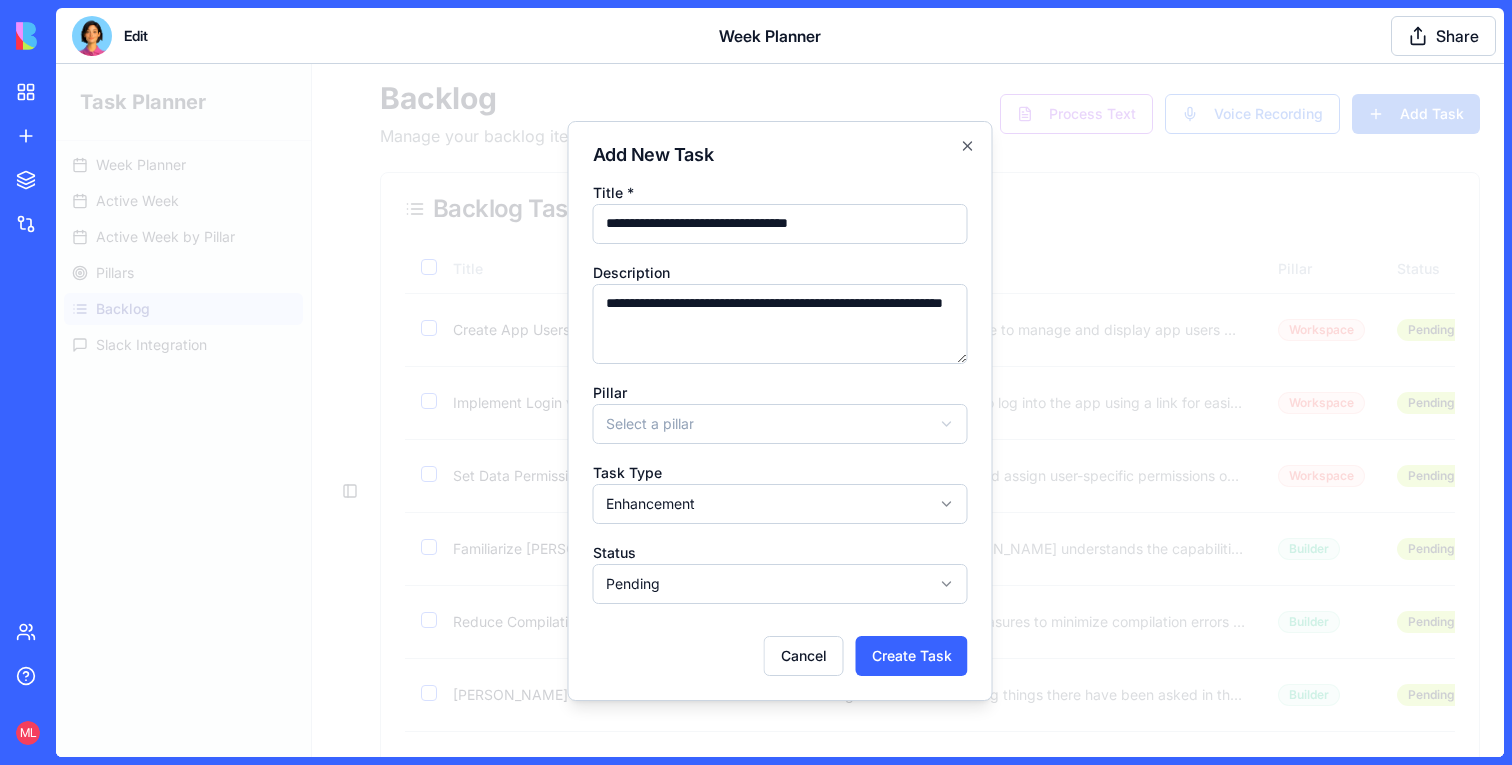 click on "**********" at bounding box center (780, 324) 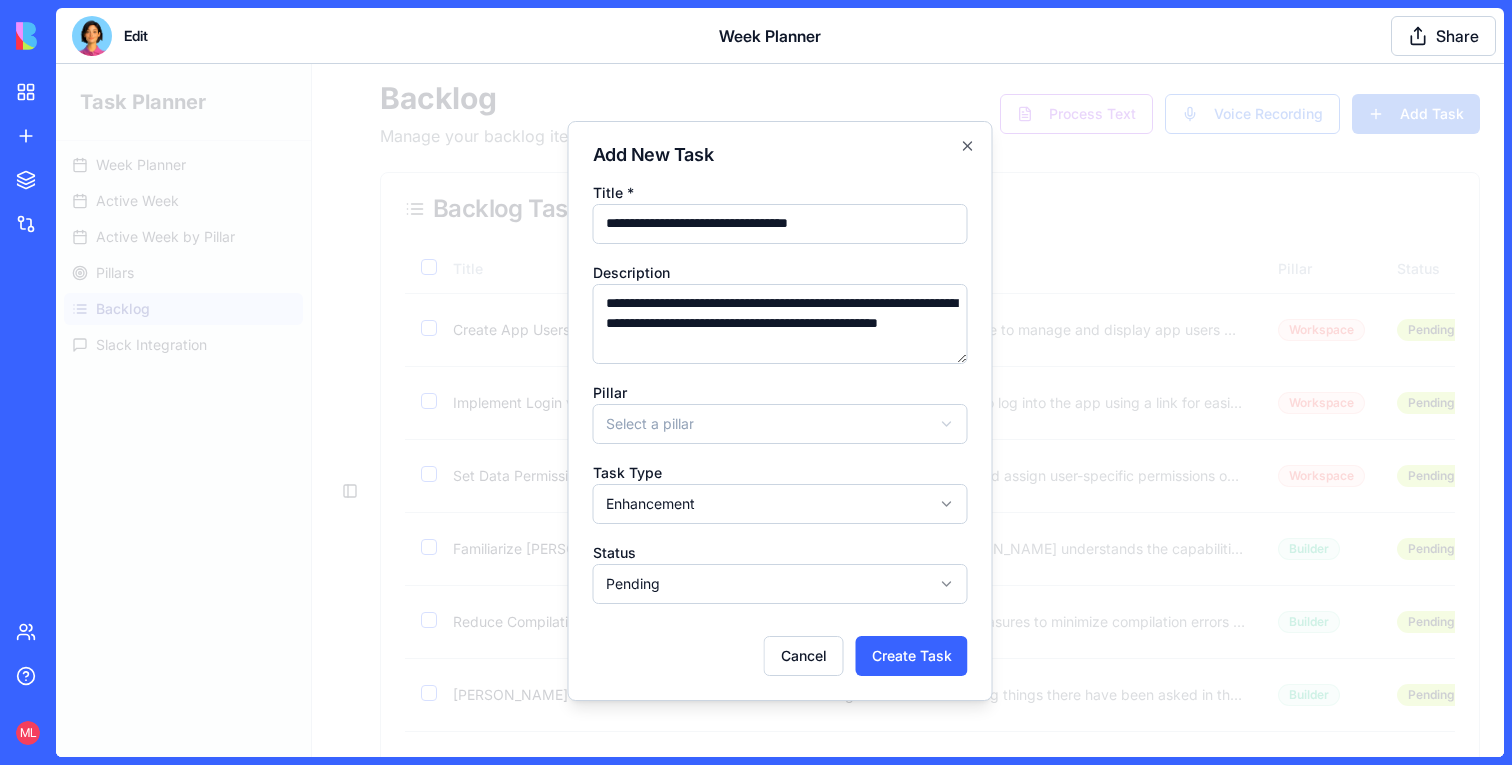 click on "**********" at bounding box center [780, 324] 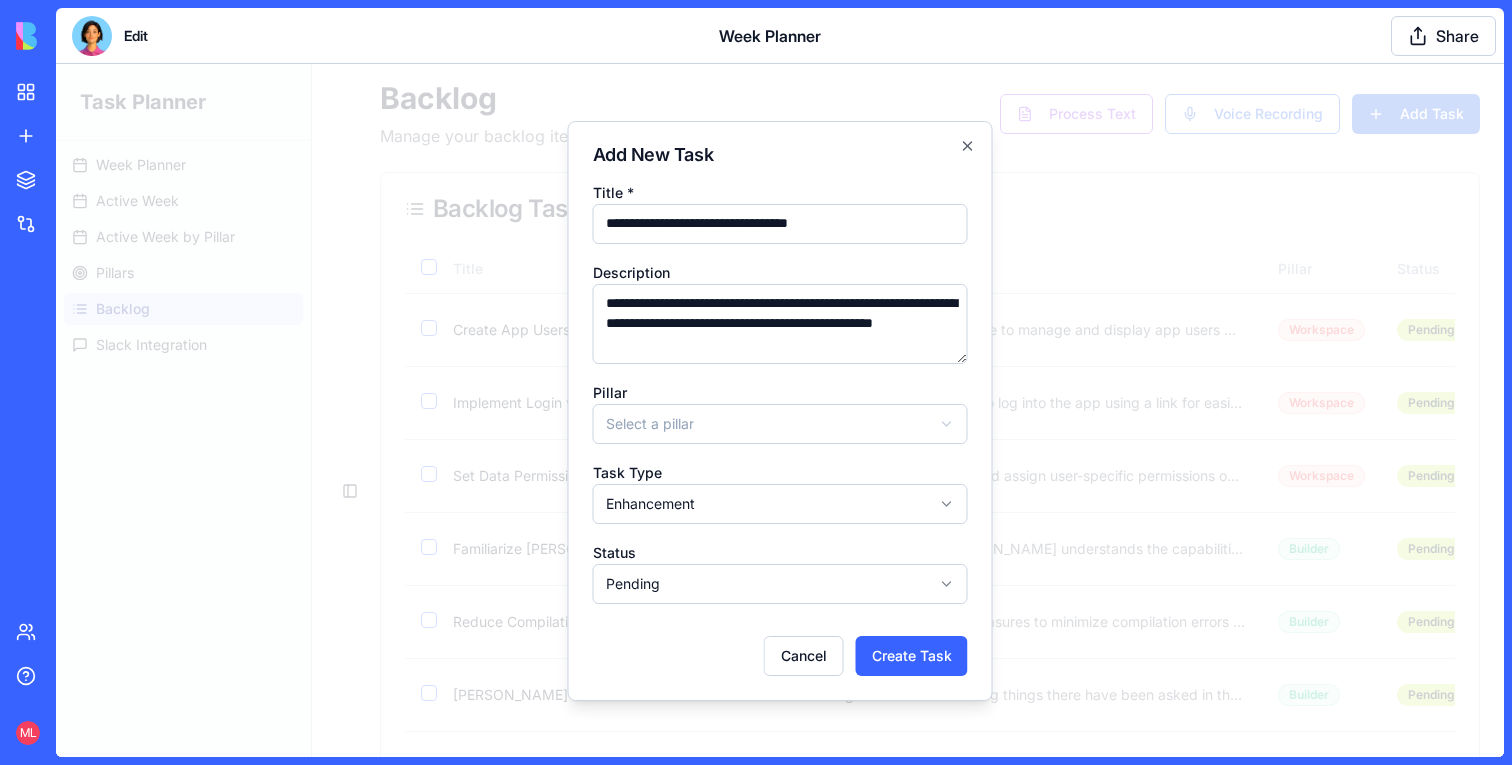 drag, startPoint x: 698, startPoint y: 343, endPoint x: 832, endPoint y: 342, distance: 134.00374 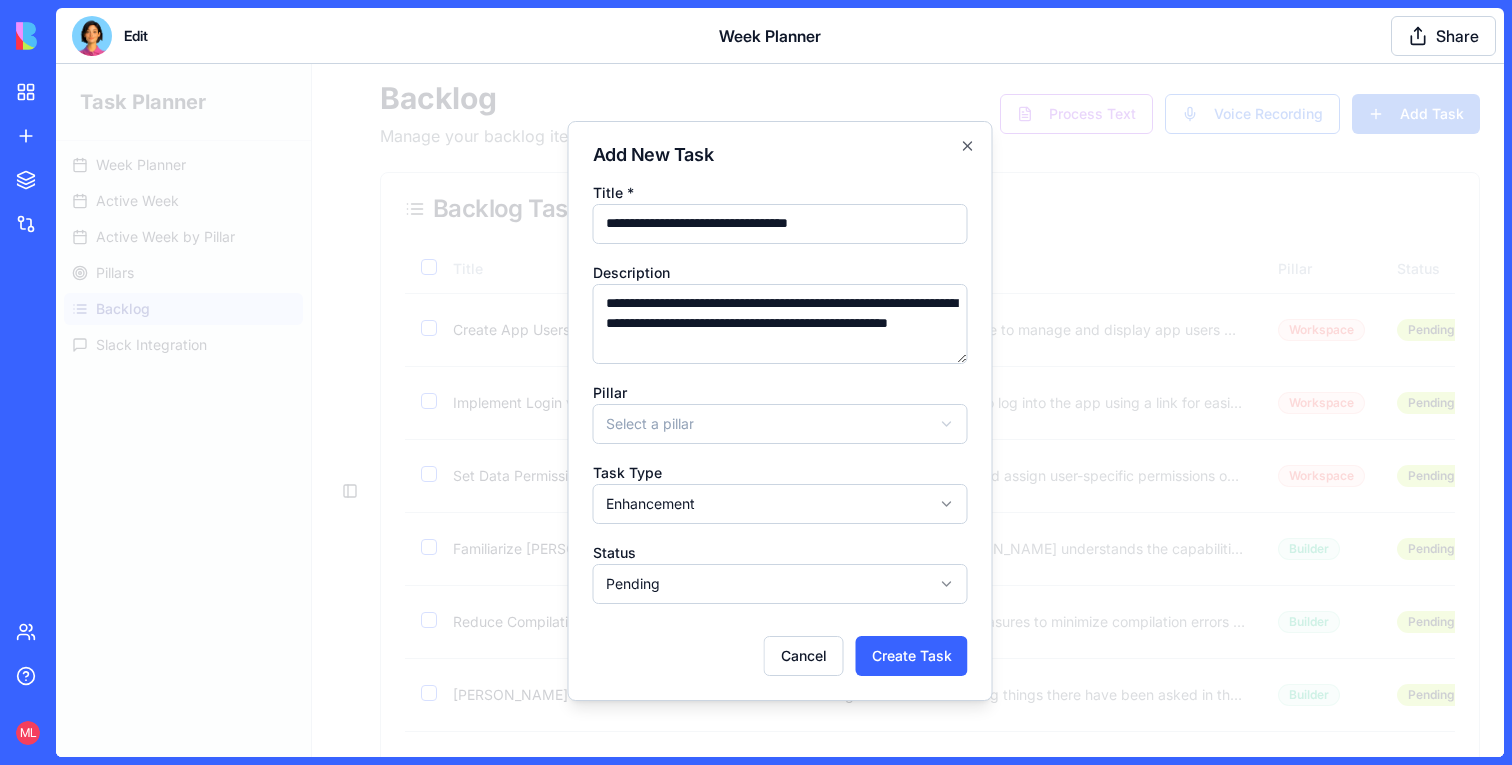 type on "**********" 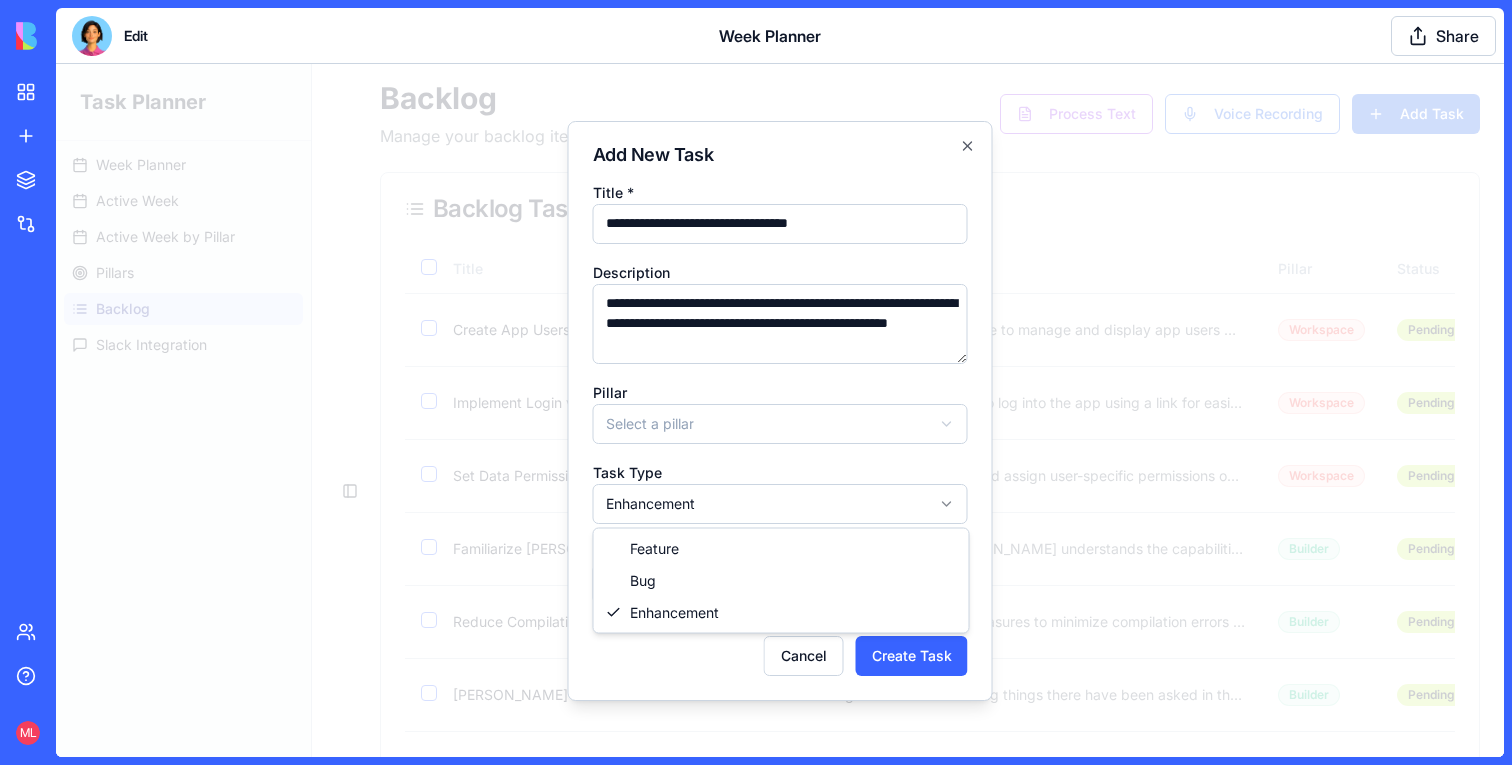 select on "***" 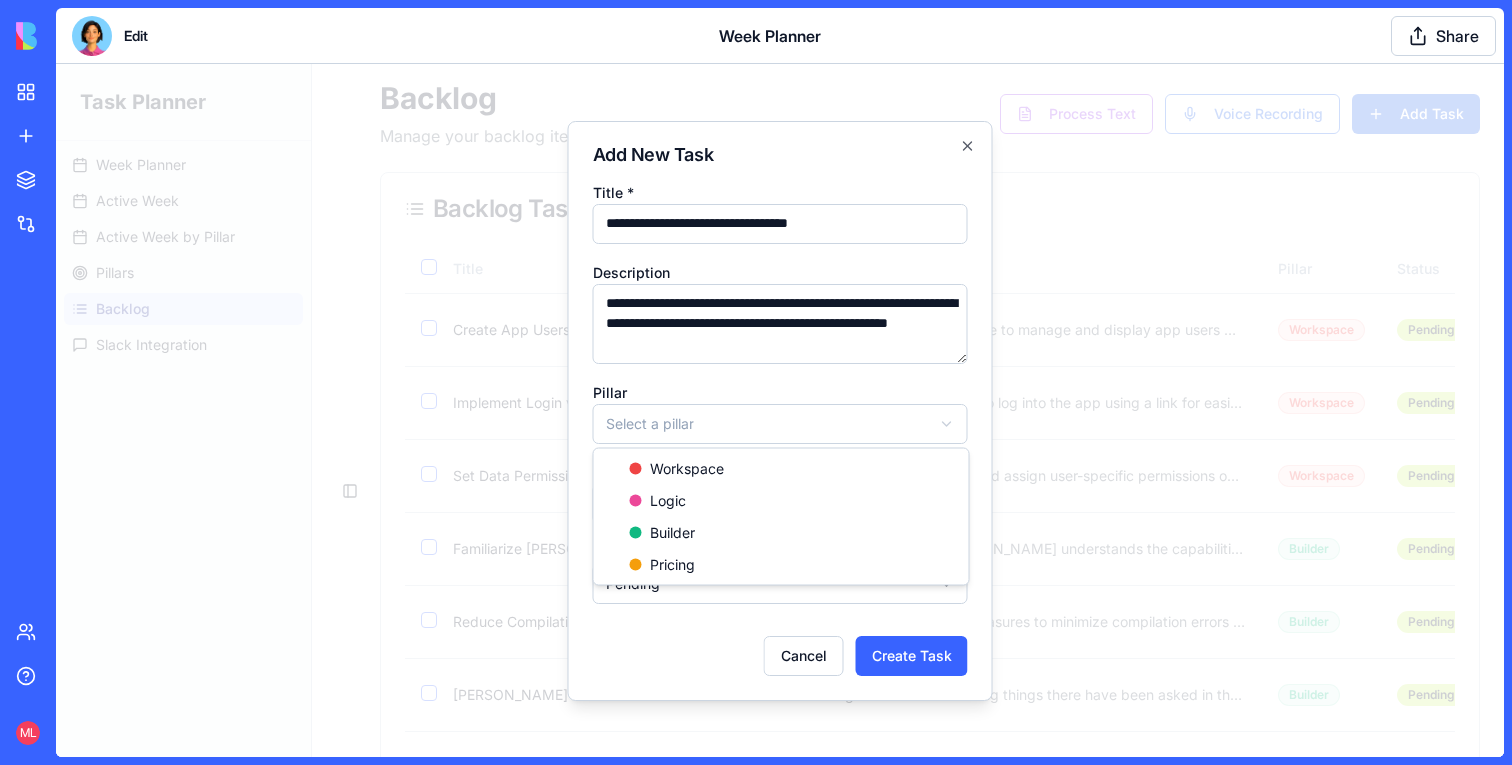 click on "Task Planner Week Planner Active Week Active Week by Pillar Pillars Backlog Slack Integration Toggle Sidebar Backlog Manage your backlog items and add new tasks through text or voice recording. Process Text Voice Recording Add Task Backlog Tasks 8 Title Description Pillar Status Task Type Move to Week Actions Create App Users Table Develop a table to manage and display app users within the workspace. Workspace Pending enhancement Select week Implement Login via Link Enable users to log into the app using a link for easier access. Workspace Pending enhancement Select week Set Data Permissions Define roles and assign user-specific permissions on data. Workspace Pending enhancement Select week Familiarize Ella with Builder Capabilities Ensure Ella understands the capabilities and limitations of the Builder. Builder Pending enhancement Select week Reduce Compilation Errors in Large Apps Implement measures to minimize compilation errors when the app scales. Builder Pending enhancement Select week Builder bug" at bounding box center [780, 491] 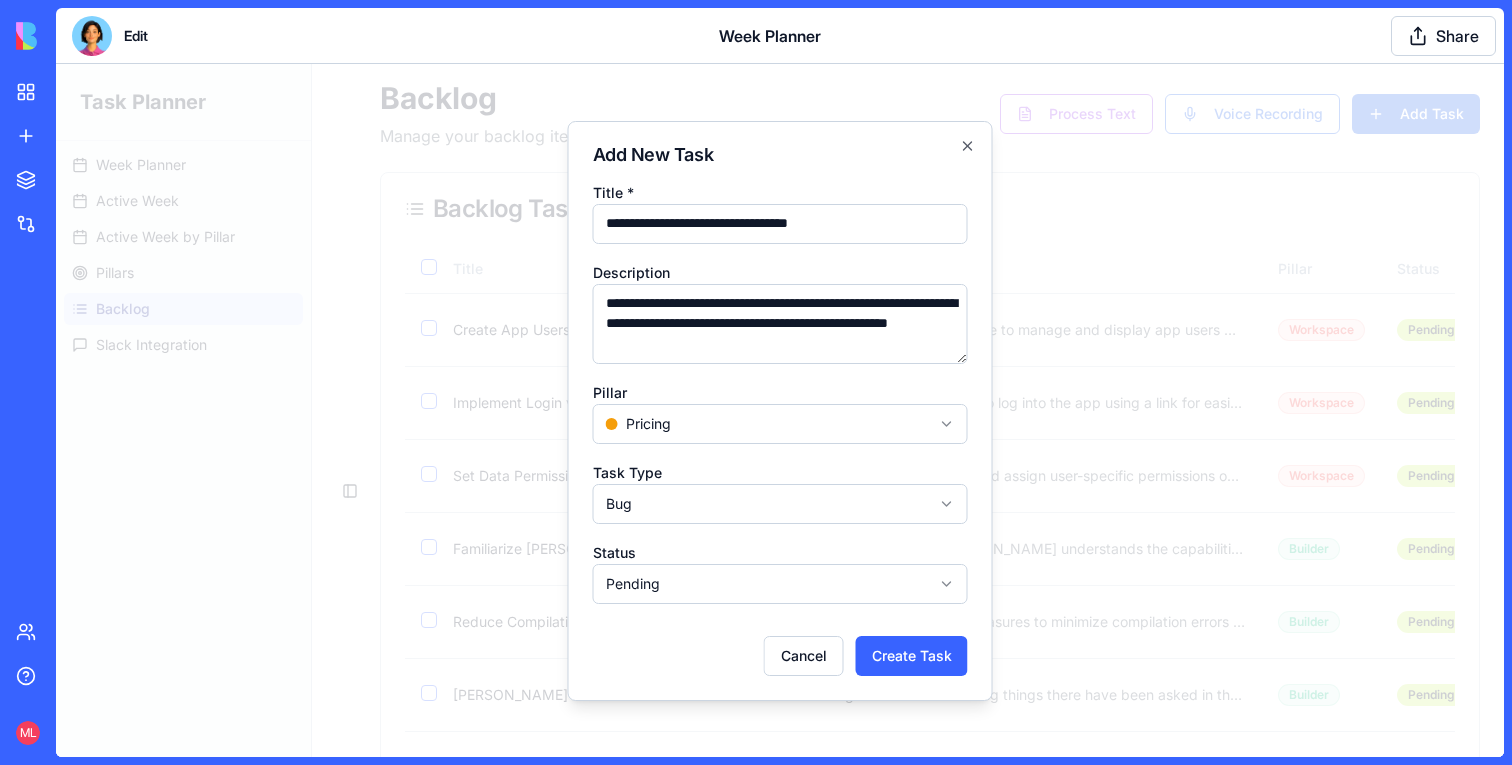click on "Pillar Pricing ********* ***** ******* *******" at bounding box center [780, 412] 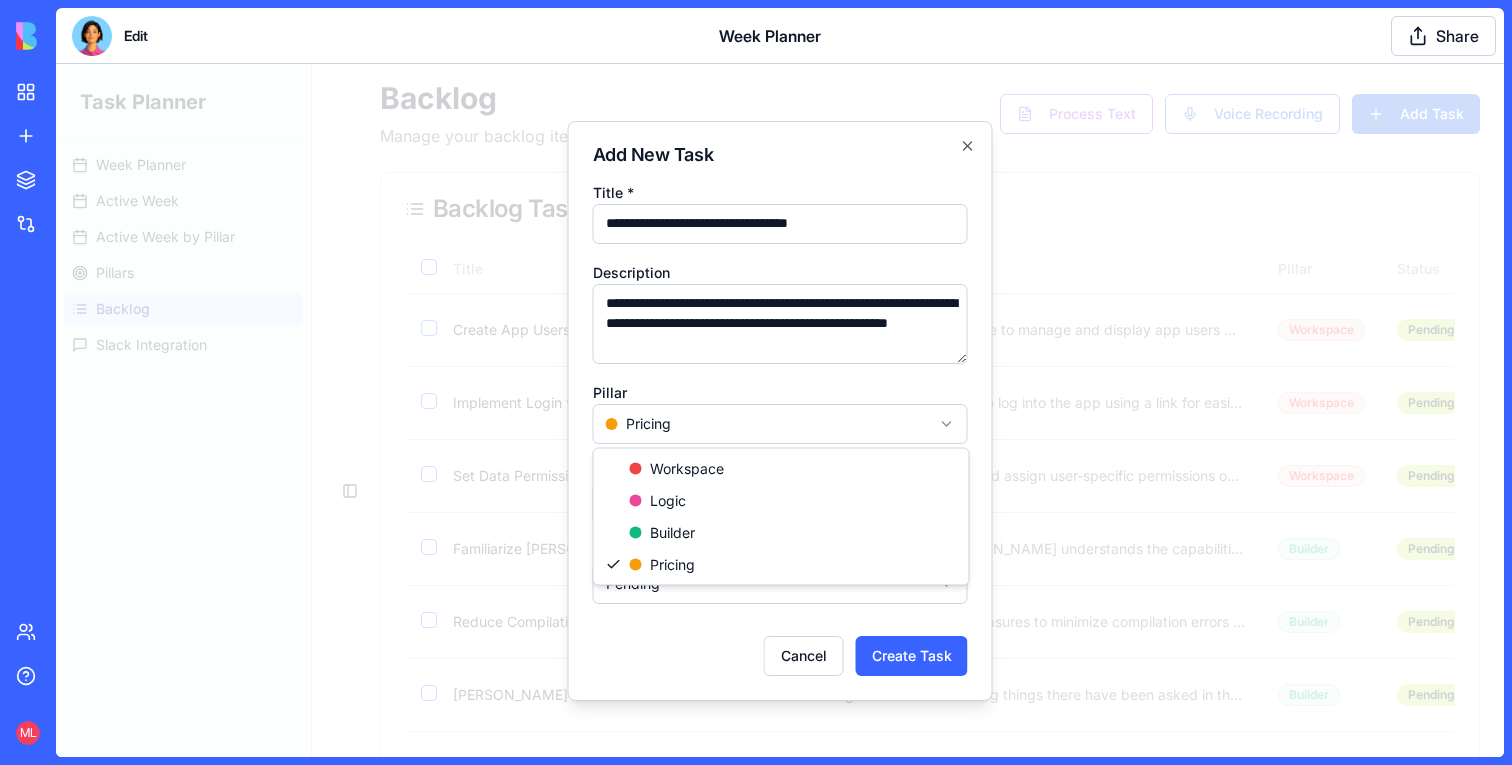 select on "*******" 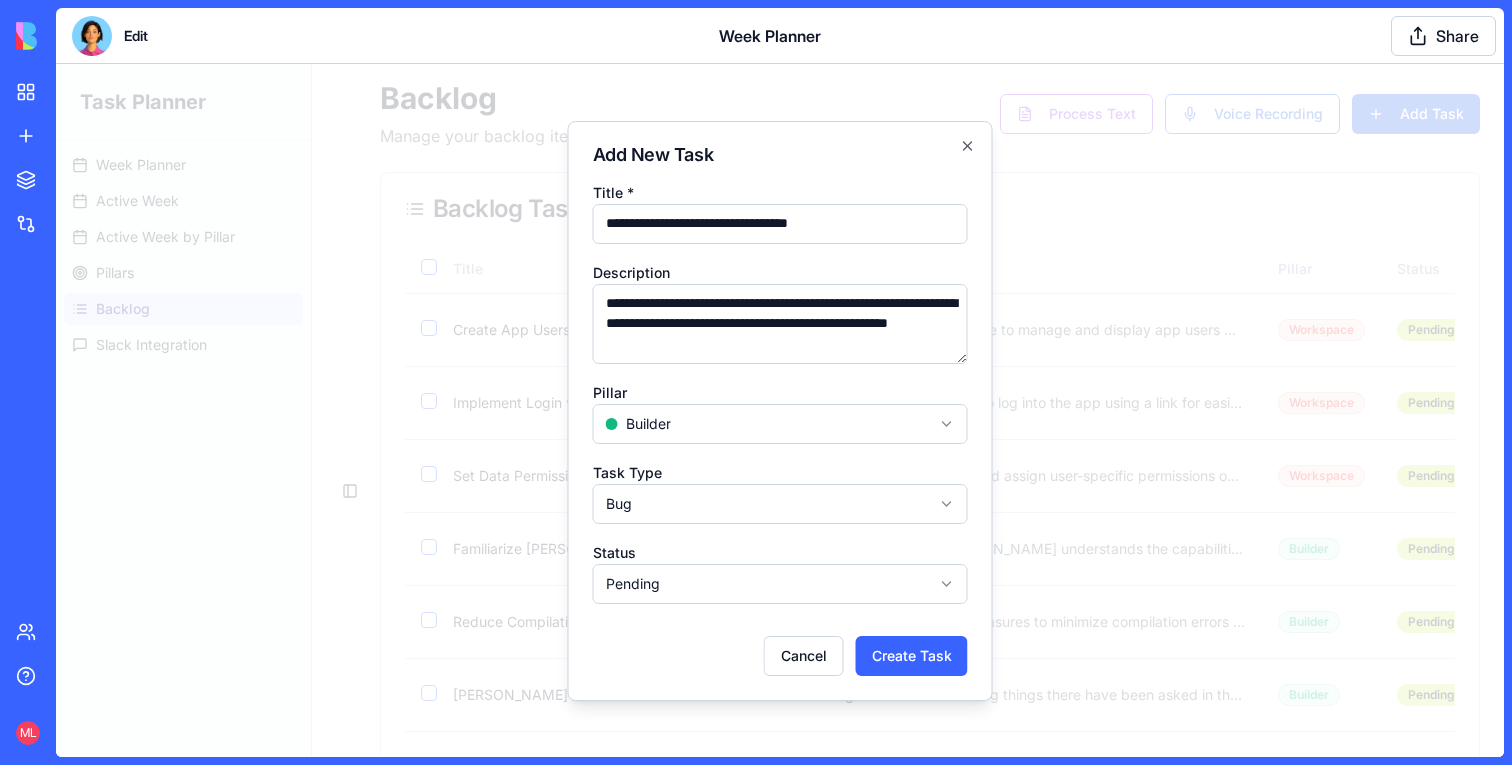 click on "Cancel Create Task" at bounding box center [780, 648] 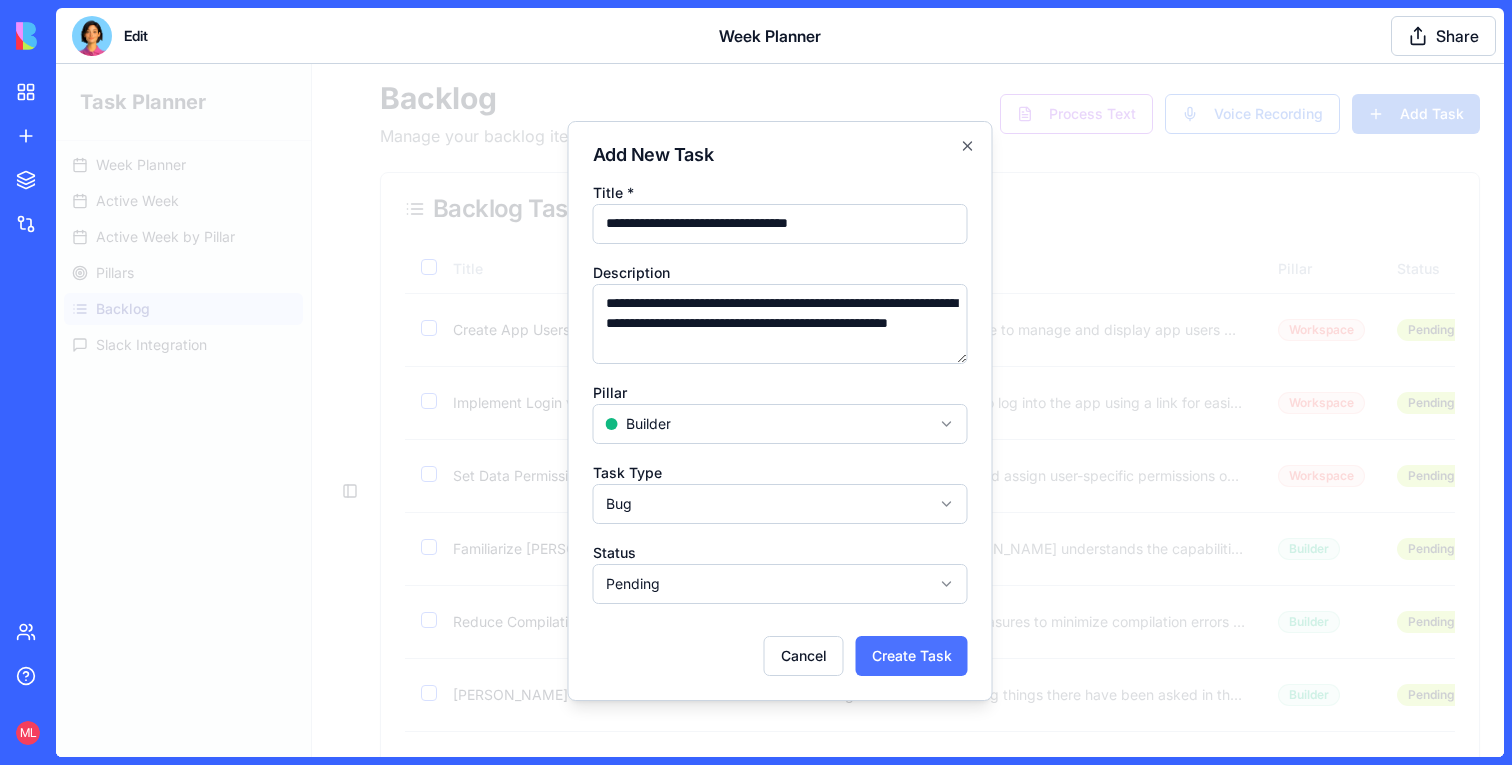 click on "Create Task" at bounding box center (912, 656) 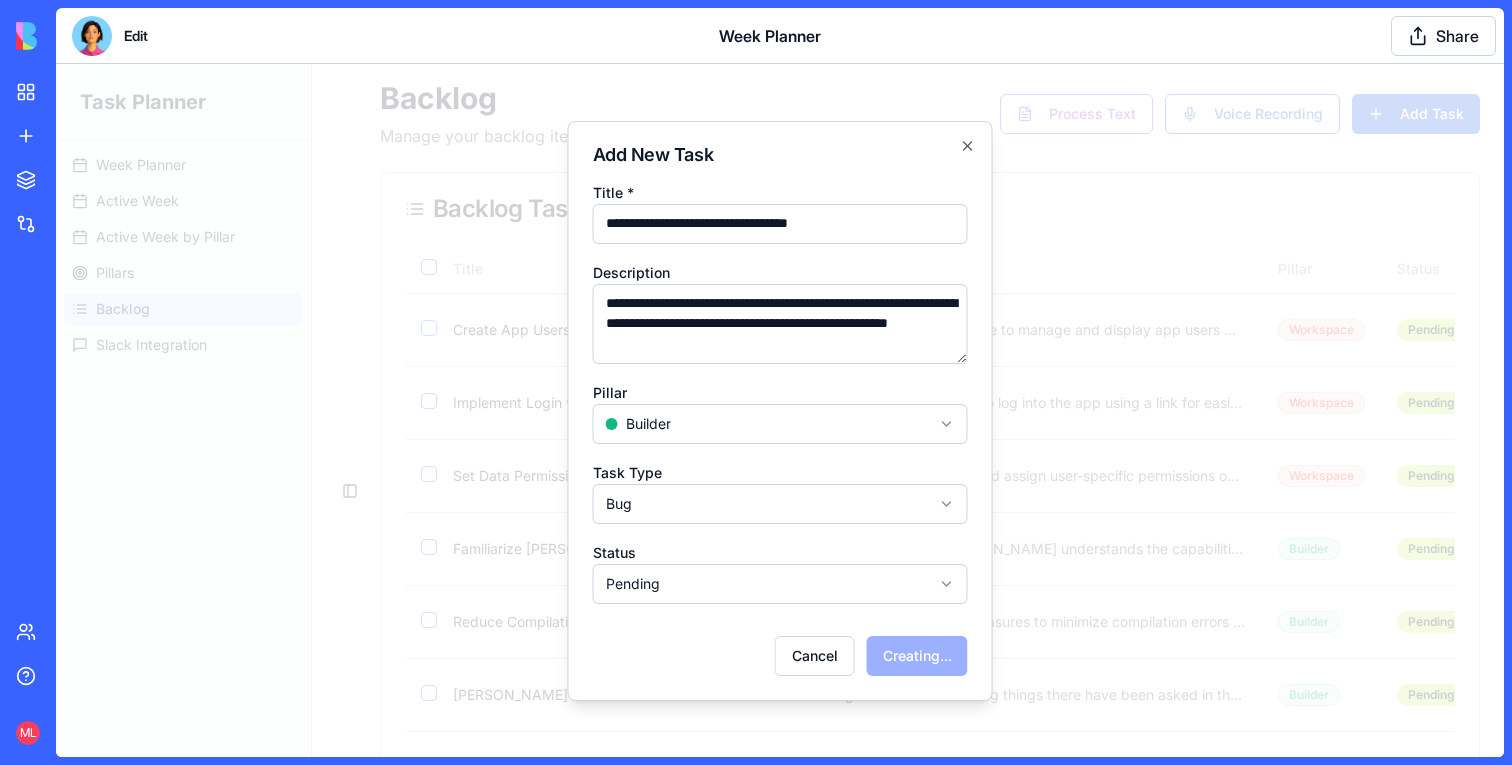 select 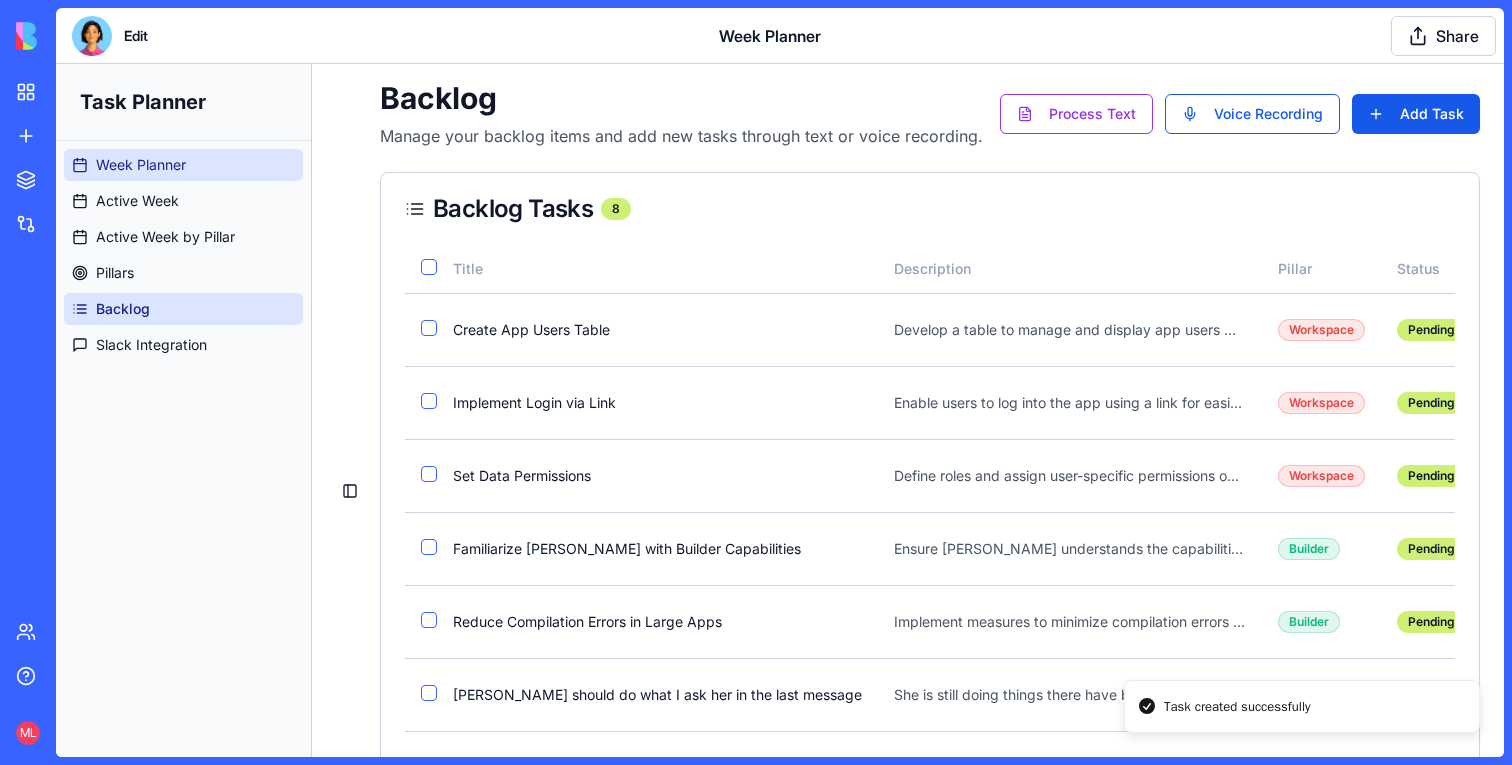 click on "Week Planner" at bounding box center (183, 165) 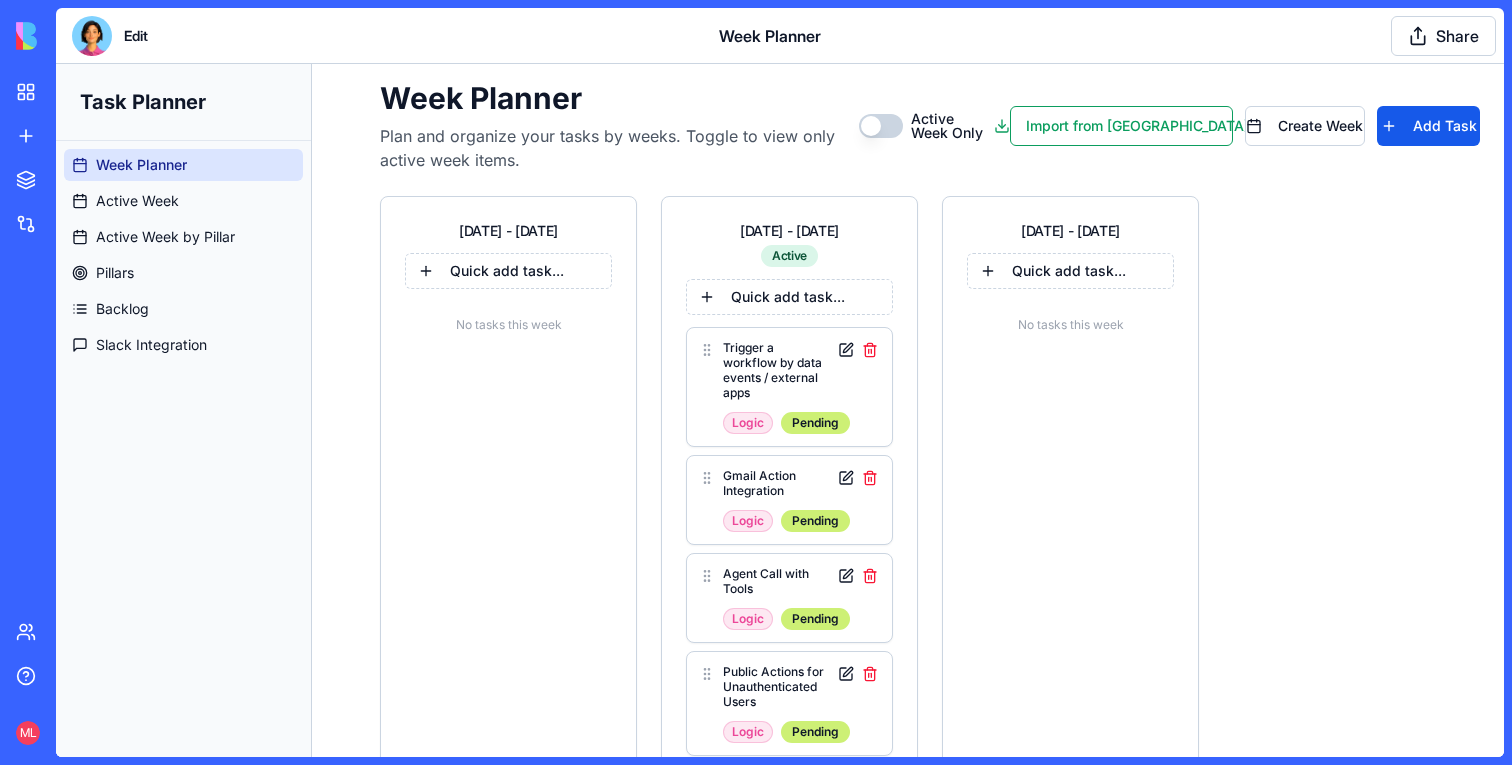 click at bounding box center [92, 36] 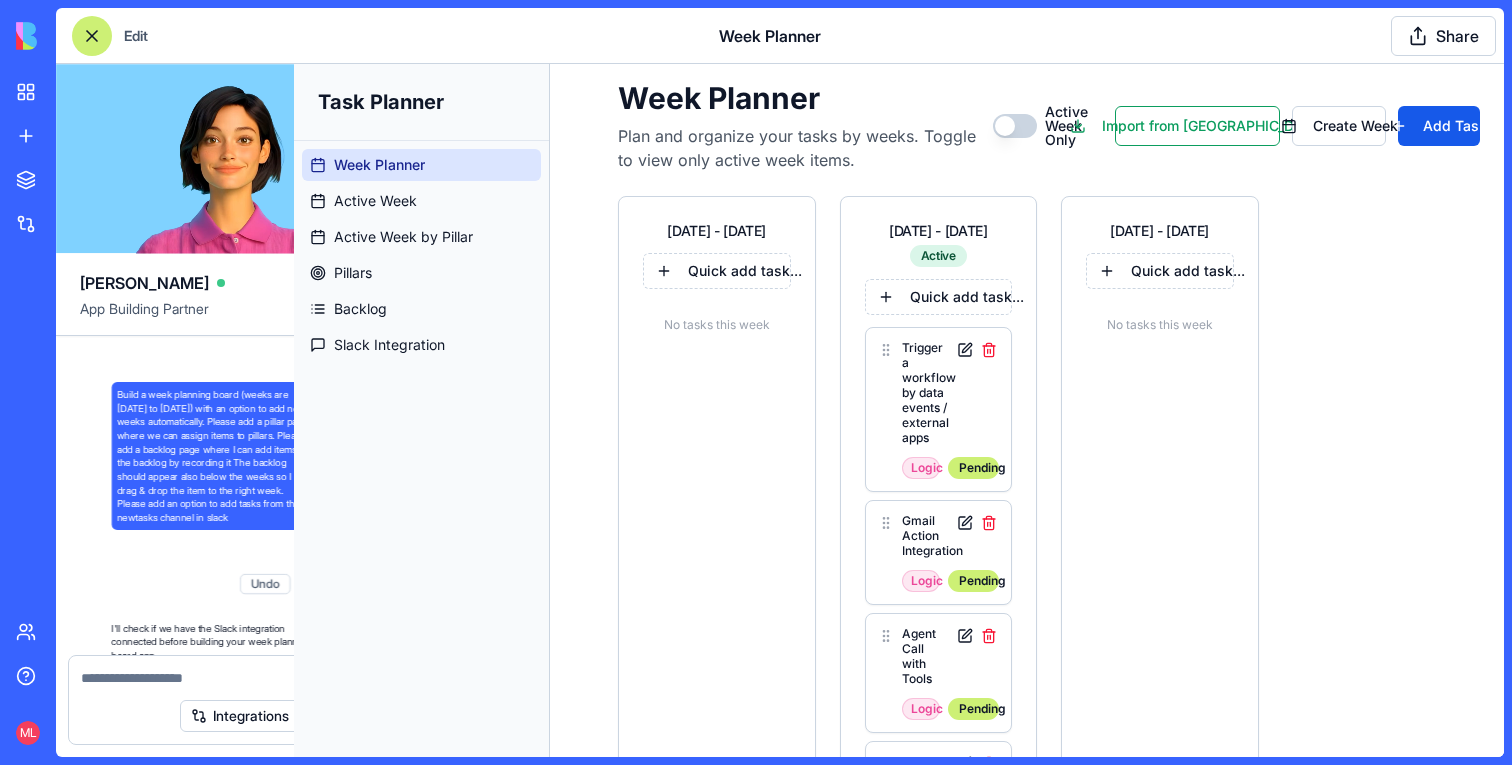 scroll, scrollTop: 22541, scrollLeft: 0, axis: vertical 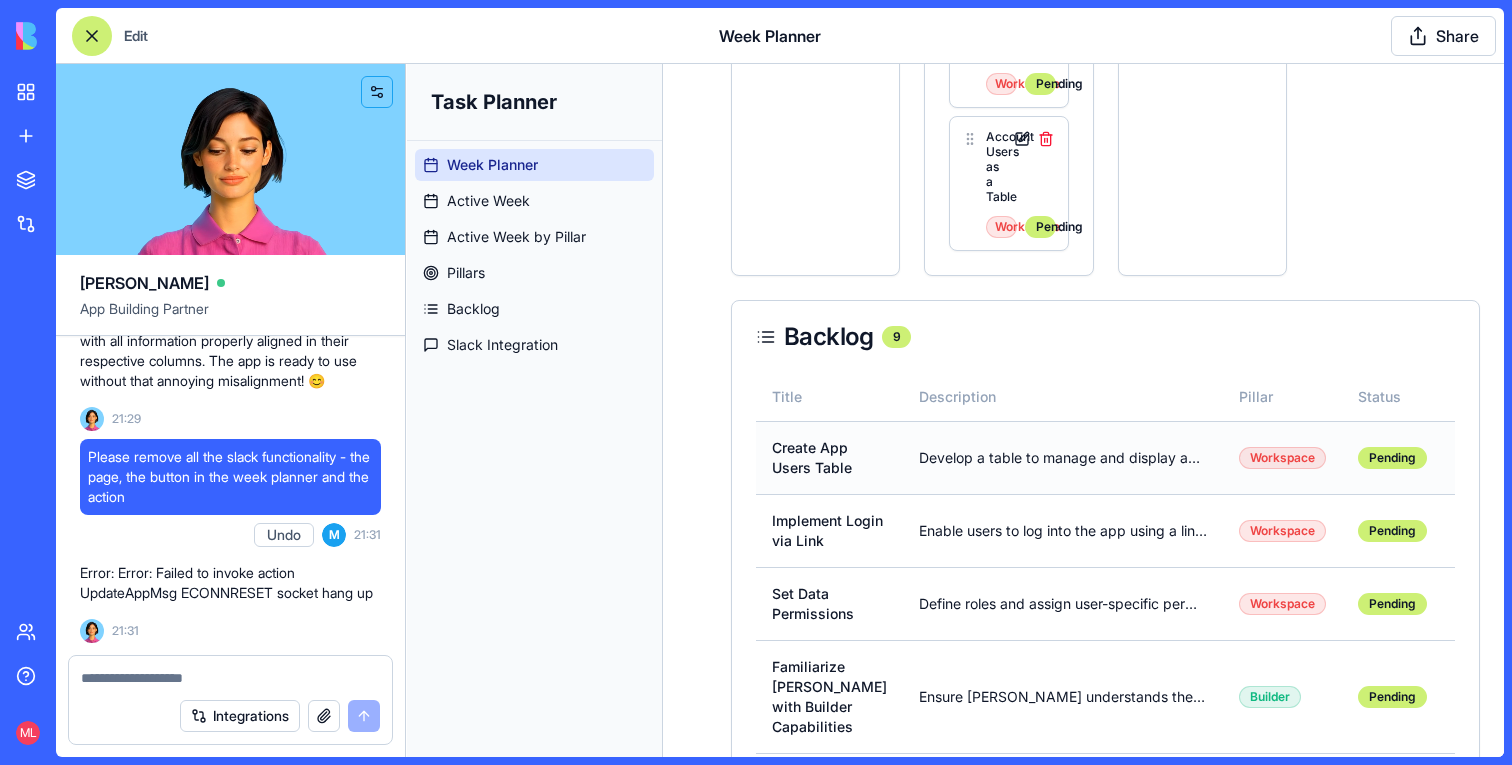 click at bounding box center [1475, 458] 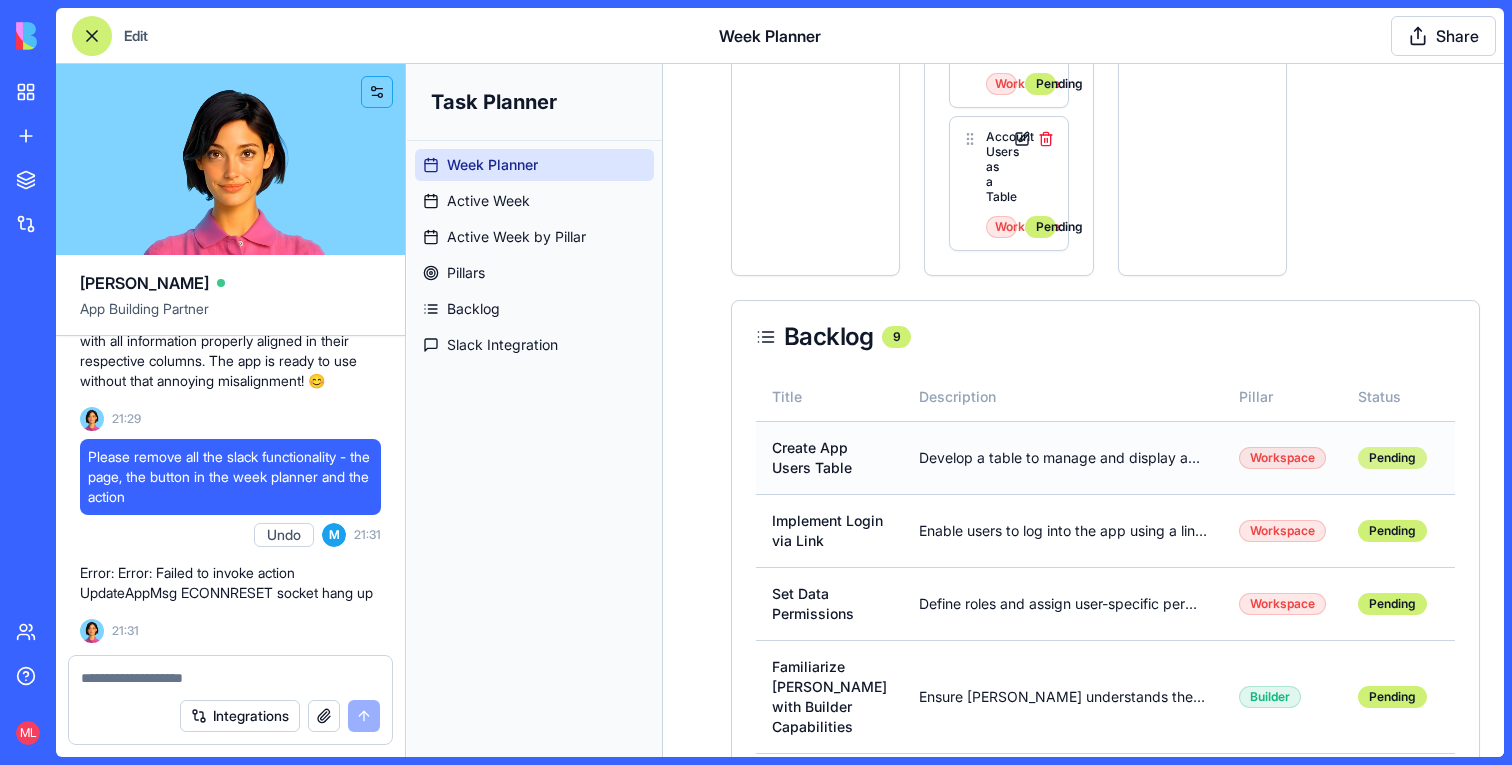 click on "Pending" at bounding box center (1392, 458) 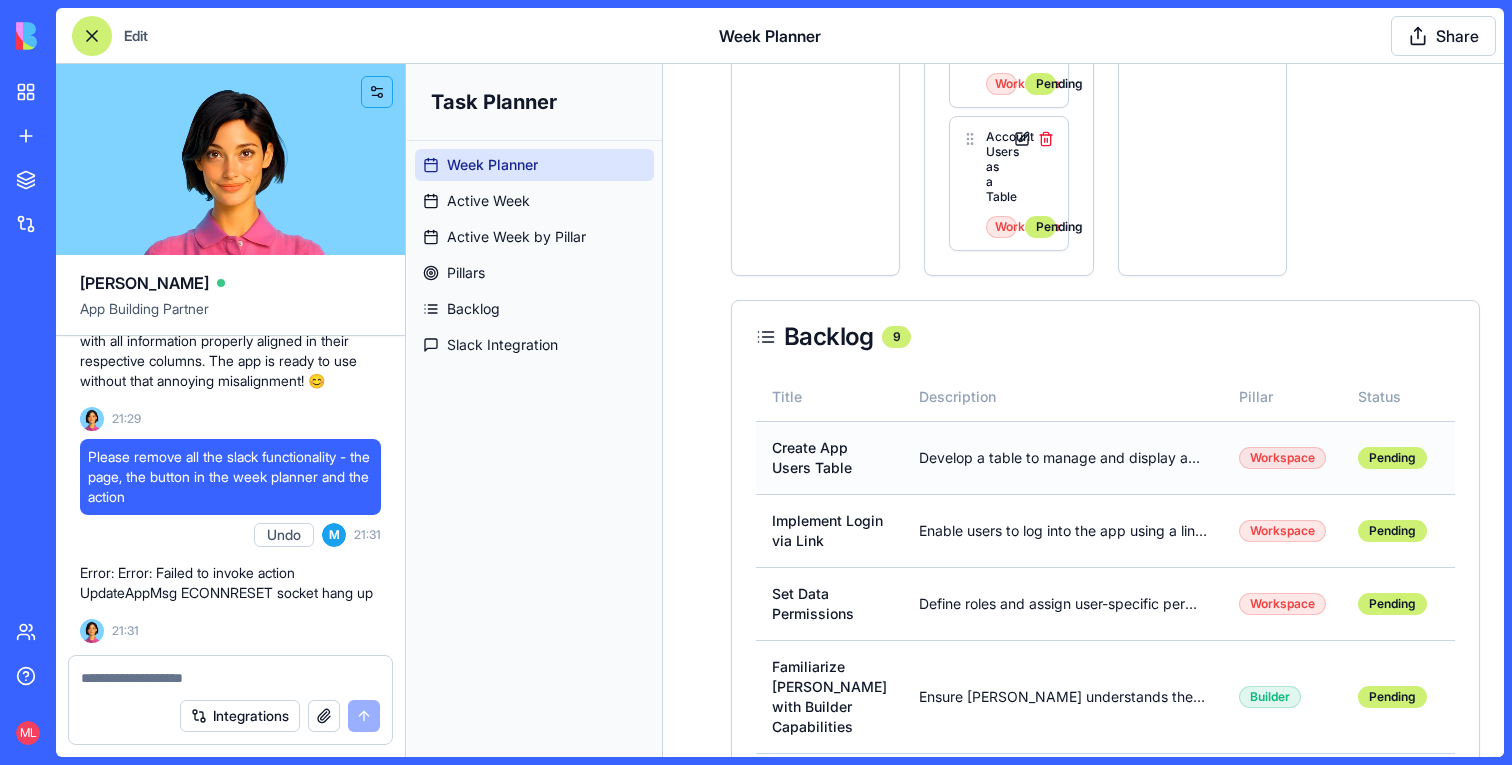 scroll, scrollTop: 0, scrollLeft: 39, axis: horizontal 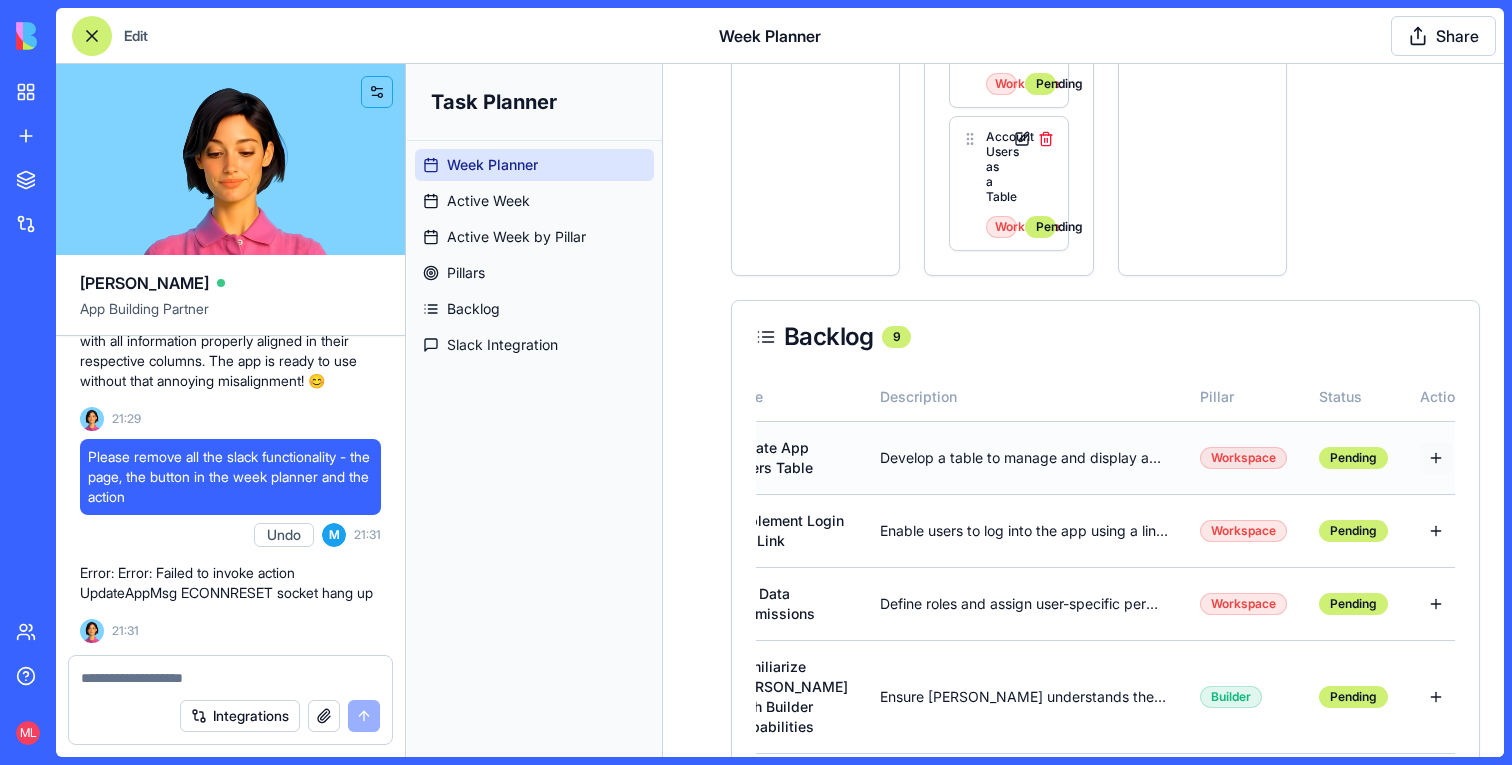 click at bounding box center [1436, 458] 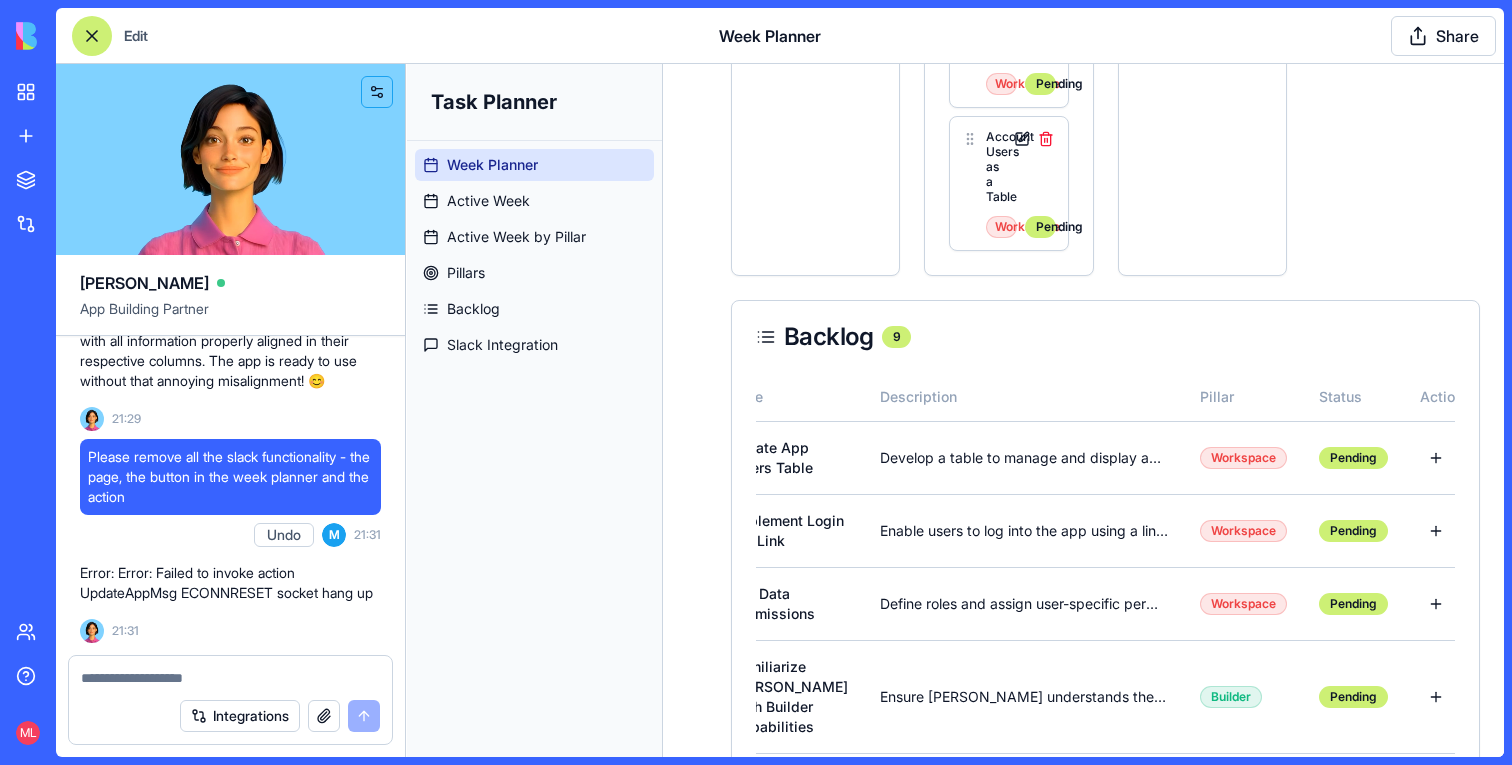 click on "Integrations" at bounding box center (230, 716) 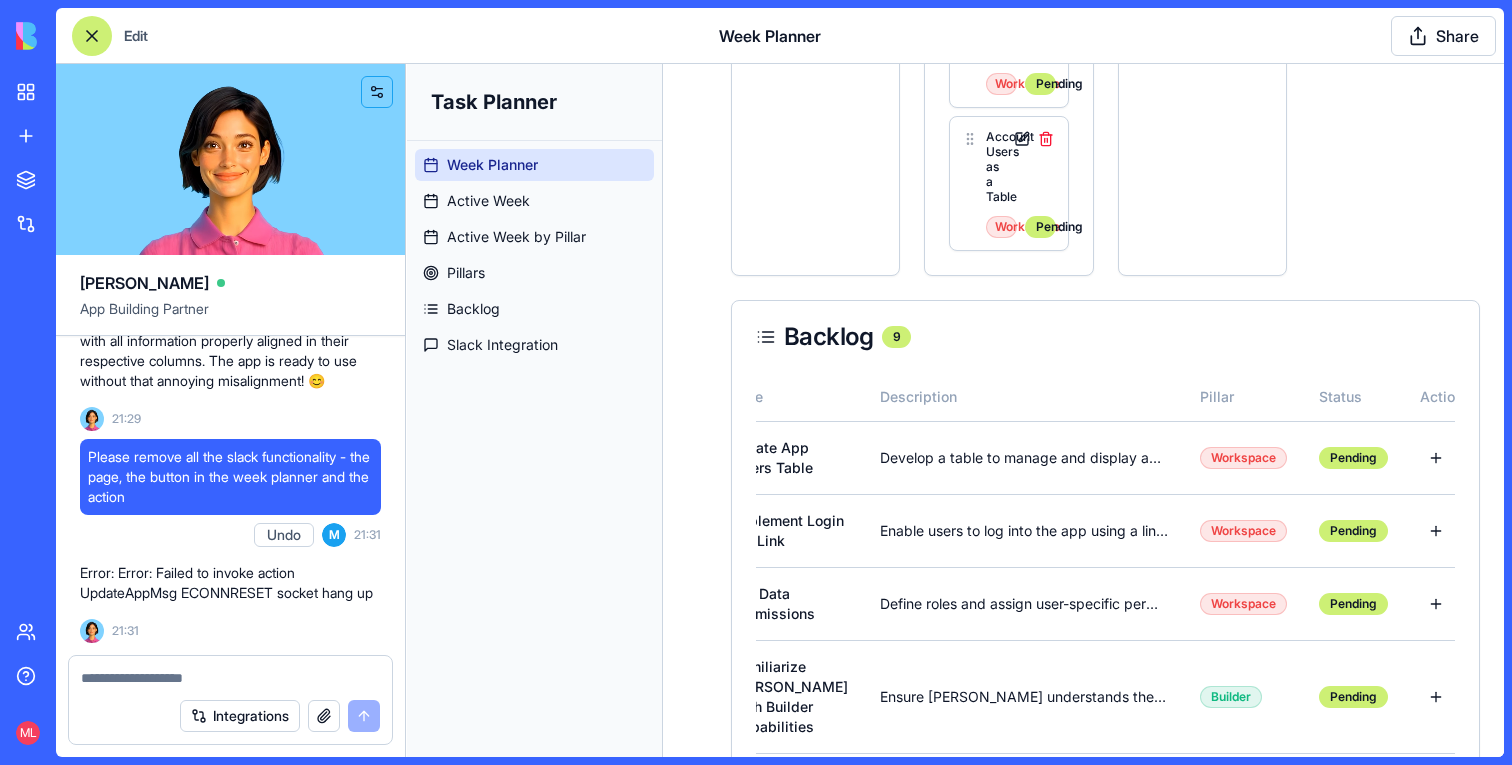 click at bounding box center (230, 678) 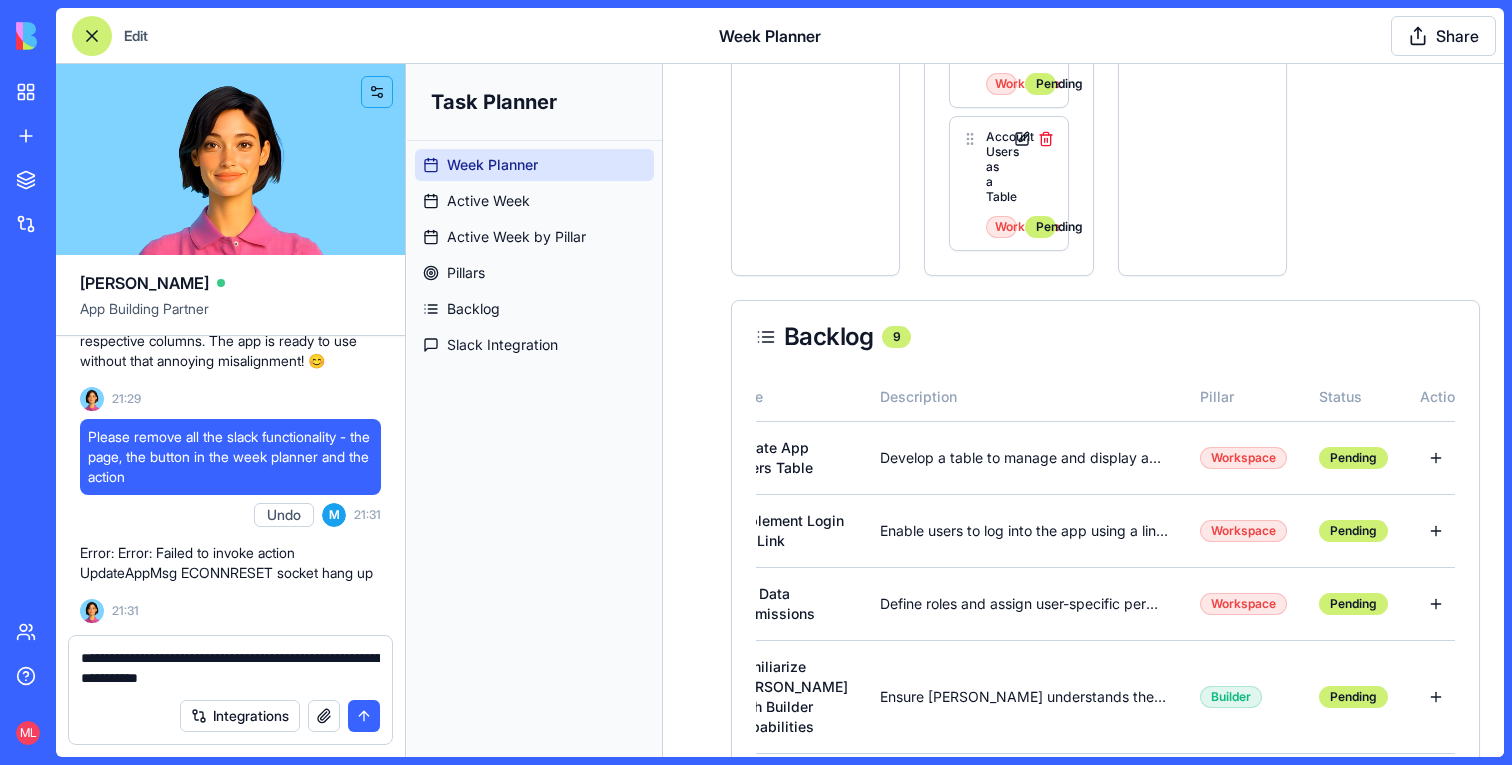 click on "**********" at bounding box center [230, 668] 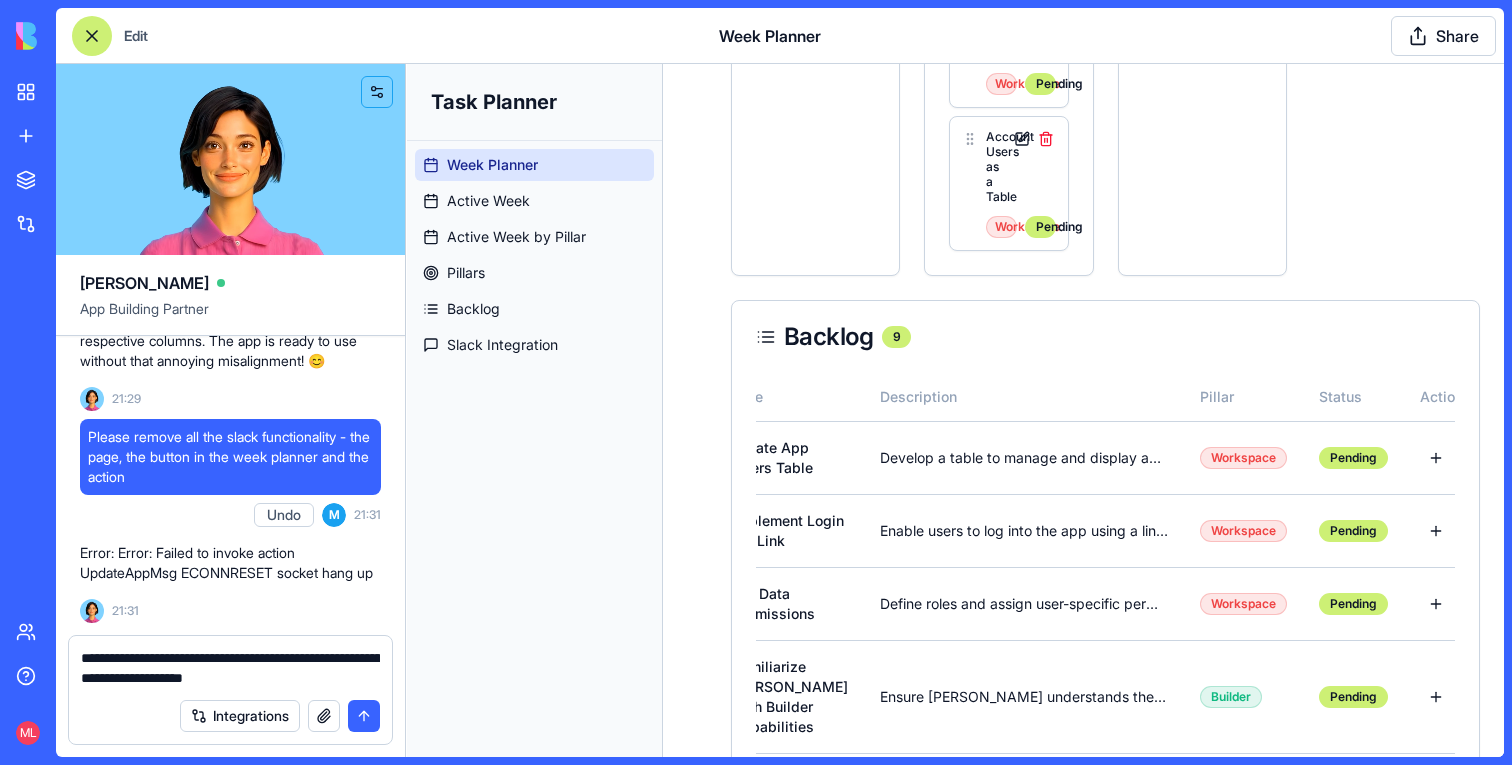 click on "**********" at bounding box center [230, 668] 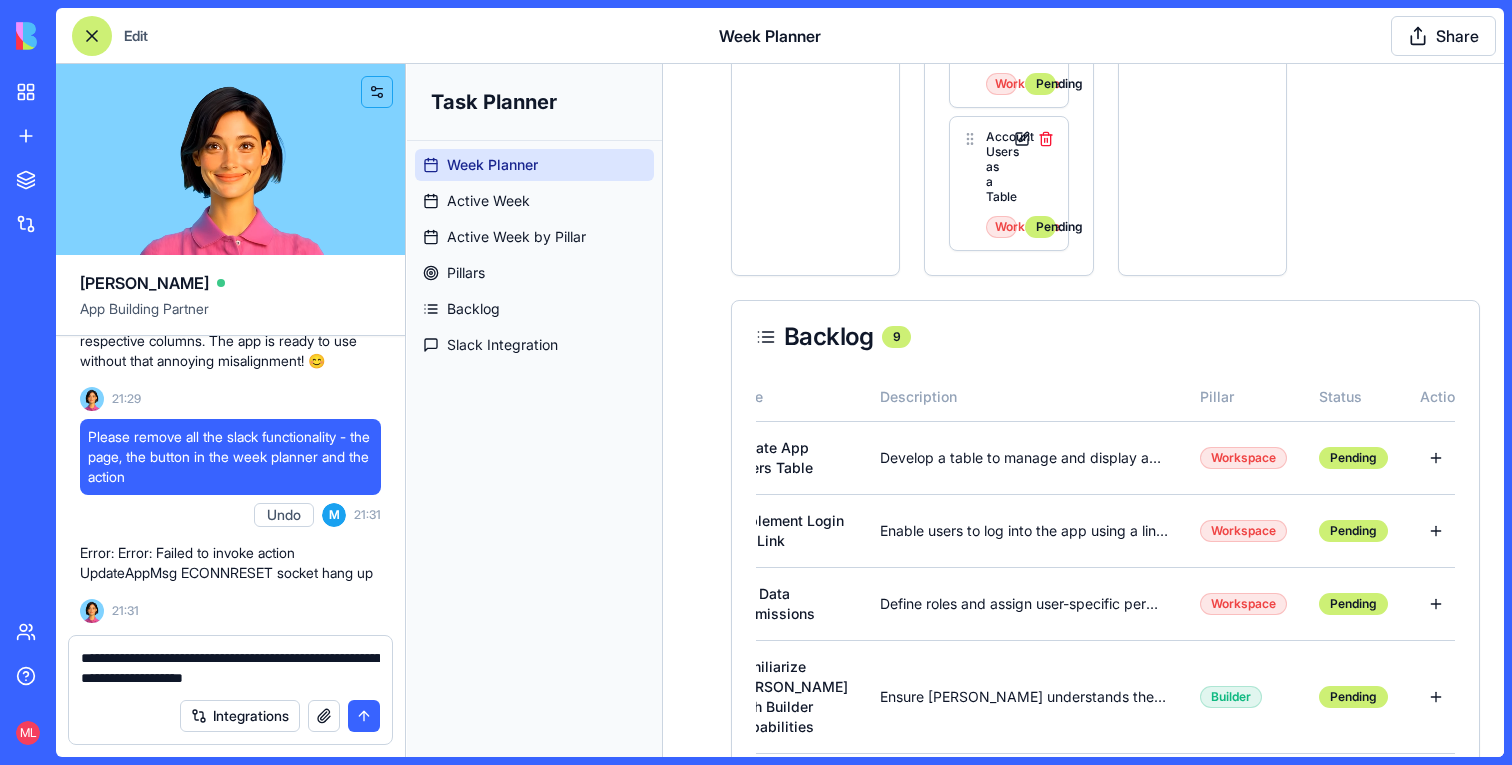 click on "**********" at bounding box center [230, 668] 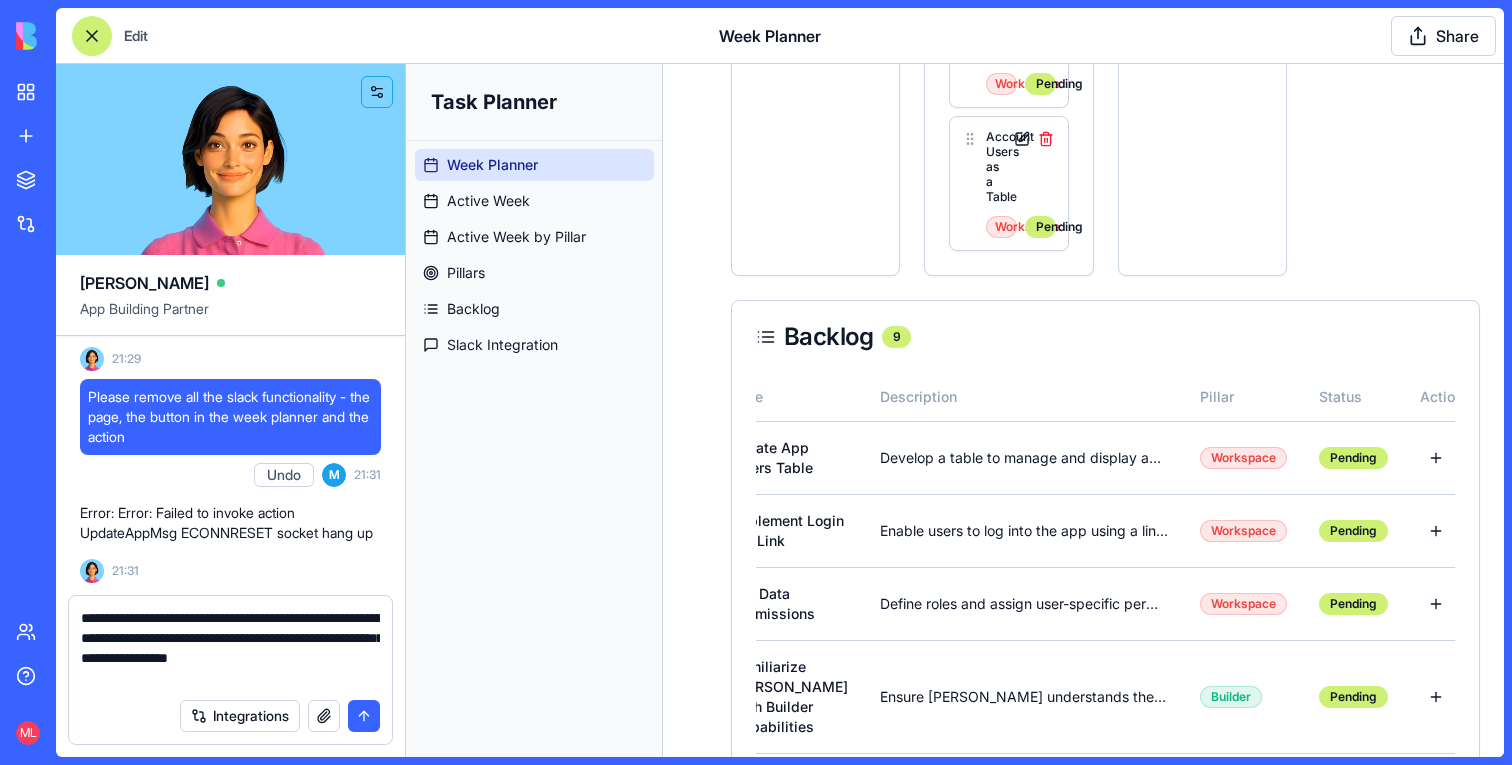 type on "**********" 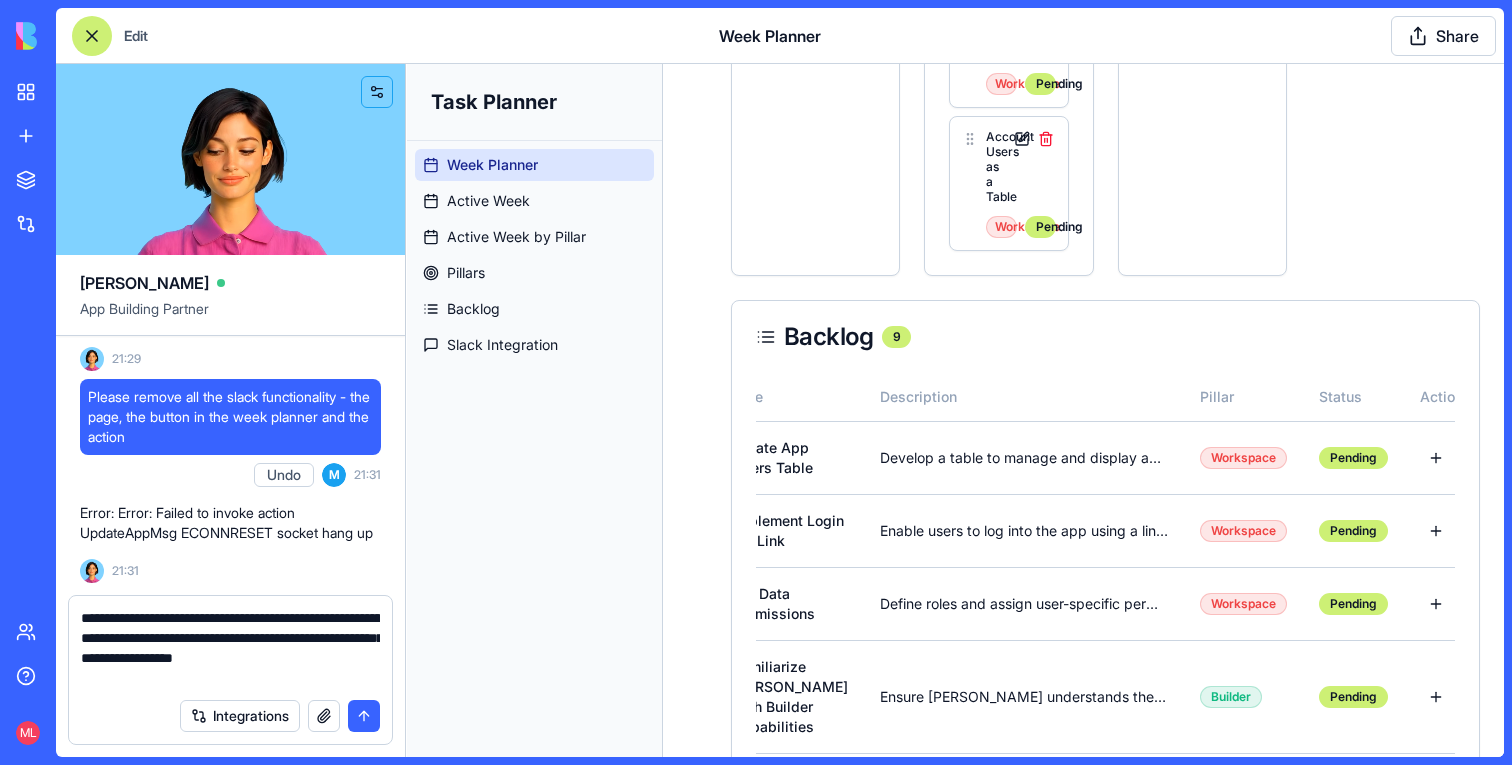 type 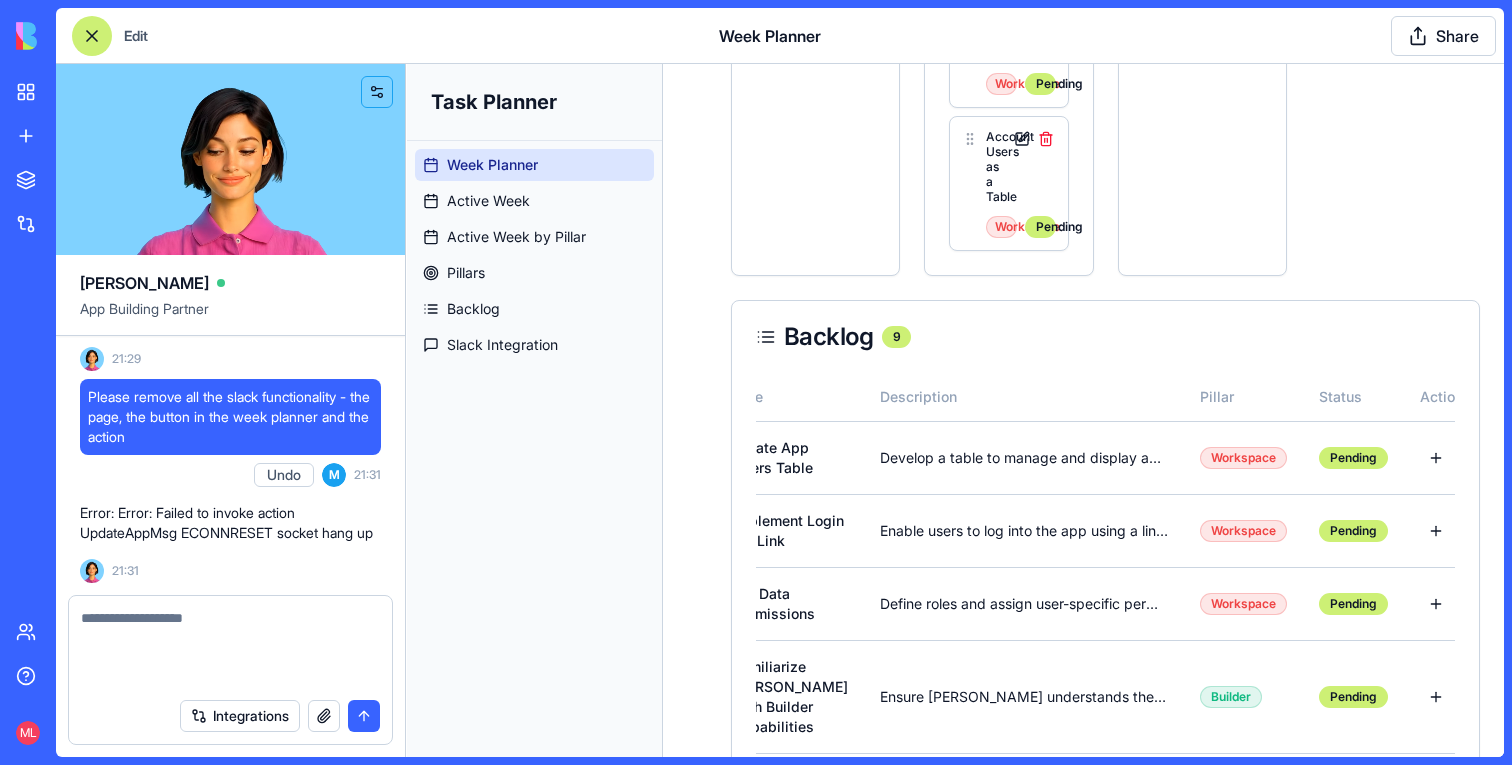 scroll, scrollTop: 22677, scrollLeft: 0, axis: vertical 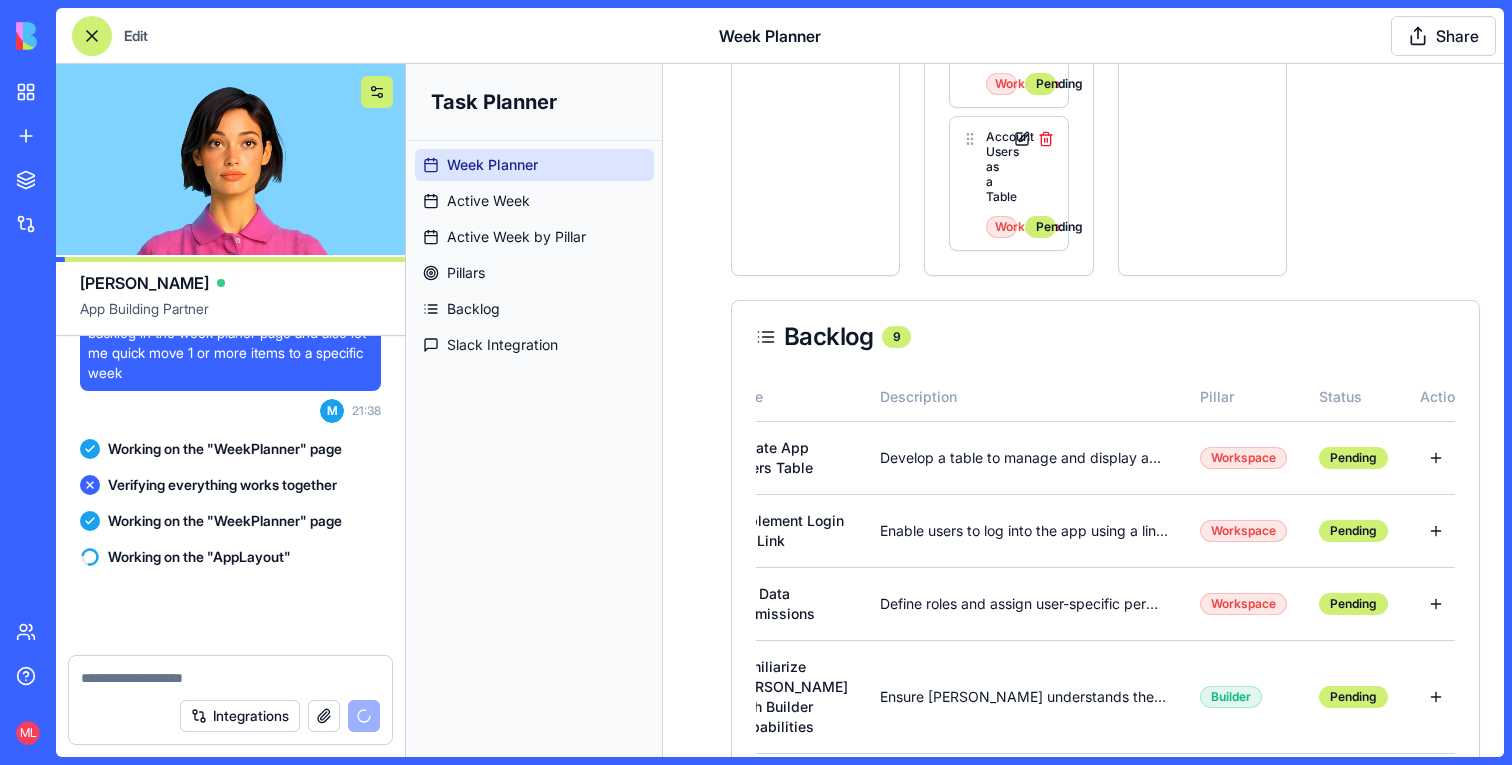 click at bounding box center (377, 92) 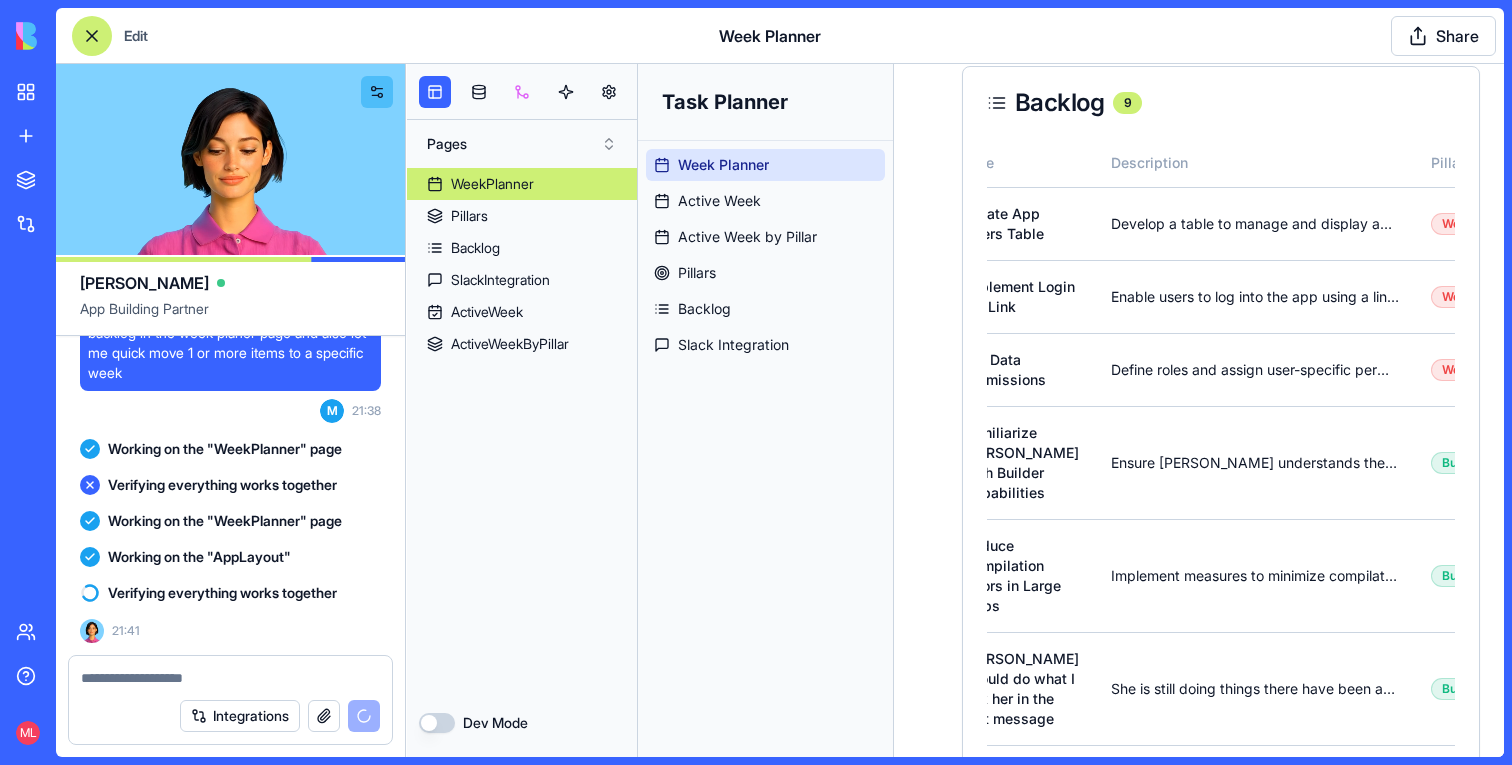 click at bounding box center [522, 92] 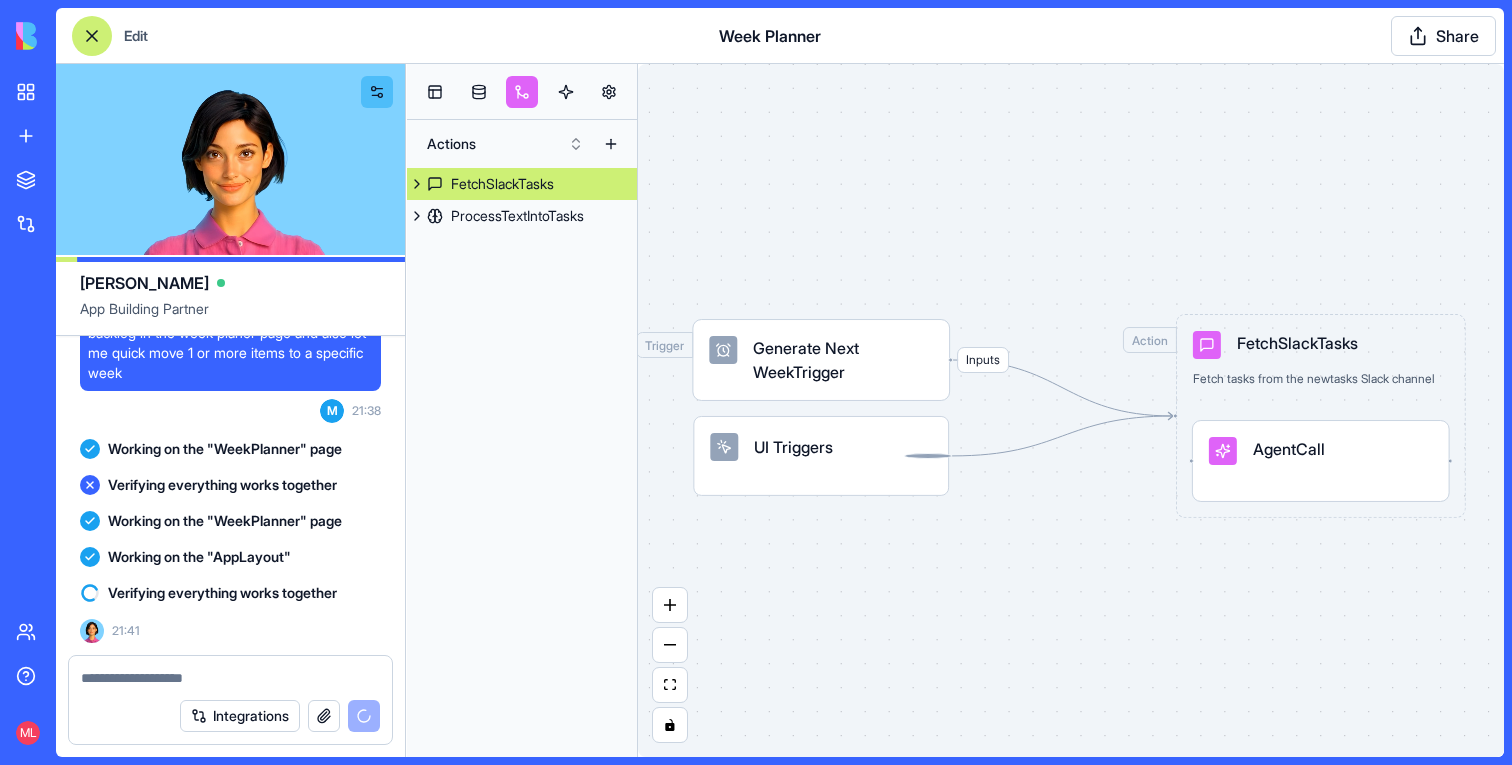 click on "Actions FetchSlackTasks ProcessTextIntoTasks" at bounding box center [522, 438] 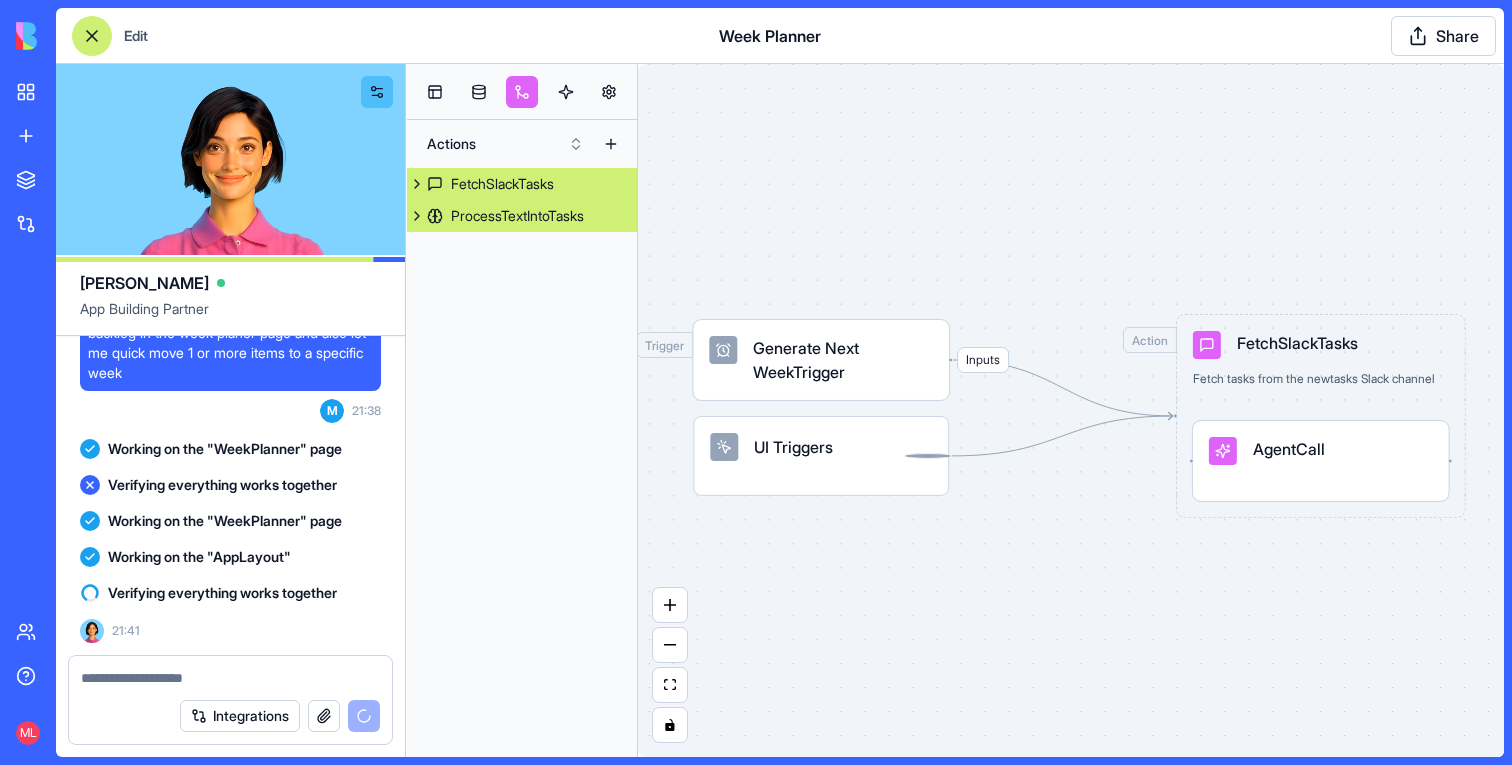 click on "ProcessTextIntoTasks" at bounding box center (522, 216) 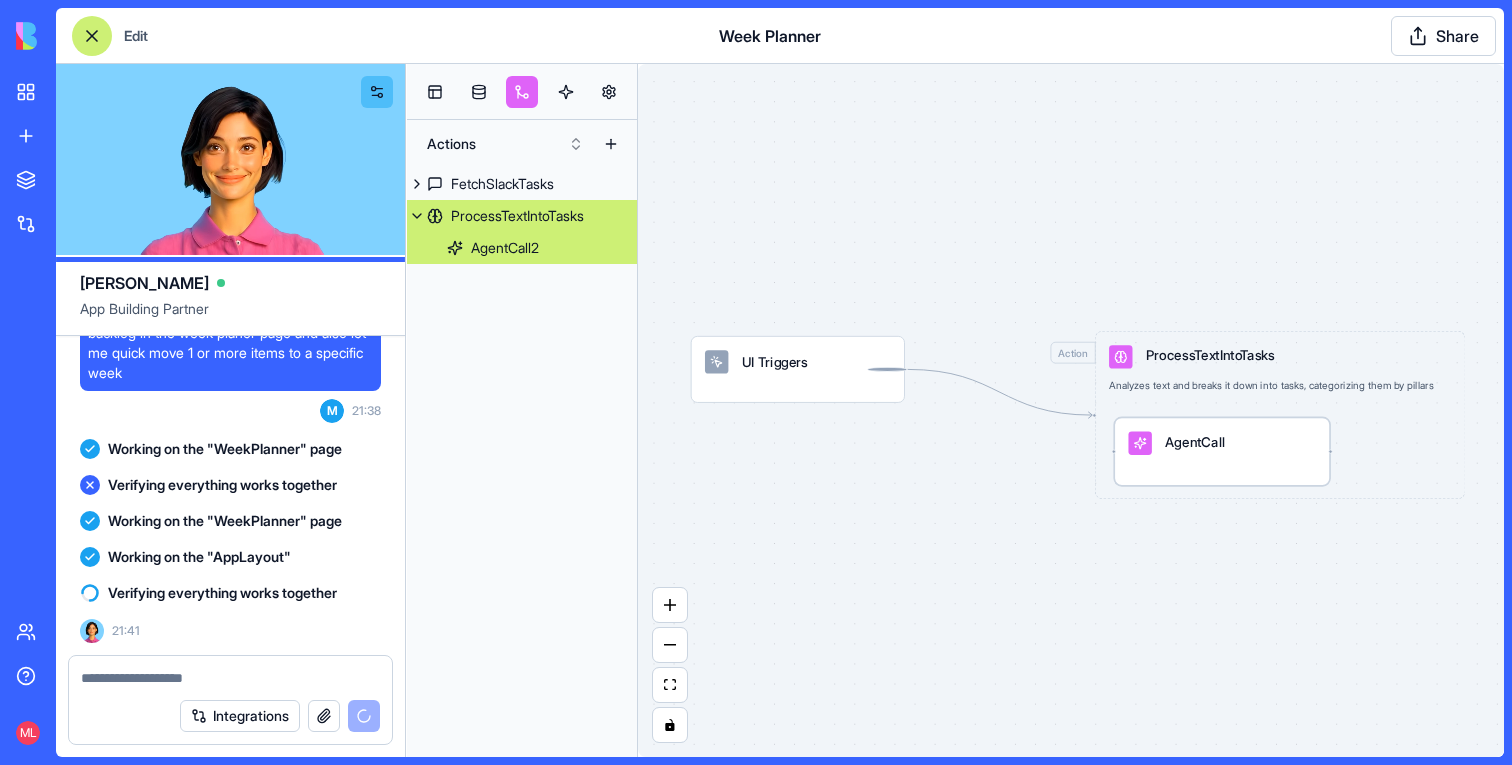 click on "AgentCall" at bounding box center (1222, 451) 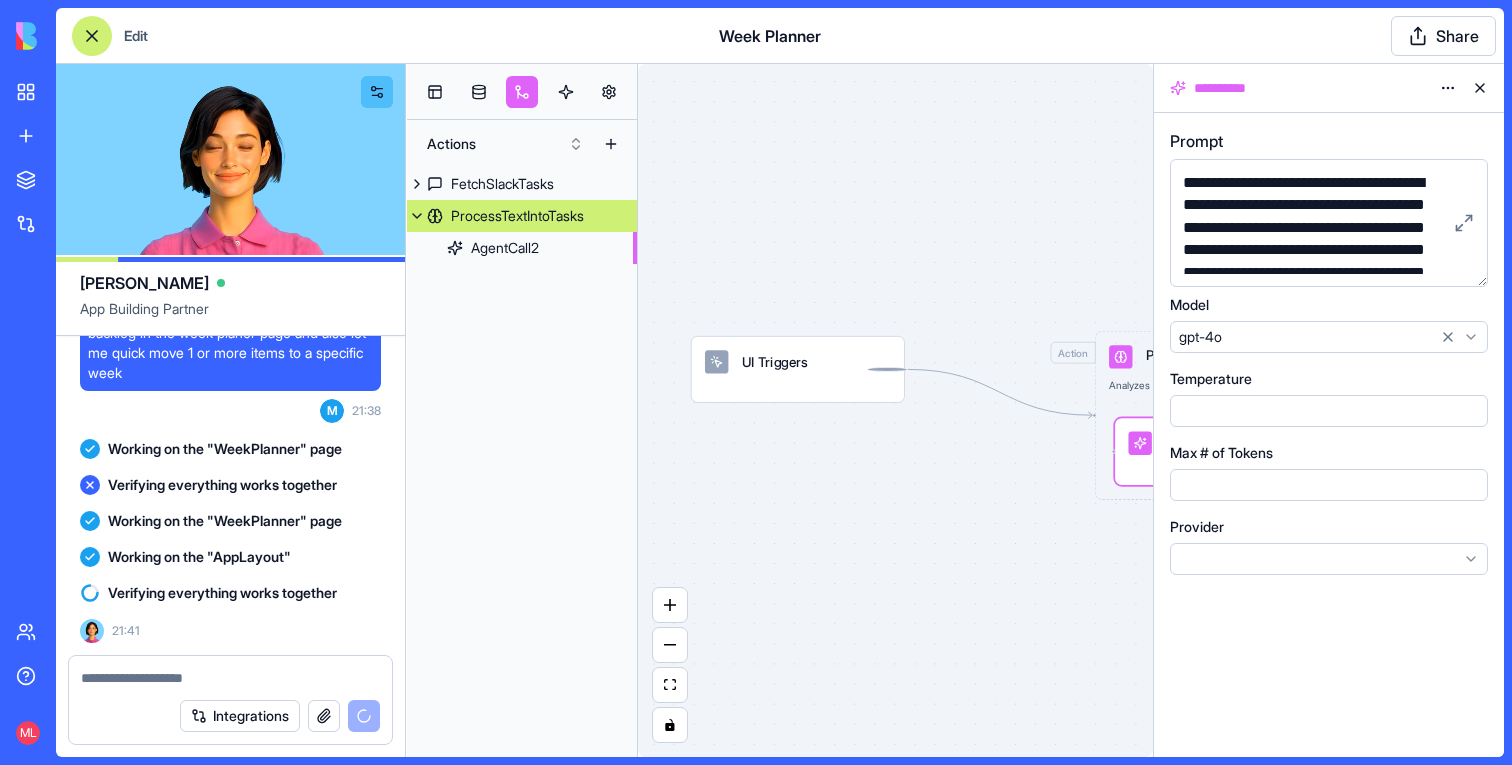 click on "**********" at bounding box center [1329, 223] 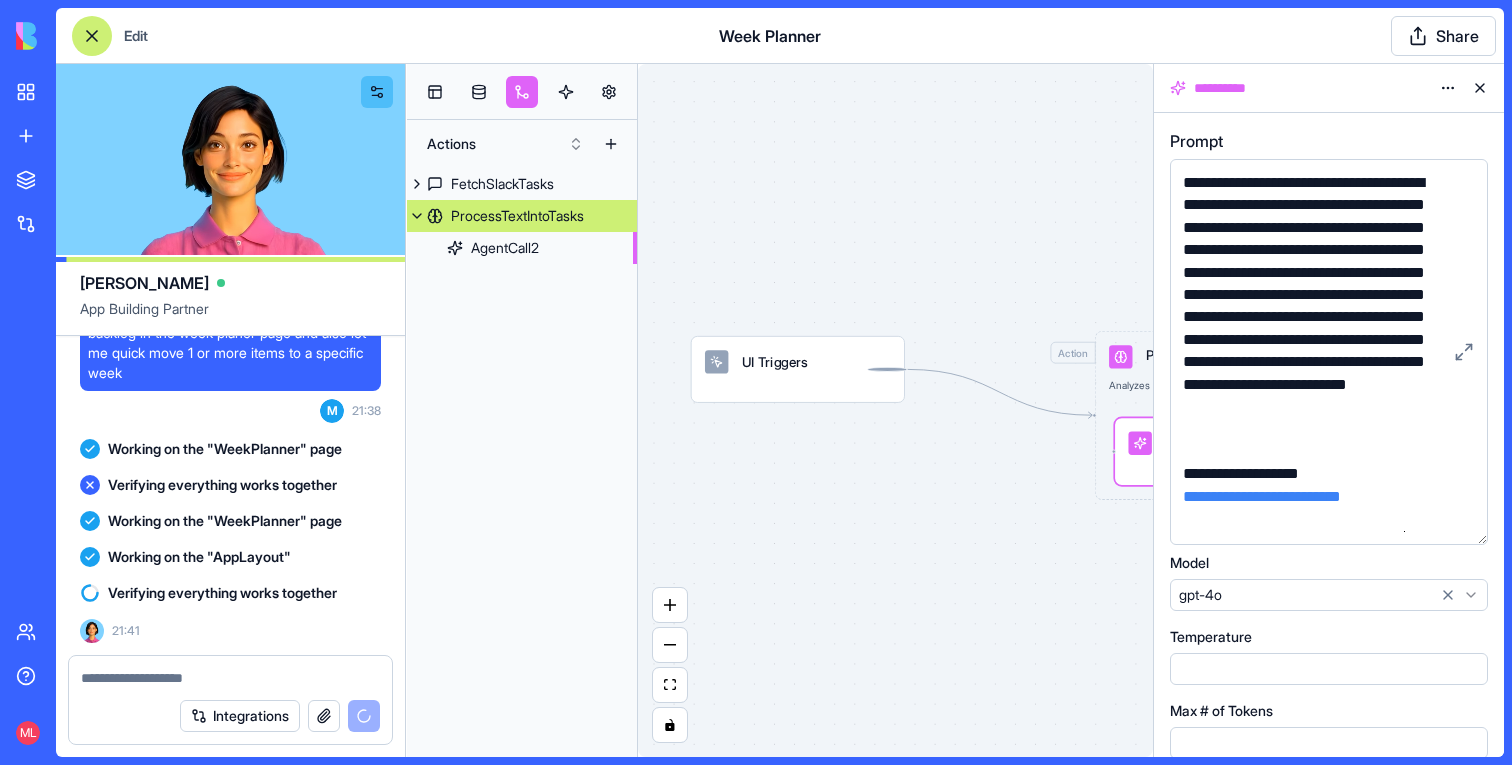 drag, startPoint x: 1484, startPoint y: 283, endPoint x: 1484, endPoint y: 541, distance: 258 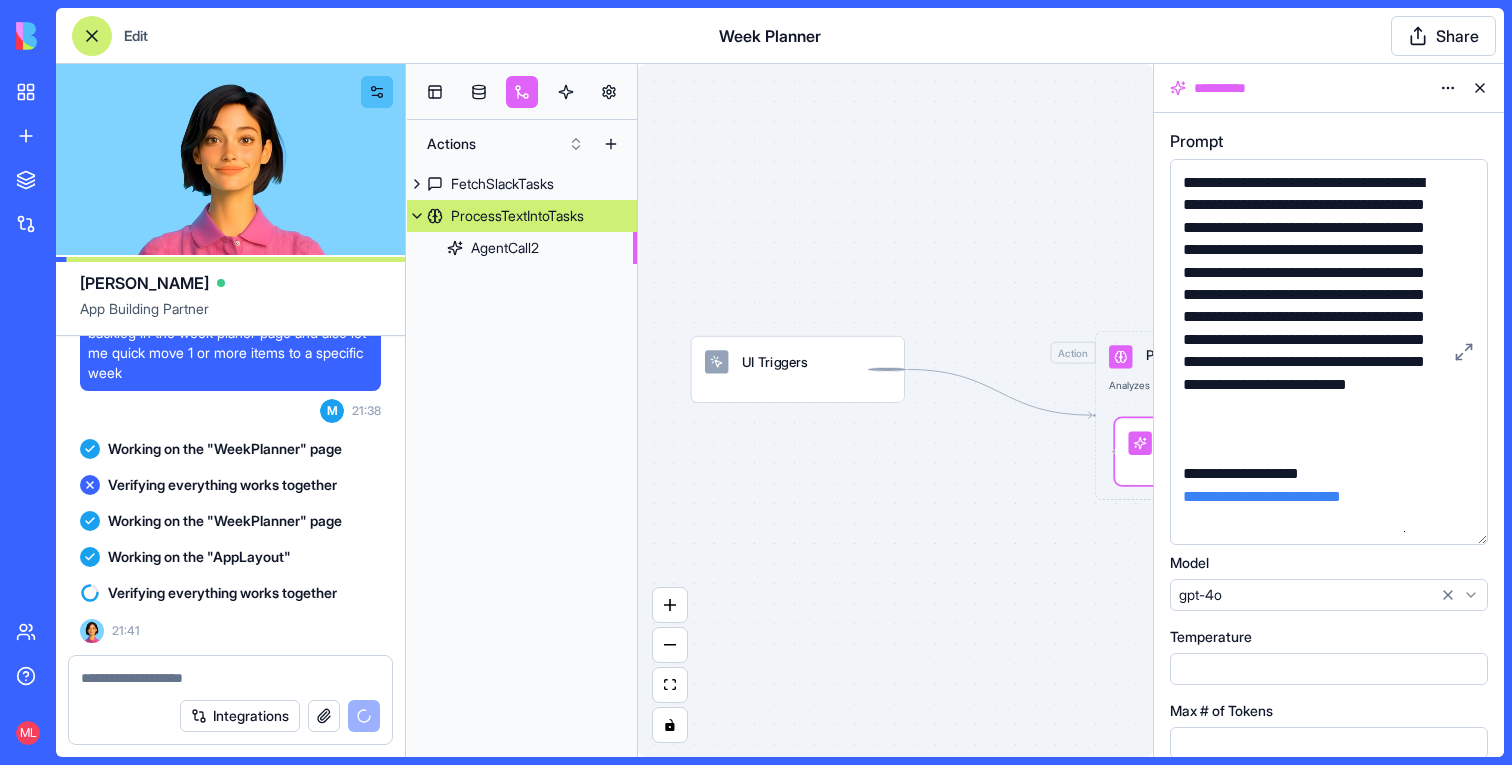 click on "**********" at bounding box center [1329, 352] 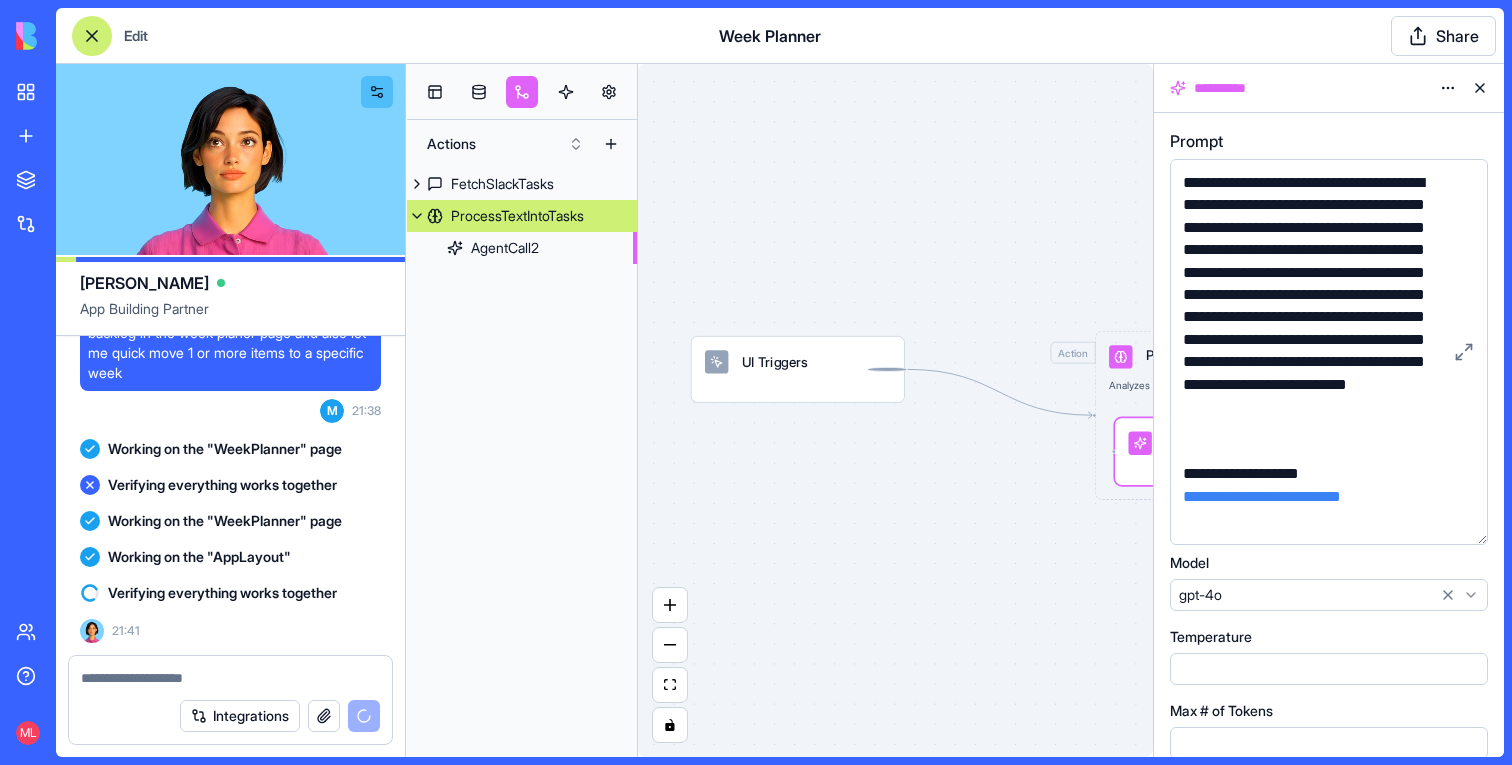 click at bounding box center (1480, 88) 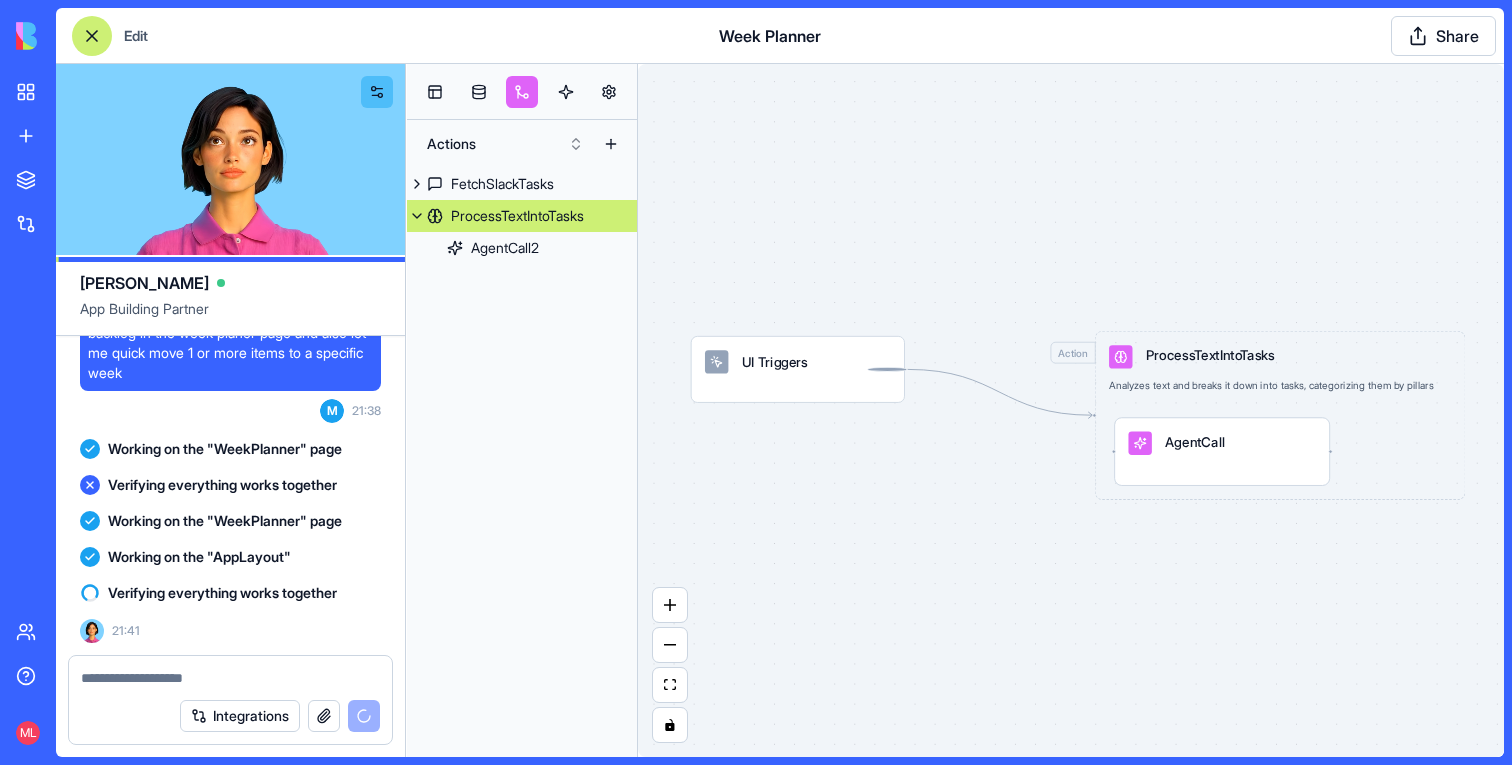 scroll, scrollTop: 23353, scrollLeft: 0, axis: vertical 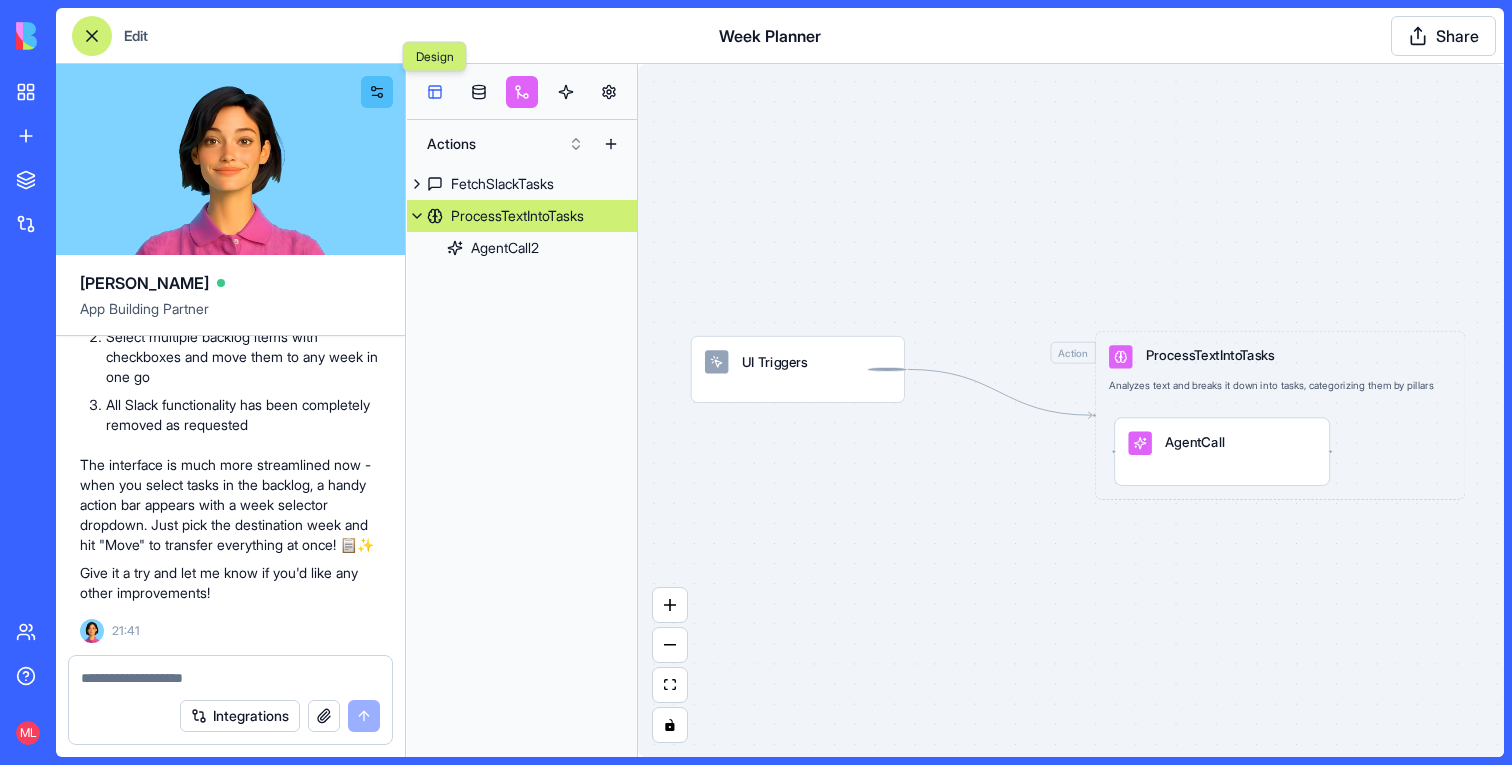 click at bounding box center [435, 92] 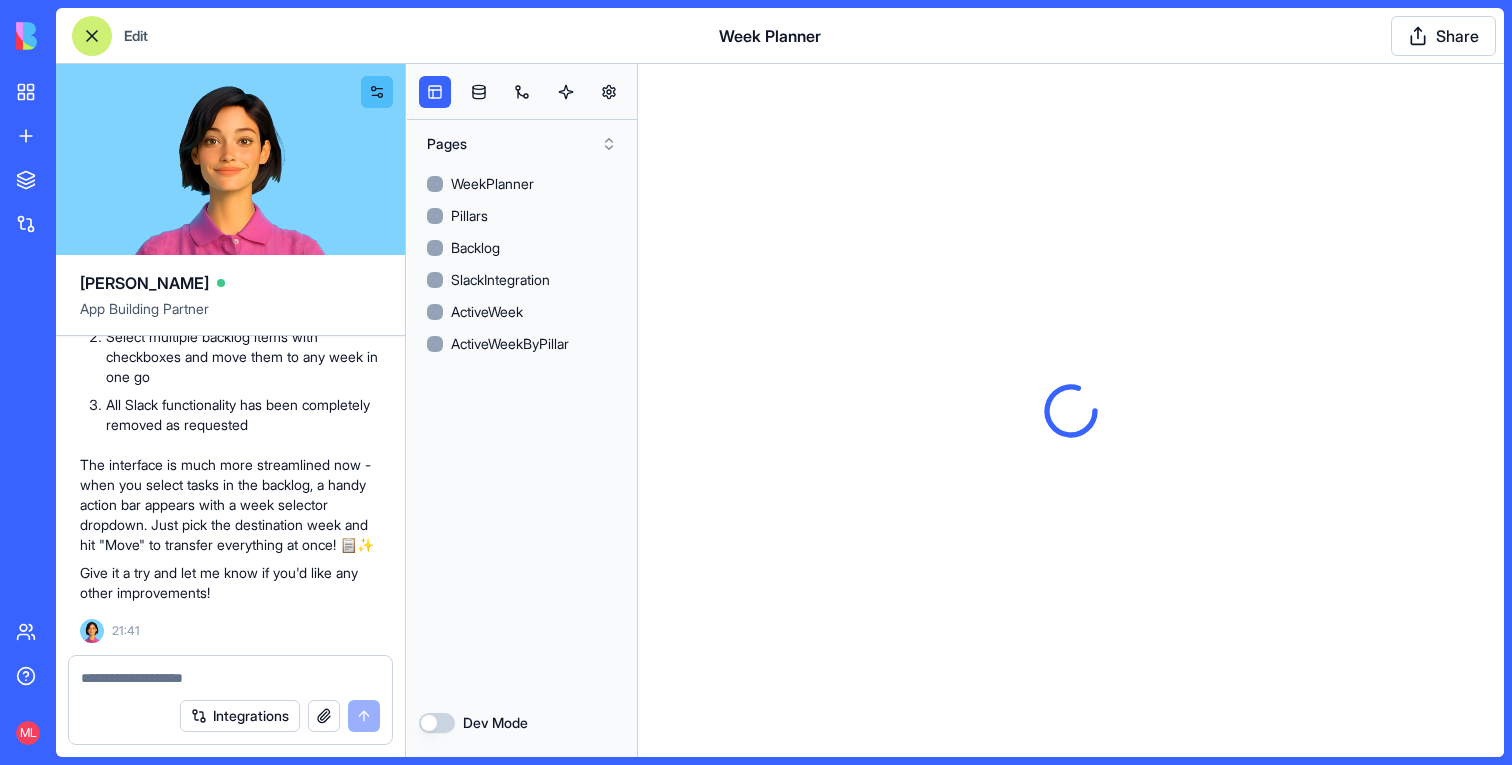 scroll, scrollTop: 23353, scrollLeft: 0, axis: vertical 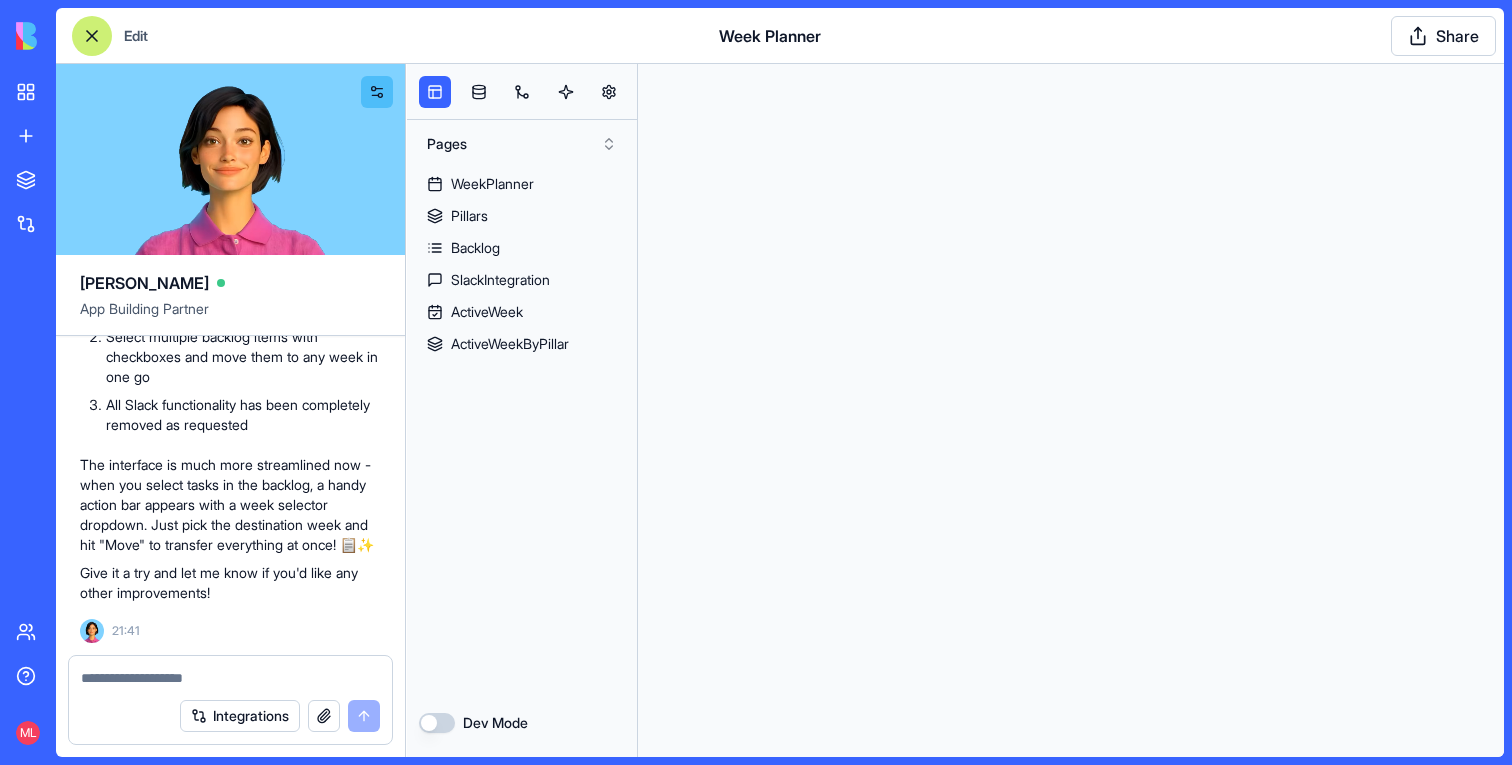 click at bounding box center (92, 36) 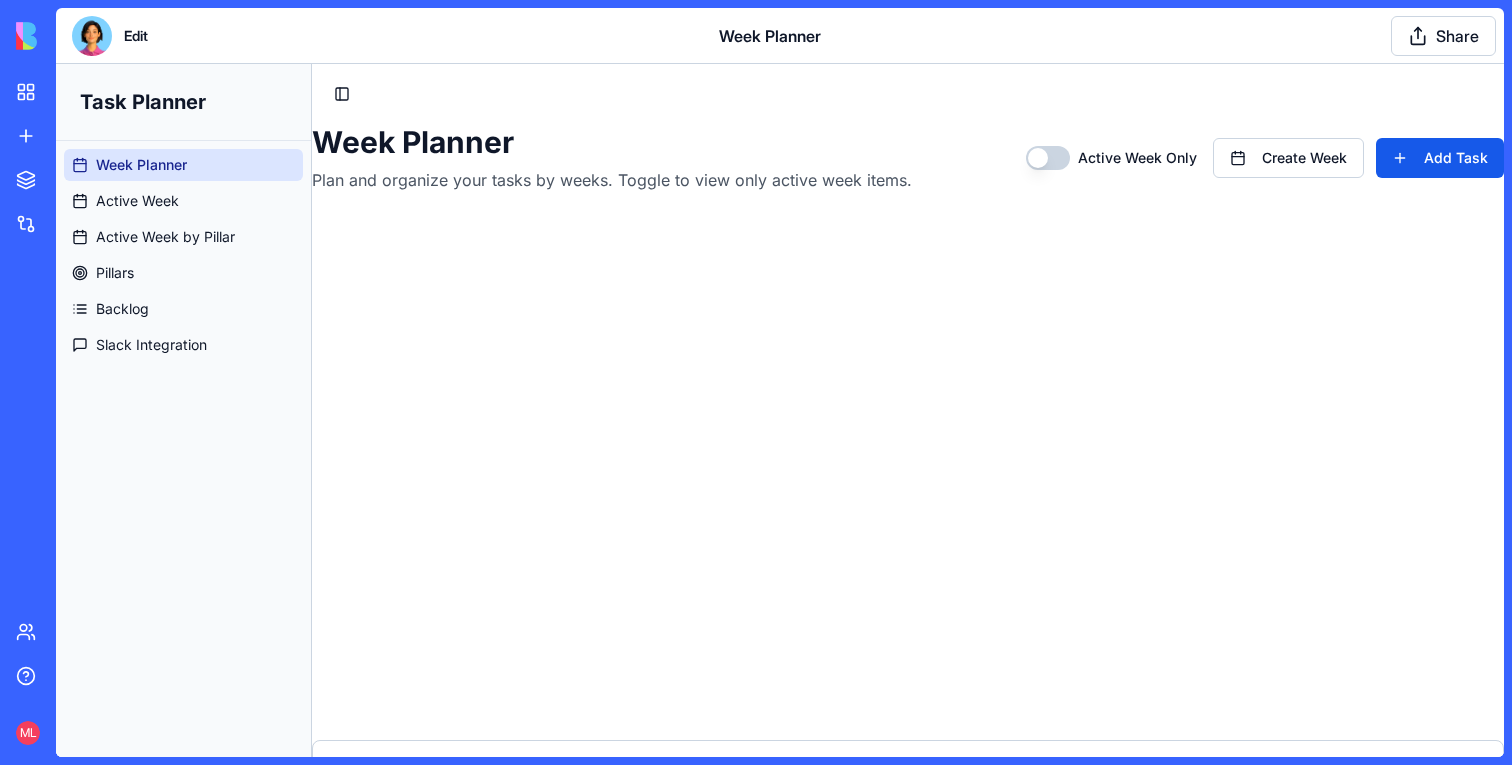 click at bounding box center (92, 36) 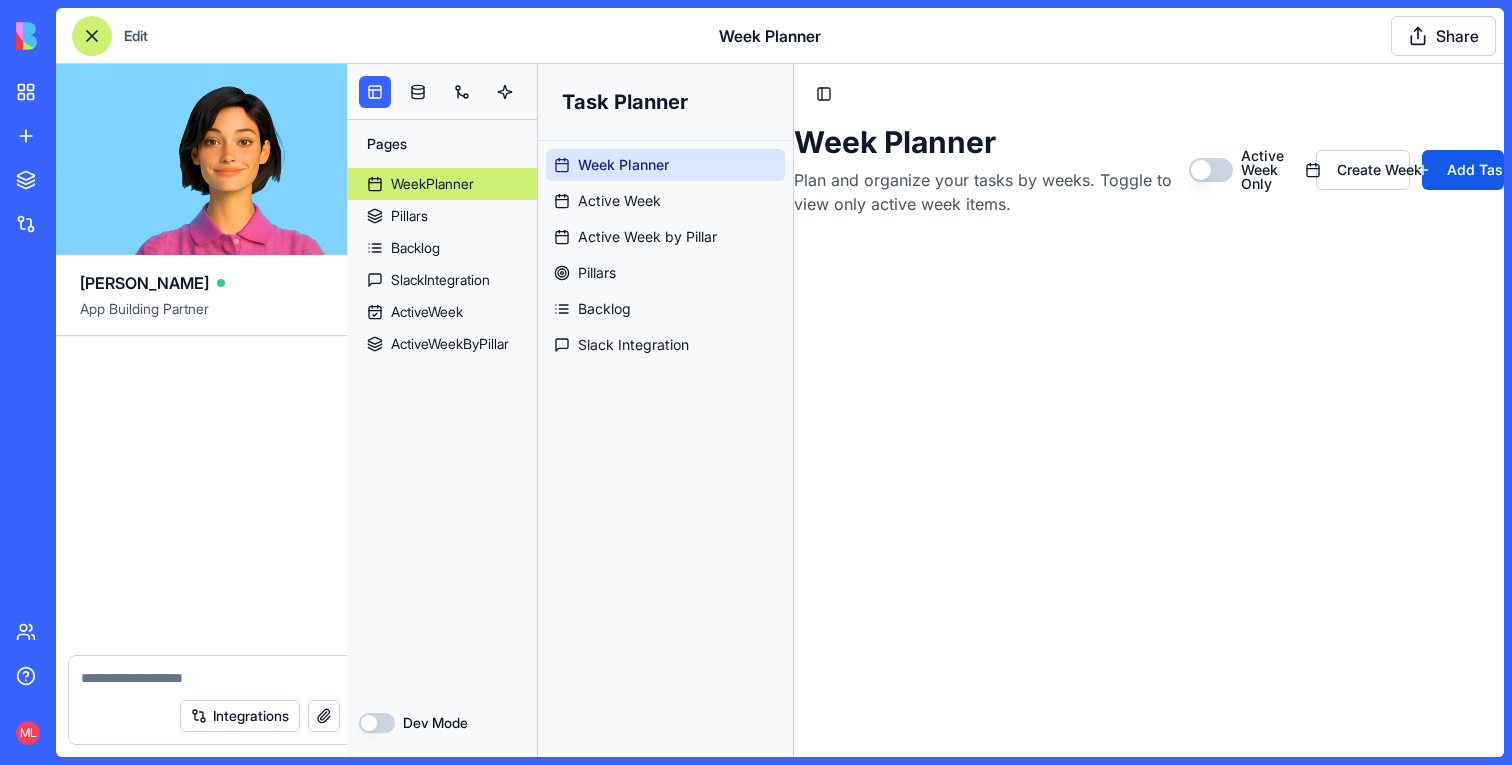 scroll, scrollTop: 23353, scrollLeft: 0, axis: vertical 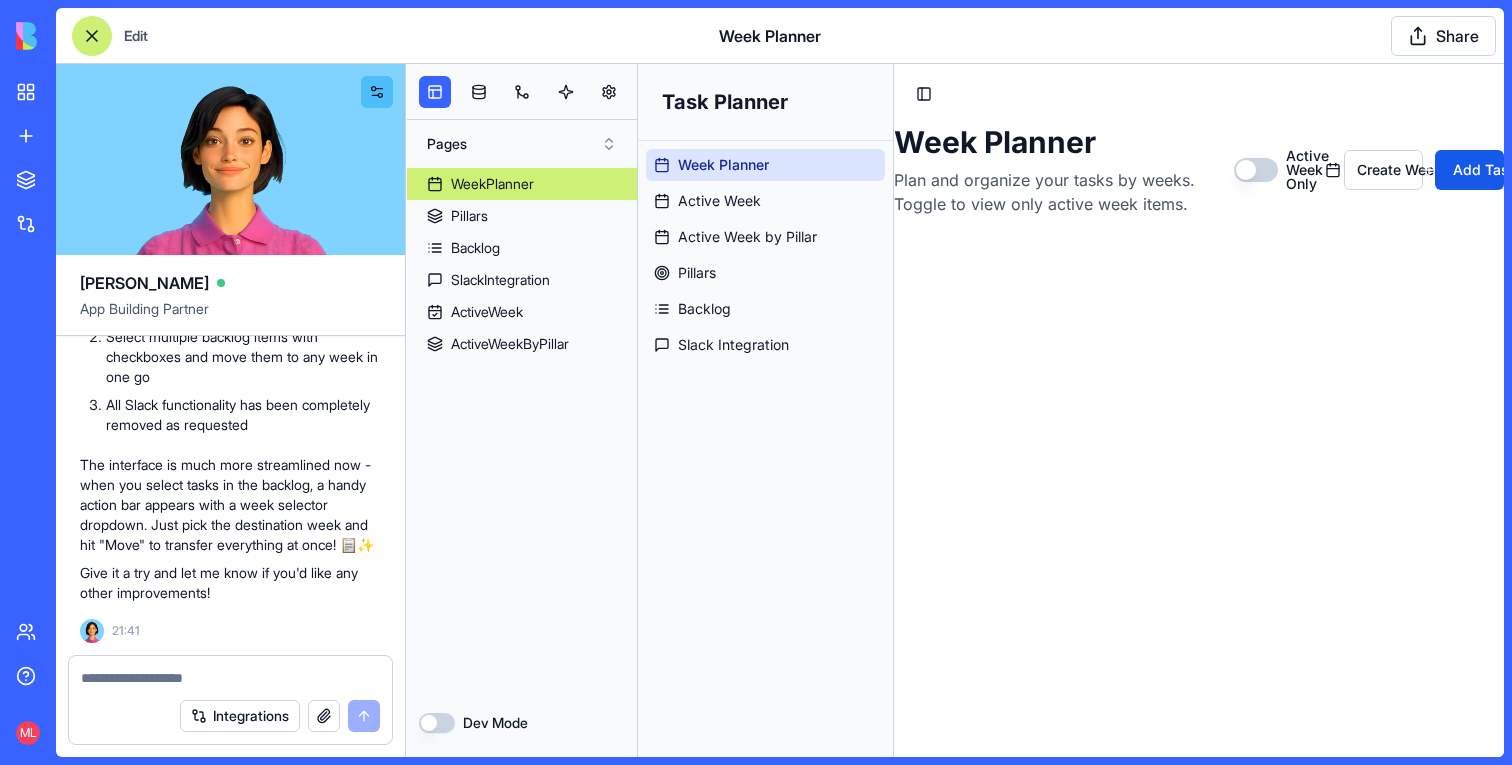 click at bounding box center [92, 36] 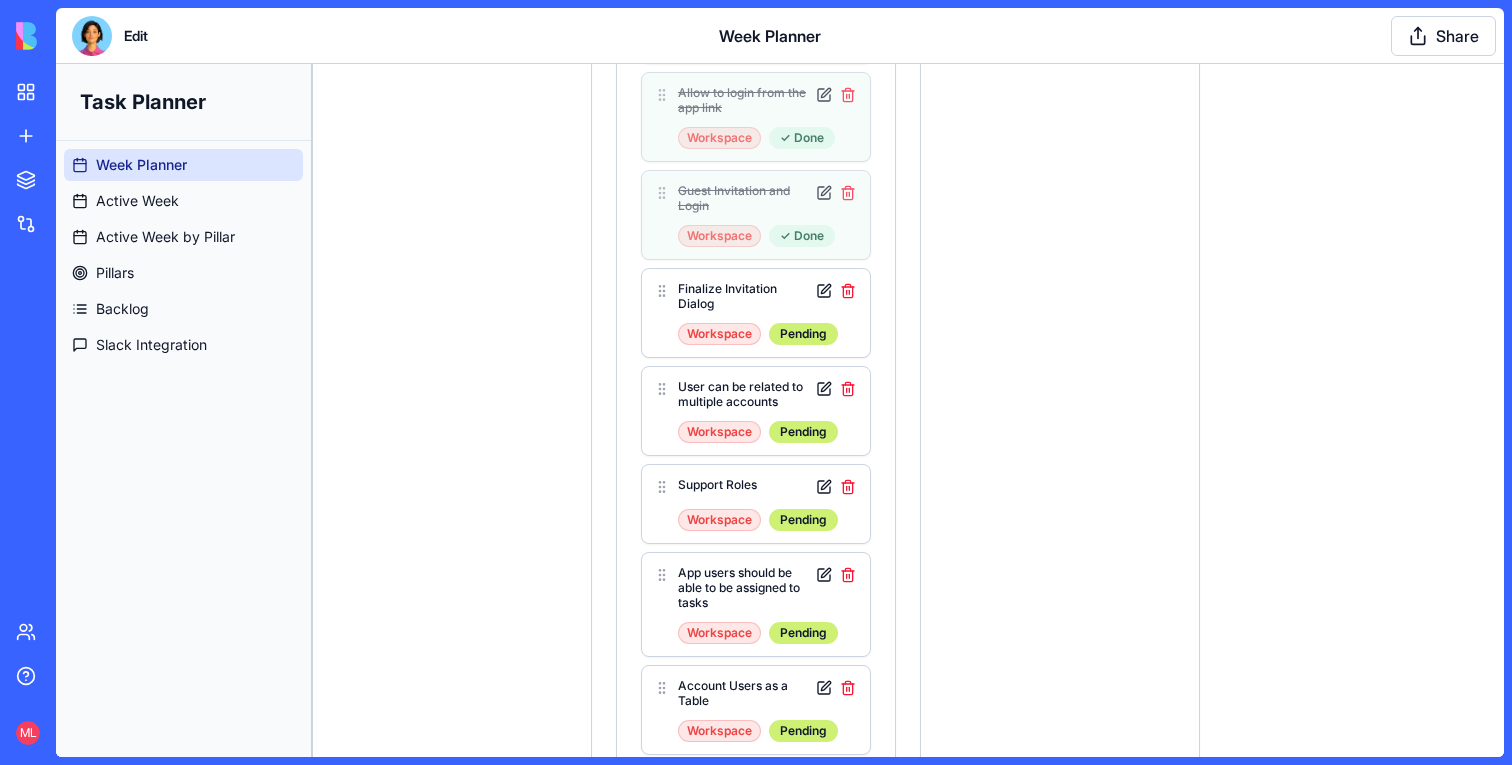 scroll, scrollTop: 790, scrollLeft: 0, axis: vertical 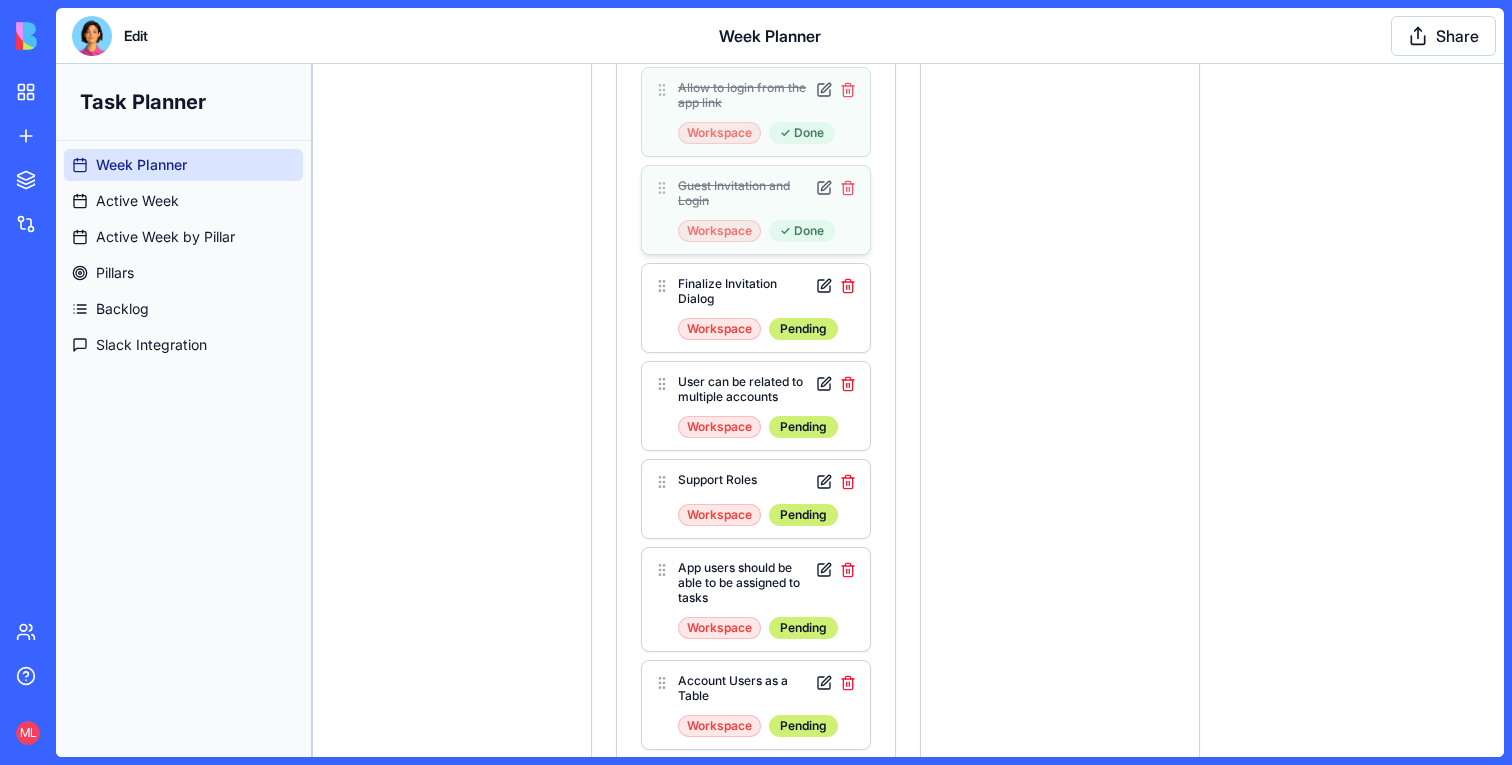 click at bounding box center (824, 188) 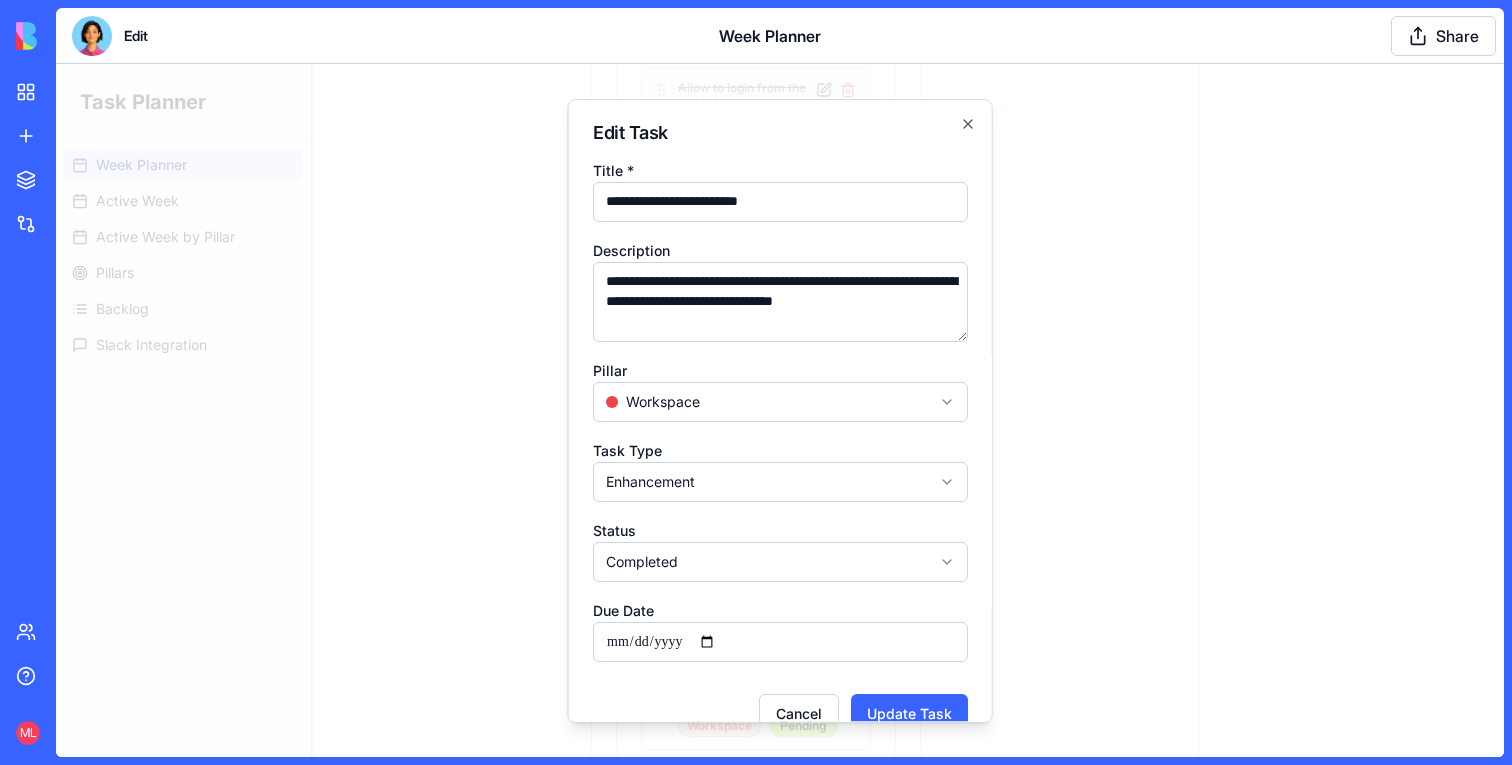 click on "Task Planner Week Planner Active Week Active Week by Pillar Pillars Backlog Slack Integration Toggle Sidebar Week Planner Plan and organize your tasks by weeks. Toggle to view only active week items. Active Week Only Create Week Add Task Jun 29 - Jul 5 Quick add task... No tasks this week Jul 6 - Jul 12 Active Quick add task... Trigger a workflow by data events / external apps Logic Pending Gmail Action Integration Logic Pending Agent Call with Tools Logic Pending Public Actions for Unauthenticated Users Logic Pending Single Agent Workflow with Tools Logic Pending Allow to login from the app link Workspace ✓ Done Guest Invitation and Login Workspace ✓ Done Finalize Invitation Dialog Workspace Pending User can be related to multiple accounts Workspace Pending Support Roles Workspace Pending App users should be able to be assigned to tasks Workspace Pending Account Users as a Table Workspace Pending Jul 13 - Jul 19 Quick add task... No tasks this week Backlog 9 Title Description Pillar Status Actions" at bounding box center [780, 402] 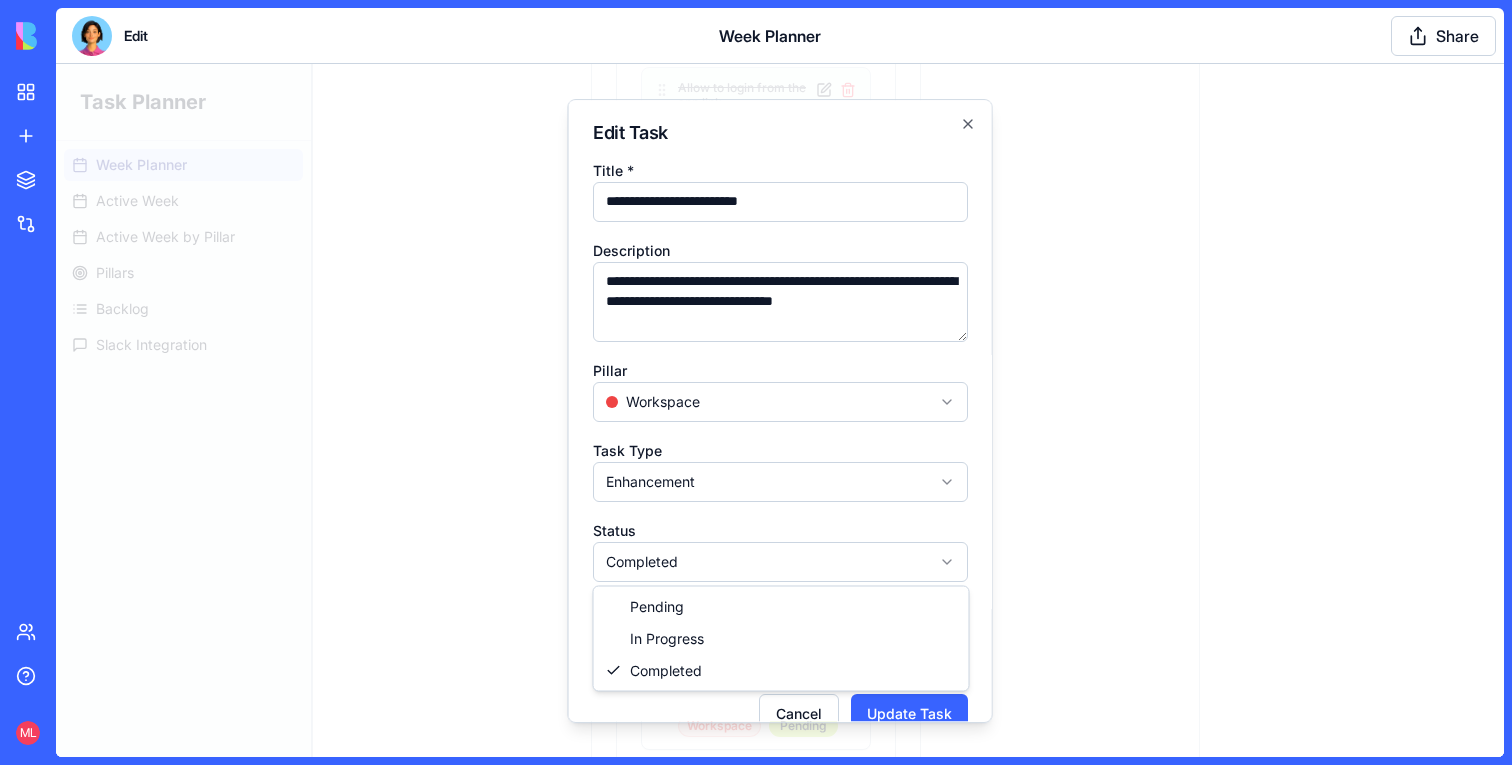 select on "*******" 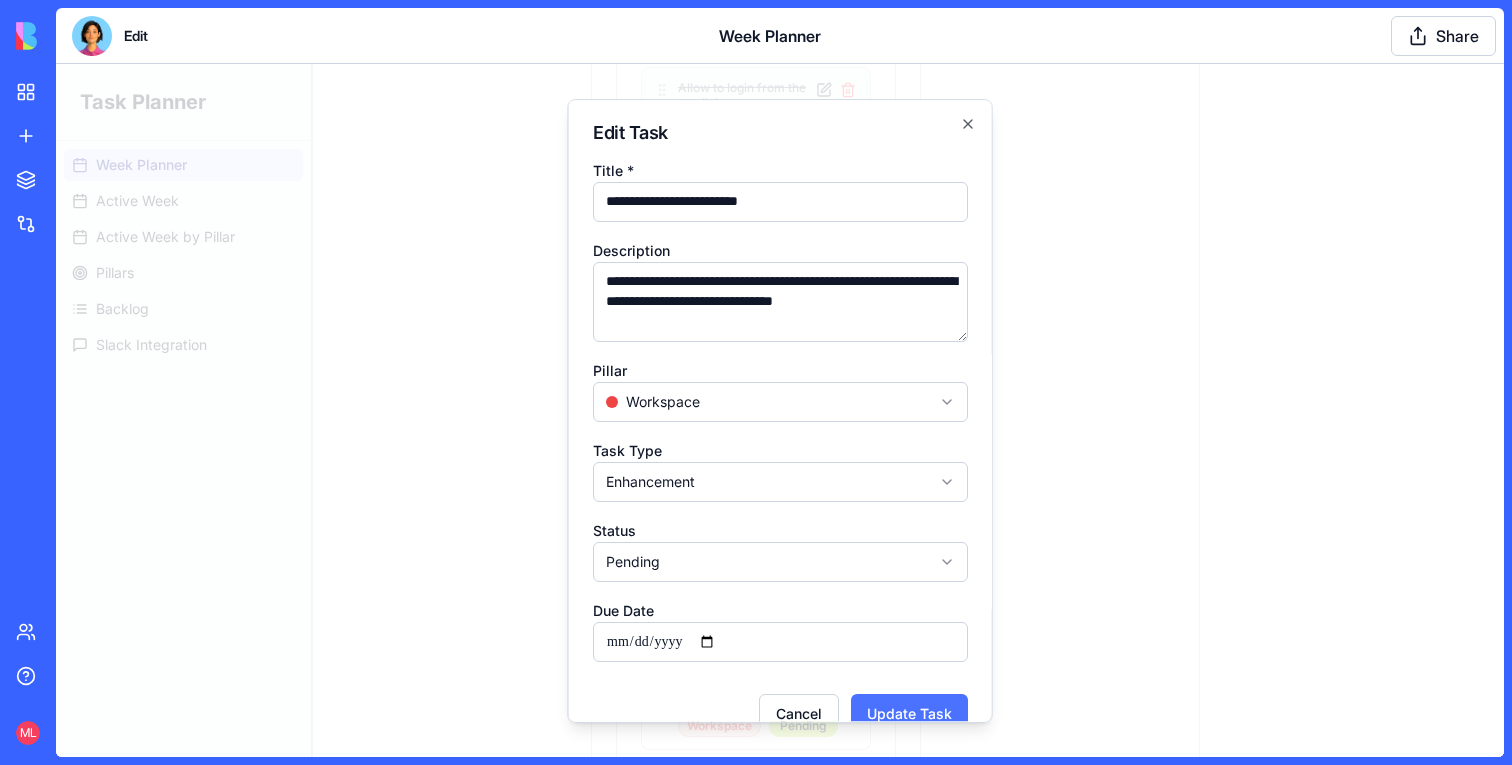 click on "Update Task" at bounding box center [909, 714] 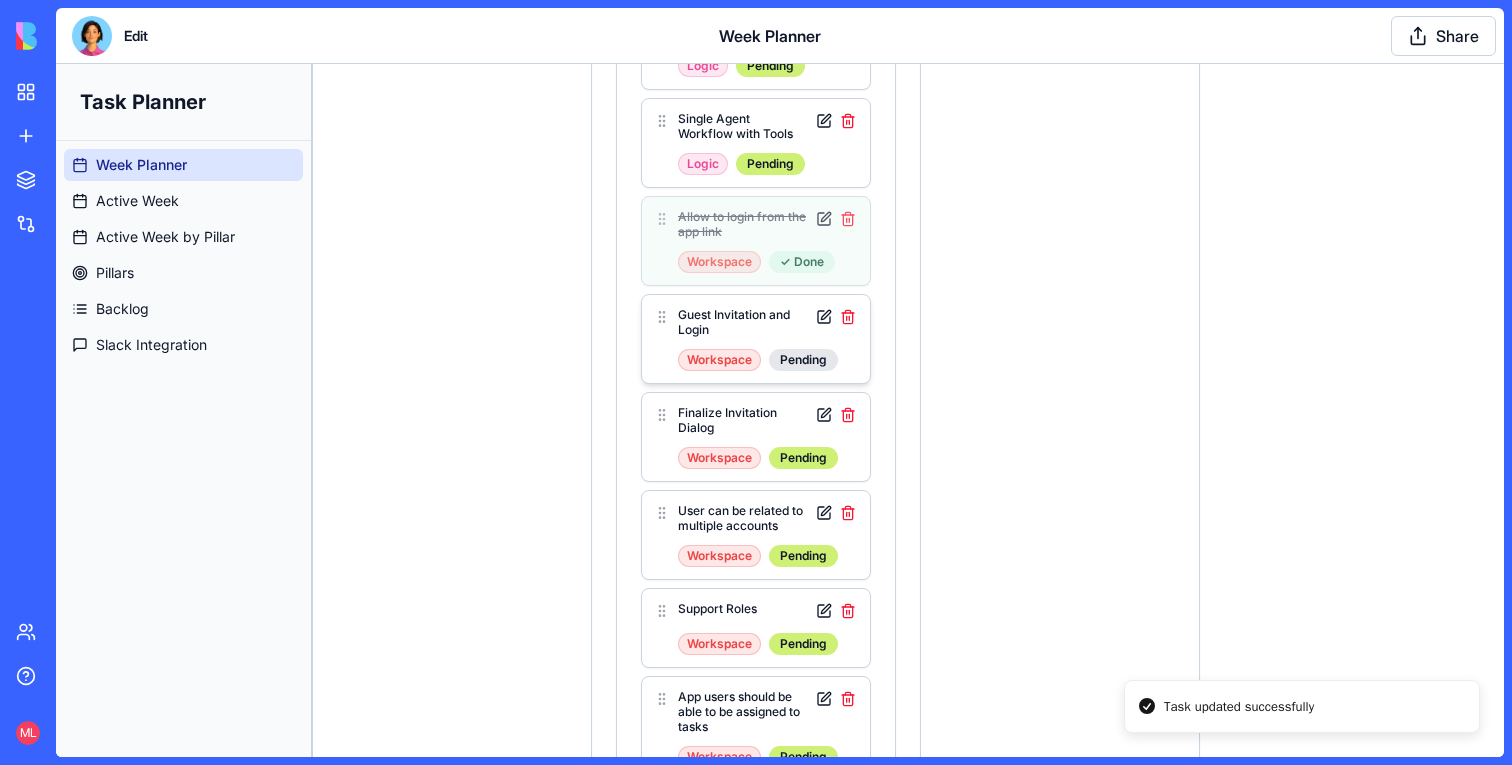scroll, scrollTop: 653, scrollLeft: 0, axis: vertical 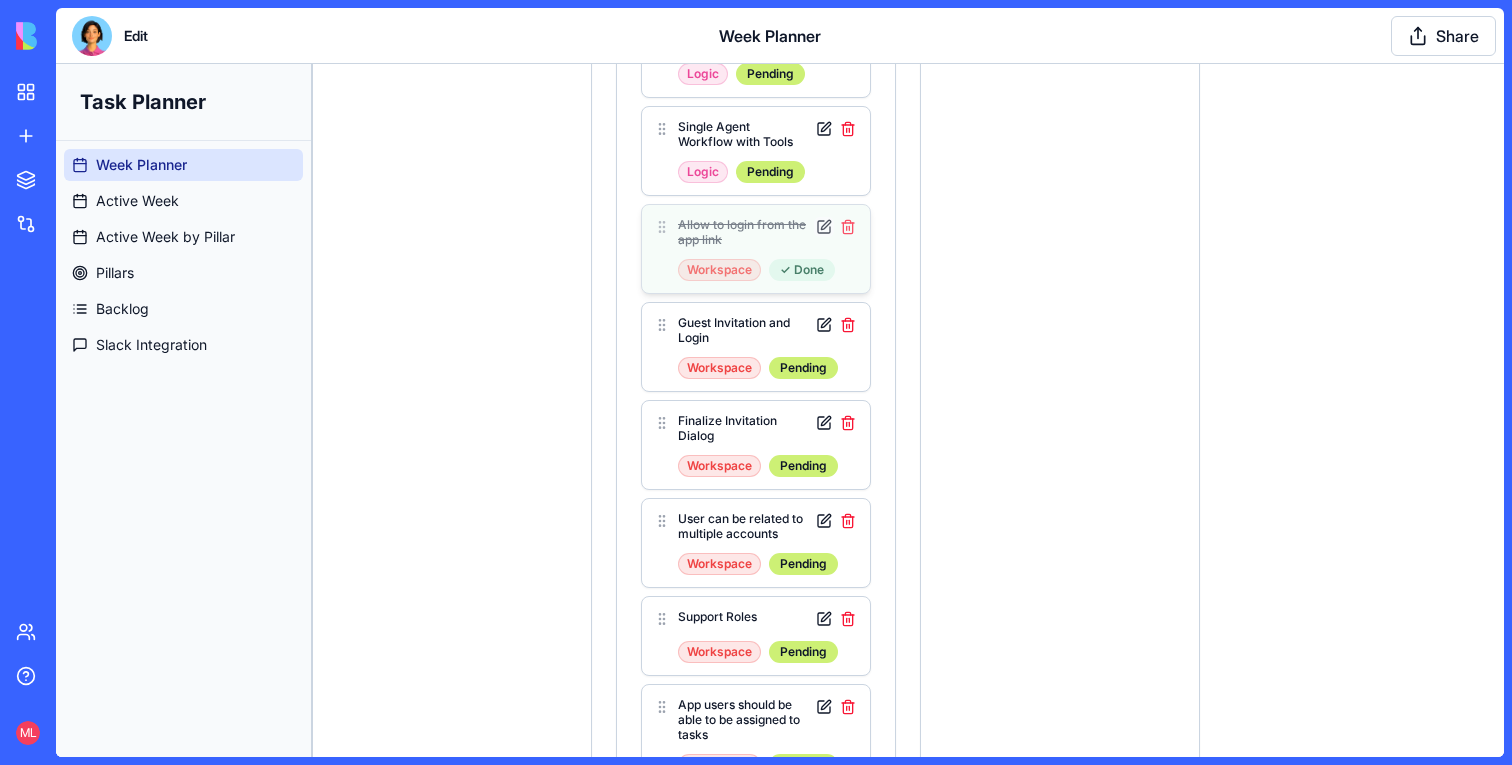 click at bounding box center (824, 227) 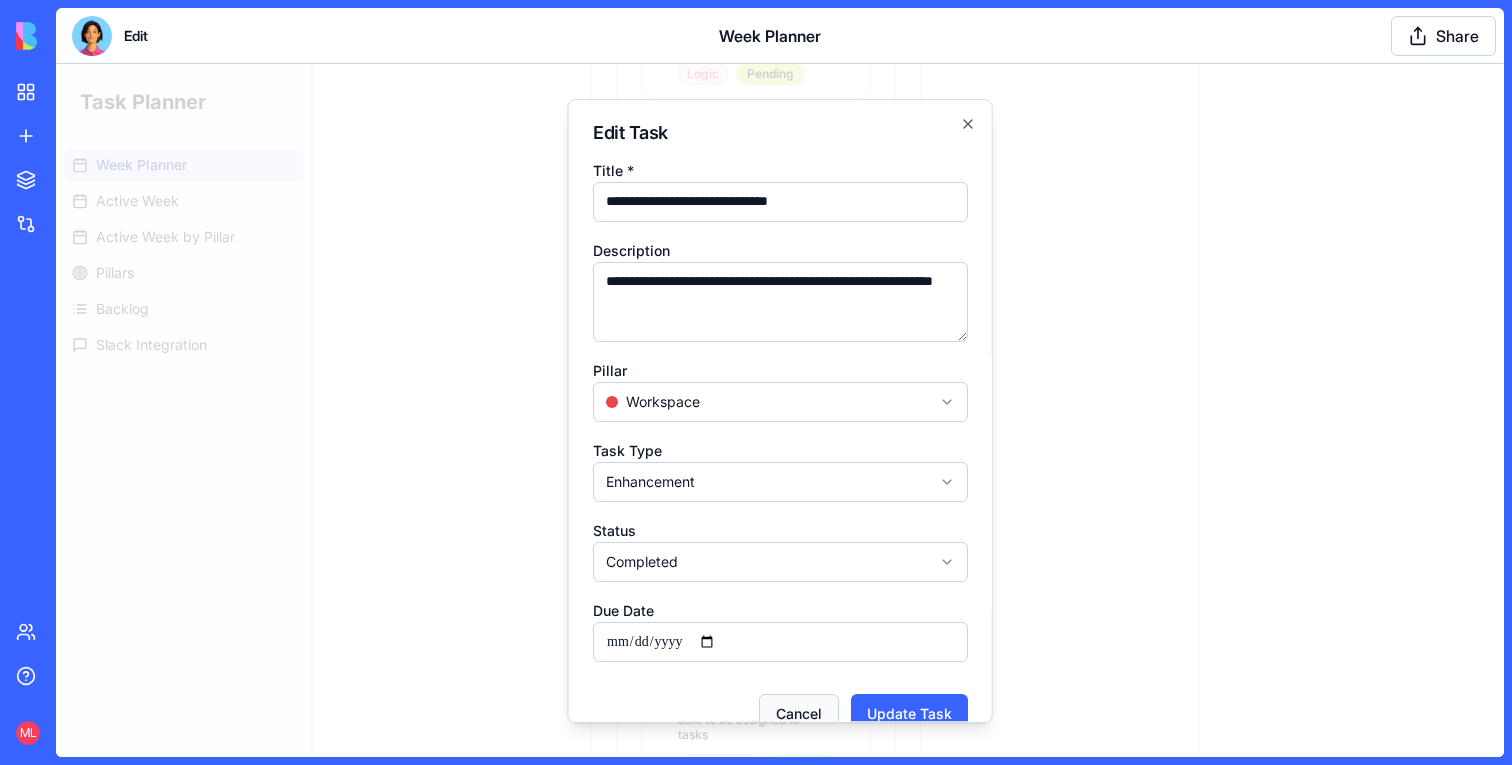 click on "Cancel" at bounding box center [799, 714] 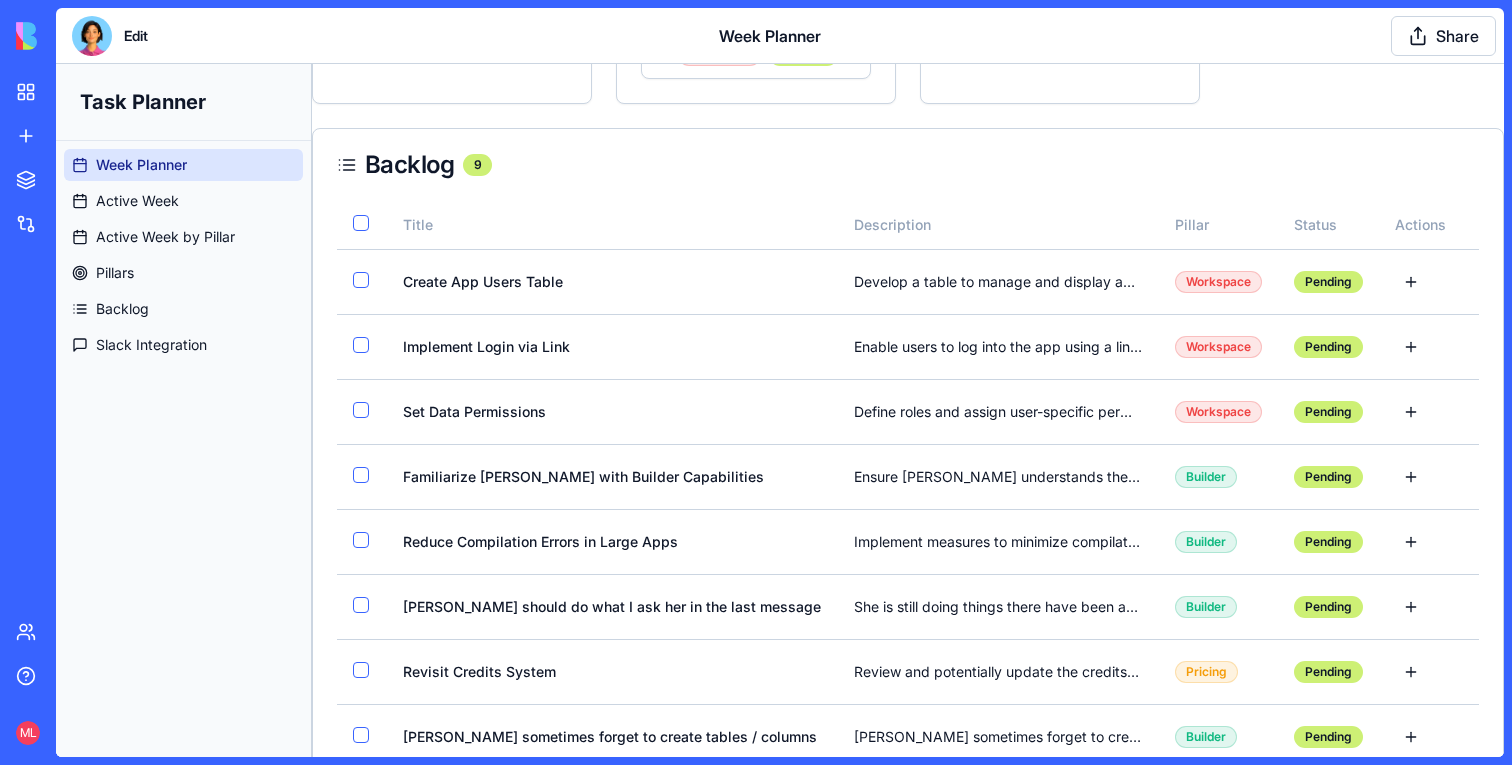 scroll, scrollTop: 1432, scrollLeft: 0, axis: vertical 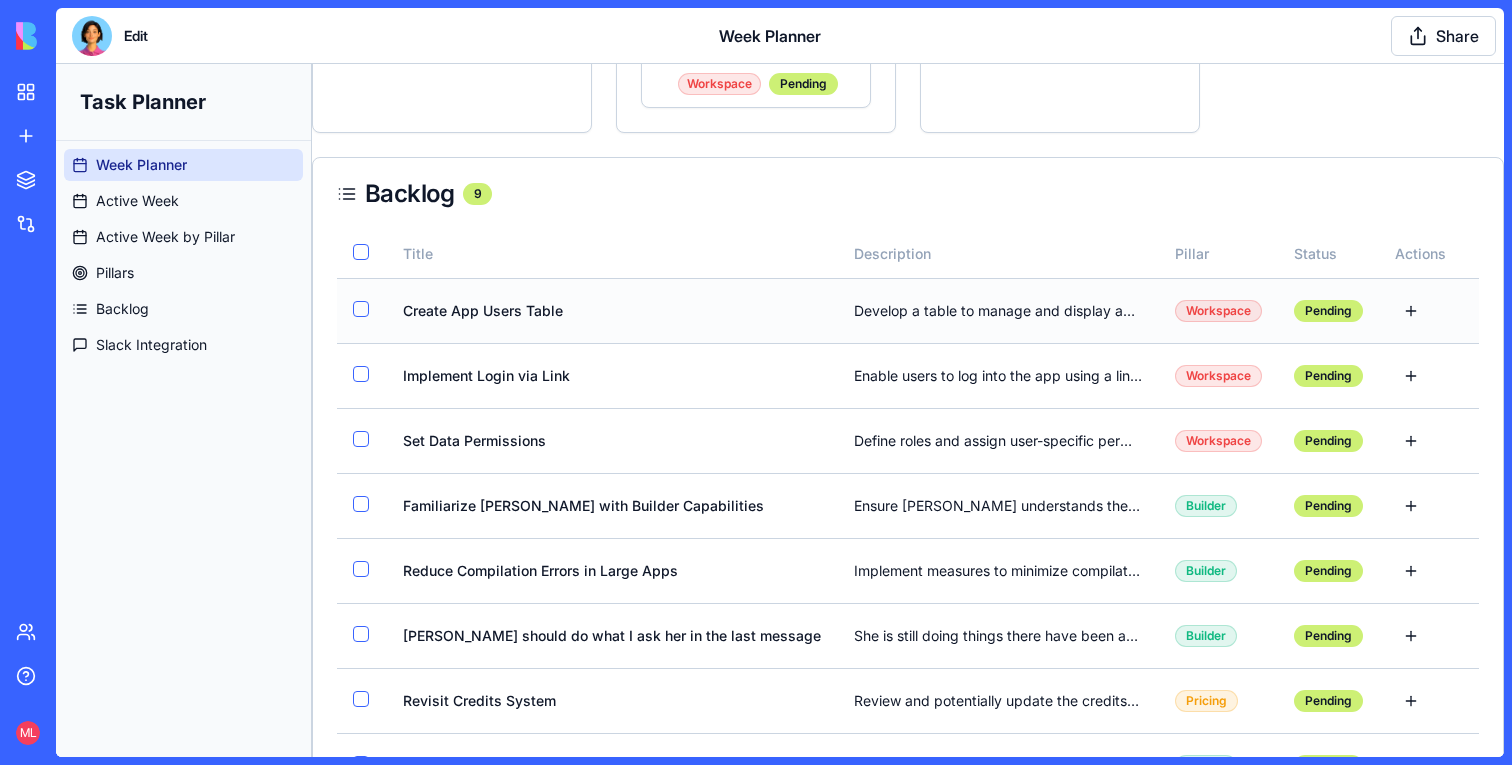click at bounding box center [361, 309] 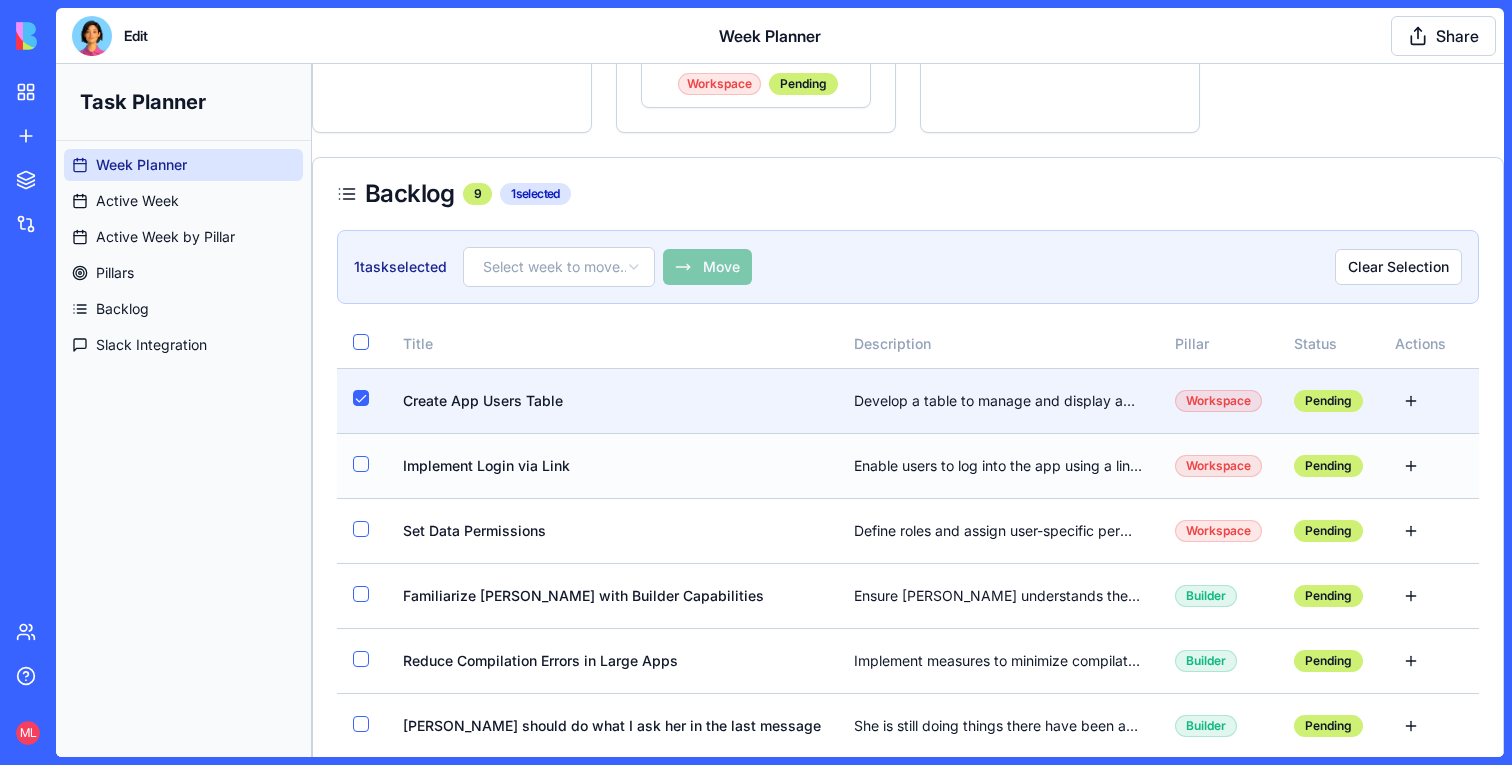 click at bounding box center [362, 465] 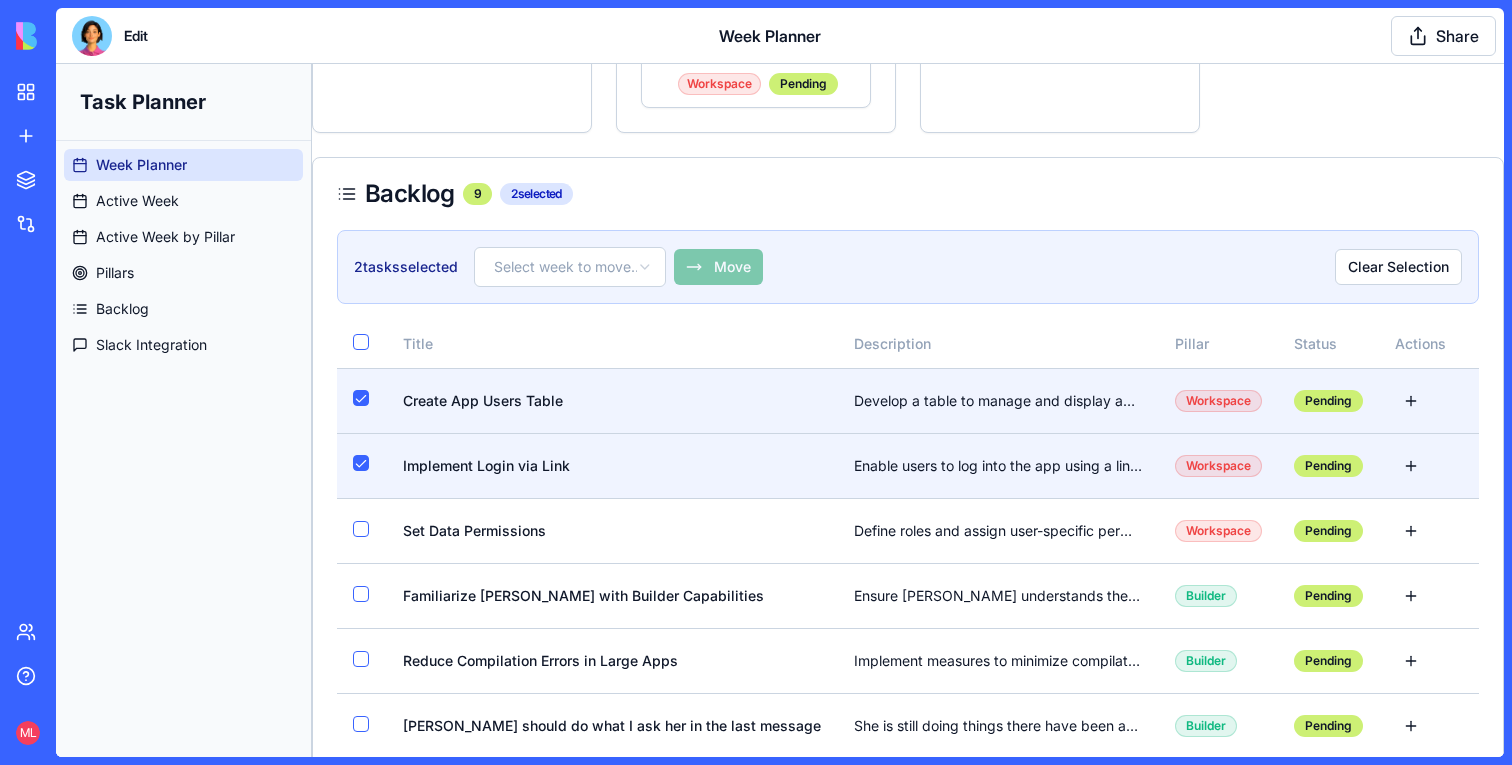 click on "Task Planner Week Planner Active Week Active Week by Pillar Pillars Backlog Slack Integration Toggle Sidebar Week Planner Plan and organize your tasks by weeks. Toggle to view only active week items. Active Week Only Create Week Add Task Jun 29 - Jul 5 Quick add task... No tasks this week Jul 6 - Jul 12 Active Quick add task... Trigger a workflow by data events / external apps Logic Pending Gmail Action Integration Logic Pending Agent Call with Tools Logic Pending Public Actions for Unauthenticated Users Logic Pending Single Agent Workflow with Tools Logic Pending Allow to login from the app link Workspace ✓ Done Guest Invitation and Login Workspace Pending Finalize Invitation Dialog Workspace Pending User can be related to multiple accounts Workspace Pending Support Roles Workspace Pending App users should be able to be assigned to tasks Workspace Pending Account Users as a Table Workspace Pending Jul 13 - Jul 19 Quick add task... No tasks this week Backlog 9 2  selected 2  task s  selected Move" at bounding box center [780, -195] 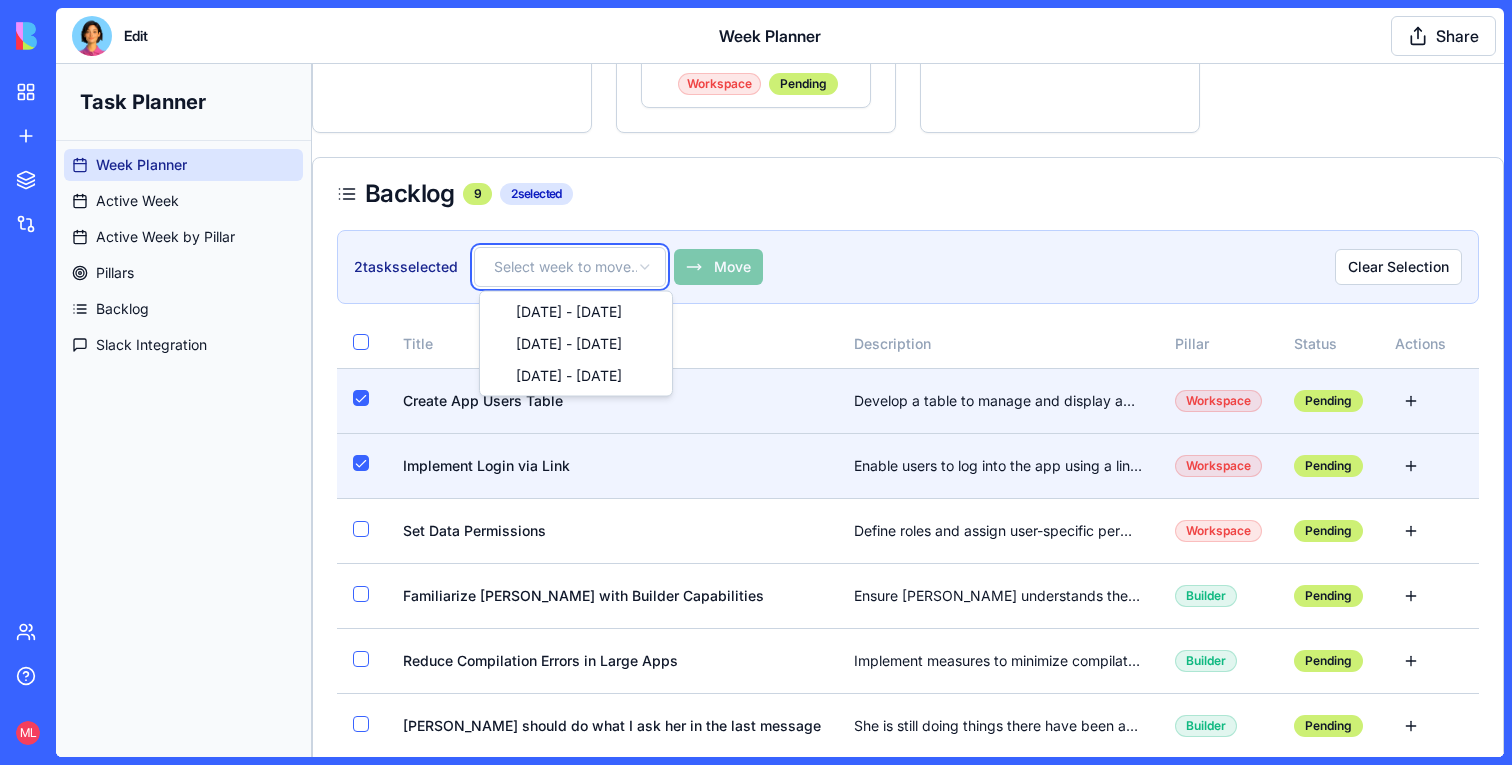 click on "Task Planner Week Planner Active Week Active Week by Pillar Pillars Backlog Slack Integration Toggle Sidebar Week Planner Plan and organize your tasks by weeks. Toggle to view only active week items. Active Week Only Create Week Add Task Jun 29 - Jul 5 Quick add task... No tasks this week Jul 6 - Jul 12 Active Quick add task... Trigger a workflow by data events / external apps Logic Pending Gmail Action Integration Logic Pending Agent Call with Tools Logic Pending Public Actions for Unauthenticated Users Logic Pending Single Agent Workflow with Tools Logic Pending Allow to login from the app link Workspace ✓ Done Guest Invitation and Login Workspace Pending Finalize Invitation Dialog Workspace Pending User can be related to multiple accounts Workspace Pending Support Roles Workspace Pending App users should be able to be assigned to tasks Workspace Pending Account Users as a Table Workspace Pending Jul 13 - Jul 19 Quick add task... No tasks this week Backlog 9 2  selected 2  task s  selected Move" at bounding box center [780, -195] 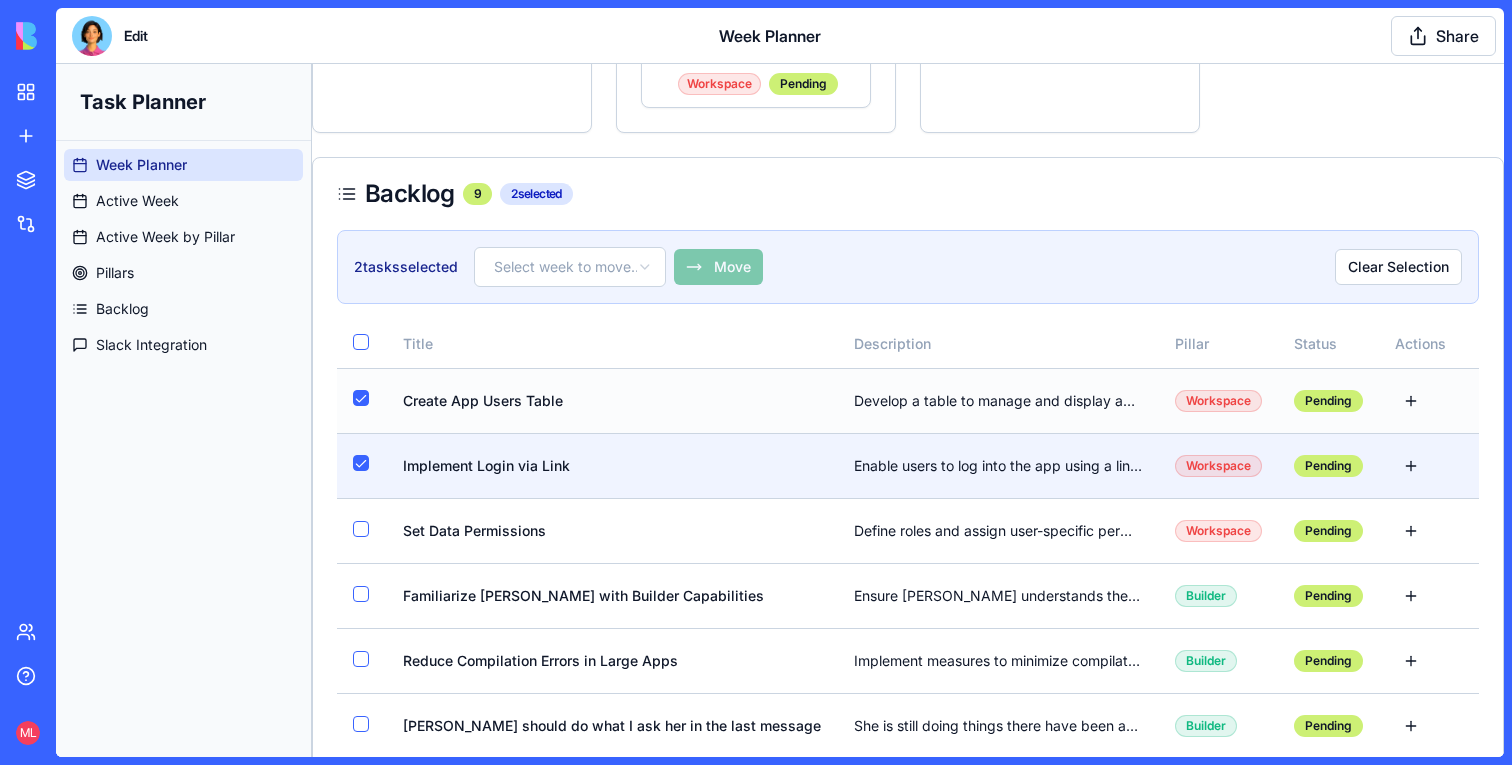 click at bounding box center [361, 398] 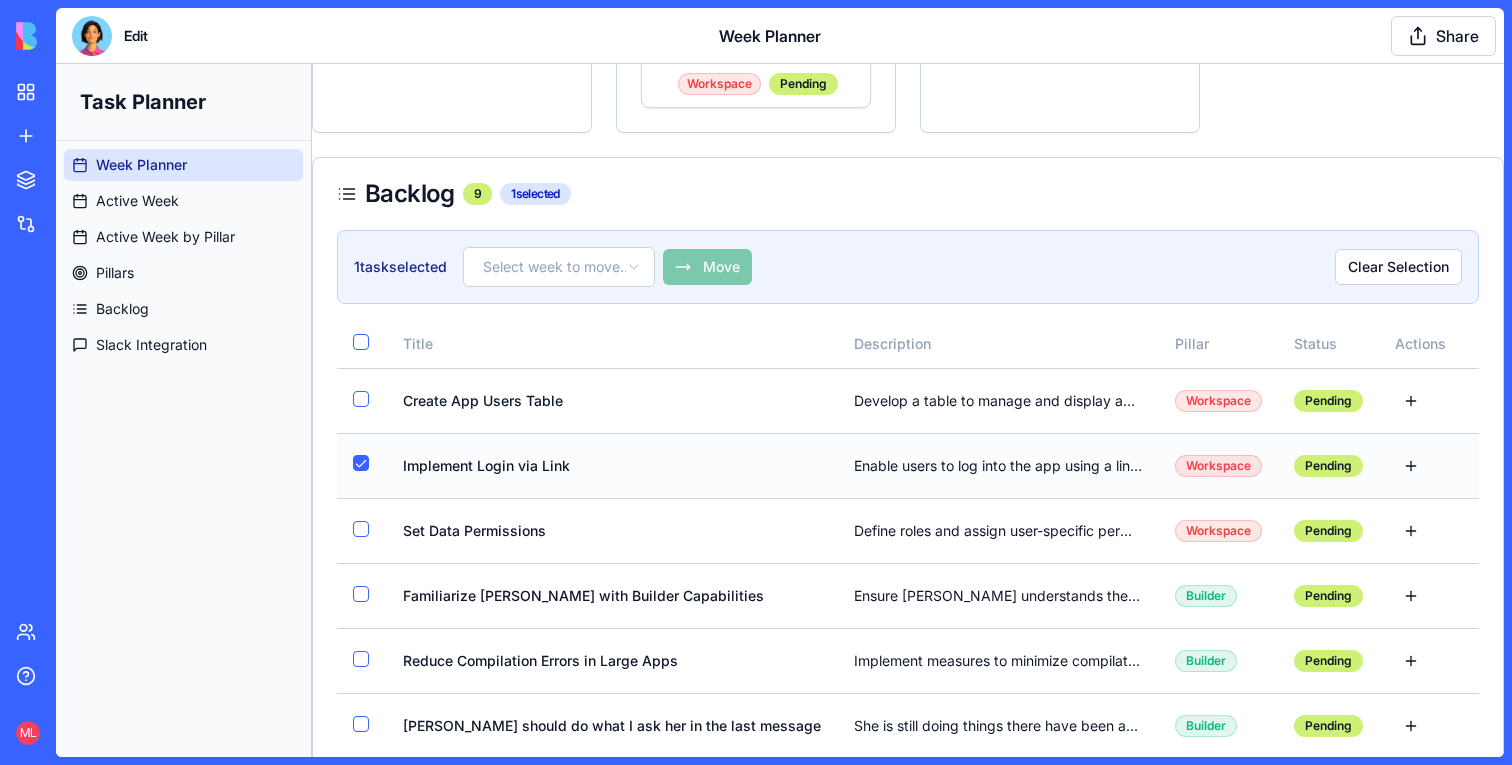 click at bounding box center [361, 463] 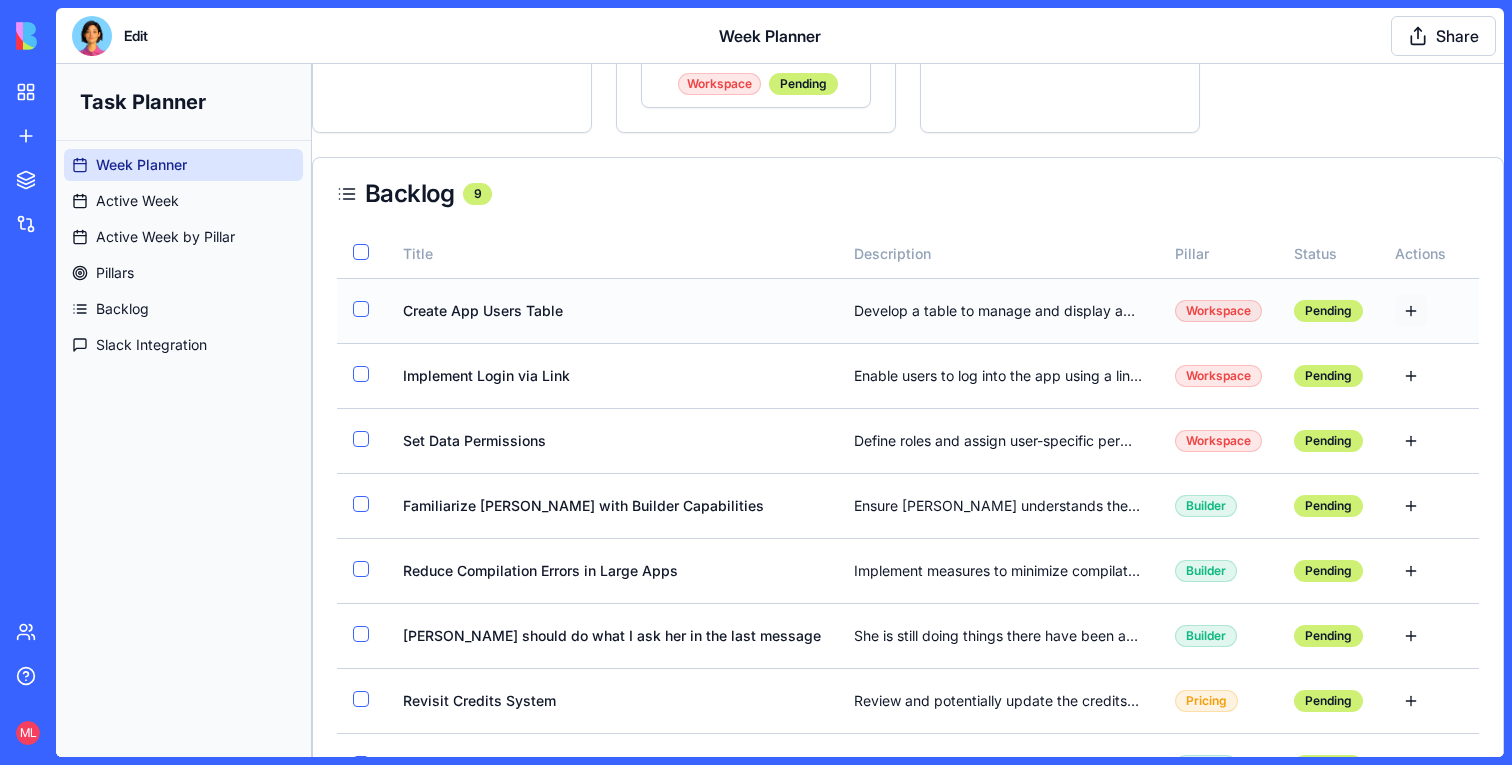 click at bounding box center [1411, 311] 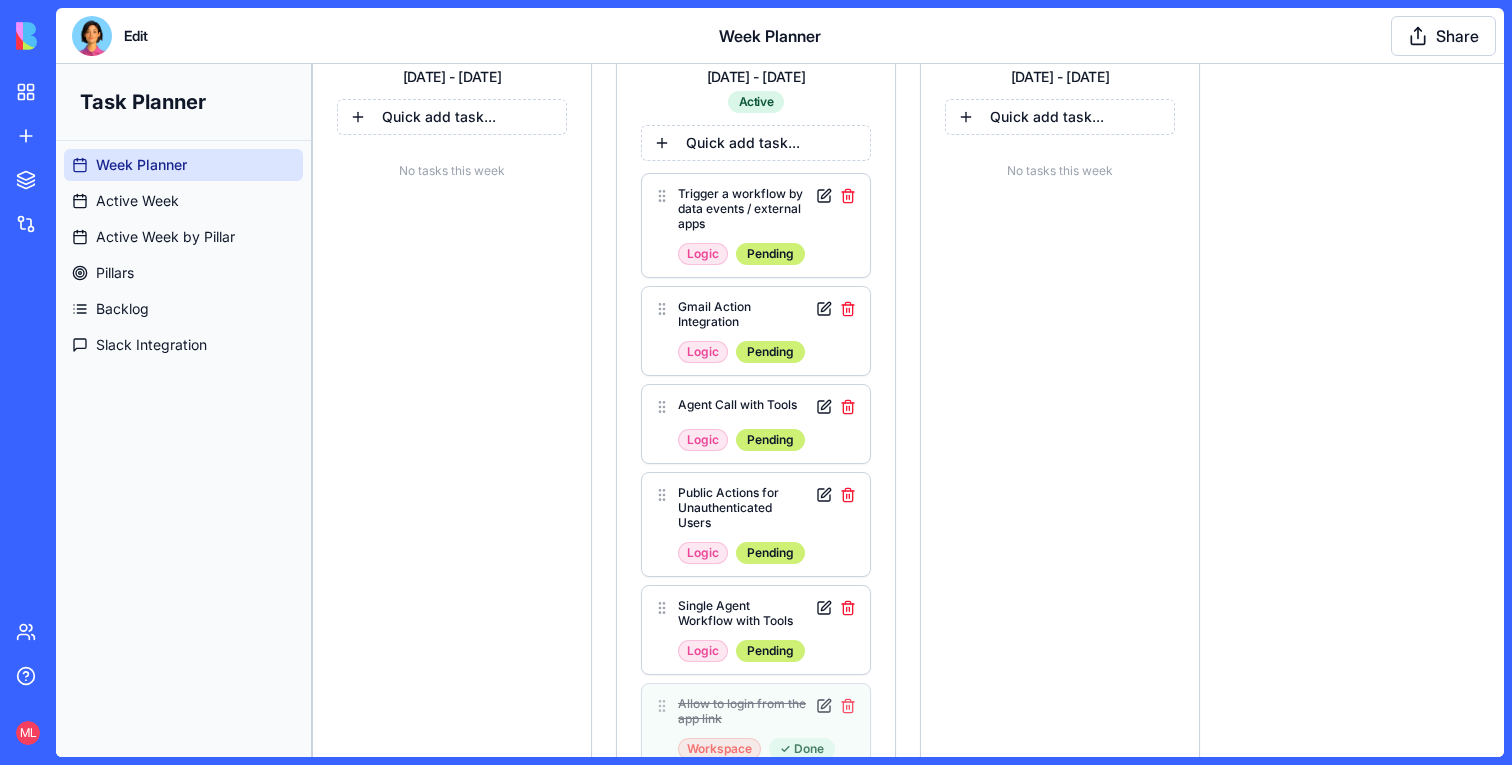 scroll, scrollTop: 0, scrollLeft: 0, axis: both 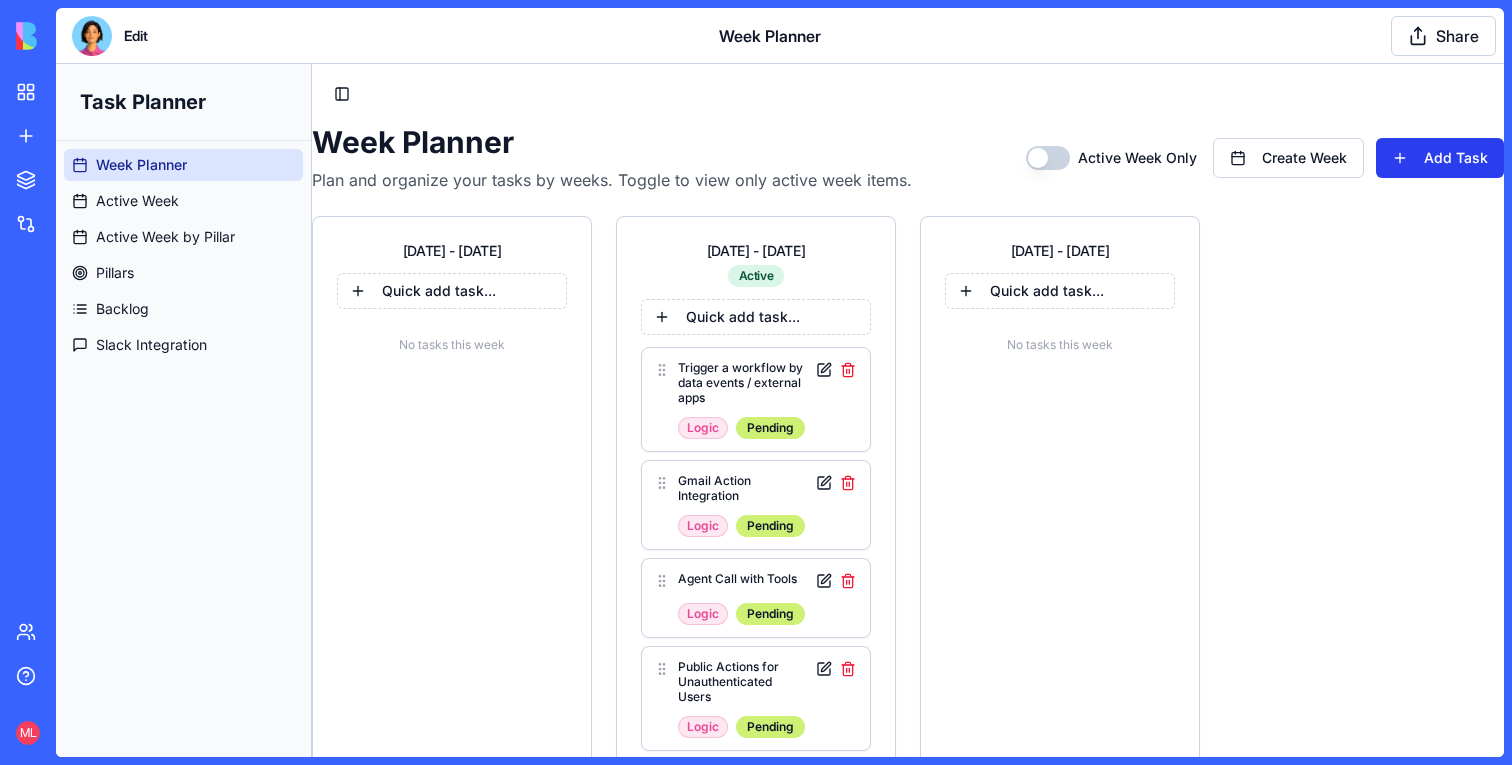 click on "Add Task" at bounding box center [1440, 158] 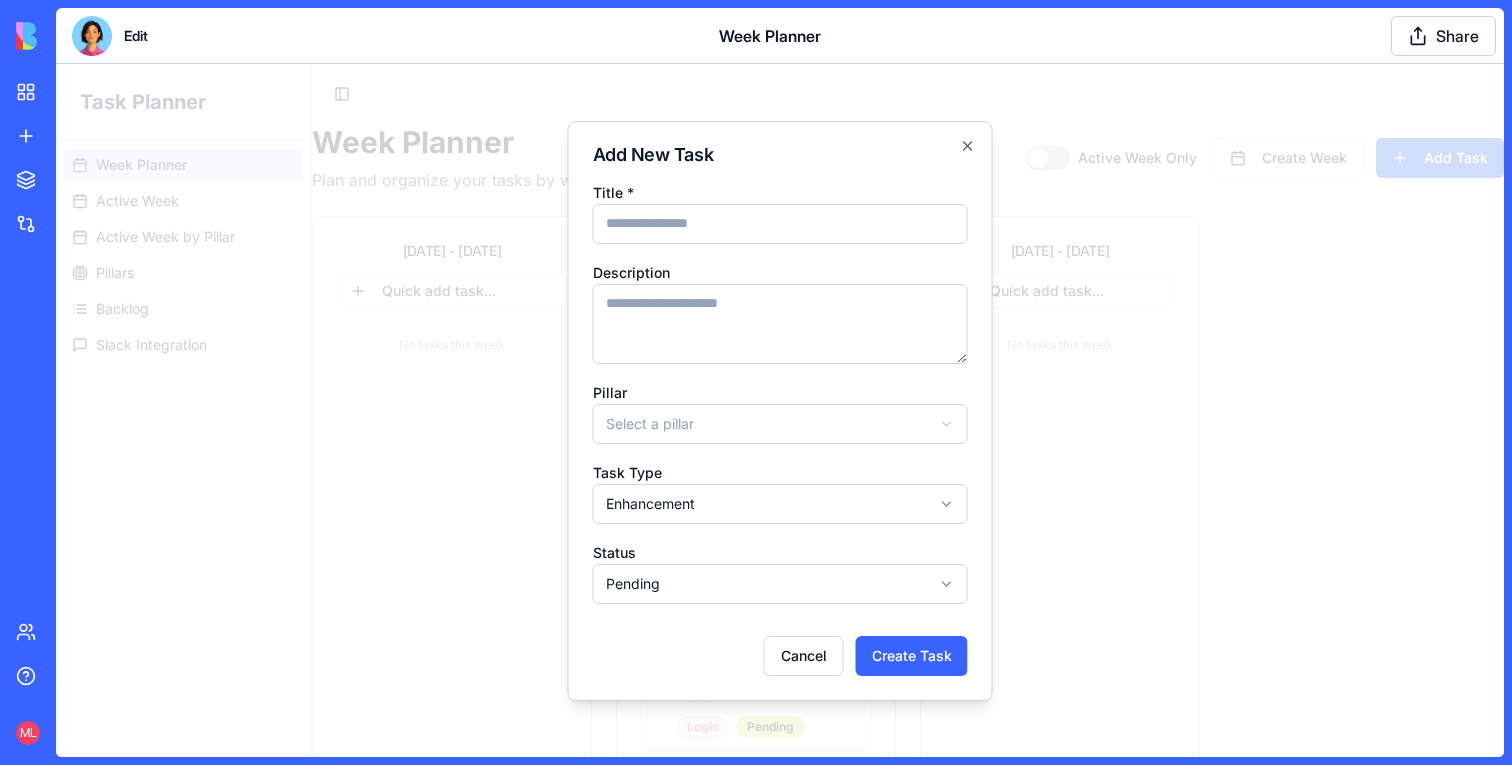 click at bounding box center (780, 410) 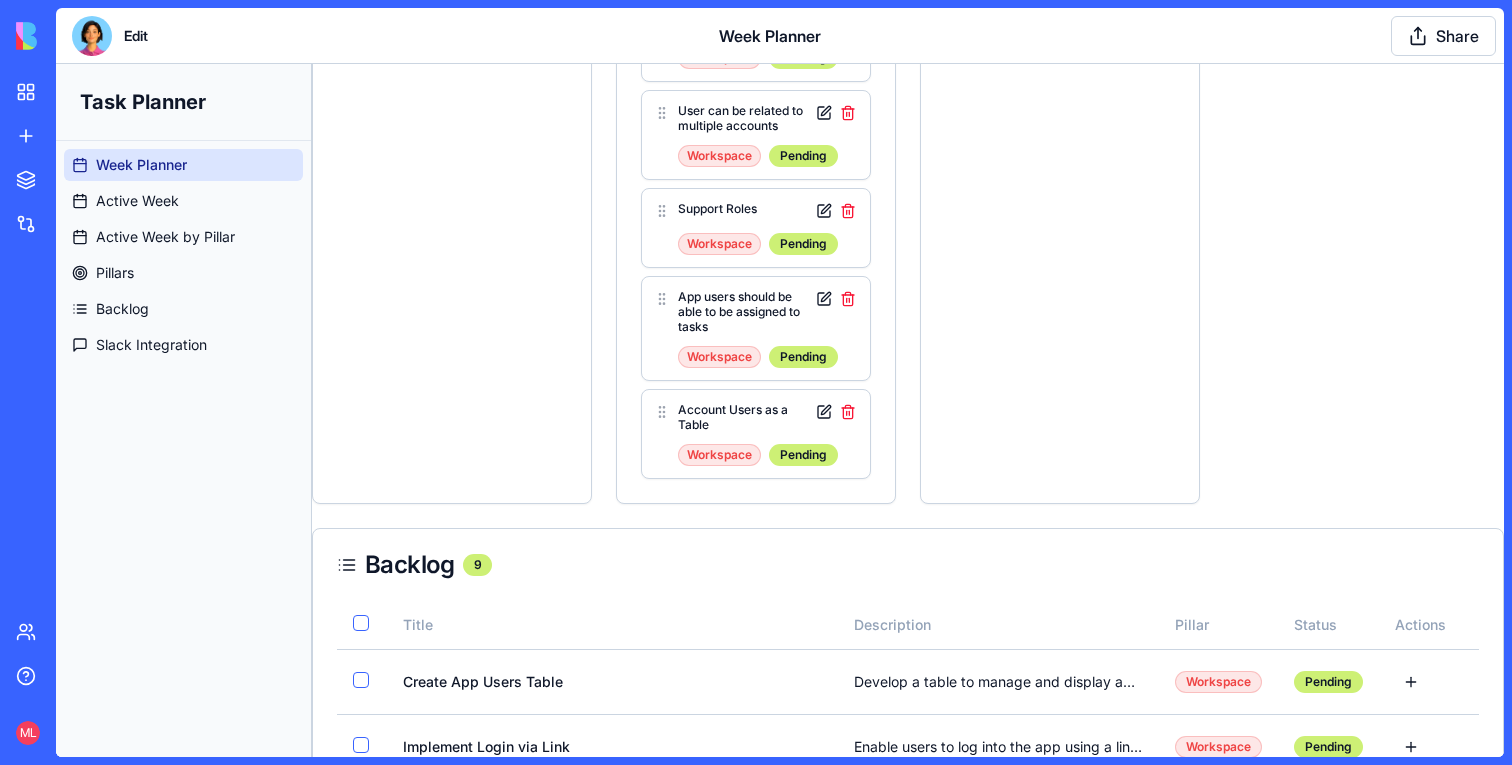 scroll, scrollTop: 1207, scrollLeft: 0, axis: vertical 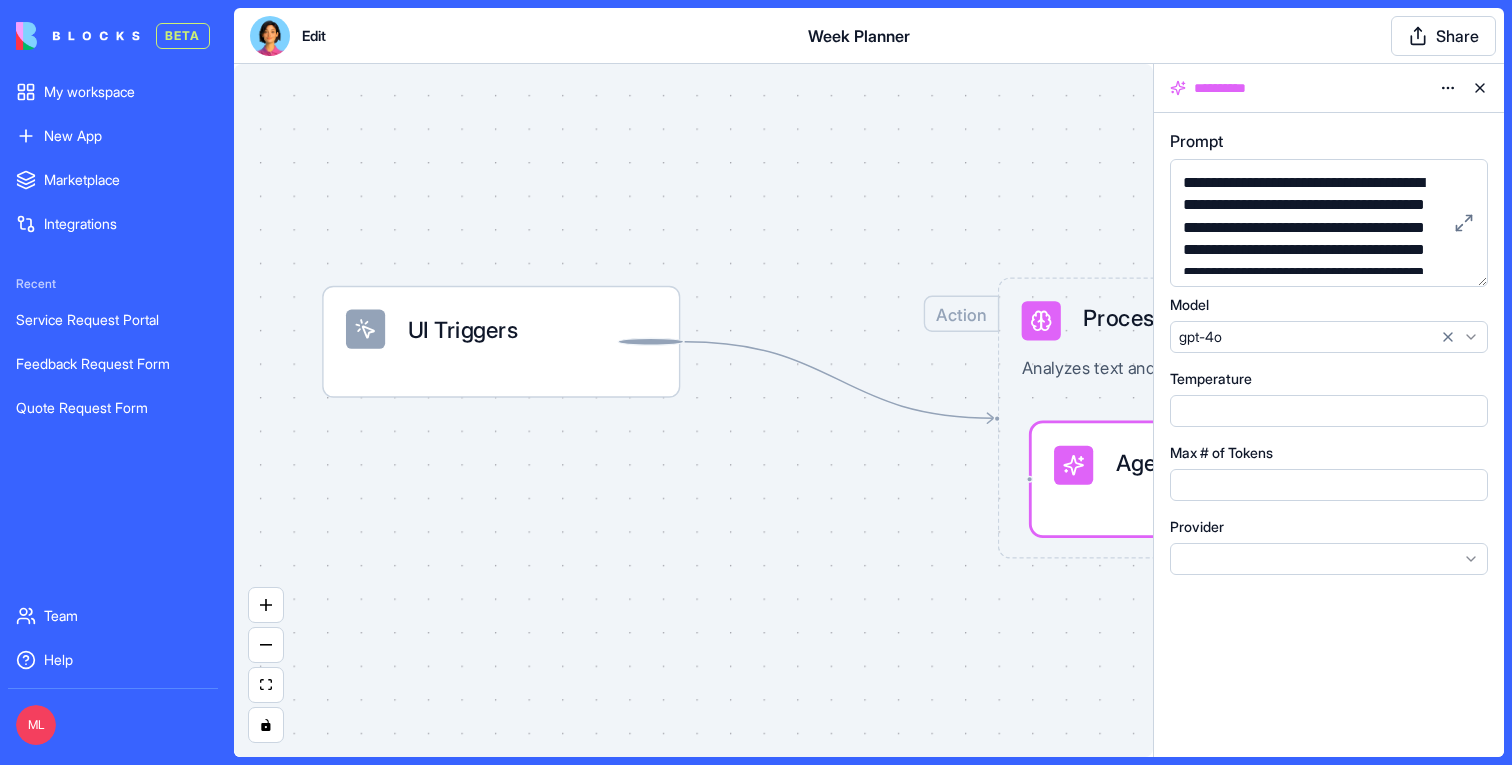 click at bounding box center [78, 36] 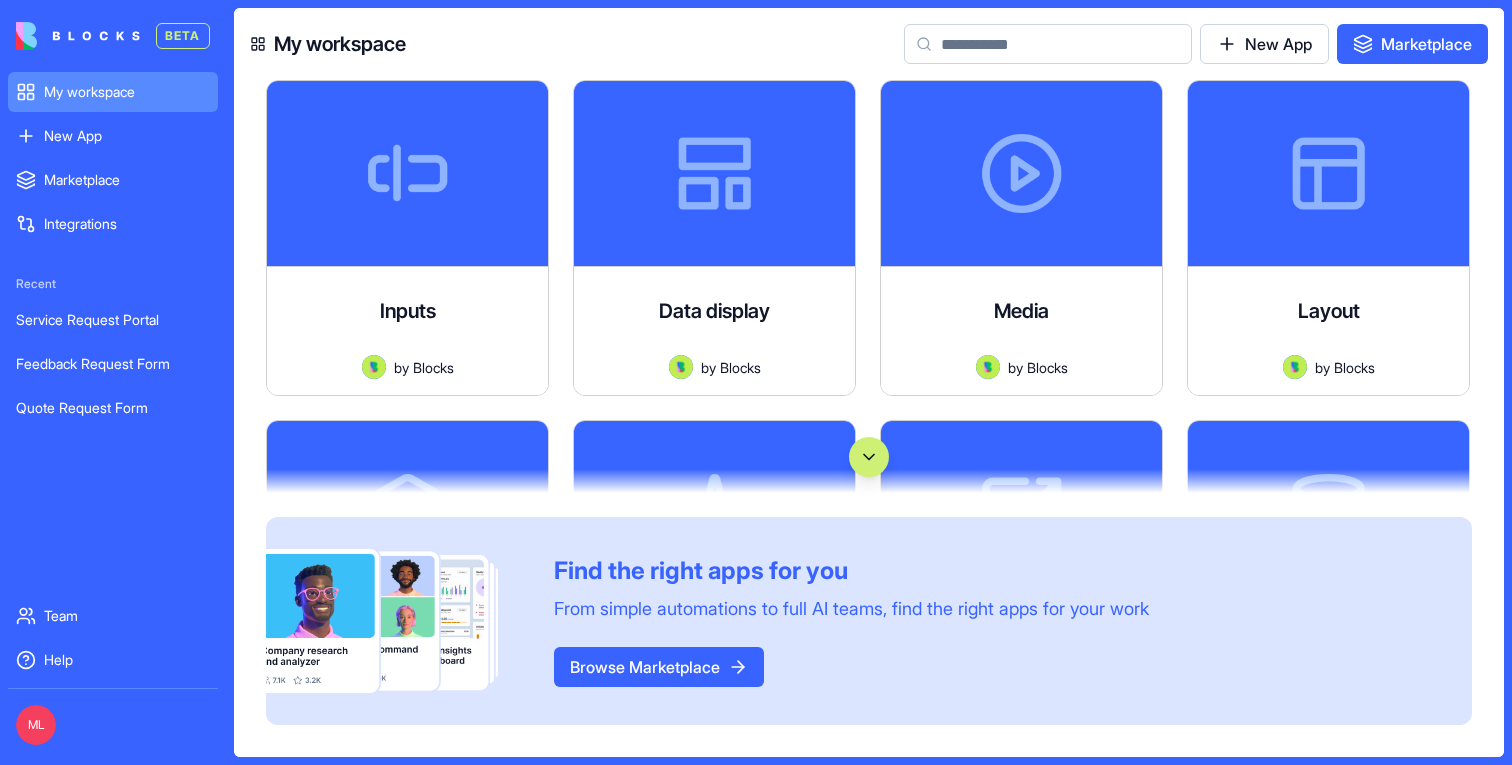 click on "My workspace" at bounding box center (127, 92) 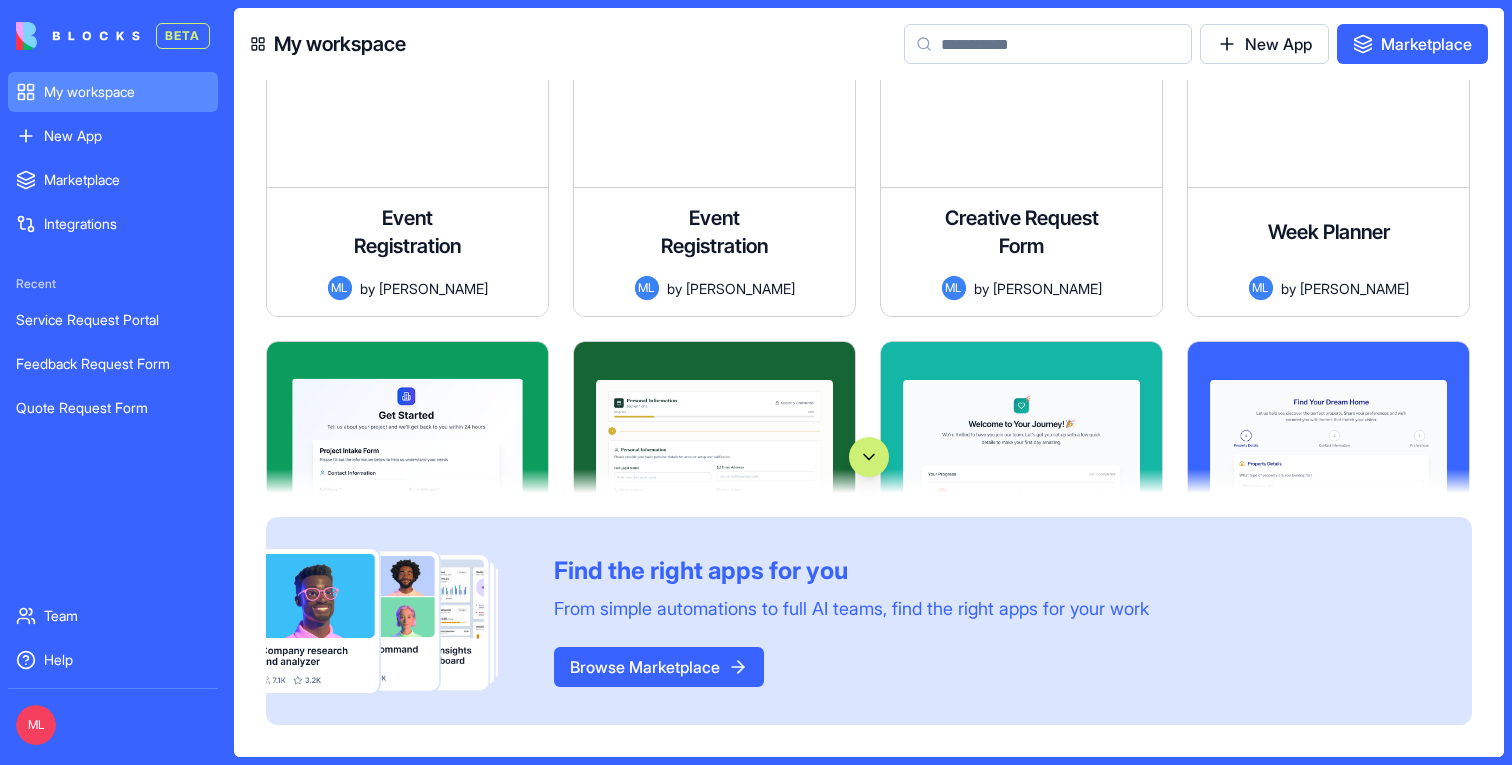scroll, scrollTop: 113209, scrollLeft: 0, axis: vertical 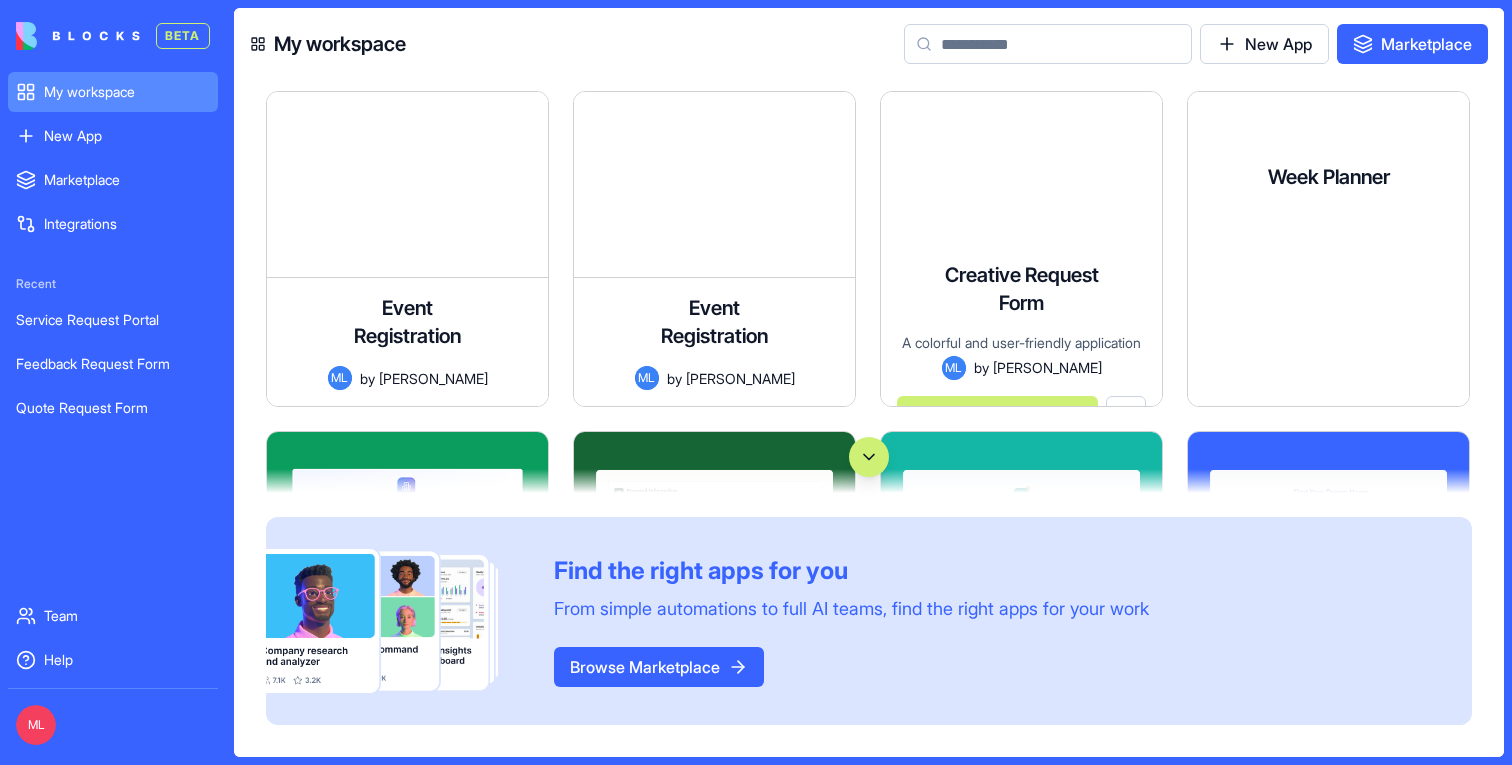 click on "A comprehensive week planning board with pillars, backlog management, and Slack integration" at bounding box center [1328, 272] 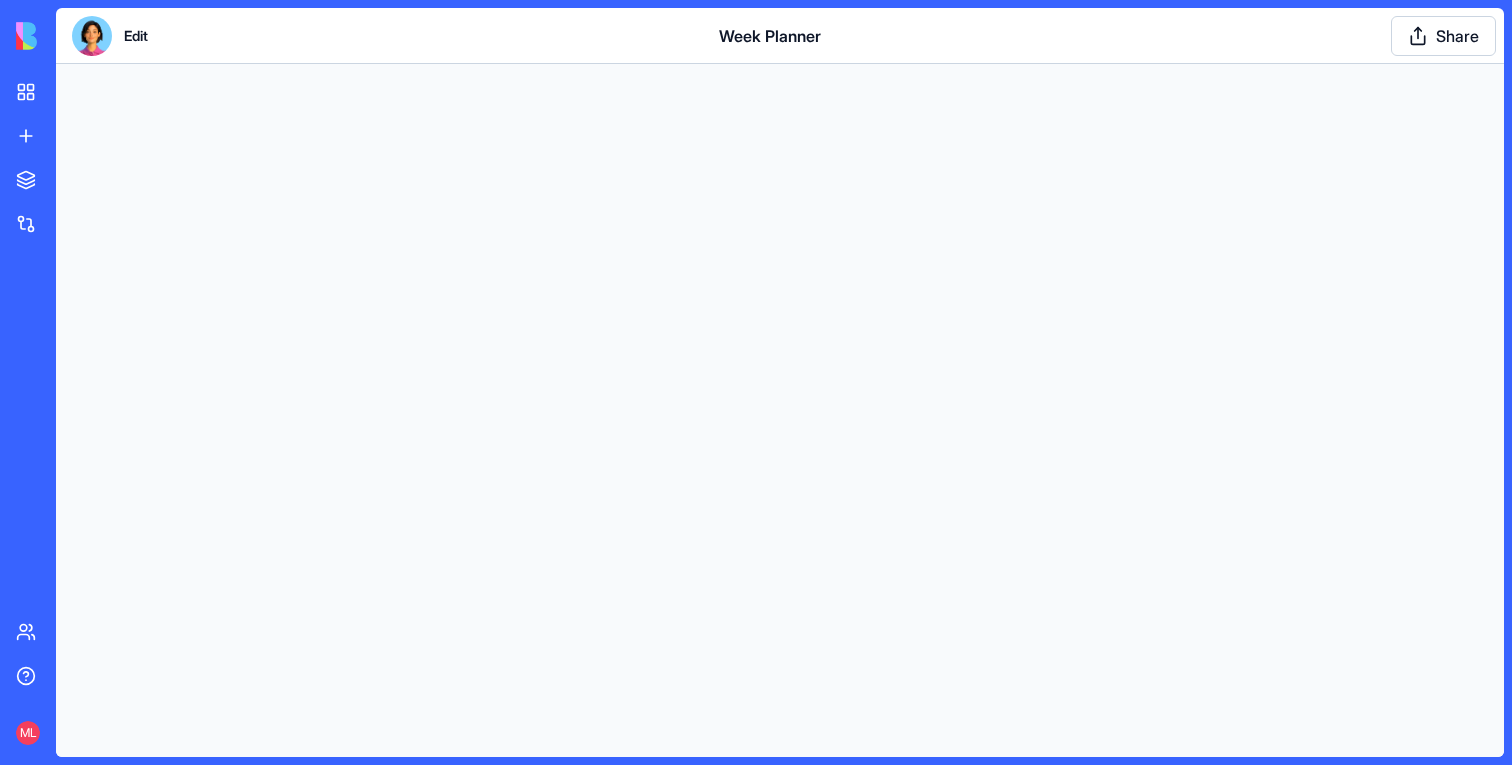 scroll, scrollTop: 0, scrollLeft: 0, axis: both 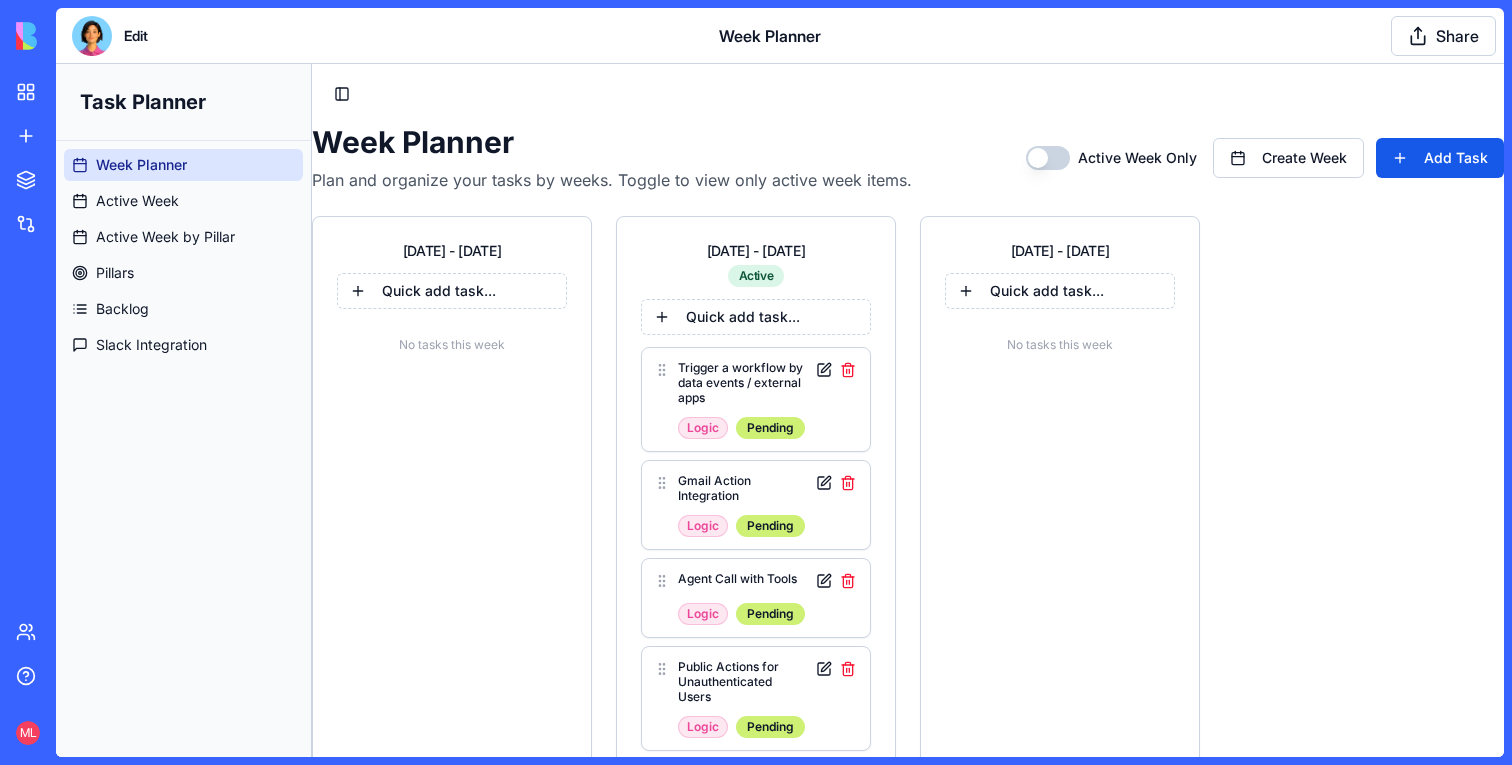 click on "Toggle Sidebar Week Planner Plan and organize your tasks by weeks. Toggle to view only active week items. Active Week Only Create Week Add Task Jun 29 - Jul 5 Quick add task... No tasks this week Jul 6 - Jul 12 Active Quick add task... Trigger a workflow by data events / external apps Logic Pending Gmail Action Integration Logic Pending Agent Call with Tools Logic Pending Public Actions for Unauthenticated Users Logic Pending Single Agent Workflow with Tools Logic Pending Allow to login from the app link Workspace ✓ Done Guest Invitation and Login Workspace Pending Finalize Invitation Dialog Workspace Pending User can be related to multiple accounts Workspace Pending Support Roles Workspace Pending App users should be able to be assigned to tasks Workspace Pending Account Users as a Table Workspace Pending Jul 13 - Jul 19 Quick add task... No tasks this week Backlog 9 Title Description Pillar Status Actions Create App Users Table Develop a table to manage and display app users within the workspace. Pending" at bounding box center [908, 1192] 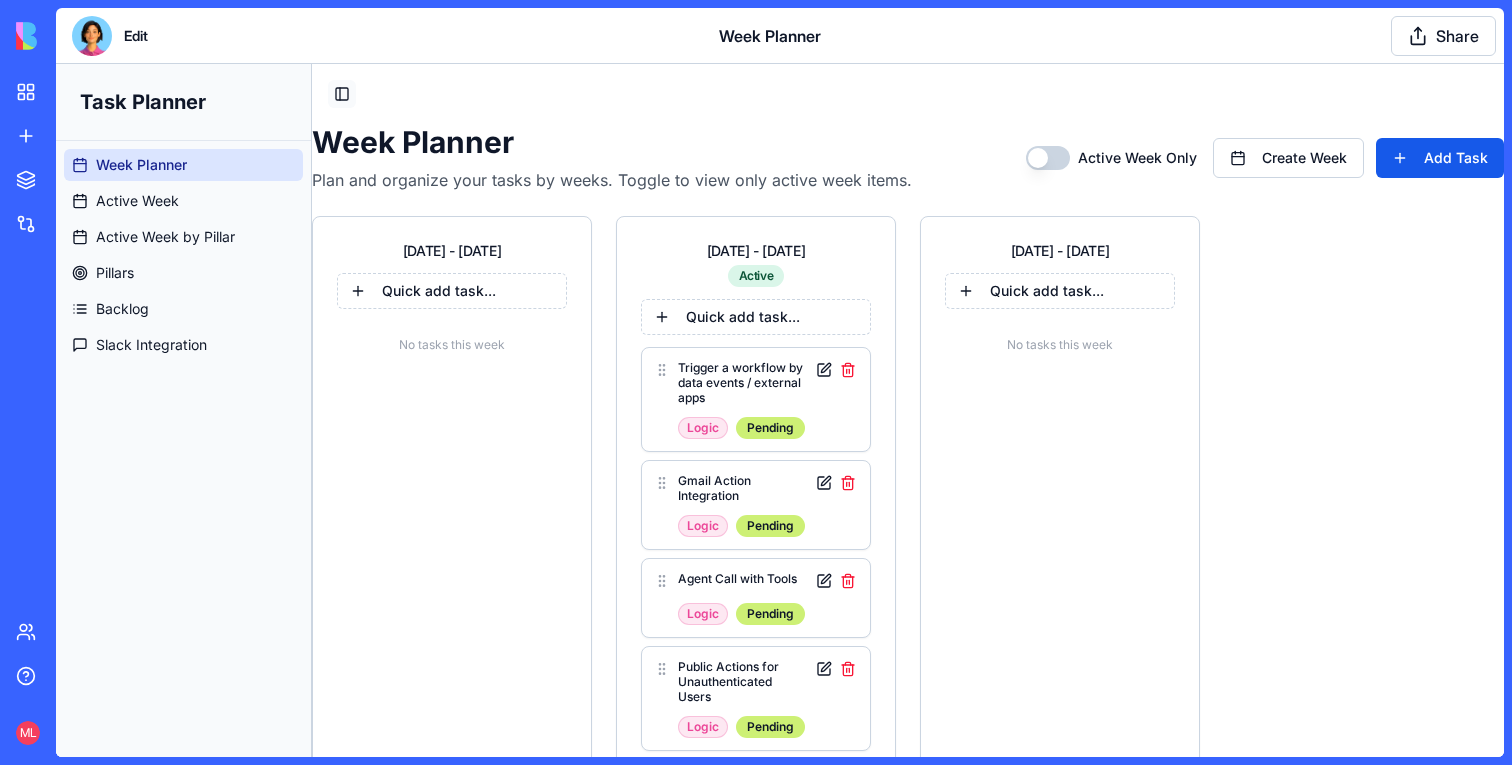 click on "Toggle Sidebar" at bounding box center (342, 94) 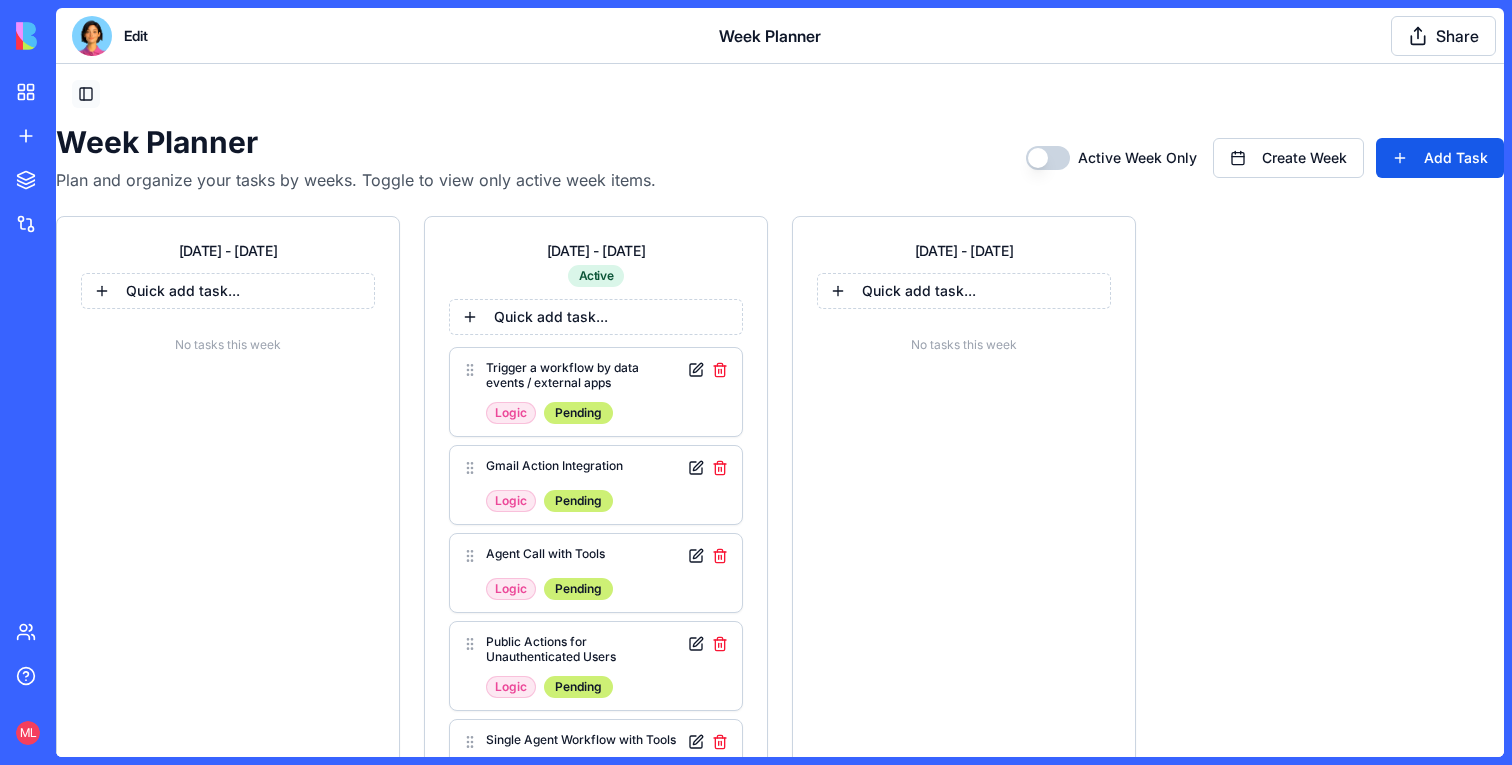 click on "Toggle Sidebar" at bounding box center (86, 94) 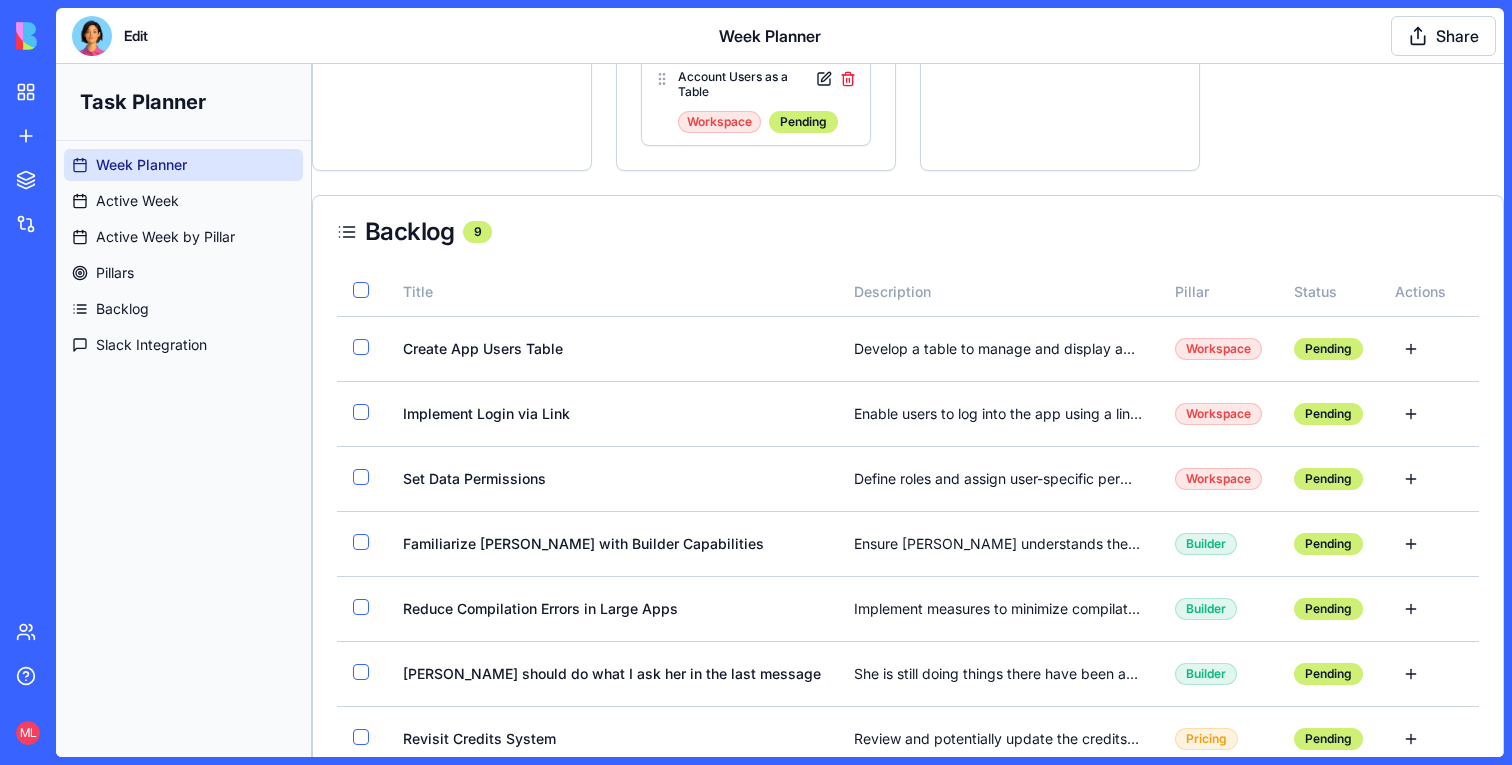 scroll, scrollTop: 1562, scrollLeft: 0, axis: vertical 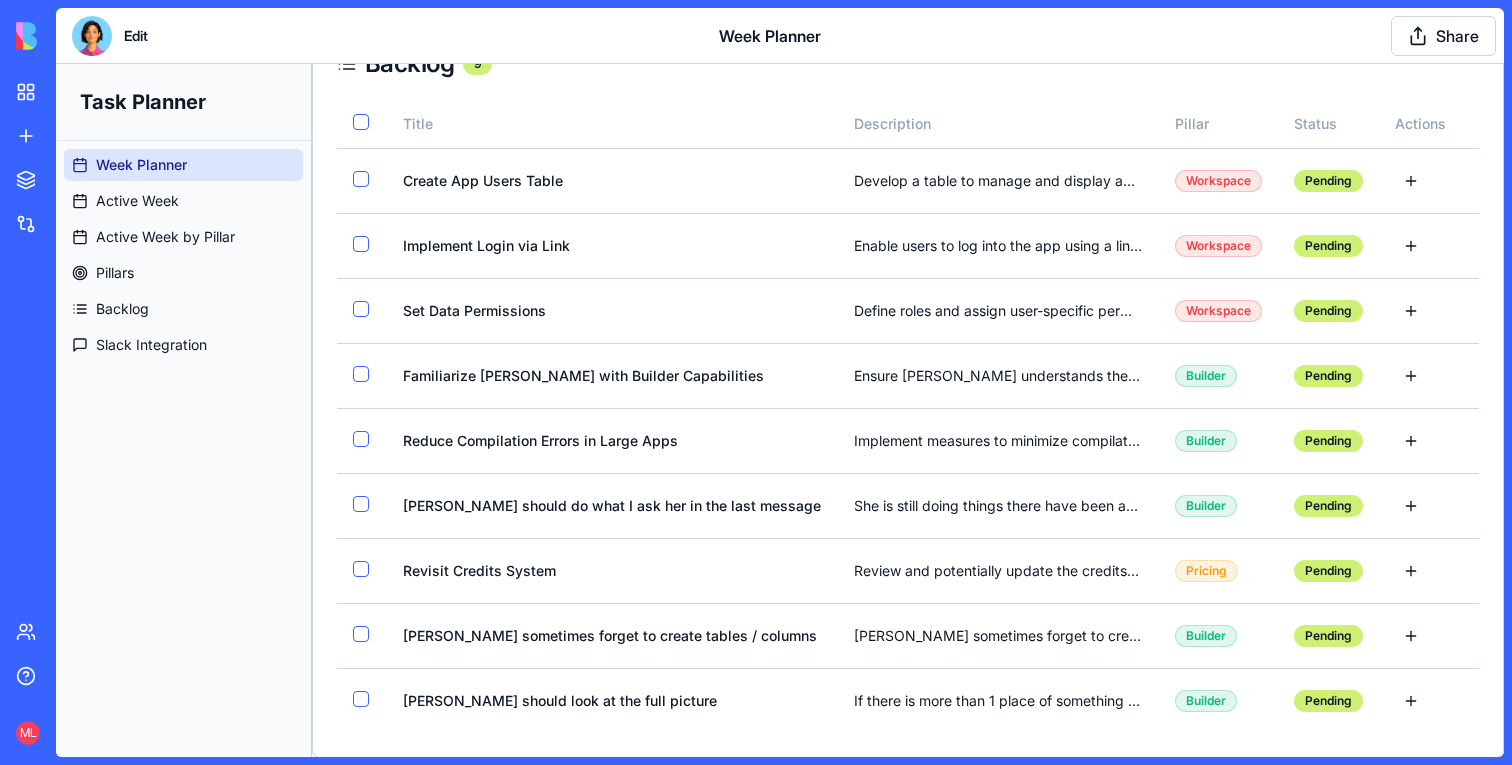 click at bounding box center (92, 36) 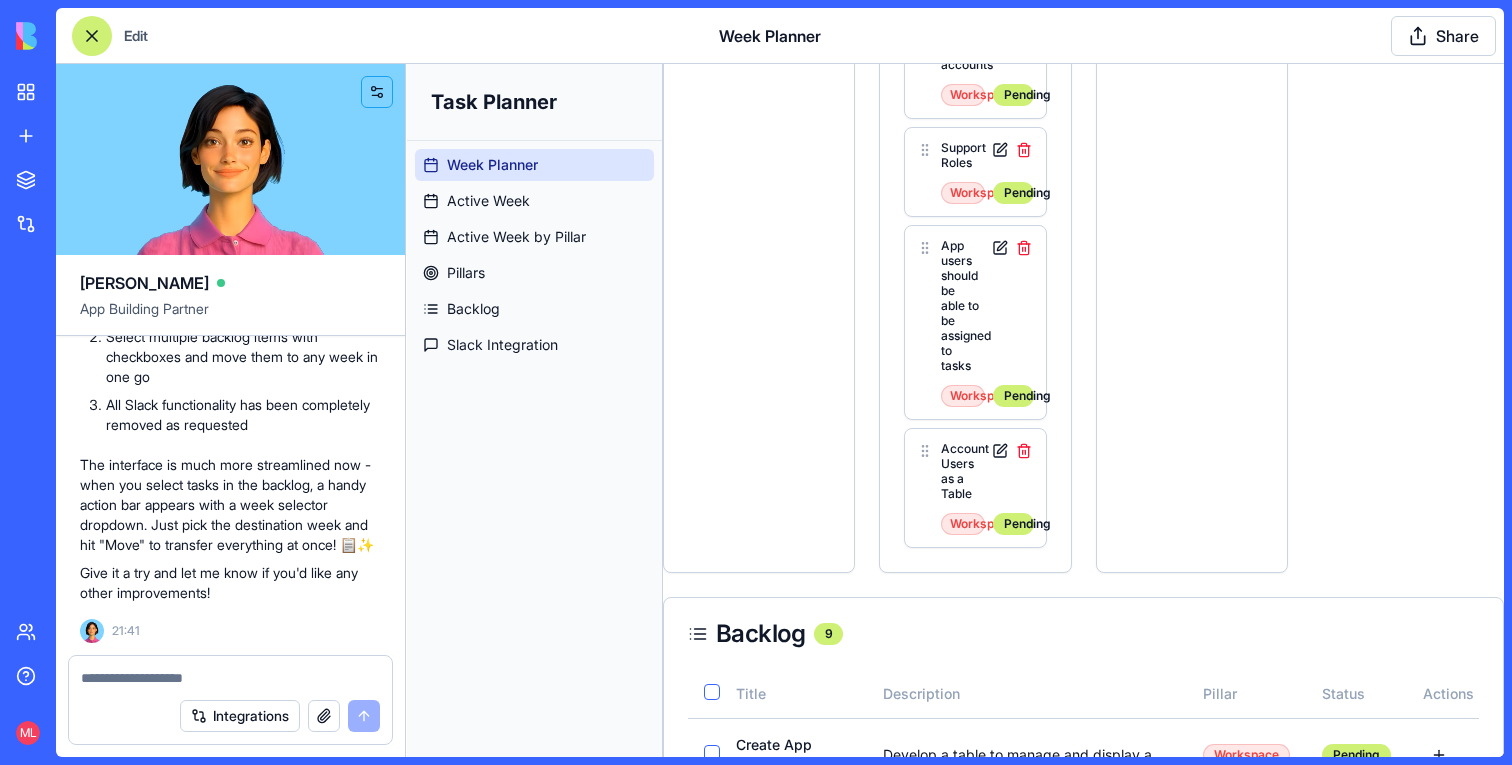 scroll, scrollTop: 23287, scrollLeft: 0, axis: vertical 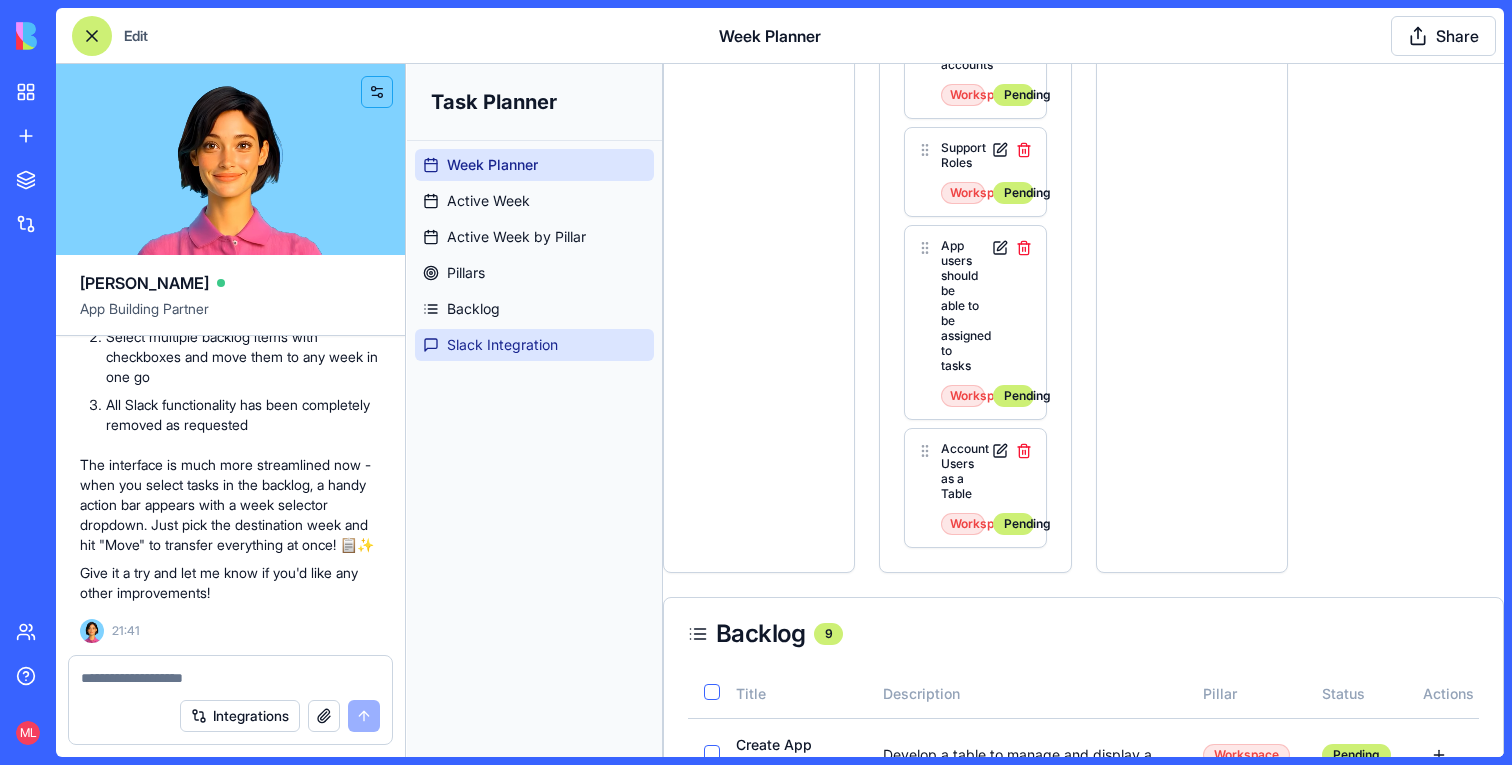 click on "Slack Integration" at bounding box center (502, 345) 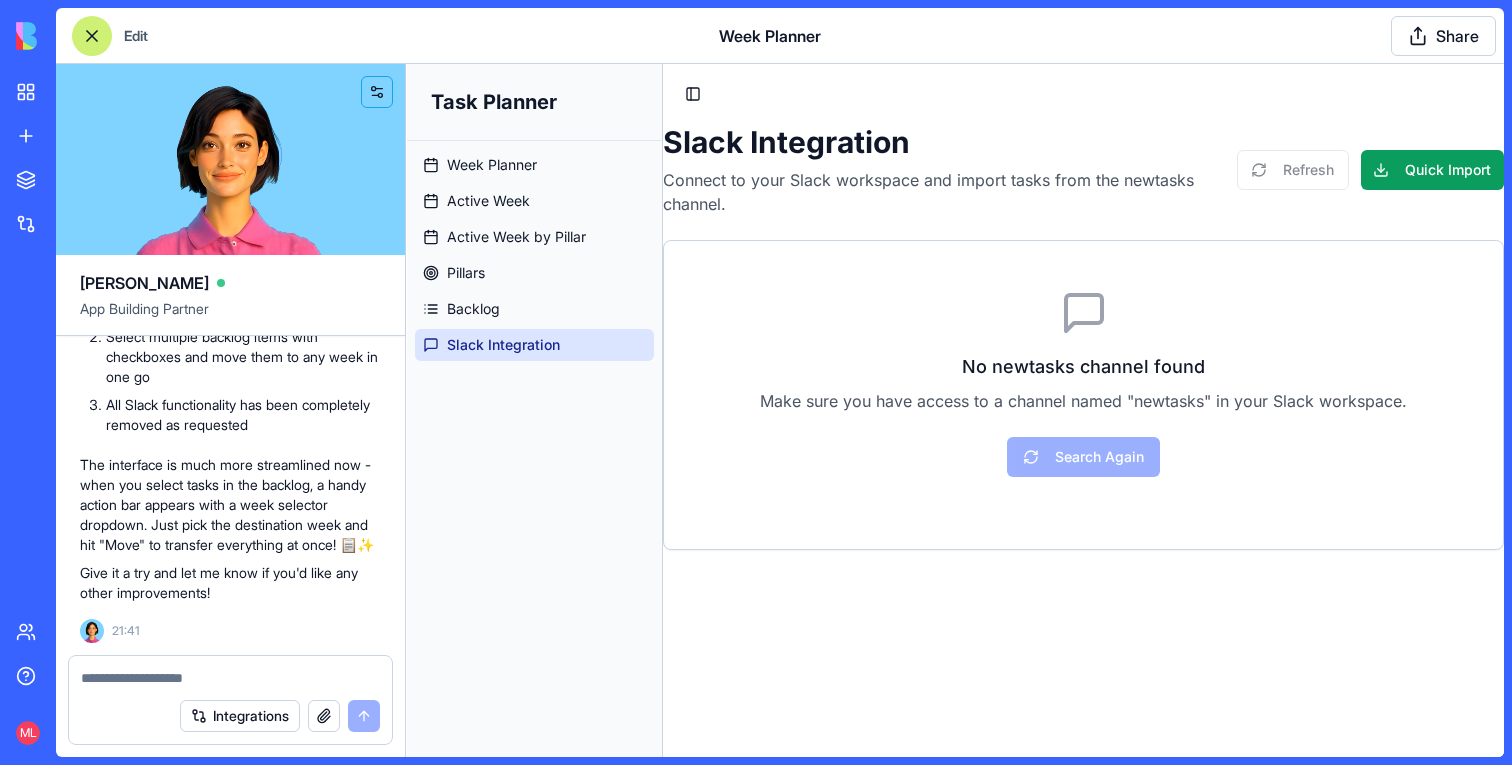 scroll, scrollTop: 0, scrollLeft: 0, axis: both 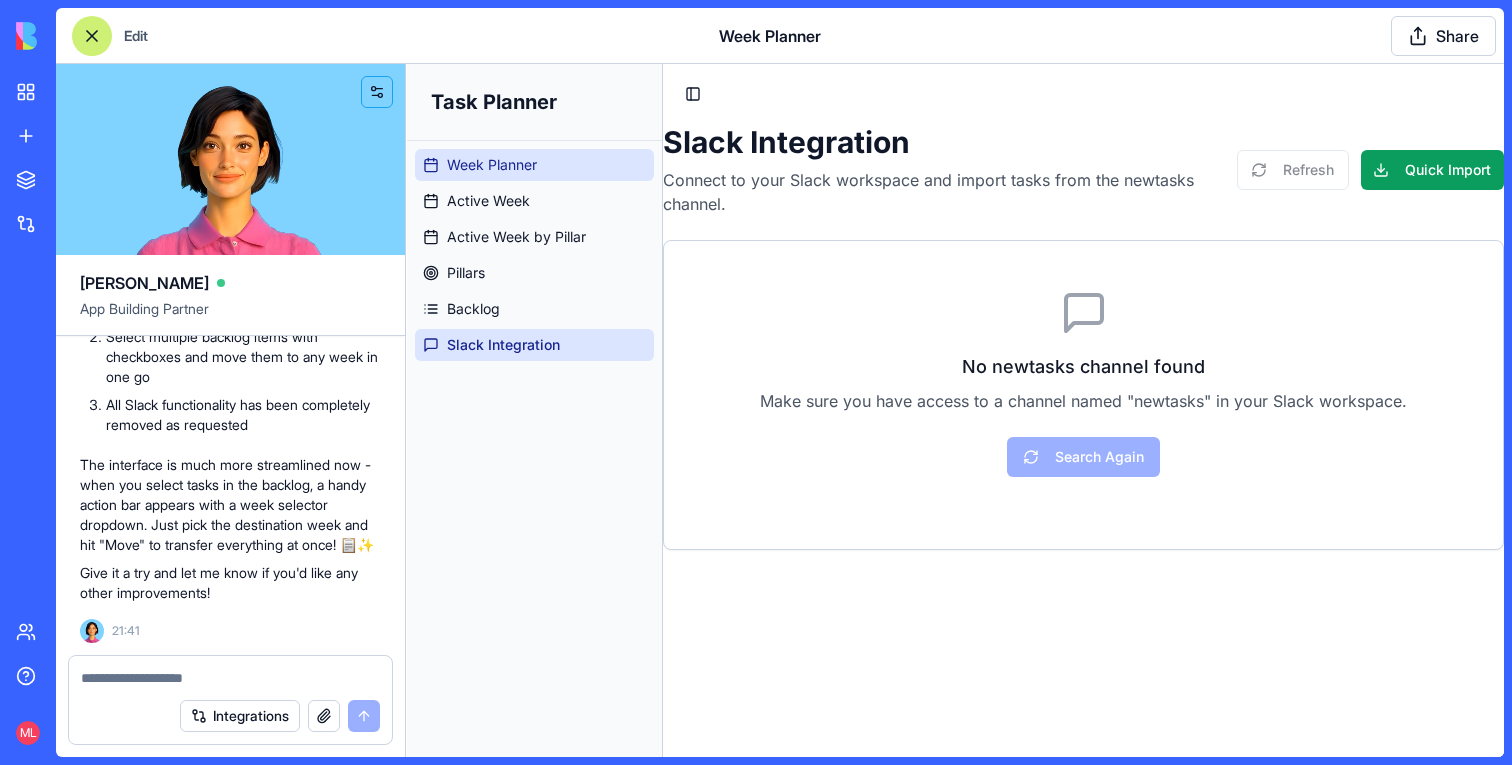 click on "Week Planner" at bounding box center (492, 165) 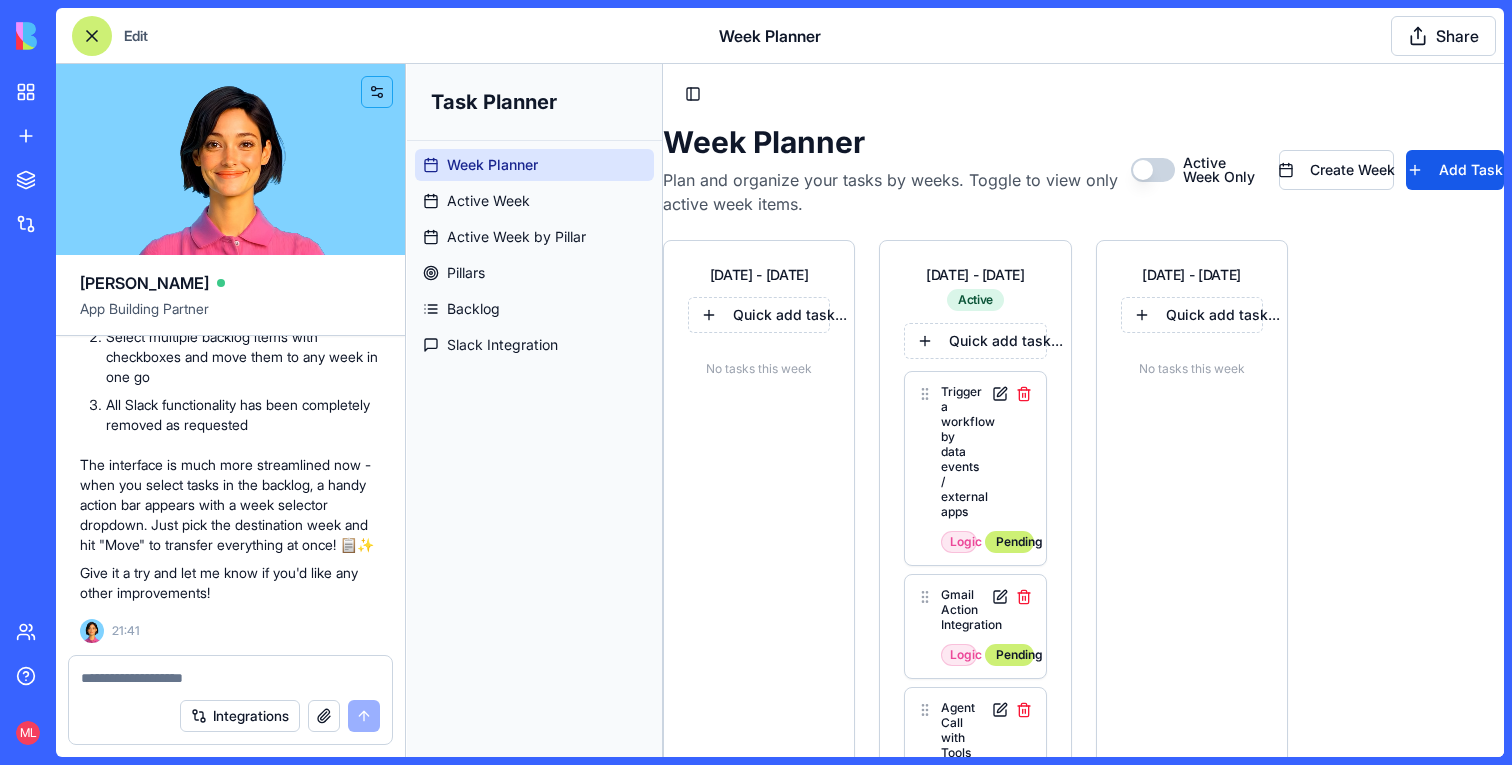 click at bounding box center [92, 36] 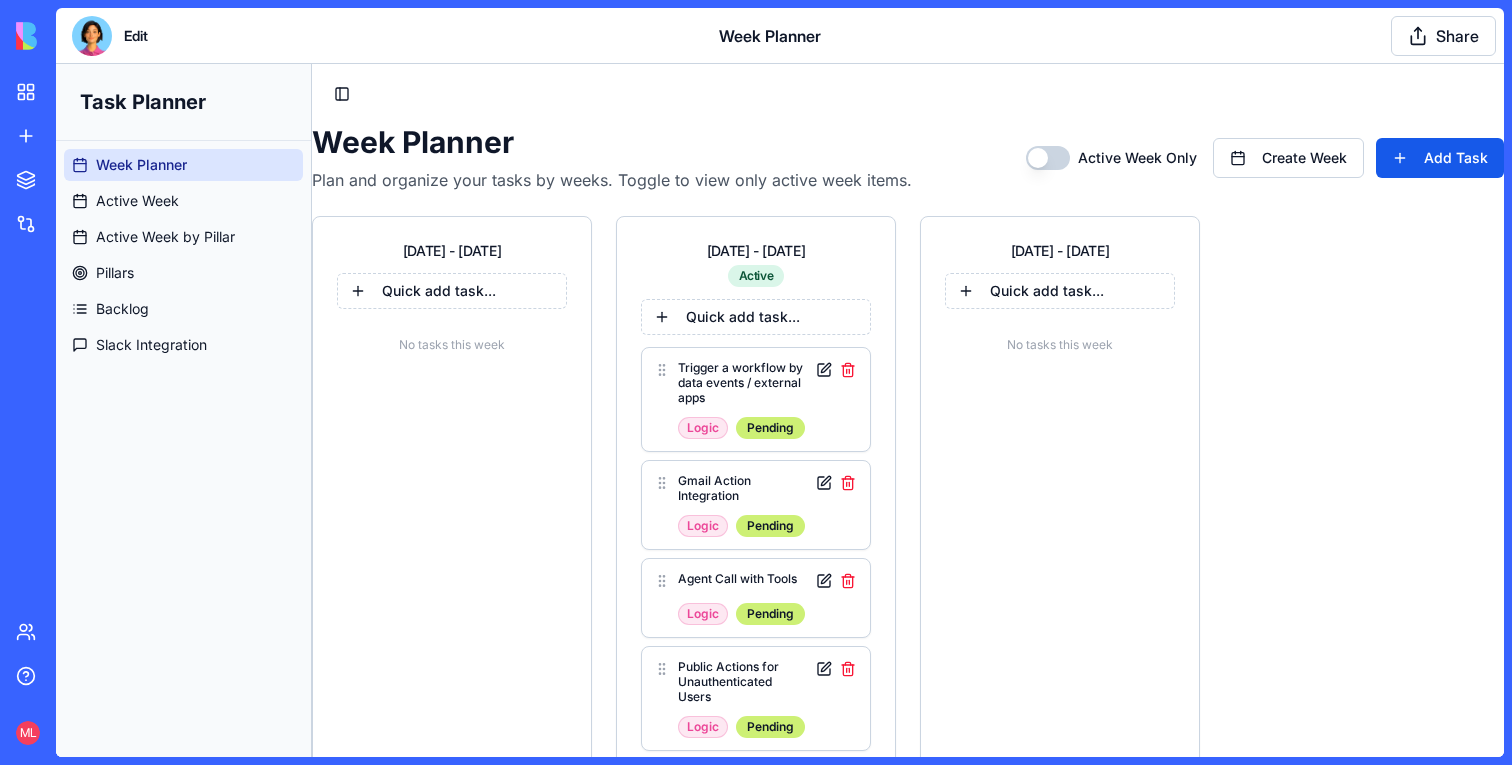 type 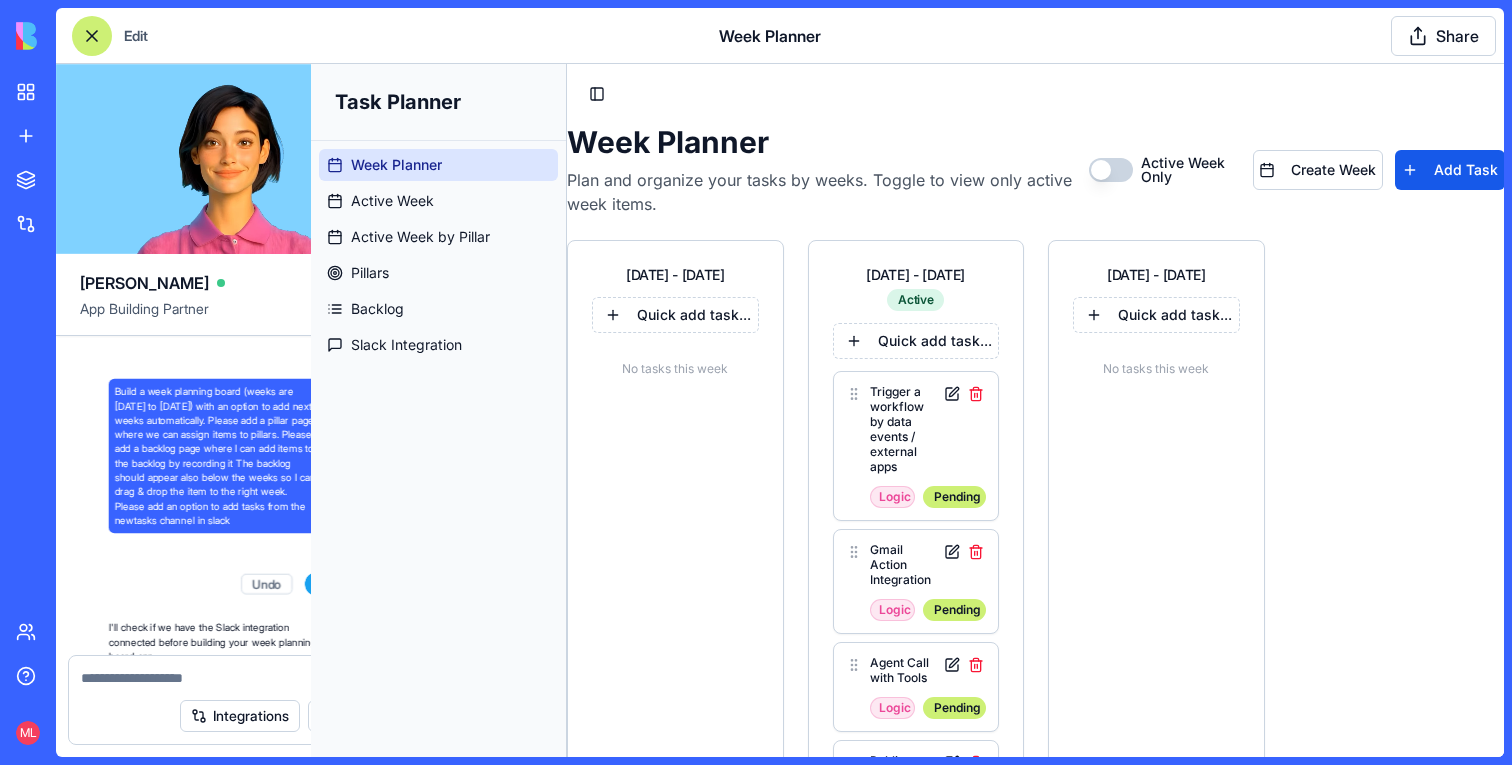 scroll, scrollTop: 23353, scrollLeft: 0, axis: vertical 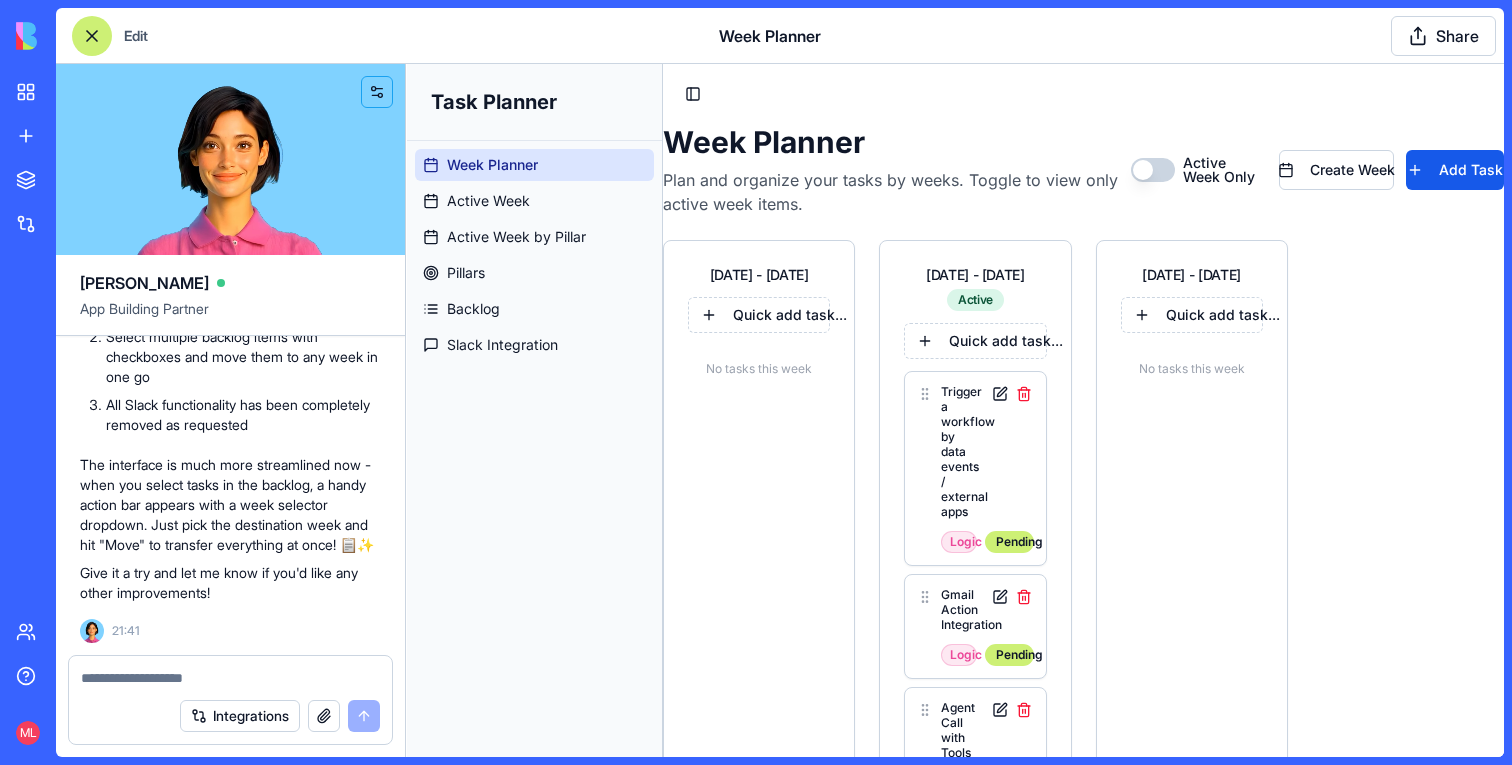 click at bounding box center [230, 678] 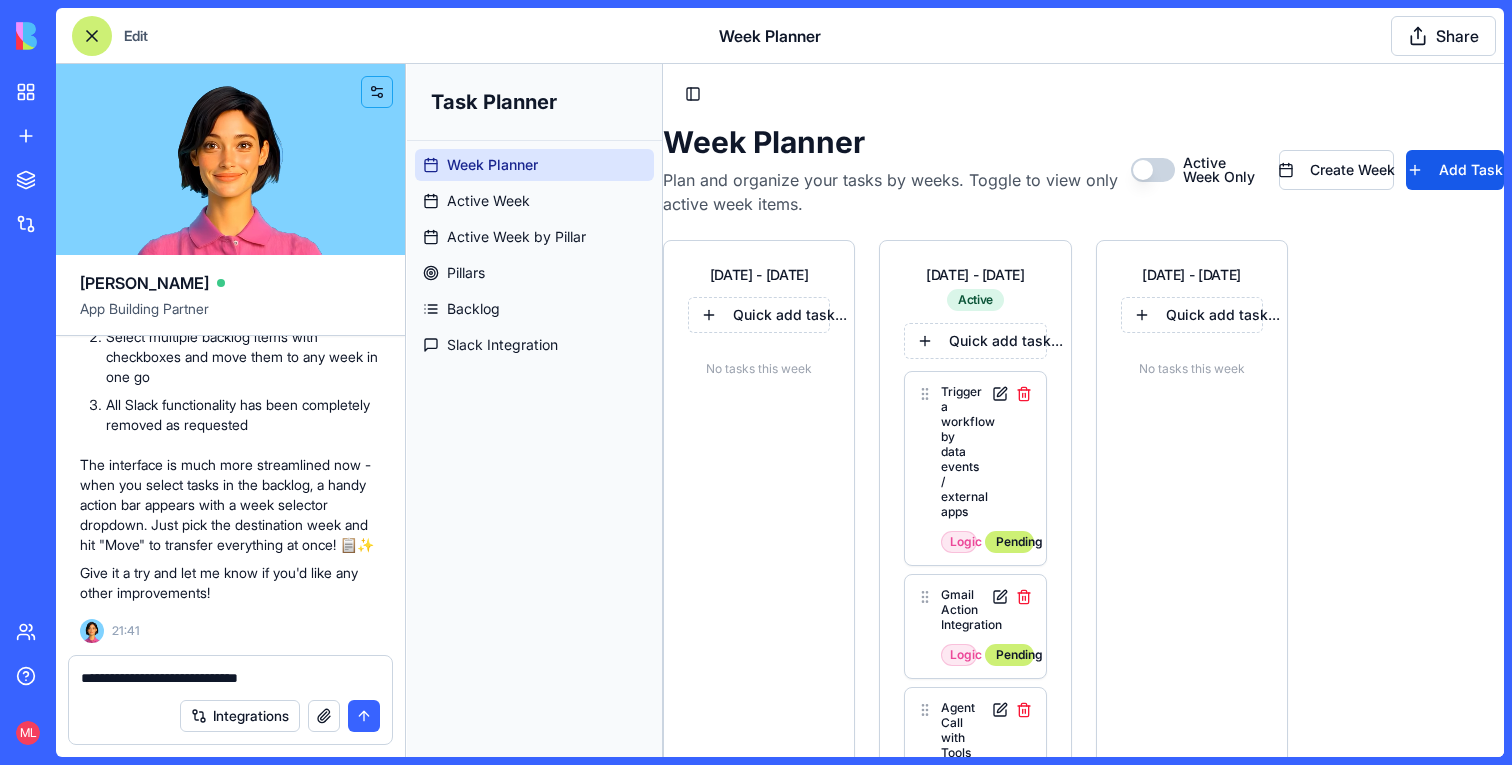 type on "**********" 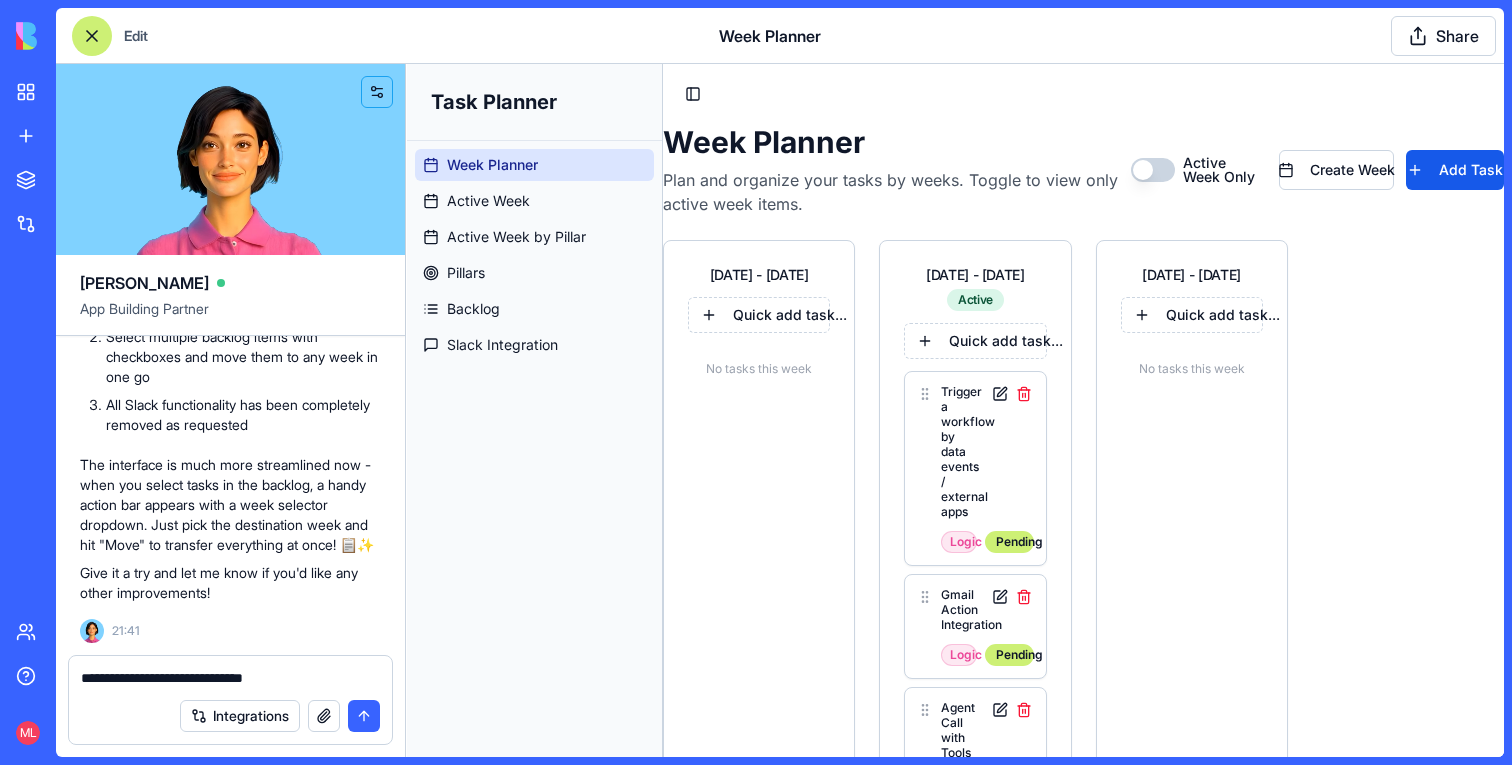 paste 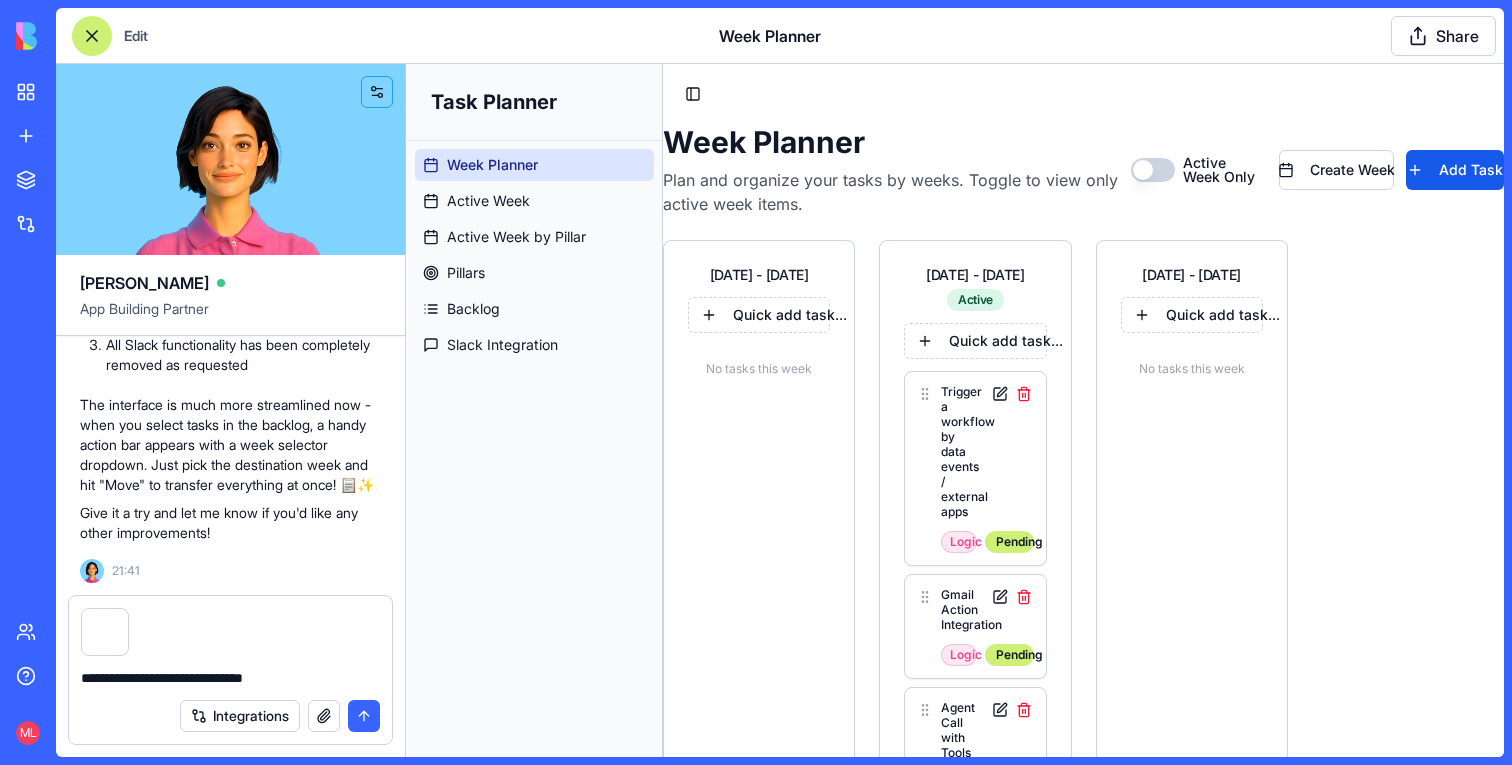 type 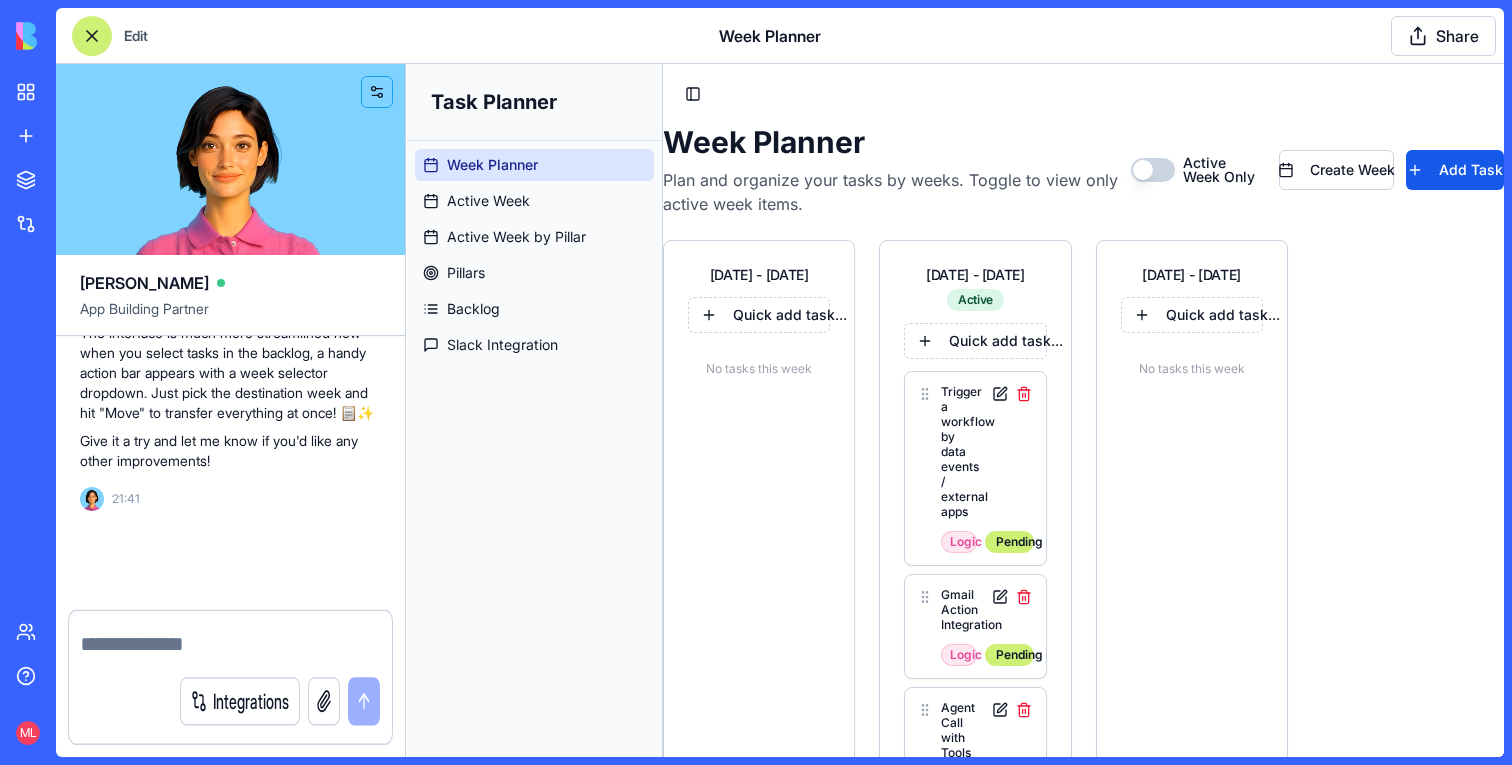 scroll, scrollTop: 23485, scrollLeft: 0, axis: vertical 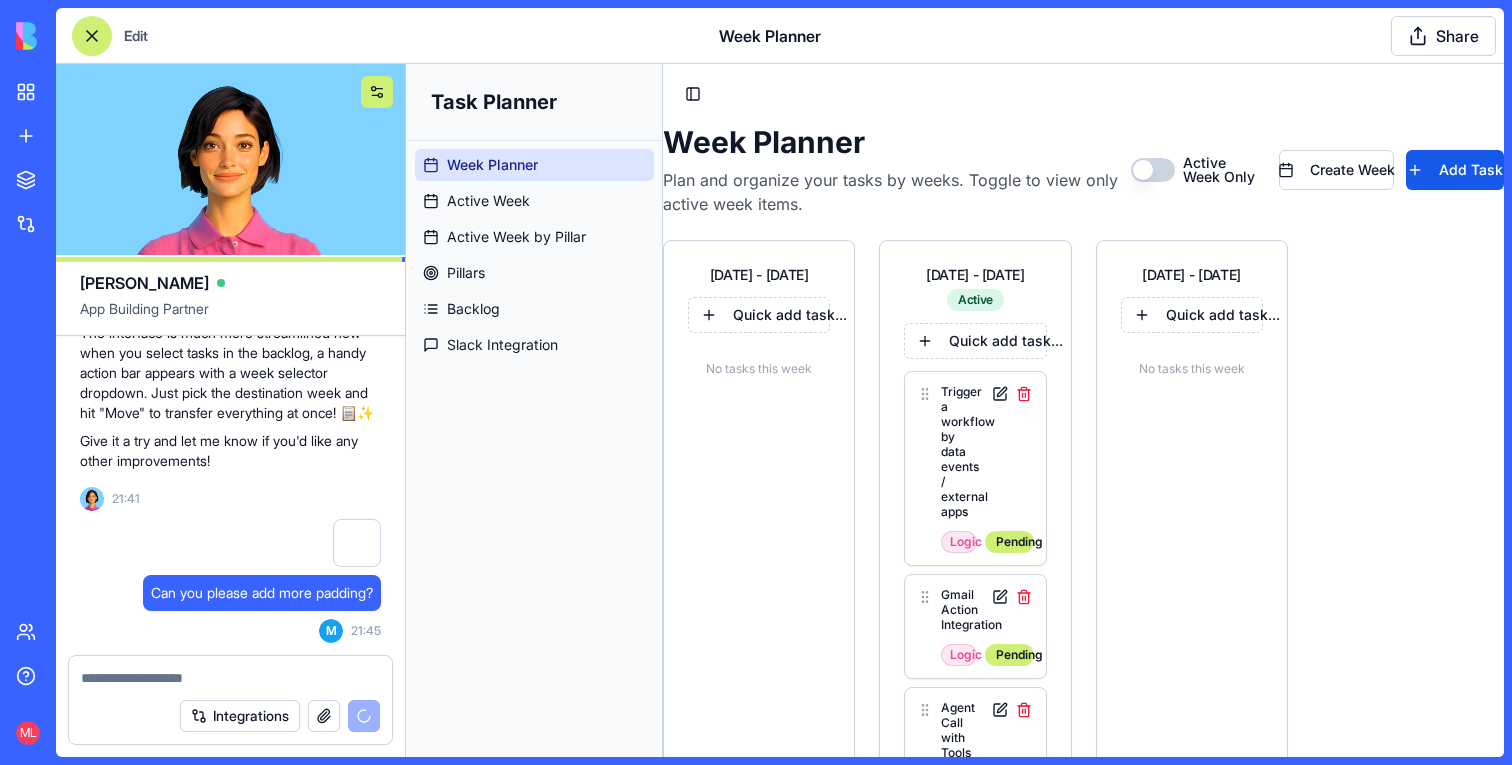 click at bounding box center (377, 92) 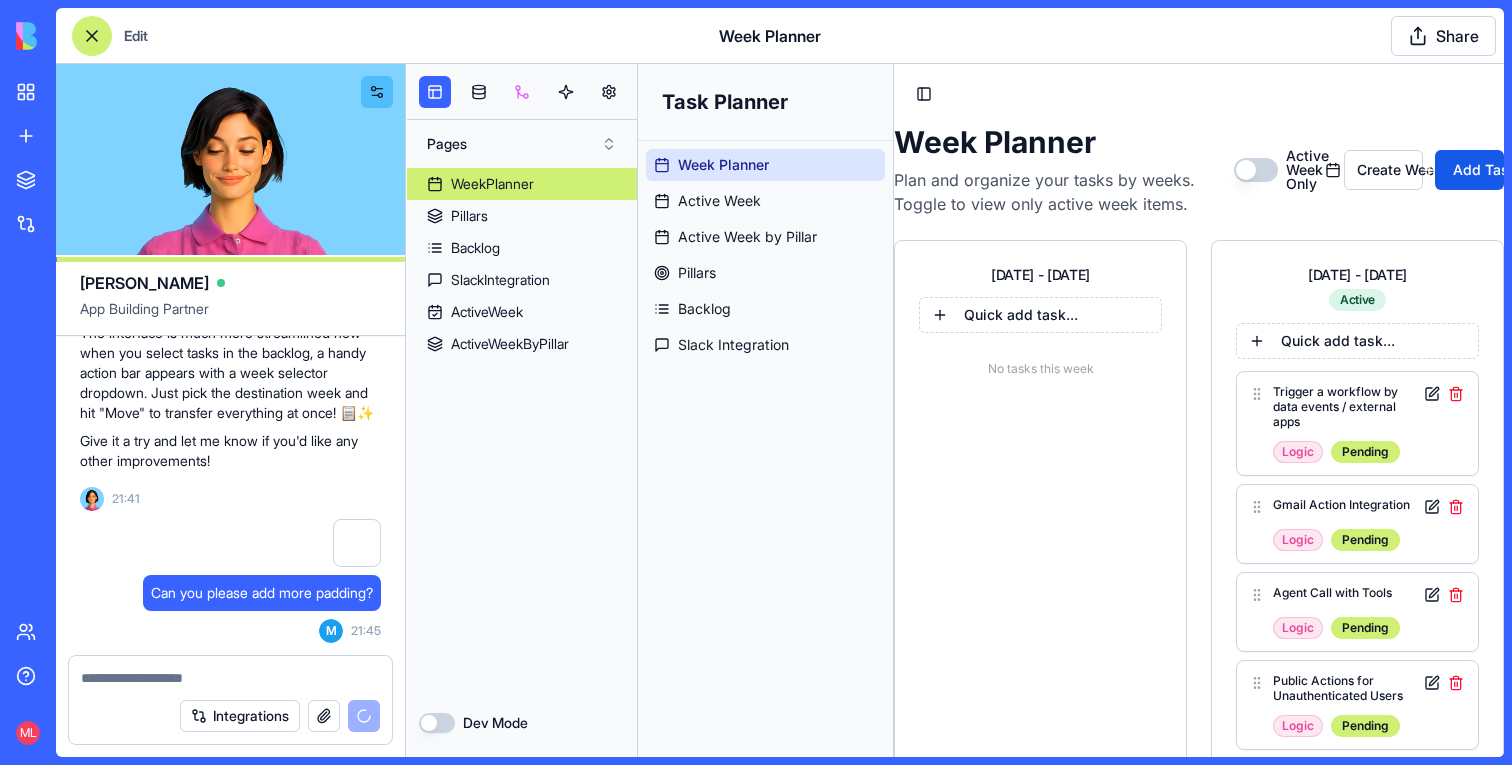 click at bounding box center [522, 92] 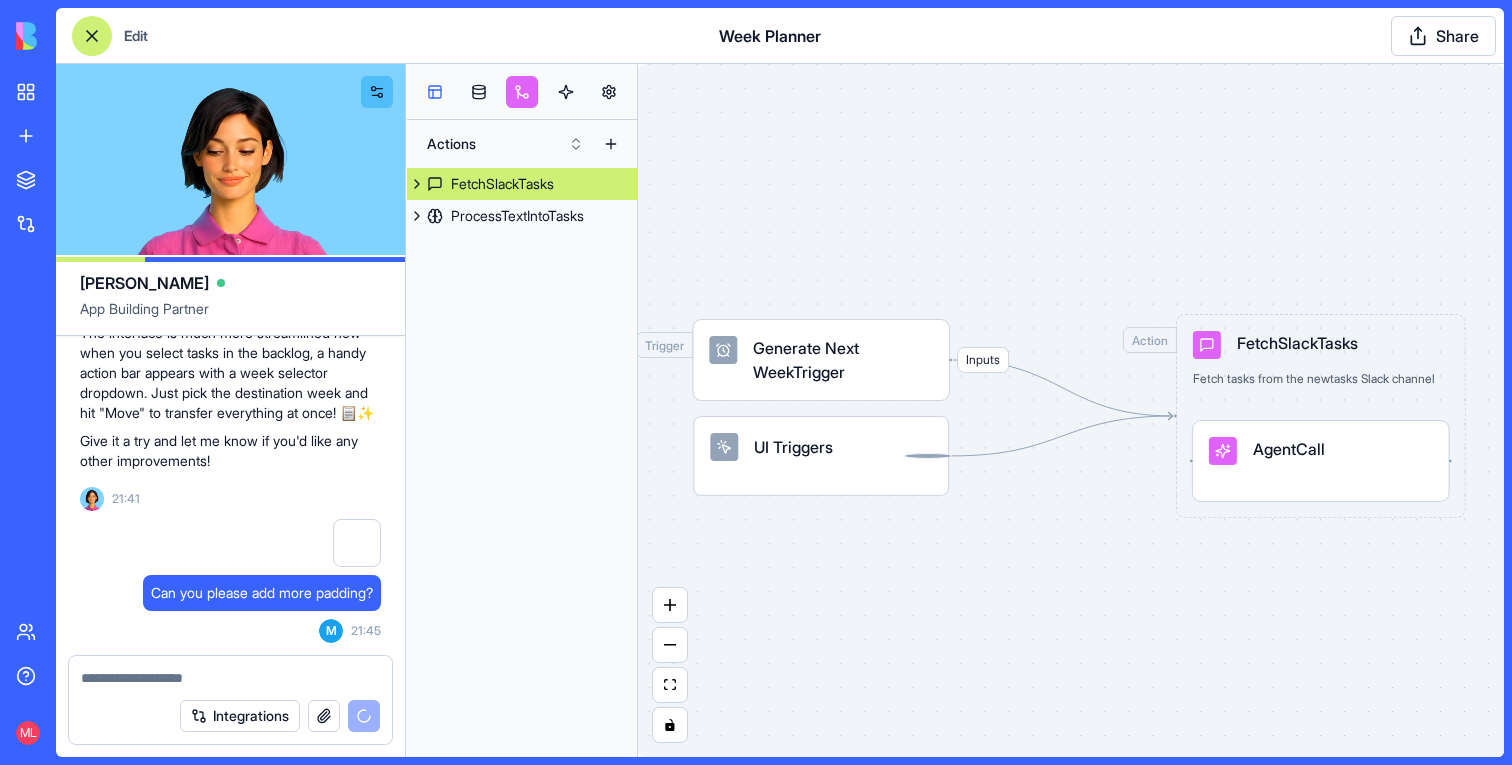 click at bounding box center [435, 92] 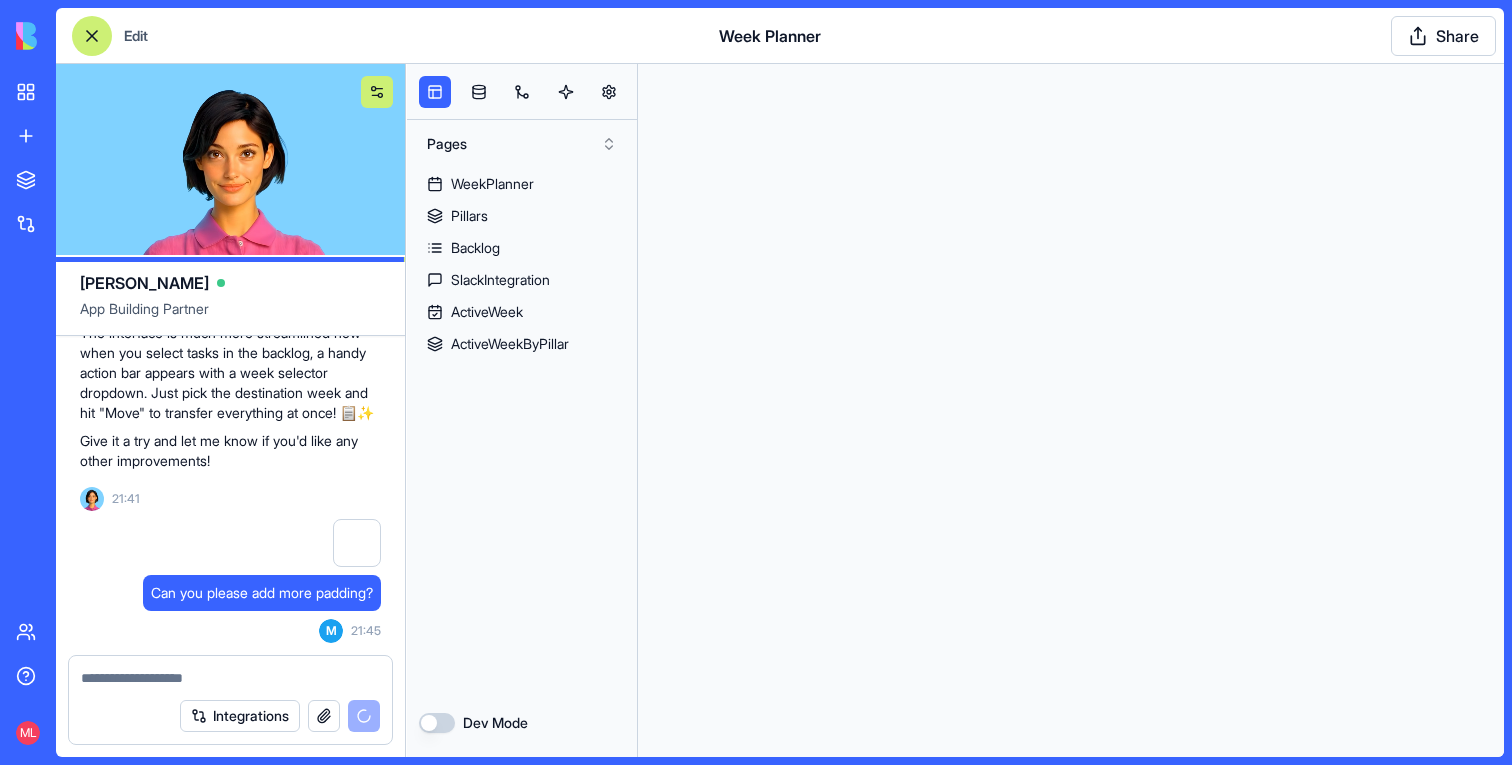 scroll, scrollTop: 0, scrollLeft: 0, axis: both 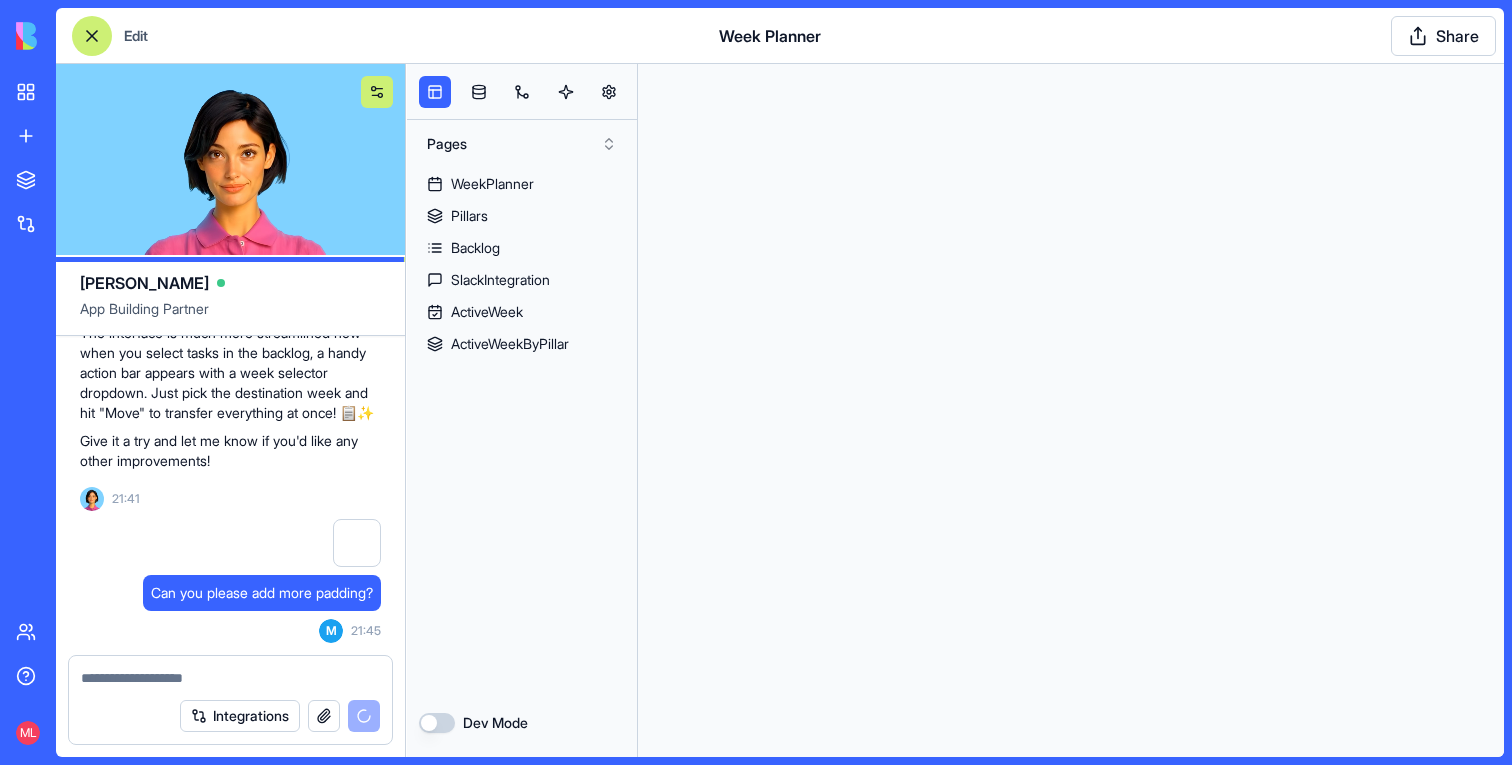 click at bounding box center [377, 92] 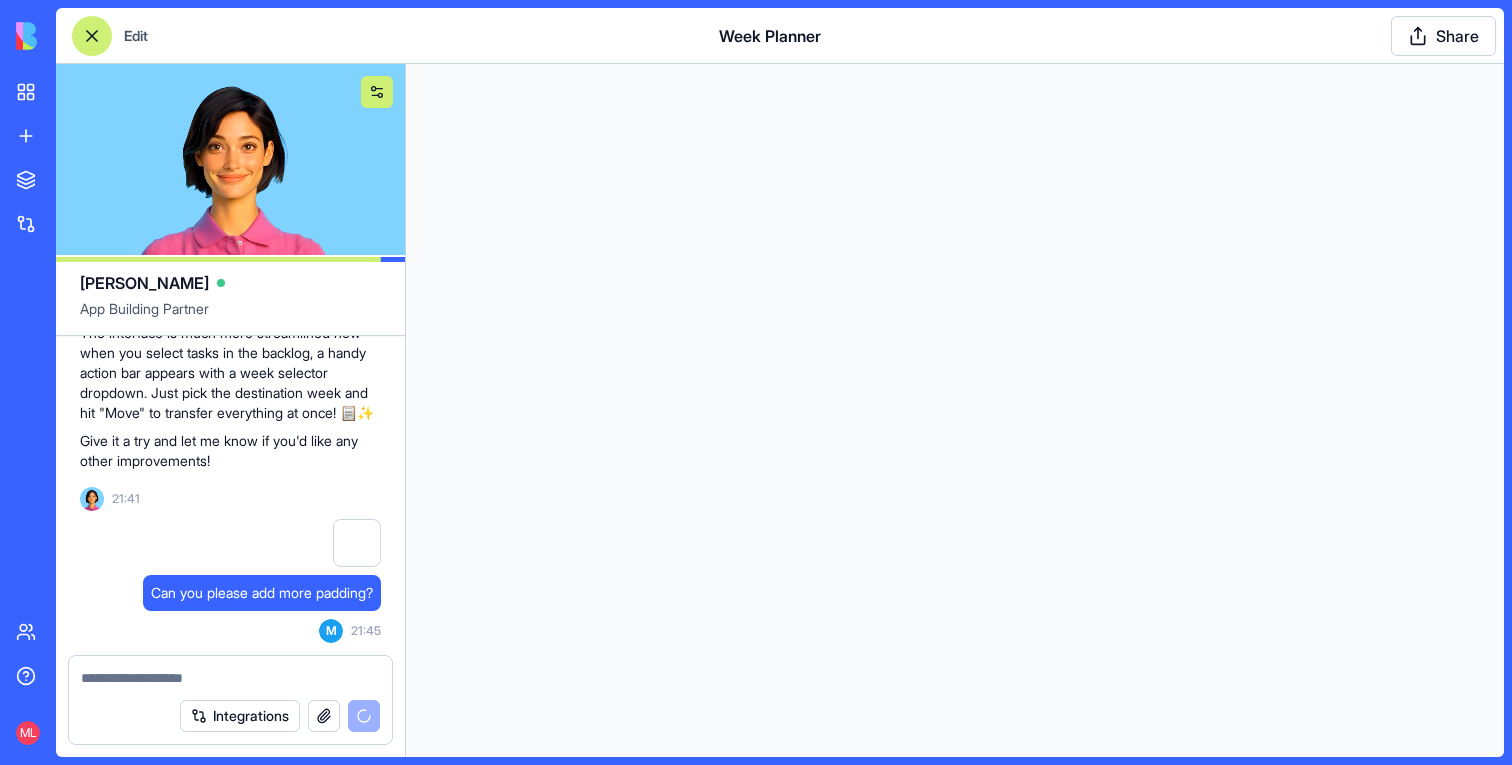 click at bounding box center (377, 92) 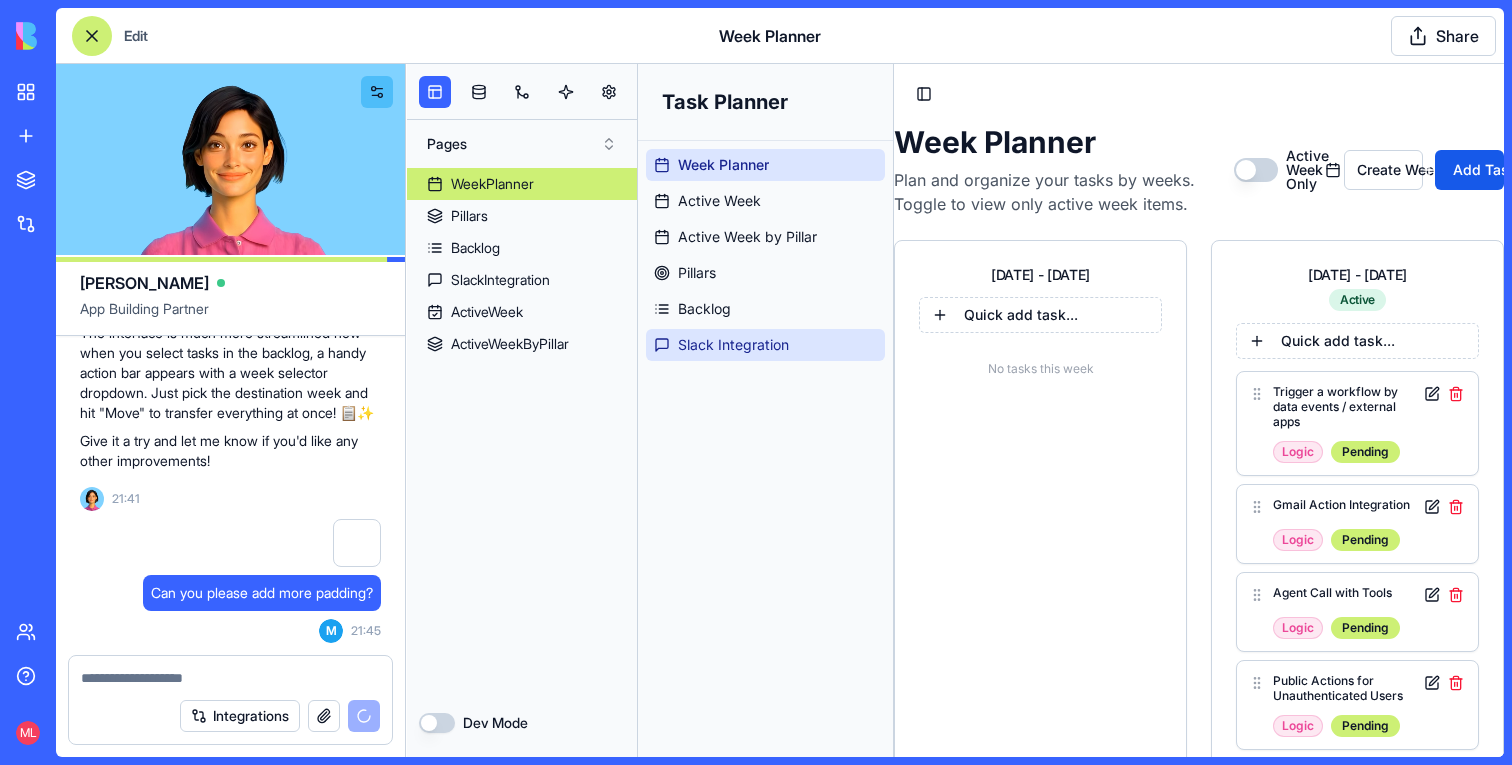 click on "Slack Integration" at bounding box center (733, 345) 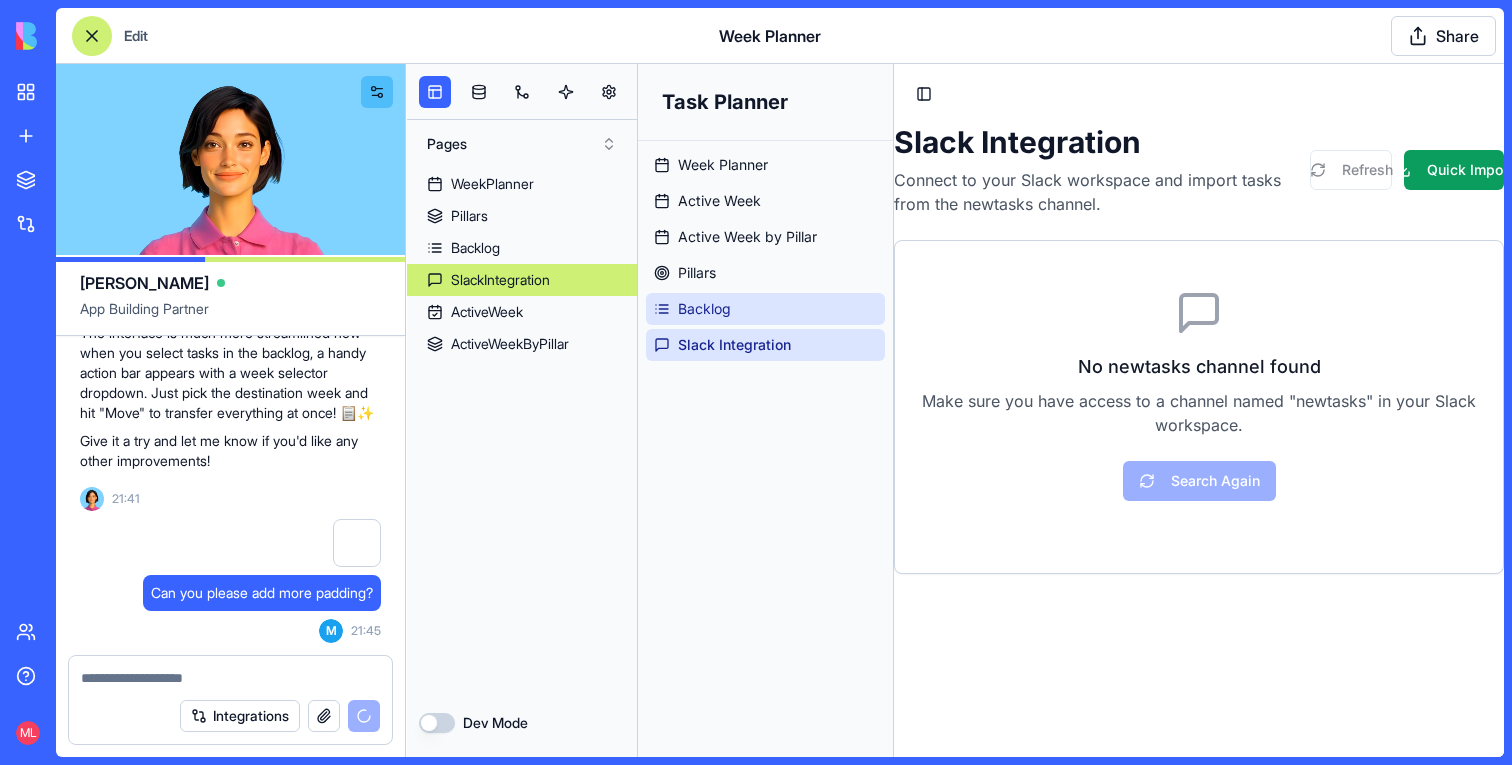 click on "Backlog" at bounding box center (704, 309) 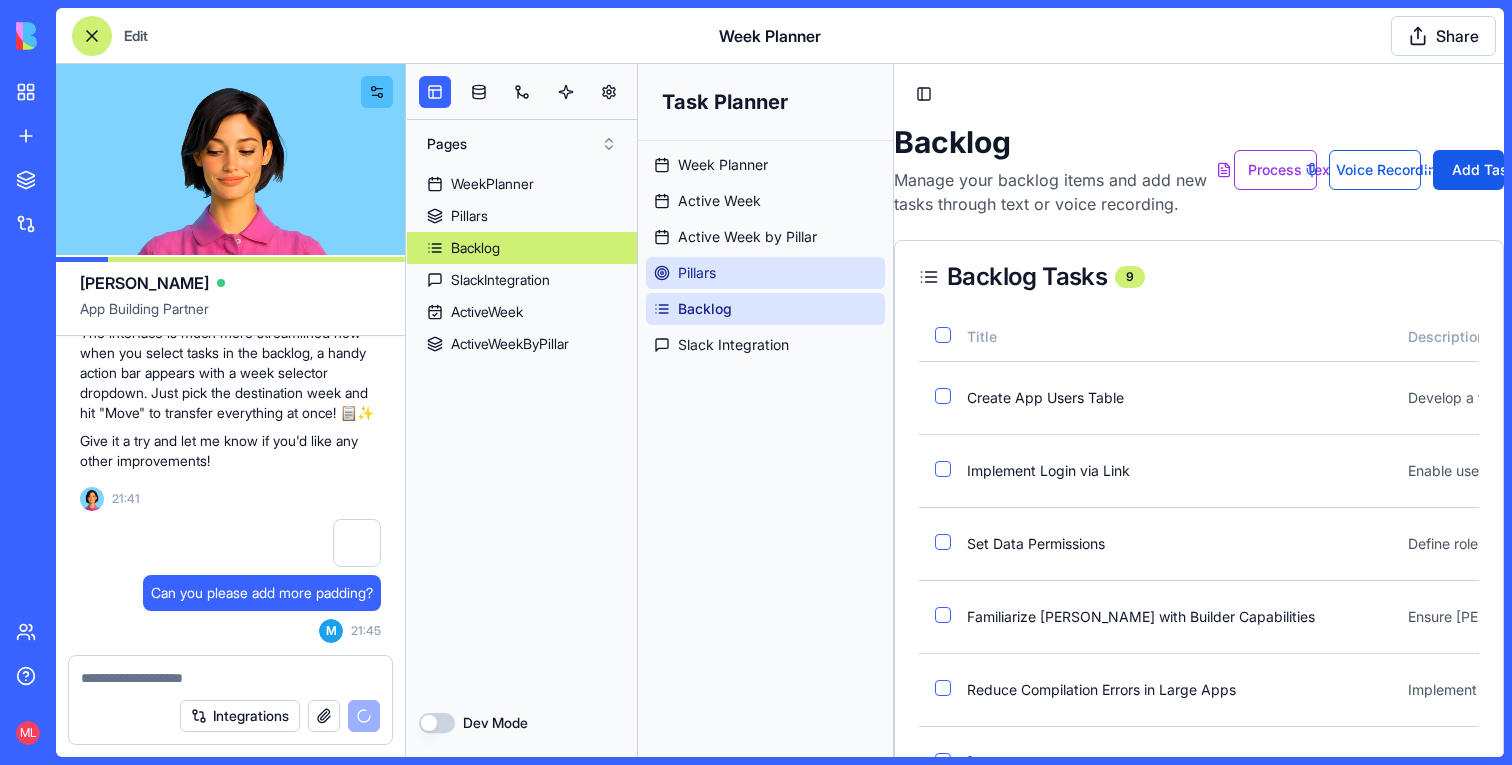click on "Pillars" at bounding box center [697, 273] 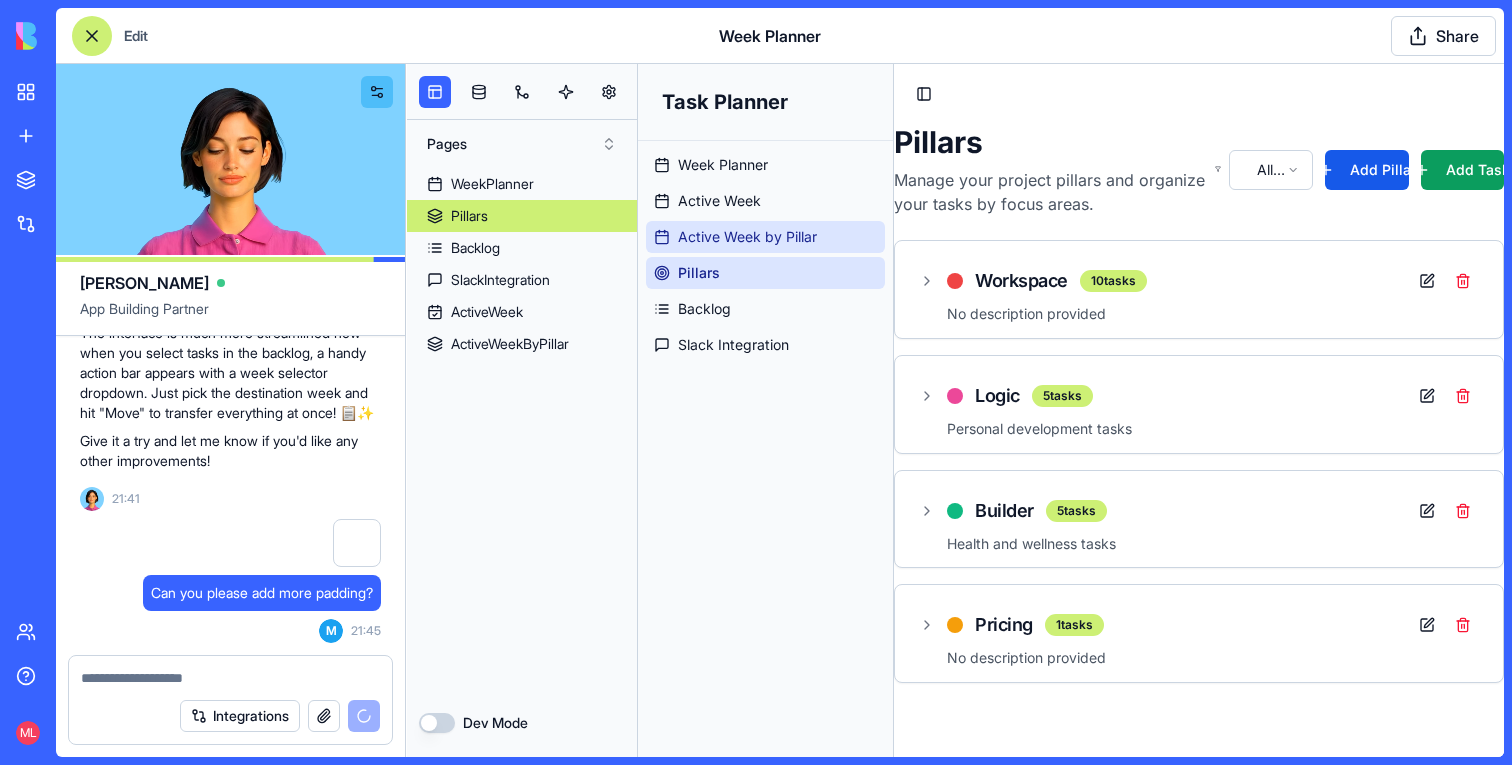 click on "Active Week by Pillar" at bounding box center (747, 237) 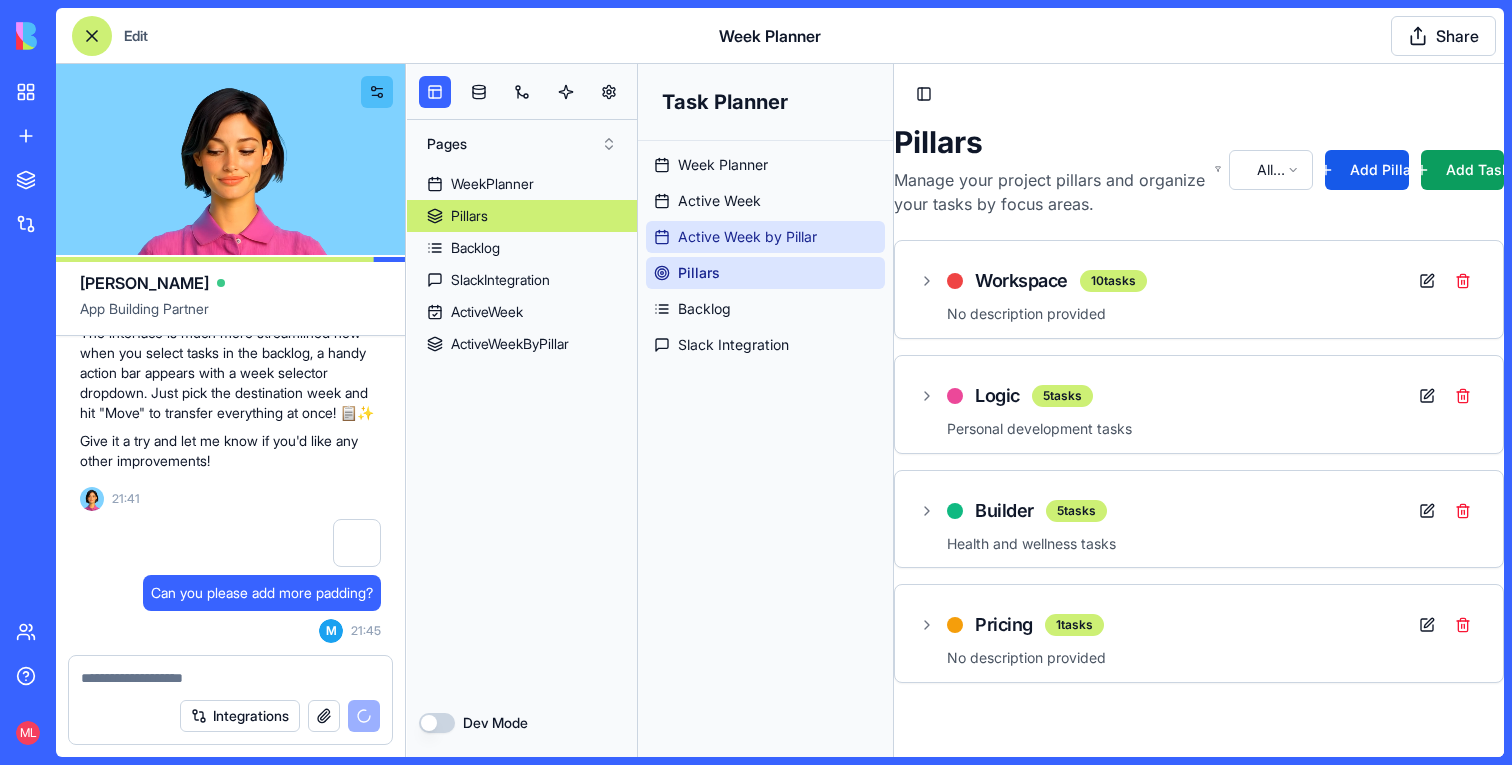 scroll, scrollTop: 23597, scrollLeft: 0, axis: vertical 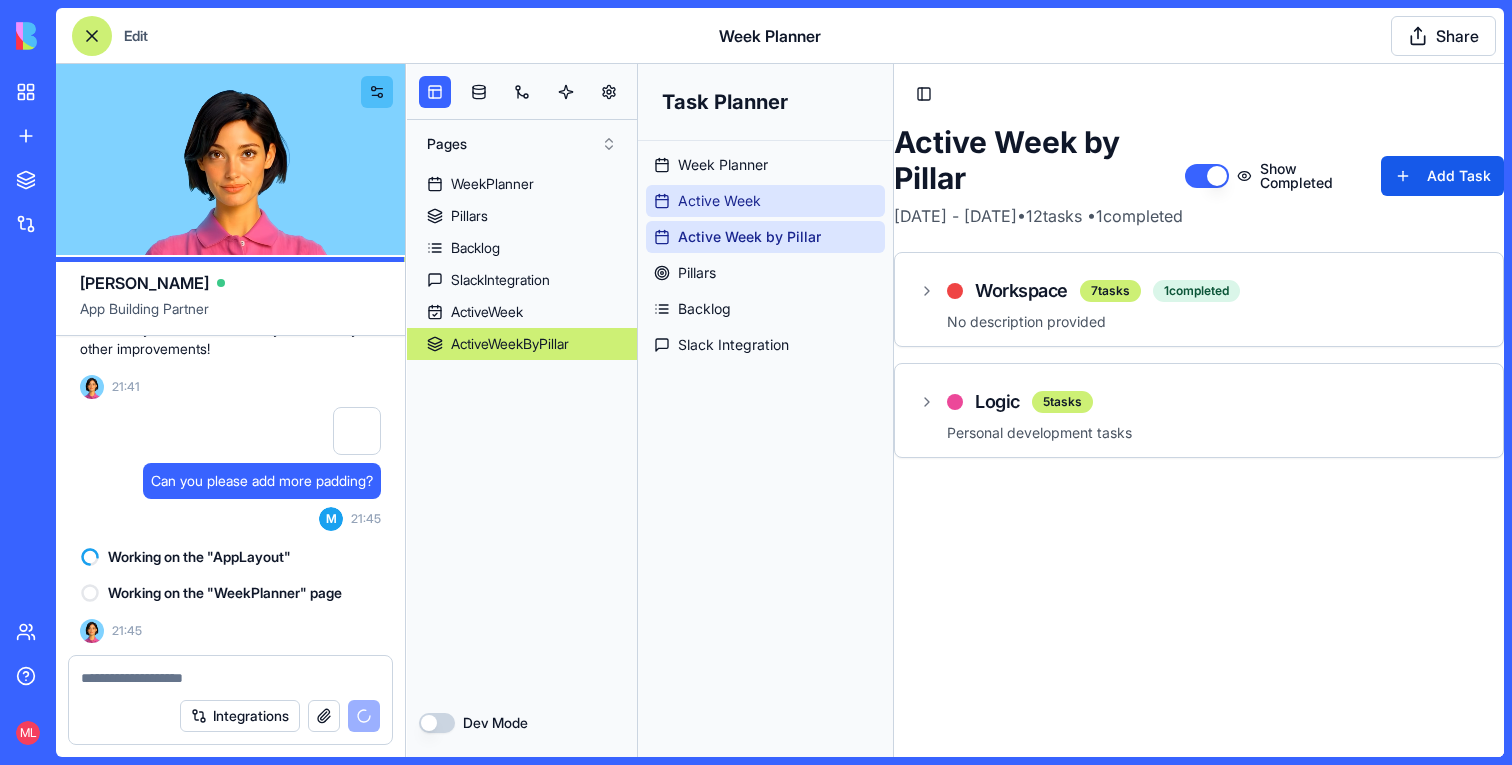 click on "Active Week" at bounding box center (719, 201) 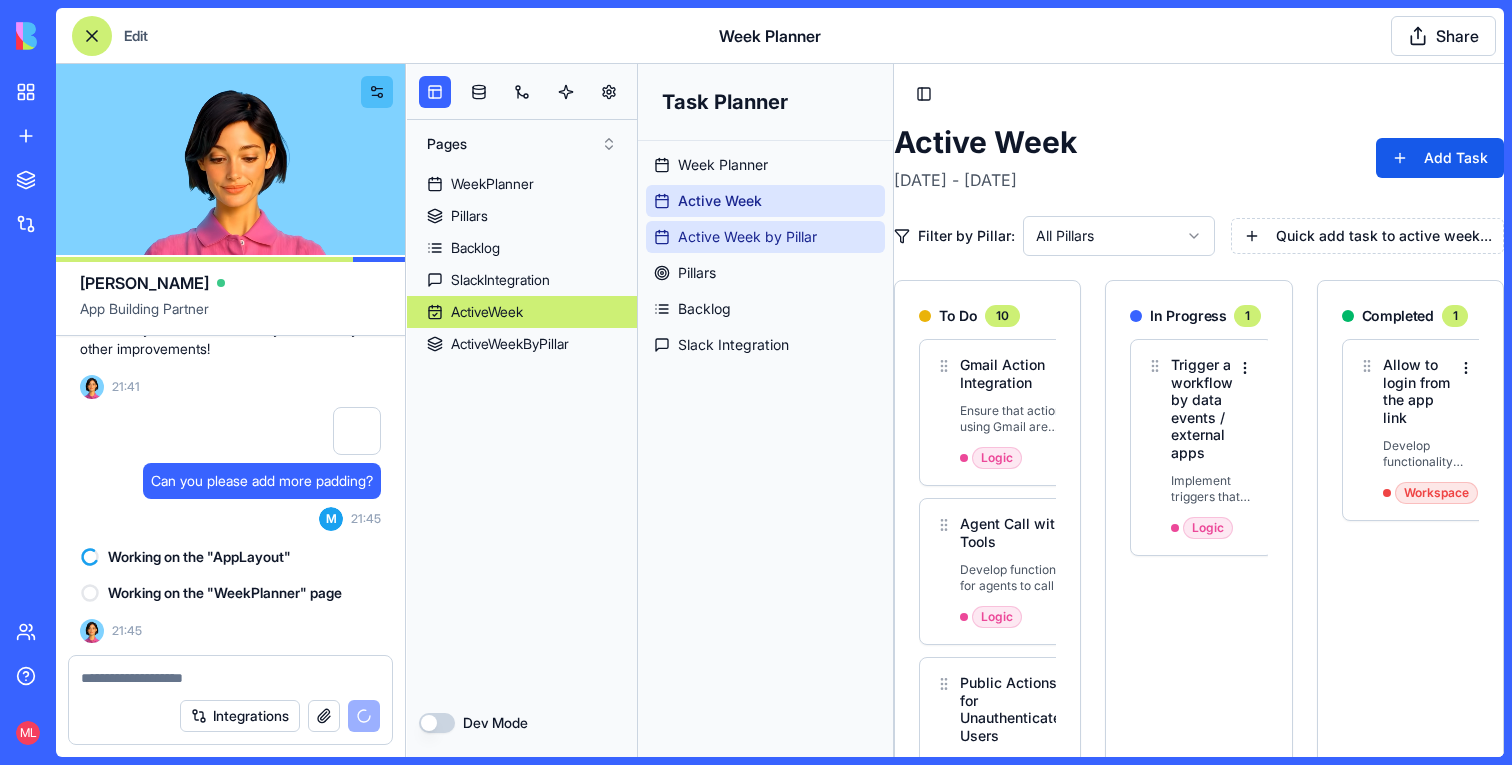click on "Active Week by Pillar" at bounding box center [747, 237] 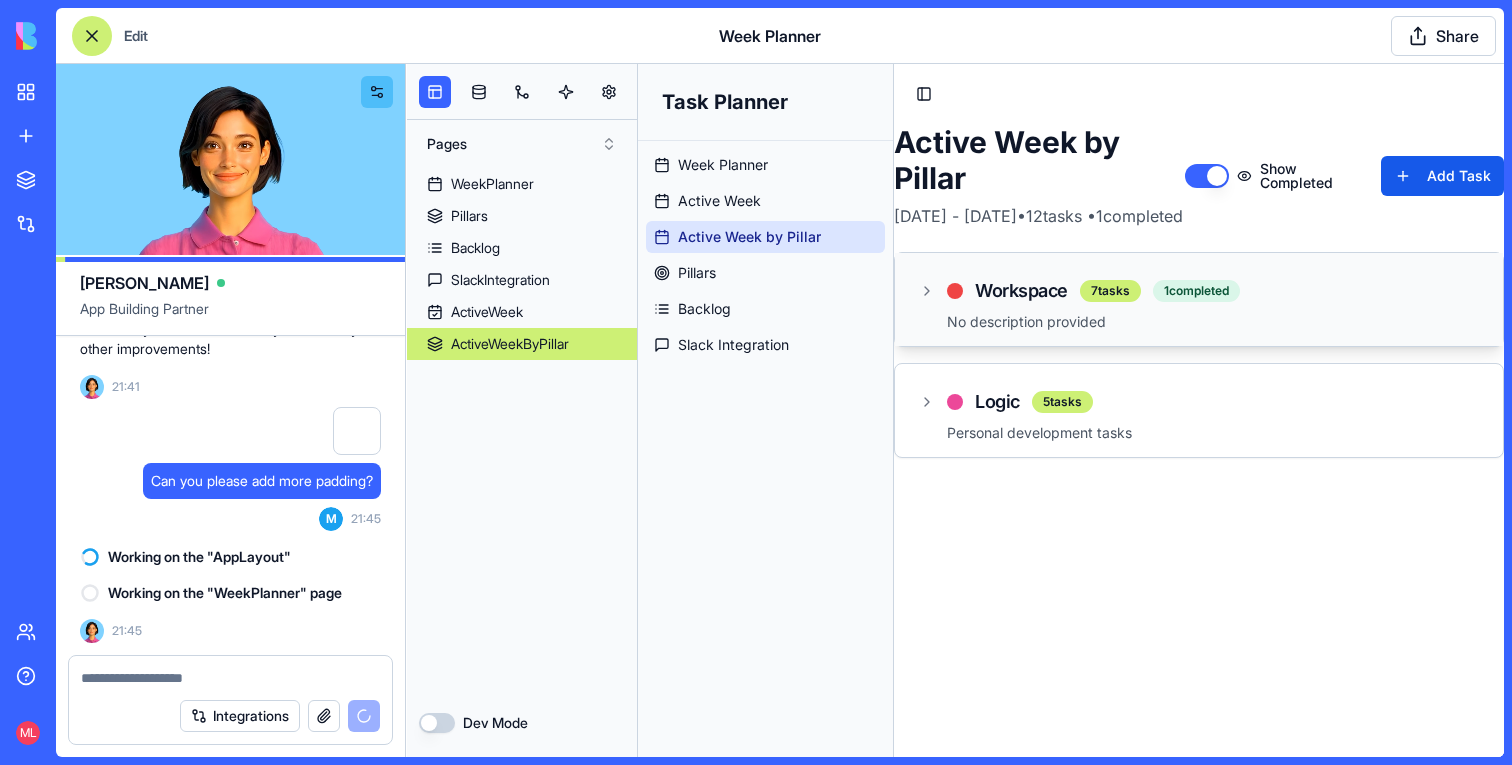 click on "Workspace" at bounding box center (1021, 291) 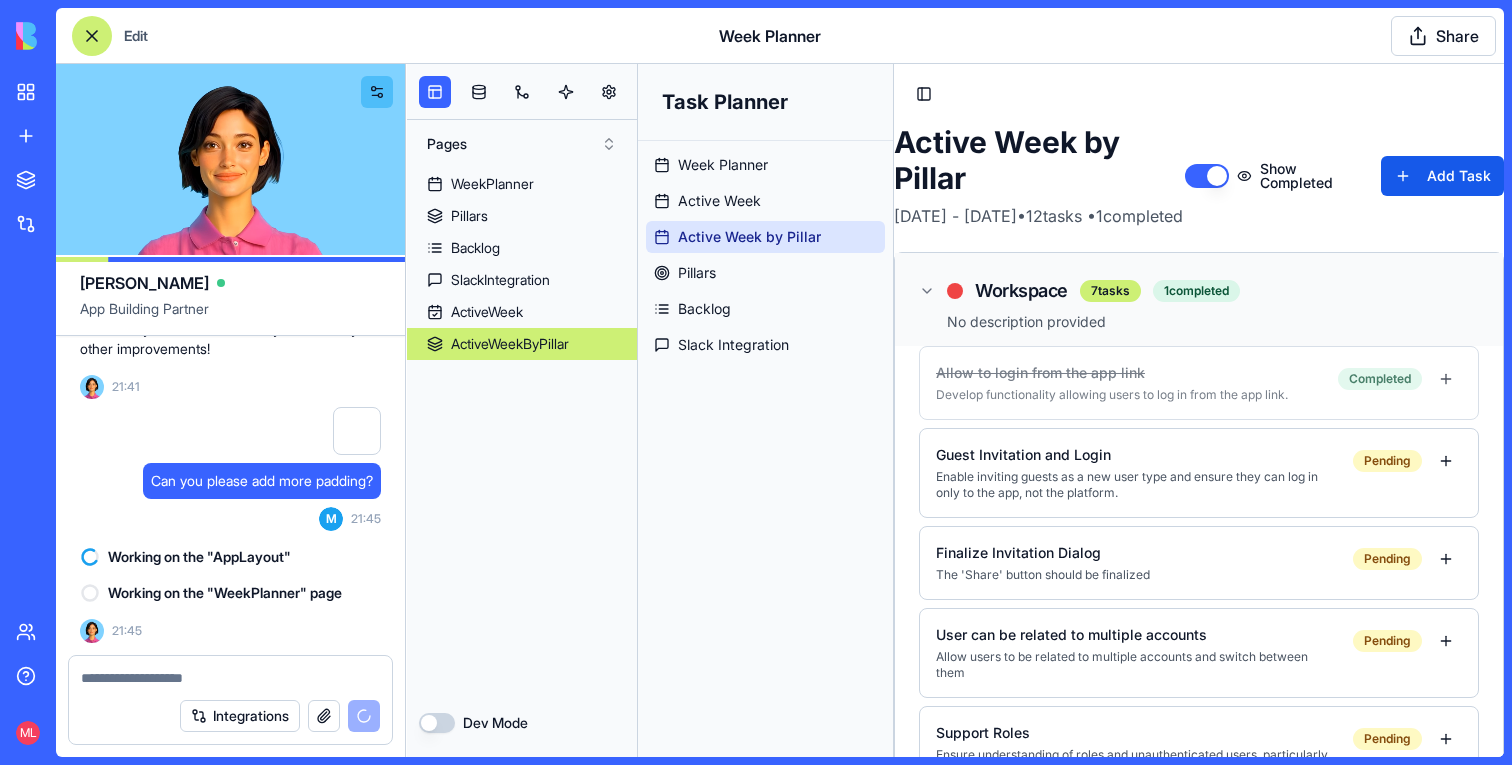 click on "Workspace" at bounding box center (1021, 291) 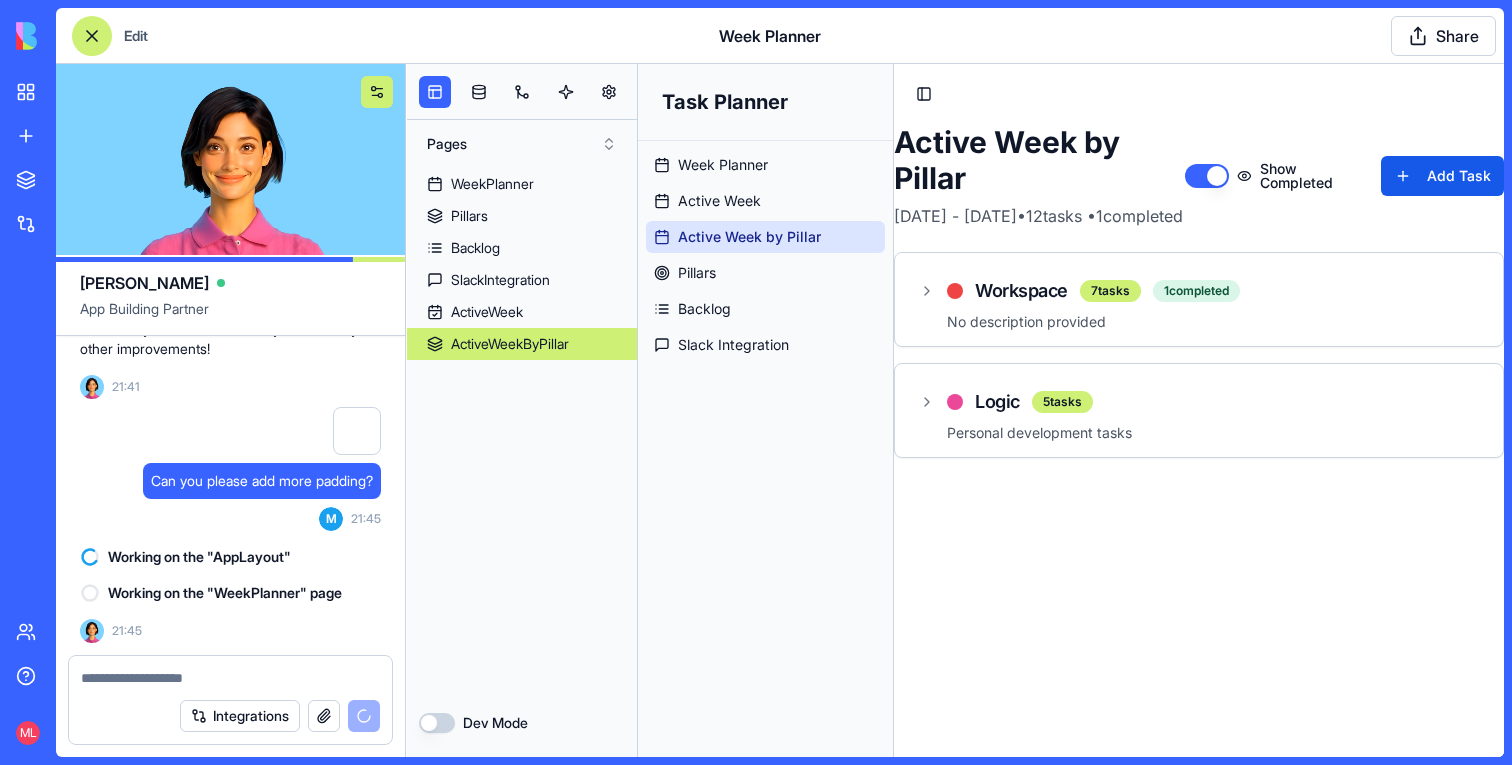 click at bounding box center (377, 92) 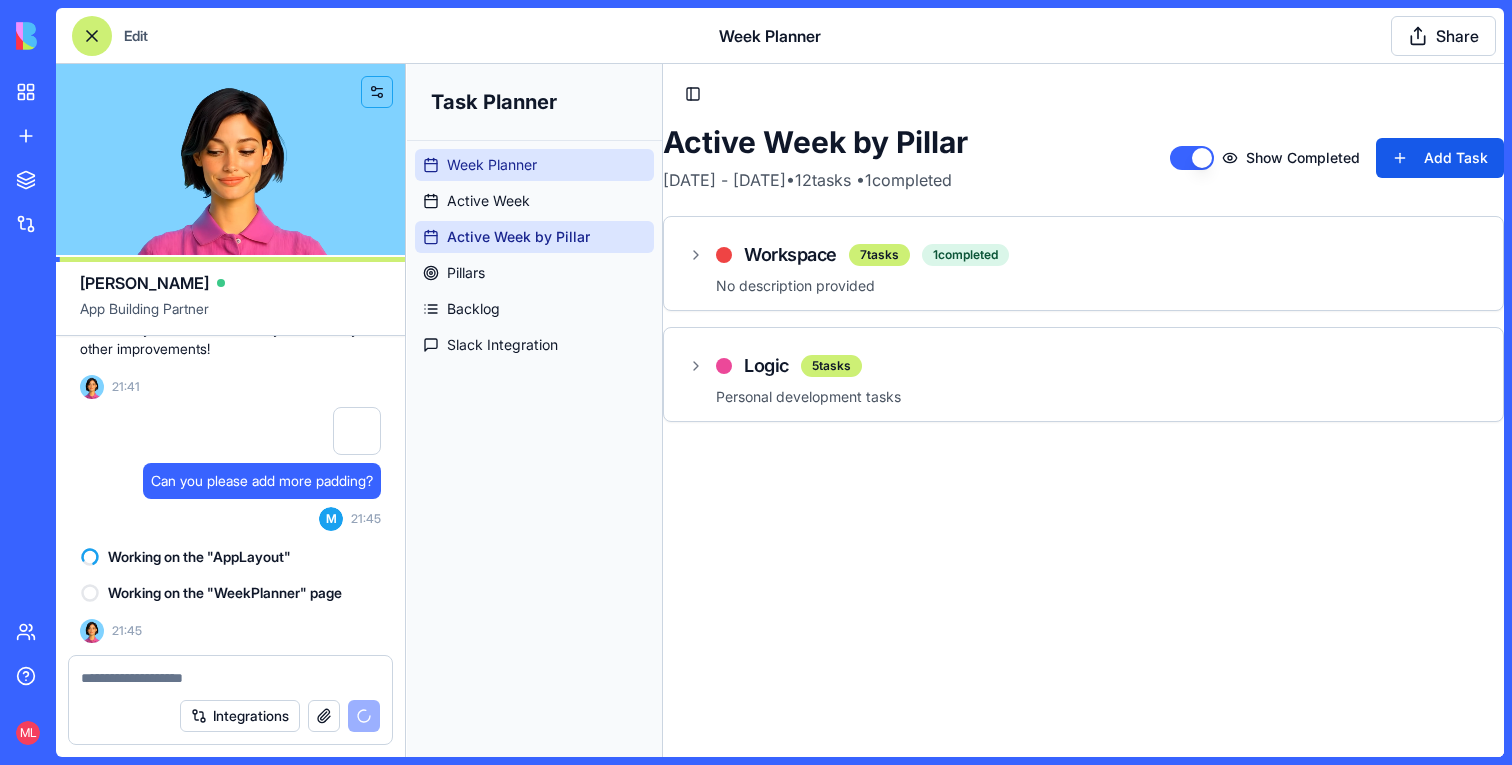 click on "Week Planner" at bounding box center (492, 165) 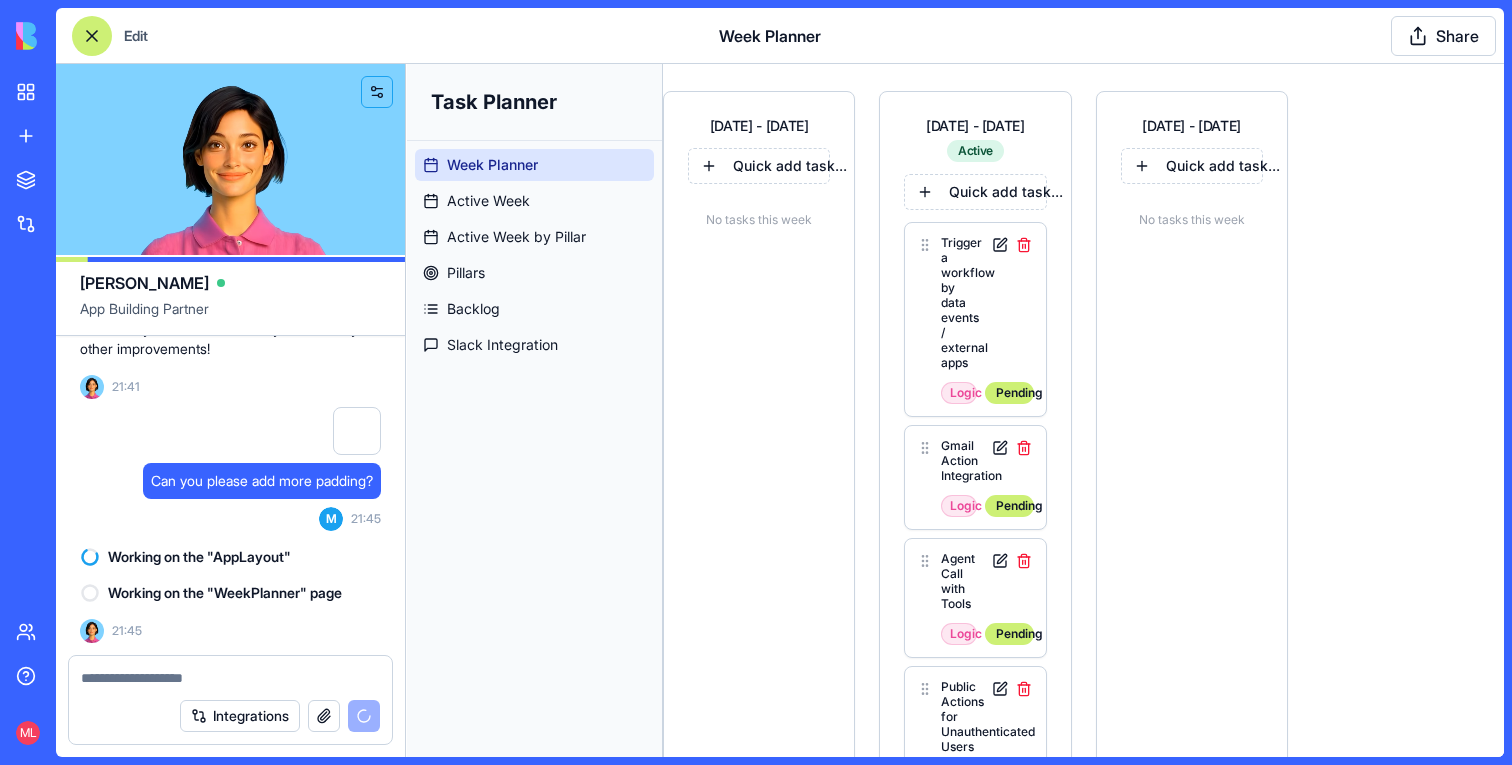 scroll, scrollTop: 0, scrollLeft: 0, axis: both 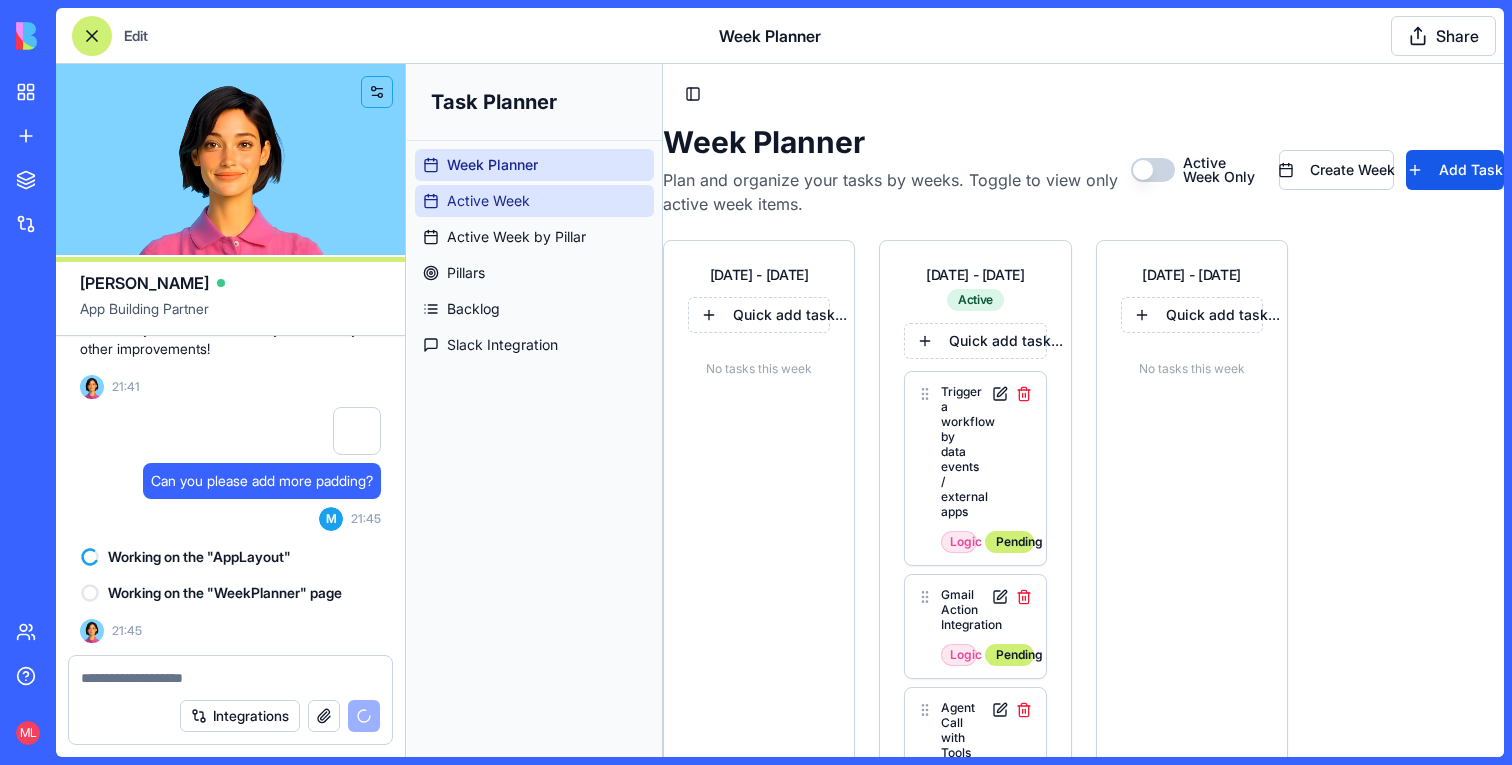 click on "Active Week" at bounding box center (534, 201) 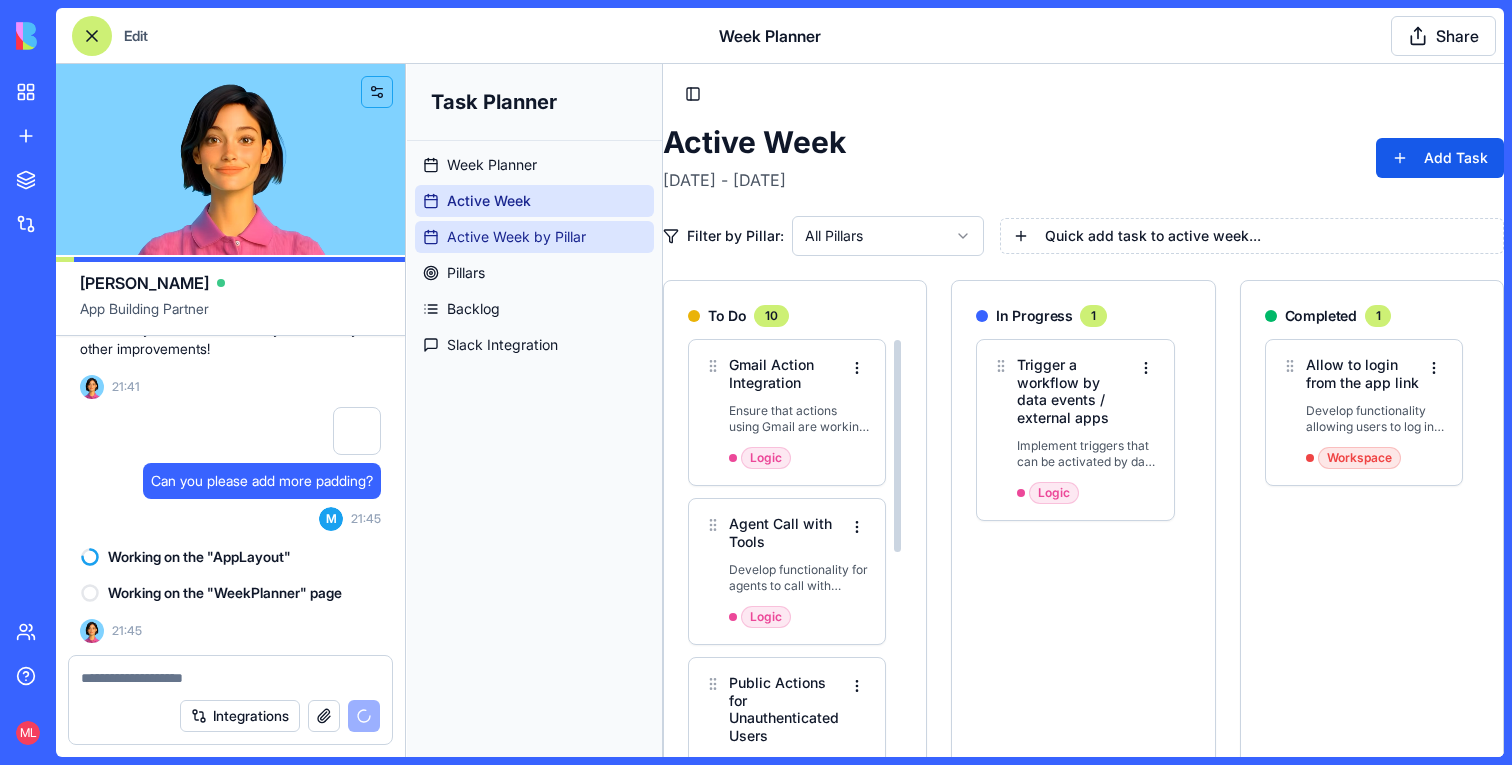 click on "Active Week by Pillar" at bounding box center [516, 237] 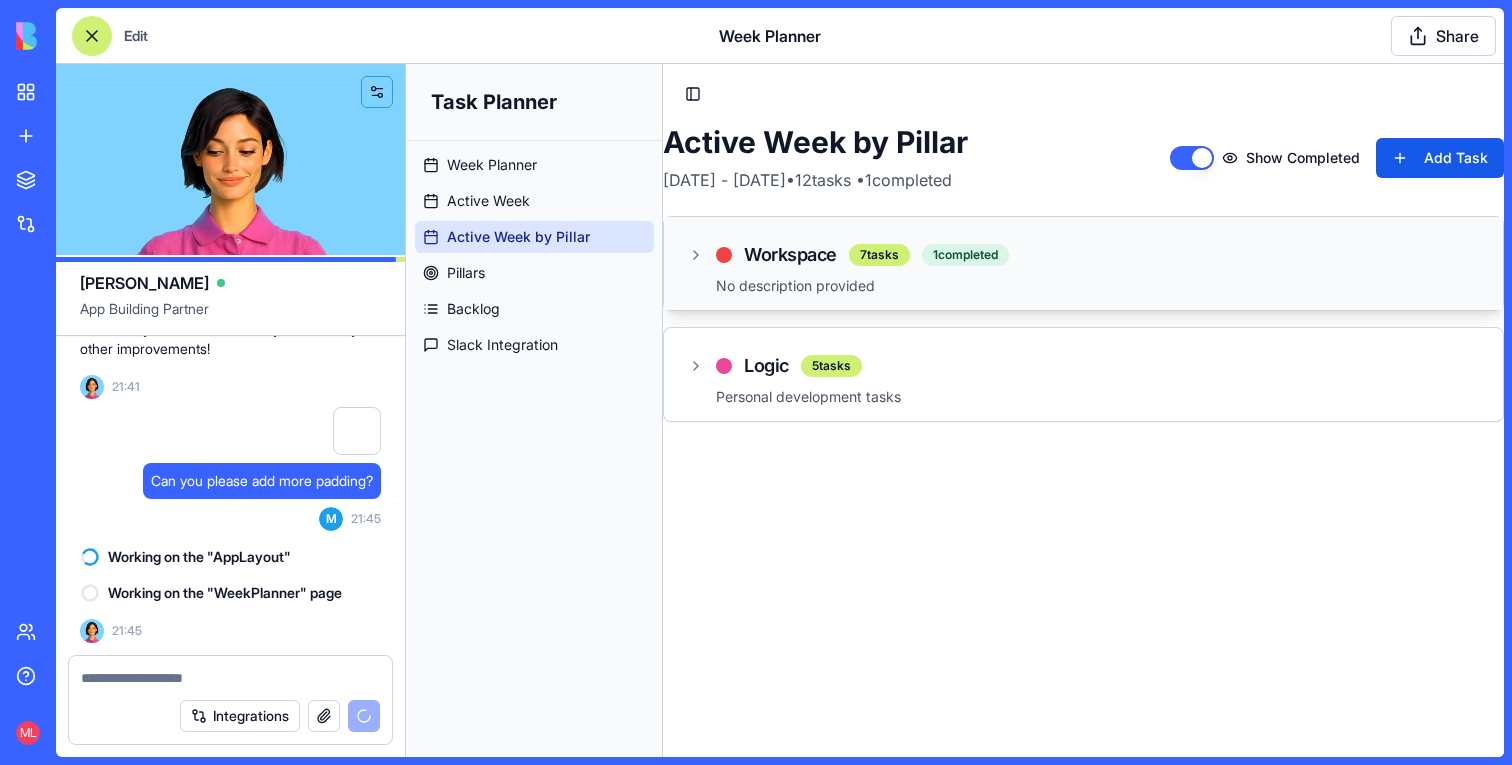 click on "Workspace 7  tasks 1  completed" at bounding box center [848, 255] 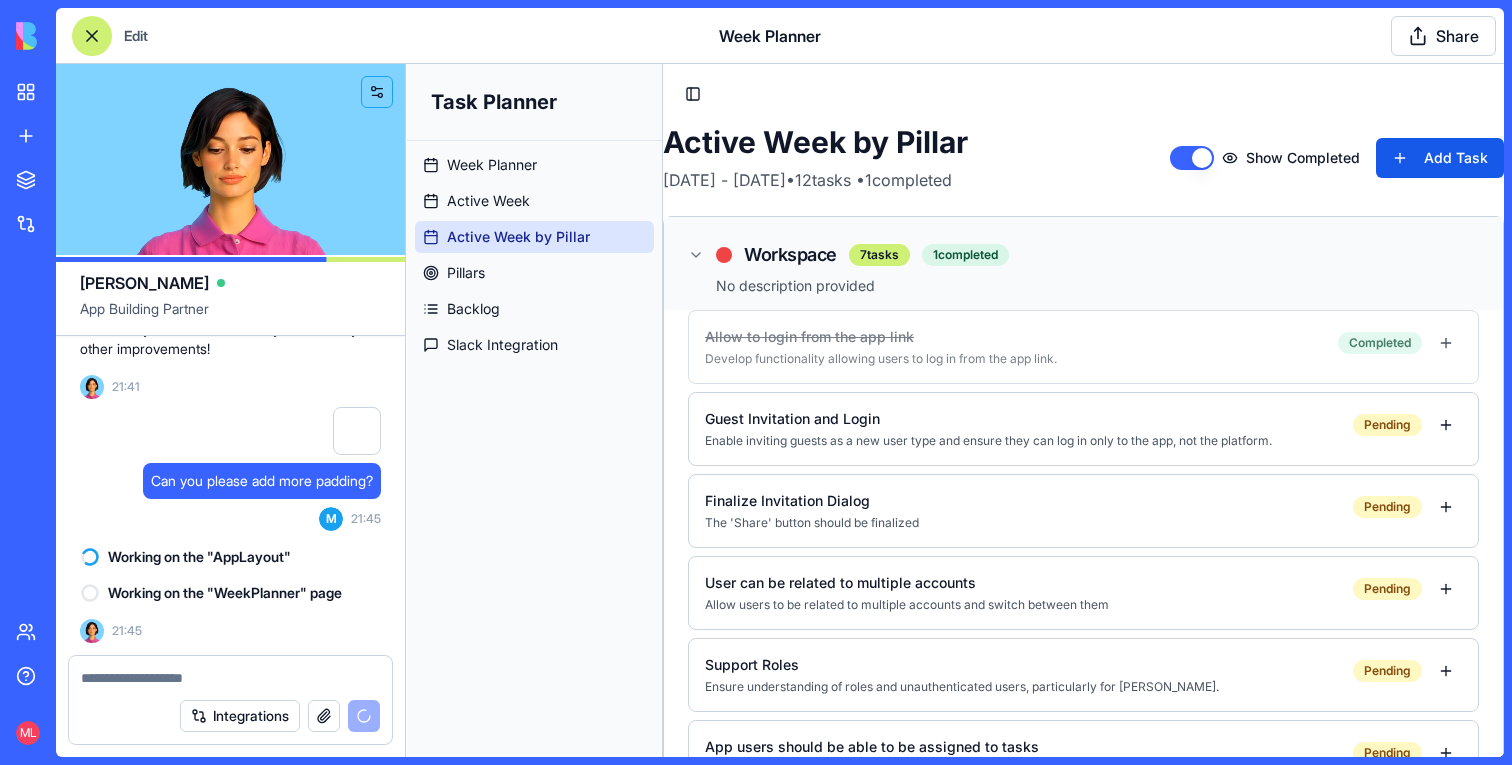 click on "Workspace 7  tasks 1  completed" at bounding box center [848, 255] 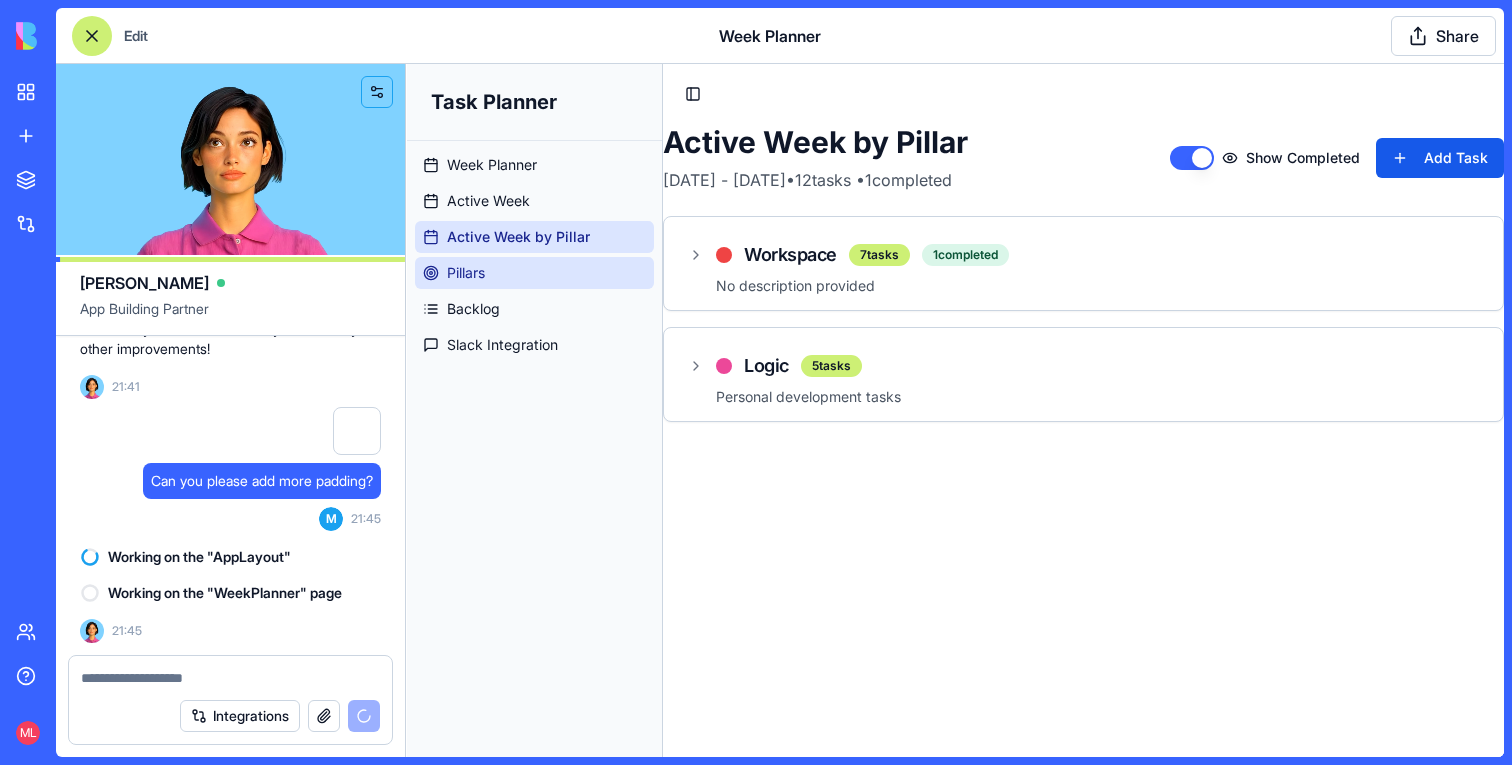 click on "Pillars" at bounding box center [534, 273] 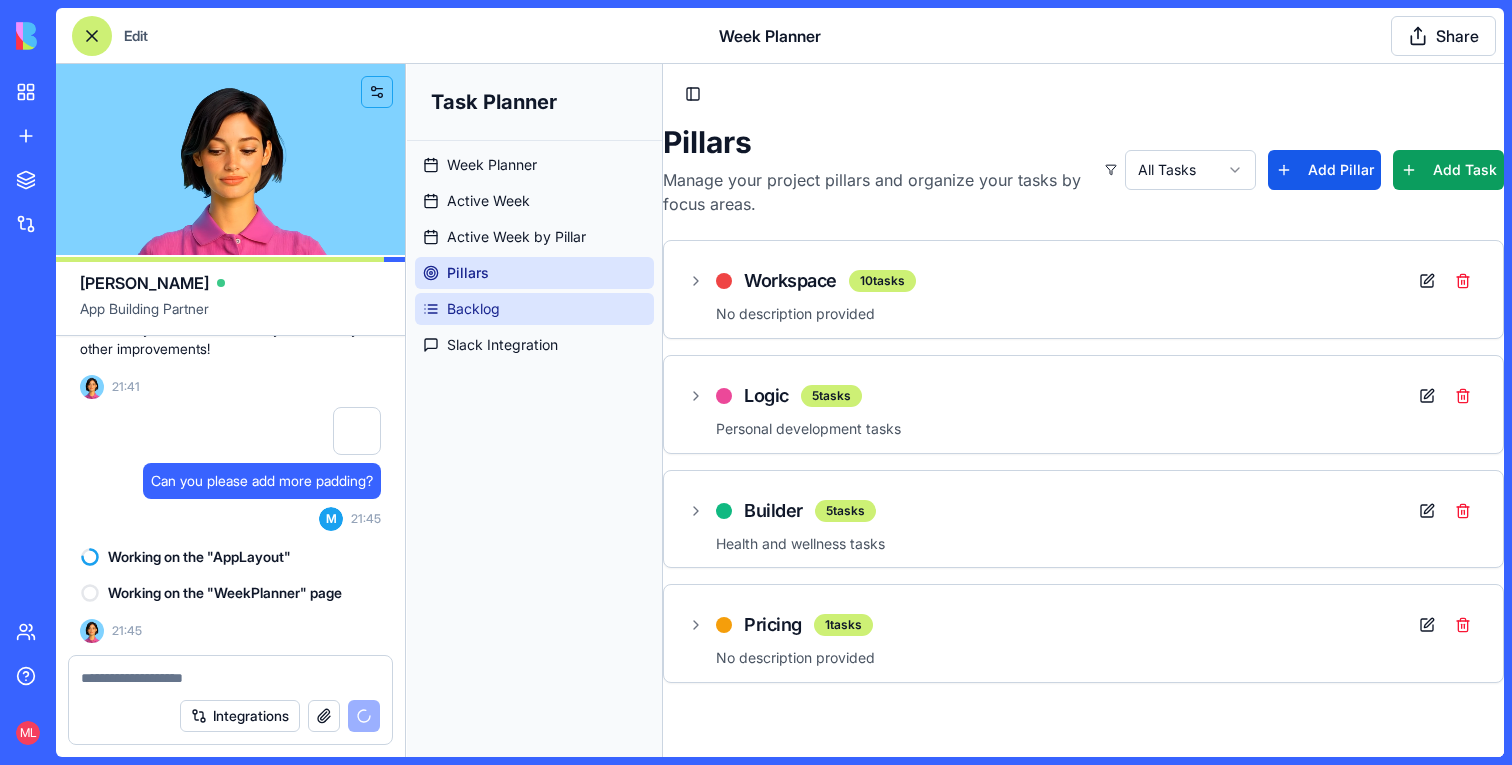 click on "Backlog" at bounding box center [534, 309] 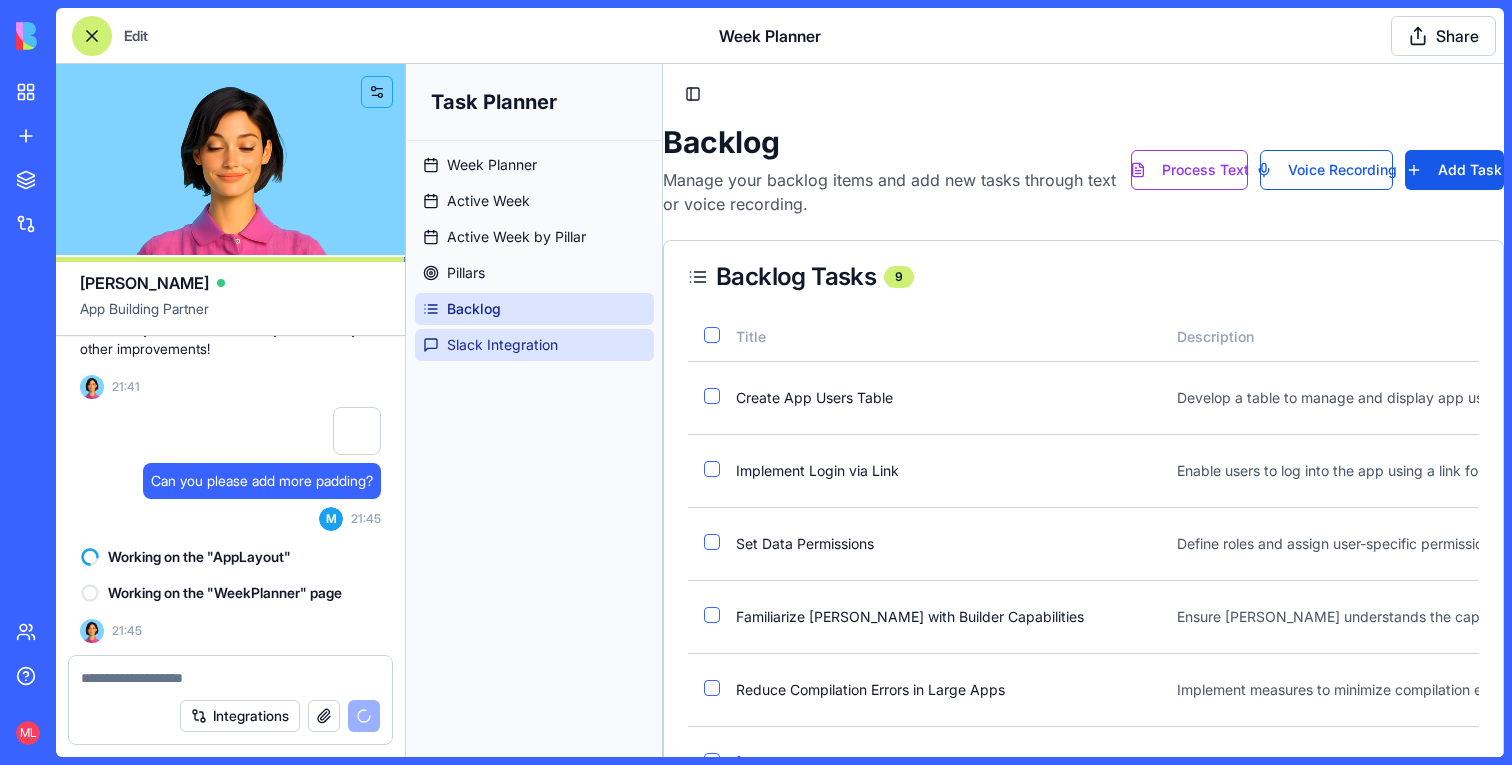 click on "Slack Integration" at bounding box center (534, 345) 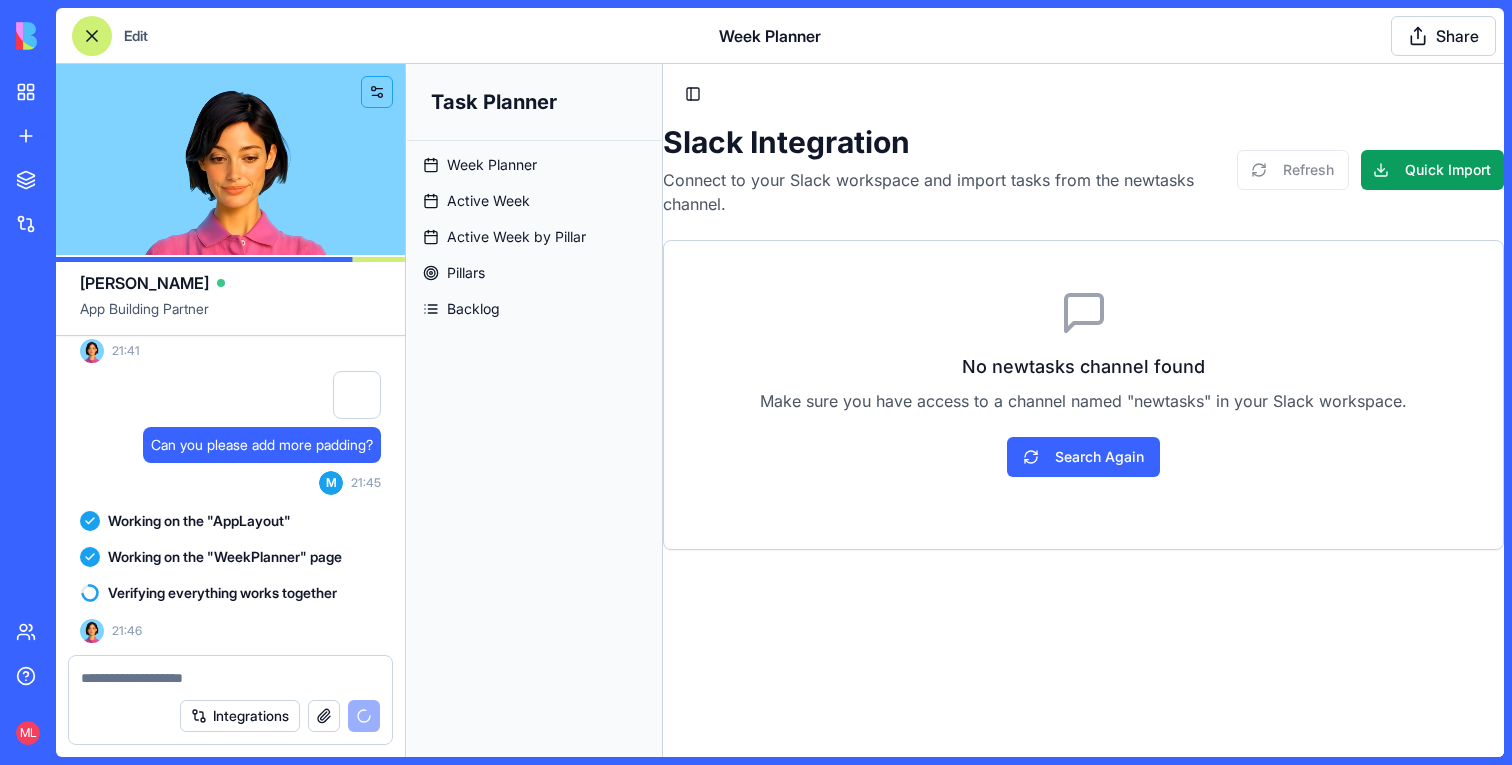 scroll, scrollTop: 24157, scrollLeft: 0, axis: vertical 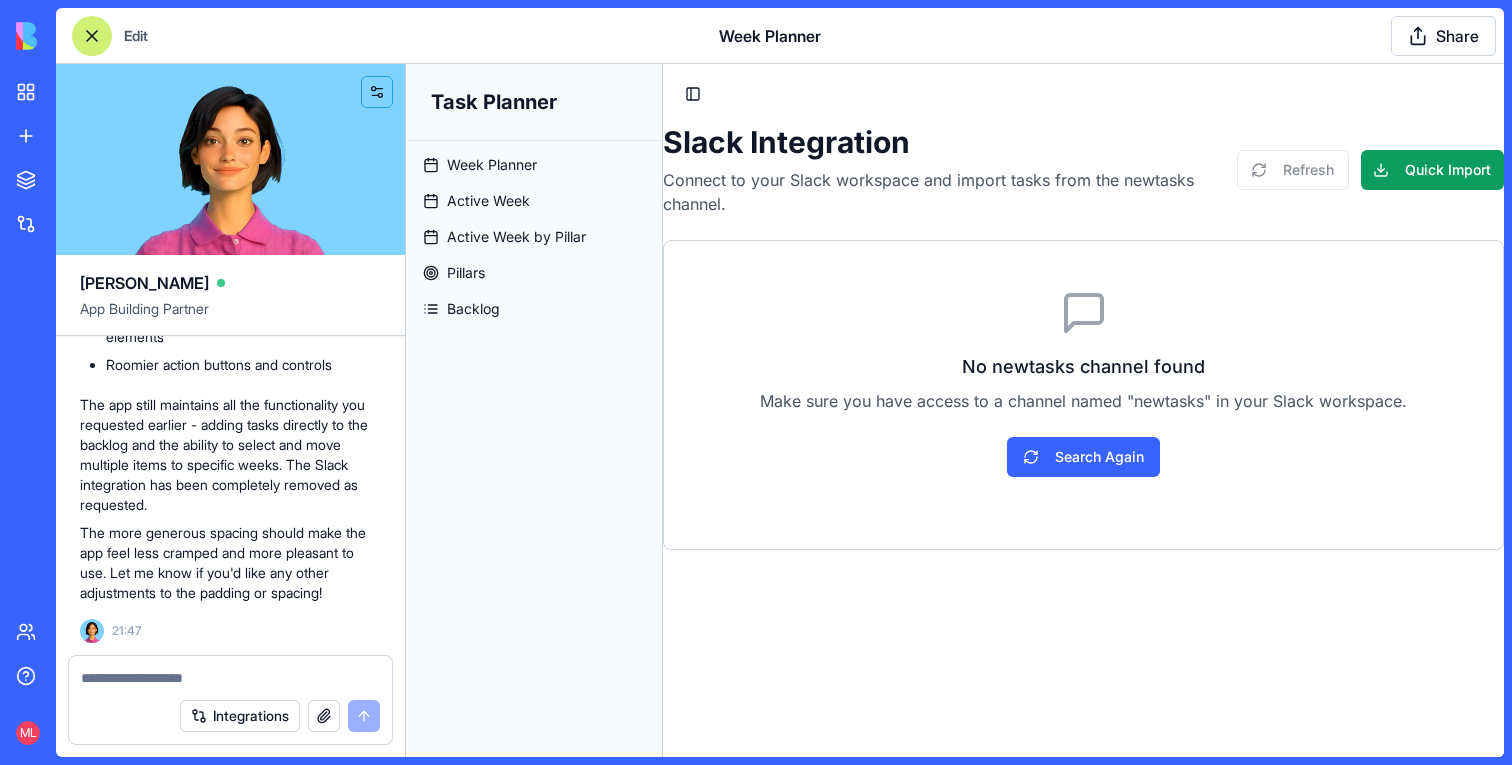 click at bounding box center (92, 36) 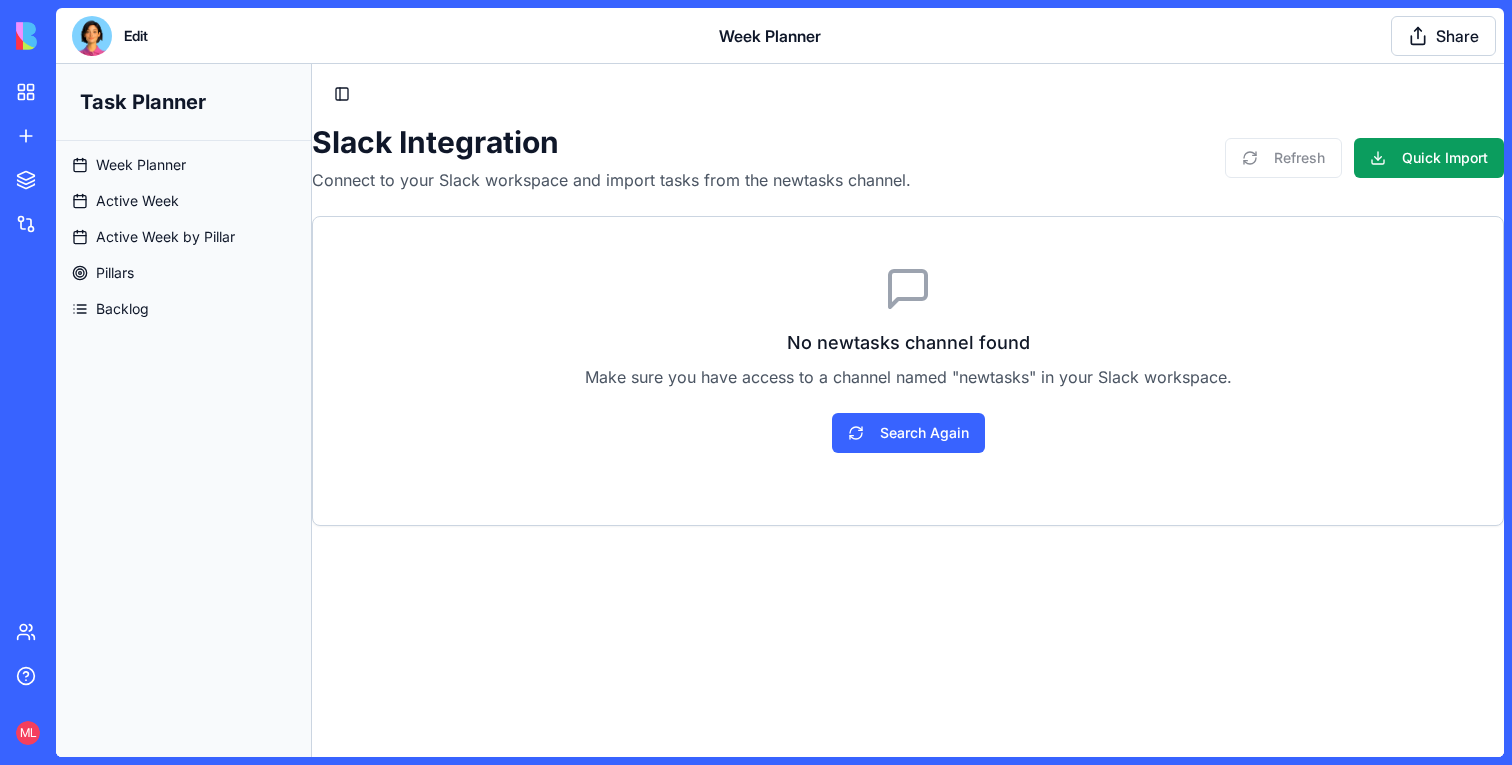 click at bounding box center [92, 36] 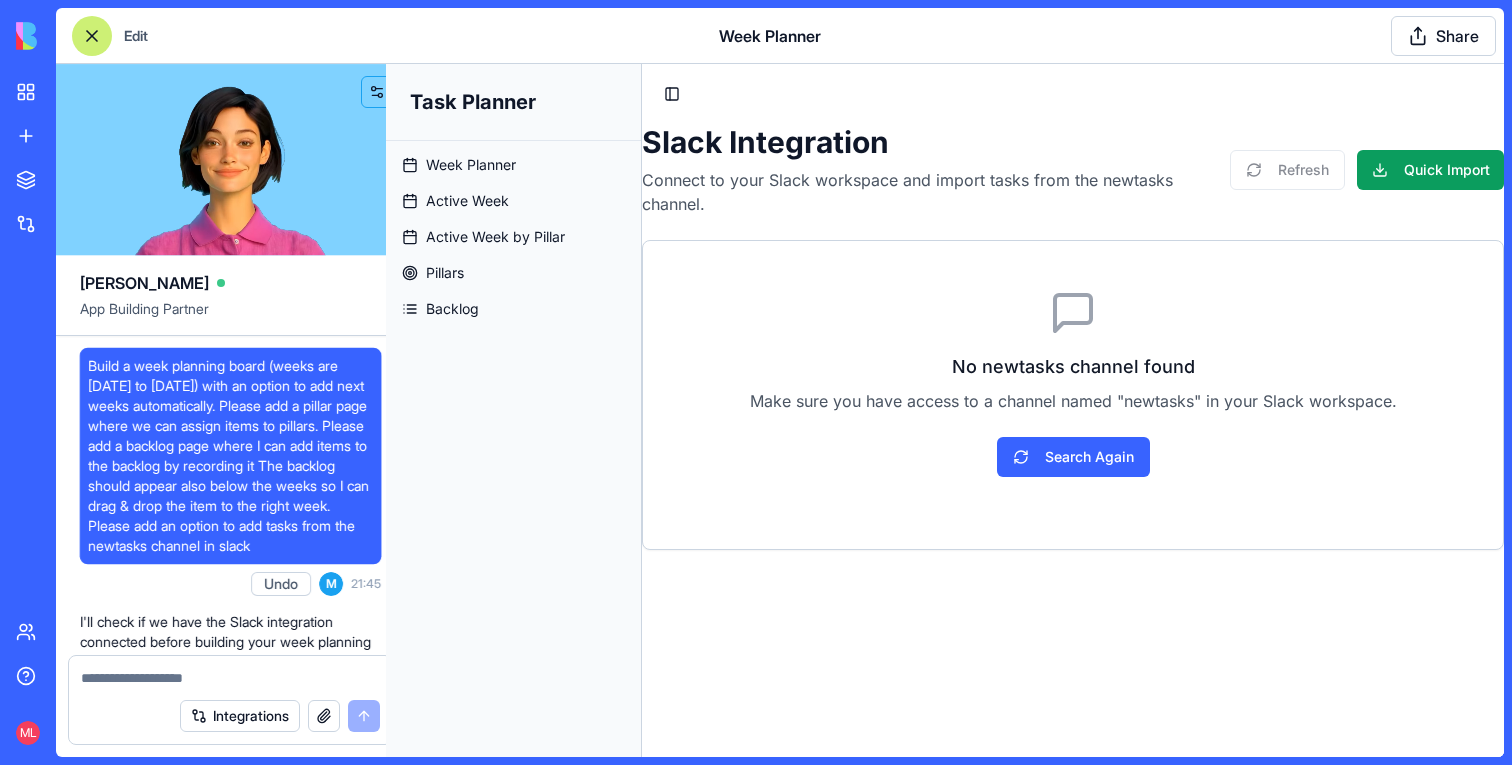 scroll, scrollTop: 24157, scrollLeft: 0, axis: vertical 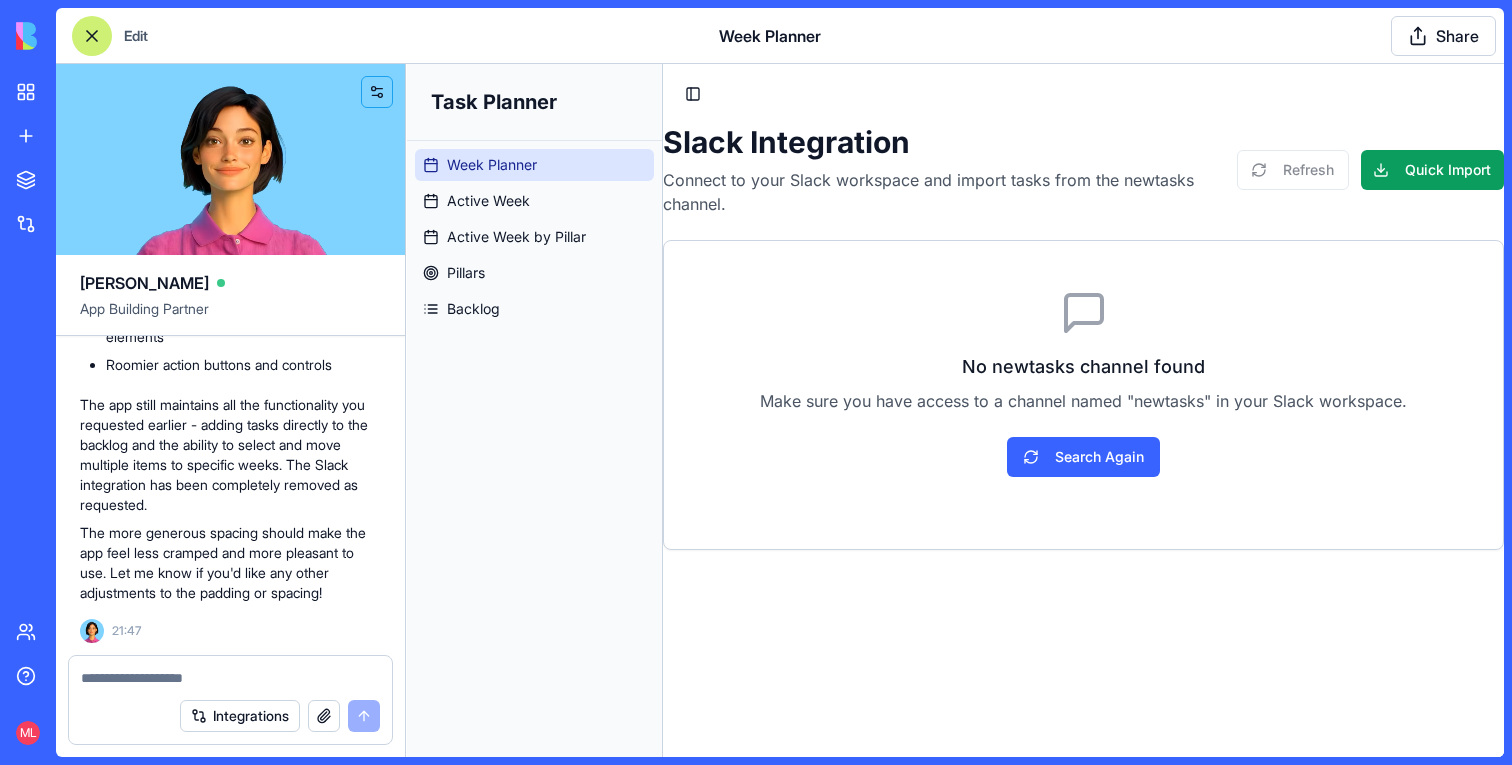 click on "Week Planner" at bounding box center [492, 165] 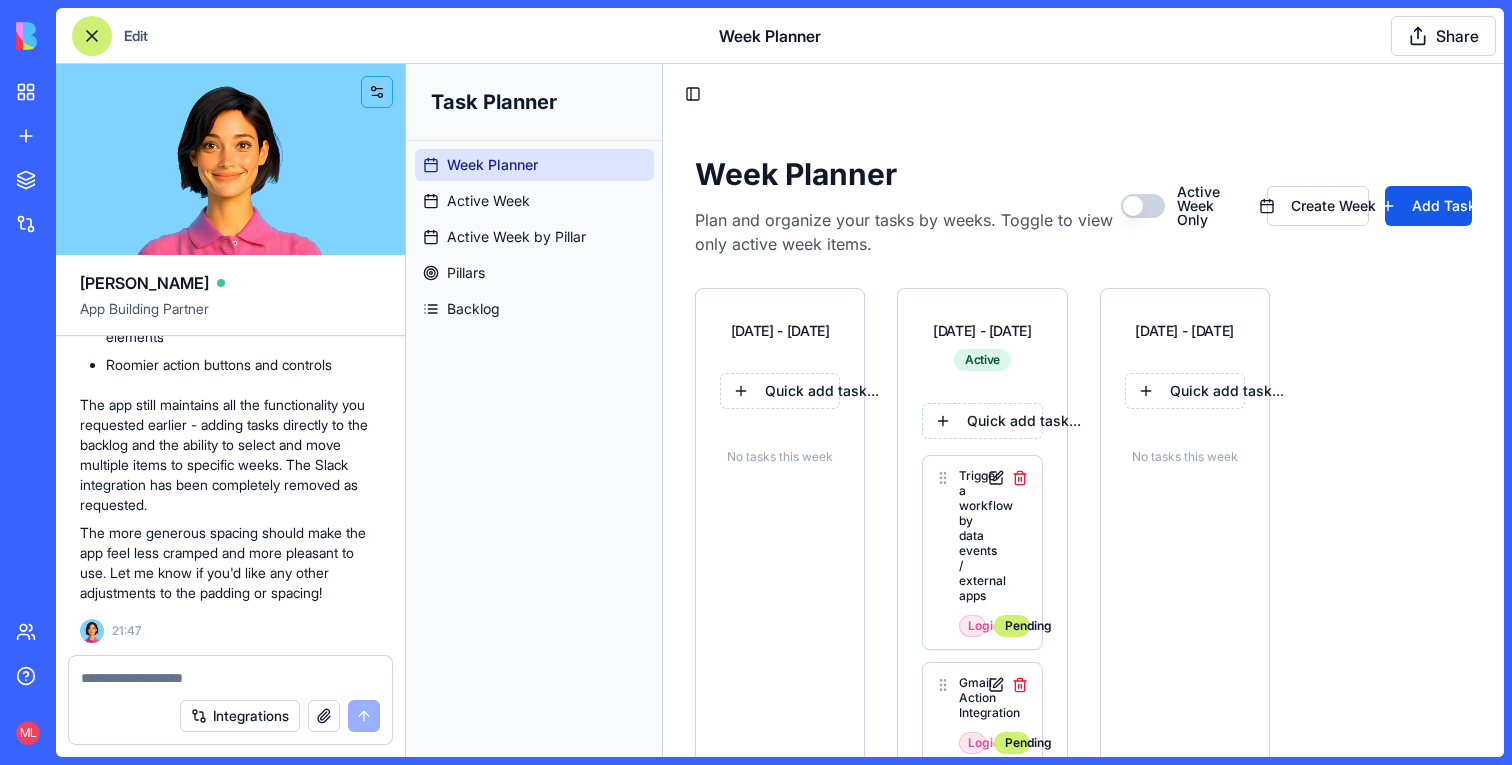 click at bounding box center [92, 36] 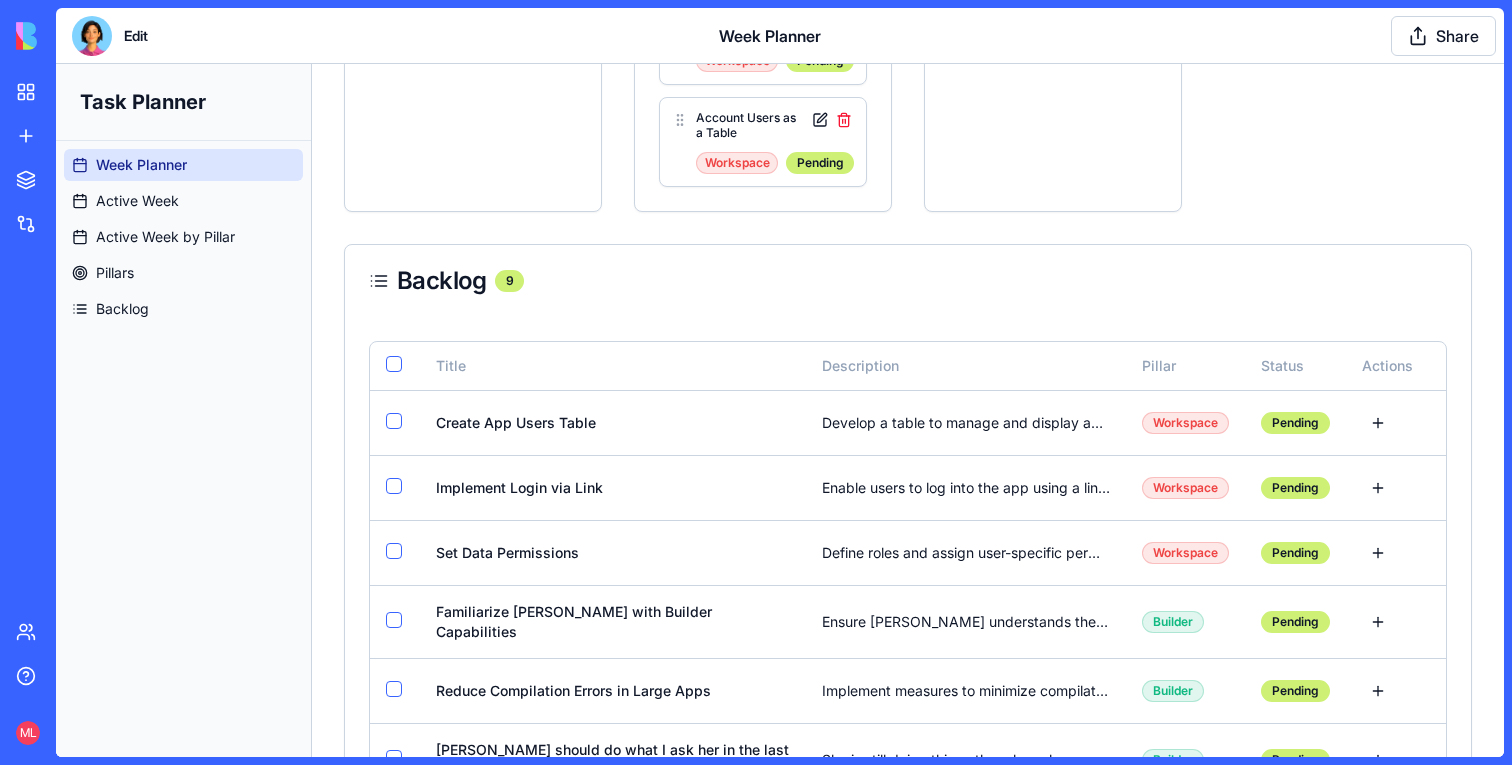 scroll, scrollTop: 1510, scrollLeft: 0, axis: vertical 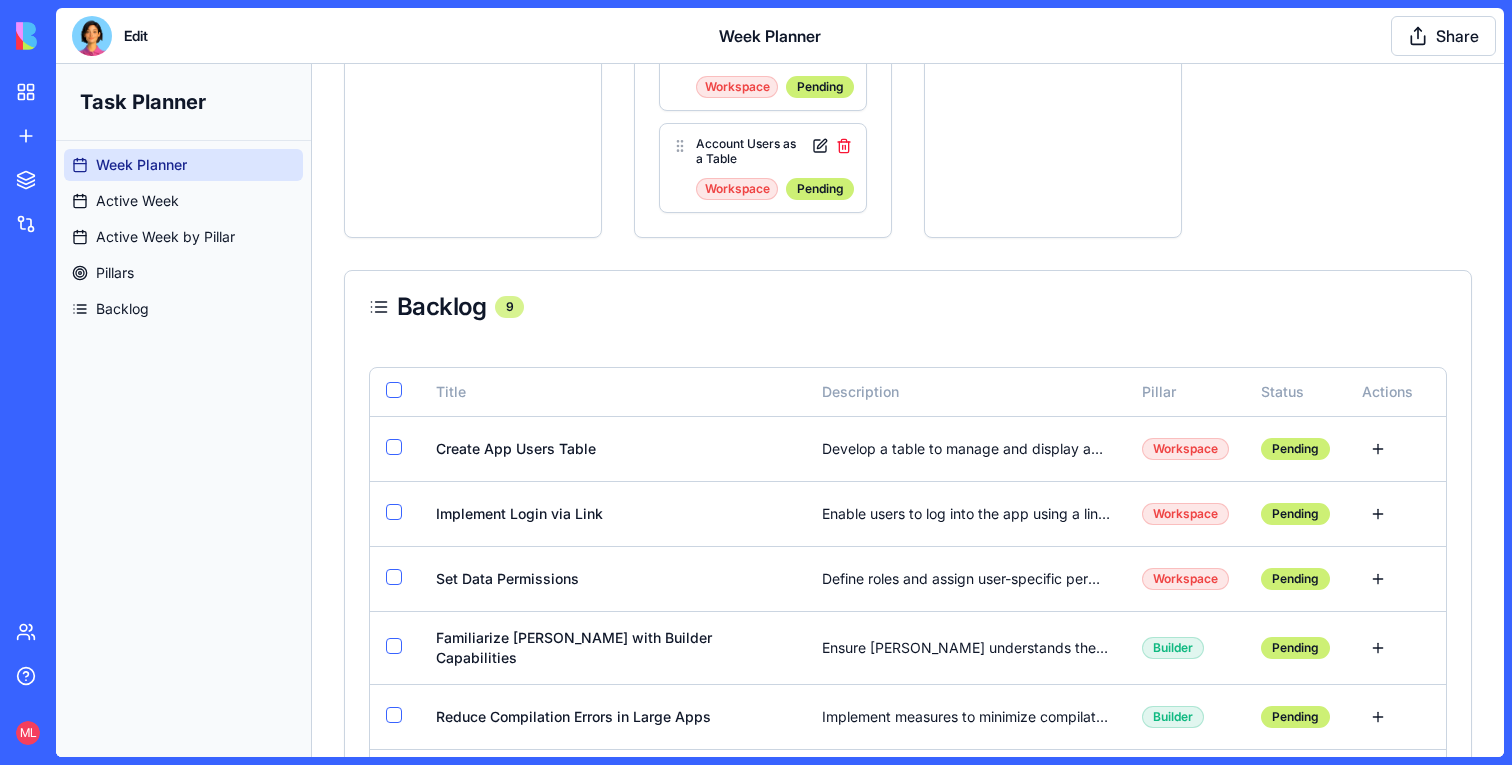 click on "9" at bounding box center [509, 307] 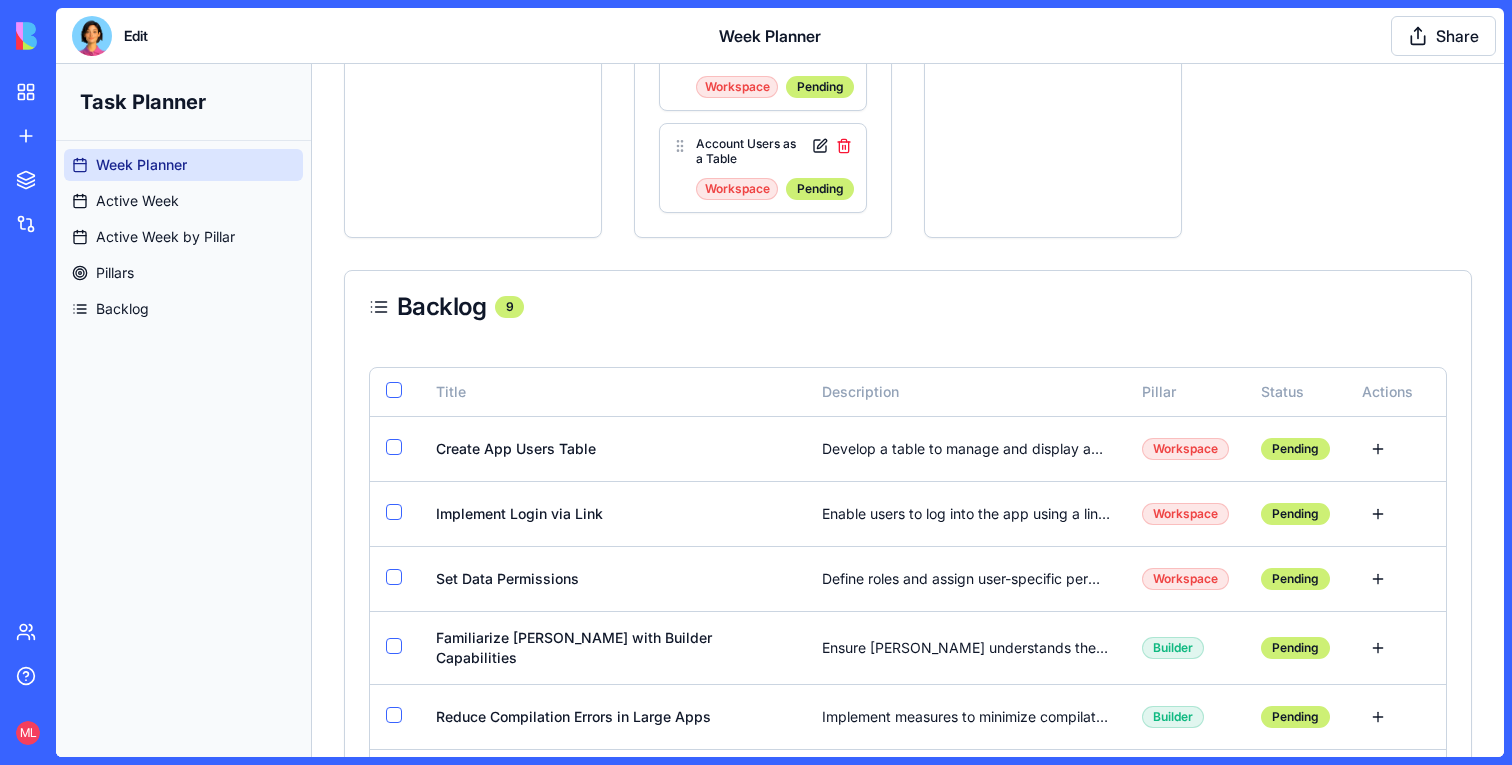 click at bounding box center (92, 36) 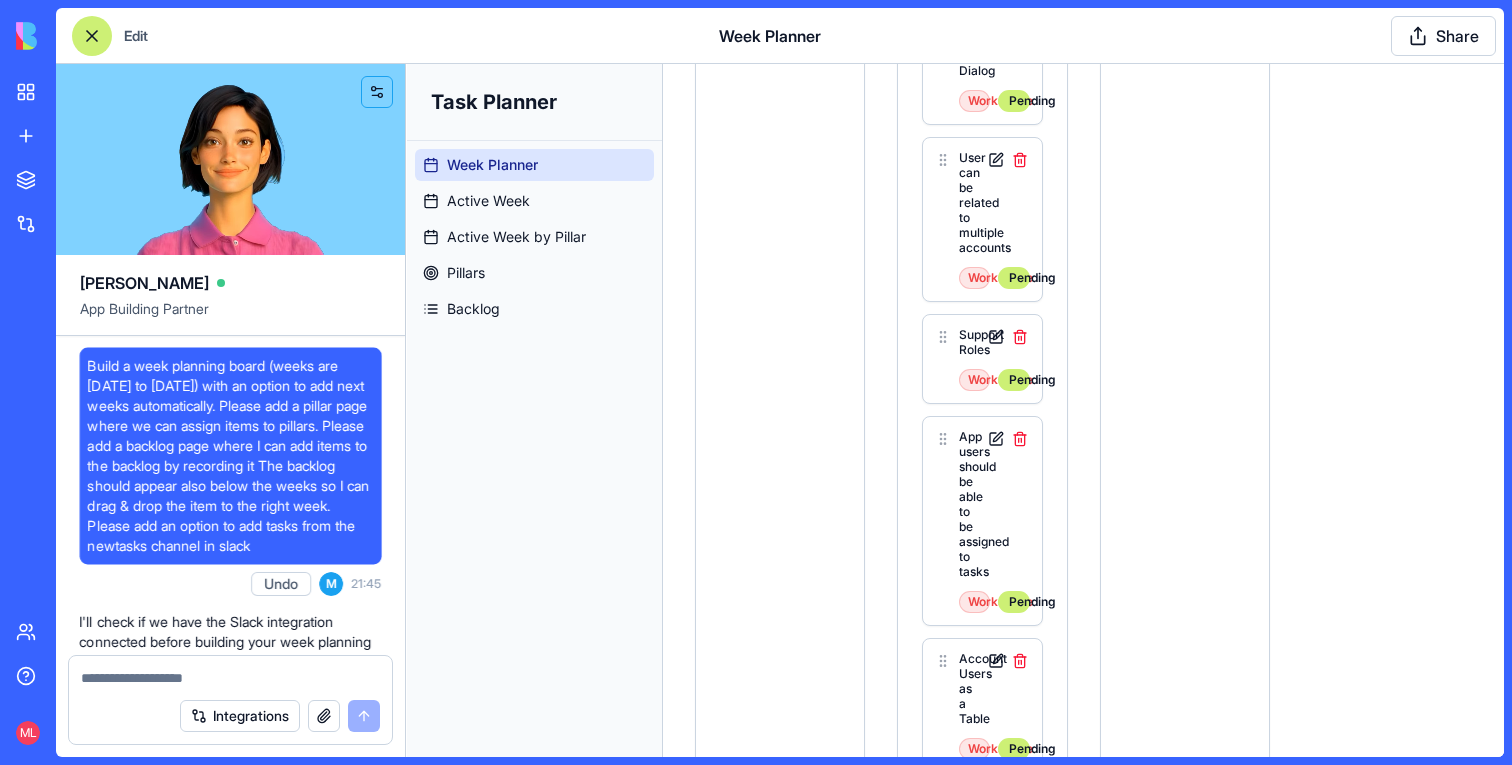 scroll, scrollTop: 24157, scrollLeft: 0, axis: vertical 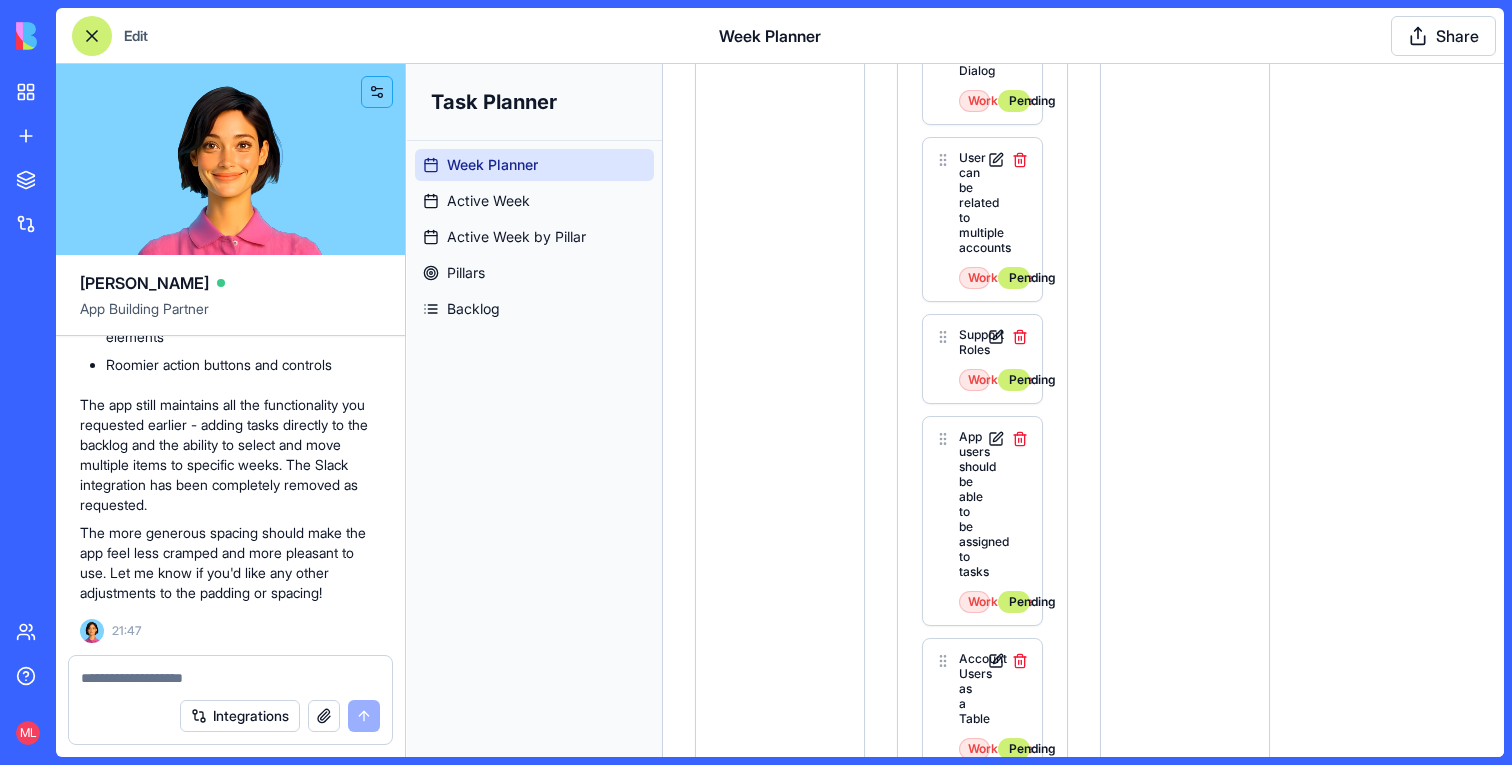 click at bounding box center (230, 672) 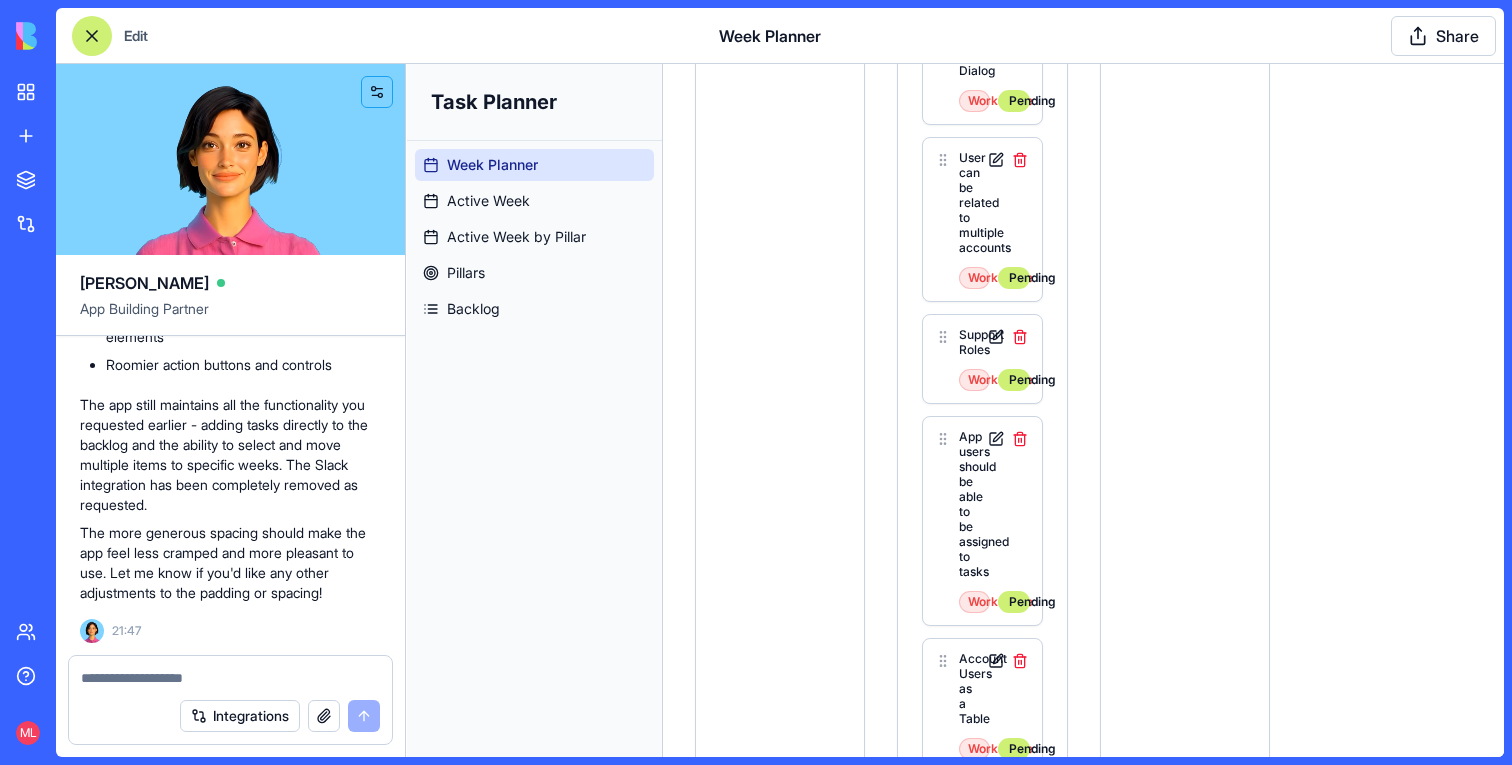 click at bounding box center (230, 678) 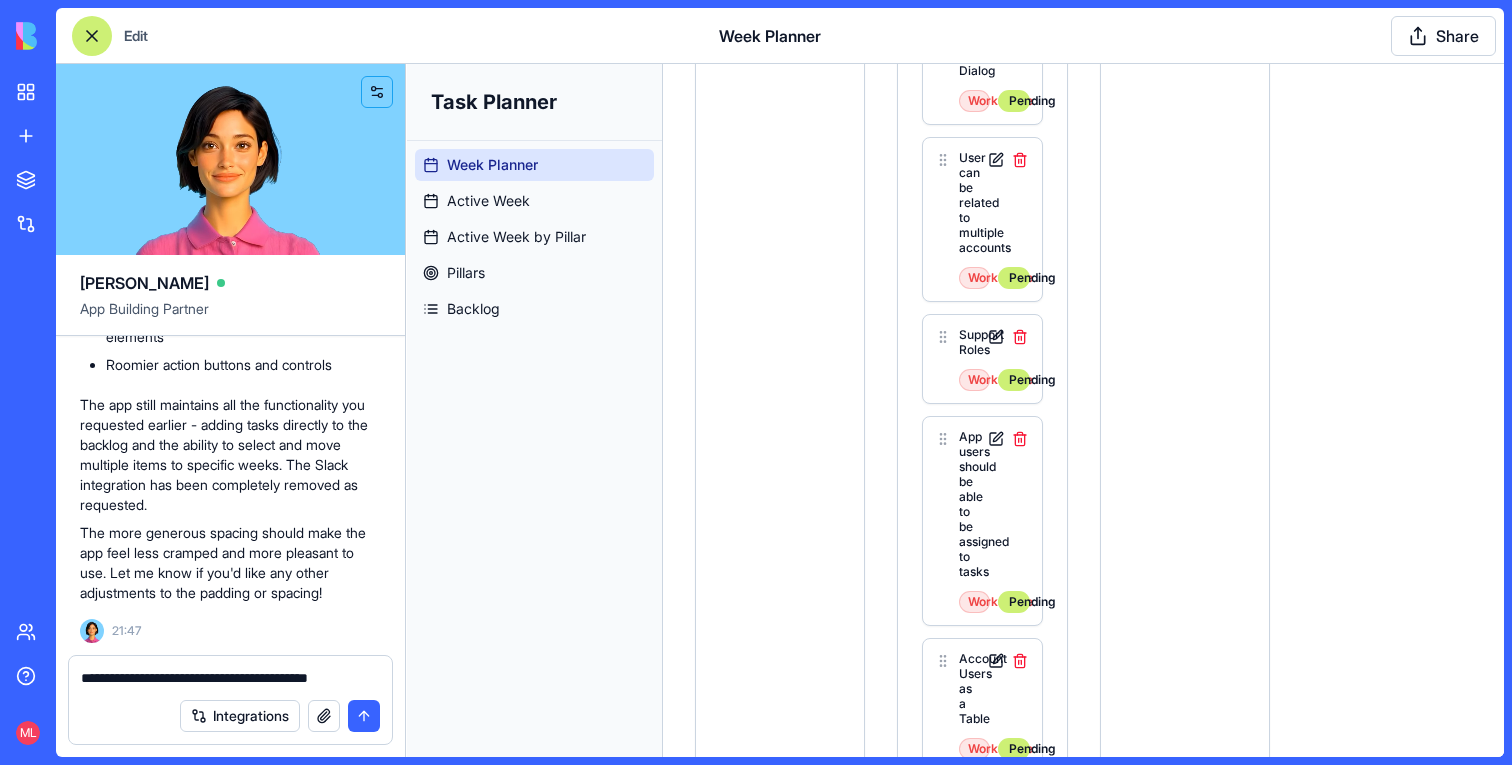 paste 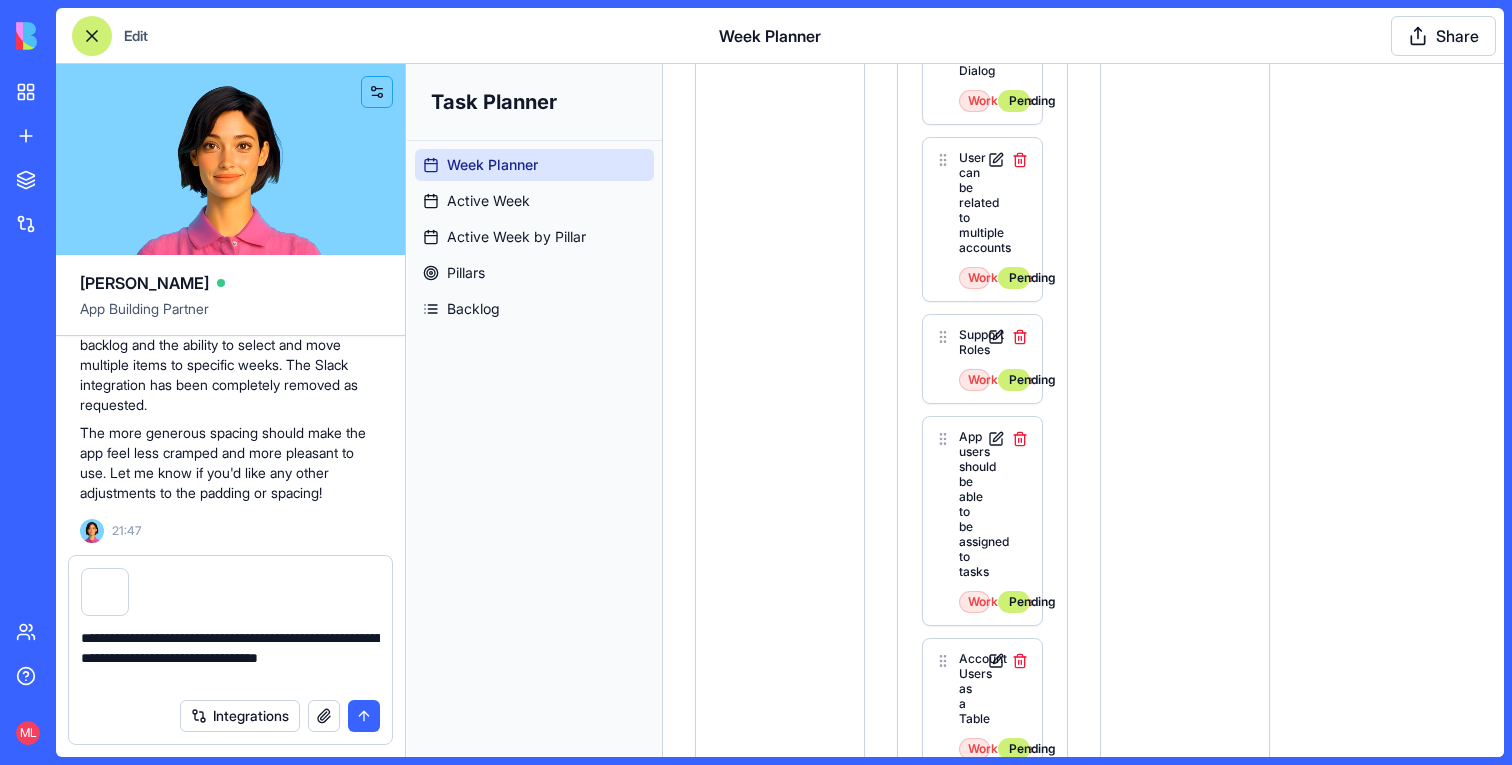 drag, startPoint x: 255, startPoint y: 659, endPoint x: 267, endPoint y: 669, distance: 15.6205 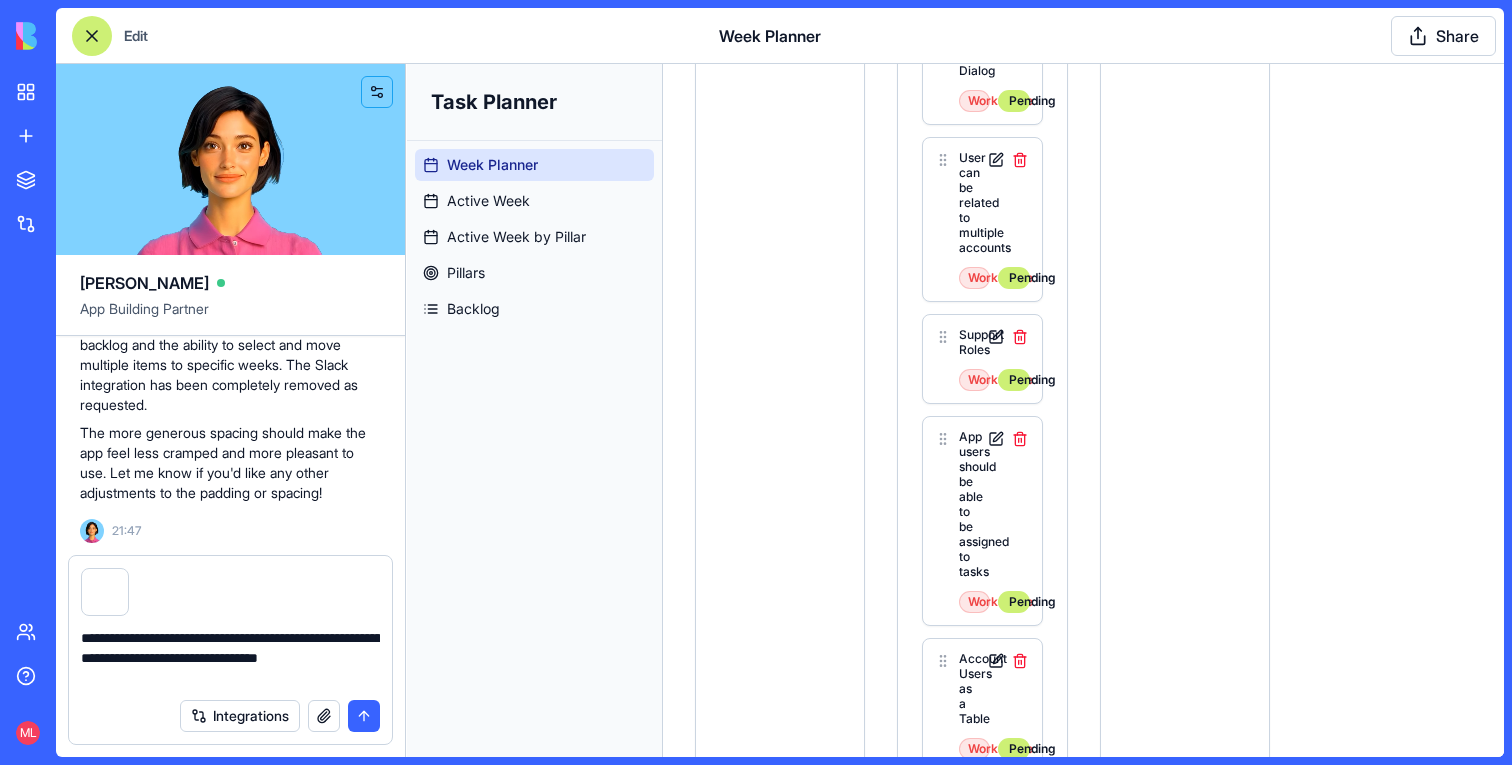 click on "**********" at bounding box center (230, 658) 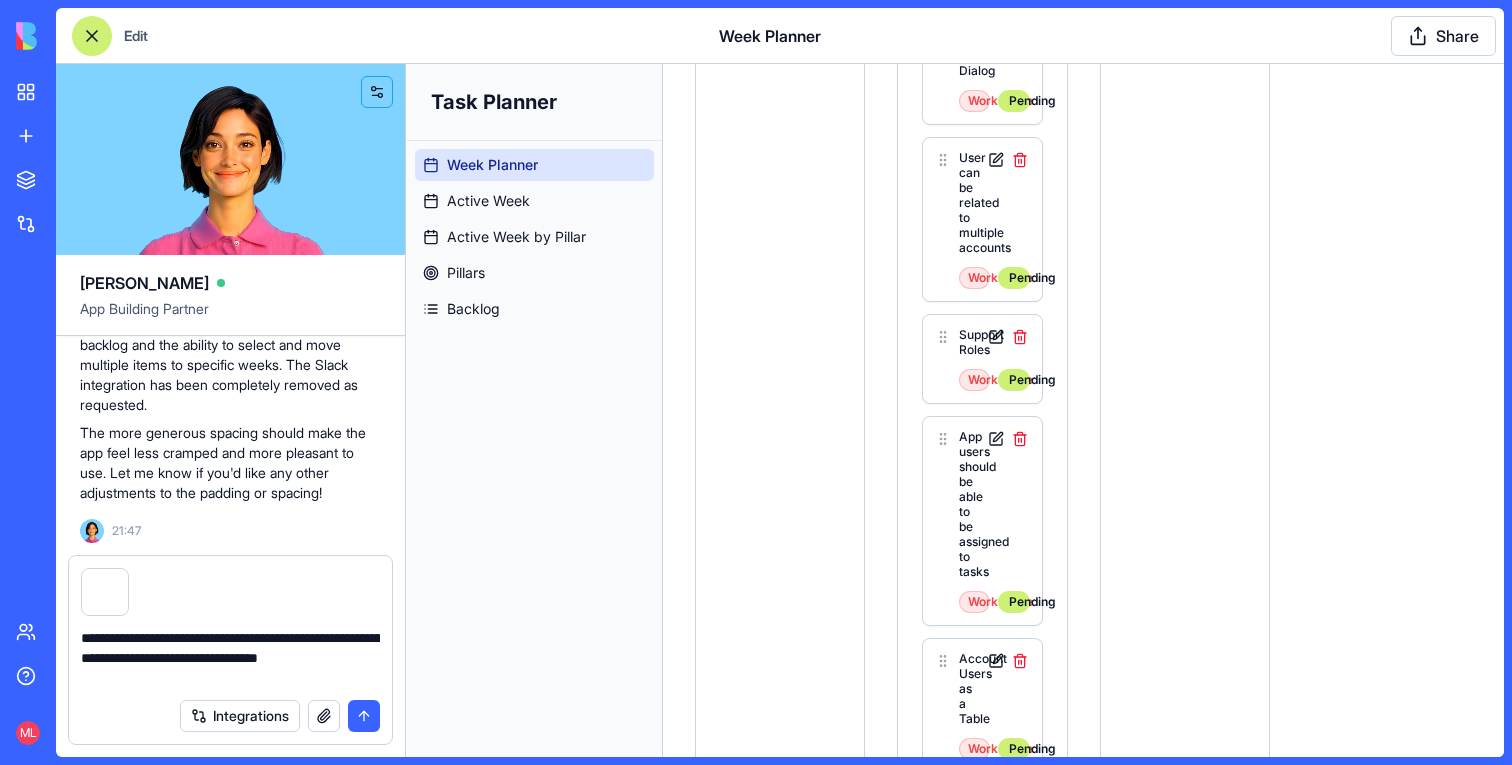 click on "**********" at bounding box center [230, 658] 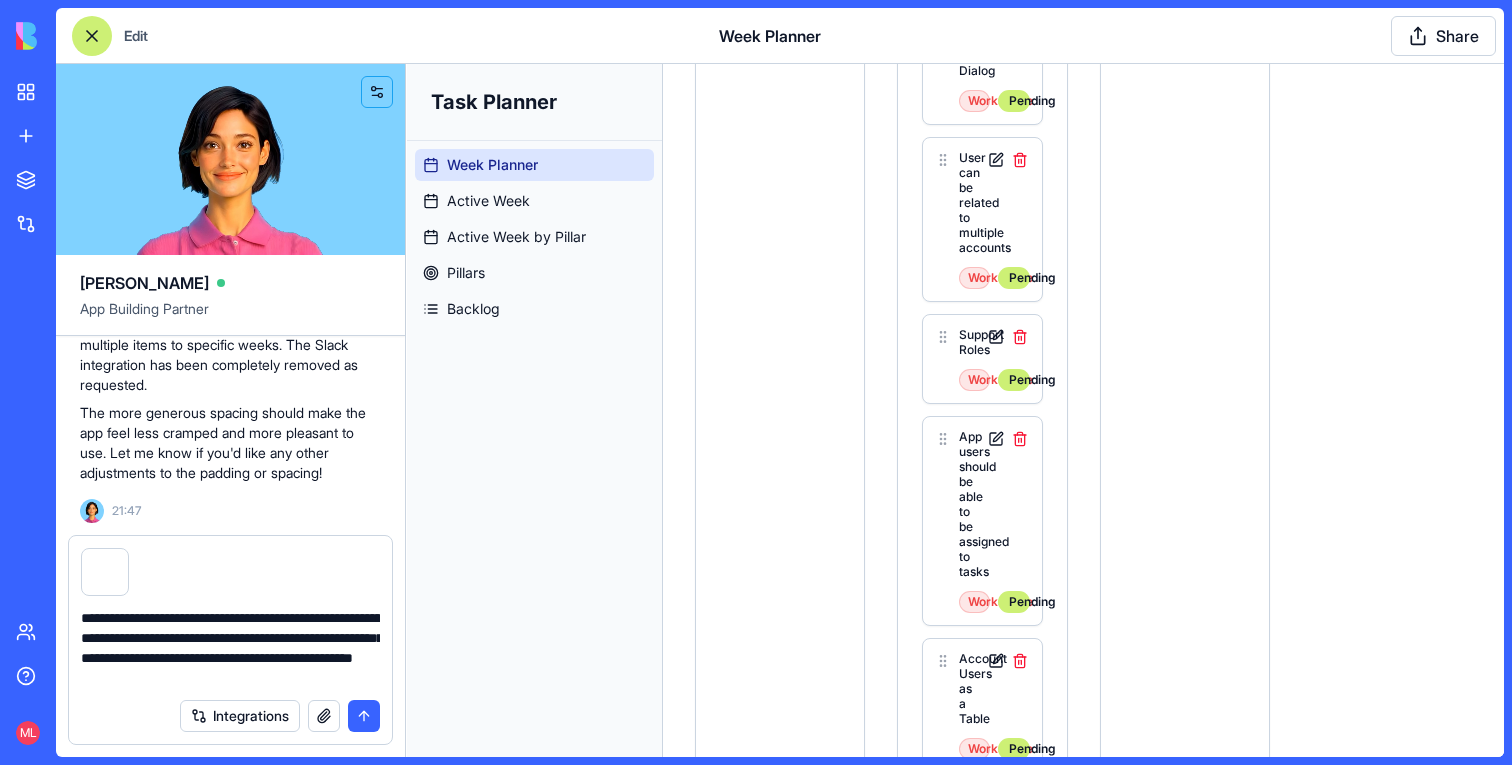 type on "**********" 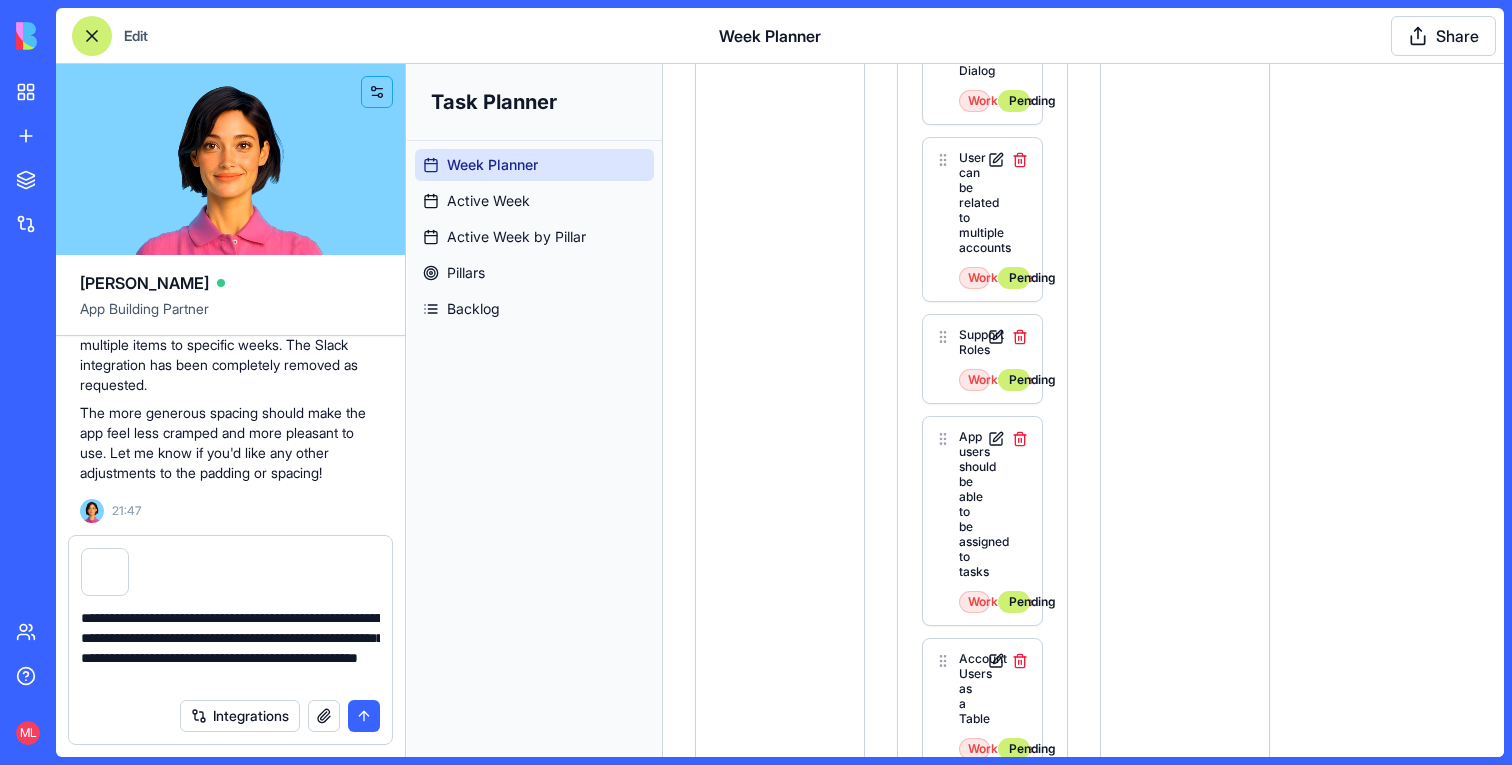 type 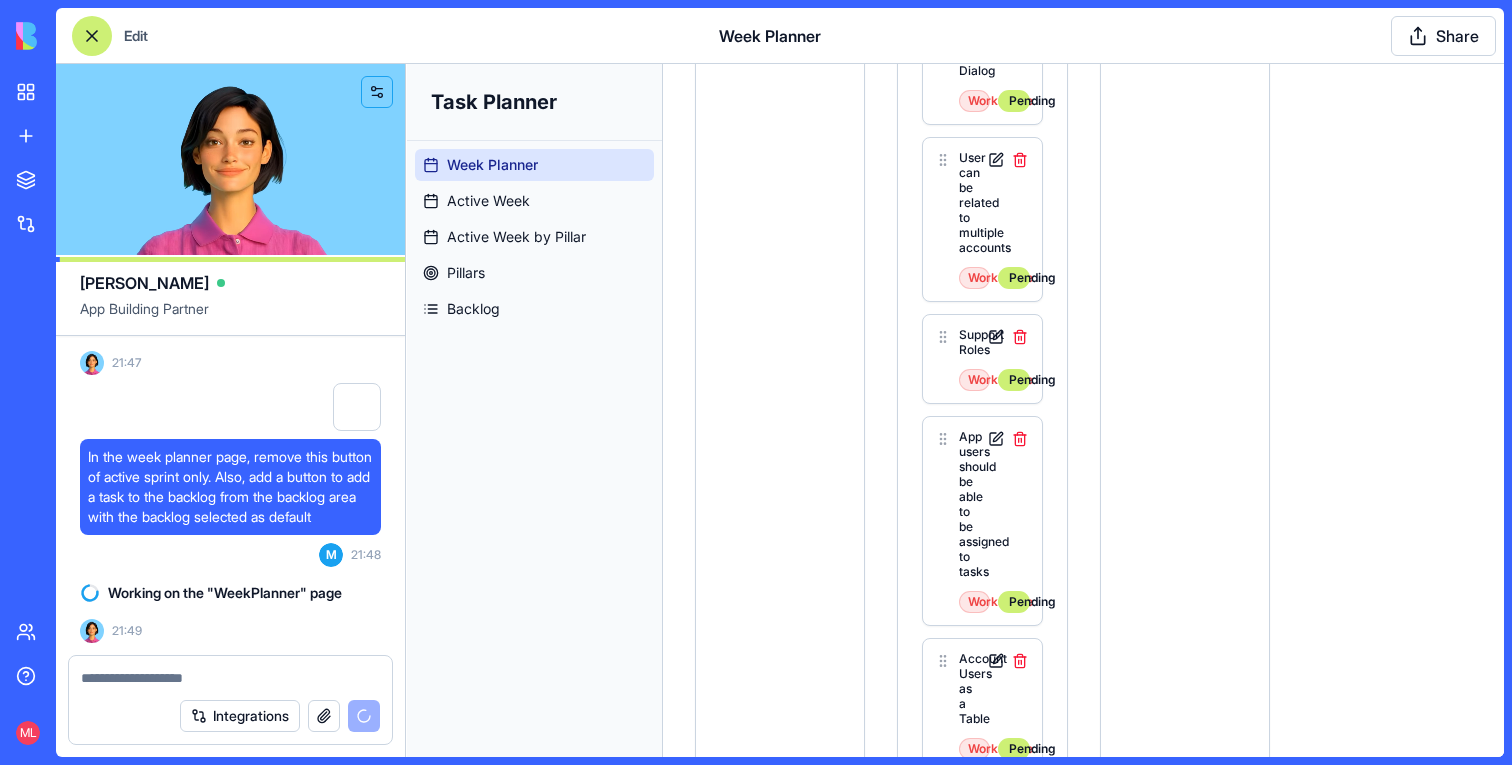 scroll, scrollTop: 24481, scrollLeft: 0, axis: vertical 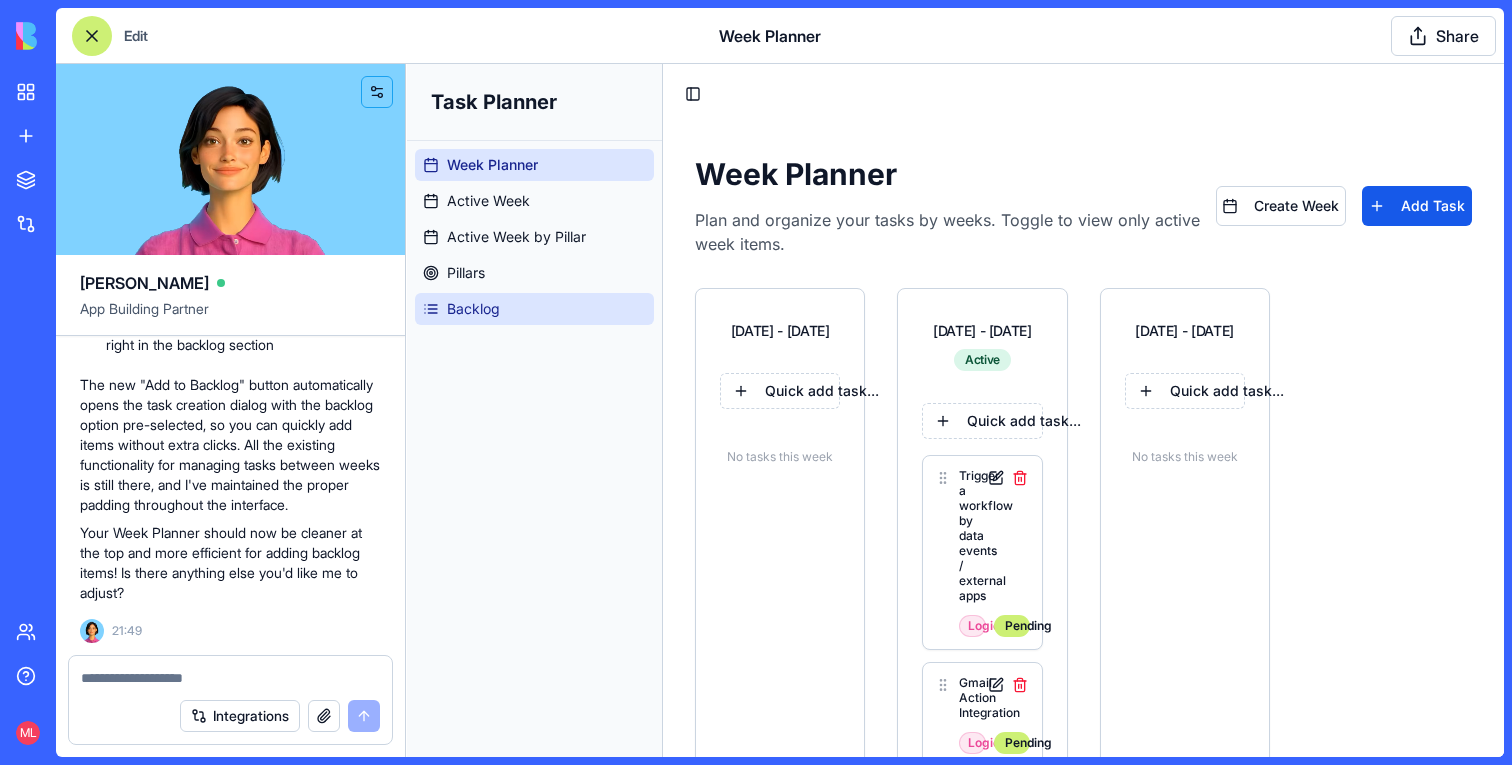 click on "Backlog" at bounding box center (534, 309) 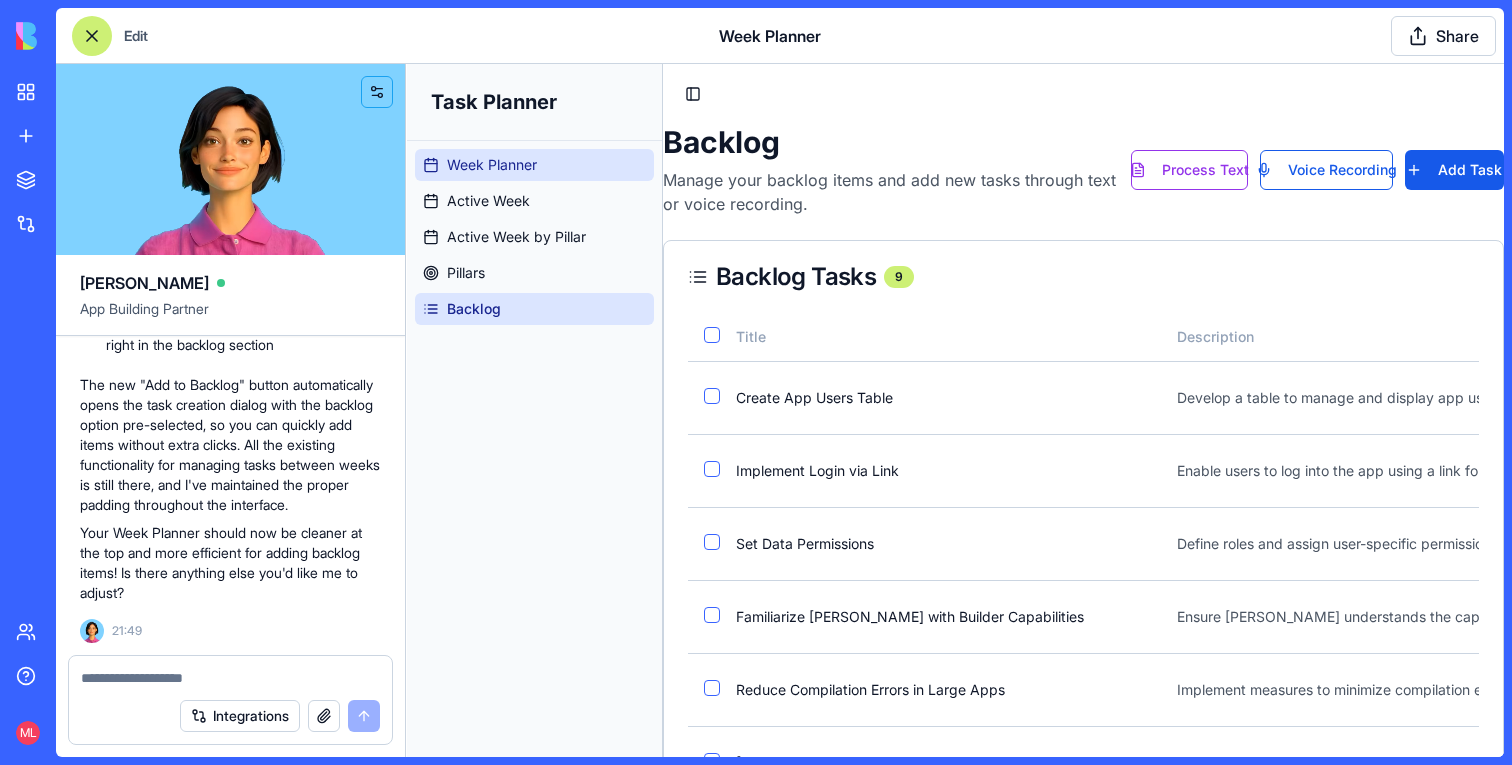 click on "Week Planner" at bounding box center [534, 165] 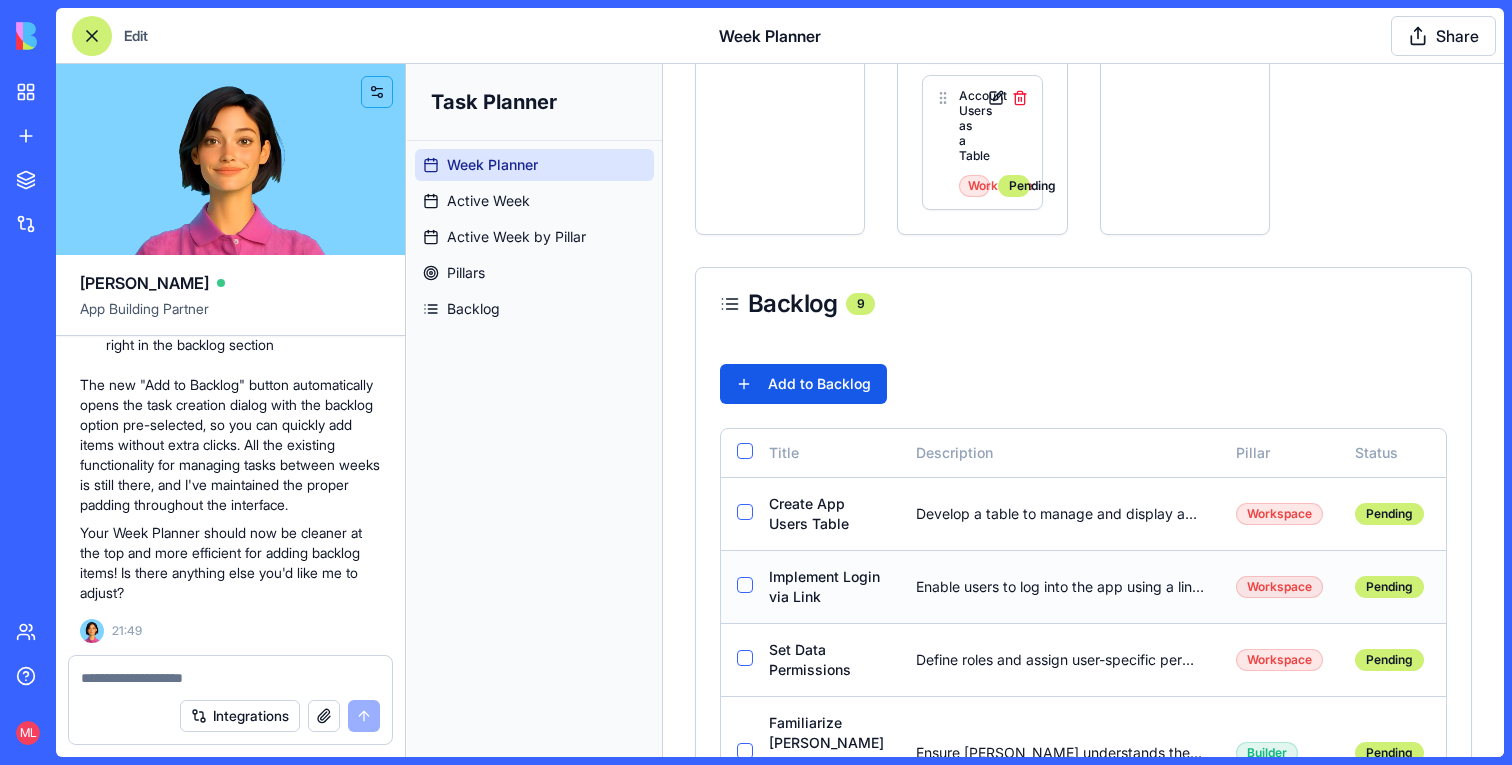 scroll, scrollTop: 2006, scrollLeft: 0, axis: vertical 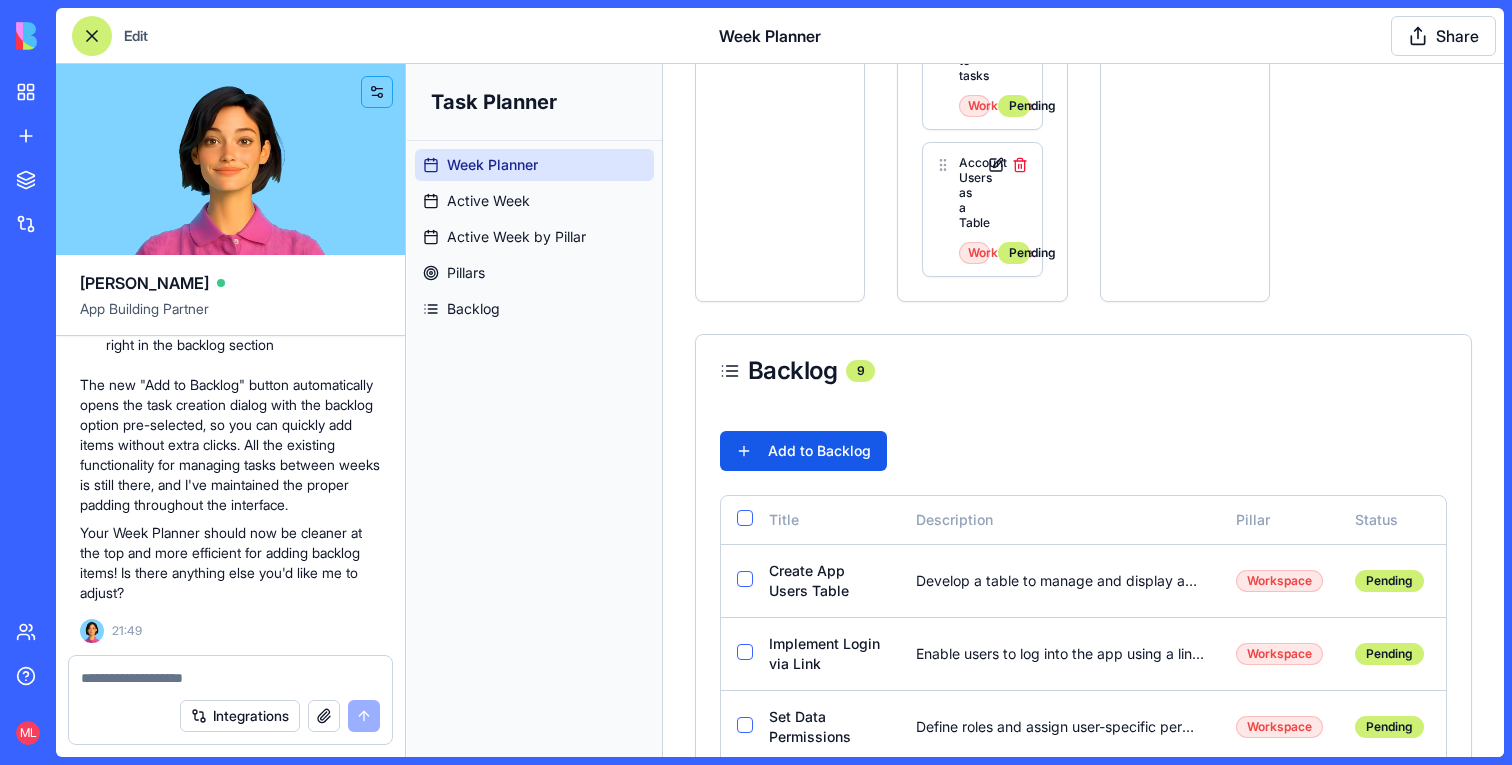 click at bounding box center (92, 36) 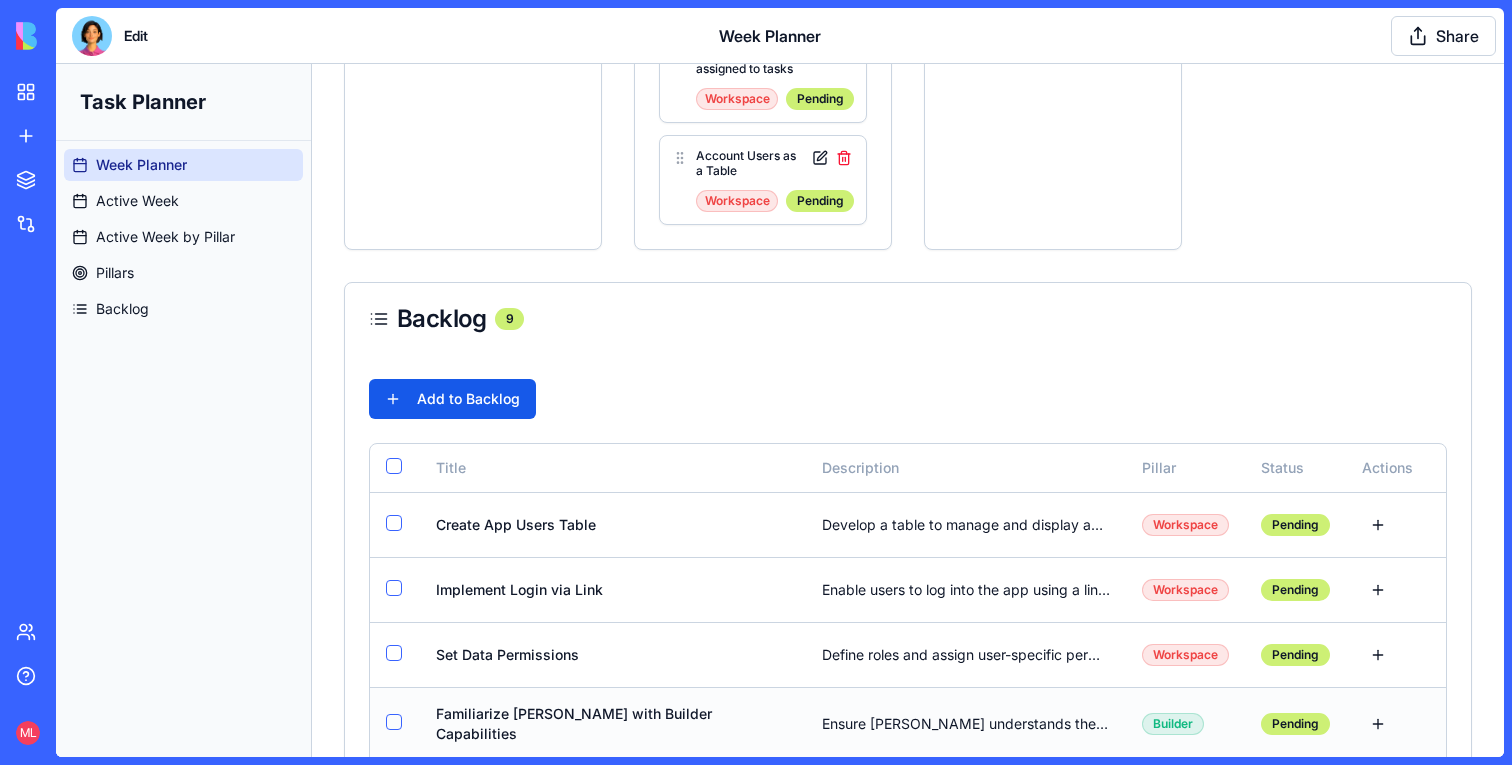 scroll, scrollTop: 1459, scrollLeft: 0, axis: vertical 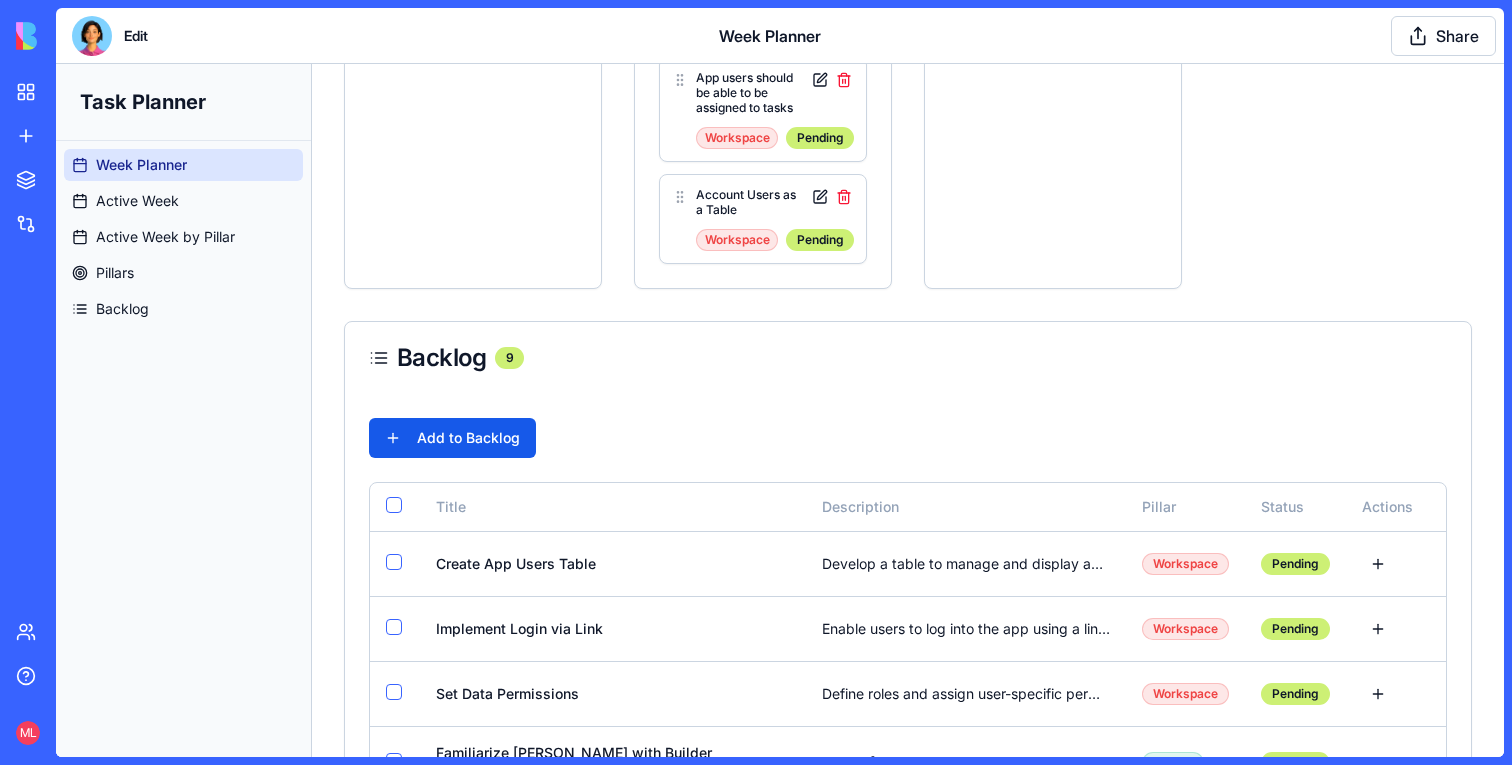click at bounding box center [92, 36] 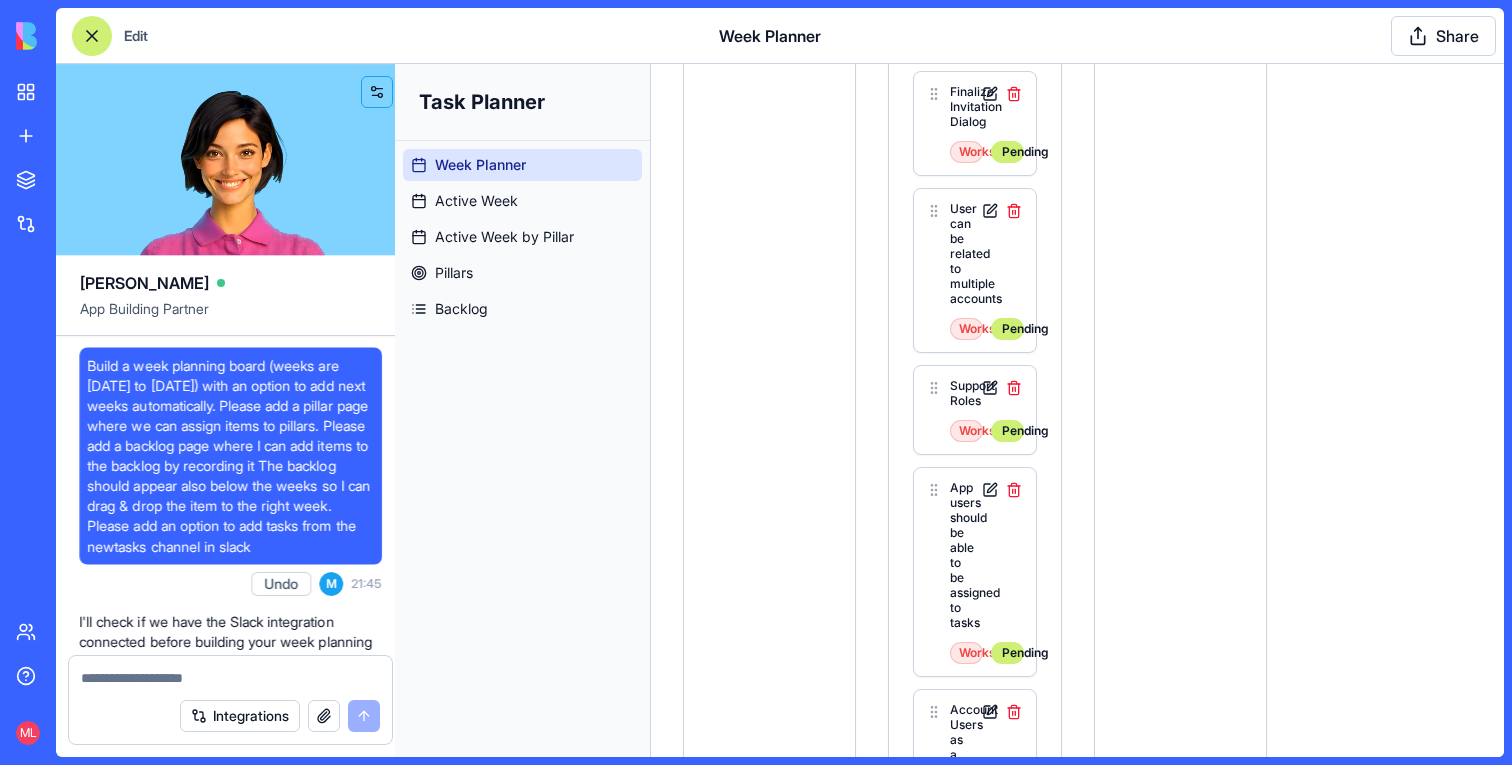 scroll, scrollTop: 24913, scrollLeft: 0, axis: vertical 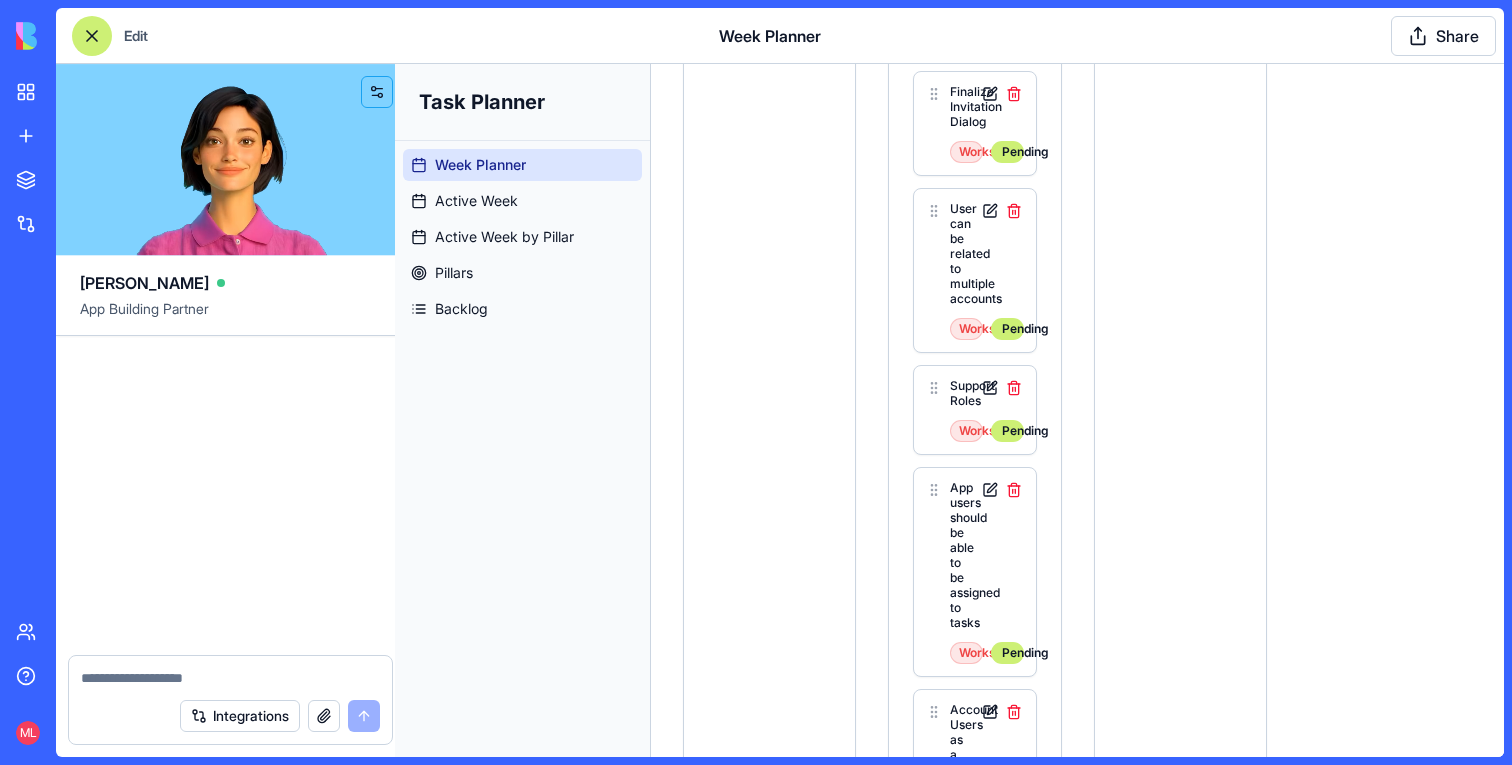 click at bounding box center (92, 36) 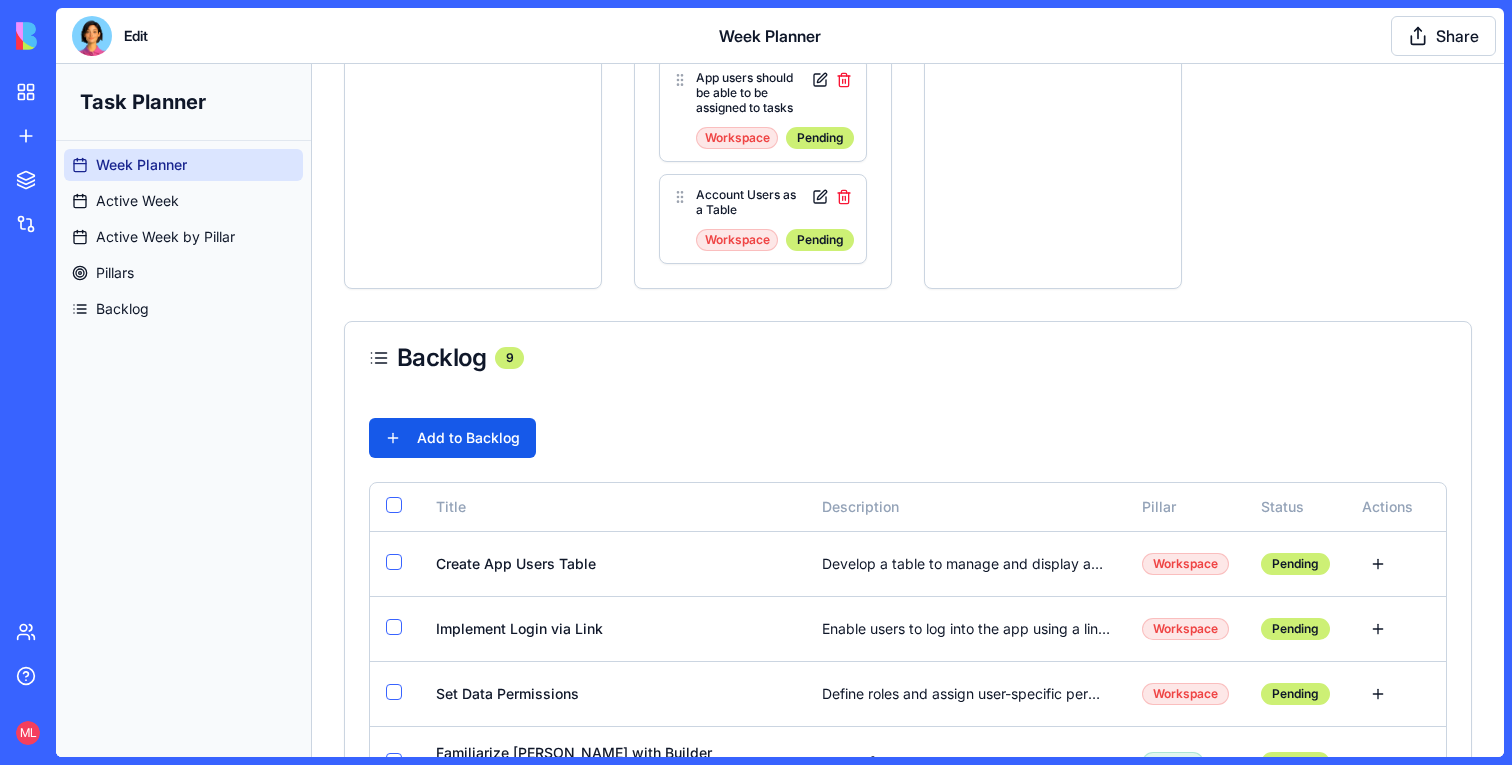 click at bounding box center (92, 36) 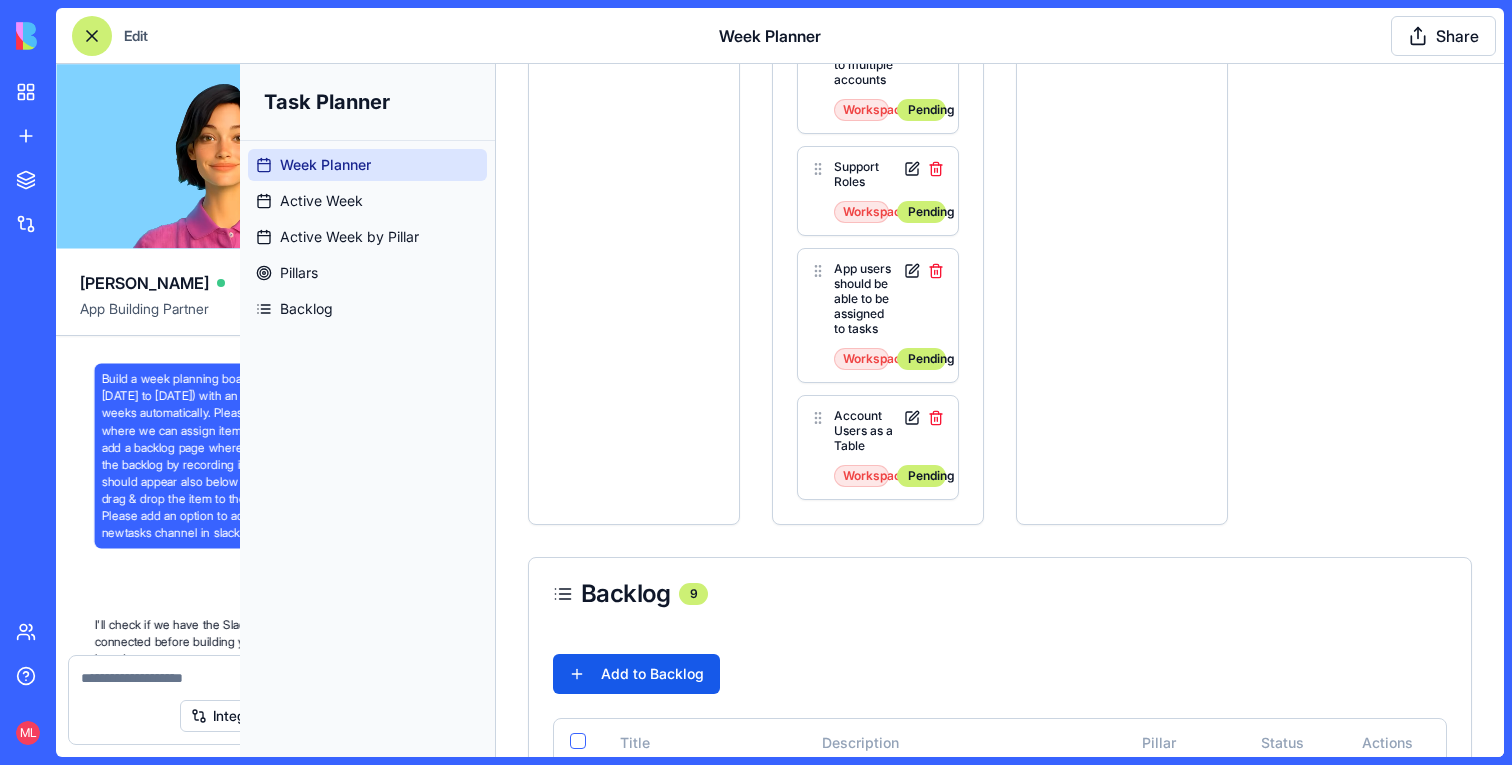 scroll, scrollTop: 24913, scrollLeft: 0, axis: vertical 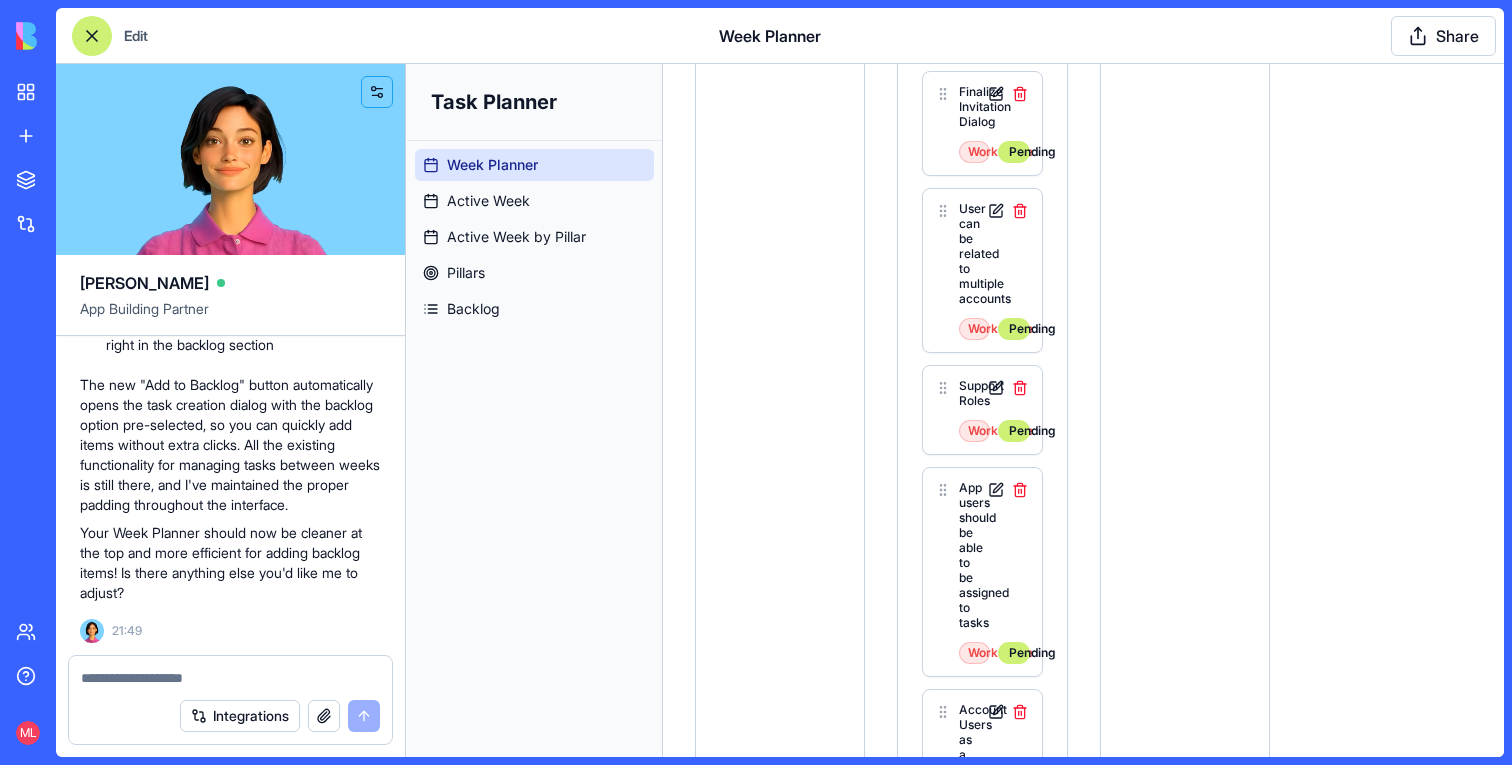 click at bounding box center (230, 678) 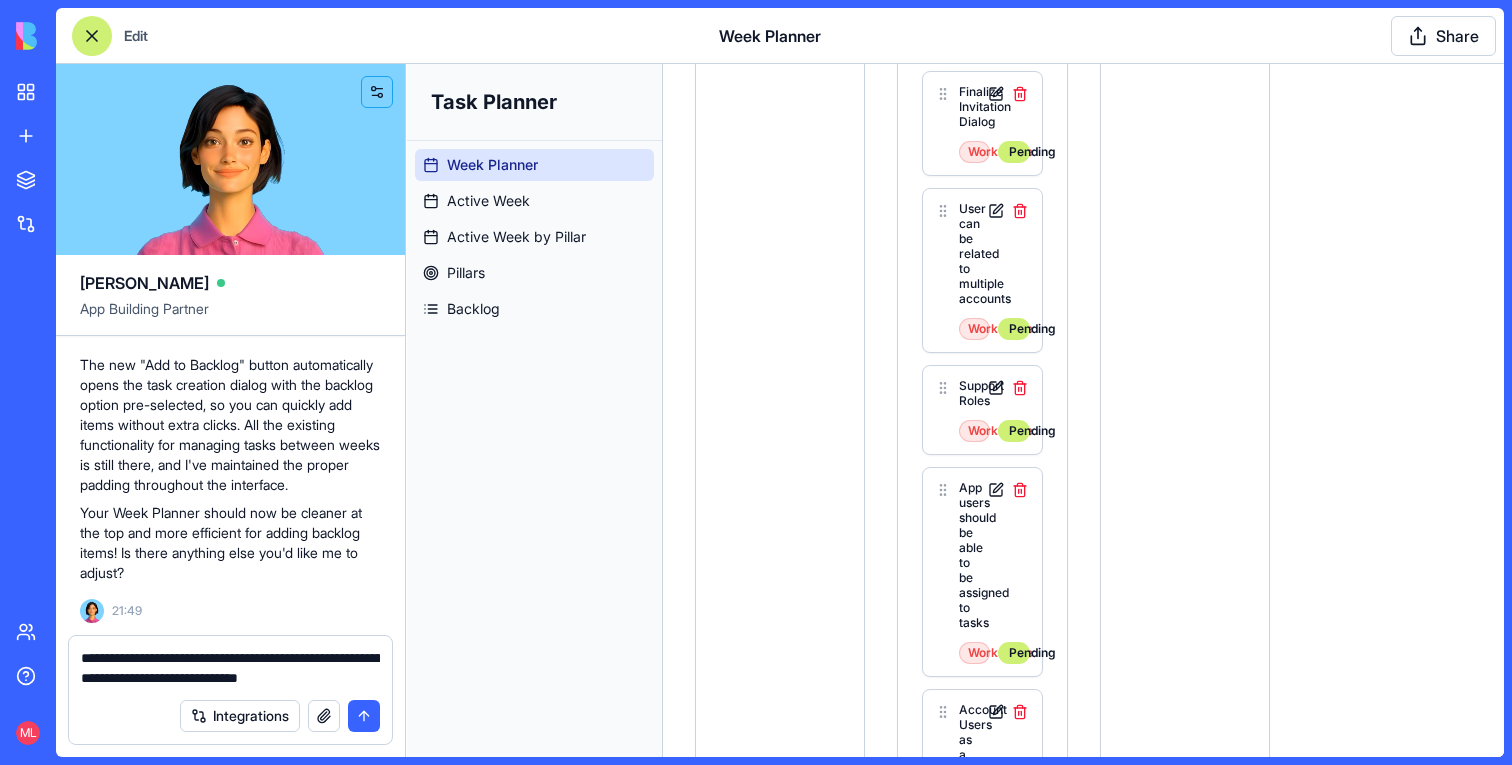 paste 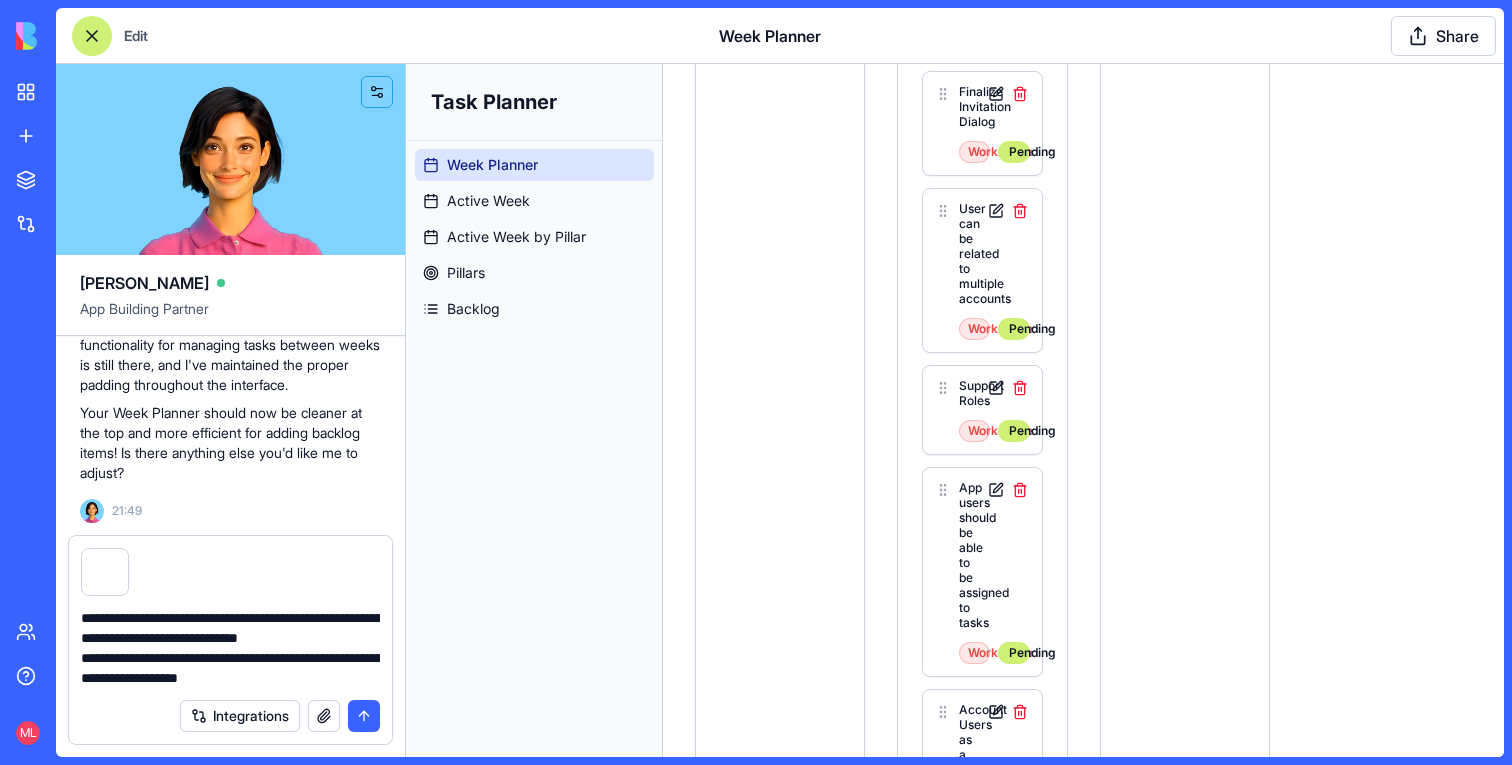 type on "**********" 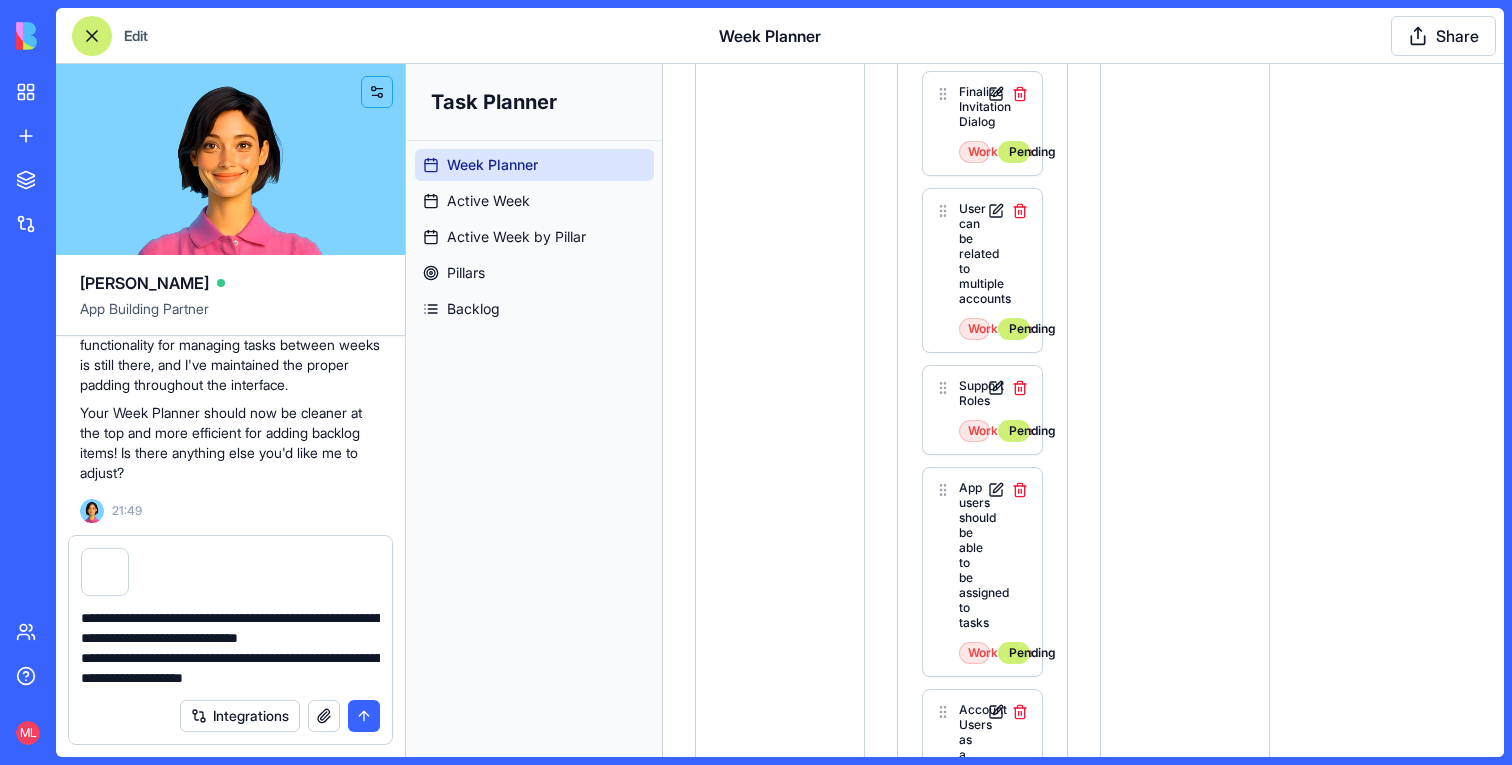 type 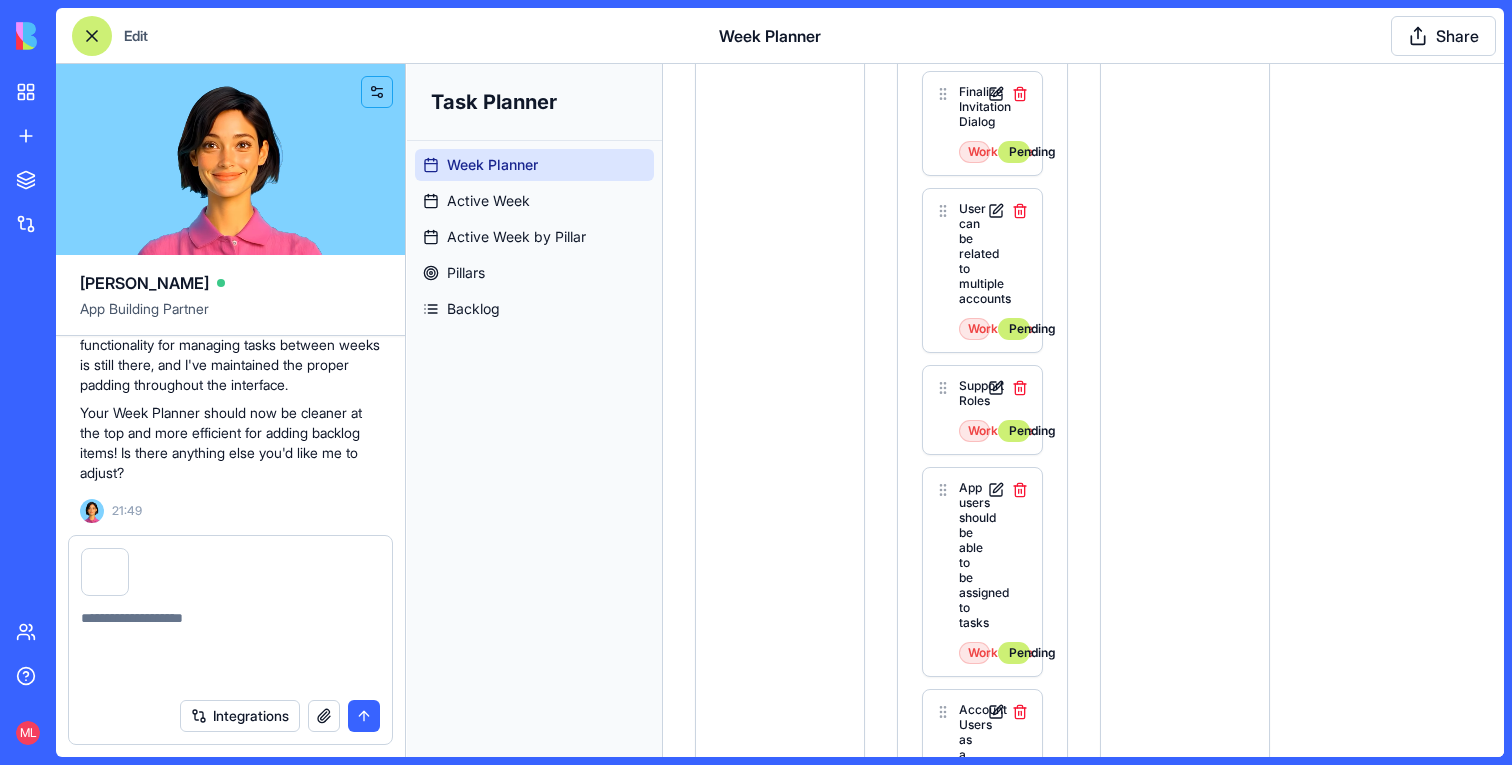 scroll, scrollTop: 25125, scrollLeft: 0, axis: vertical 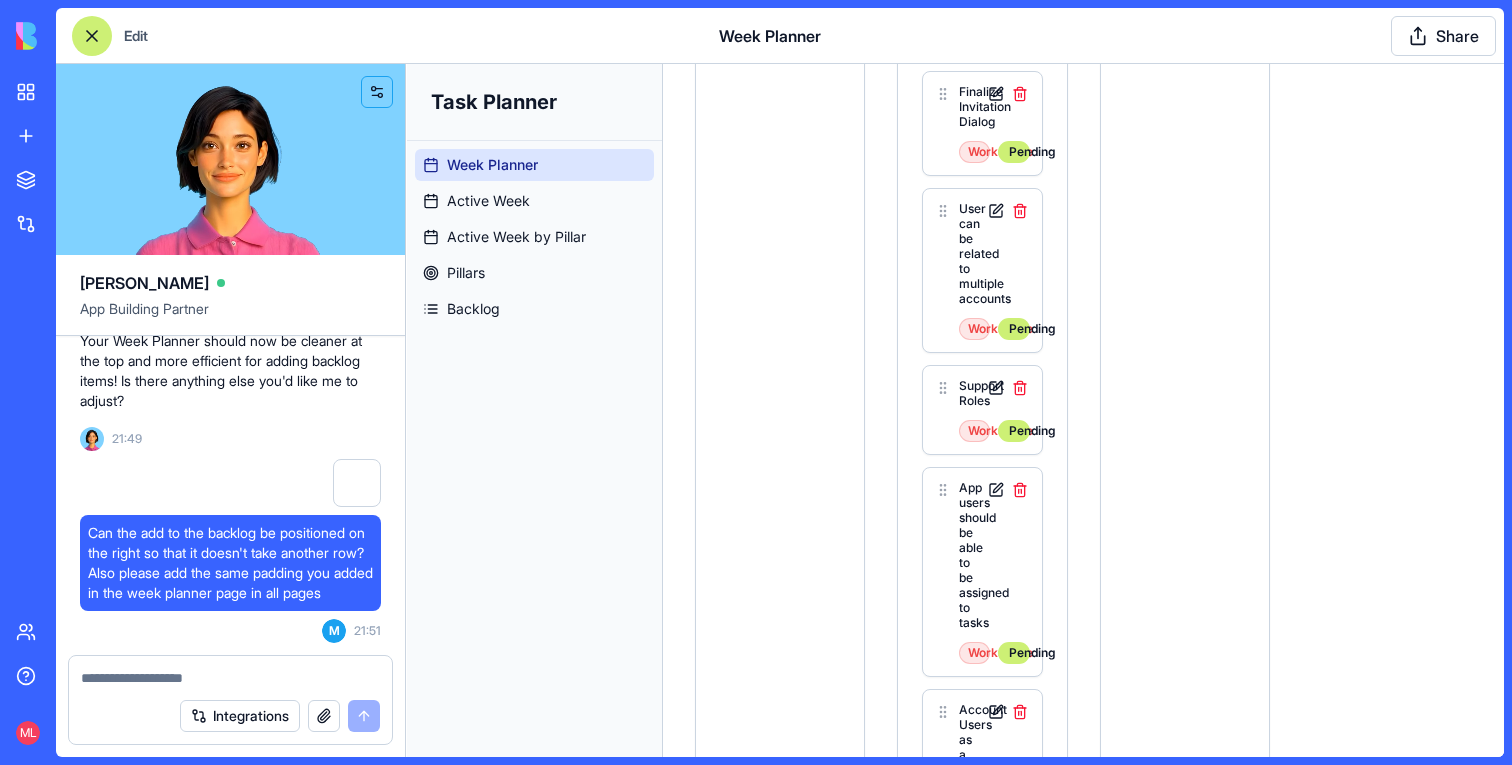 click at bounding box center [92, 36] 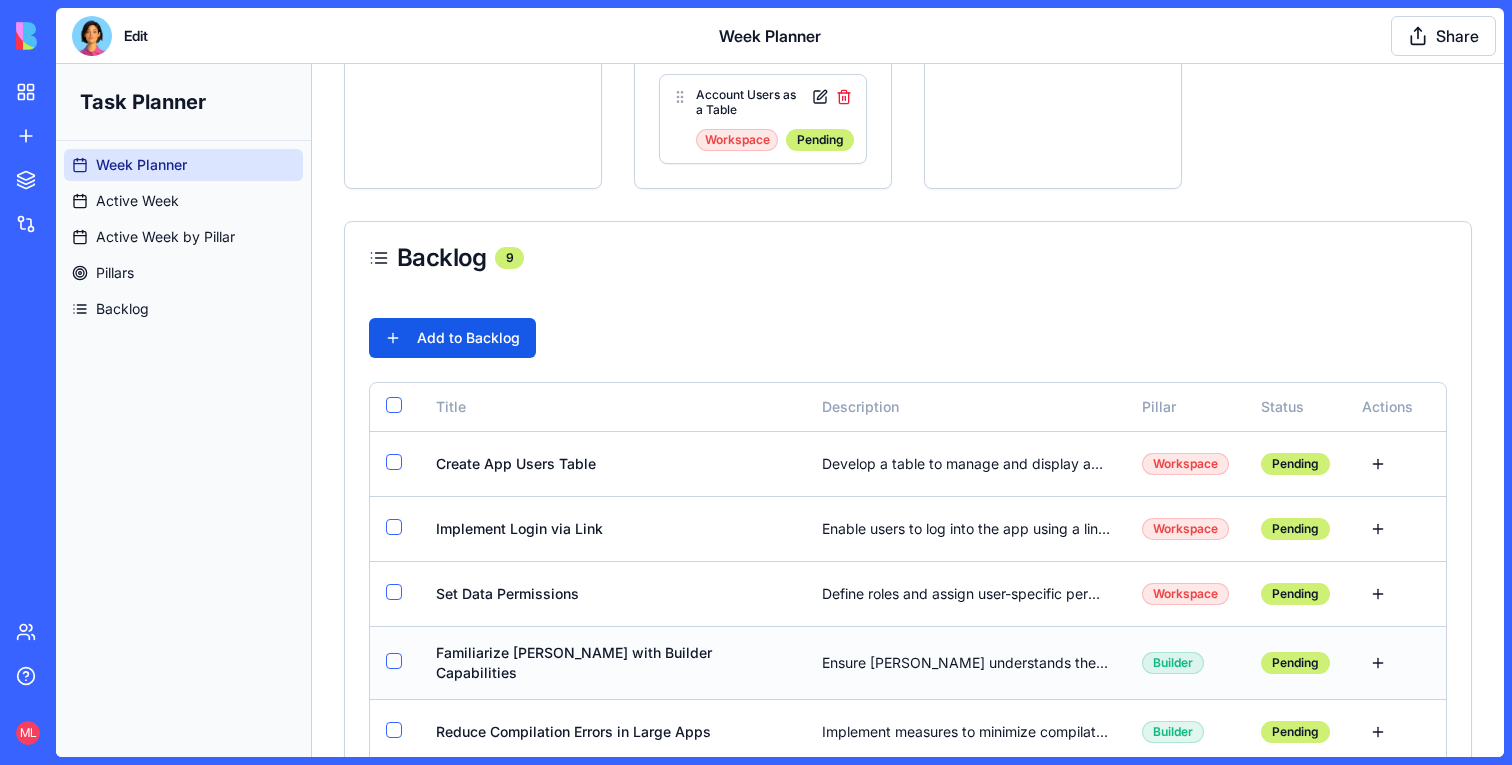 scroll, scrollTop: 1425, scrollLeft: 0, axis: vertical 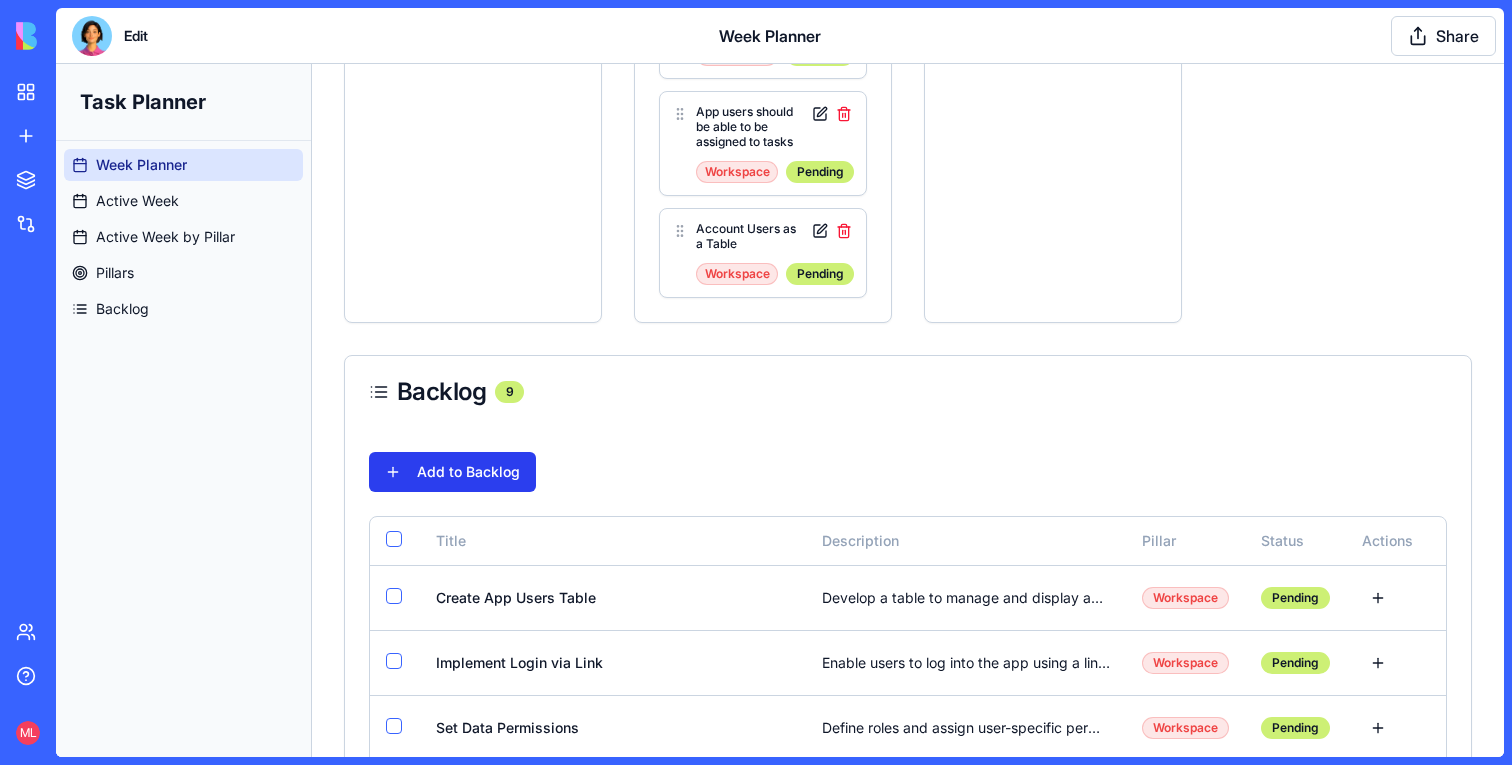 click on "Add to Backlog" at bounding box center [452, 472] 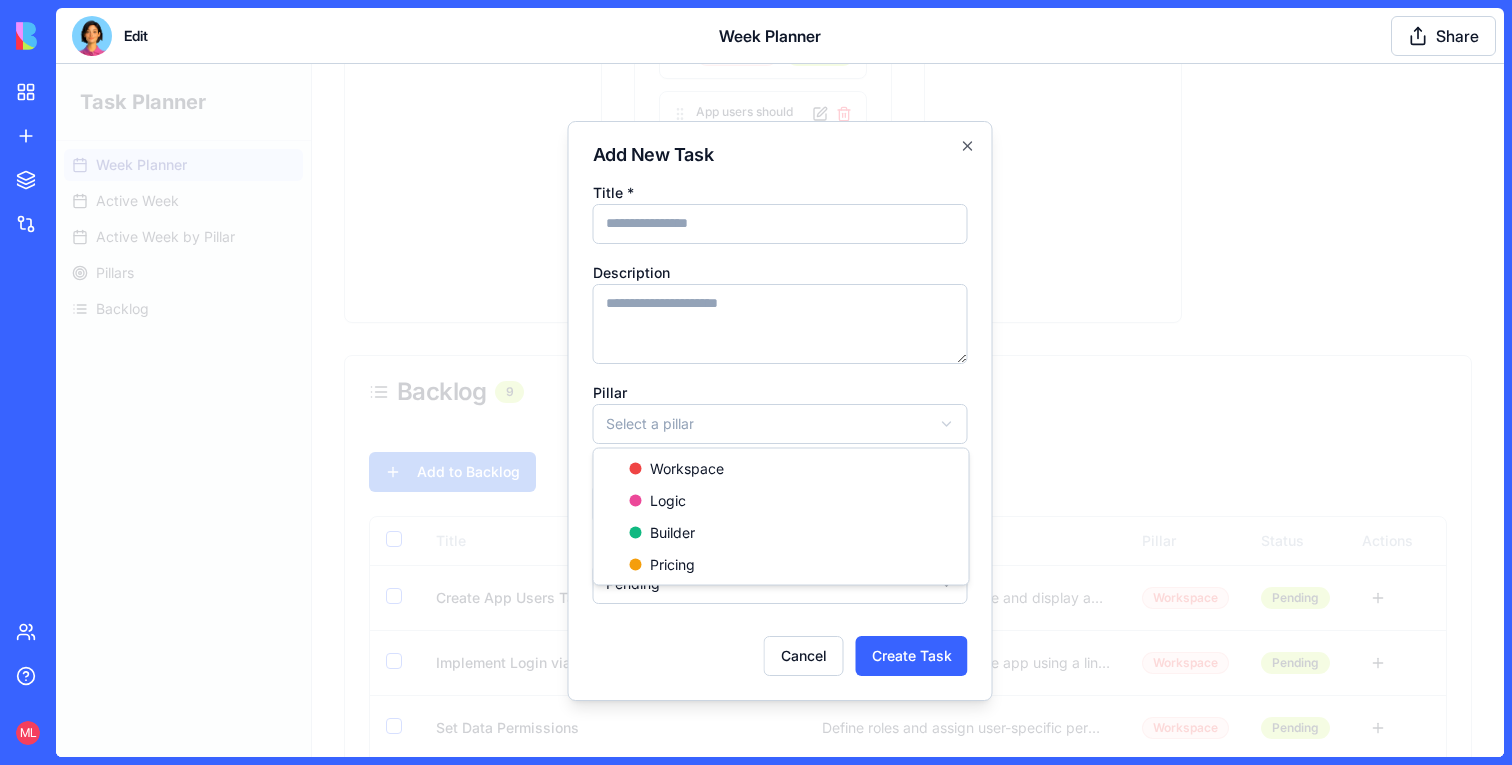 click on "Task Planner Week Planner Active Week Active Week by Pillar Pillars Backlog Toggle Sidebar Week Planner Plan and organize your tasks by weeks. Toggle to view only active week items. Create Week Add Task Jun 29 - Jul 5 Quick add task... No tasks this week Jul 6 - Jul 12 Active Quick add task... Trigger a workflow by data events / external apps Logic Pending Gmail Action Integration Logic Pending Agent Call with Tools Logic Pending Public Actions for Unauthenticated Users Logic Pending Single Agent Workflow with Tools Logic Pending Allow to login from the app link Workspace ✓ Done Guest Invitation and Login Workspace Pending Finalize Invitation Dialog Workspace Pending User can be related to multiple accounts Workspace Pending Support Roles Workspace Pending App users should be able to be assigned to tasks Workspace Pending Account Users as a Table Workspace Pending Jul 13 - Jul 19 Quick add task... No tasks this week Backlog 9 Add to Backlog Title Description Pillar Status Actions Workspace Pending" at bounding box center (780, -65) 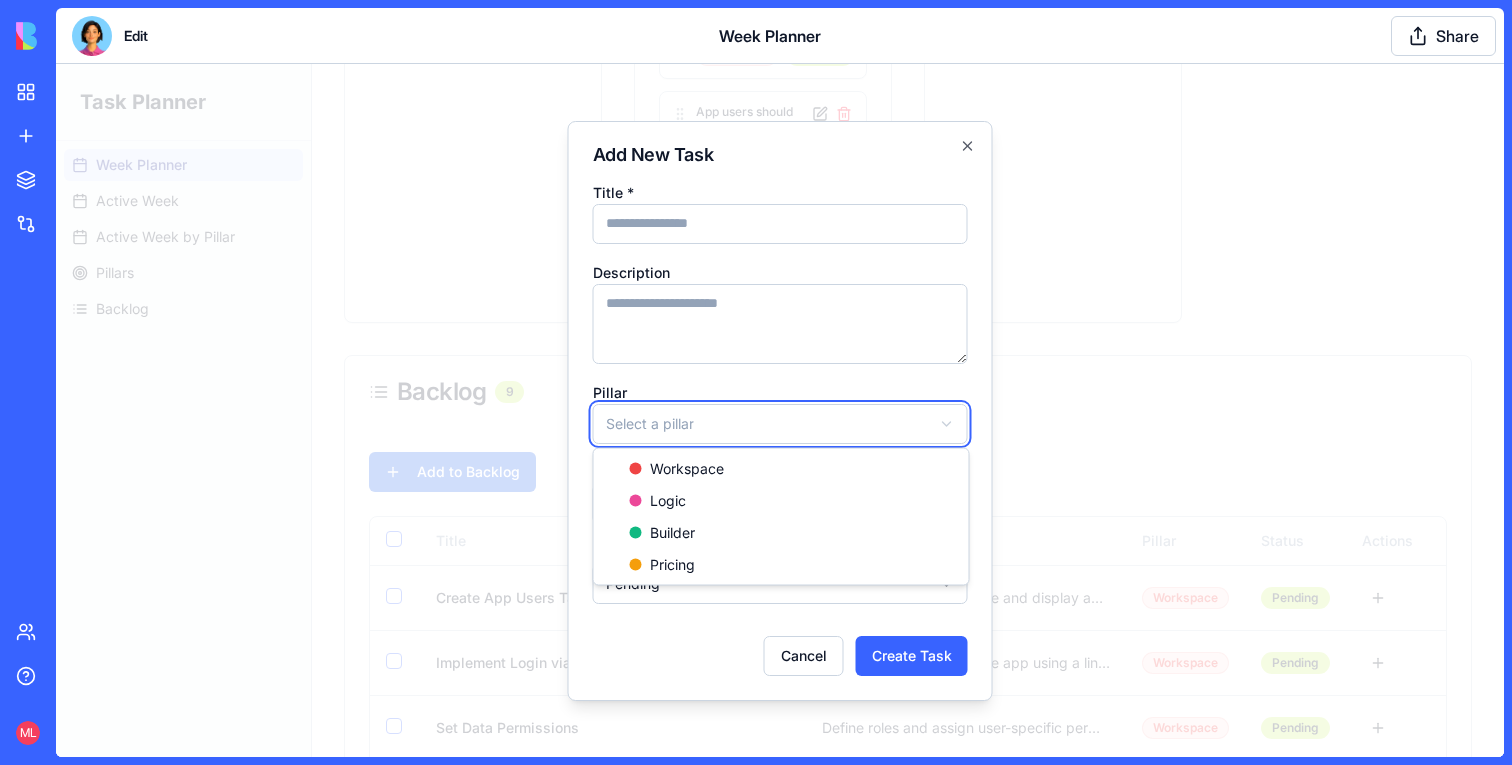 click on "Task Planner Week Planner Active Week Active Week by Pillar Pillars Backlog Toggle Sidebar Week Planner Plan and organize your tasks by weeks. Toggle to view only active week items. Create Week Add Task Jun 29 - Jul 5 Quick add task... No tasks this week Jul 6 - Jul 12 Active Quick add task... Trigger a workflow by data events / external apps Logic Pending Gmail Action Integration Logic Pending Agent Call with Tools Logic Pending Public Actions for Unauthenticated Users Logic Pending Single Agent Workflow with Tools Logic Pending Allow to login from the app link Workspace ✓ Done Guest Invitation and Login Workspace Pending Finalize Invitation Dialog Workspace Pending User can be related to multiple accounts Workspace Pending Support Roles Workspace Pending App users should be able to be assigned to tasks Workspace Pending Account Users as a Table Workspace Pending Jul 13 - Jul 19 Quick add task... No tasks this week Backlog 9 Add to Backlog Title Description Pillar Status Actions Workspace Pending" at bounding box center (780, -65) 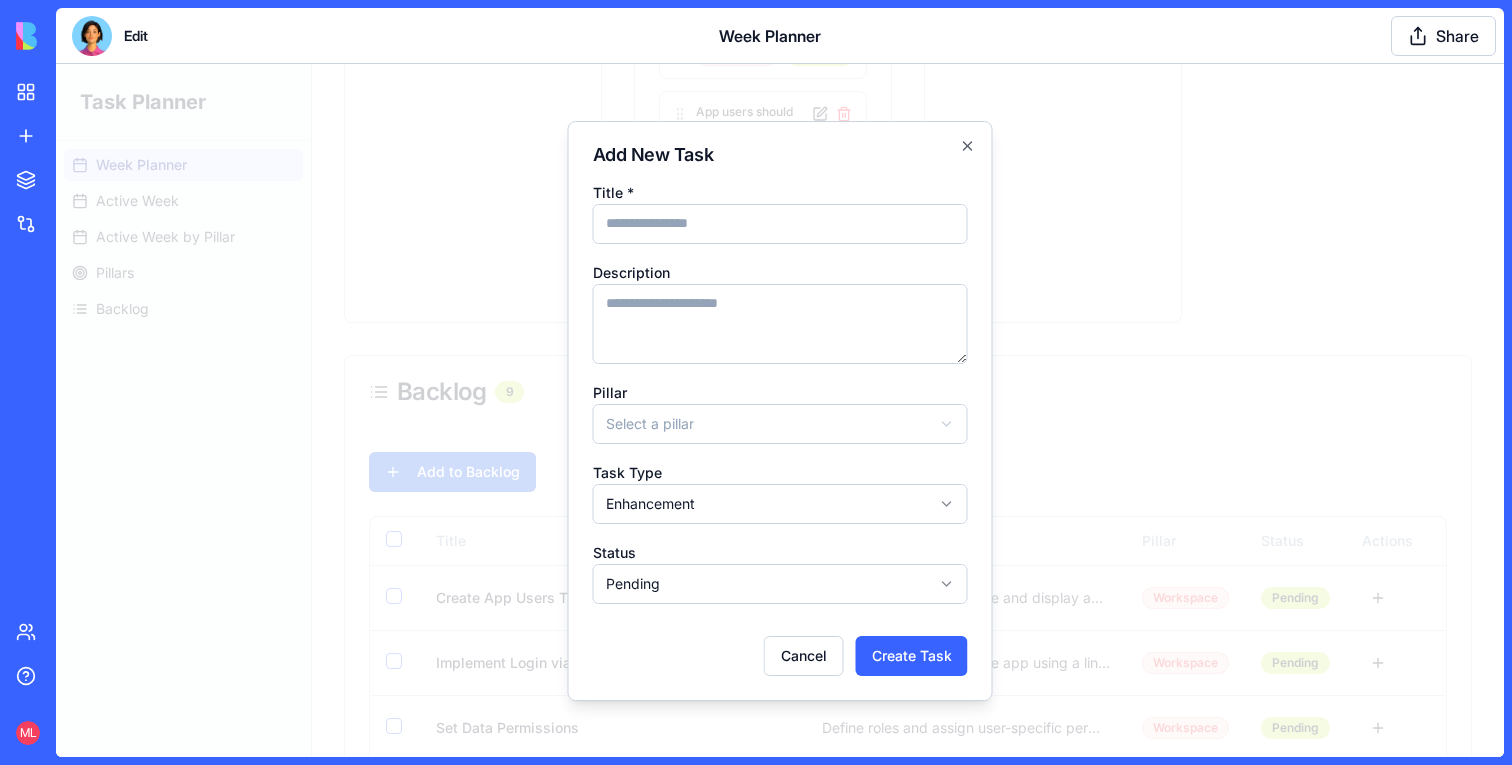 click at bounding box center (780, 410) 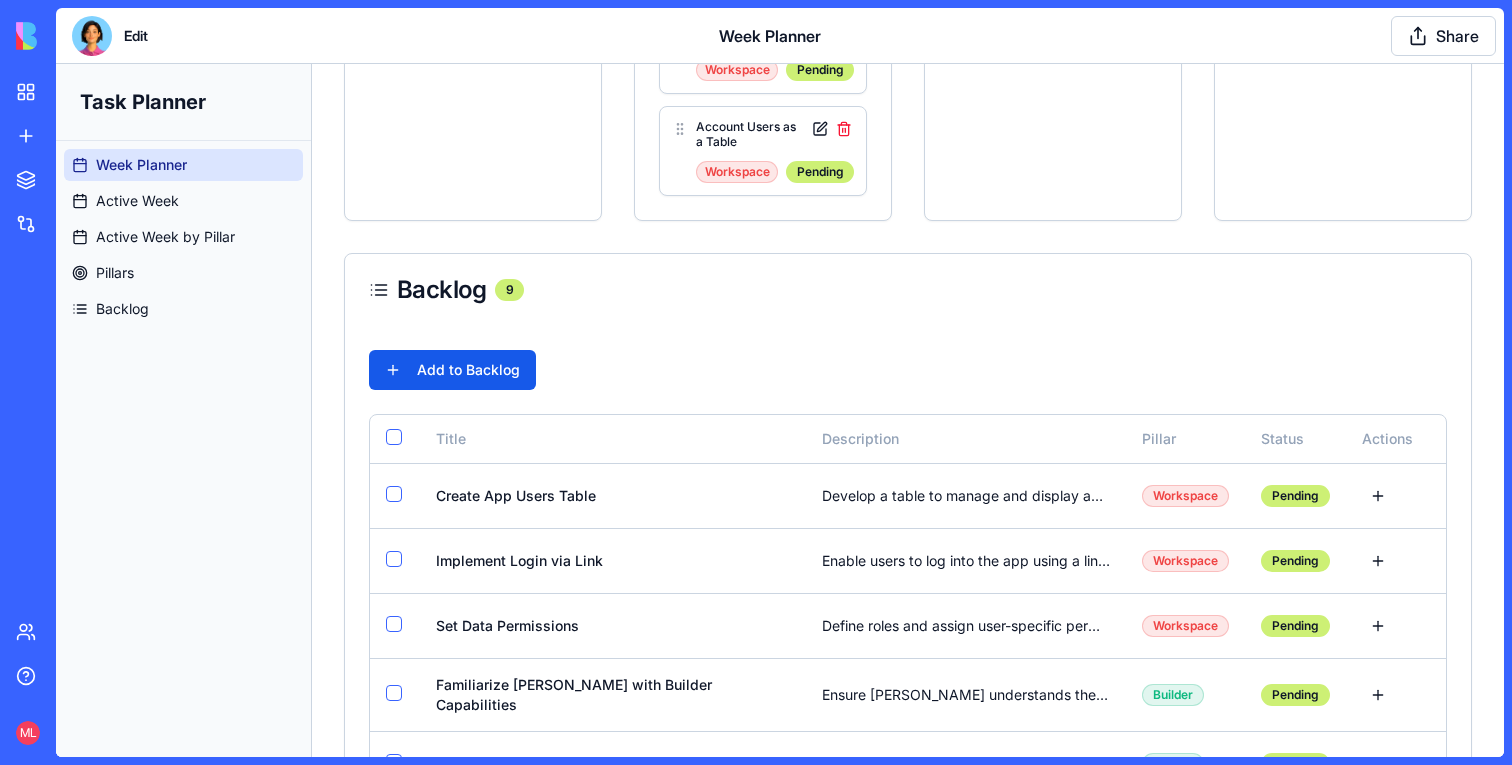 scroll, scrollTop: 1796, scrollLeft: 0, axis: vertical 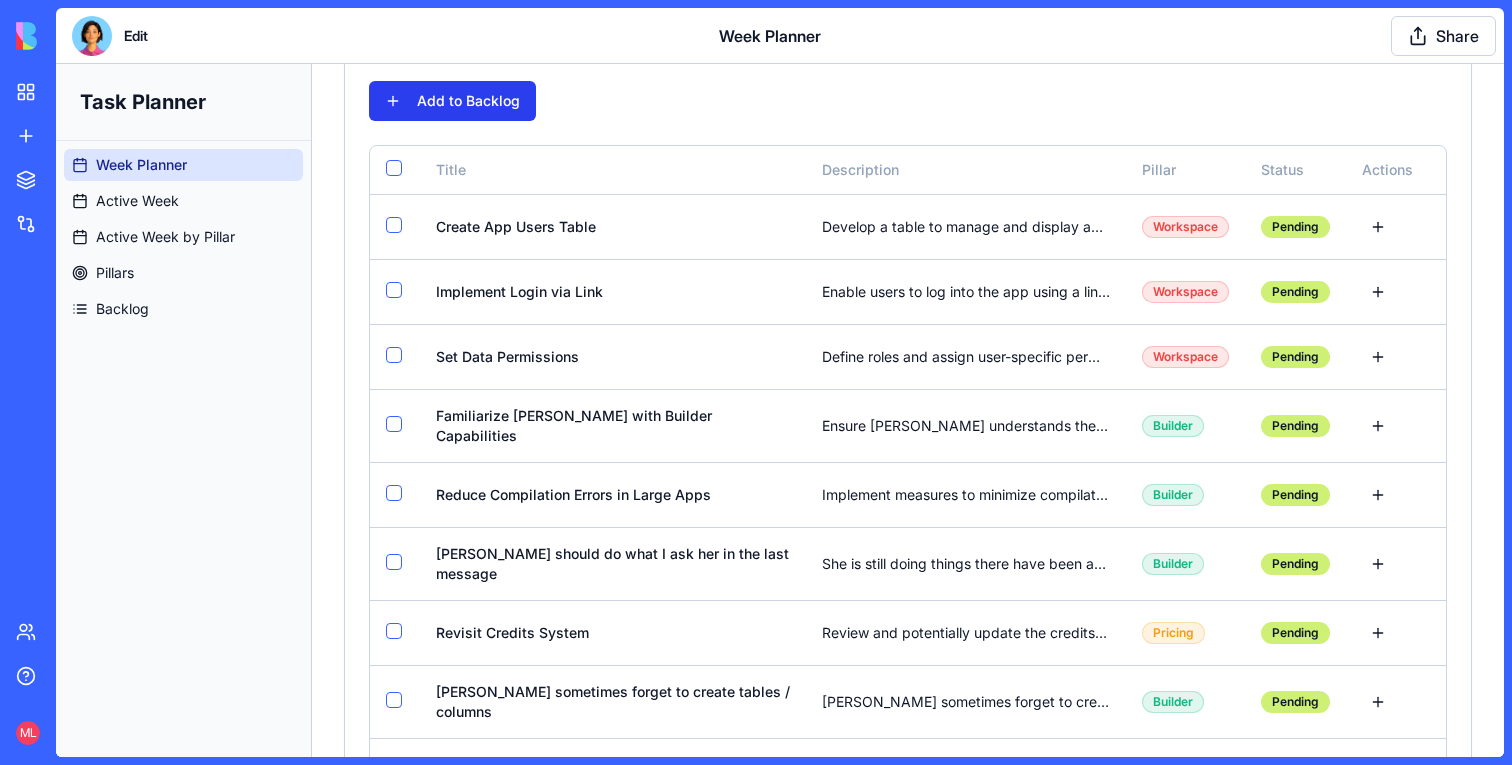 click on "Add to Backlog" at bounding box center (452, 101) 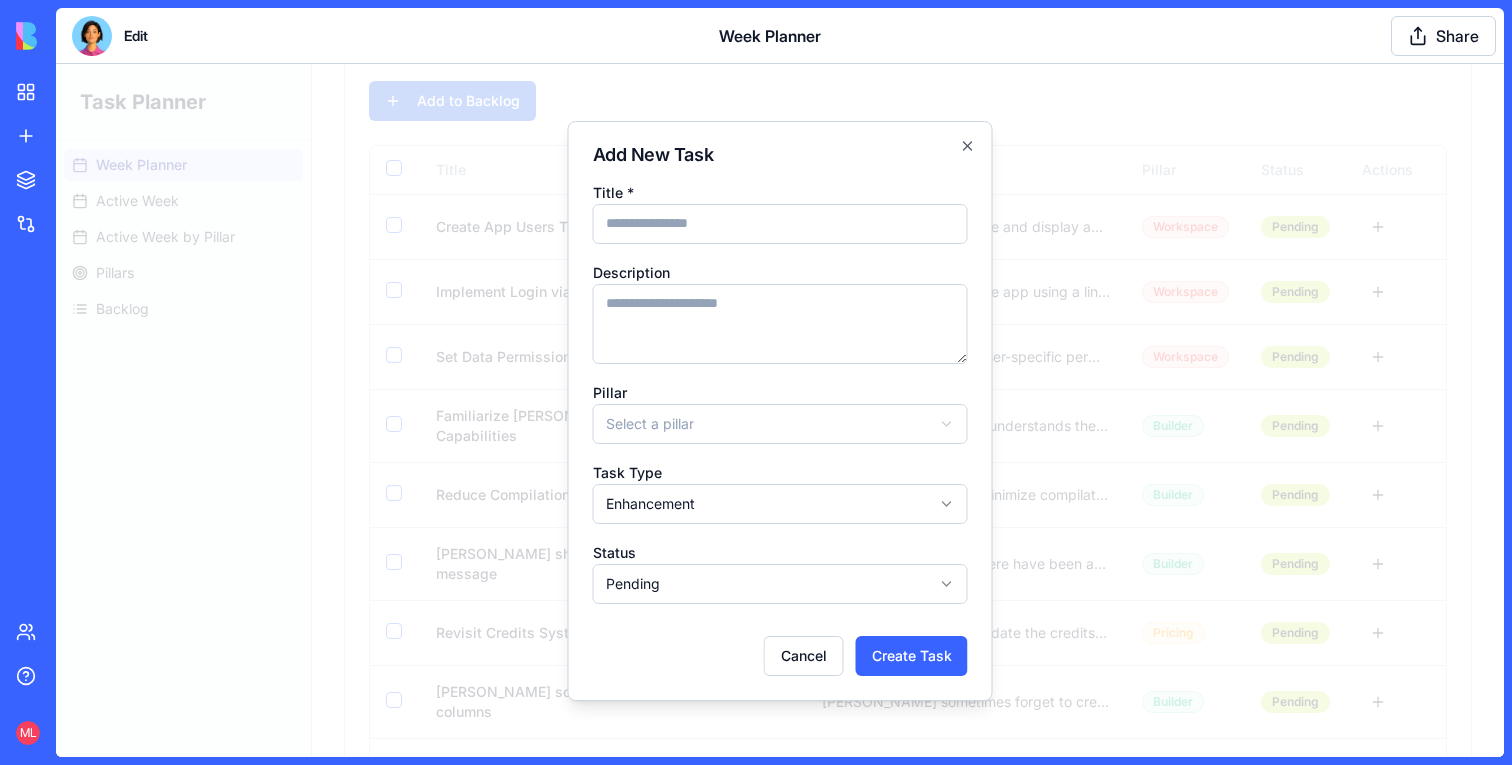 click at bounding box center (780, 410) 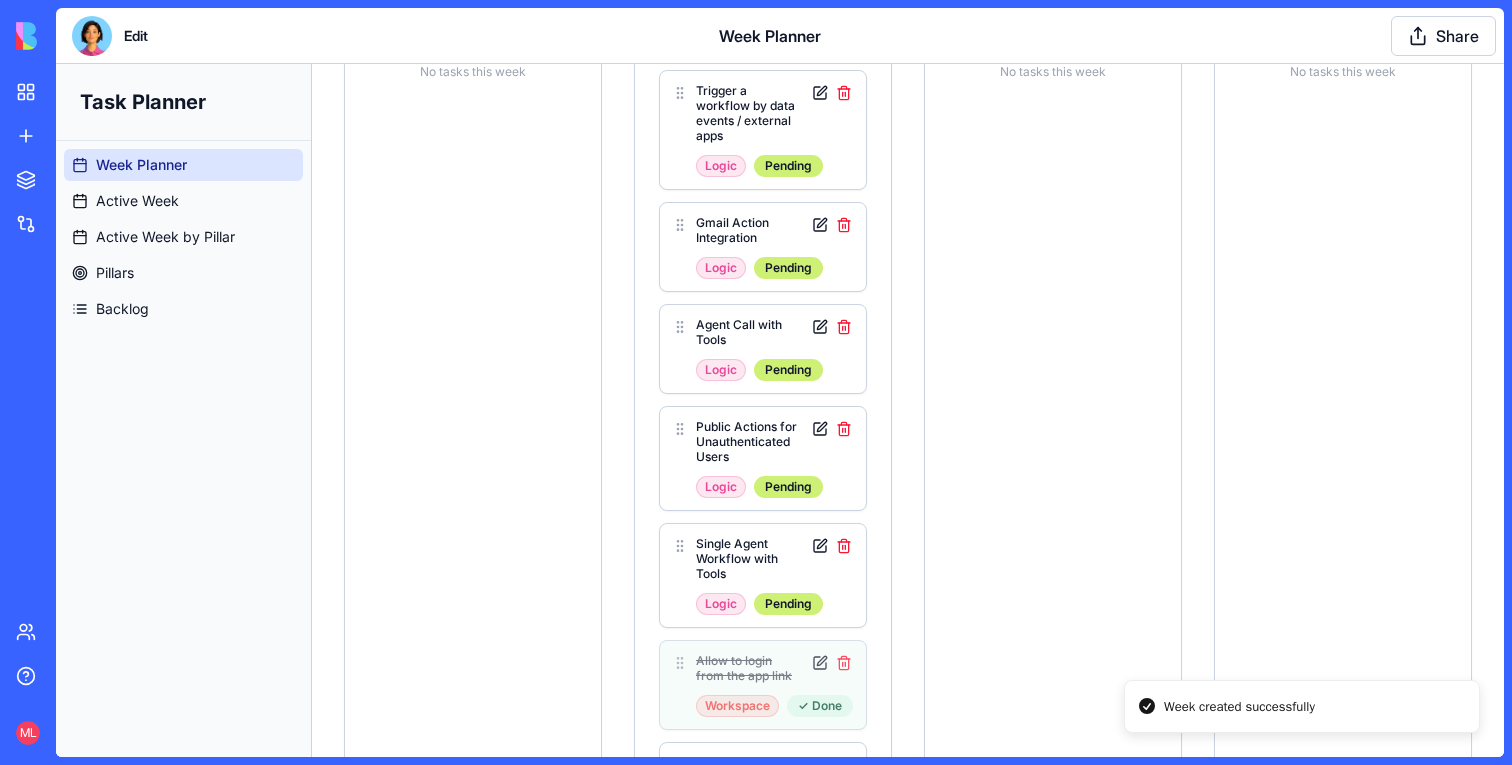 scroll, scrollTop: 0, scrollLeft: 0, axis: both 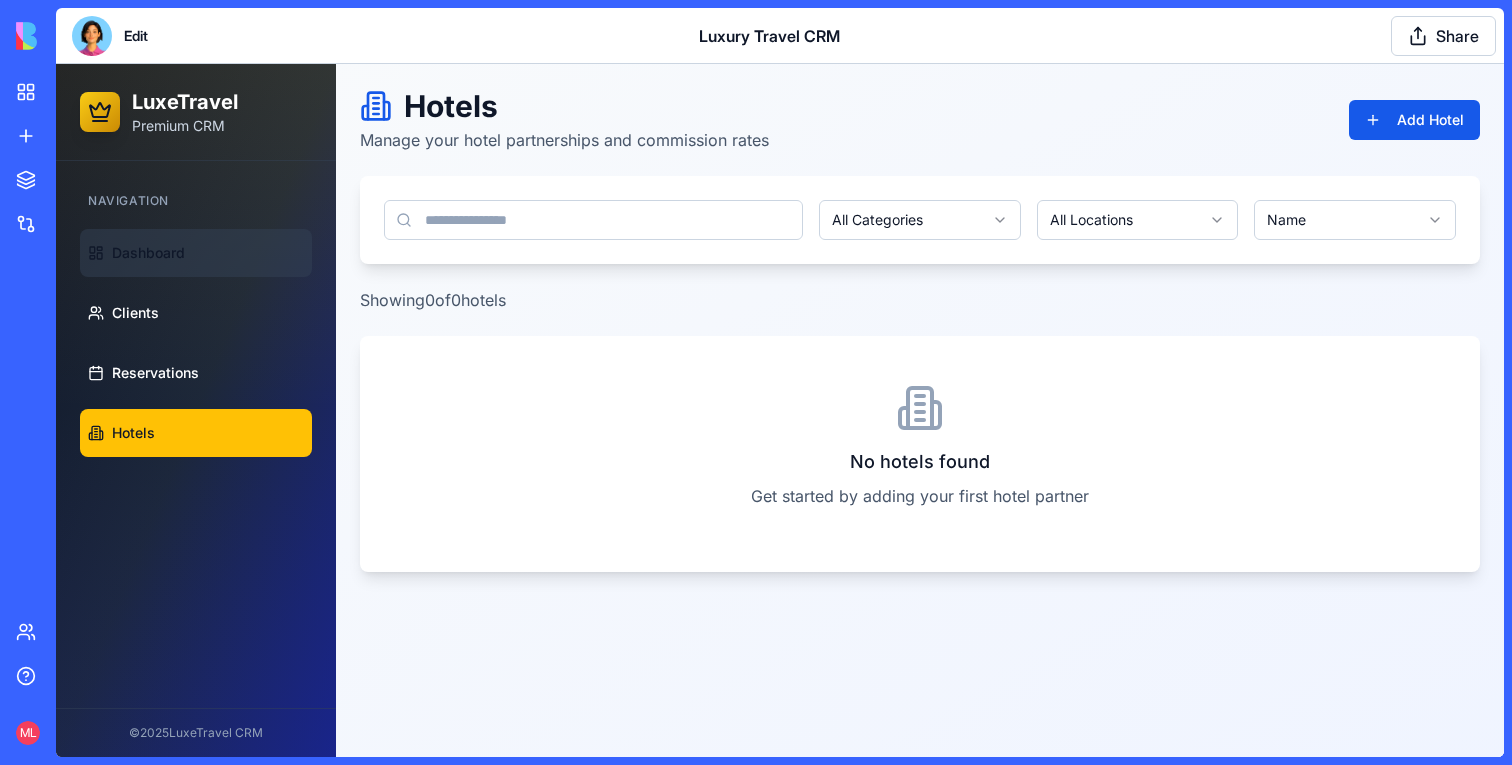 click on "Dashboard" at bounding box center [196, 253] 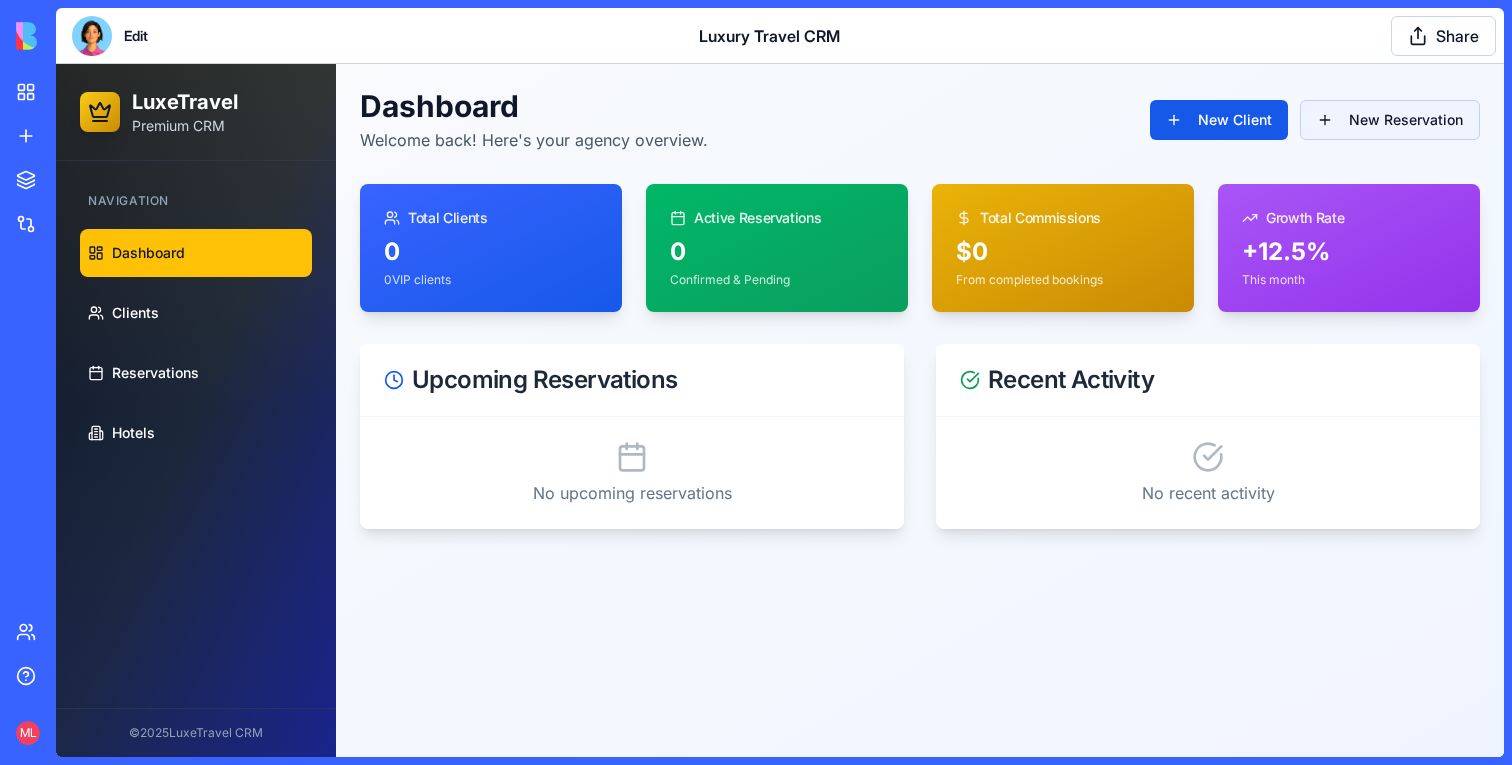 click on "New Reservation" at bounding box center [1390, 120] 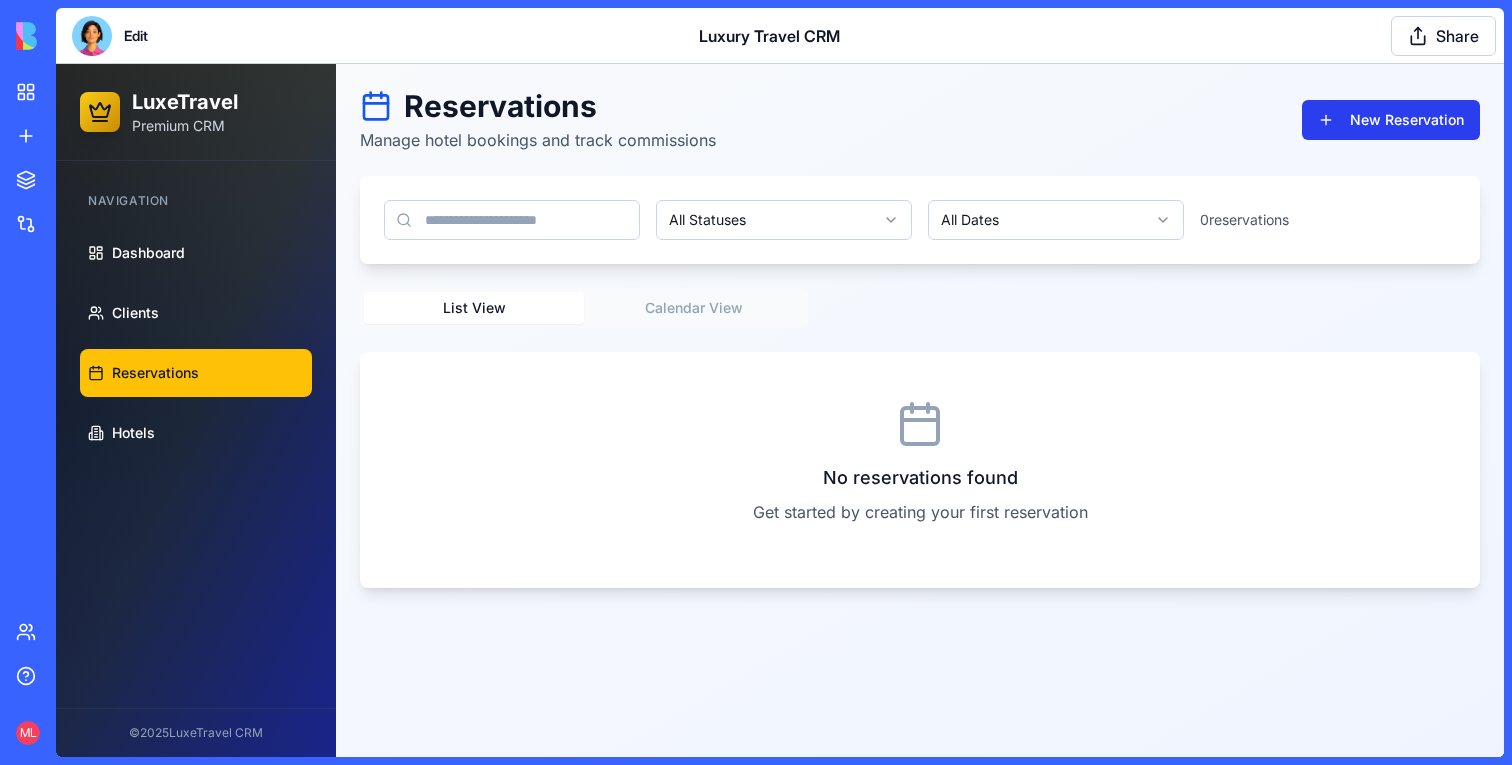 click on "New Reservation" at bounding box center (1391, 120) 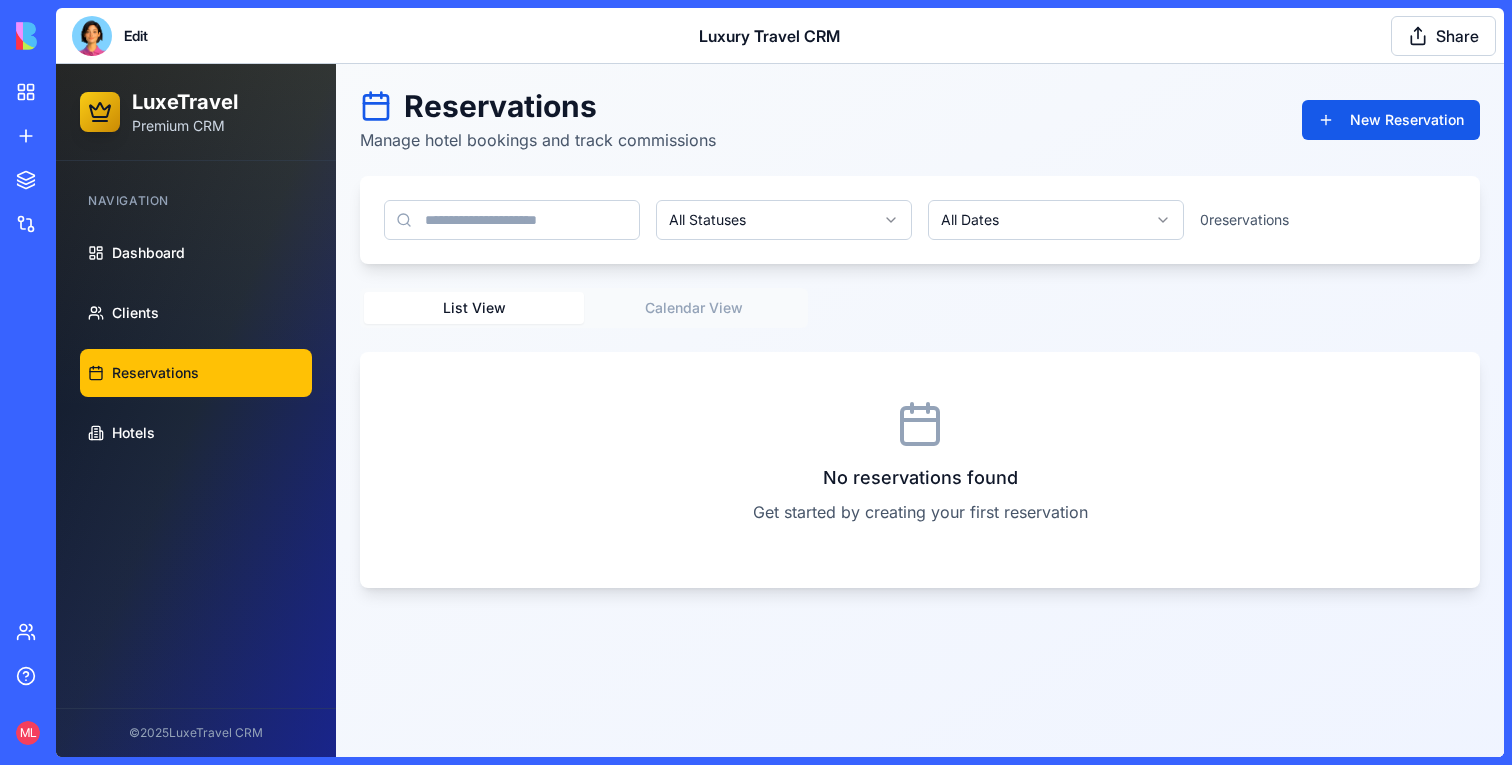 click on "Navigation Dashboard Clients Reservations Hotels" at bounding box center (196, 321) 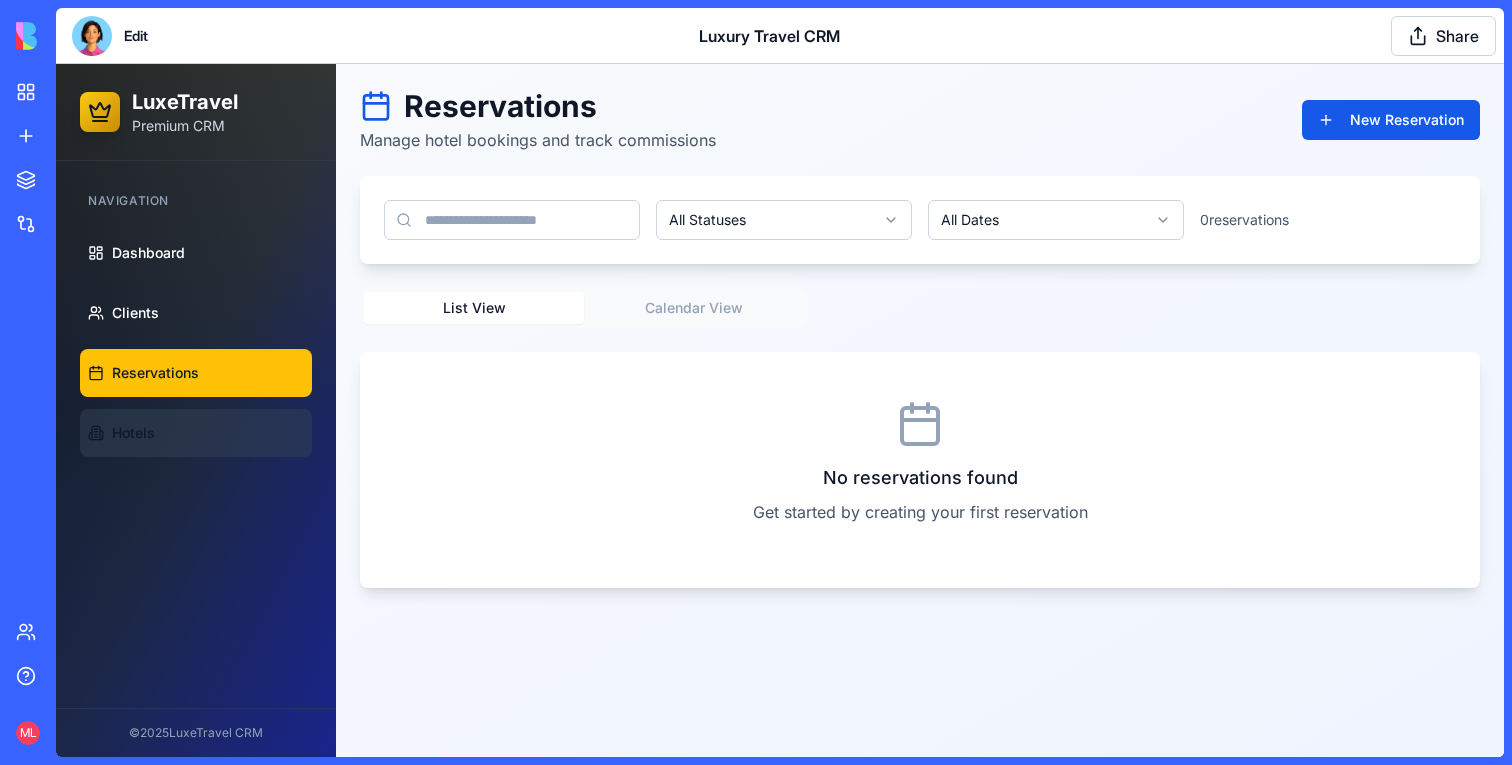 click on "Hotels" at bounding box center (196, 433) 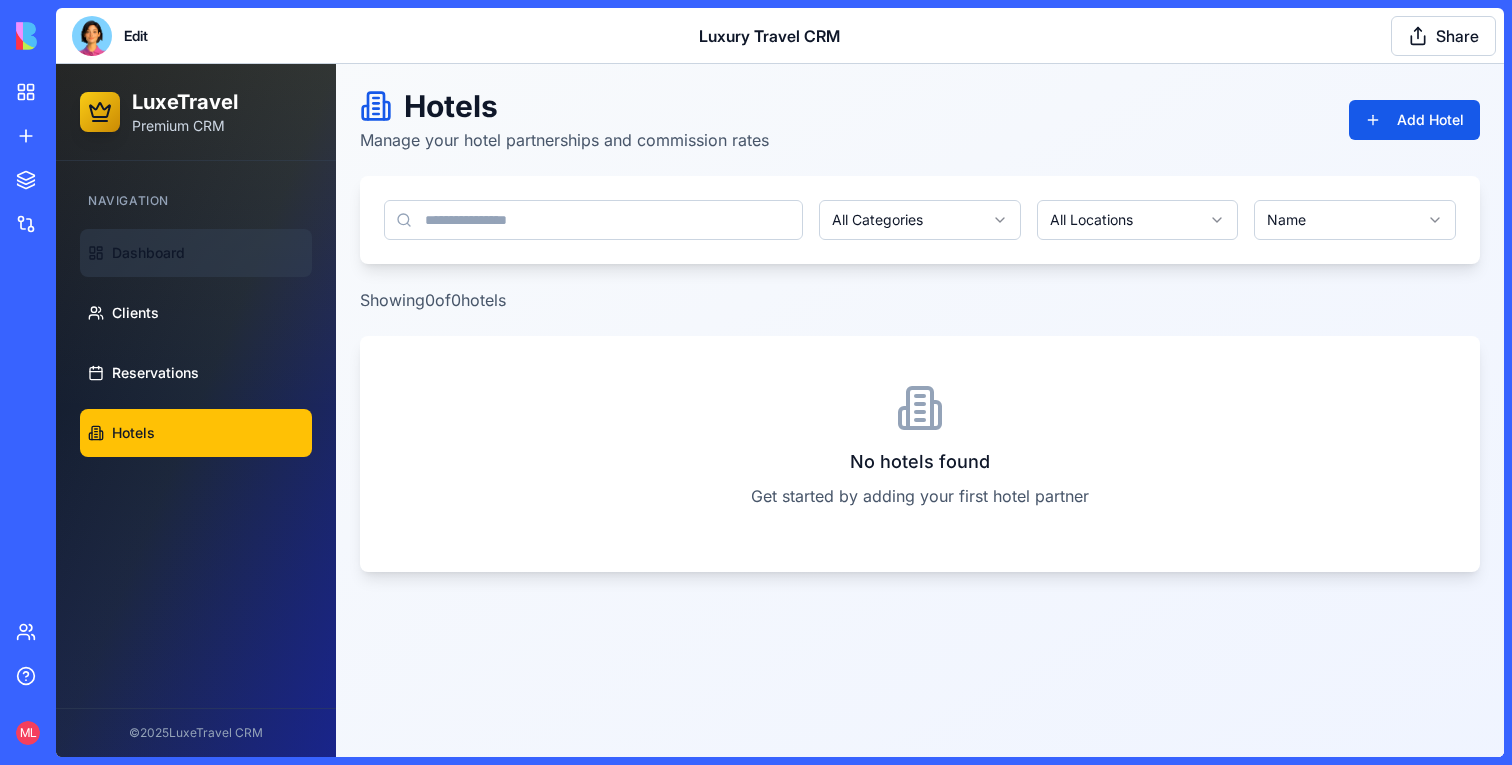 click on "Dashboard" at bounding box center [196, 253] 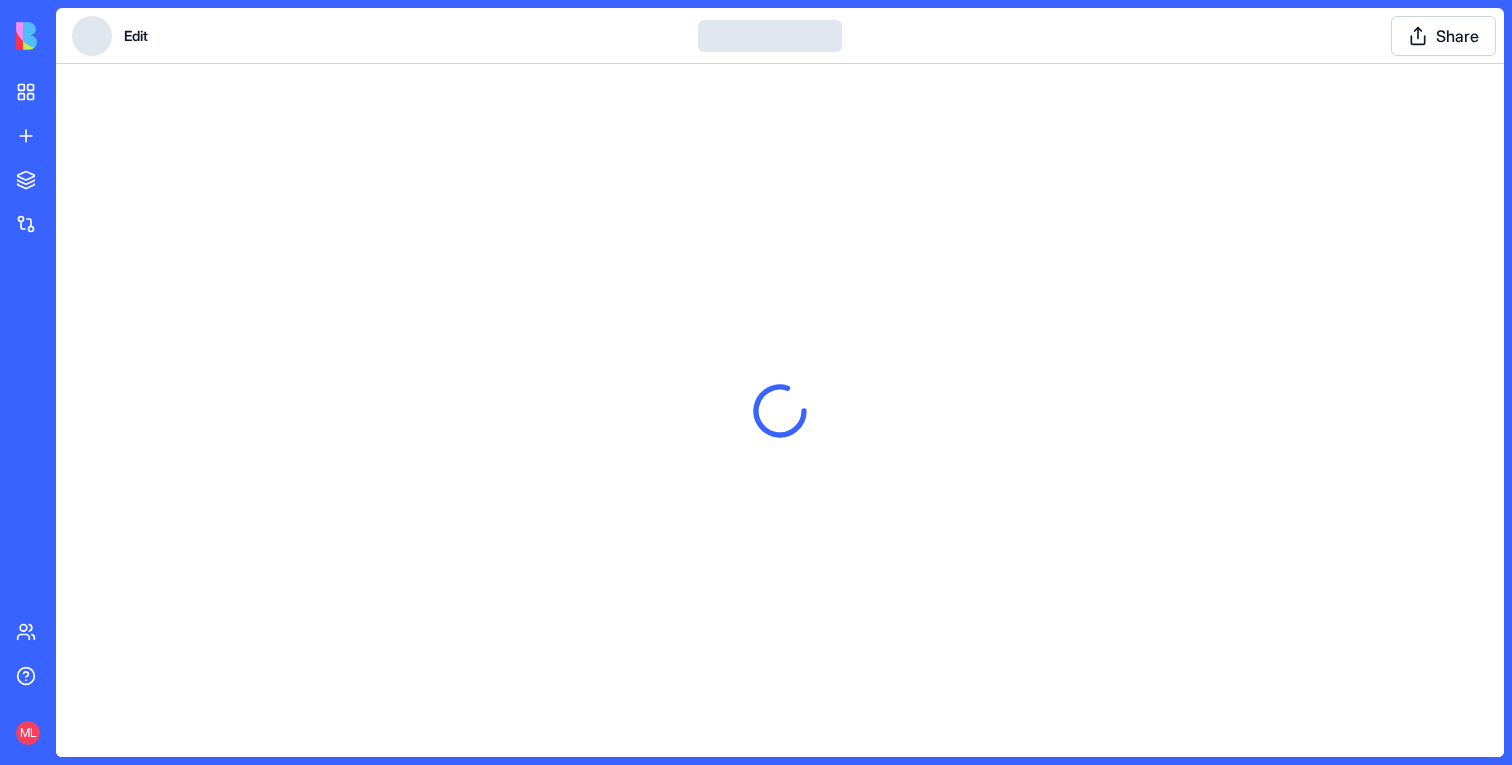 scroll, scrollTop: 0, scrollLeft: 0, axis: both 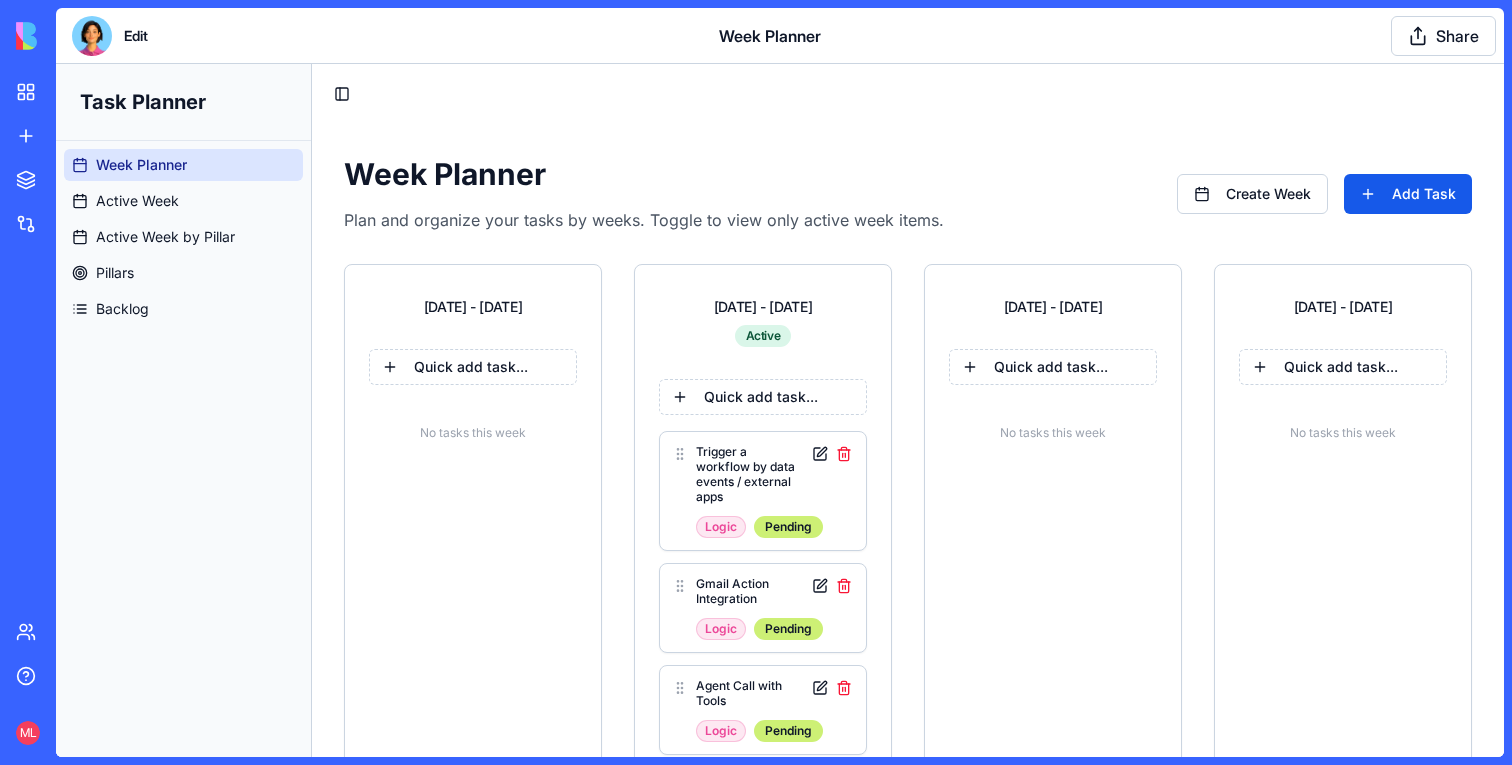 click at bounding box center [92, 36] 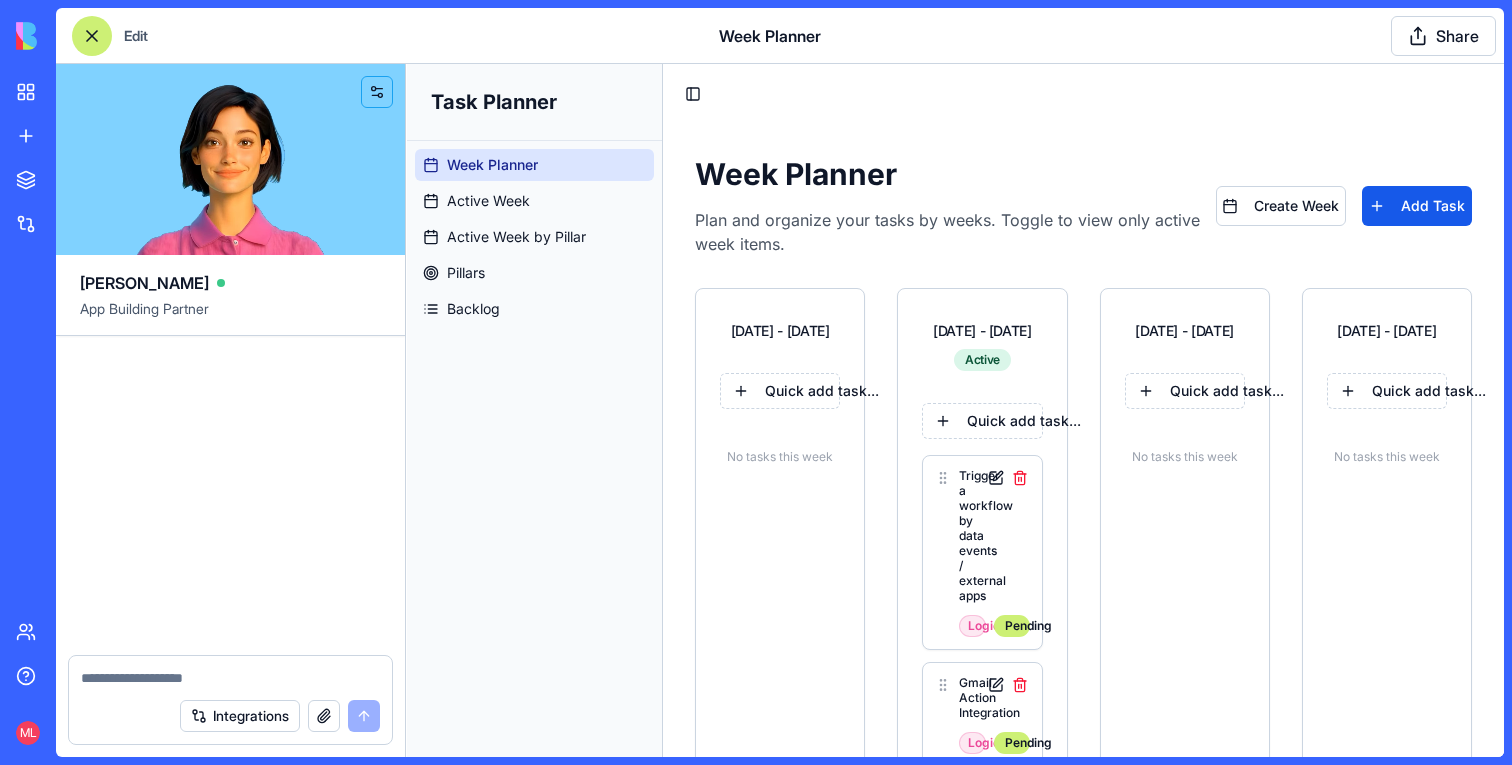 scroll, scrollTop: 25081, scrollLeft: 0, axis: vertical 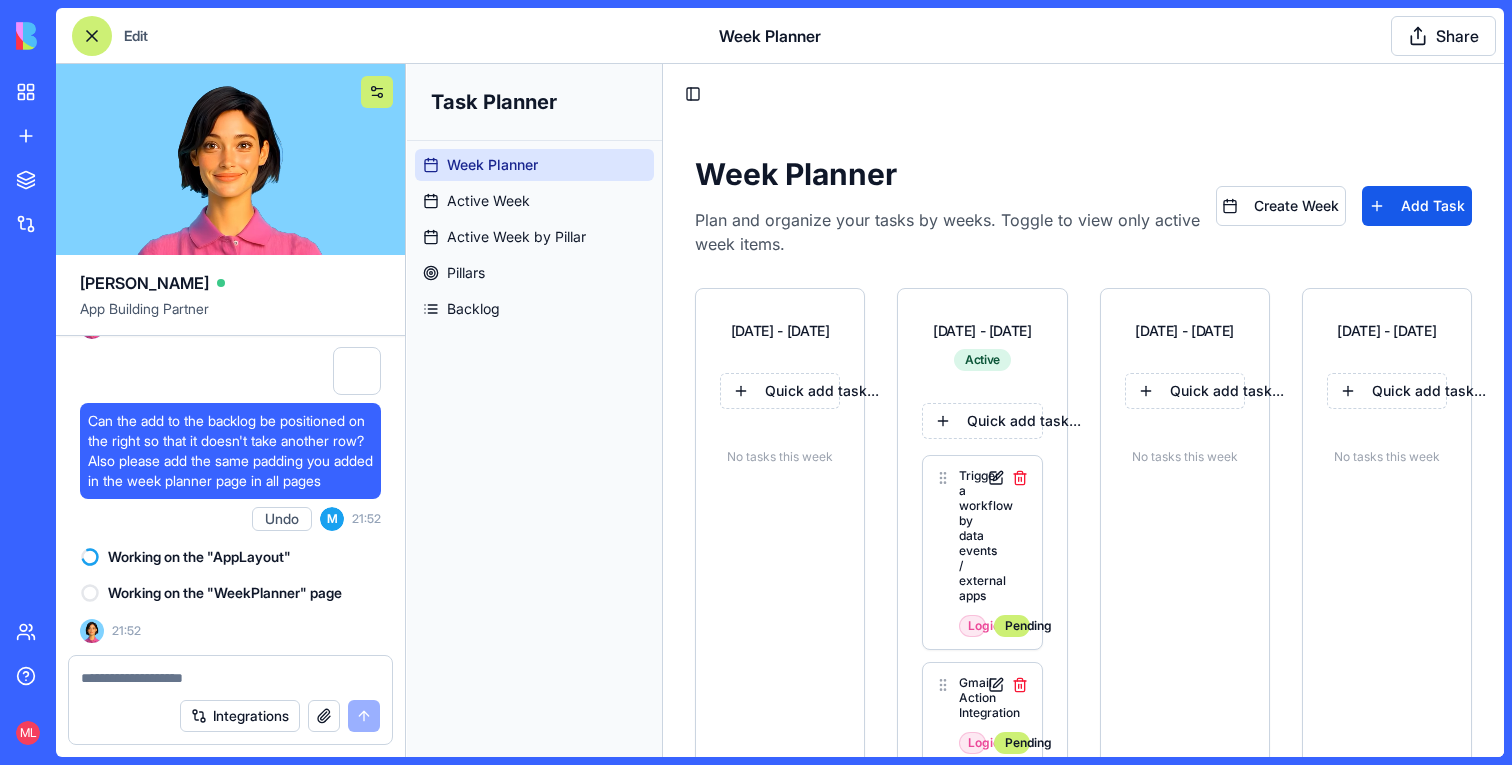 click at bounding box center (377, 92) 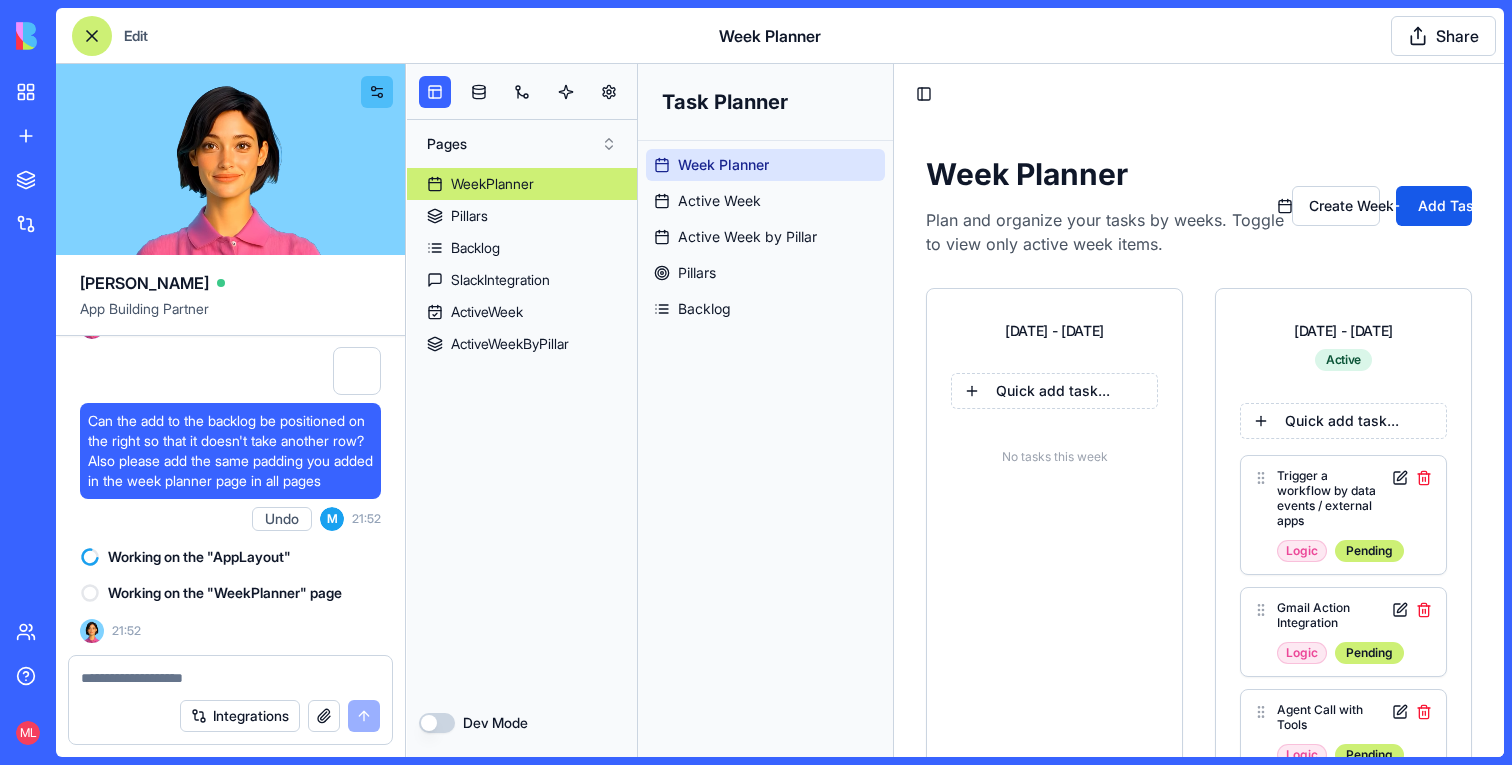 click at bounding box center (522, 92) 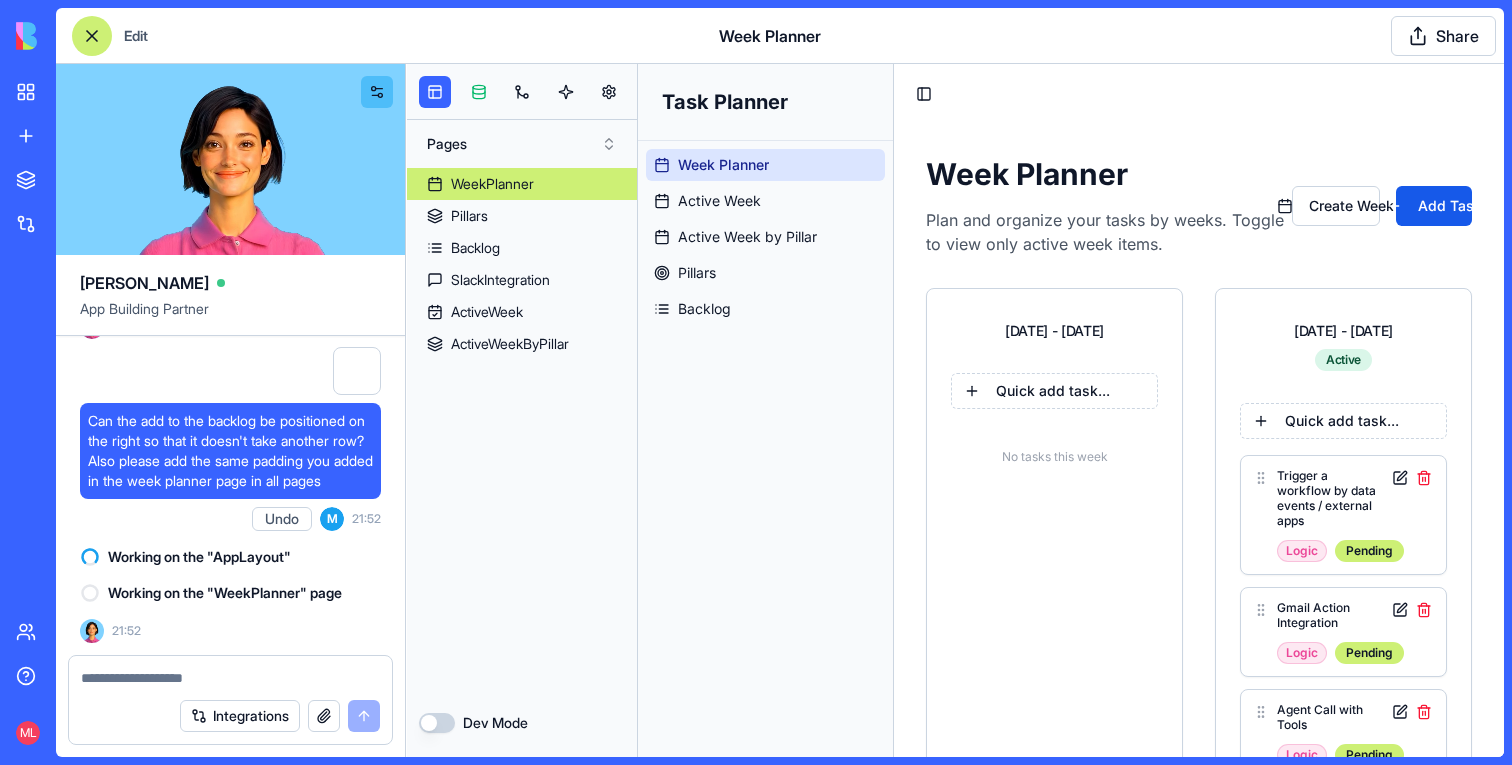 click at bounding box center [479, 92] 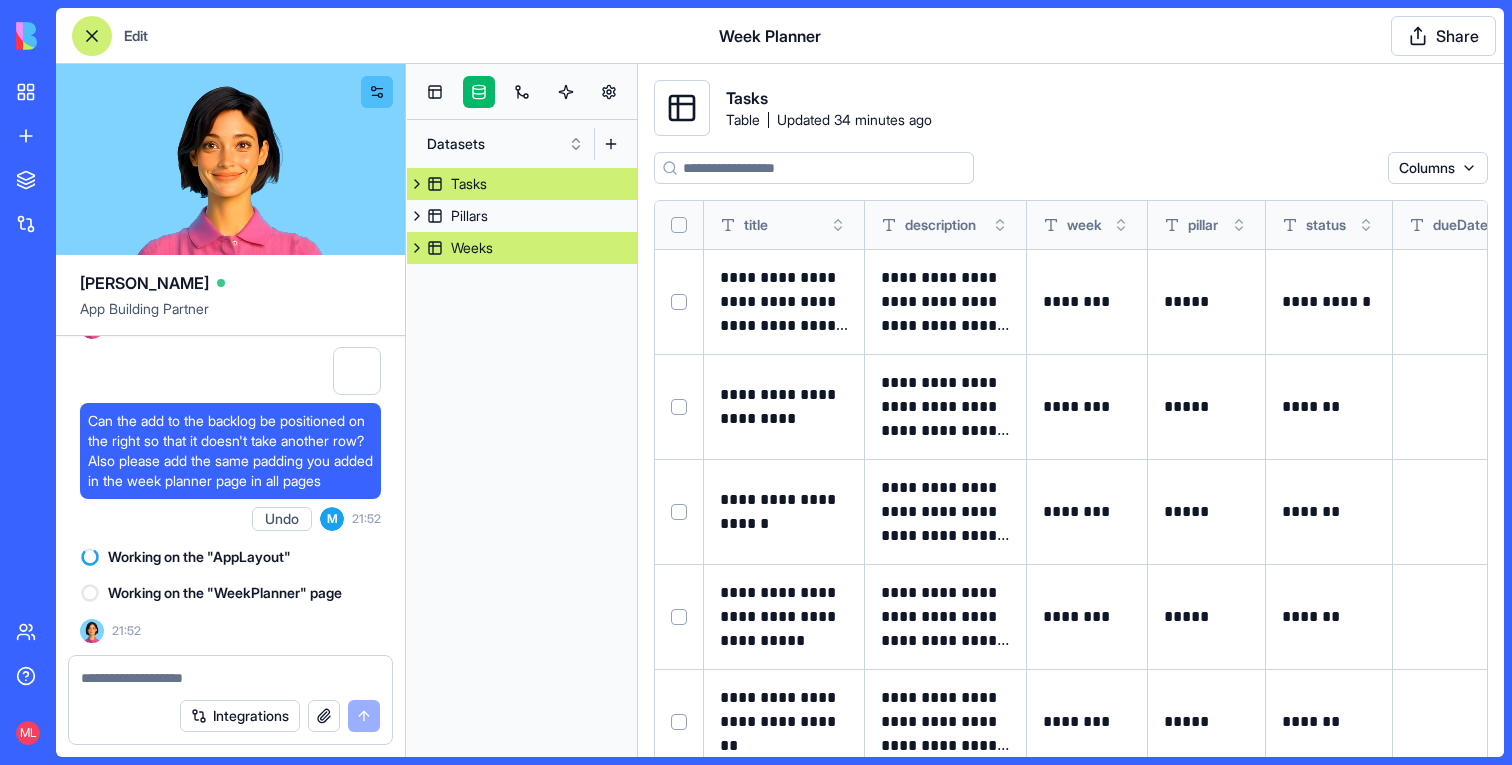 click on "Weeks" at bounding box center [522, 248] 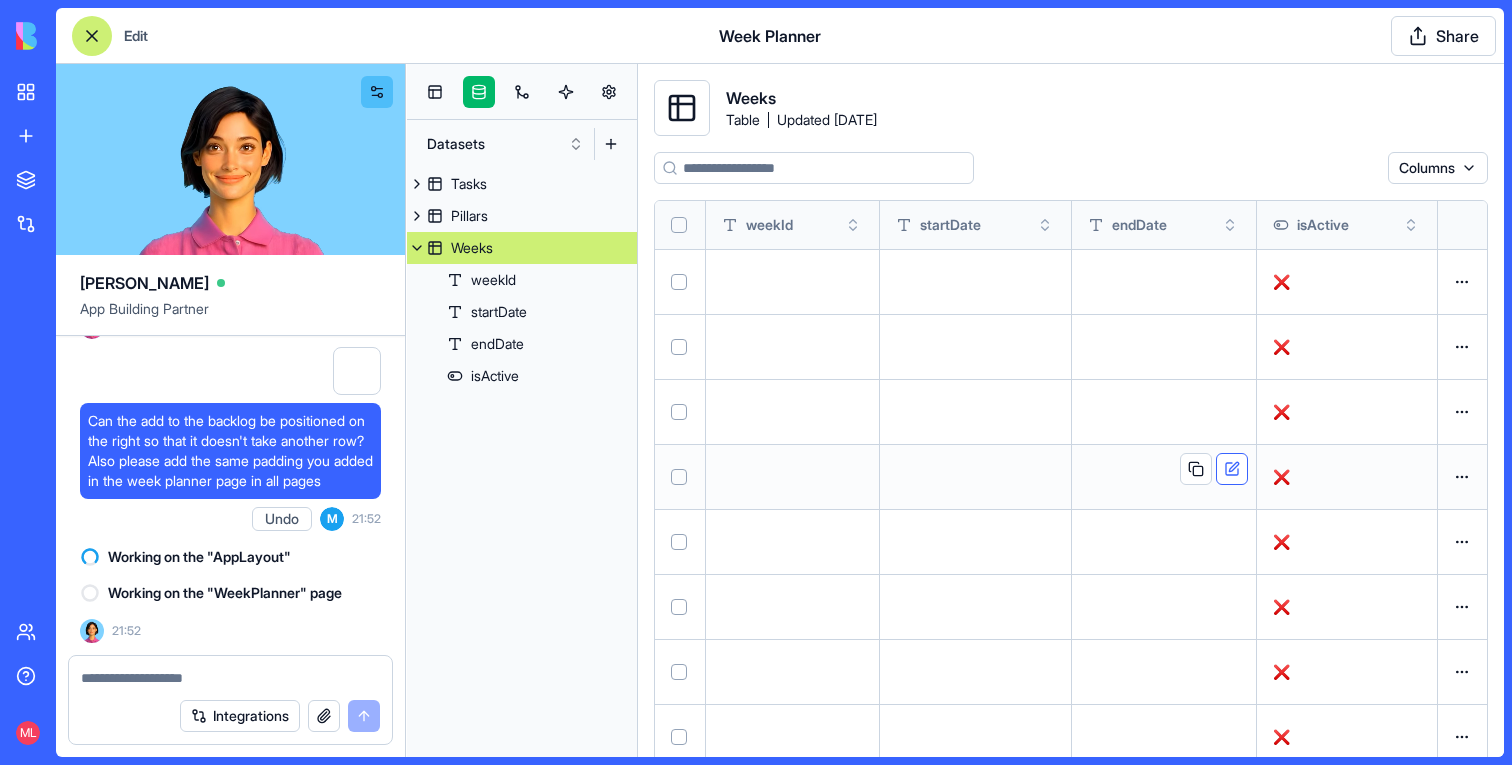 scroll, scrollTop: 25117, scrollLeft: 0, axis: vertical 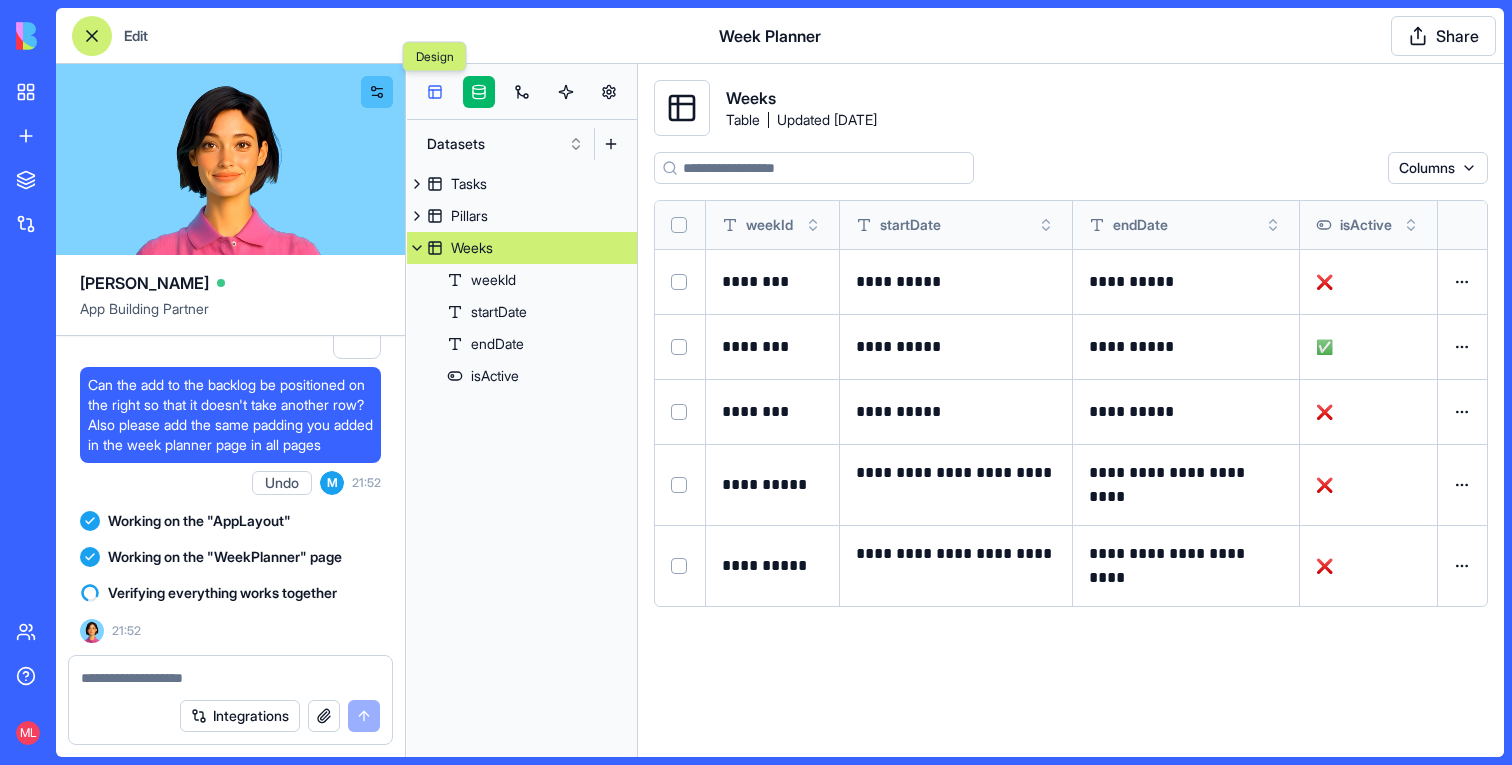 click at bounding box center [435, 92] 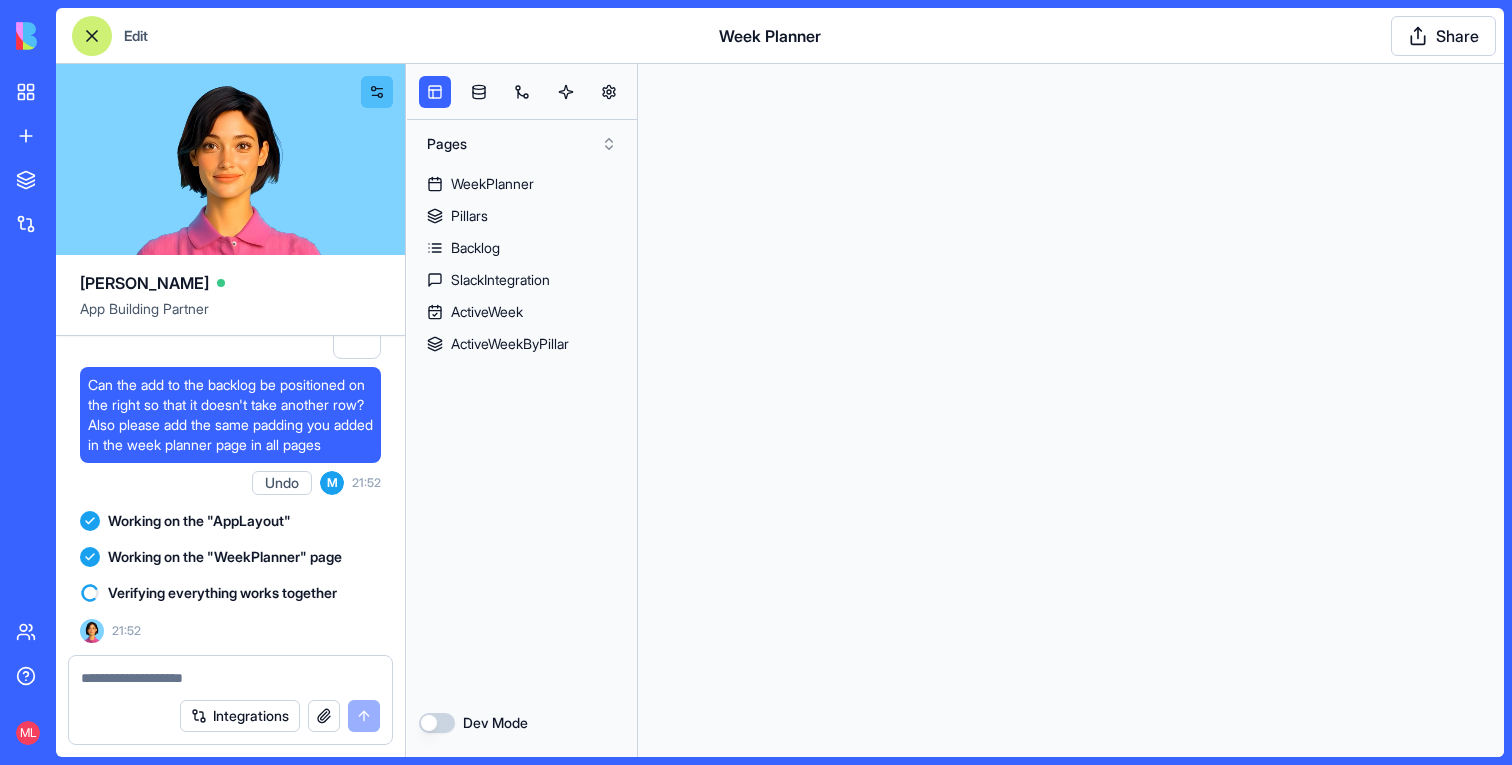 scroll, scrollTop: 0, scrollLeft: 0, axis: both 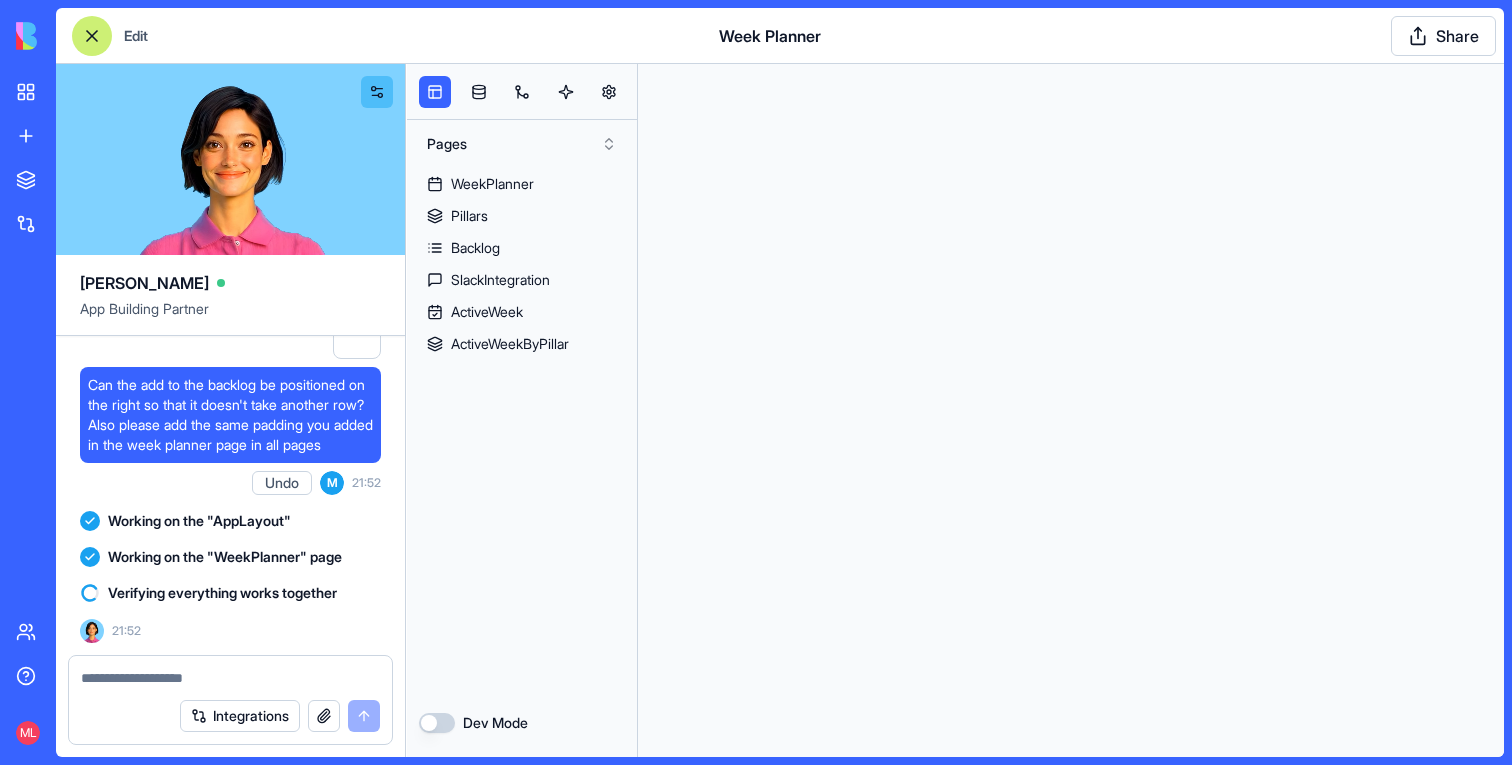click at bounding box center (92, 36) 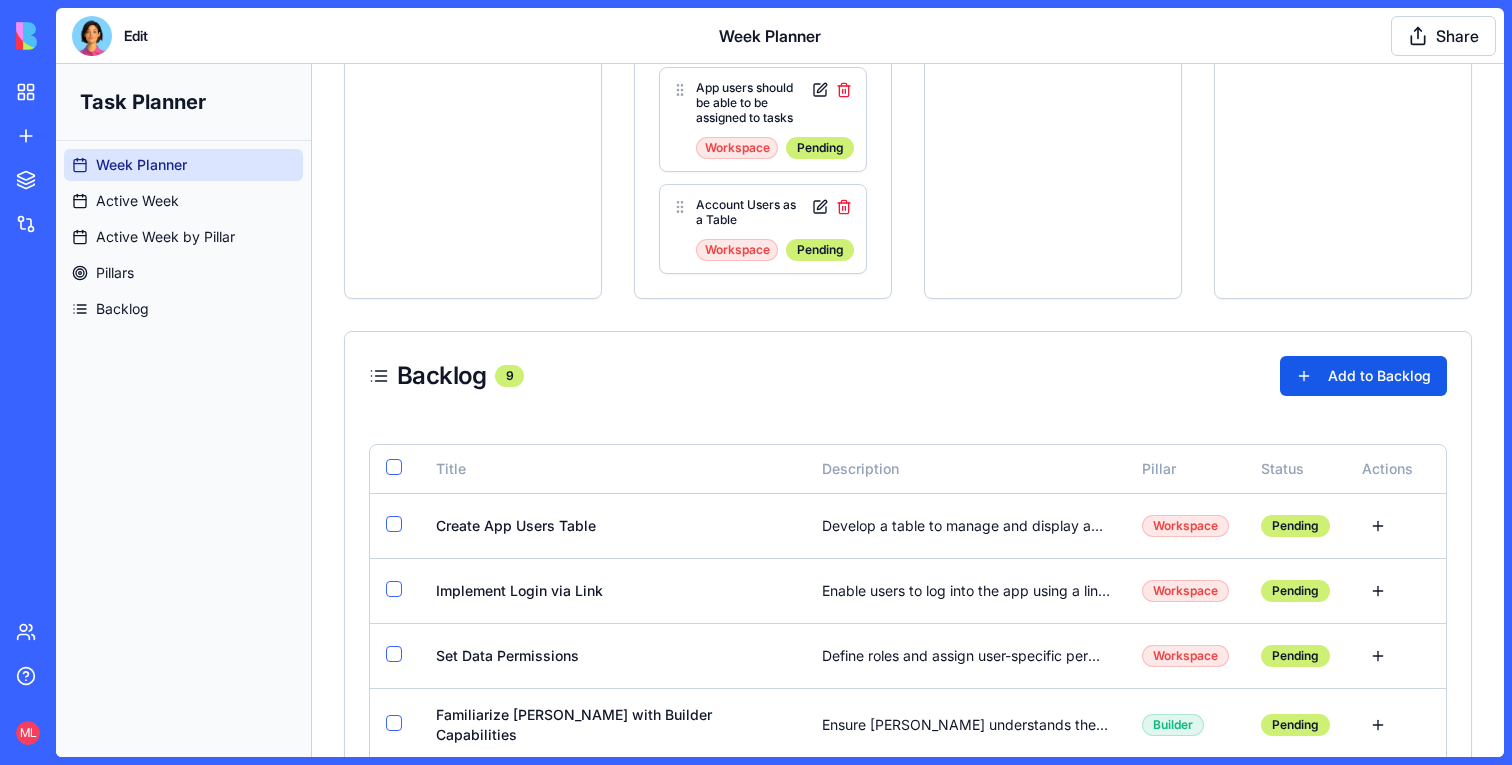 scroll, scrollTop: 1553, scrollLeft: 0, axis: vertical 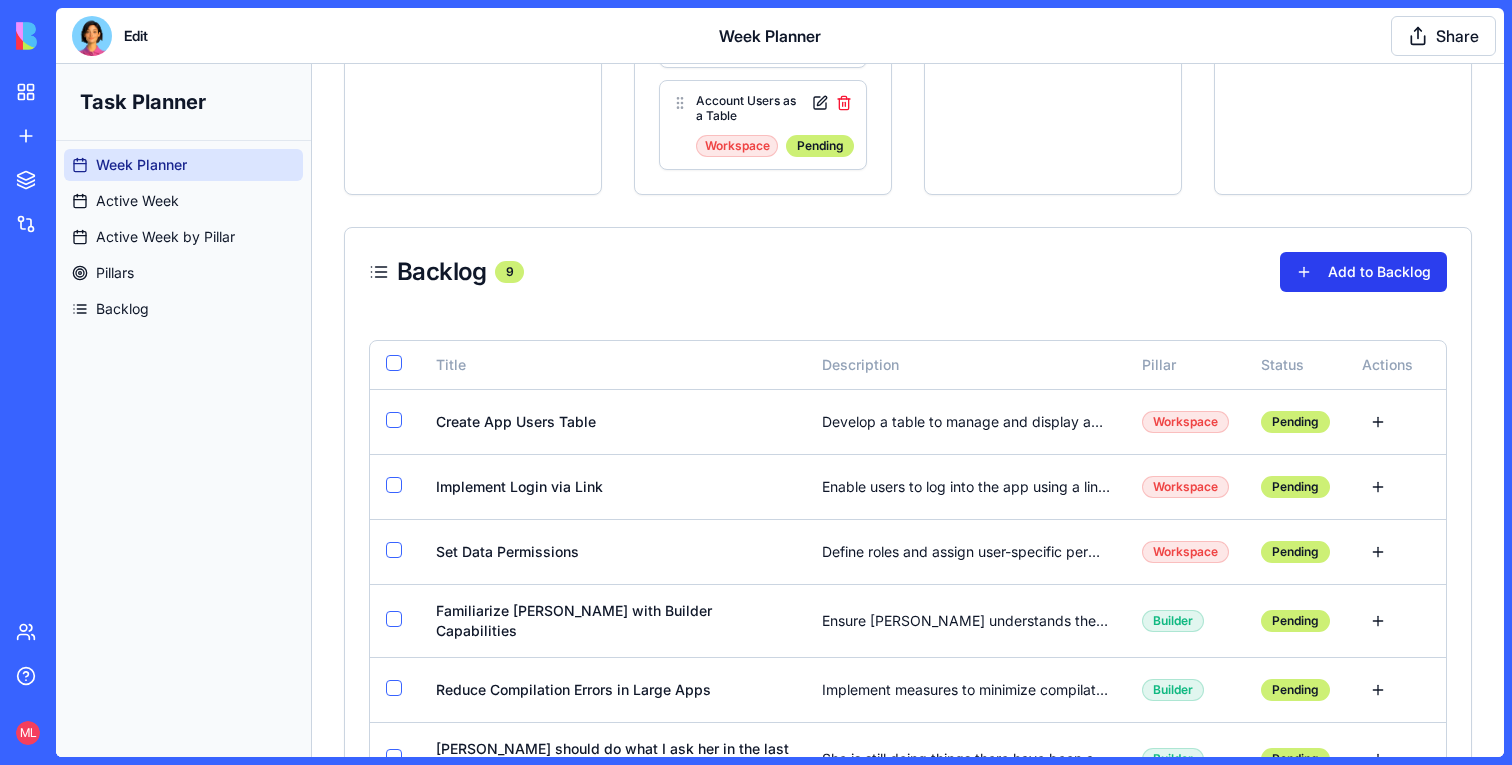 click on "Add to Backlog" at bounding box center [1363, 272] 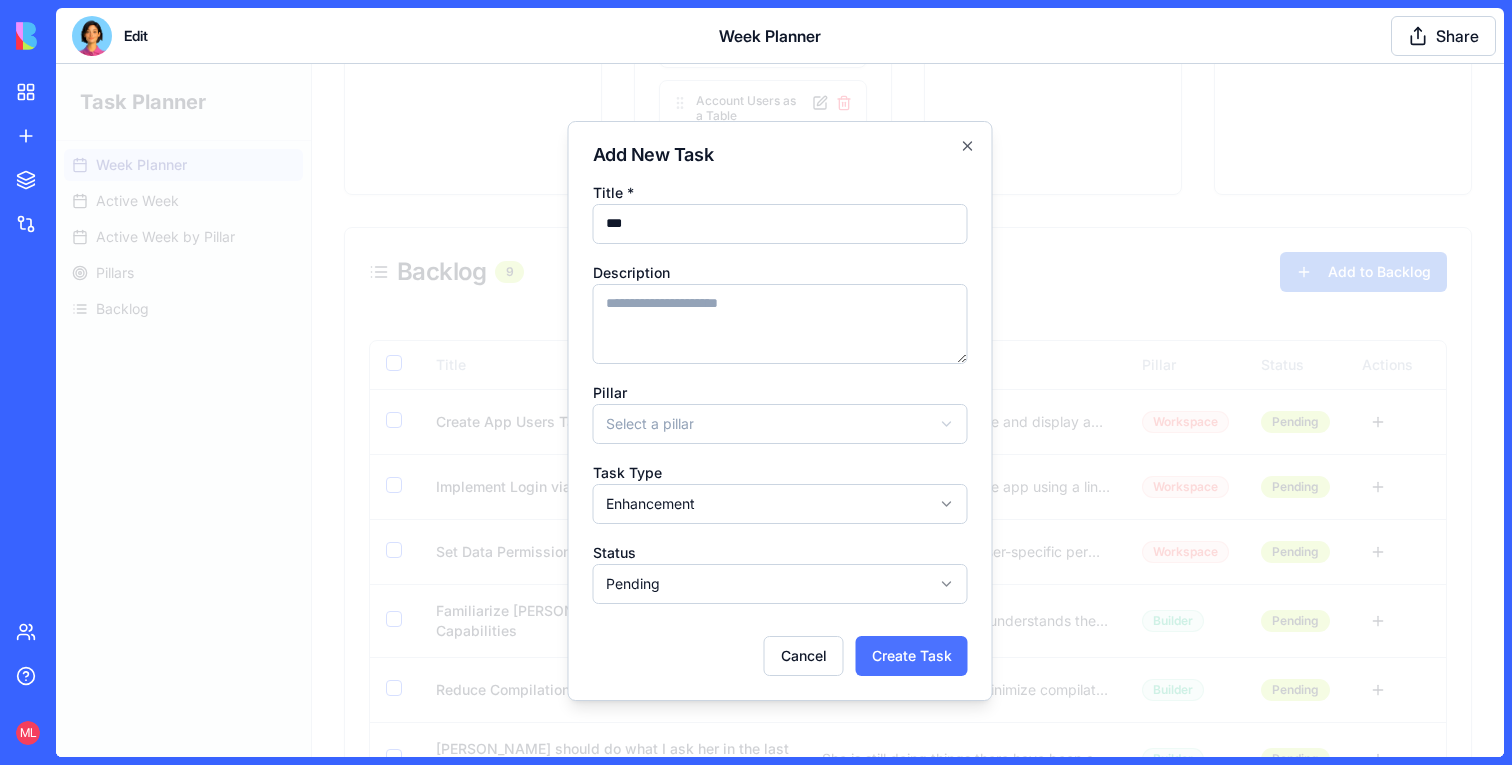 type on "***" 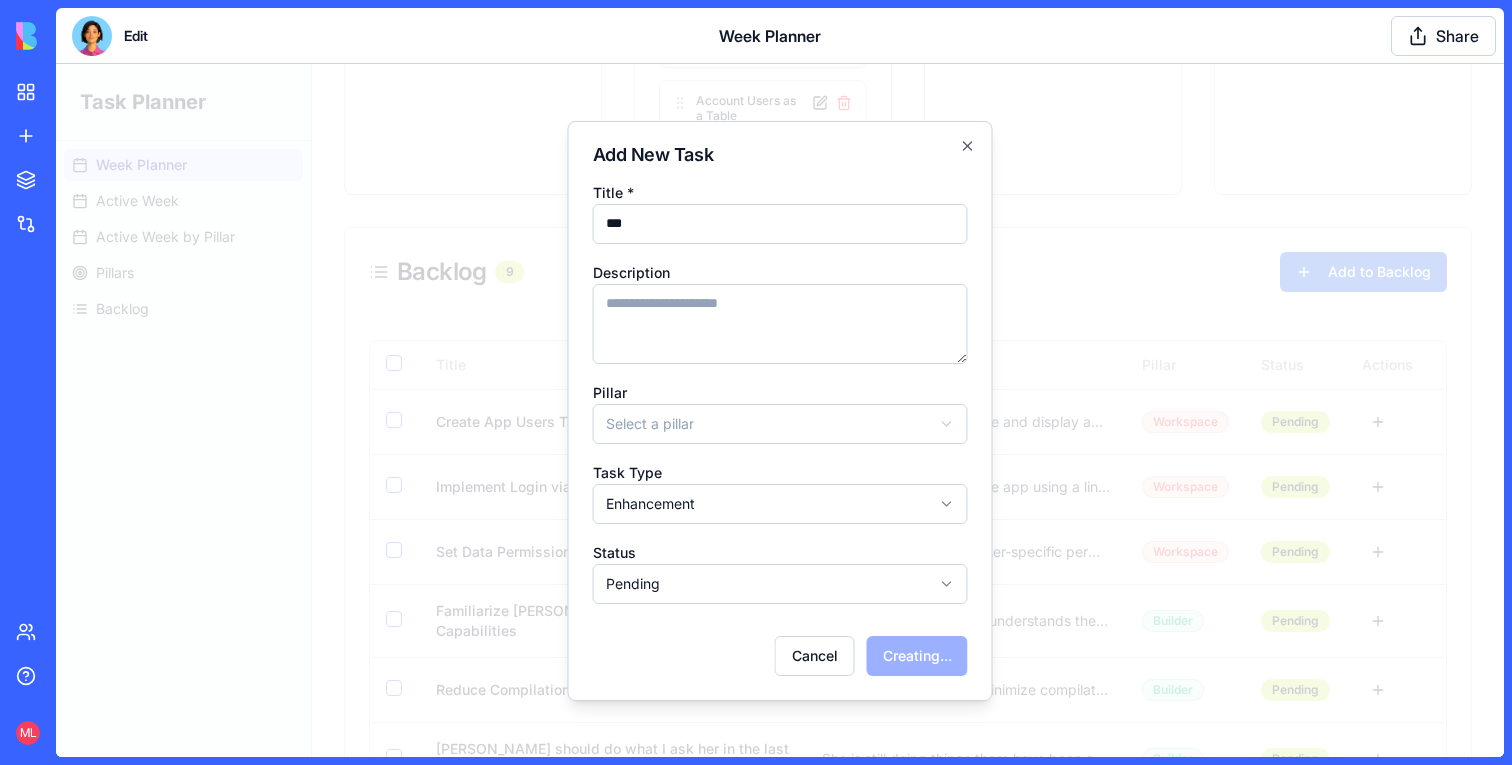 type 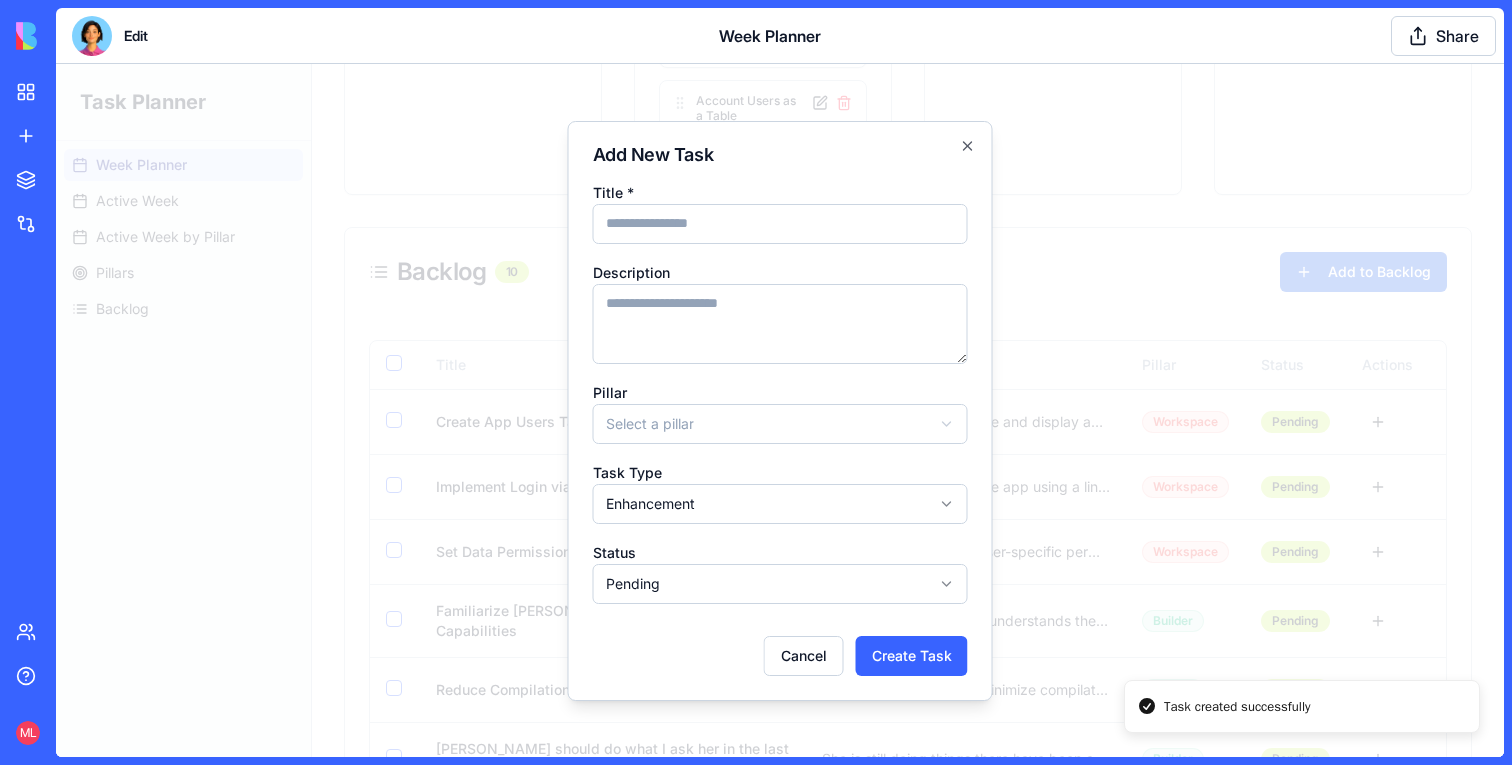 click at bounding box center [780, 410] 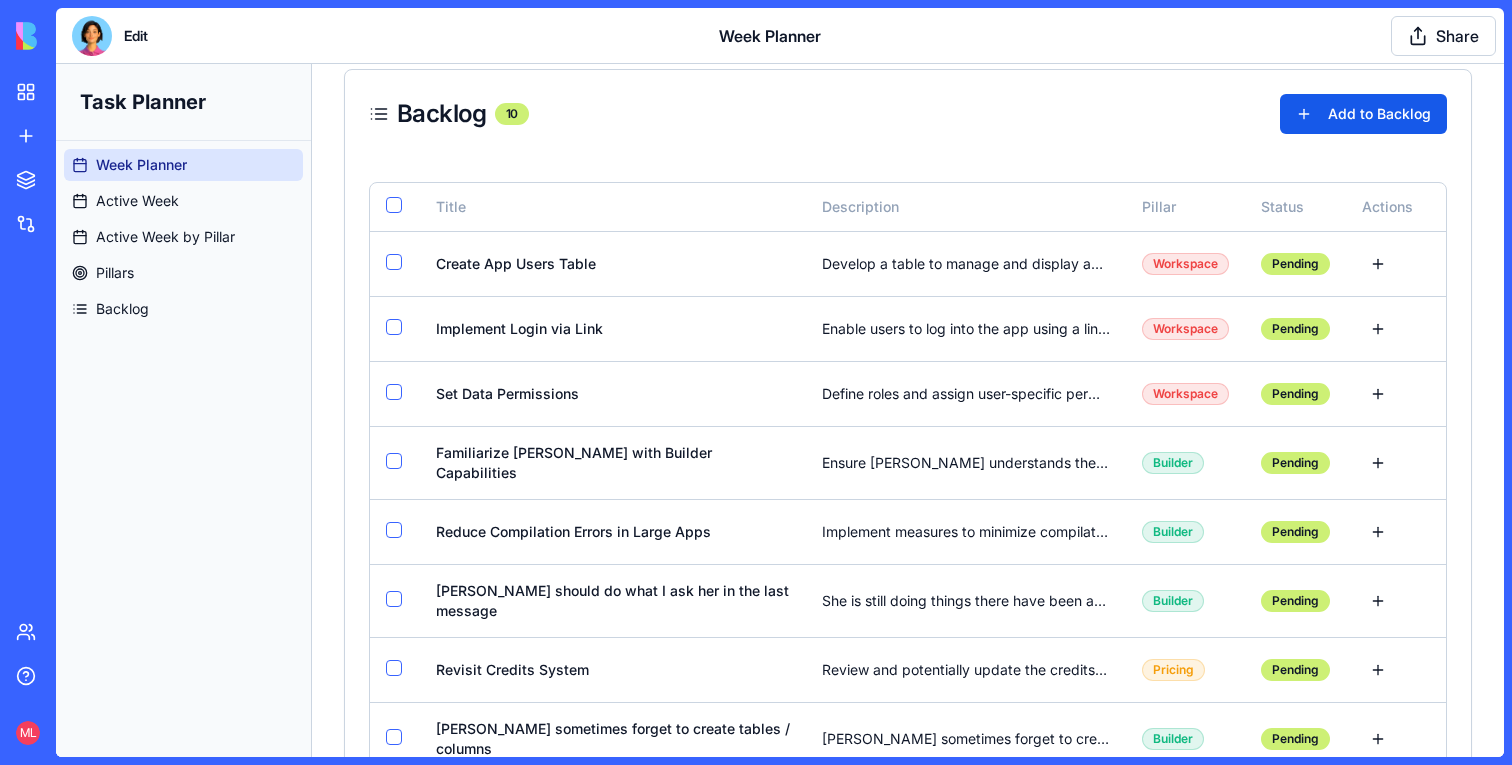 scroll, scrollTop: 1892, scrollLeft: 0, axis: vertical 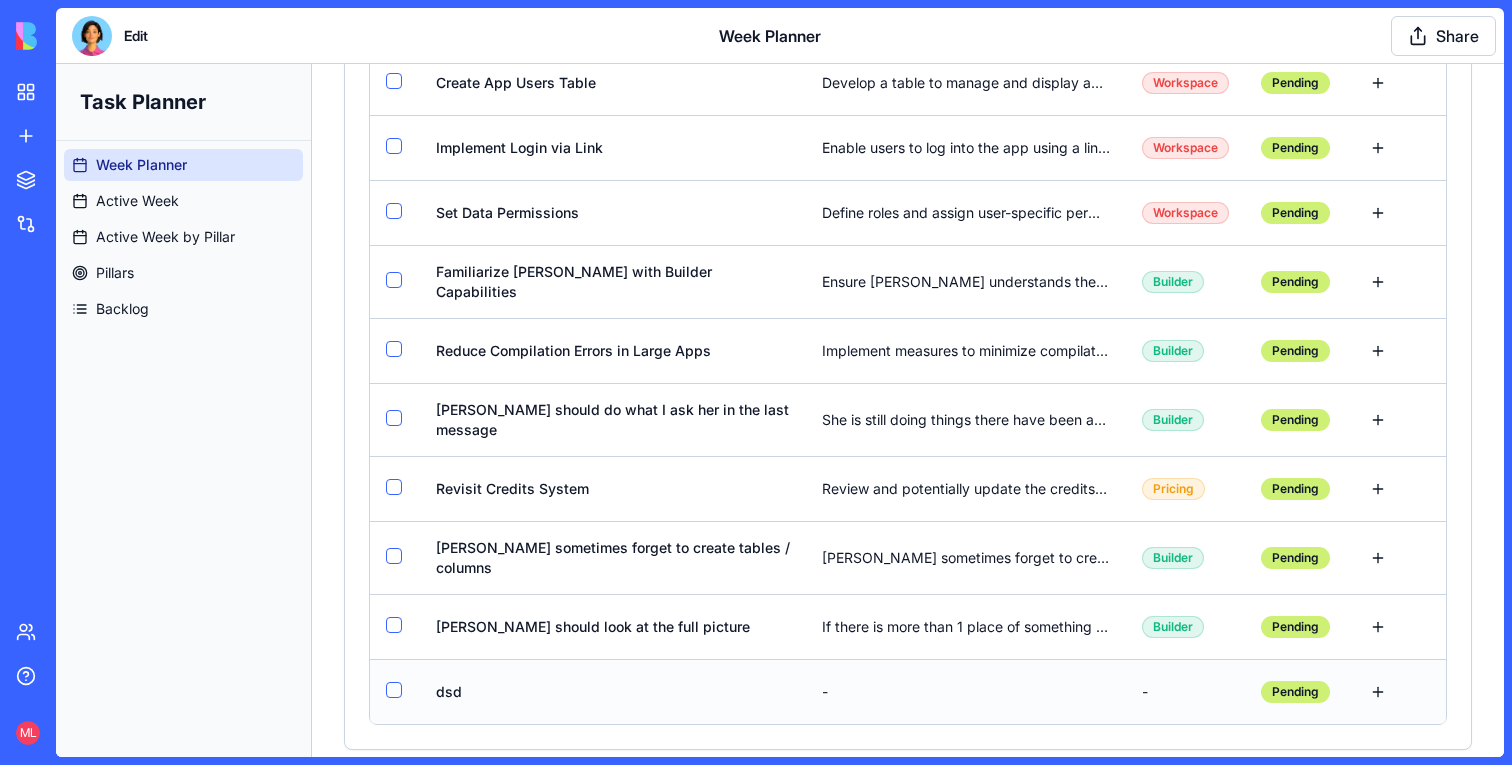 click at bounding box center [394, 690] 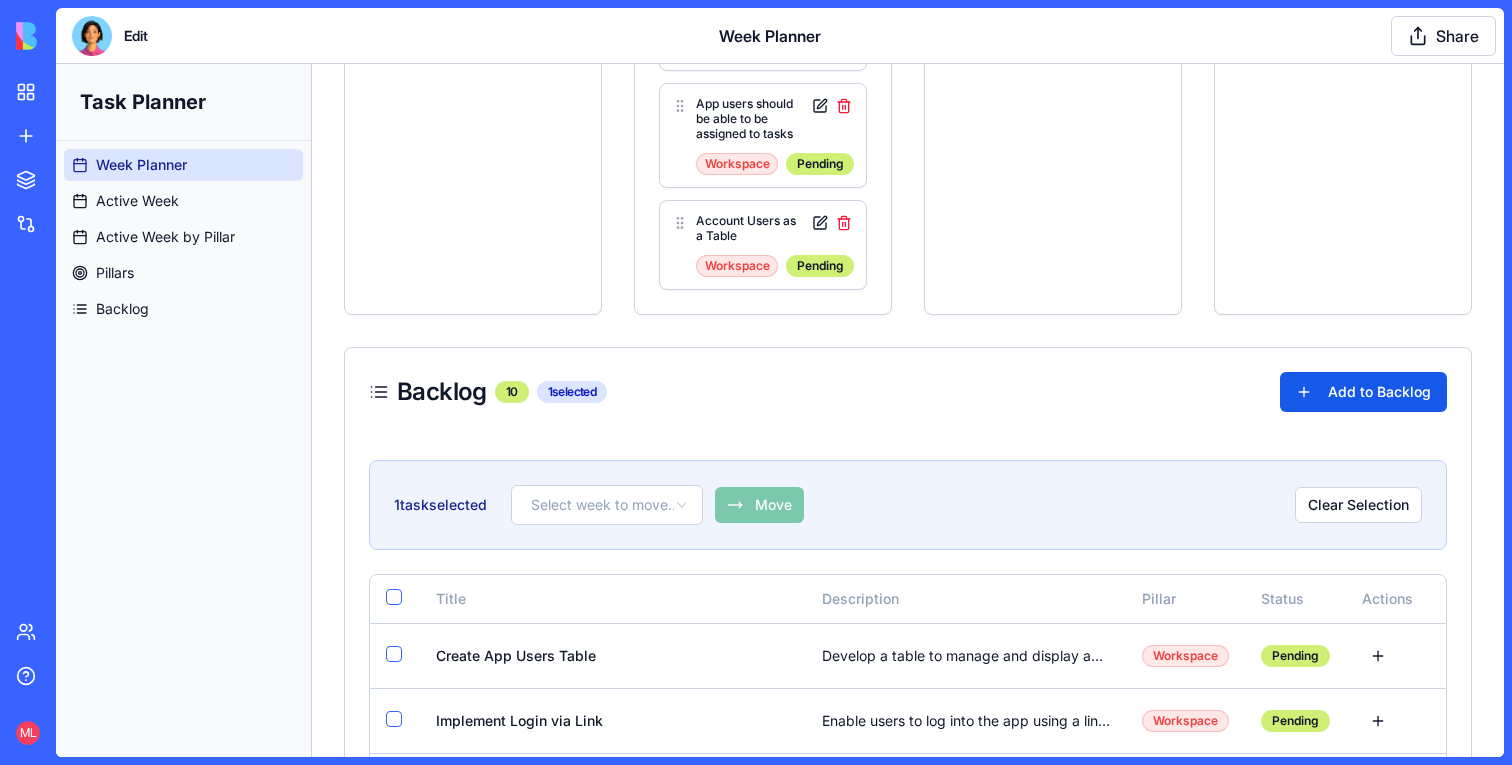 scroll, scrollTop: 2006, scrollLeft: 0, axis: vertical 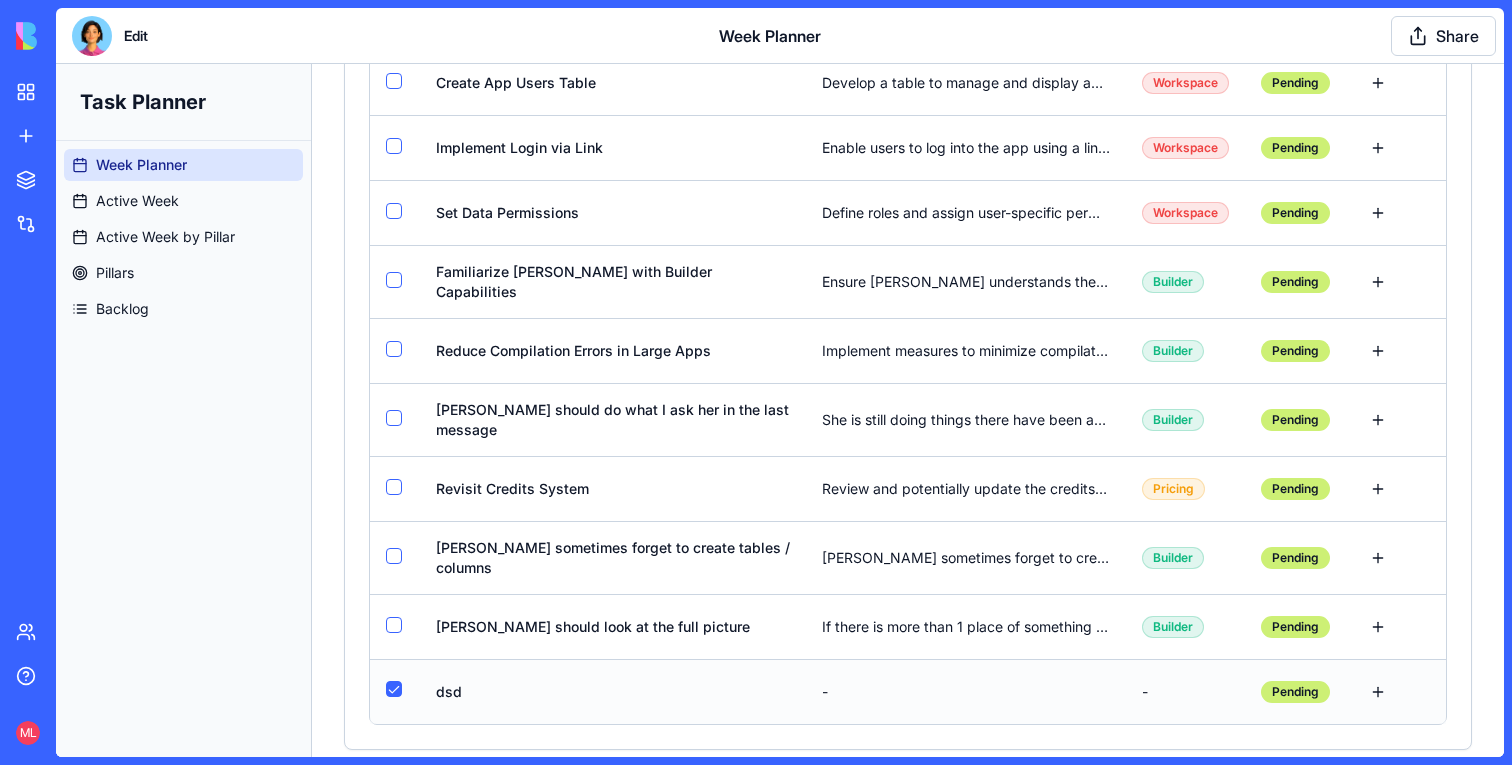 click at bounding box center [1396, 691] 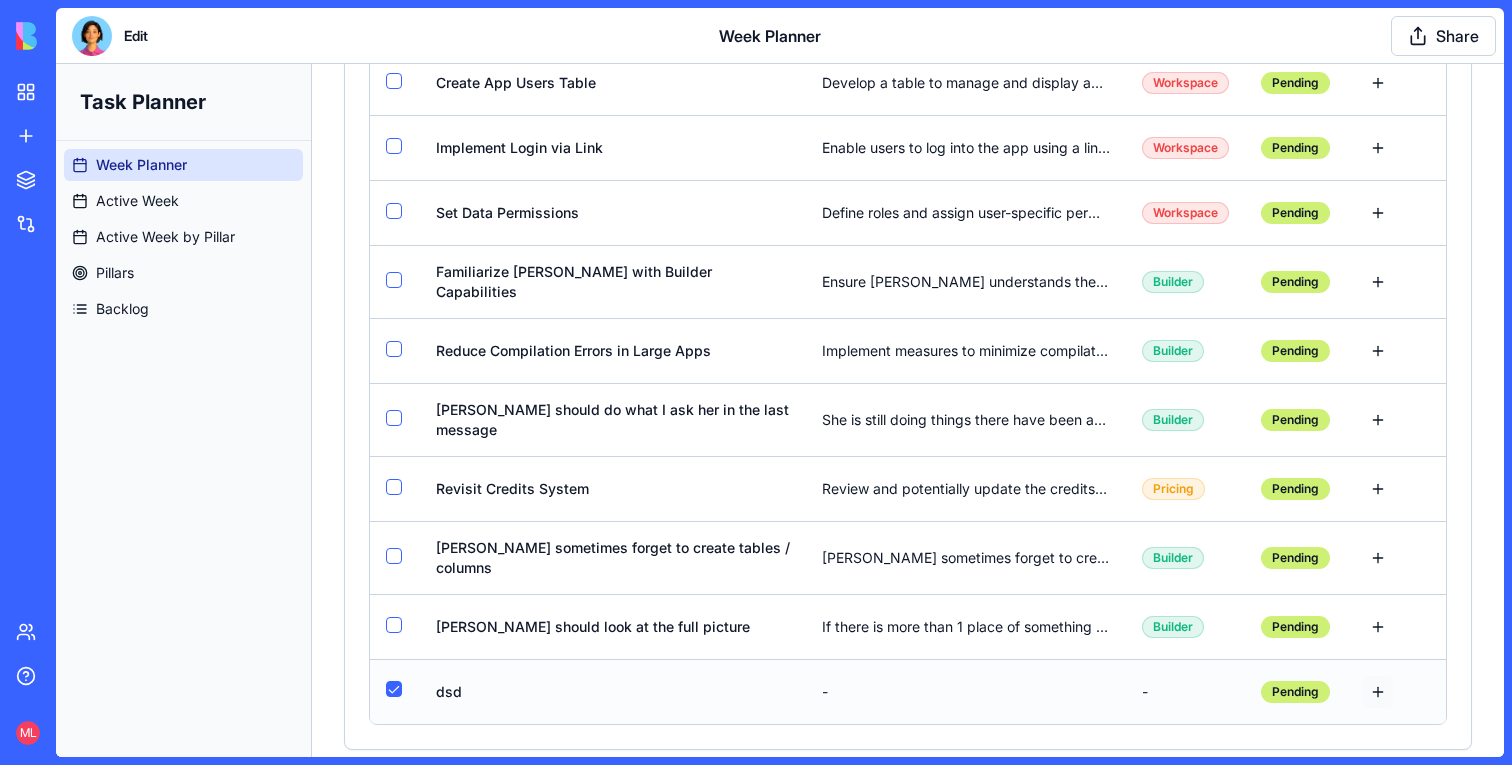 click at bounding box center [1378, 692] 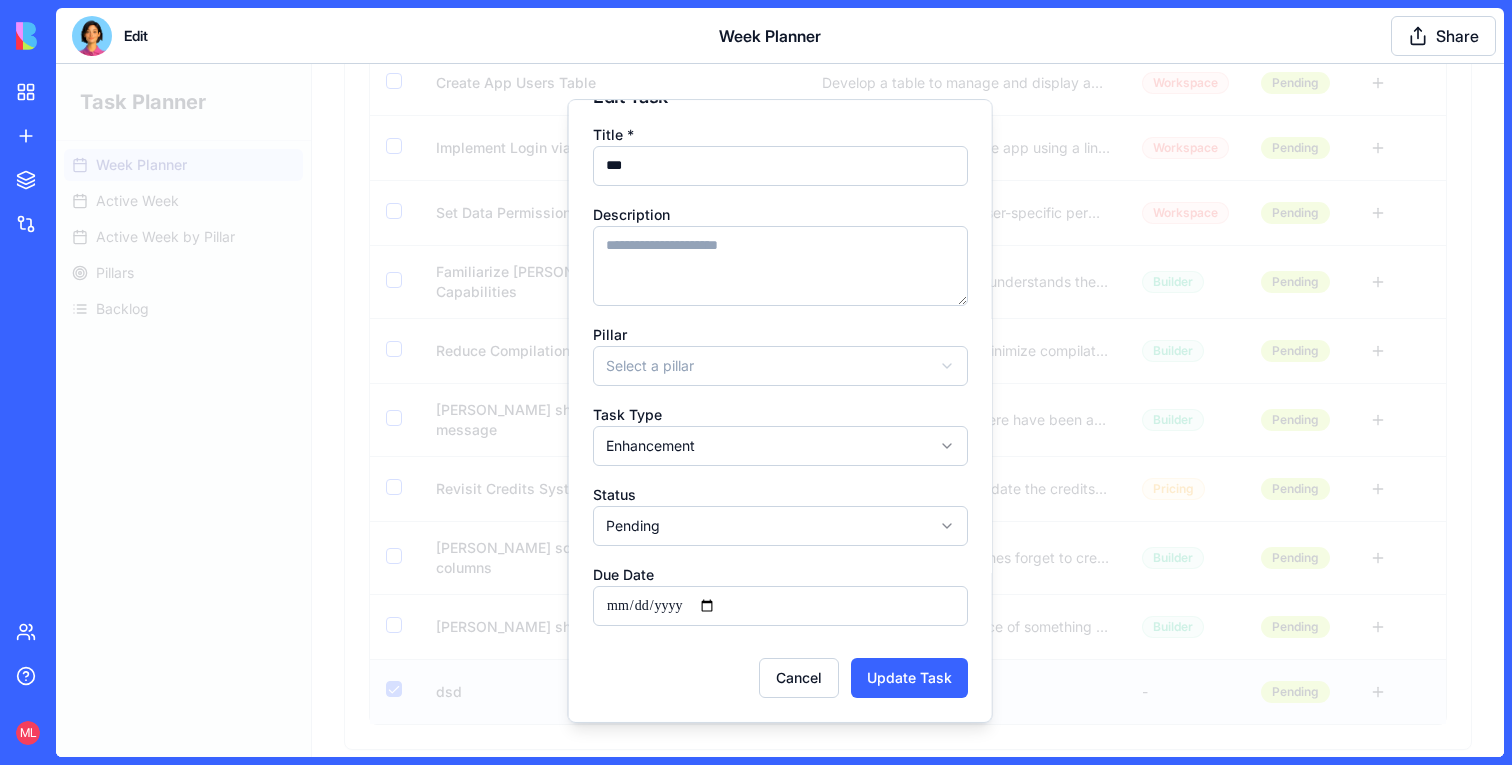 scroll, scrollTop: 0, scrollLeft: 0, axis: both 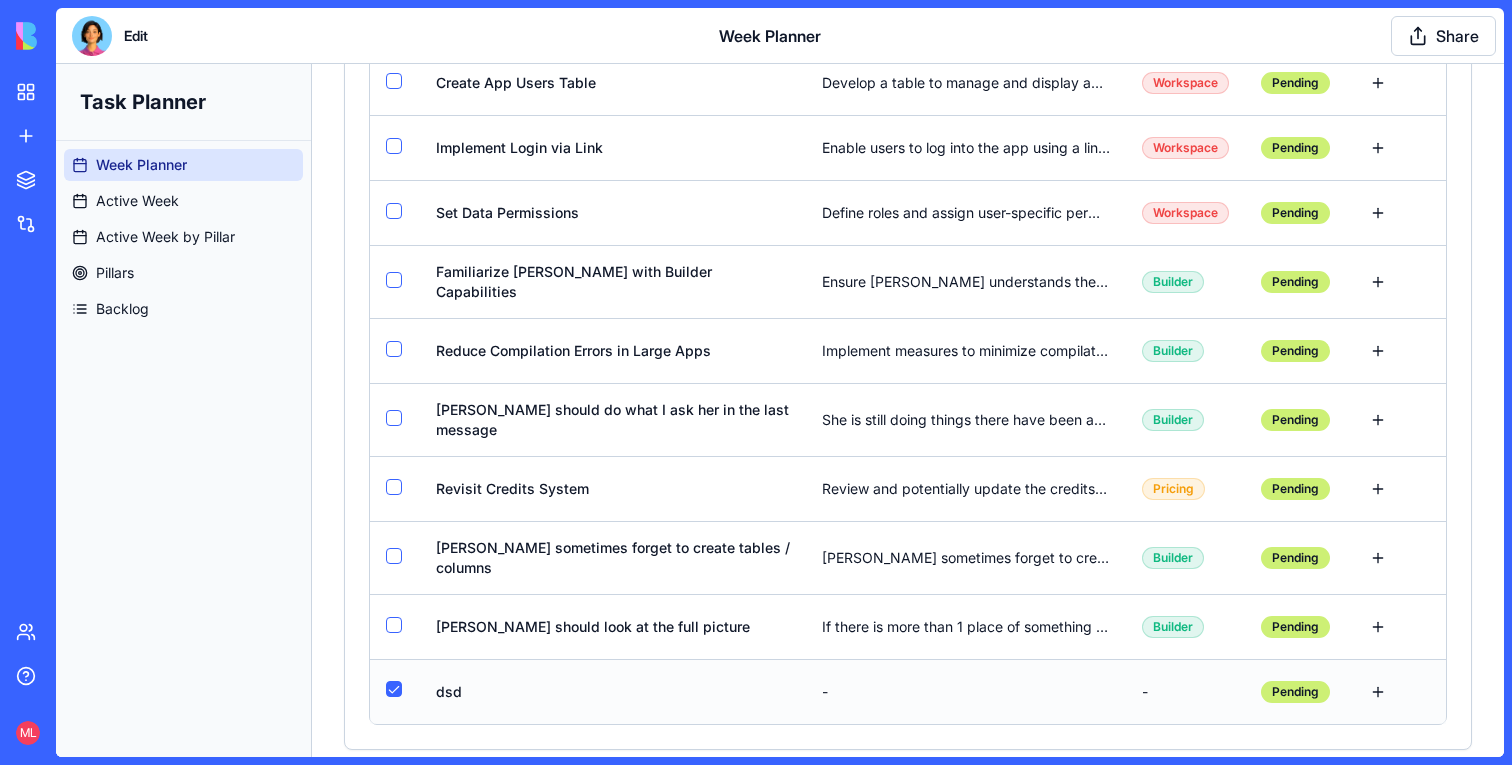 click at bounding box center [394, 689] 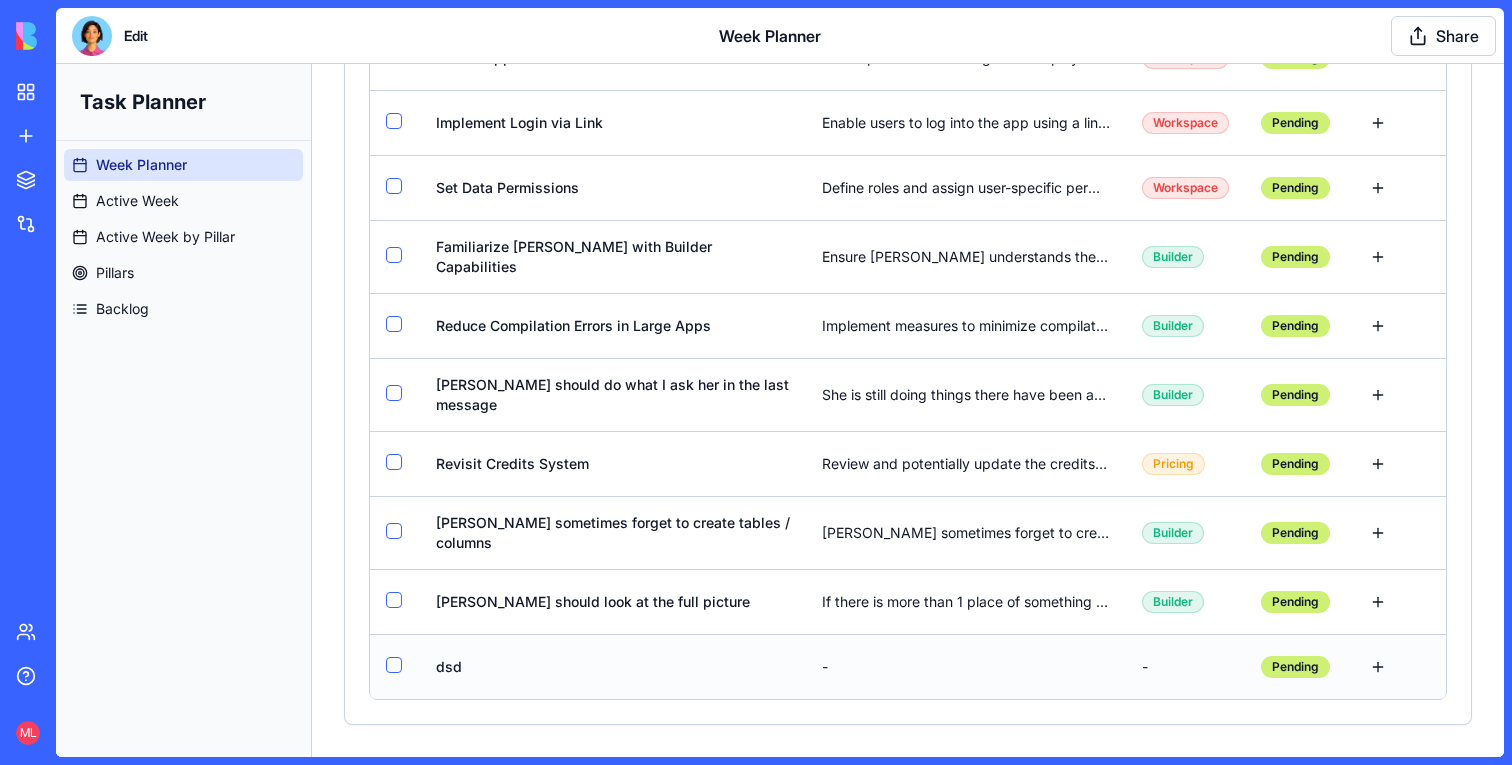 scroll, scrollTop: 1892, scrollLeft: 0, axis: vertical 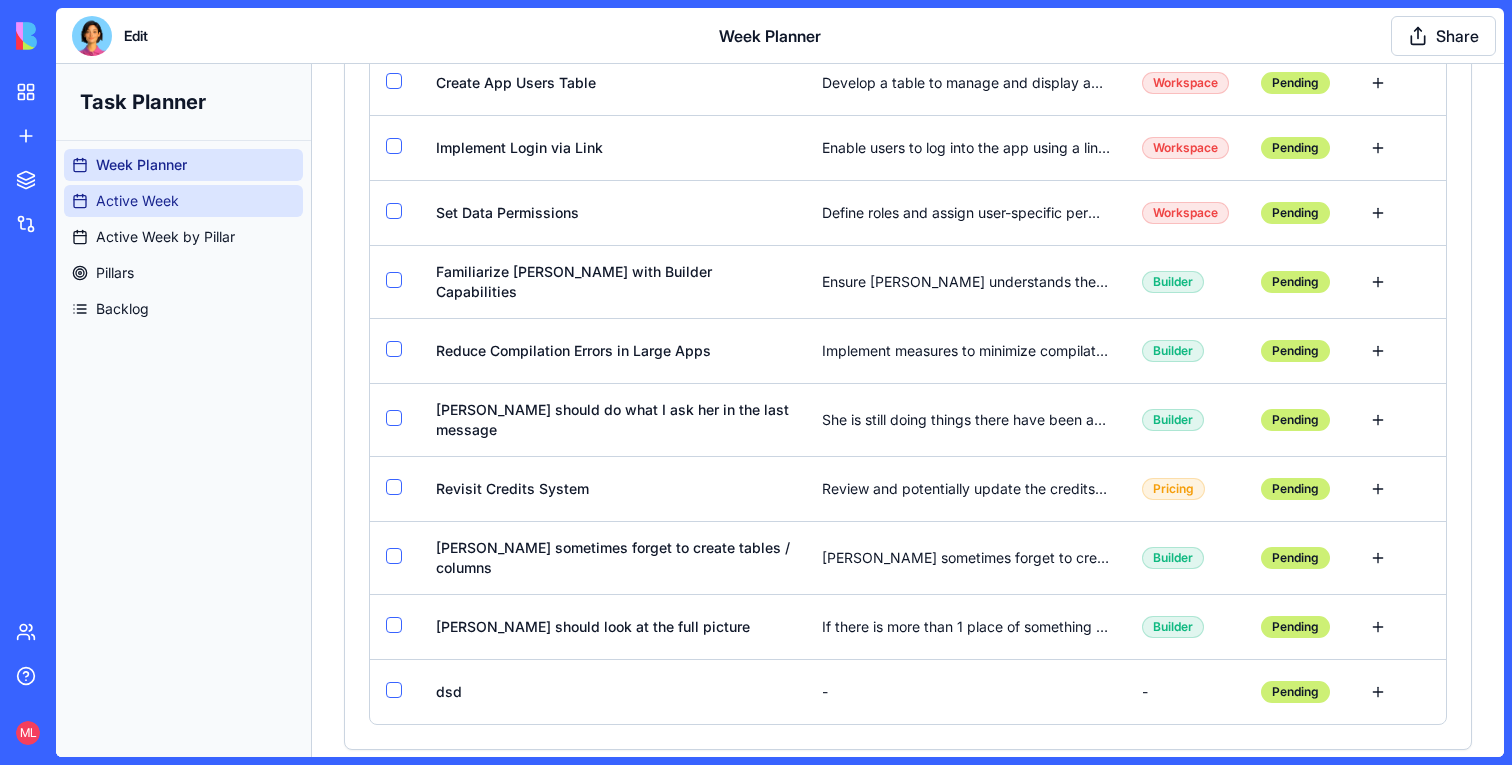 click on "Active Week" at bounding box center (137, 201) 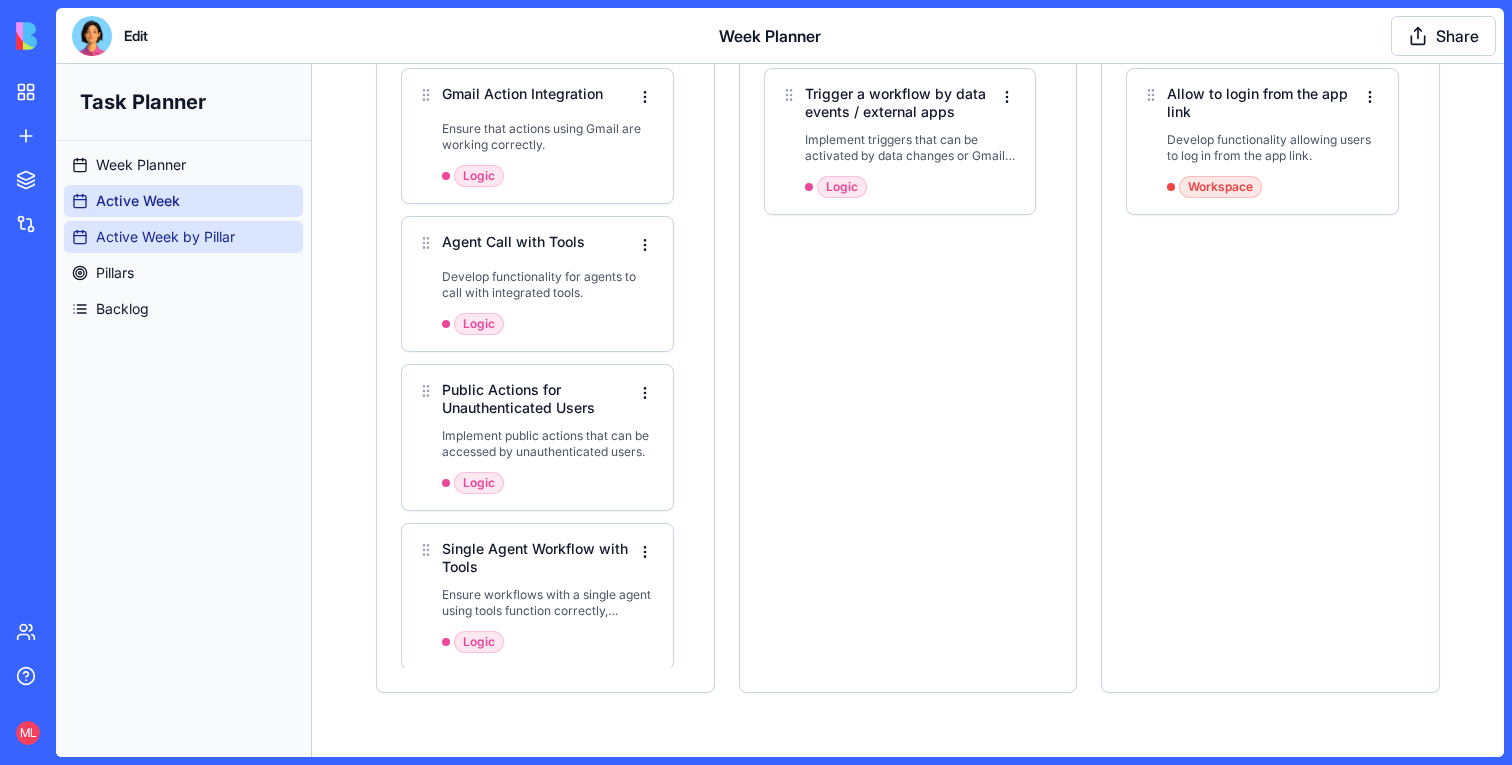 click on "Active Week by Pillar" at bounding box center [183, 237] 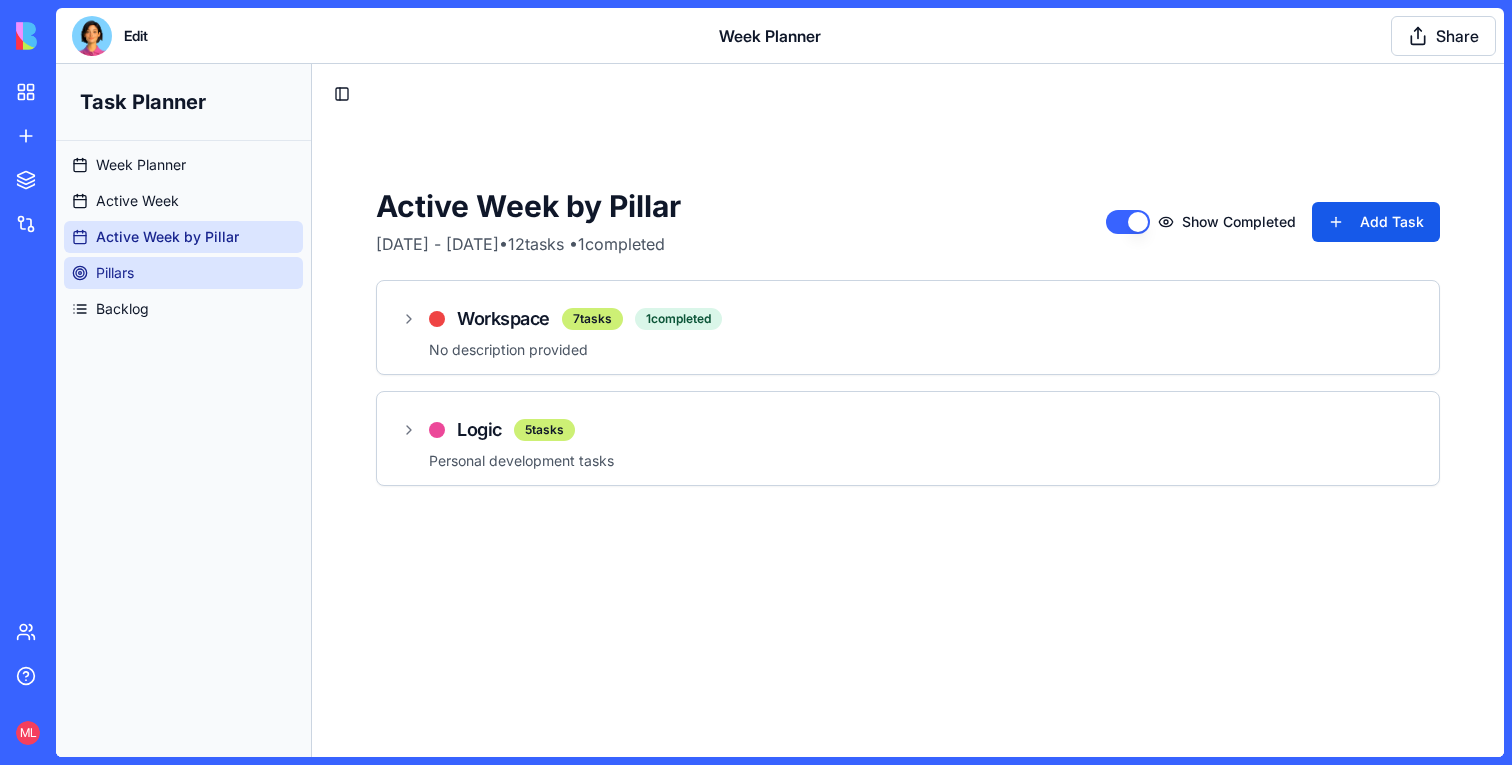click on "Pillars" at bounding box center (183, 273) 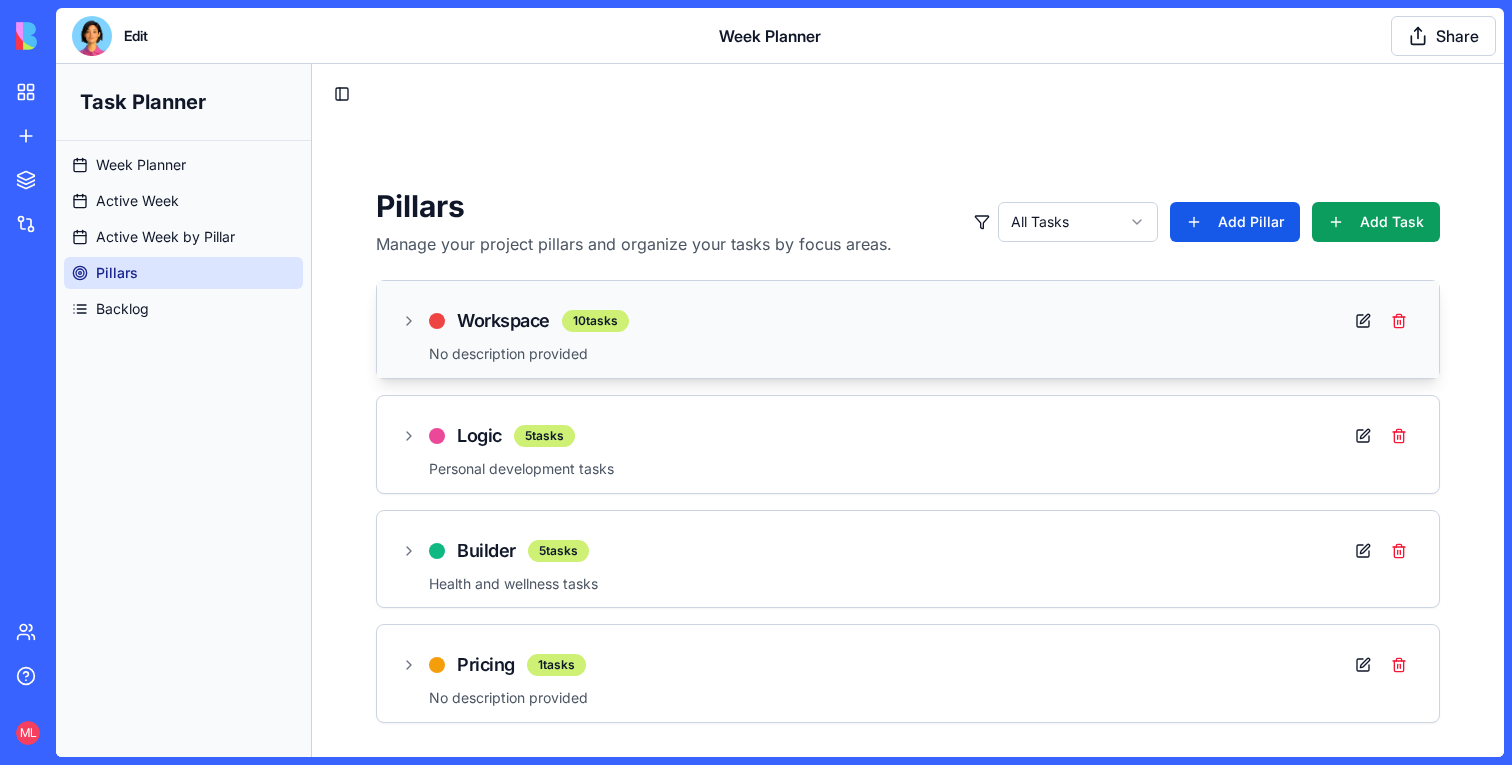 click on "Workspace" at bounding box center (503, 321) 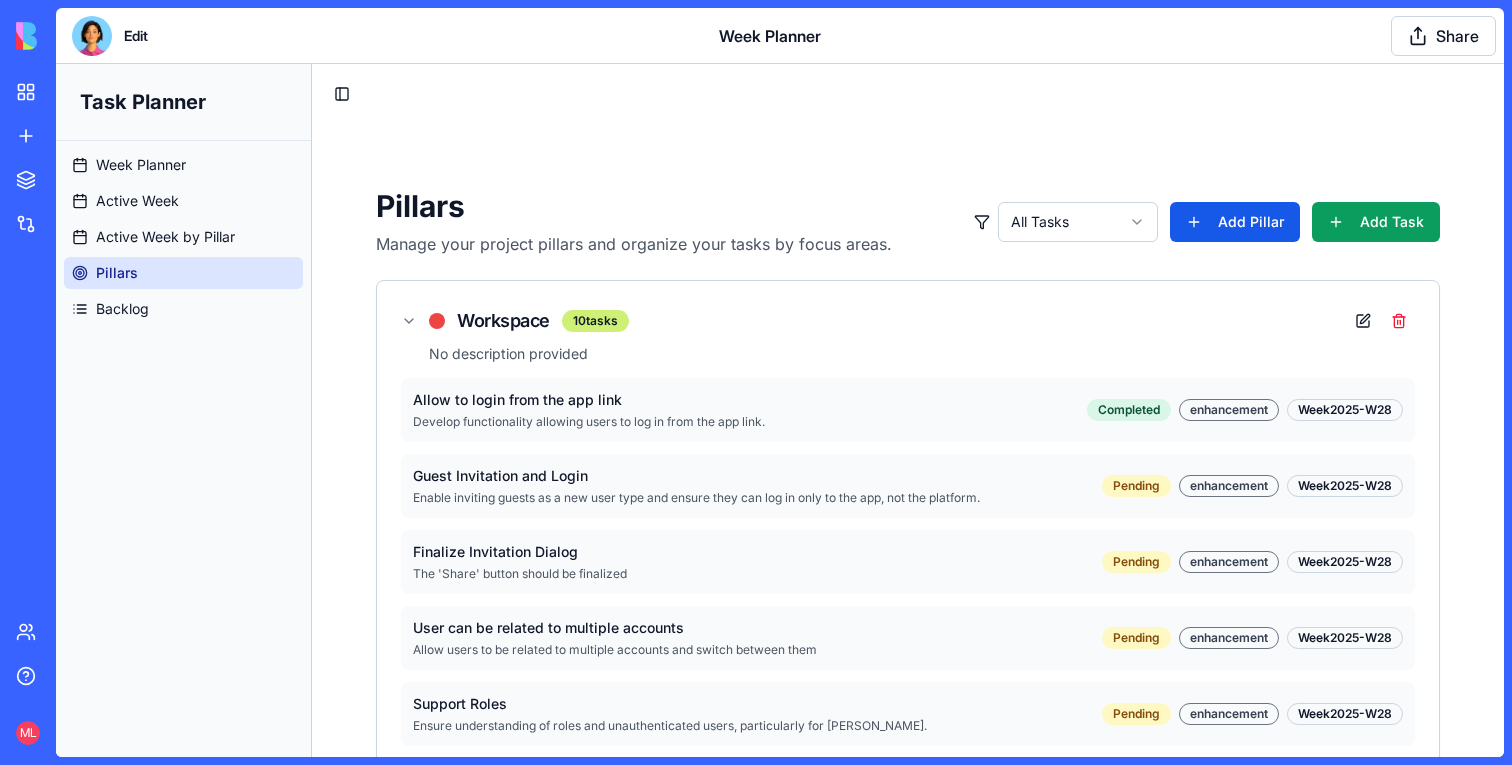 click on "Pillars" at bounding box center [183, 273] 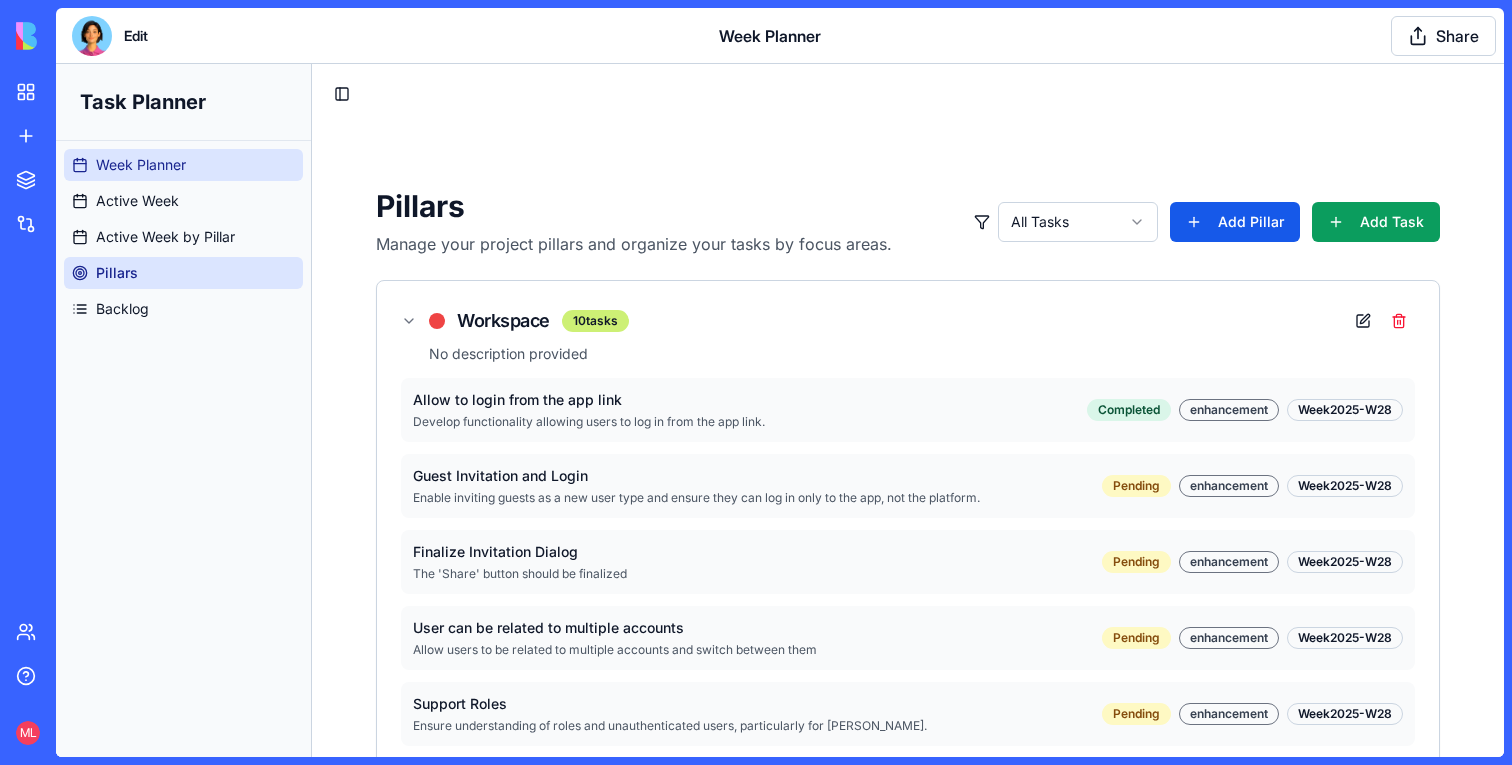 click on "Week Planner" at bounding box center [183, 165] 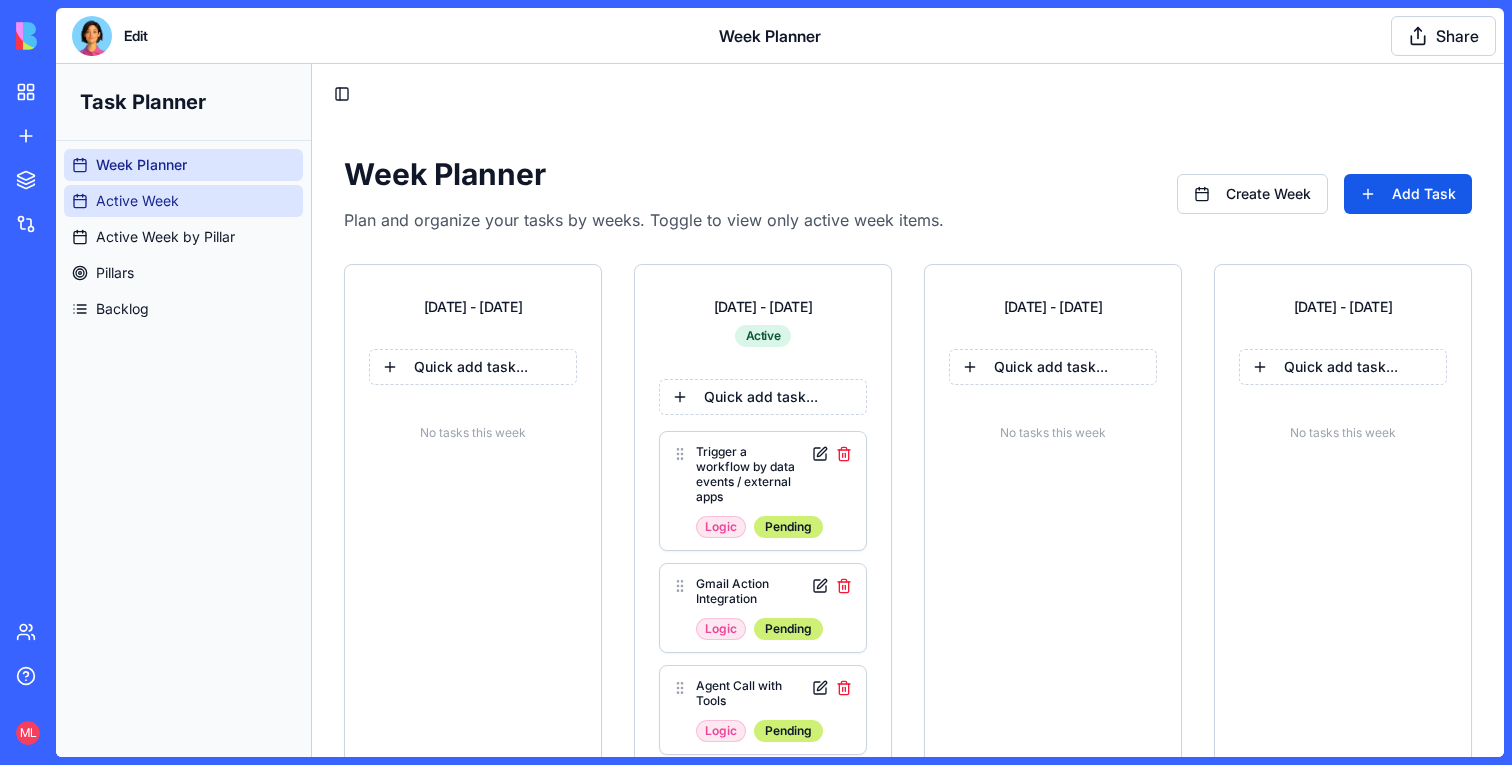 click on "Active Week" at bounding box center [137, 201] 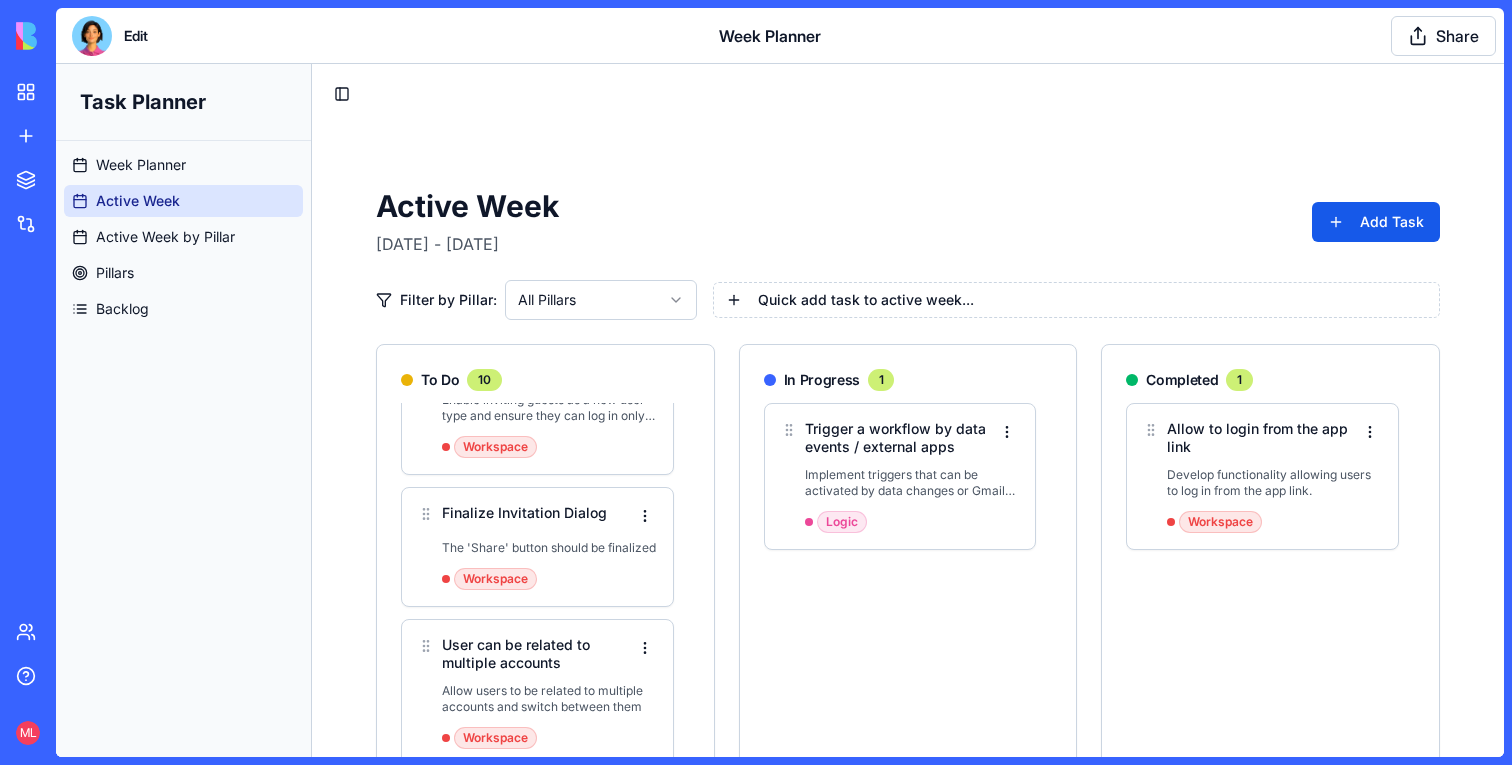 scroll, scrollTop: 912, scrollLeft: 0, axis: vertical 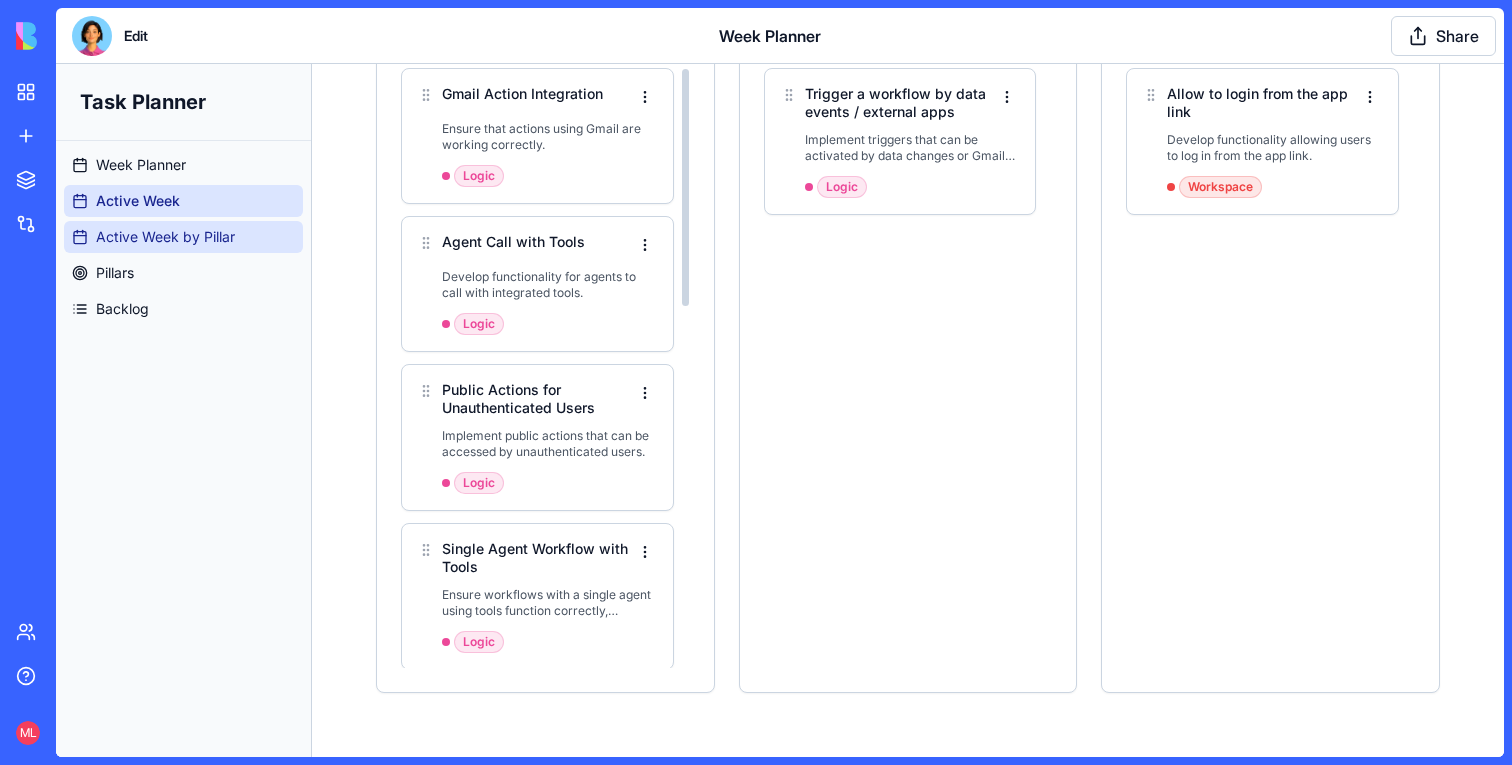 click on "Active Week by Pillar" at bounding box center (183, 237) 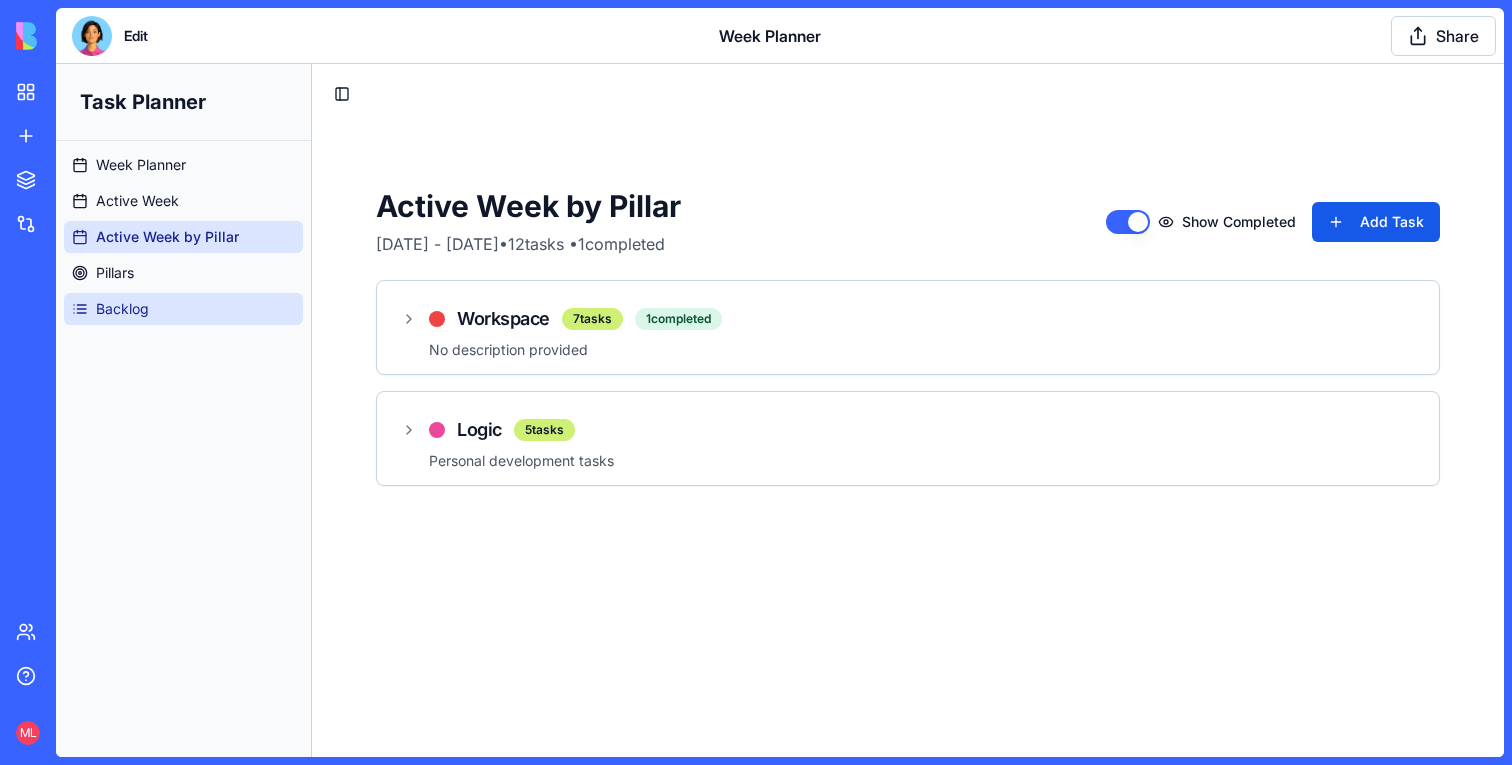 click on "Backlog" at bounding box center (183, 309) 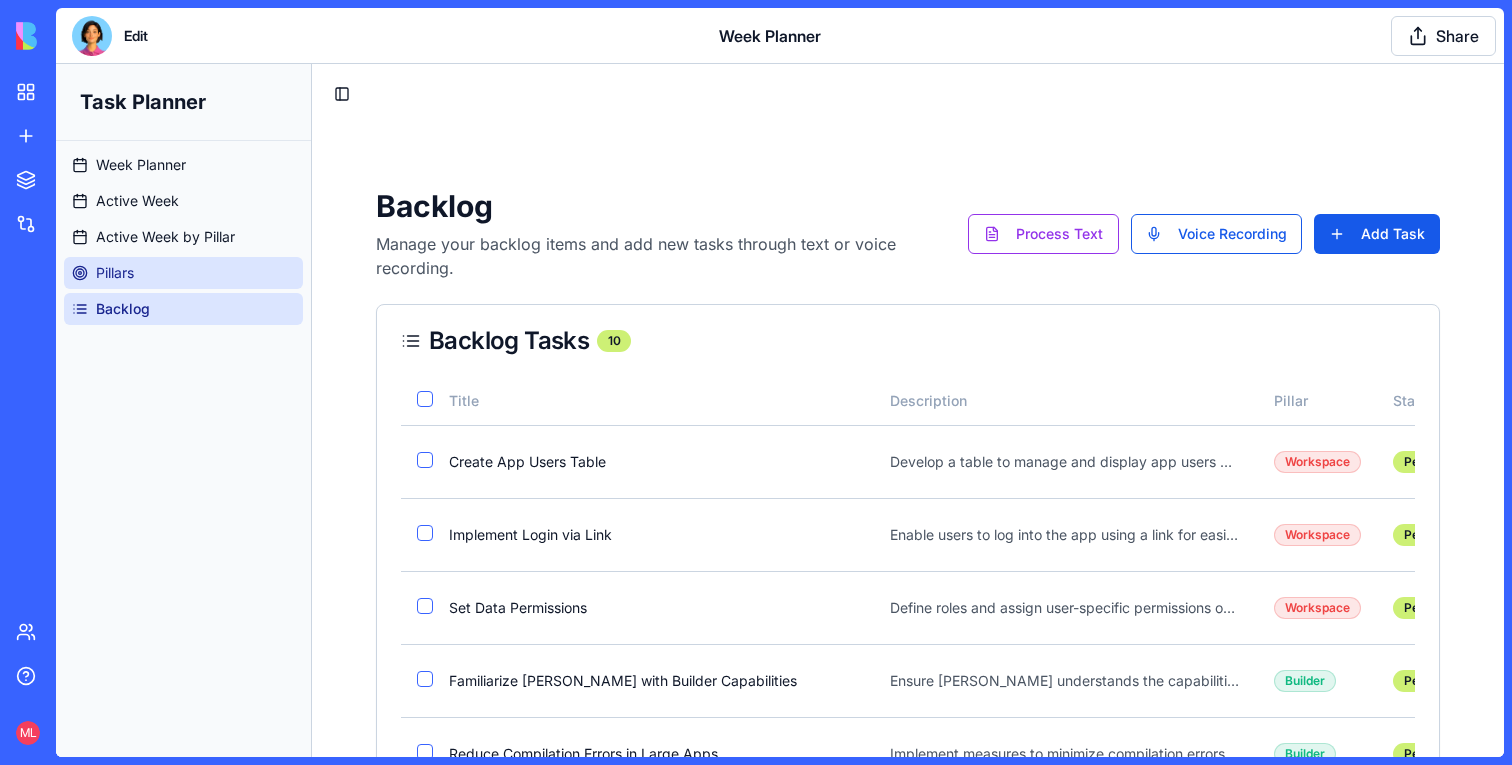 click on "Pillars" at bounding box center (183, 273) 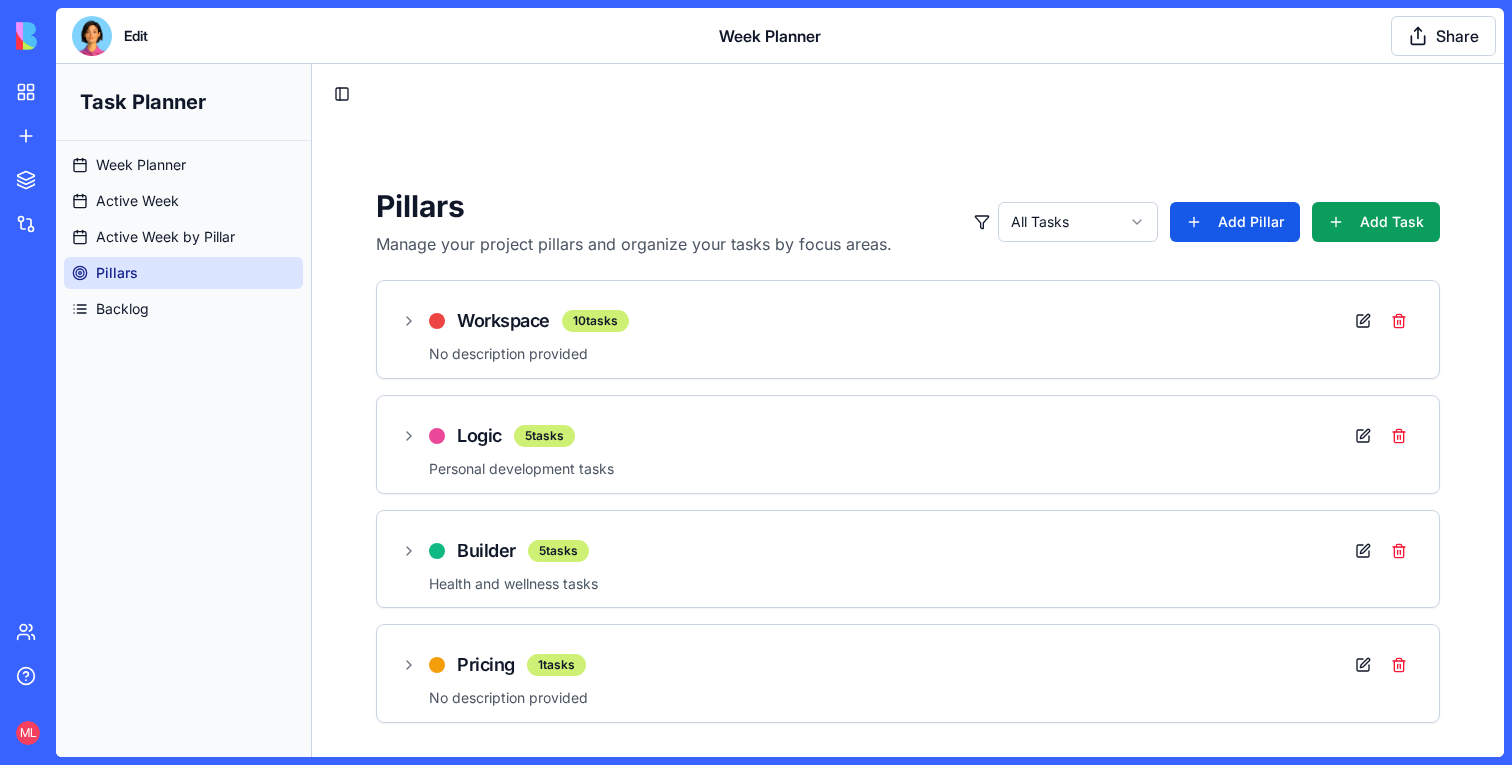 click at bounding box center [92, 36] 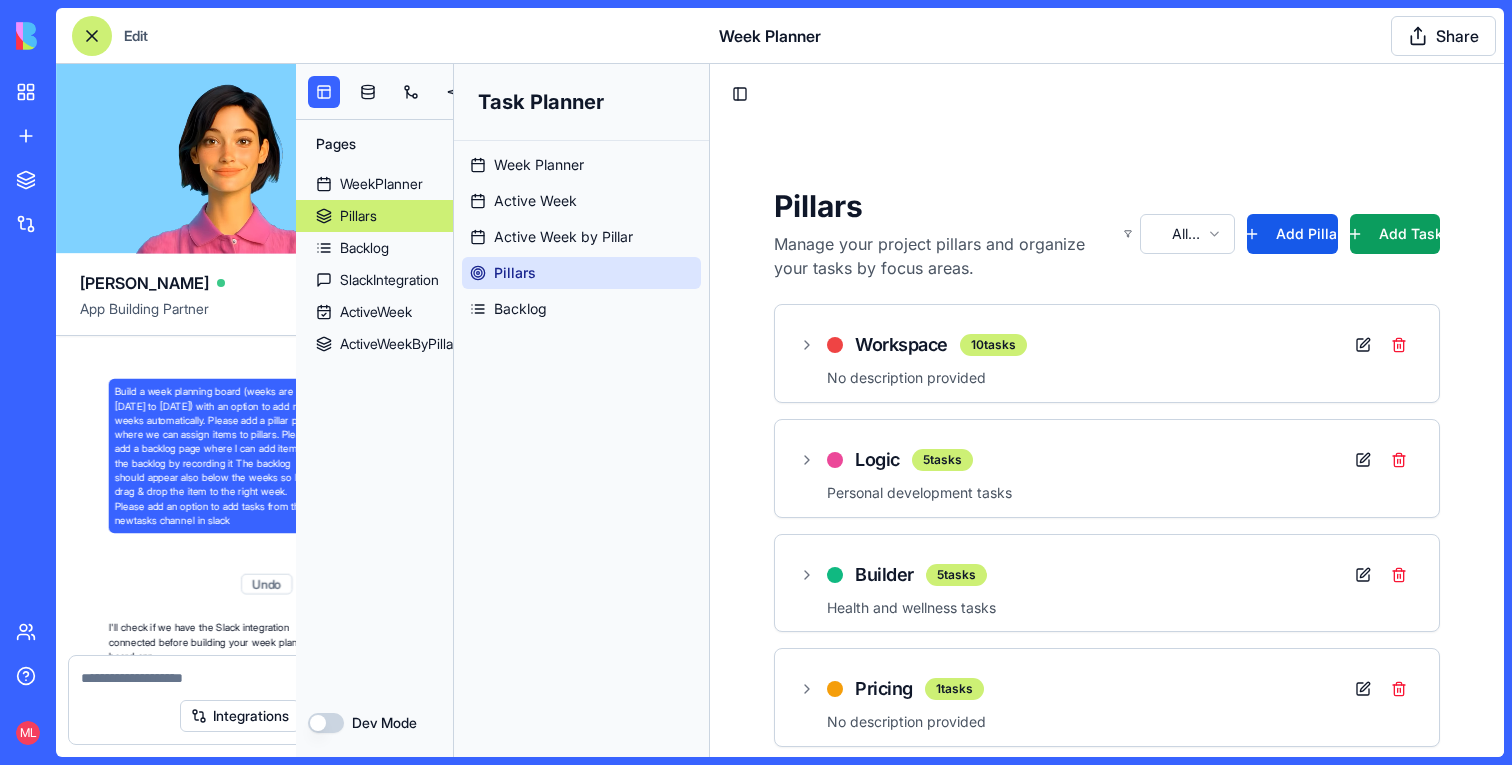 scroll, scrollTop: 25613, scrollLeft: 0, axis: vertical 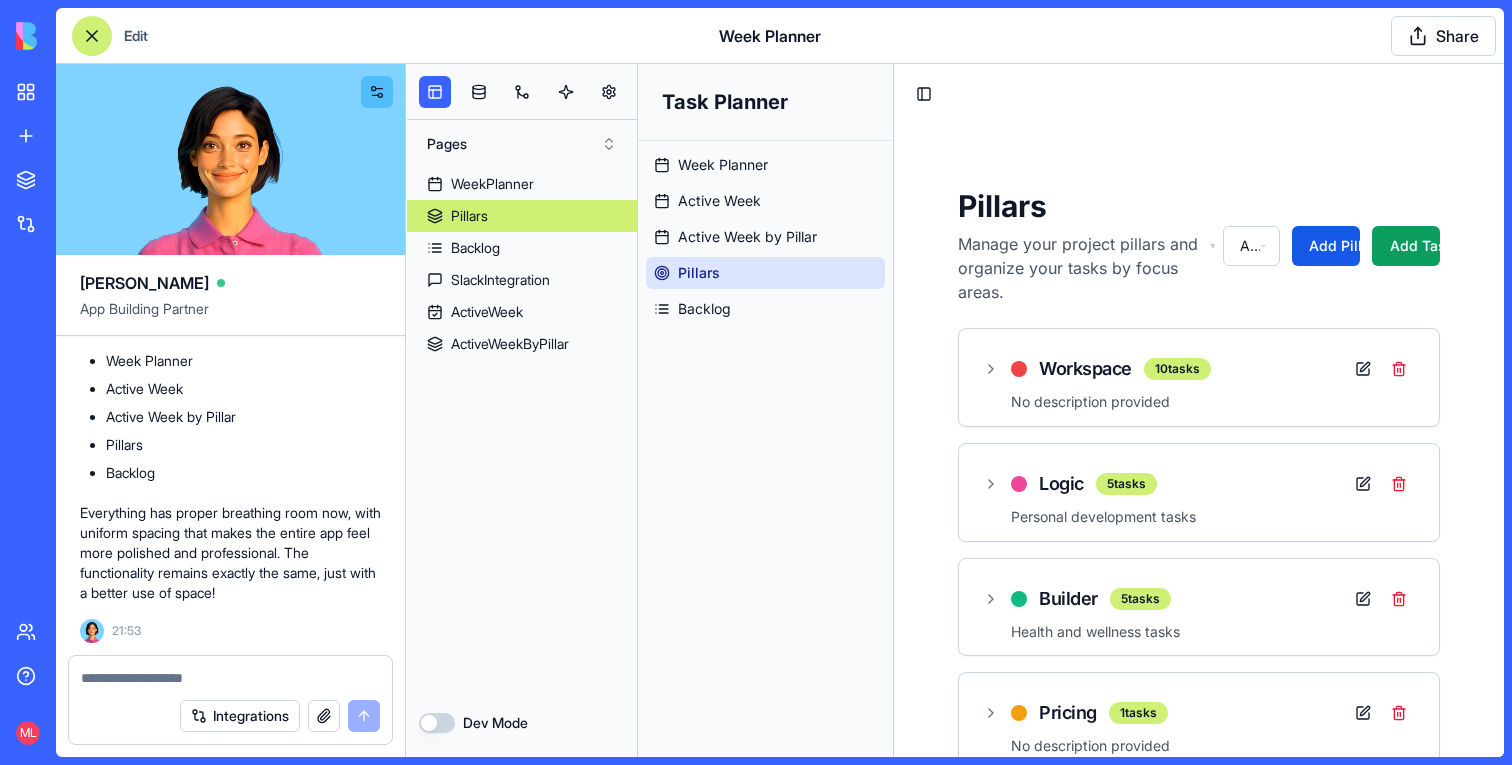 click at bounding box center (230, 678) 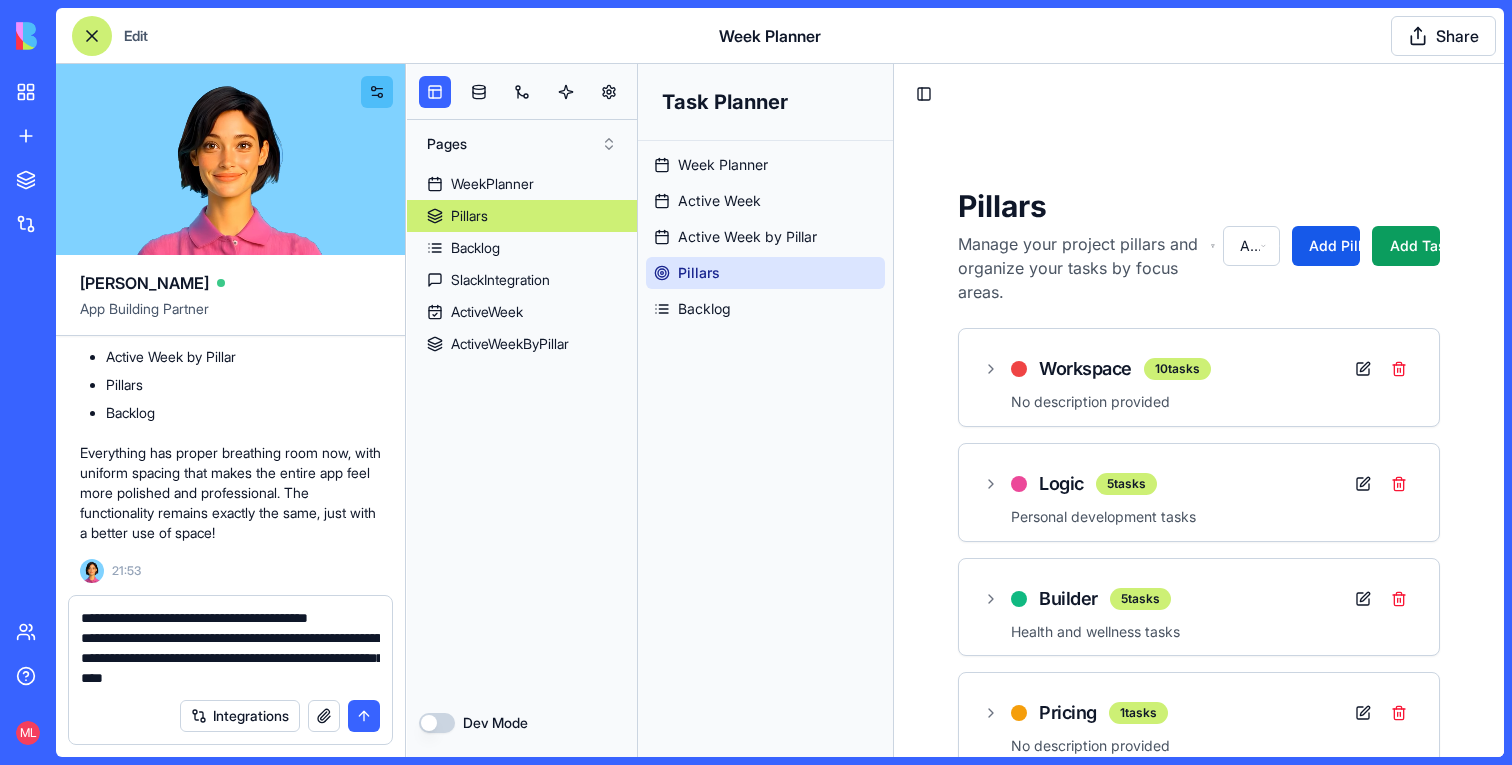 type on "**********" 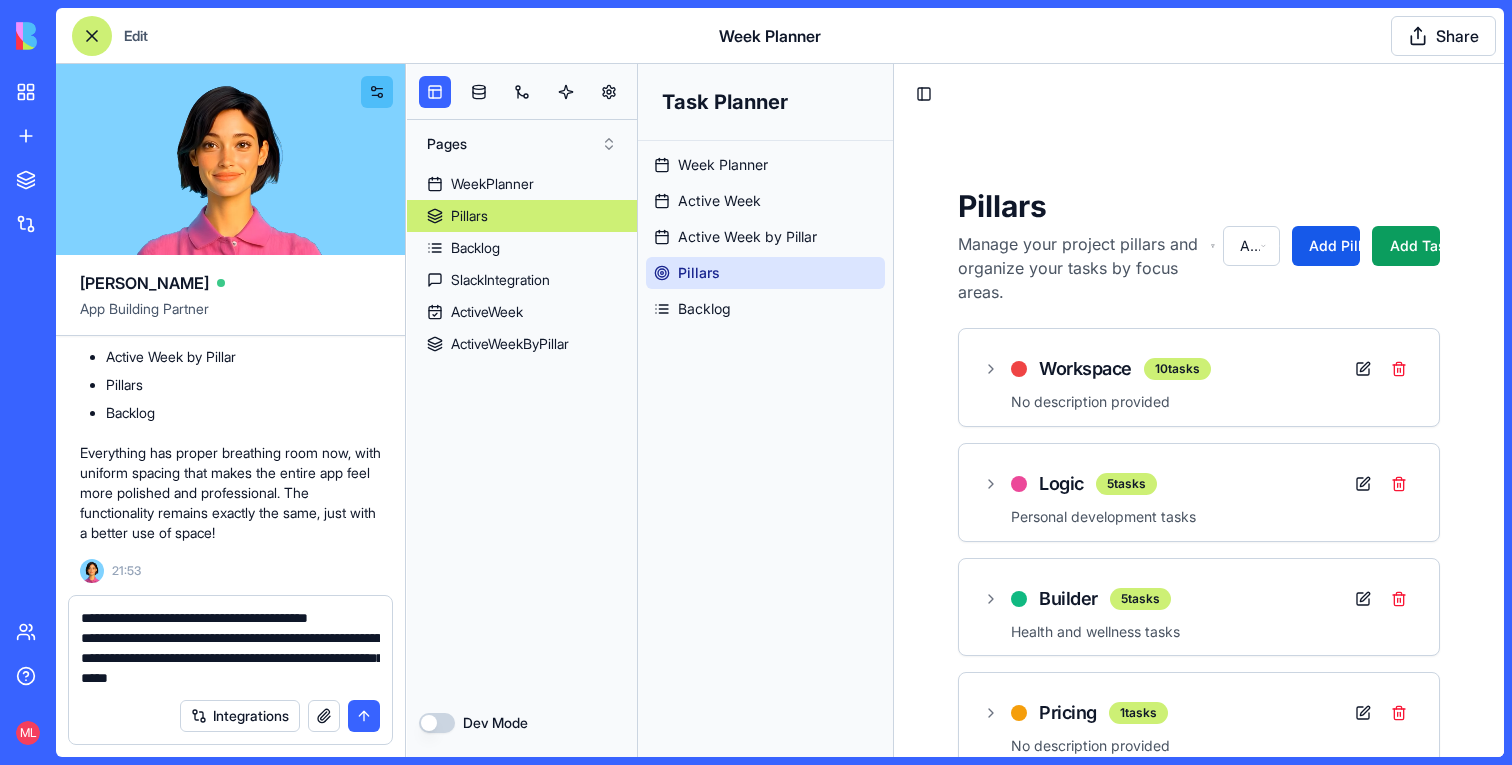 type 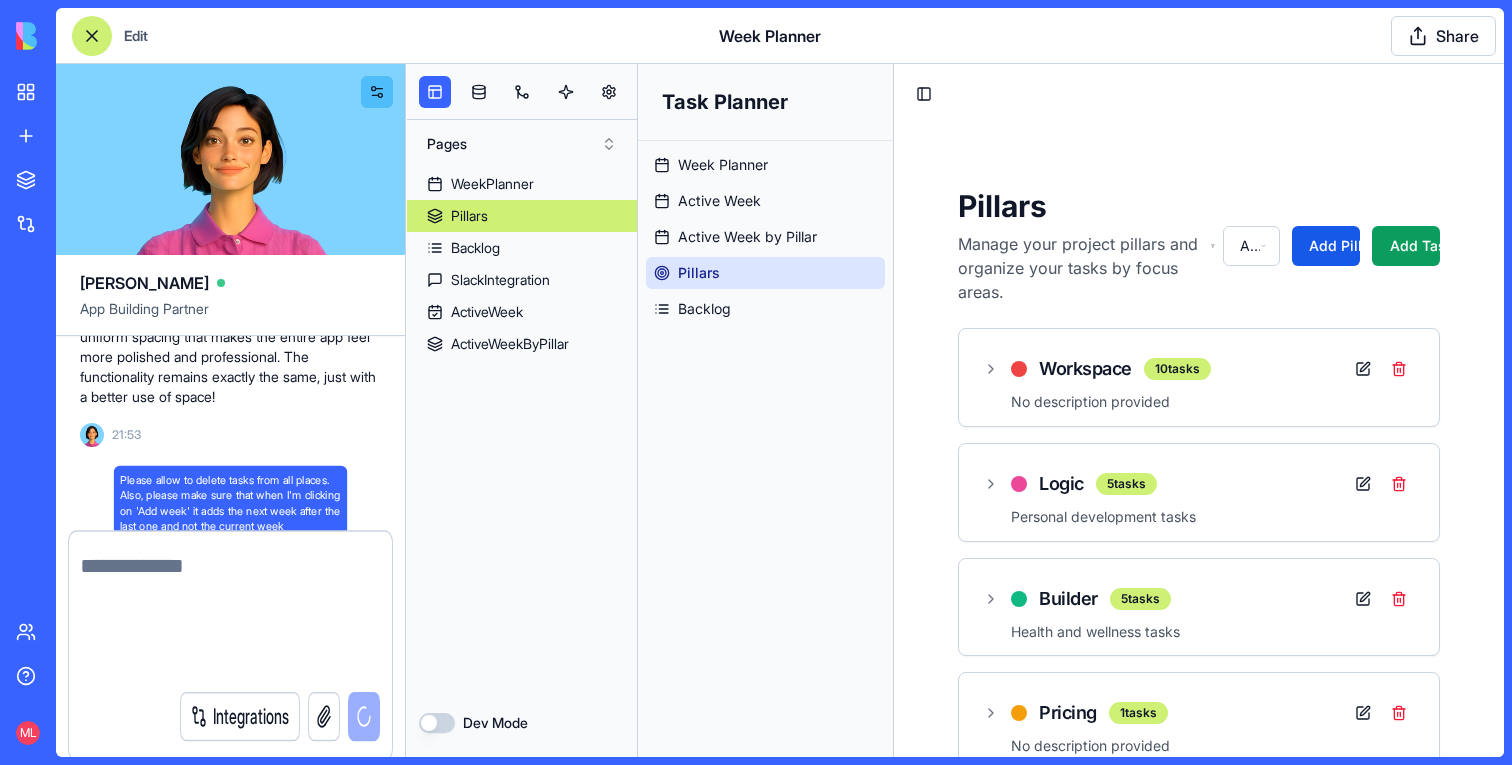 scroll, scrollTop: 25769, scrollLeft: 0, axis: vertical 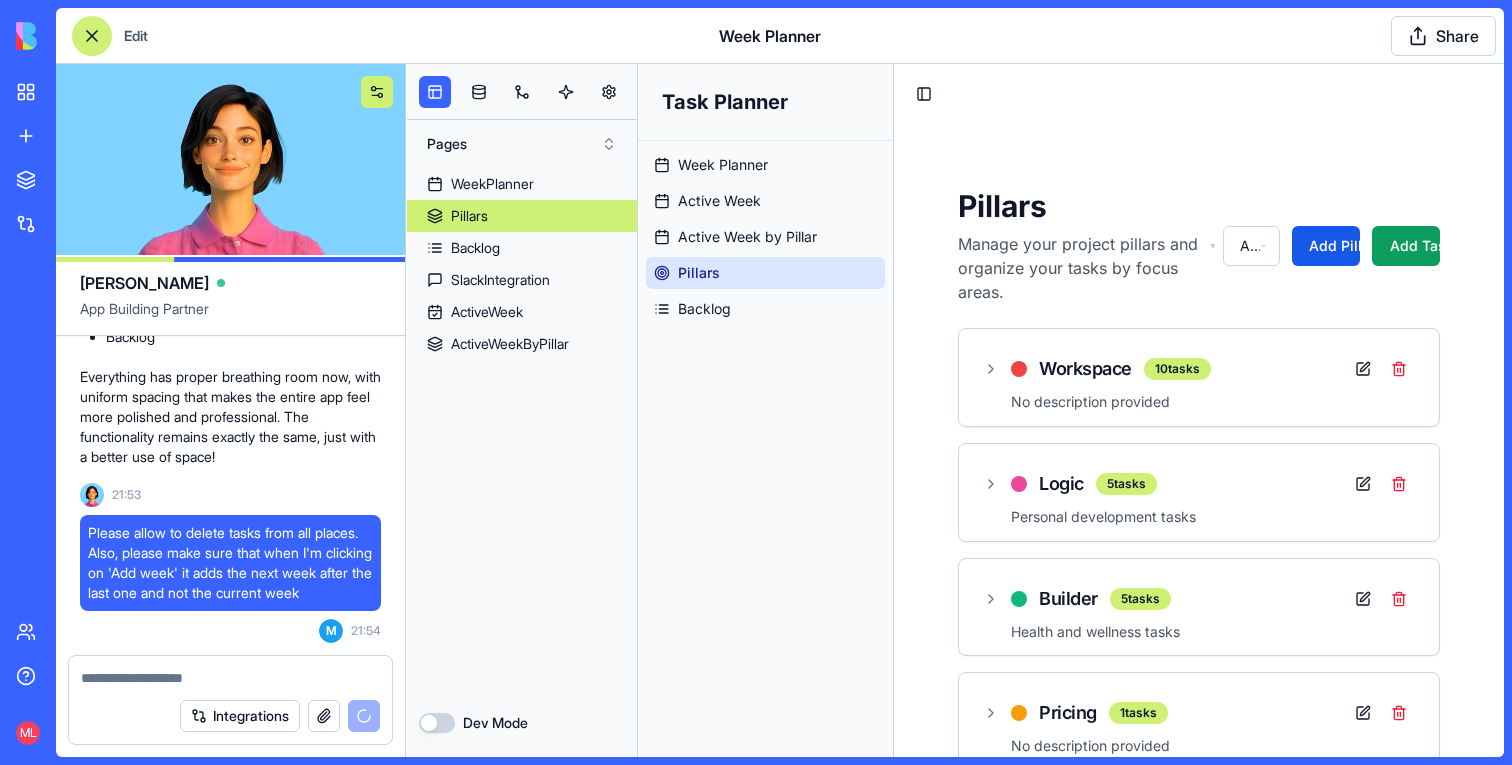 click at bounding box center [377, 92] 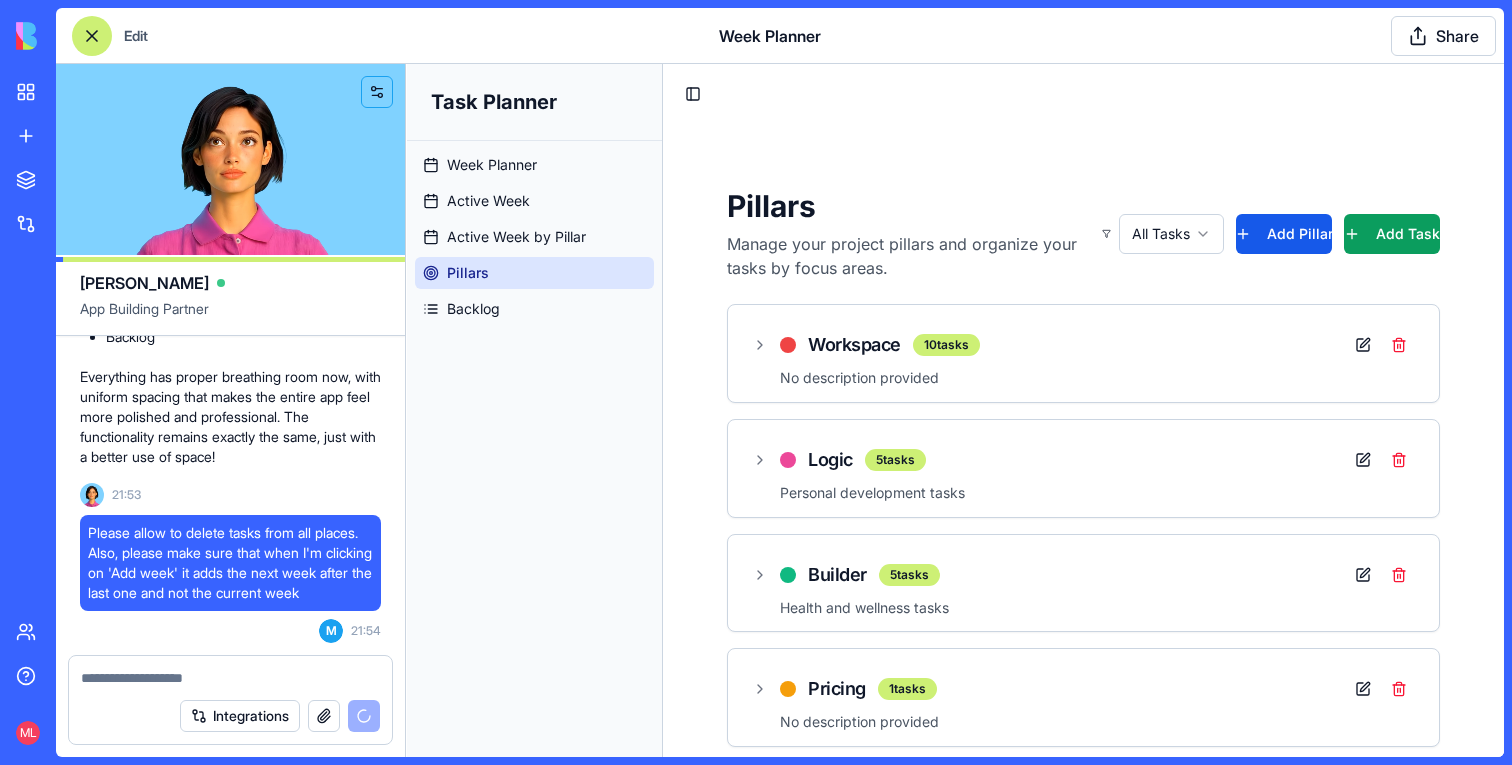 click at bounding box center (92, 36) 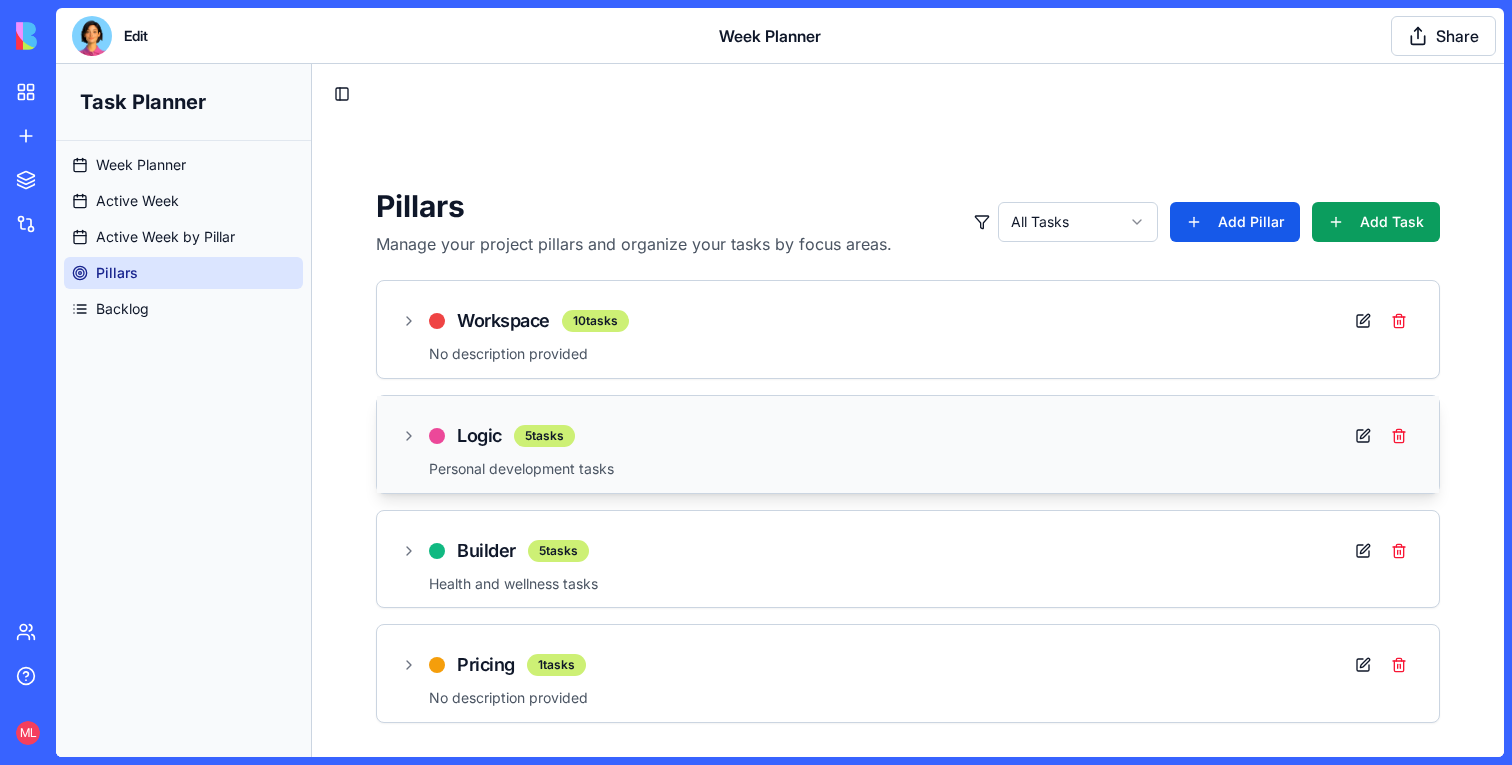 scroll, scrollTop: 30, scrollLeft: 0, axis: vertical 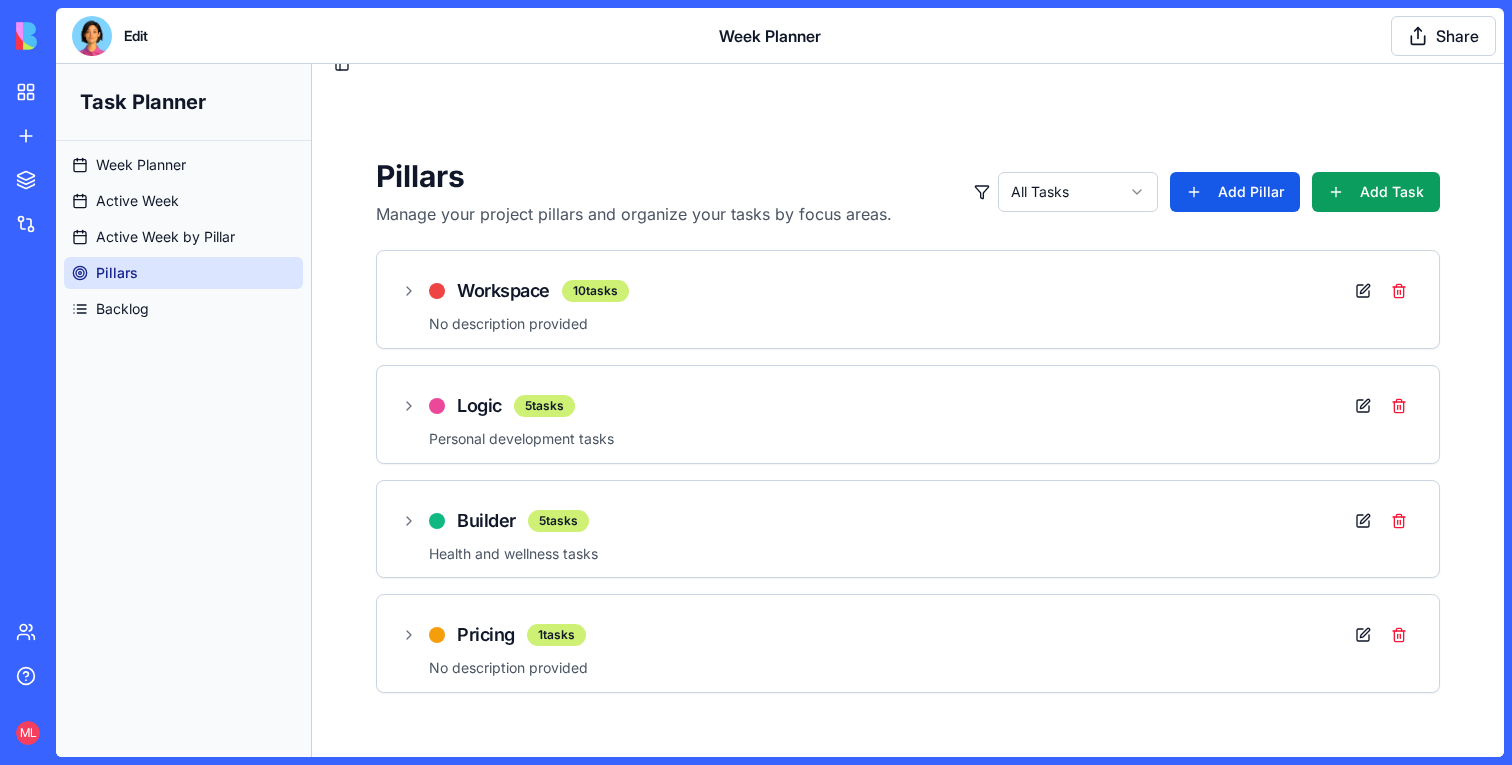 click on "Week Planner Active Week Active Week by Pillar Pillars Backlog" at bounding box center (183, 237) 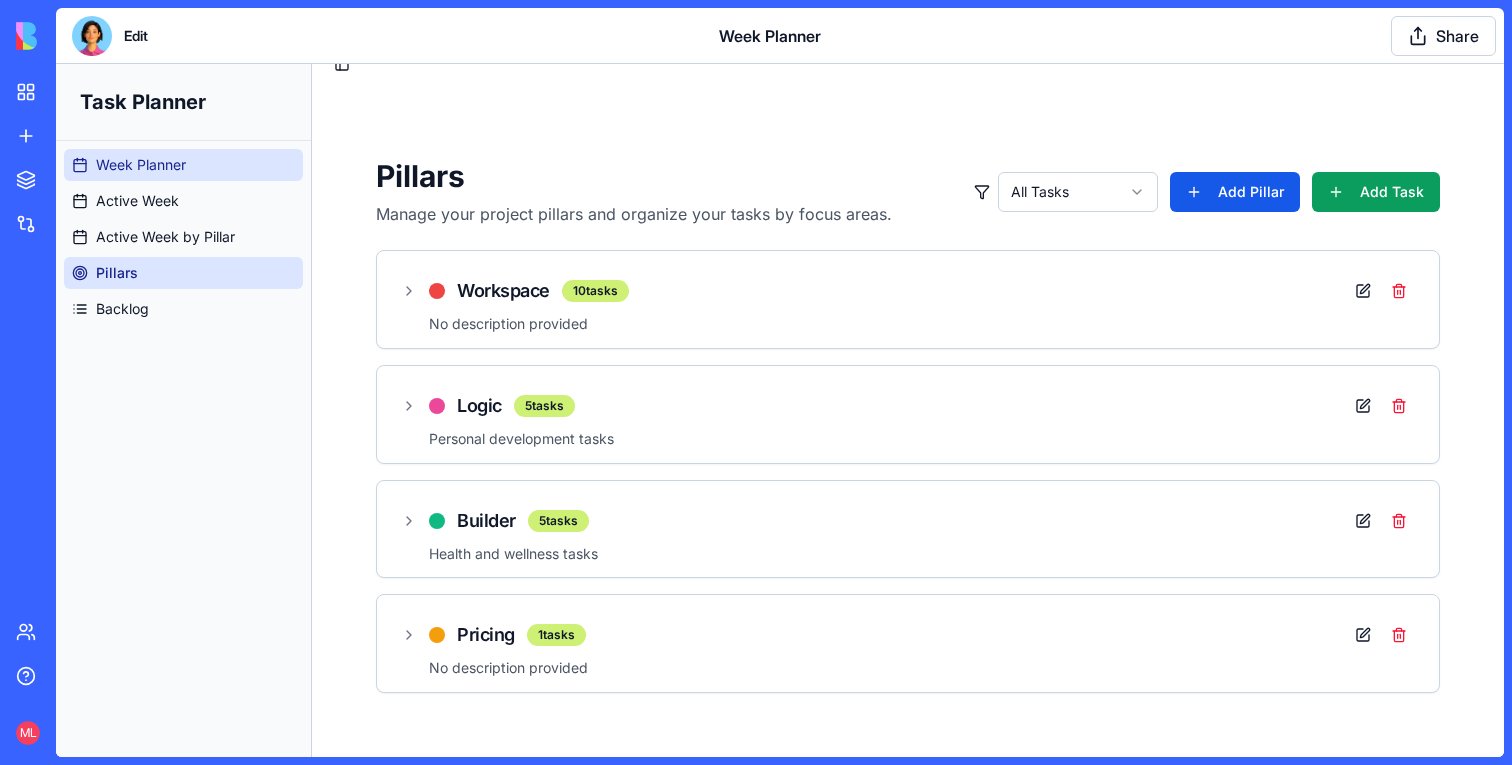 click on "Week Planner" at bounding box center (183, 165) 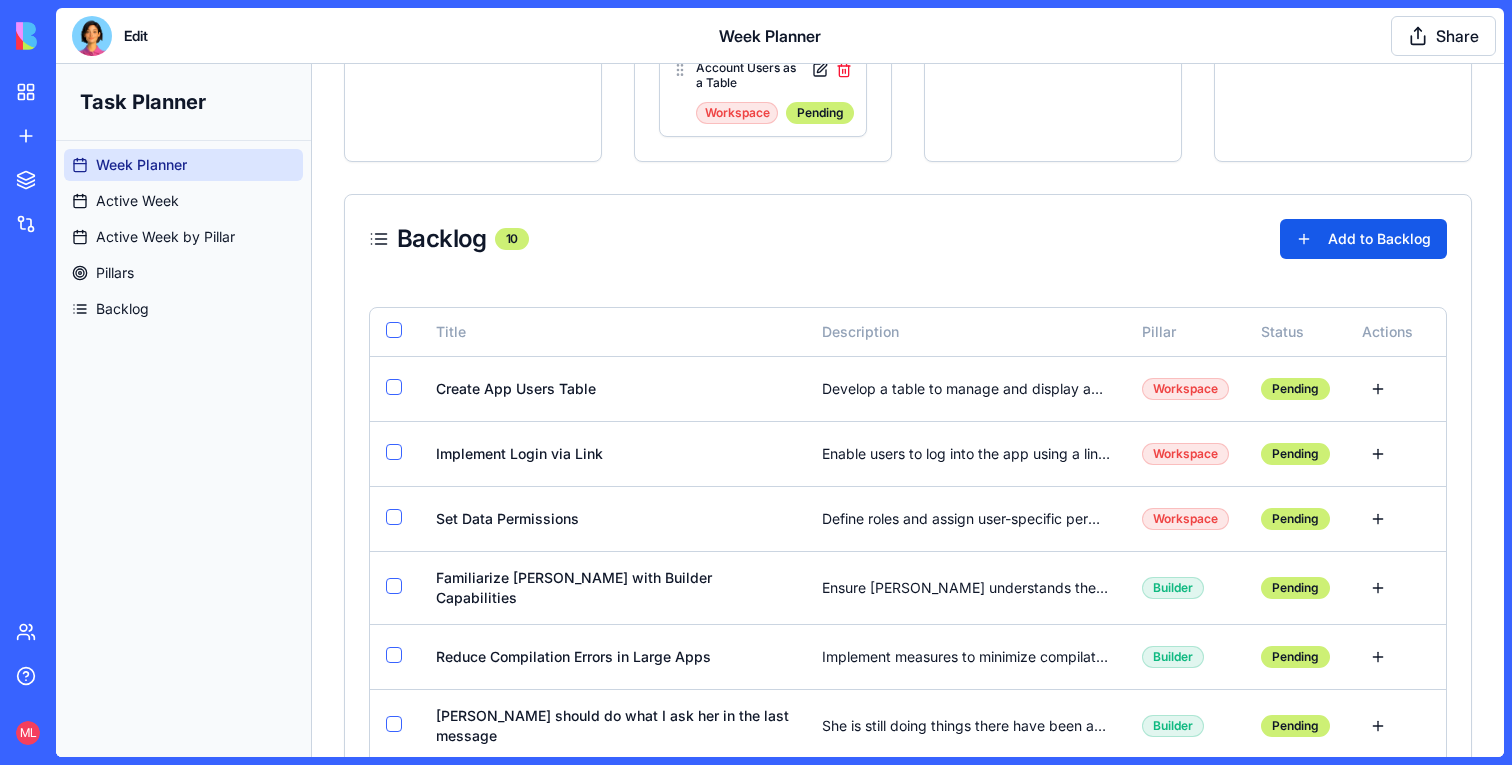 scroll, scrollTop: 1791, scrollLeft: 0, axis: vertical 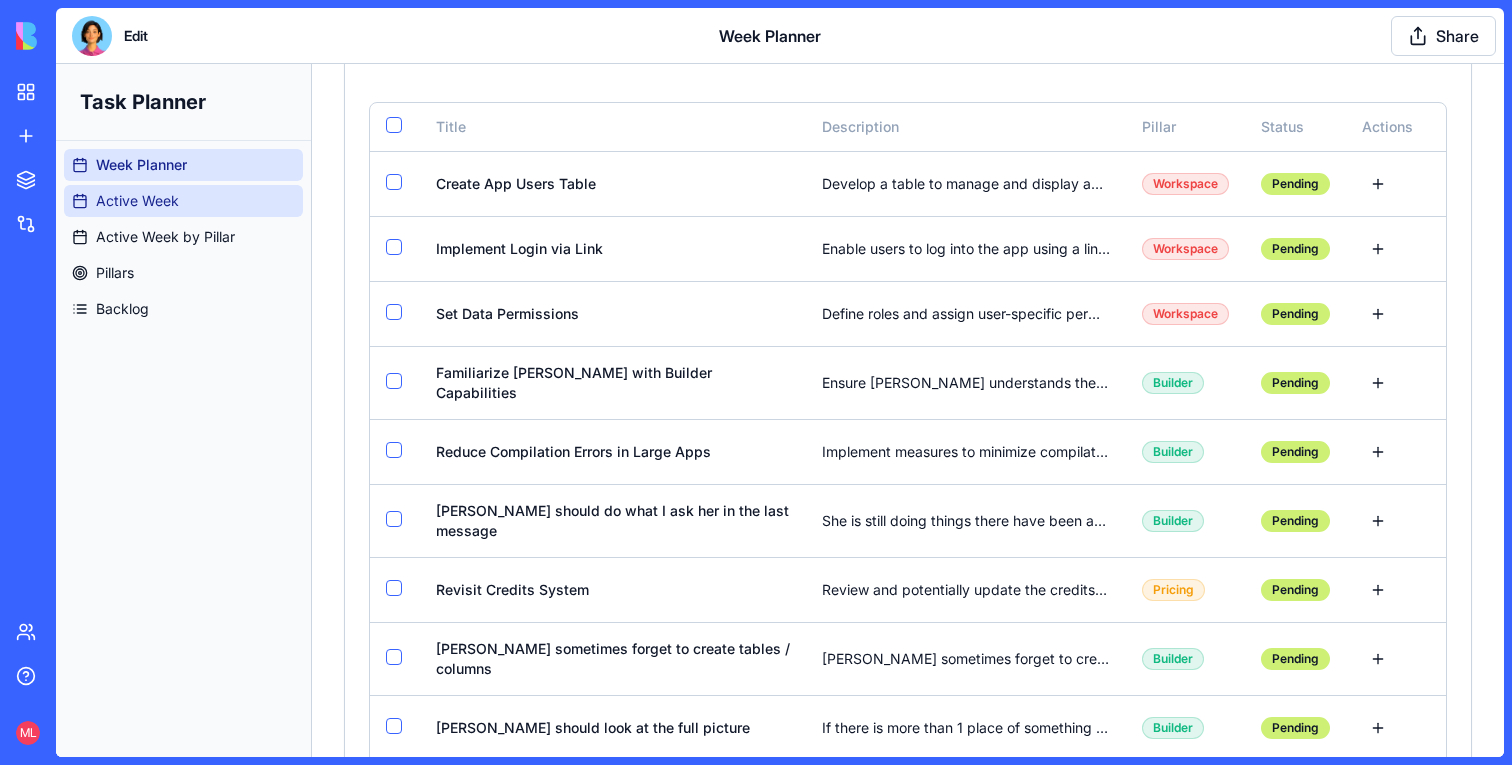 click on "Active Week" at bounding box center (137, 201) 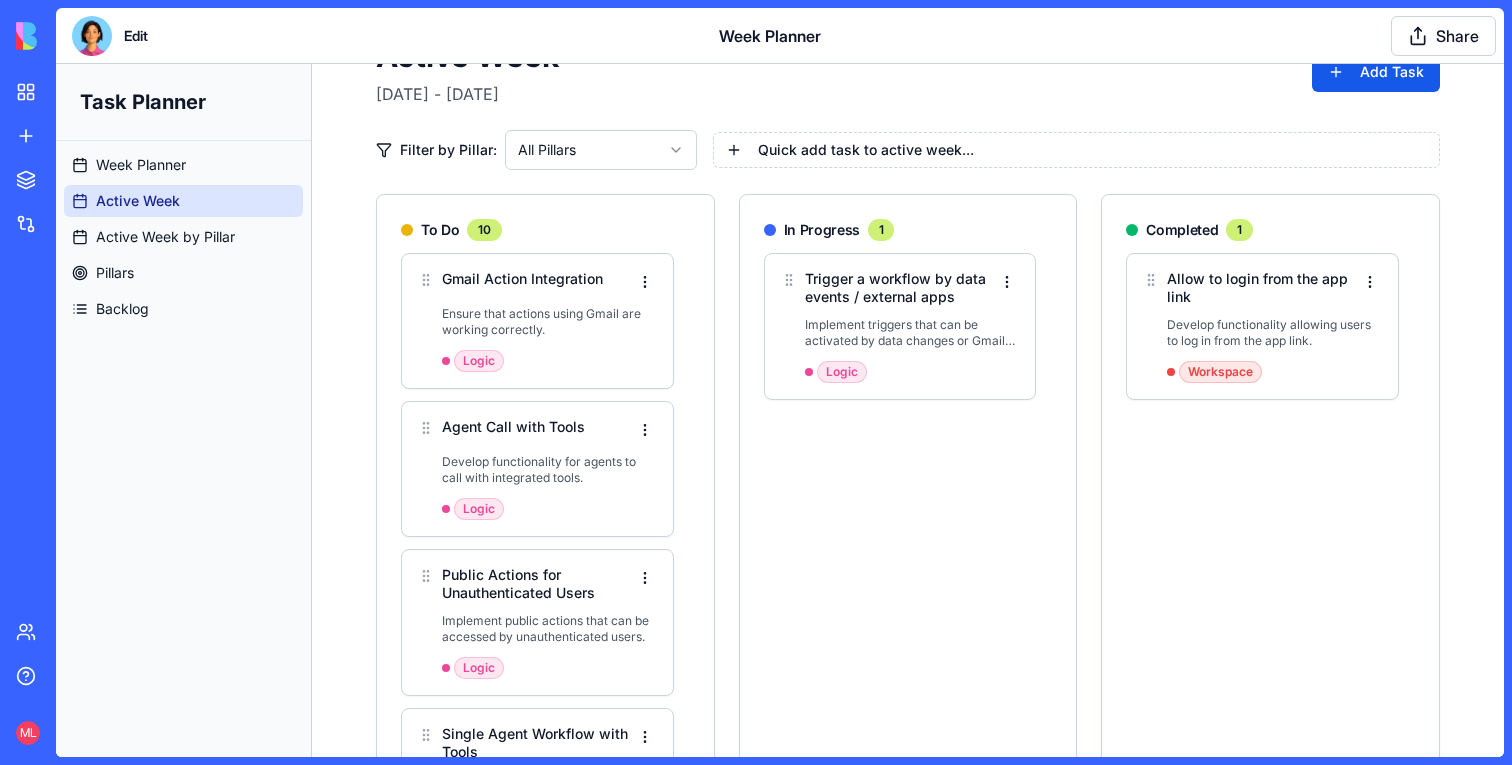scroll, scrollTop: 154, scrollLeft: 0, axis: vertical 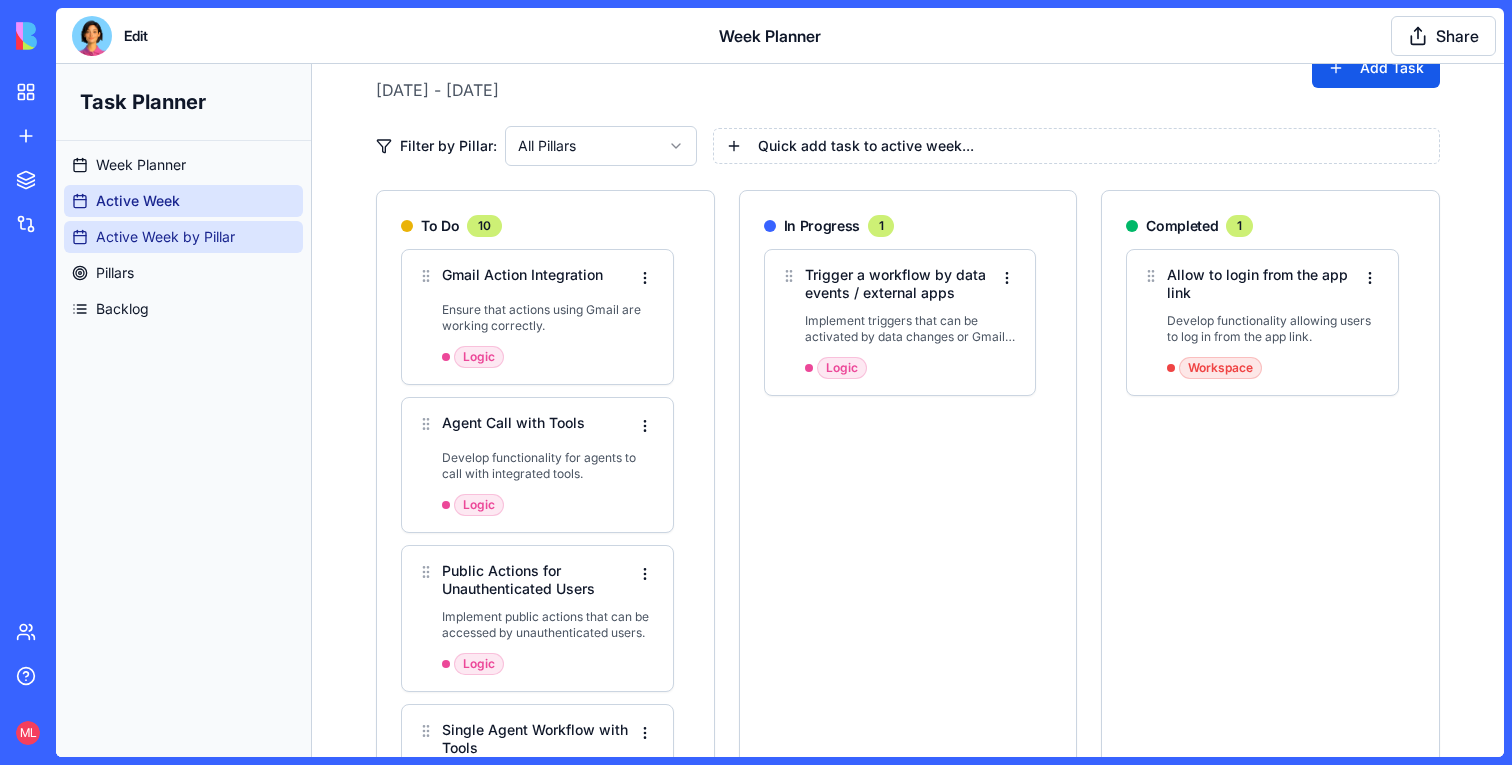 click on "Active Week by Pillar" at bounding box center (165, 237) 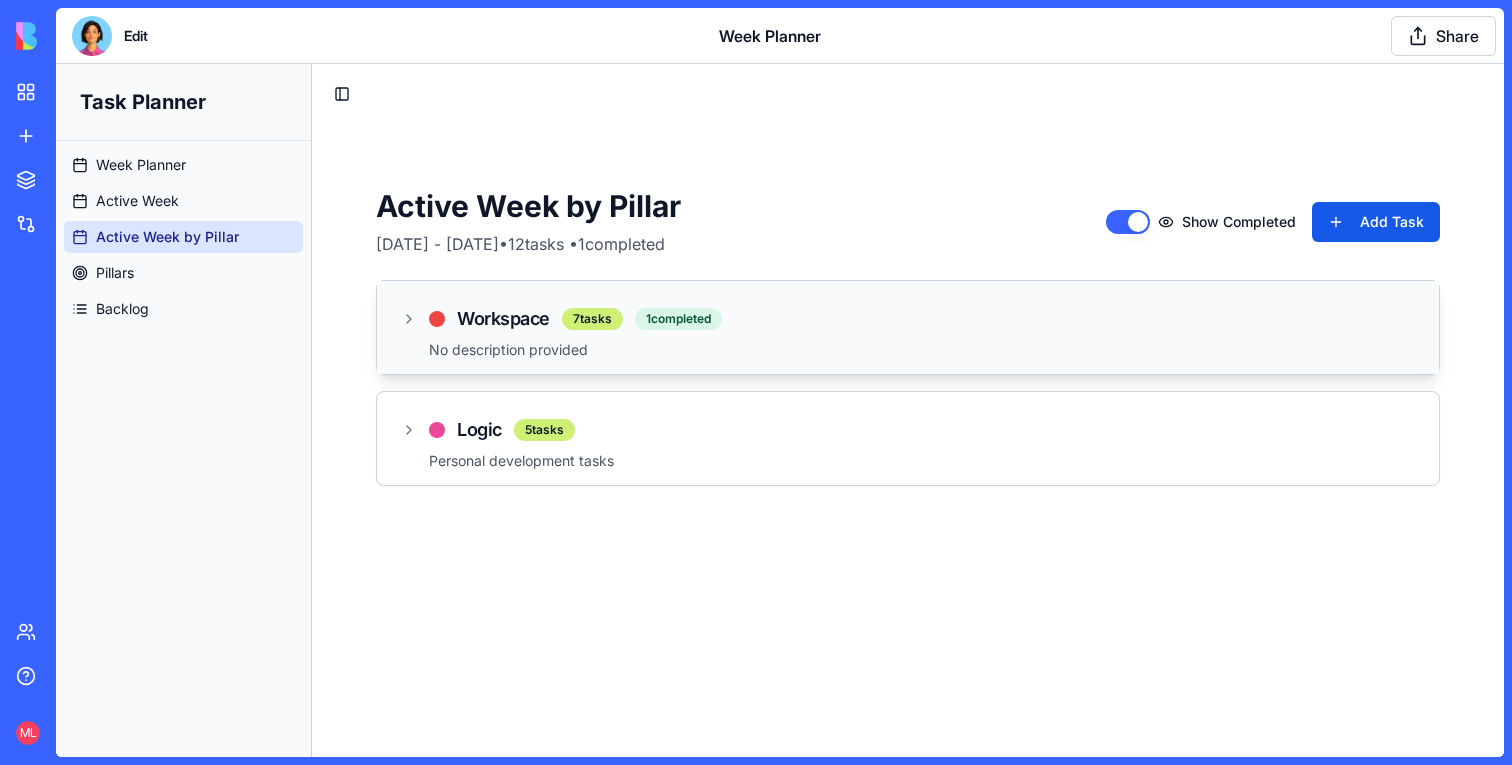 click on "Workspace 7  tasks 1  completed" at bounding box center [561, 319] 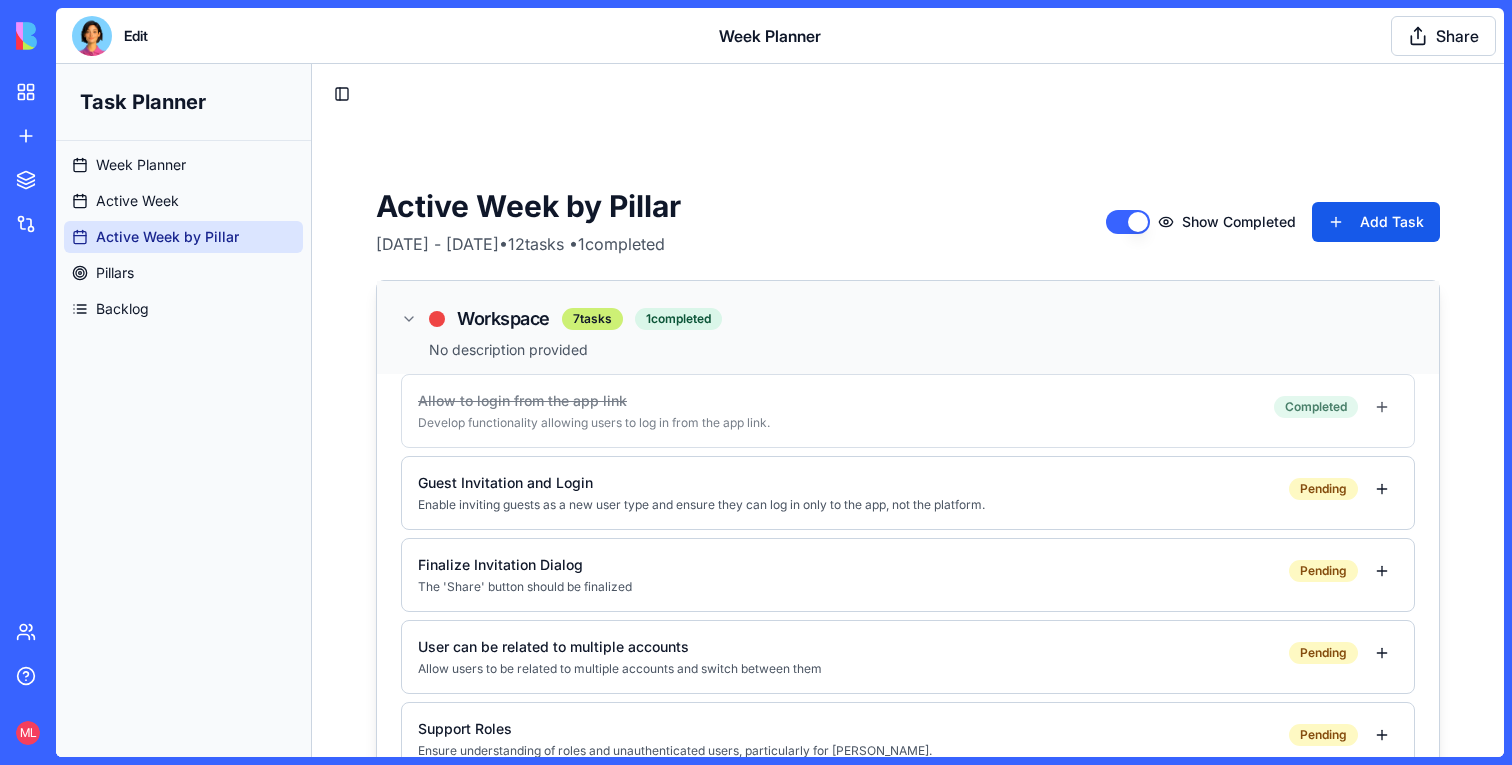 click on "Workspace 7  tasks 1  completed" at bounding box center [561, 319] 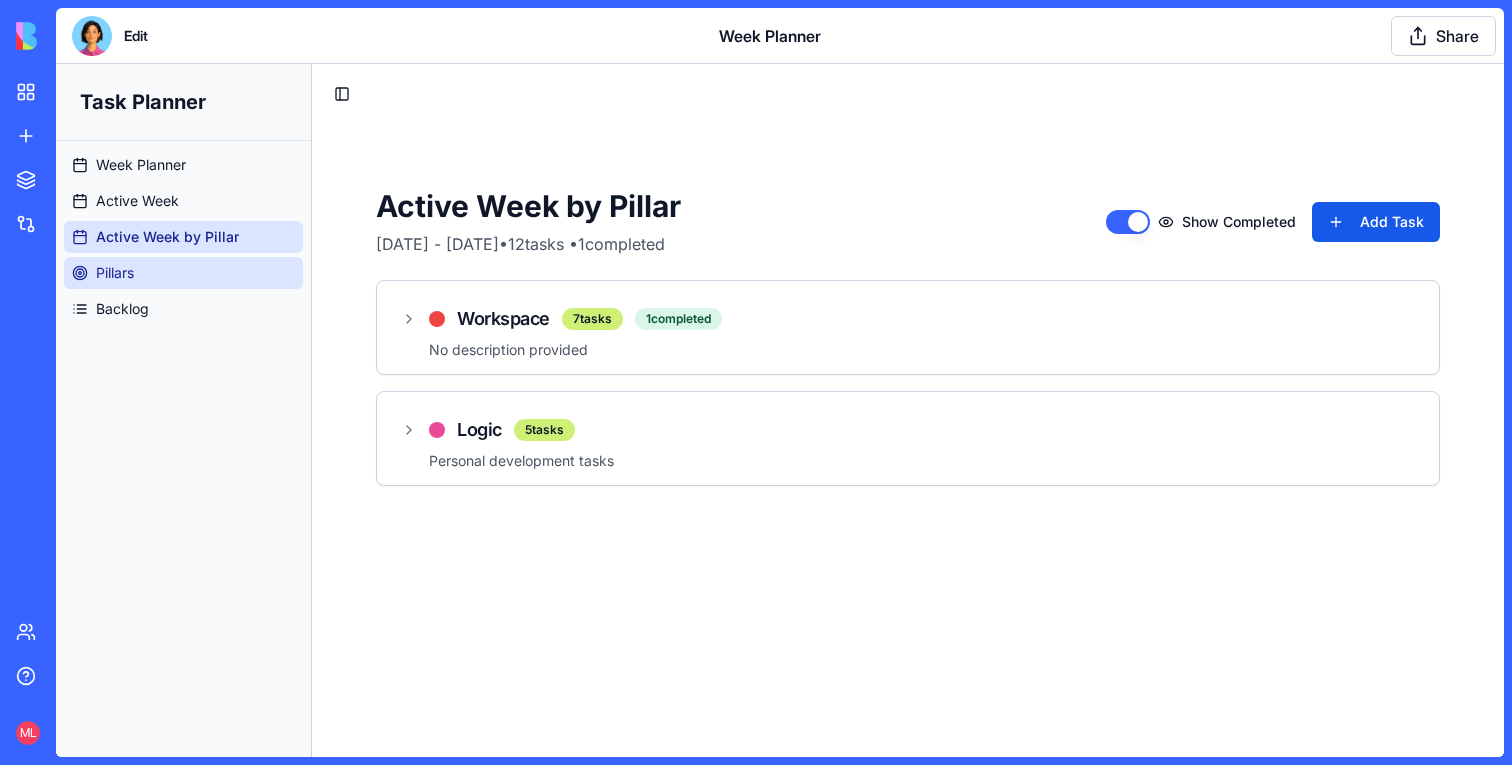 click on "Pillars" at bounding box center [183, 273] 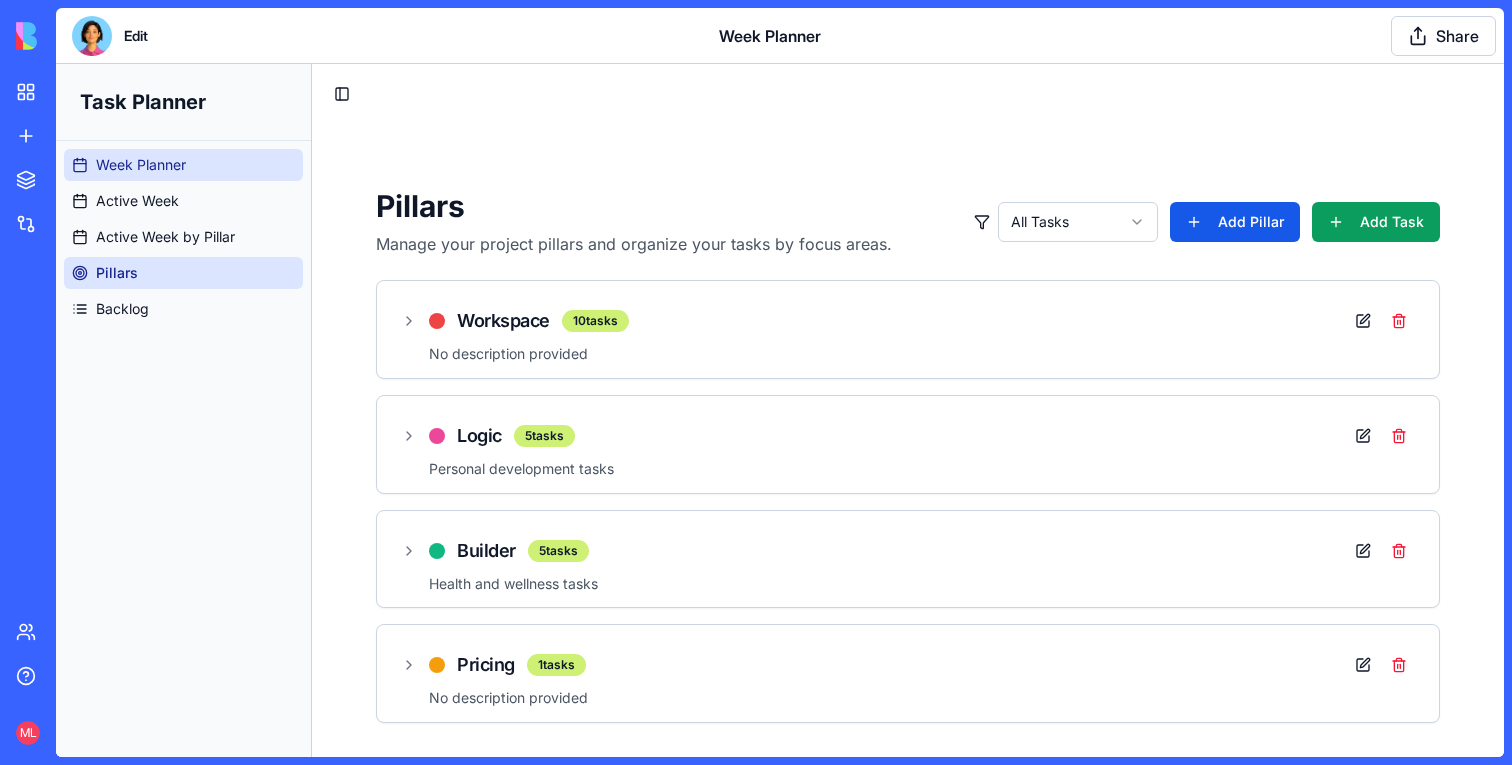 click on "Week Planner" at bounding box center [141, 165] 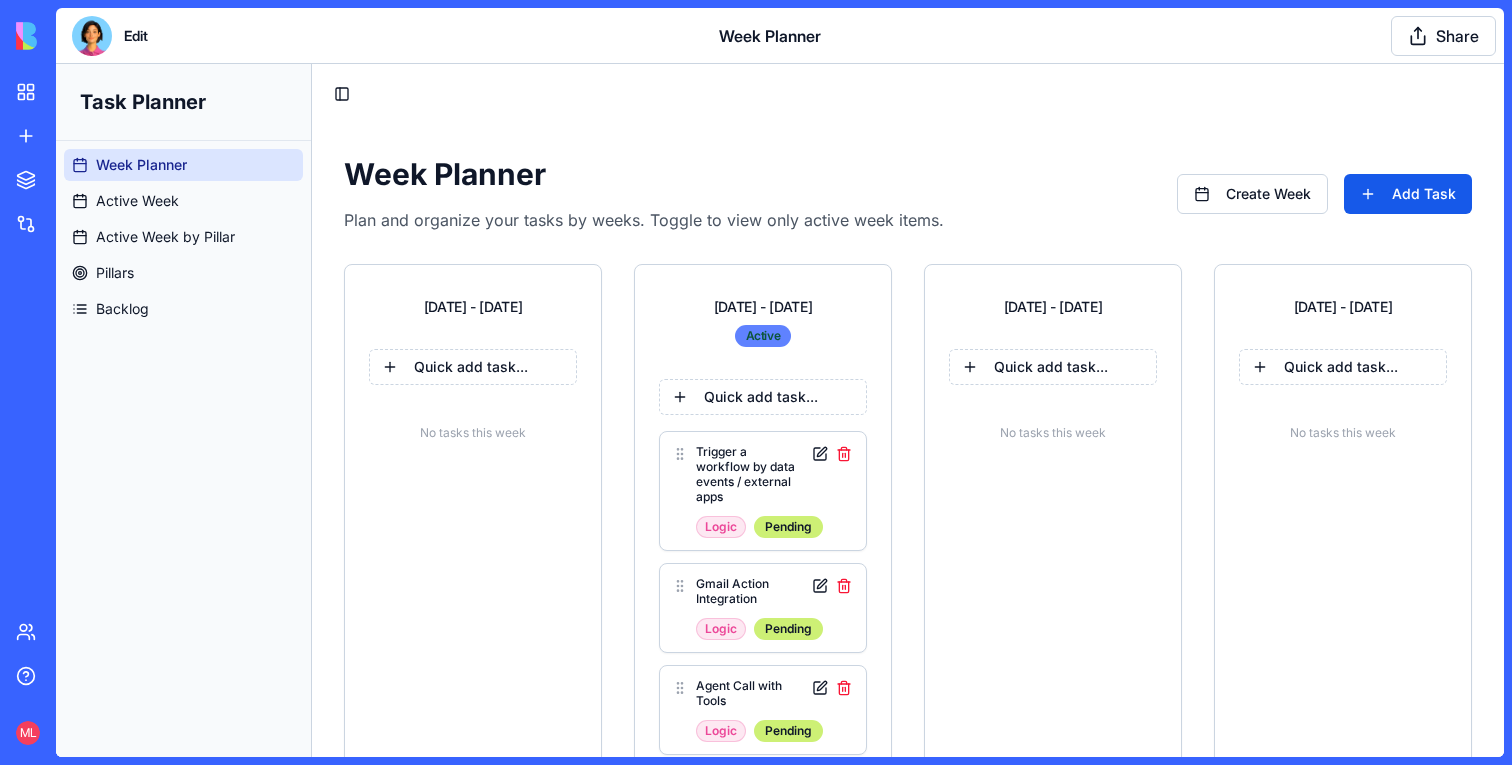 click on "Active" at bounding box center (763, 336) 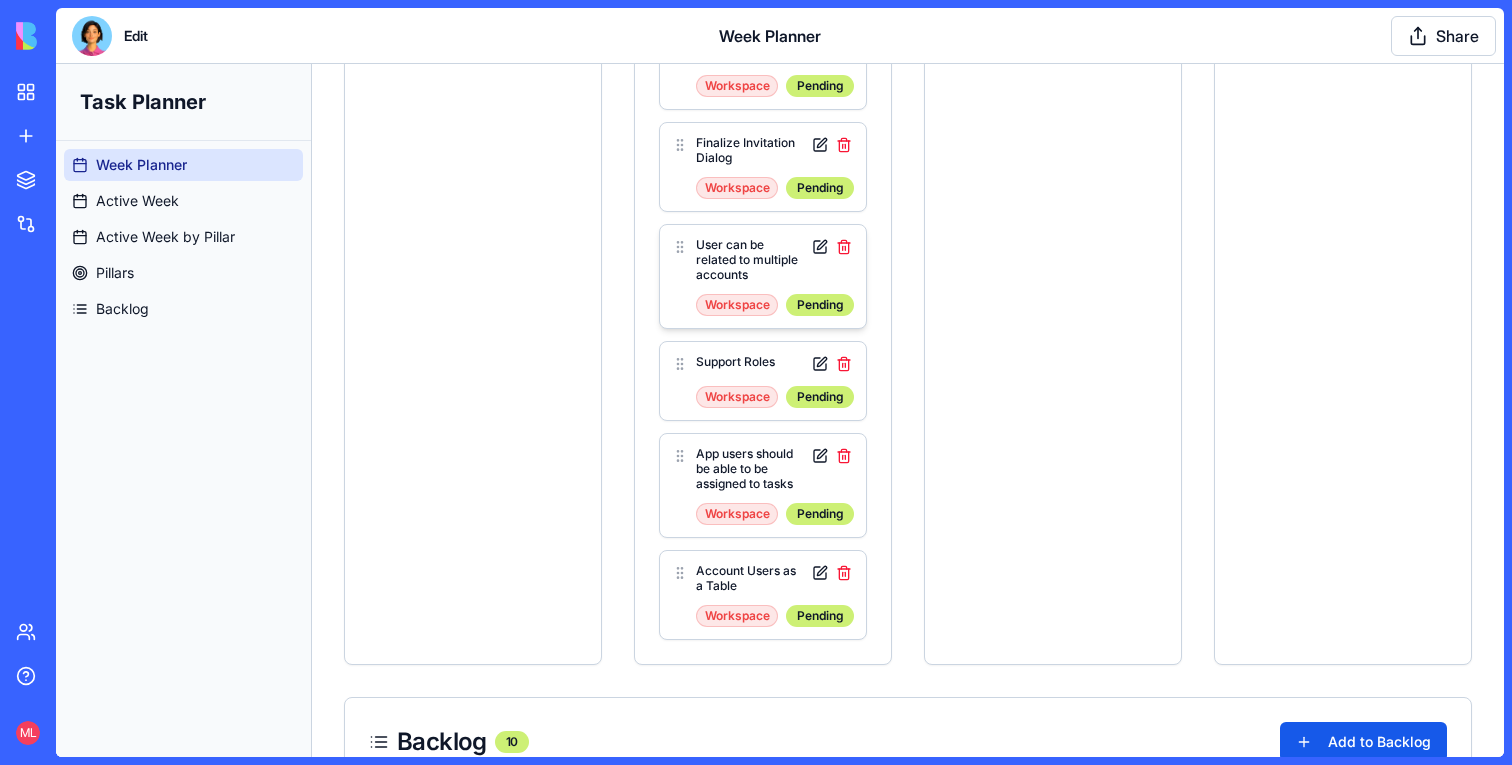 scroll, scrollTop: 0, scrollLeft: 0, axis: both 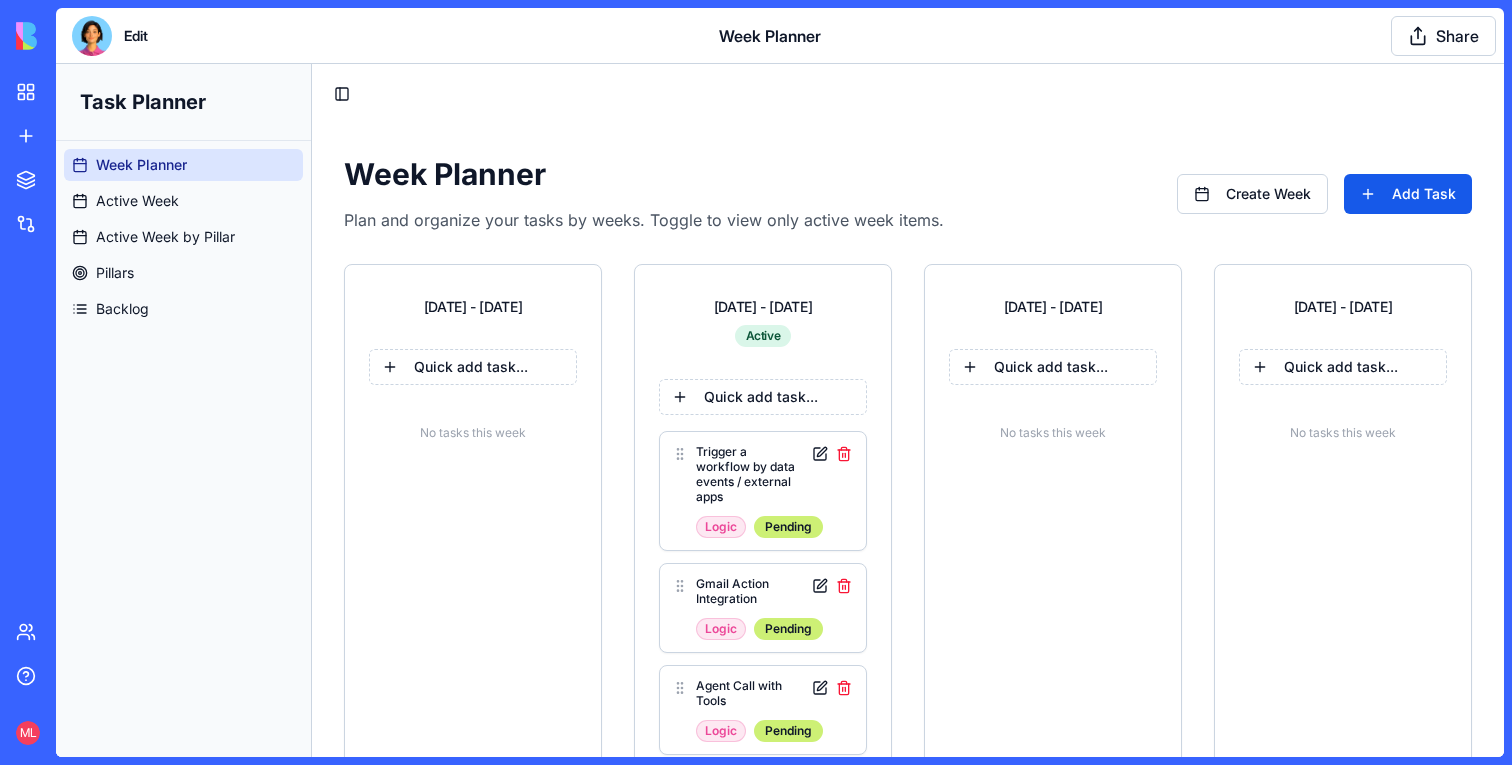click at bounding box center (92, 36) 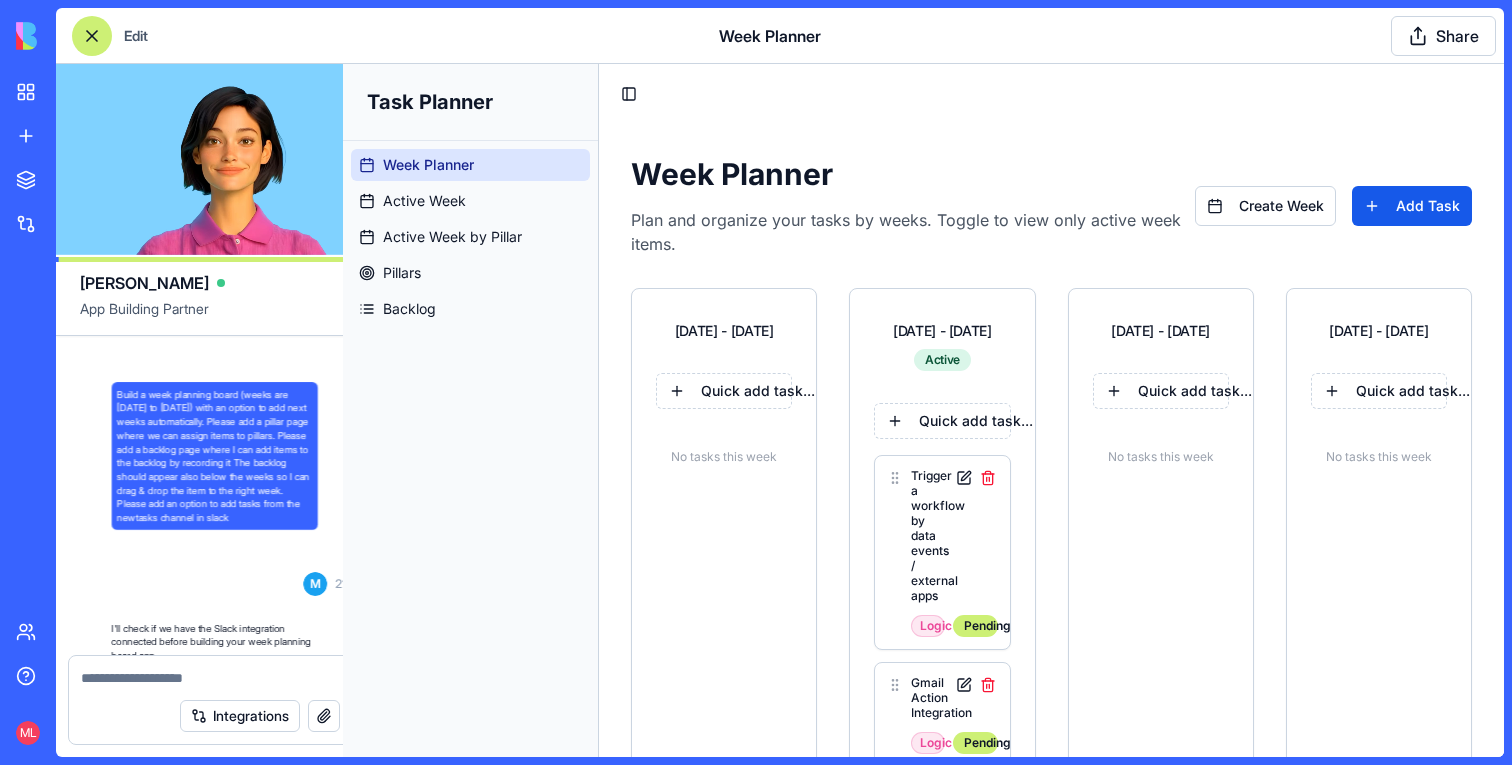 scroll, scrollTop: 25881, scrollLeft: 0, axis: vertical 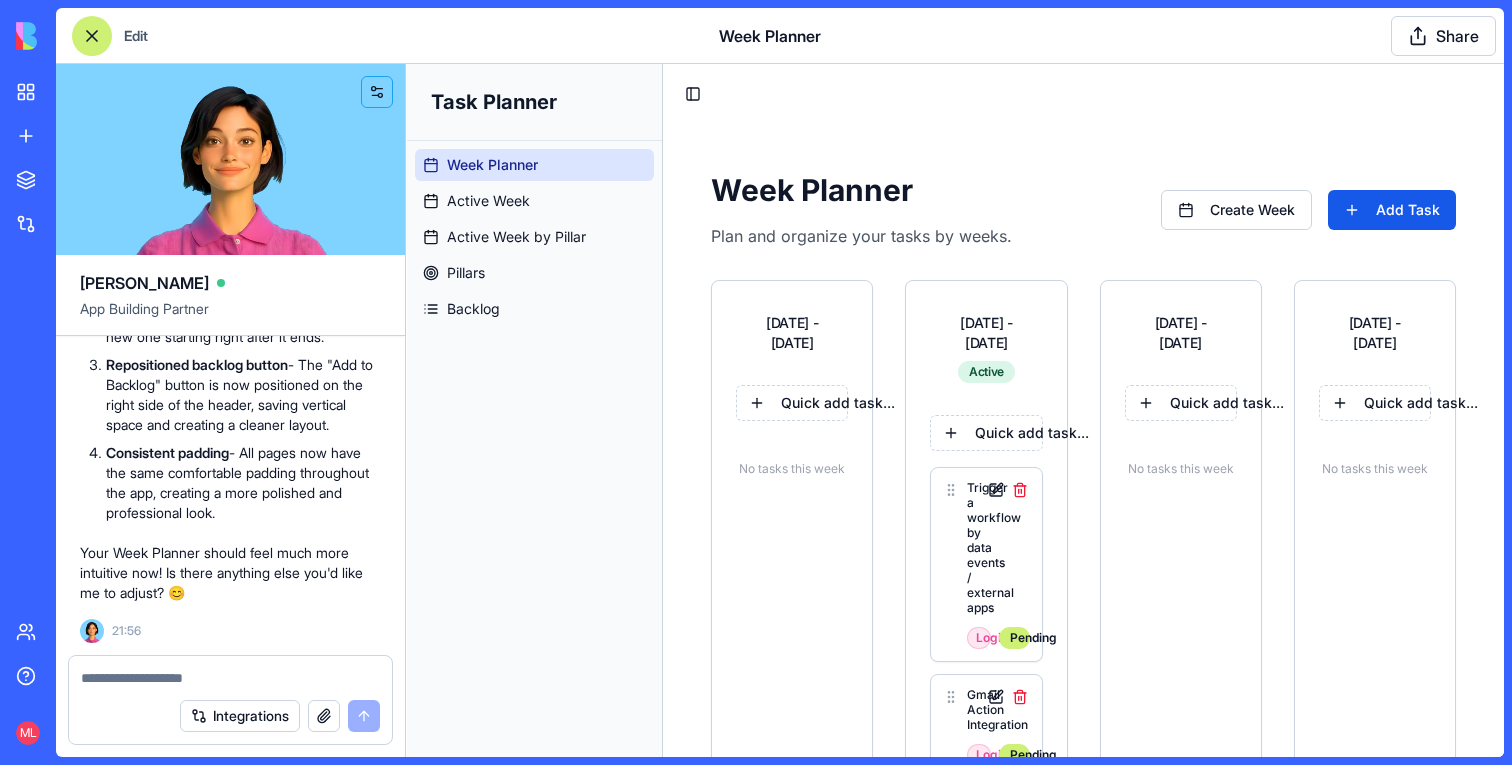 click at bounding box center (92, 36) 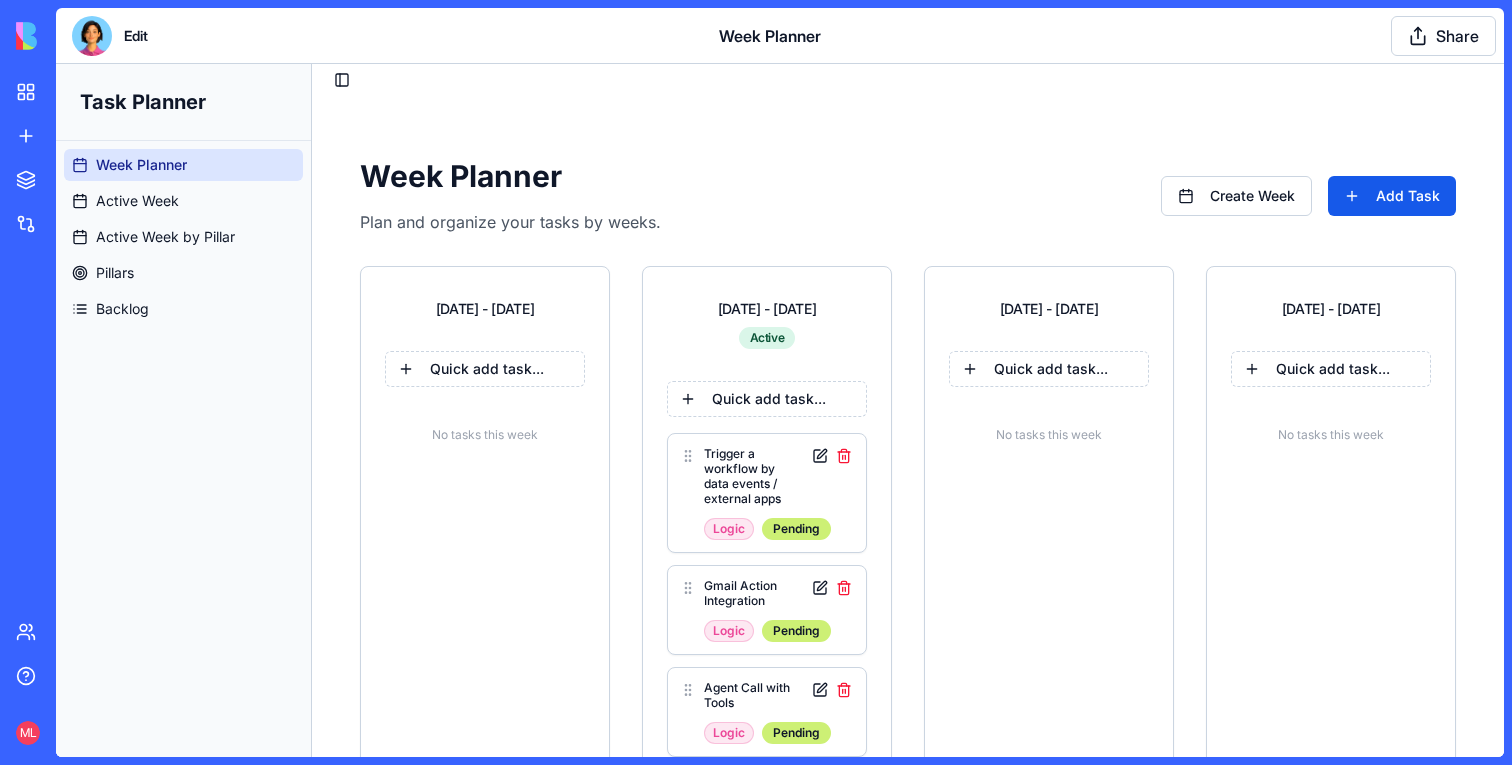scroll, scrollTop: 16, scrollLeft: 0, axis: vertical 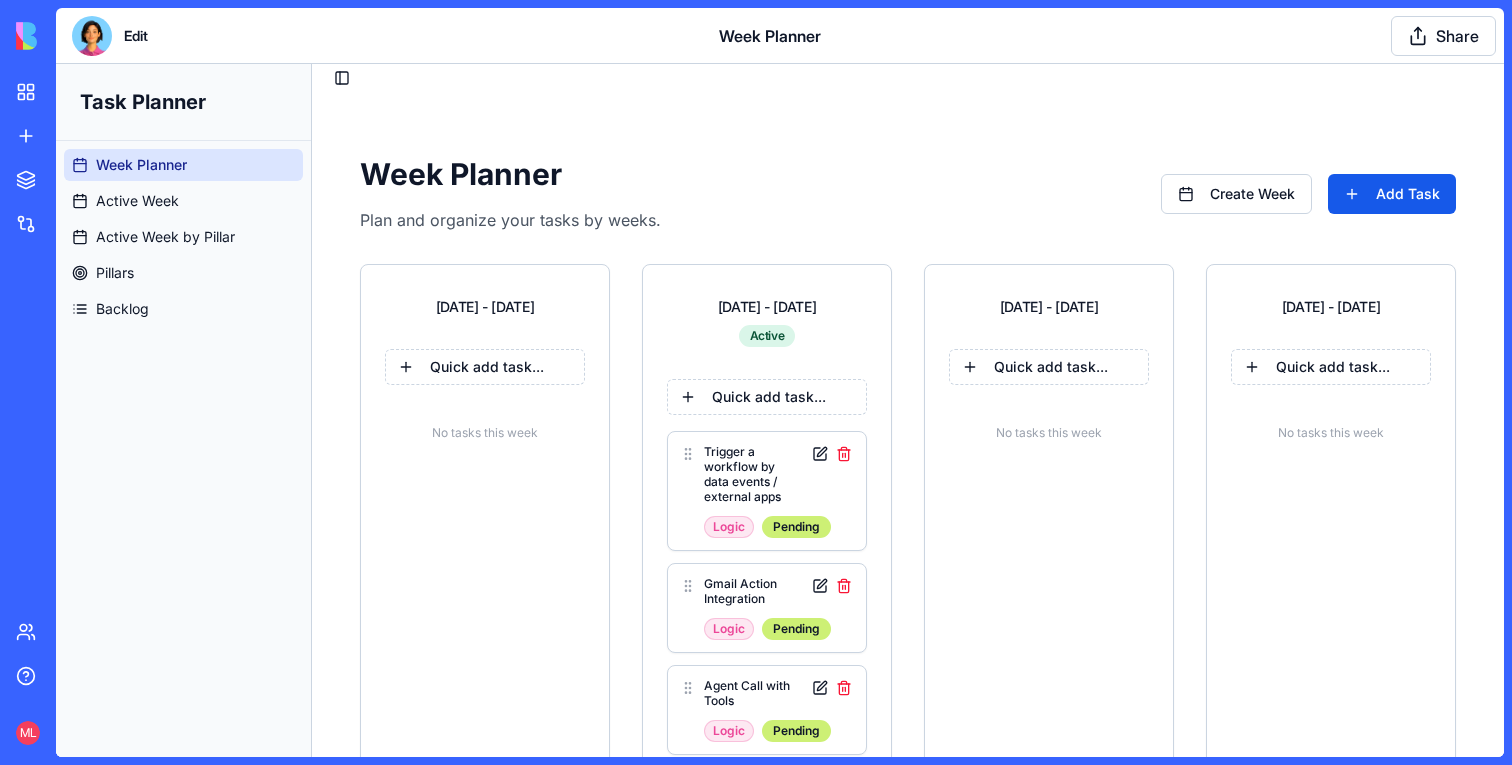 click at bounding box center [92, 36] 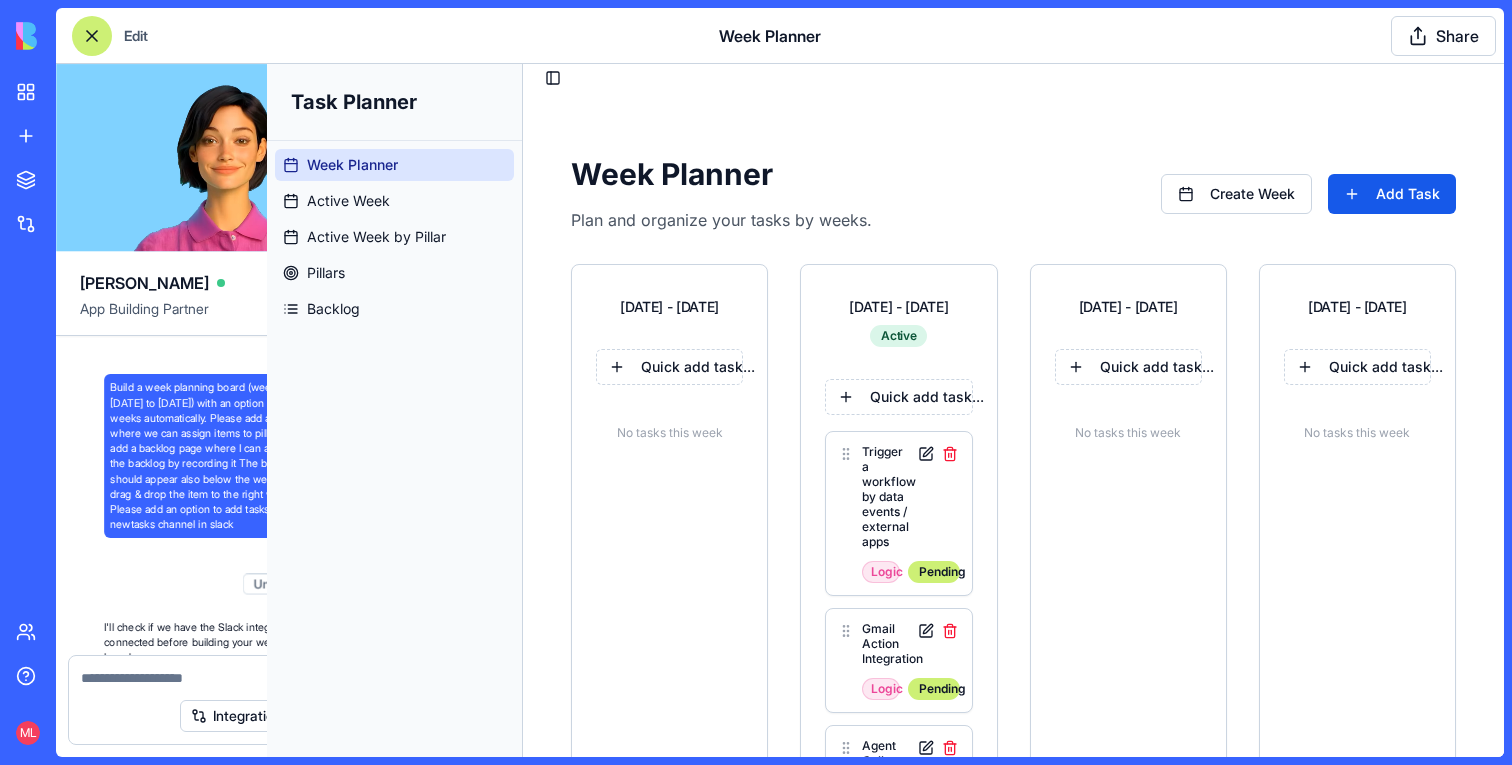 scroll, scrollTop: 26545, scrollLeft: 0, axis: vertical 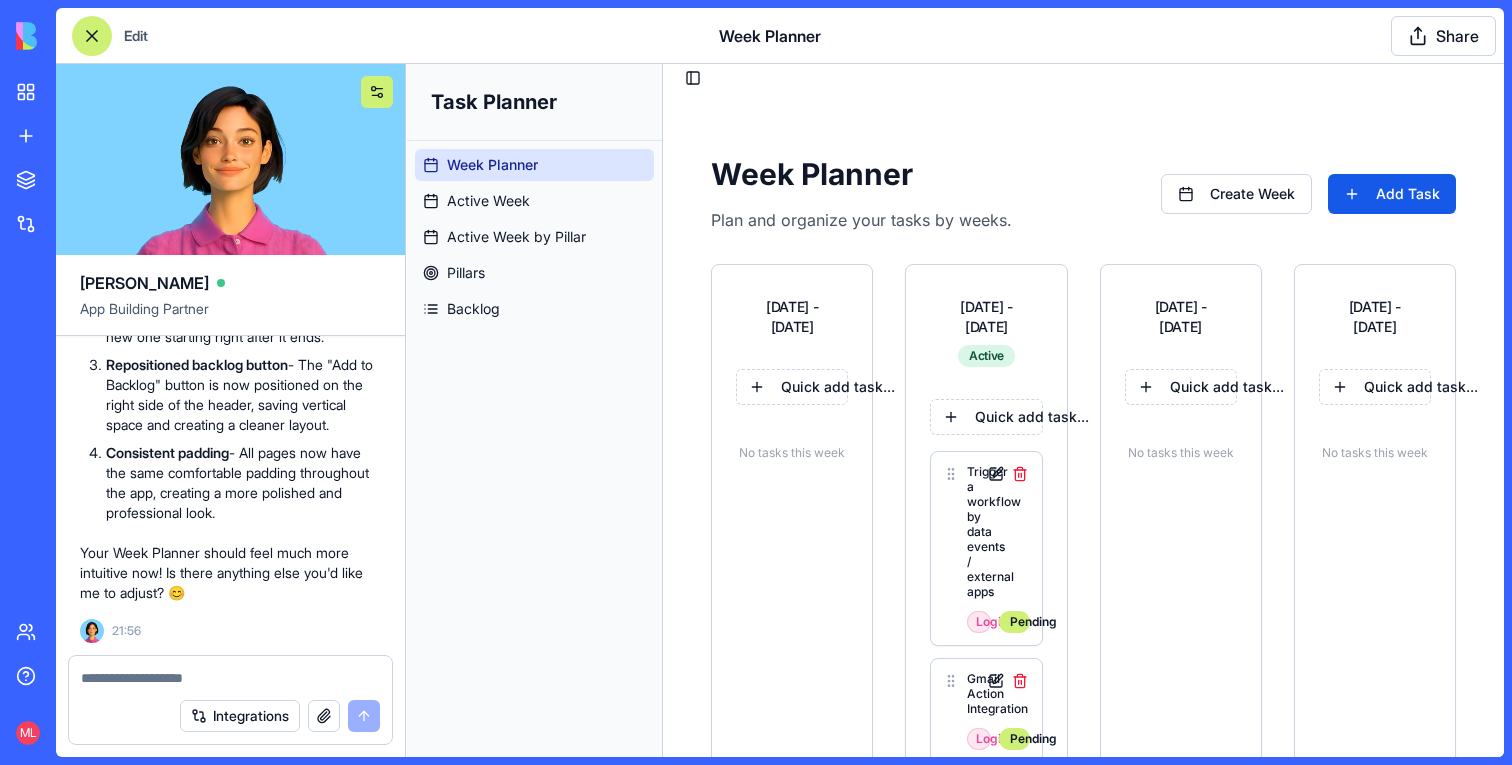 click at bounding box center [377, 92] 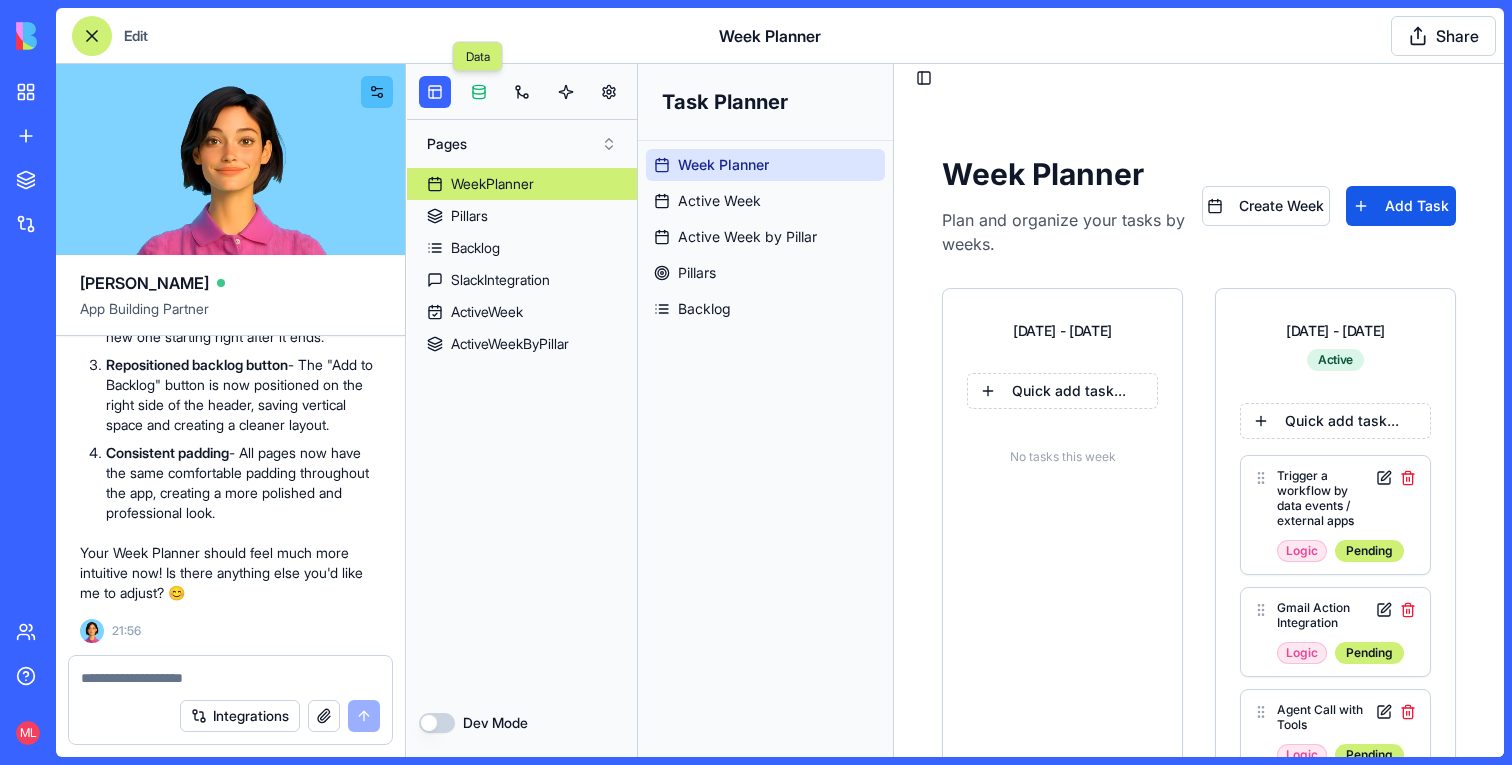click at bounding box center [479, 92] 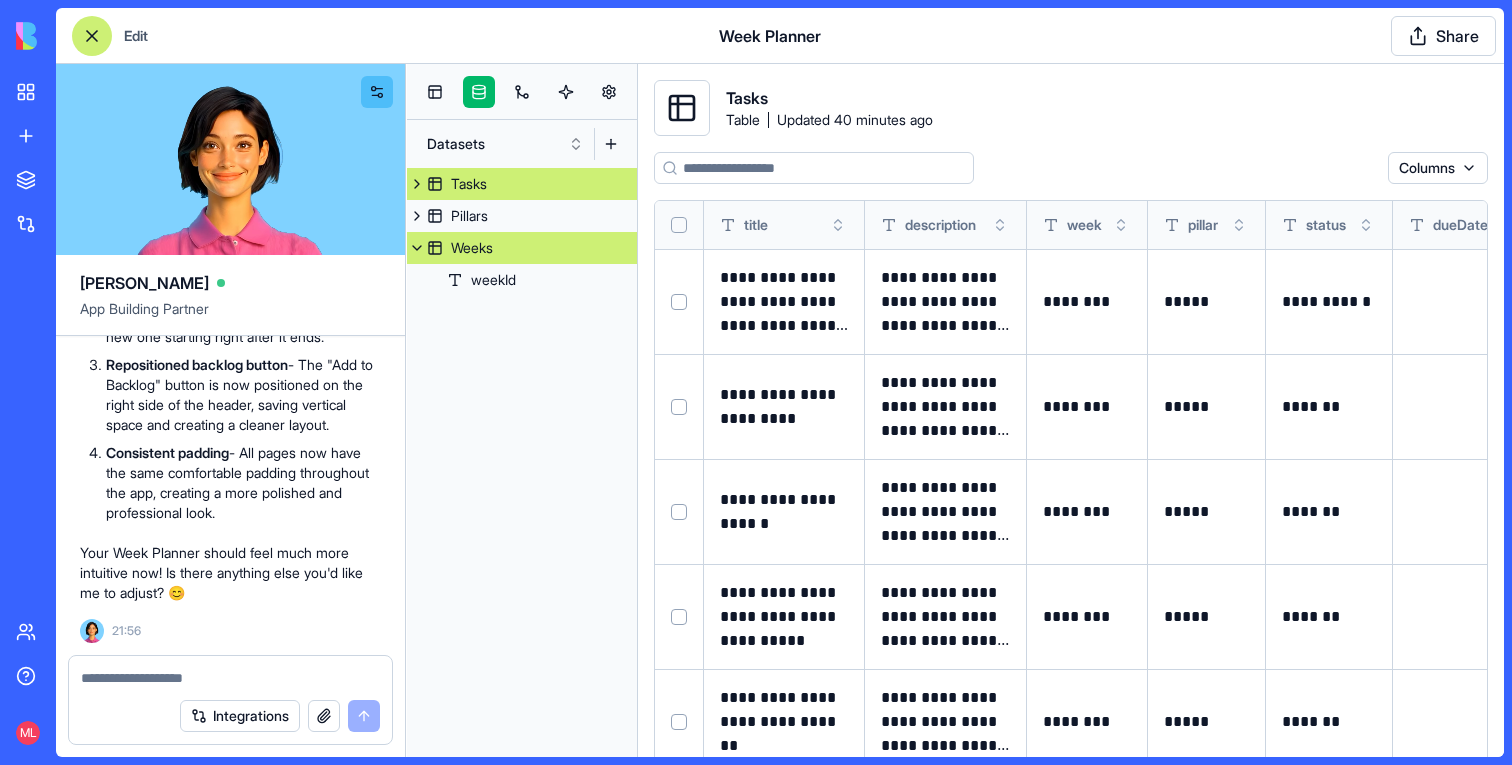 click on "Weeks" at bounding box center [472, 248] 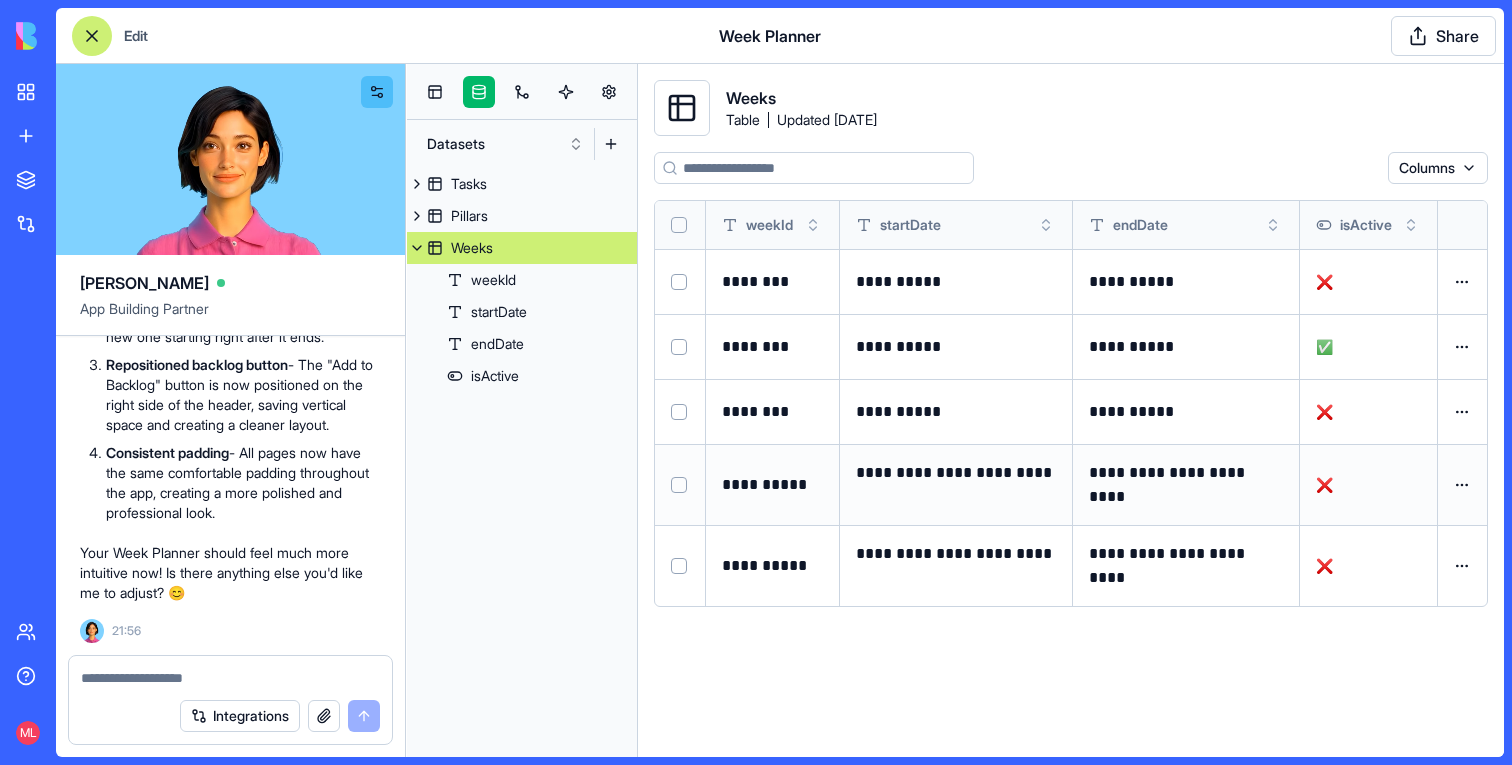 click at bounding box center (679, 485) 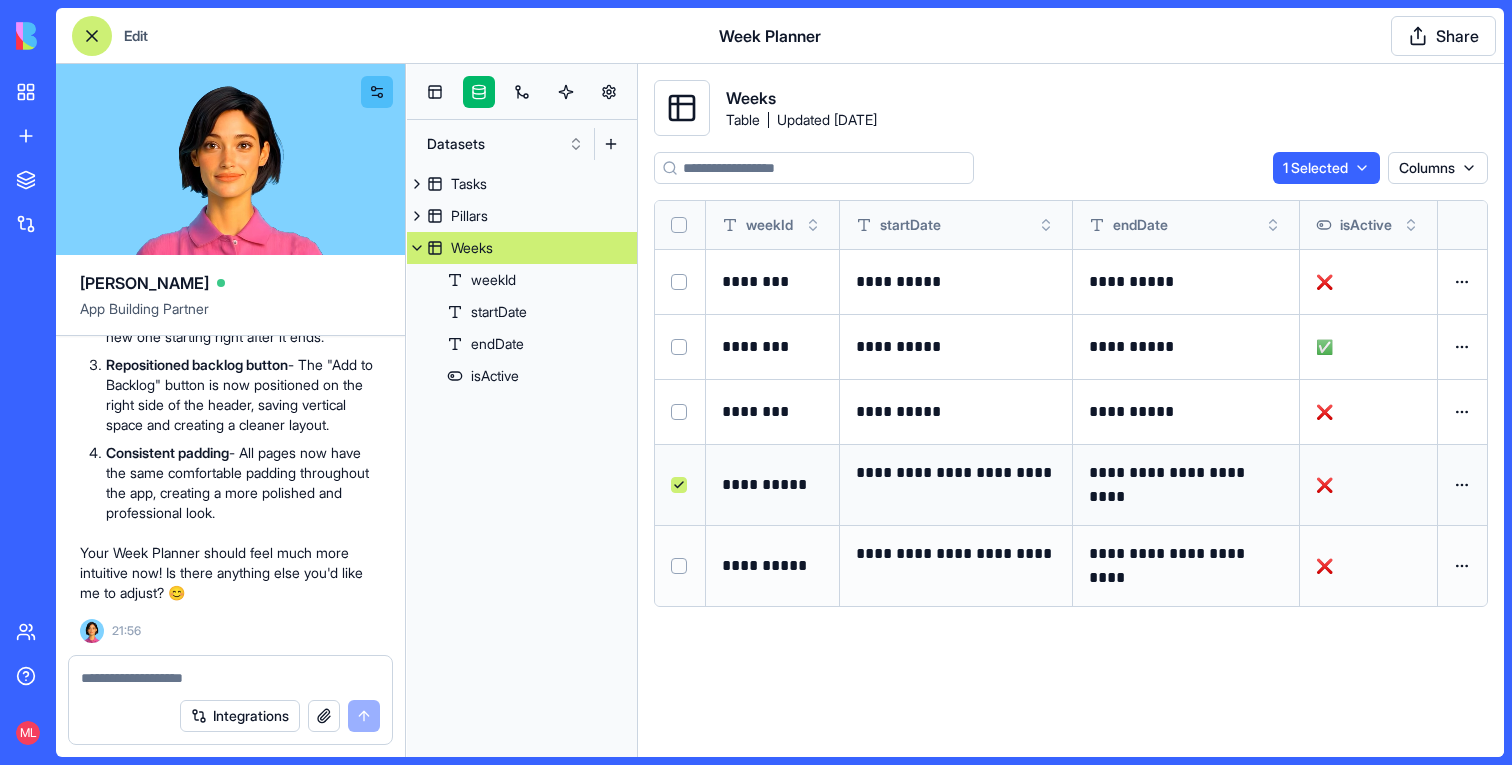 click at bounding box center [679, 566] 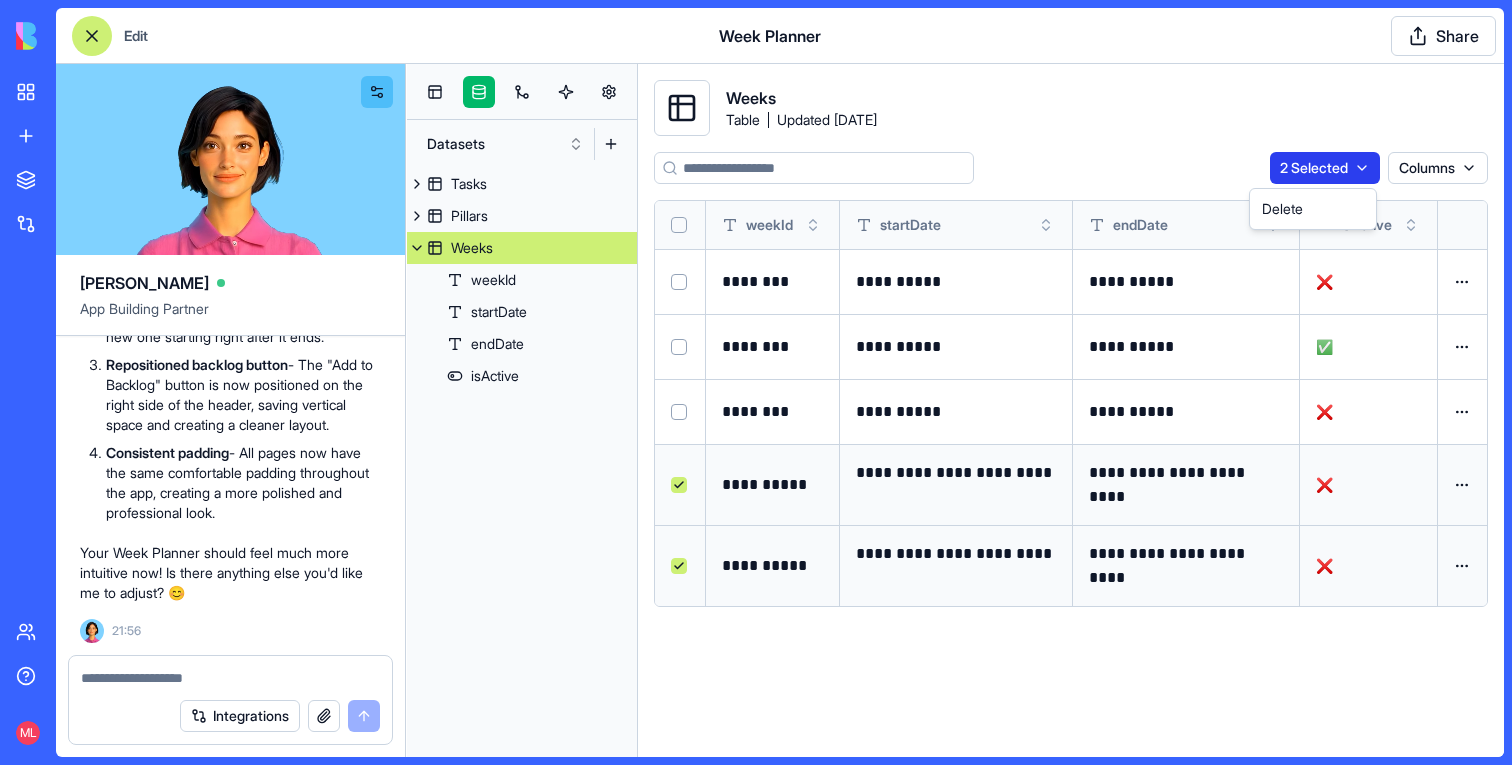 click on "My workspace New App
To pick up a draggable item, press the space bar.
While dragging, use the arrow keys to move the item.
Press space again to drop the item in its new position, or press escape to cancel.
Marketplace Integrations Team Help ML Edit Week Planner Share Ella App Building Partner Build a week planning board (weeks are sunday to saturday) with an option to add next weeks automatically.
Please add a pillar page where we can assign items to pillars.
Please add a backlog page where I can add items to the backlog by recording it The backlog should appear also below the weeks so I can drag & drop the item to the right week.
Please add an option to add tasks from the newtasks channel in slack
Undo M 21:45 I'll check if we have the Slack integration connected before building your week planning board app. Great news! The Slack integration is connected. Let's build your week planning board app! 🚀 Setting up your data structure Now, let's add some sample data to our tables:" at bounding box center (756, 382) 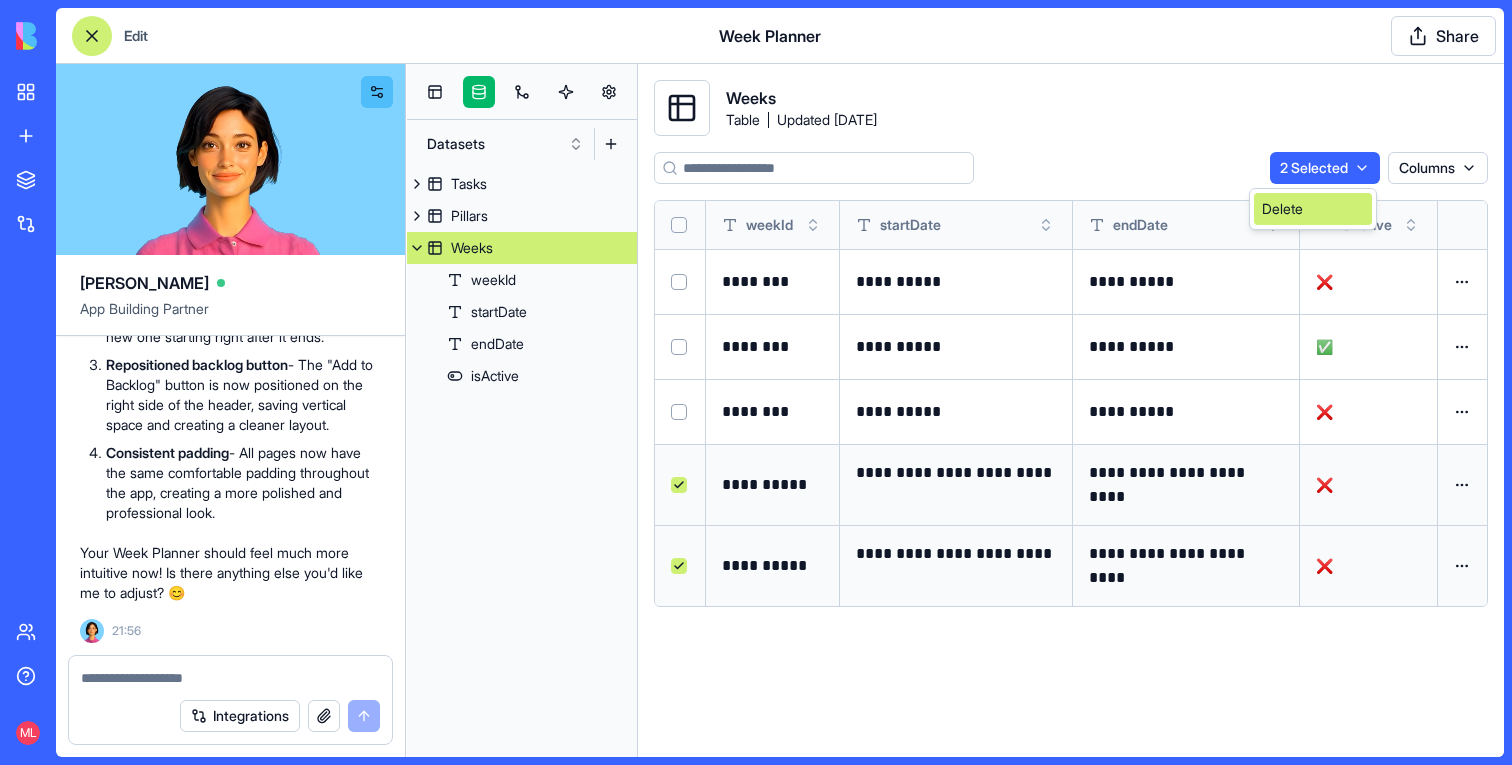 click on "Delete" at bounding box center [1313, 209] 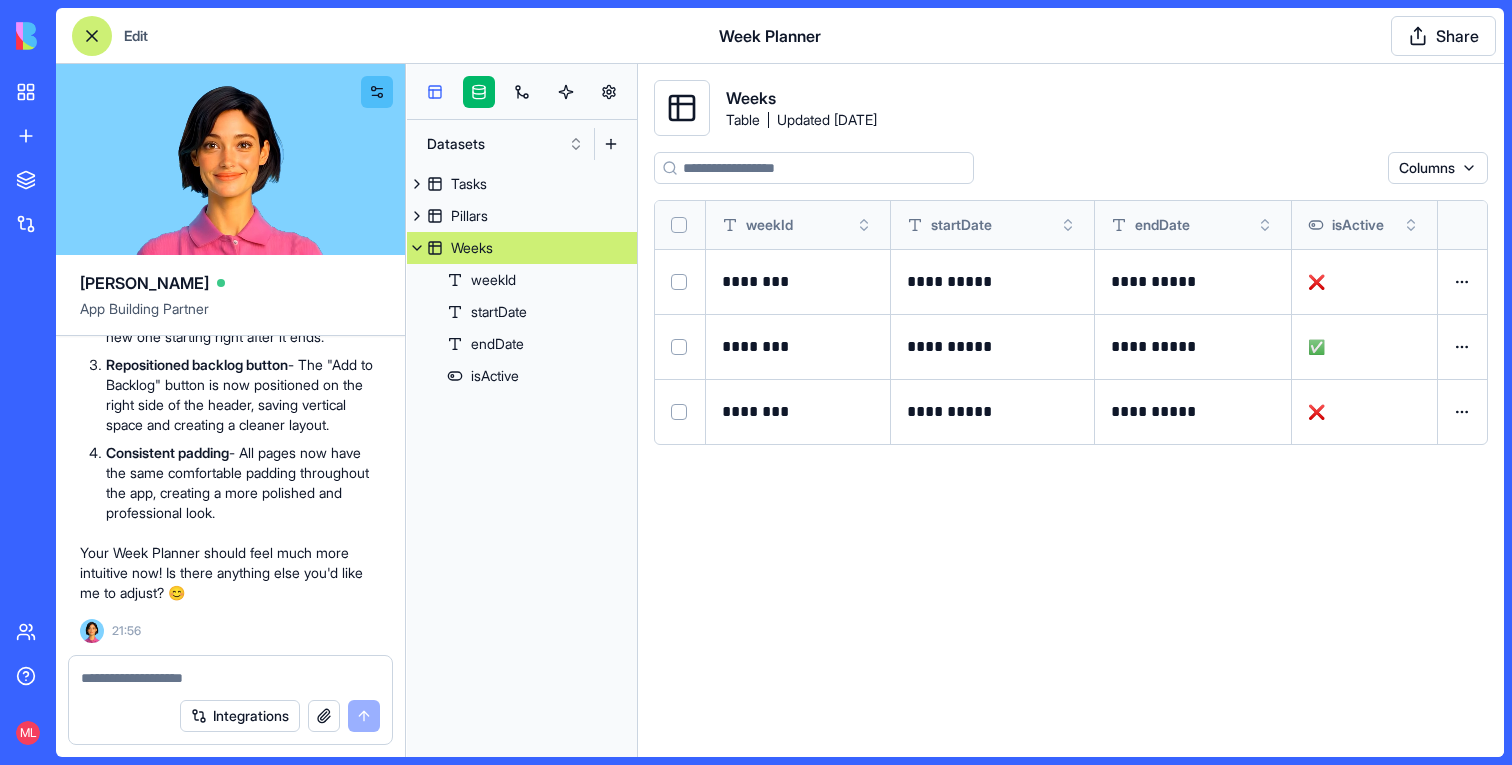 click at bounding box center (435, 92) 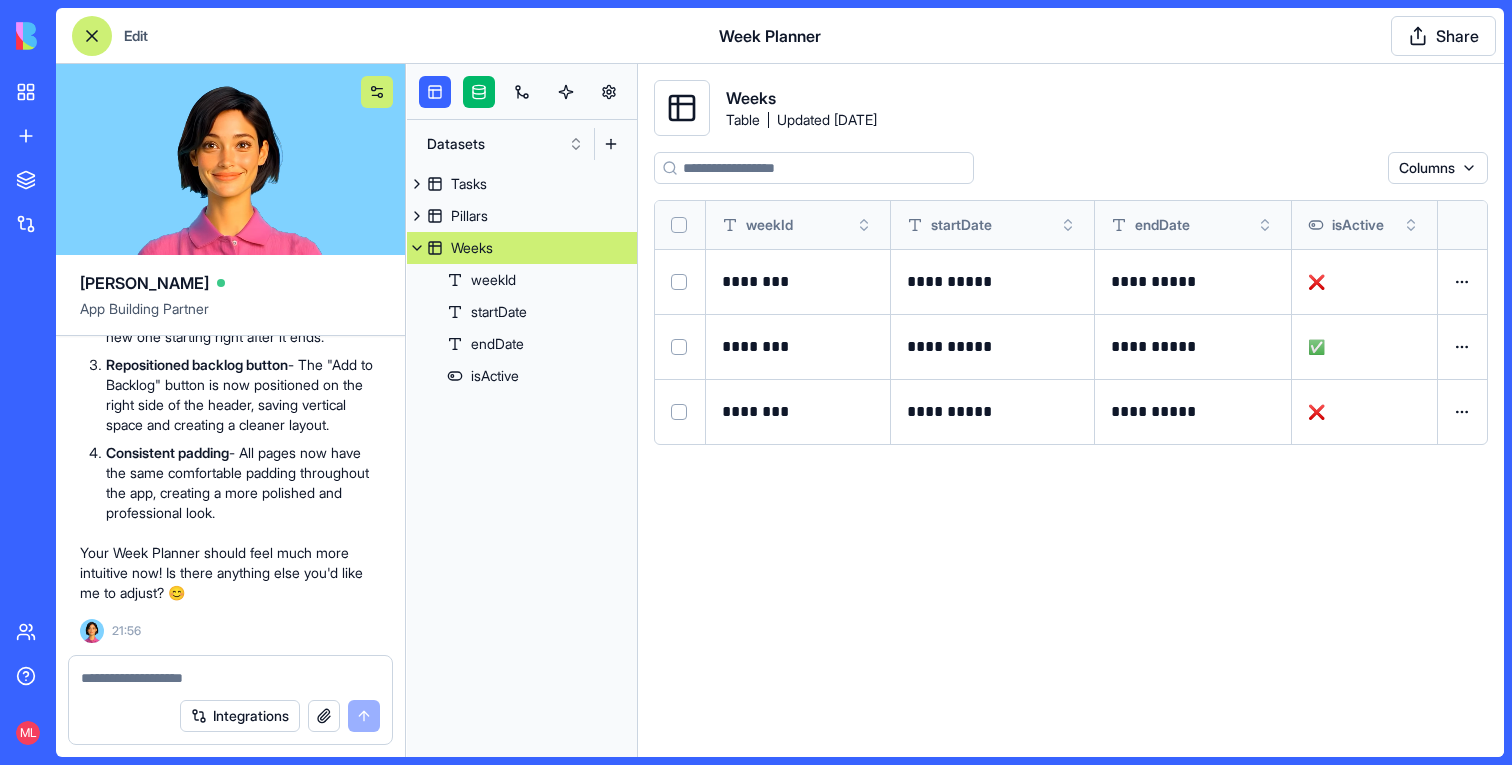 click at bounding box center (377, 92) 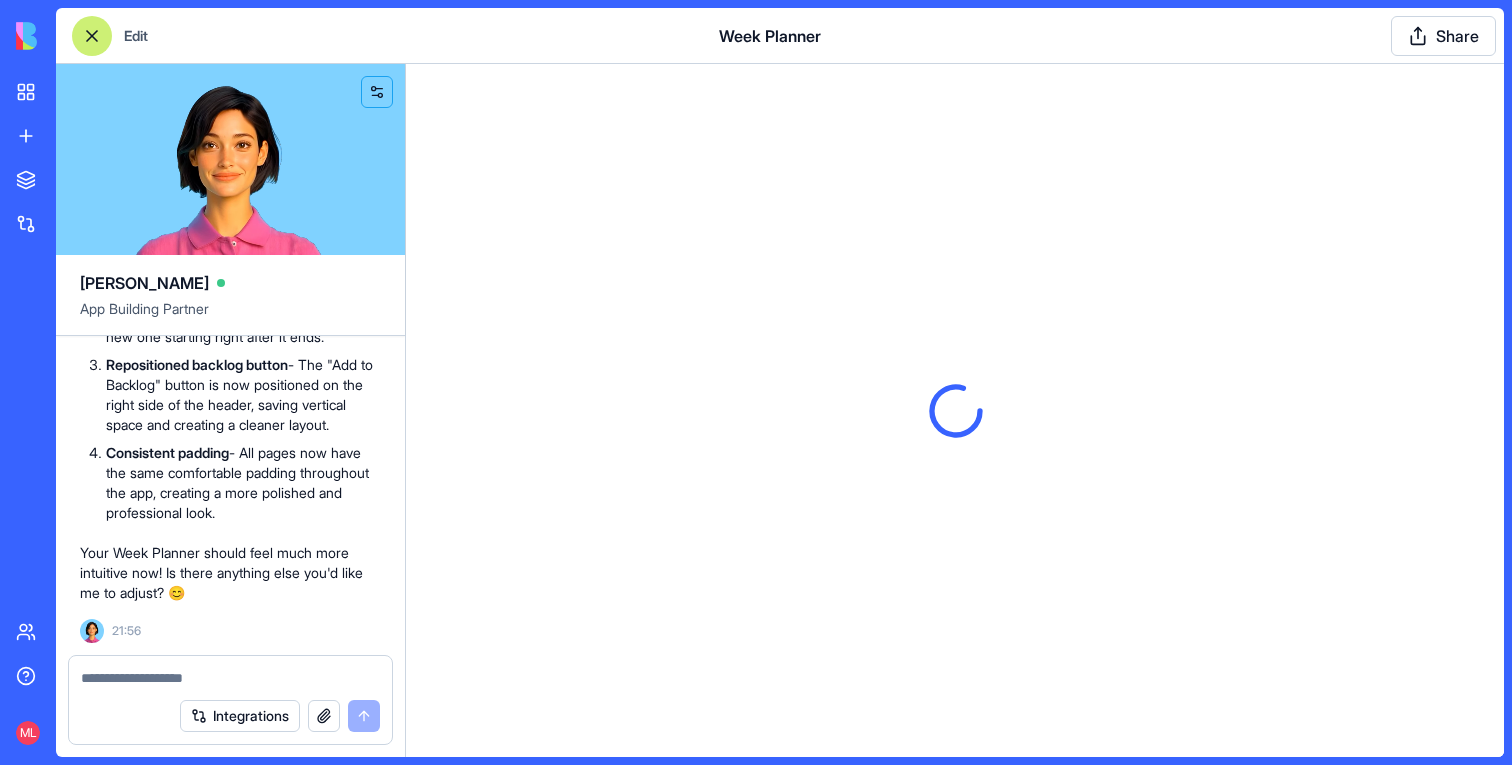 click at bounding box center (92, 36) 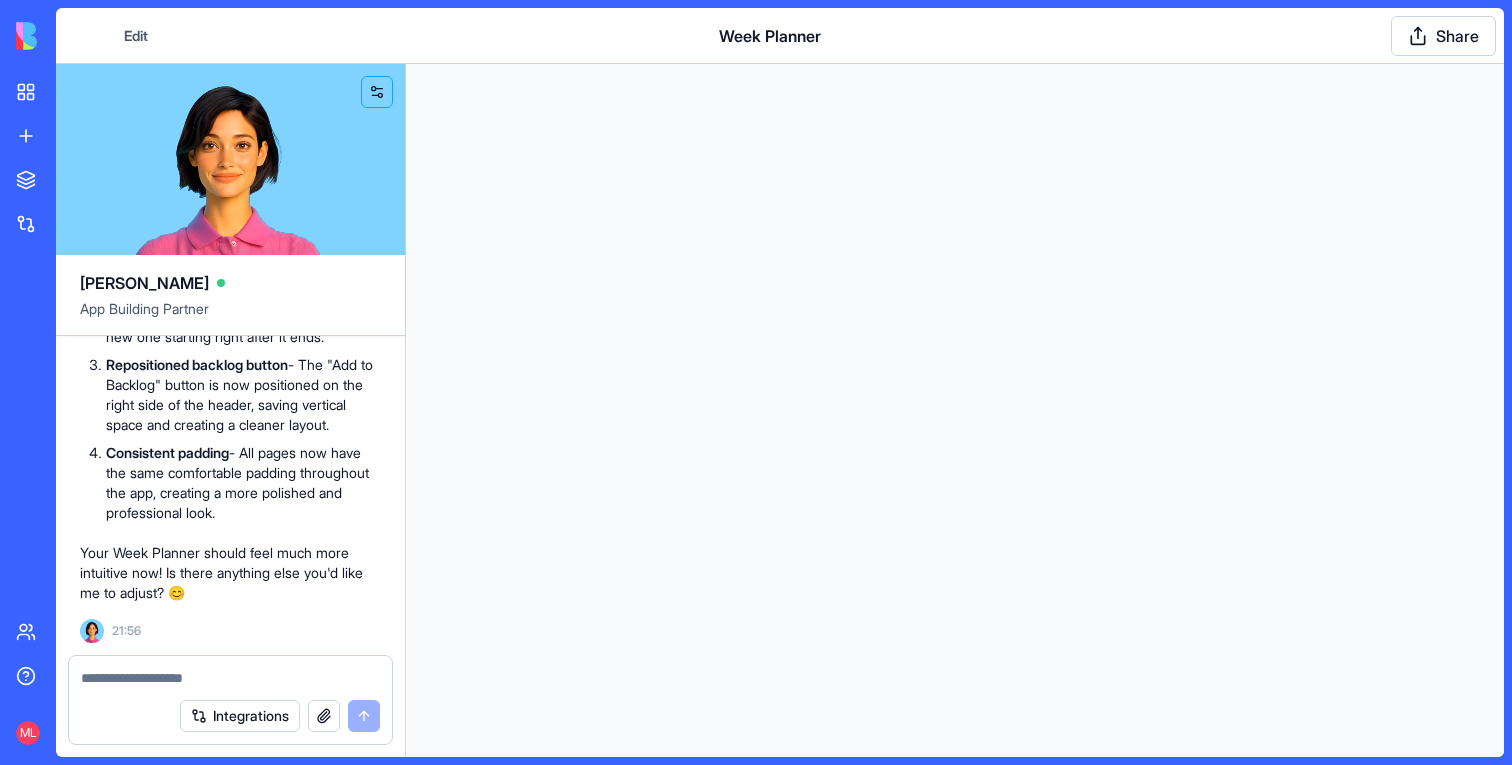 scroll, scrollTop: 0, scrollLeft: 0, axis: both 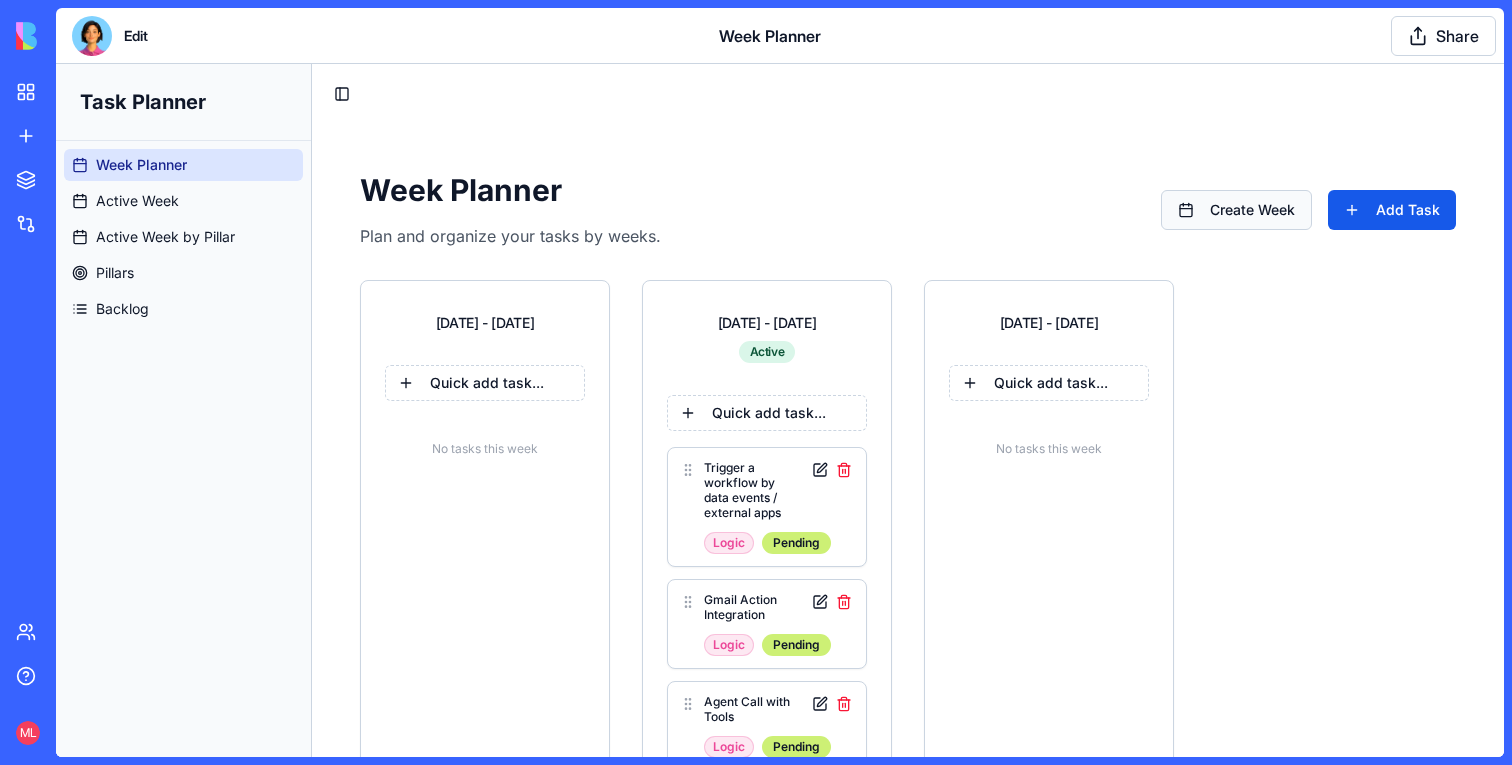 click on "Create Week" at bounding box center [1236, 210] 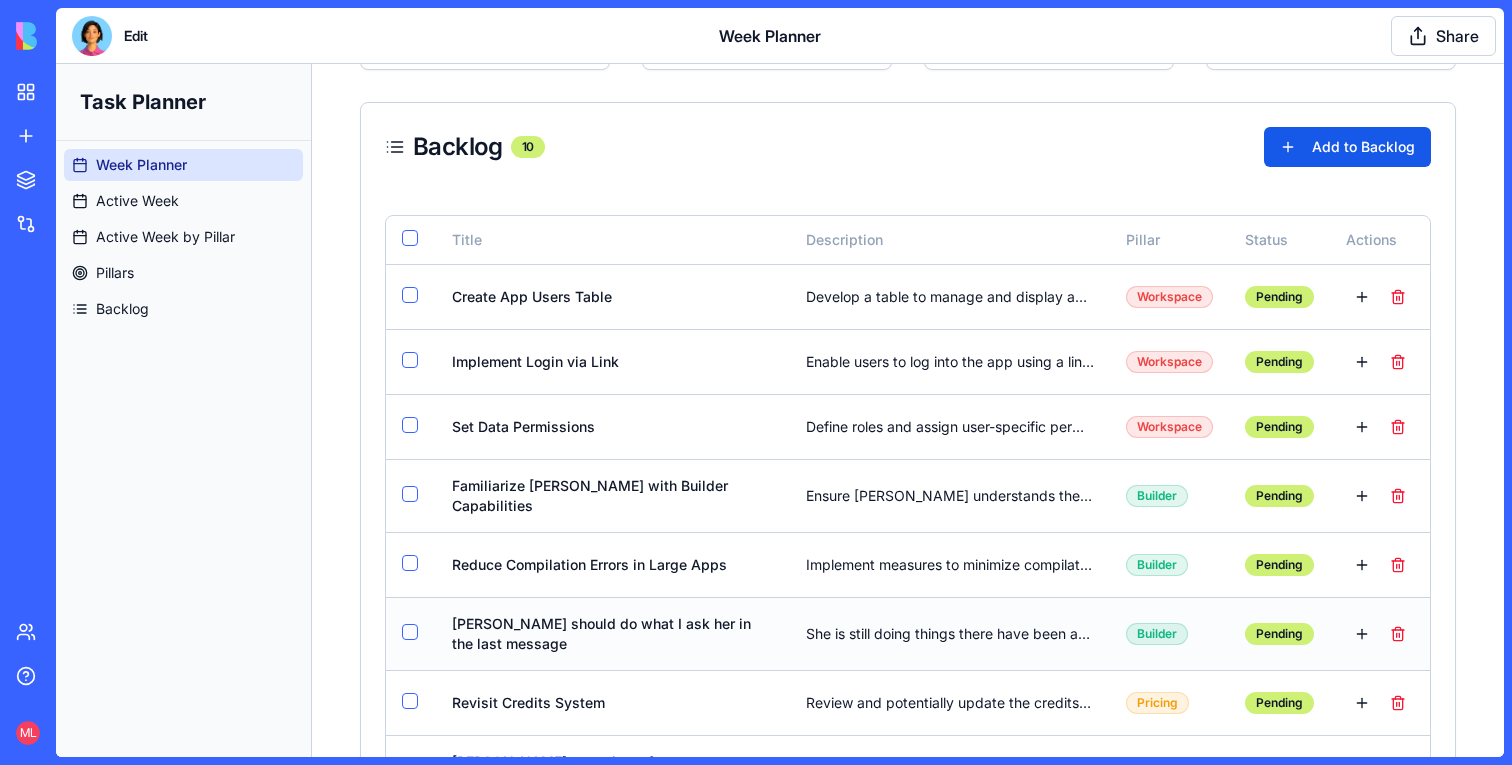 scroll, scrollTop: 2001, scrollLeft: 0, axis: vertical 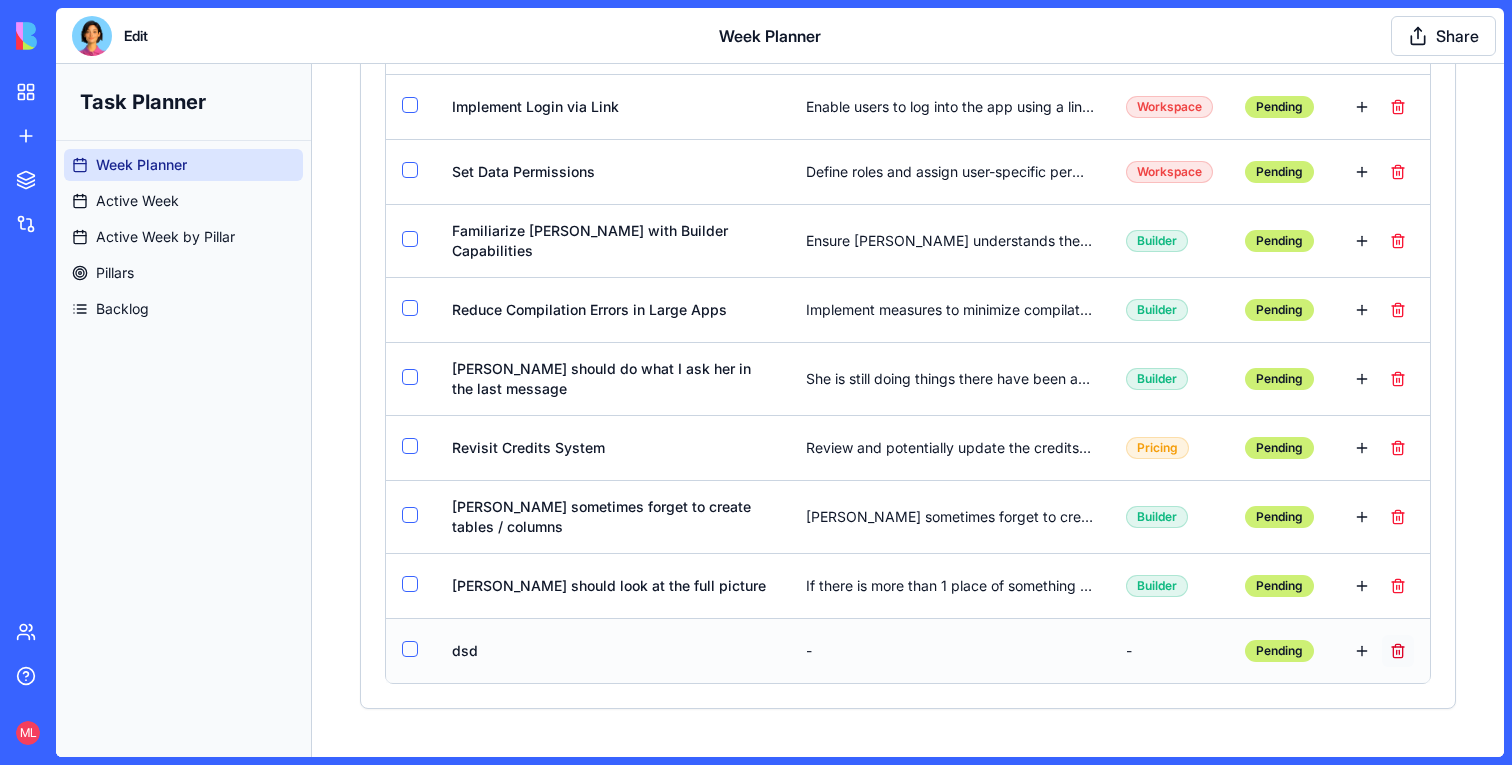 click at bounding box center [1398, 651] 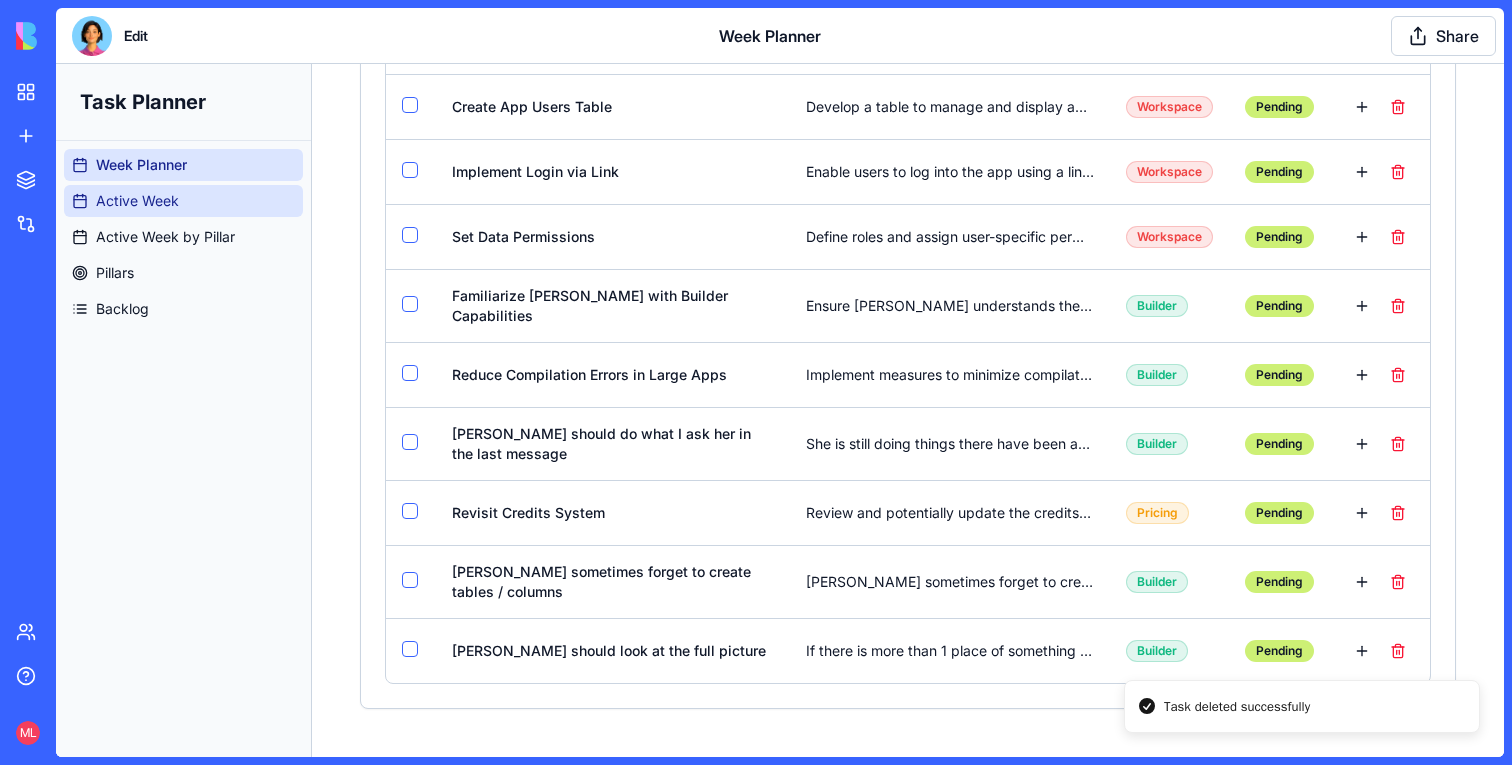 click on "Active Week" at bounding box center [137, 201] 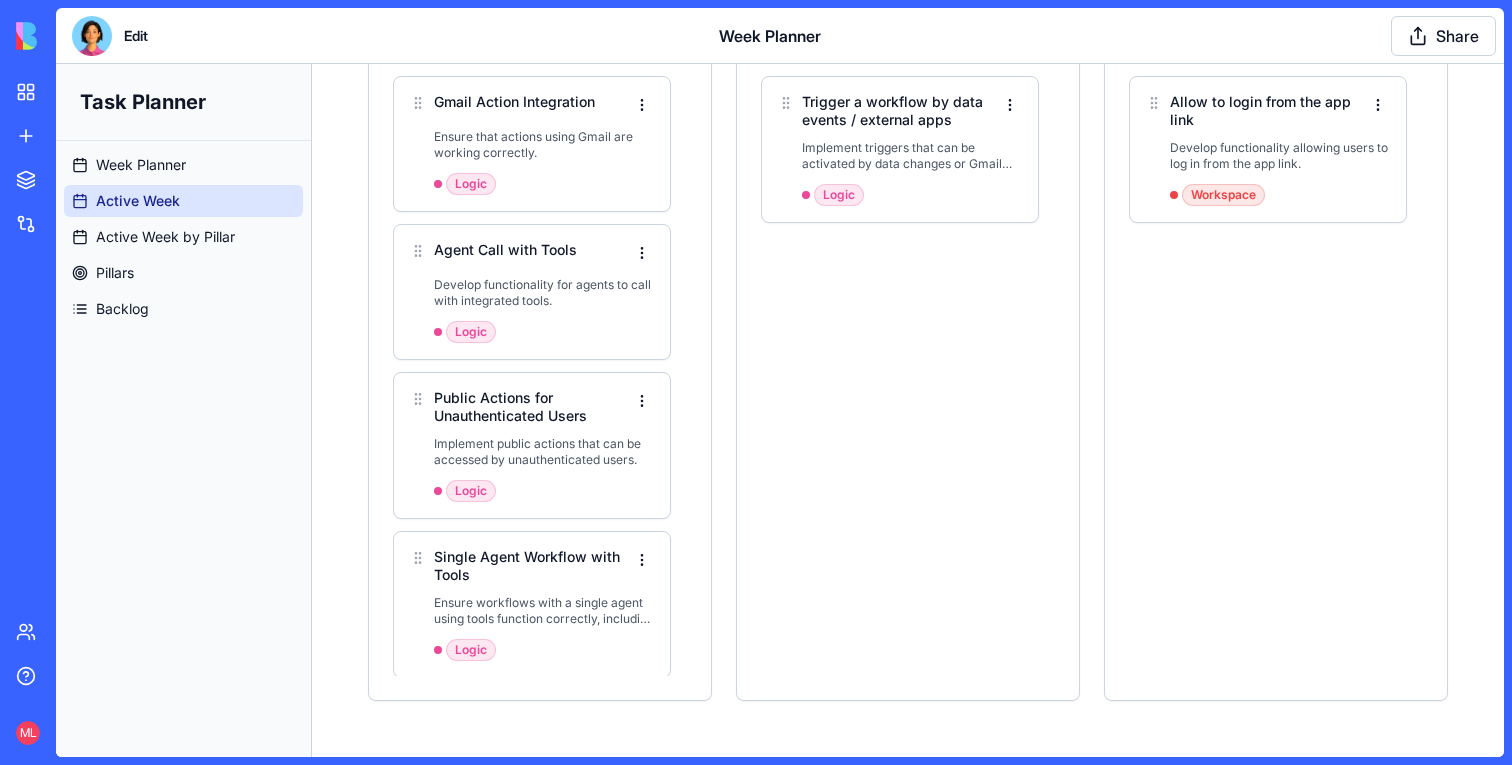 scroll, scrollTop: 319, scrollLeft: 0, axis: vertical 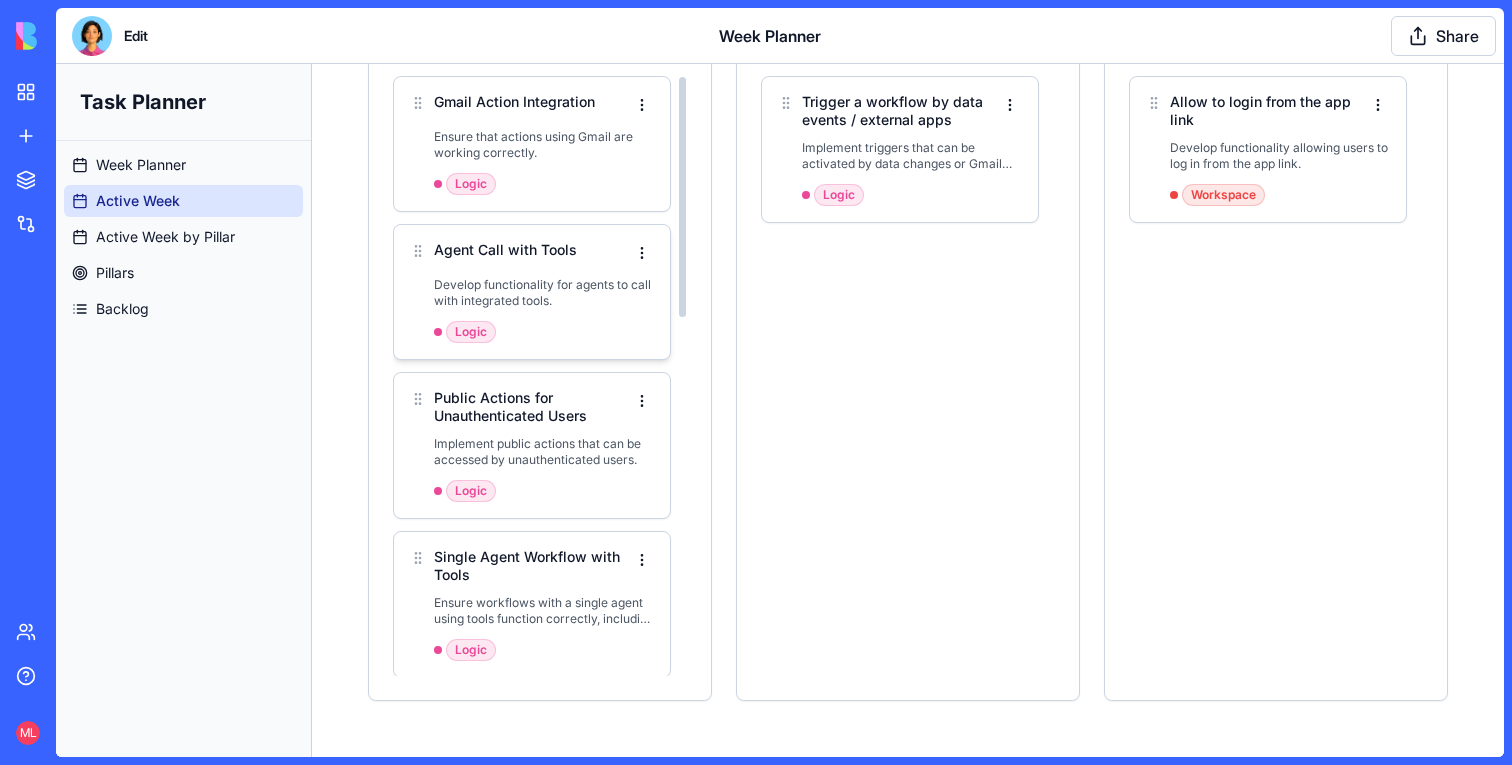 click on "Agent Call with Tools" at bounding box center [520, 250] 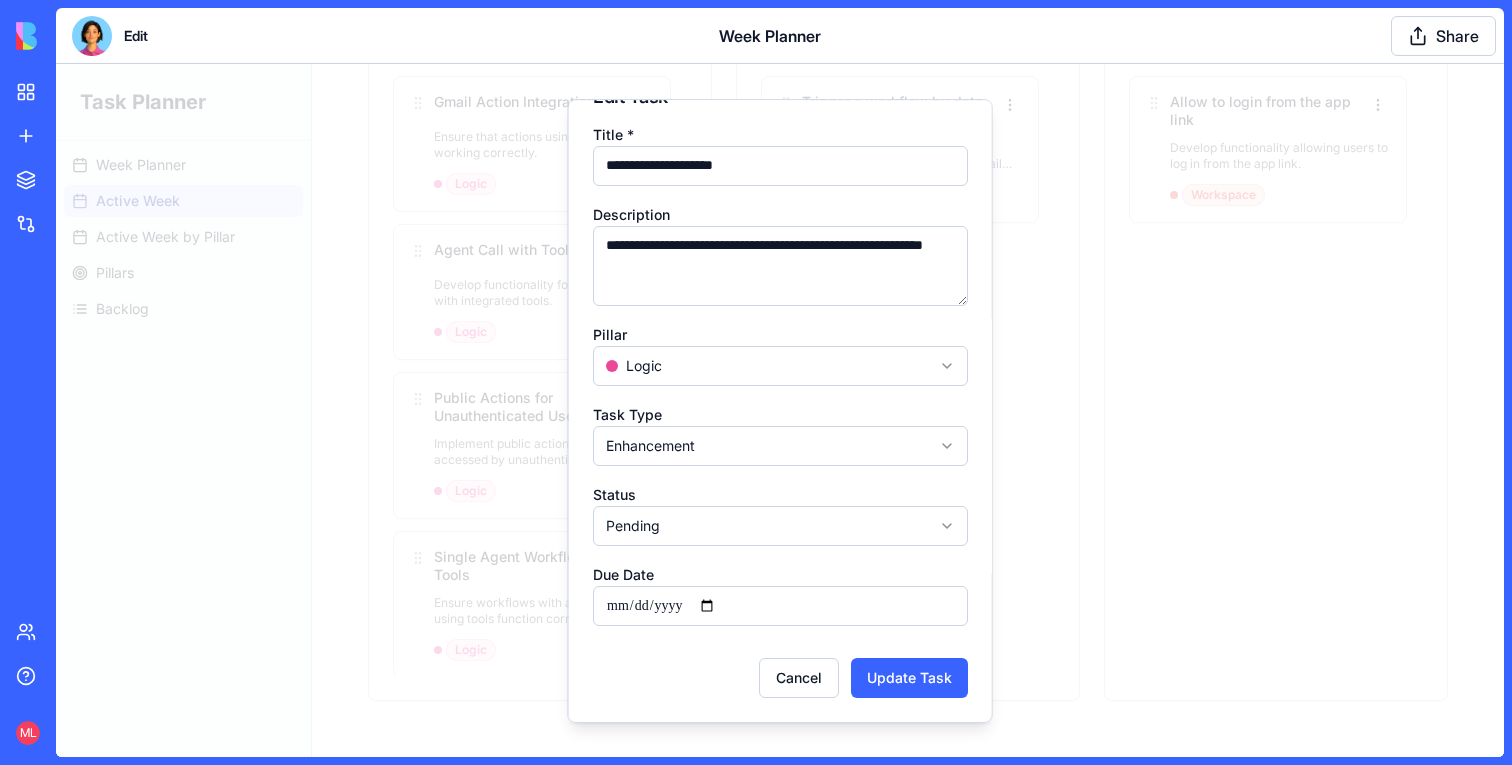 scroll, scrollTop: 0, scrollLeft: 0, axis: both 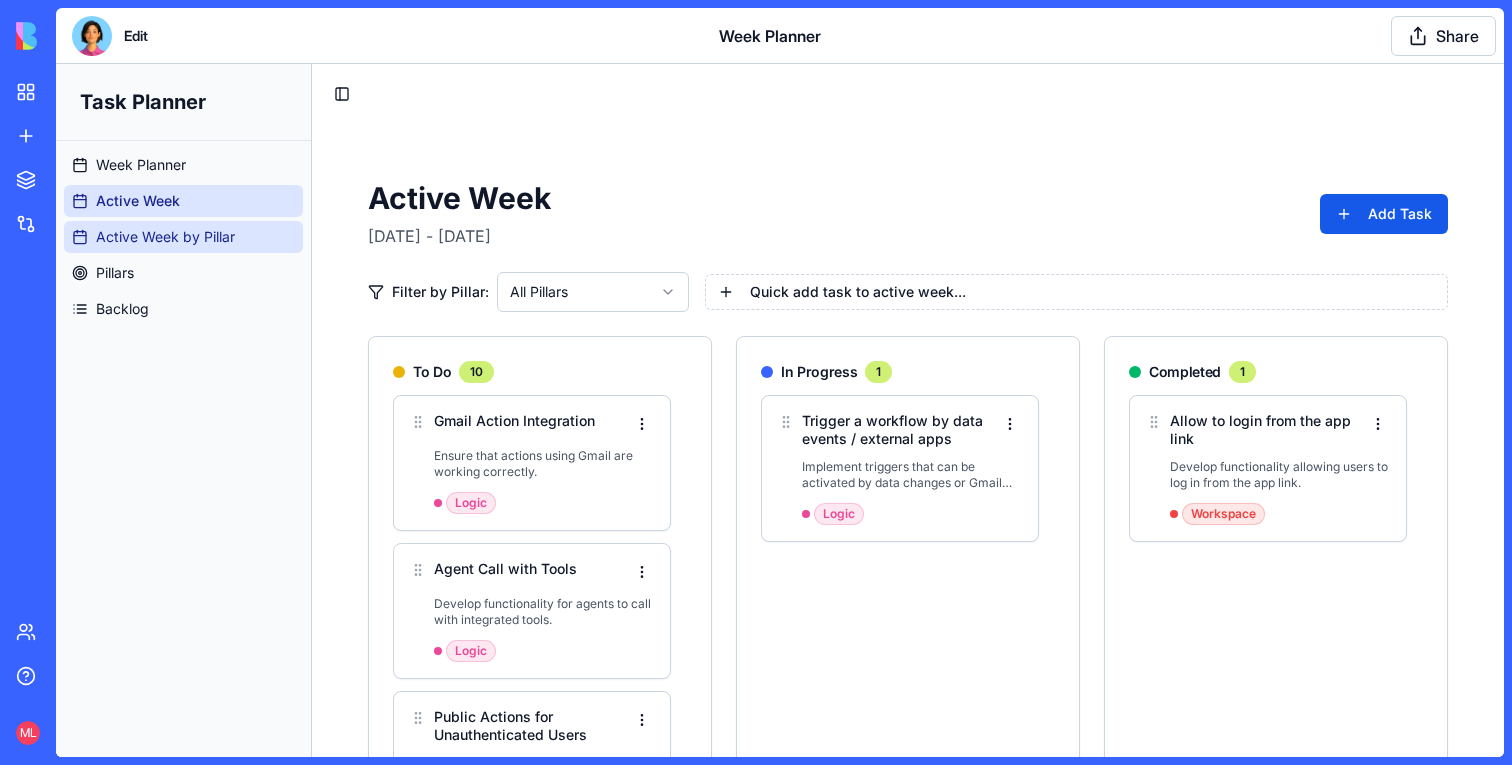 click on "Active Week by Pillar" at bounding box center (165, 237) 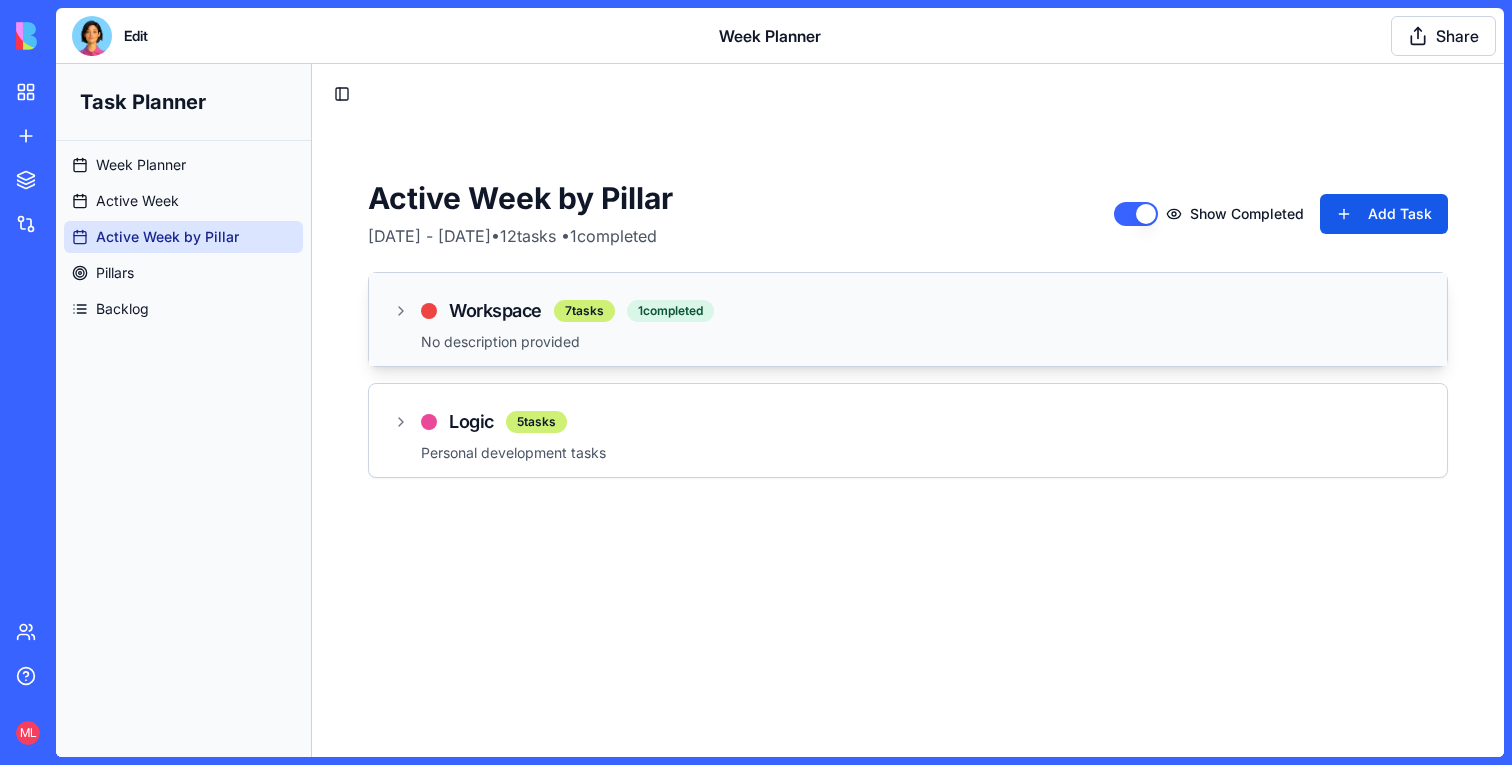 click on "Workspace 7  tasks 1  completed No description provided" at bounding box center [908, 319] 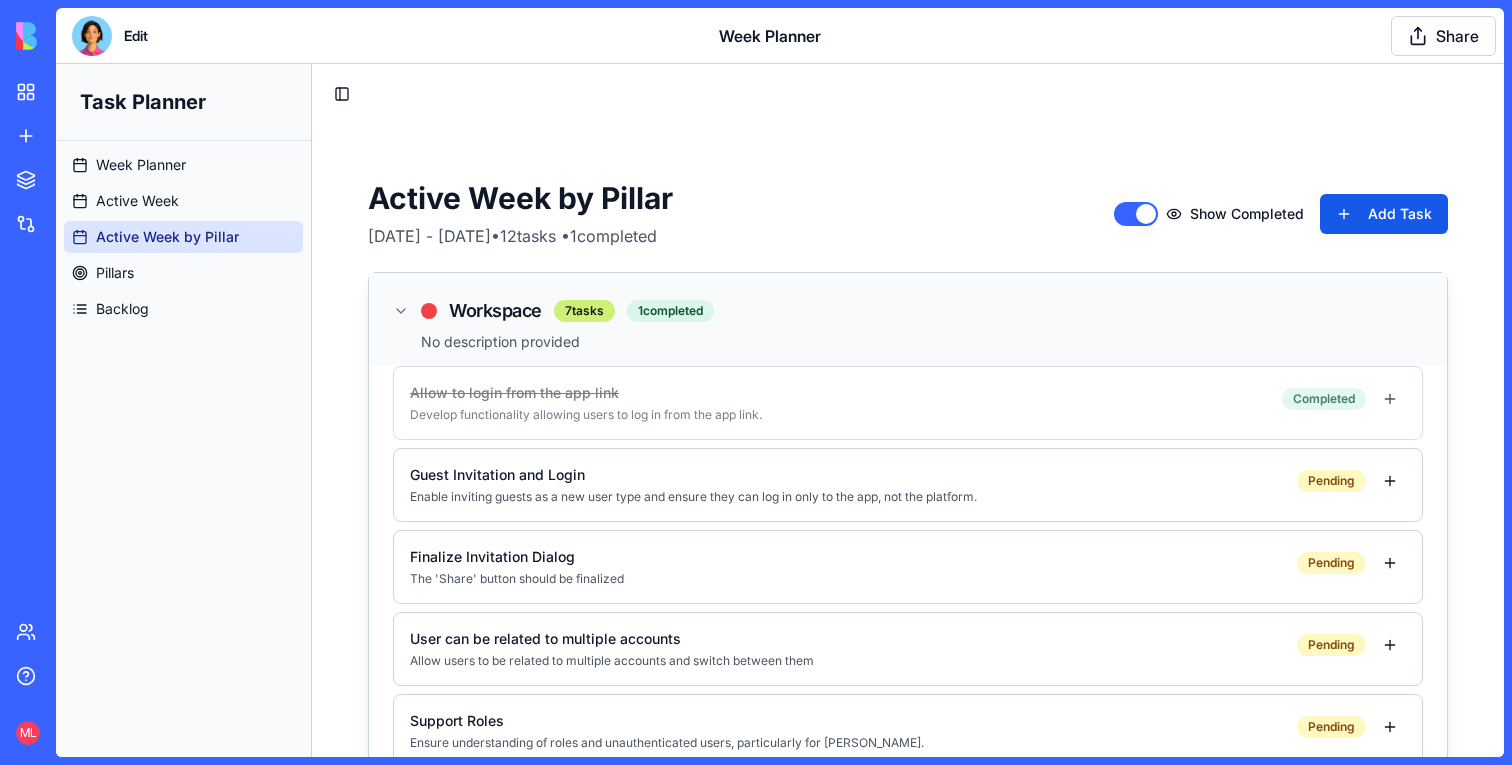 click on "Workspace 7  tasks 1  completed No description provided" at bounding box center [908, 319] 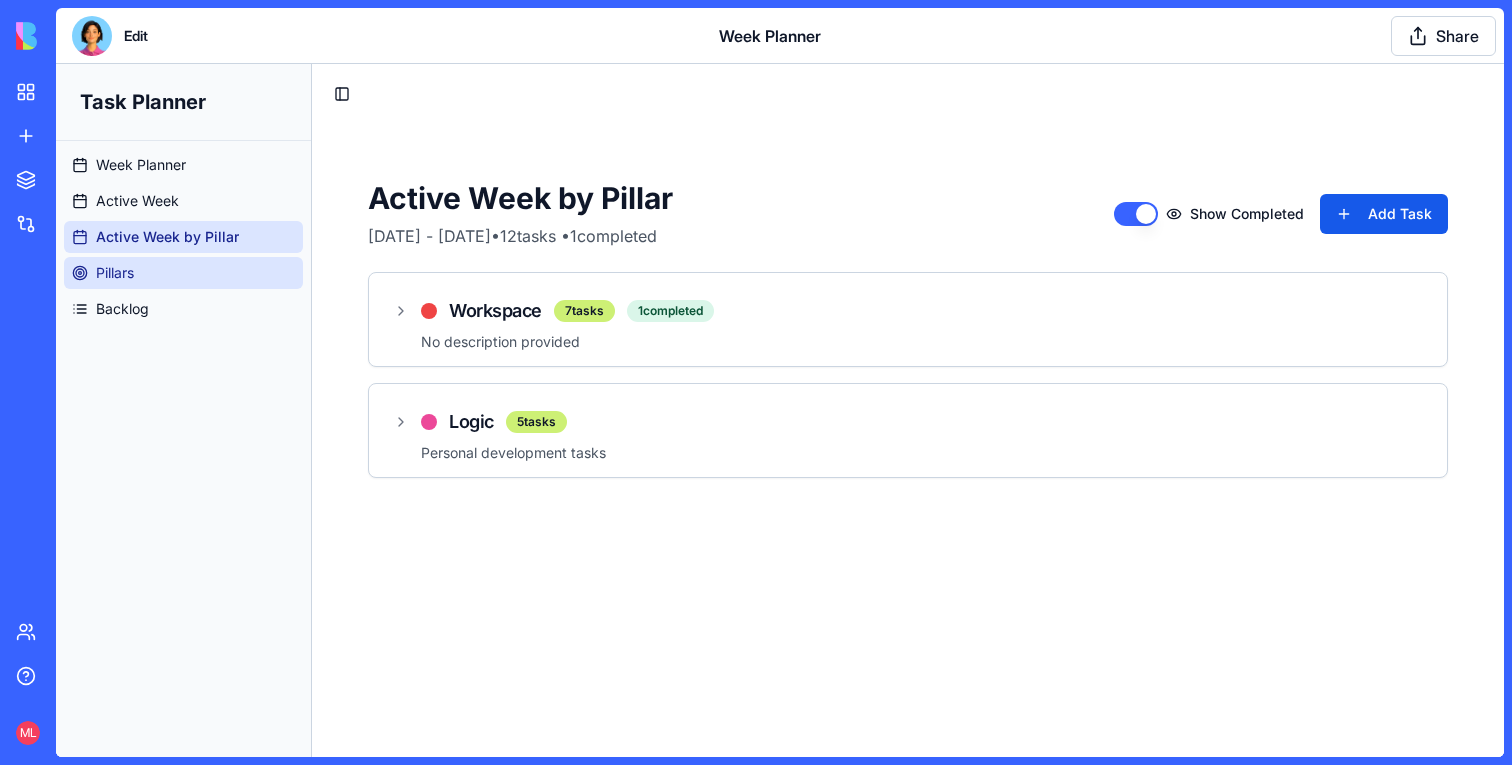 click on "Pillars" at bounding box center (183, 273) 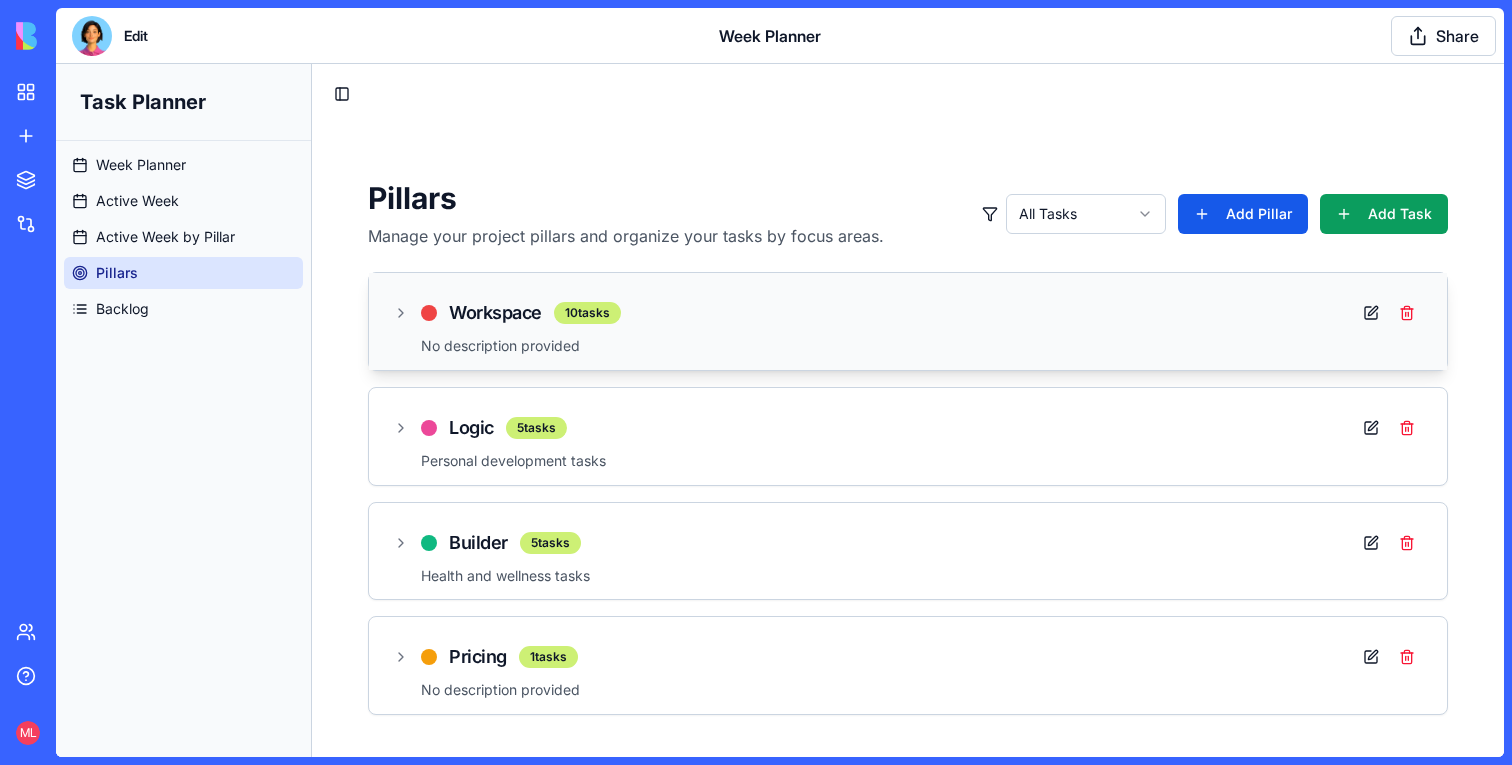 click on "Workspace 10  tasks" at bounding box center (908, 313) 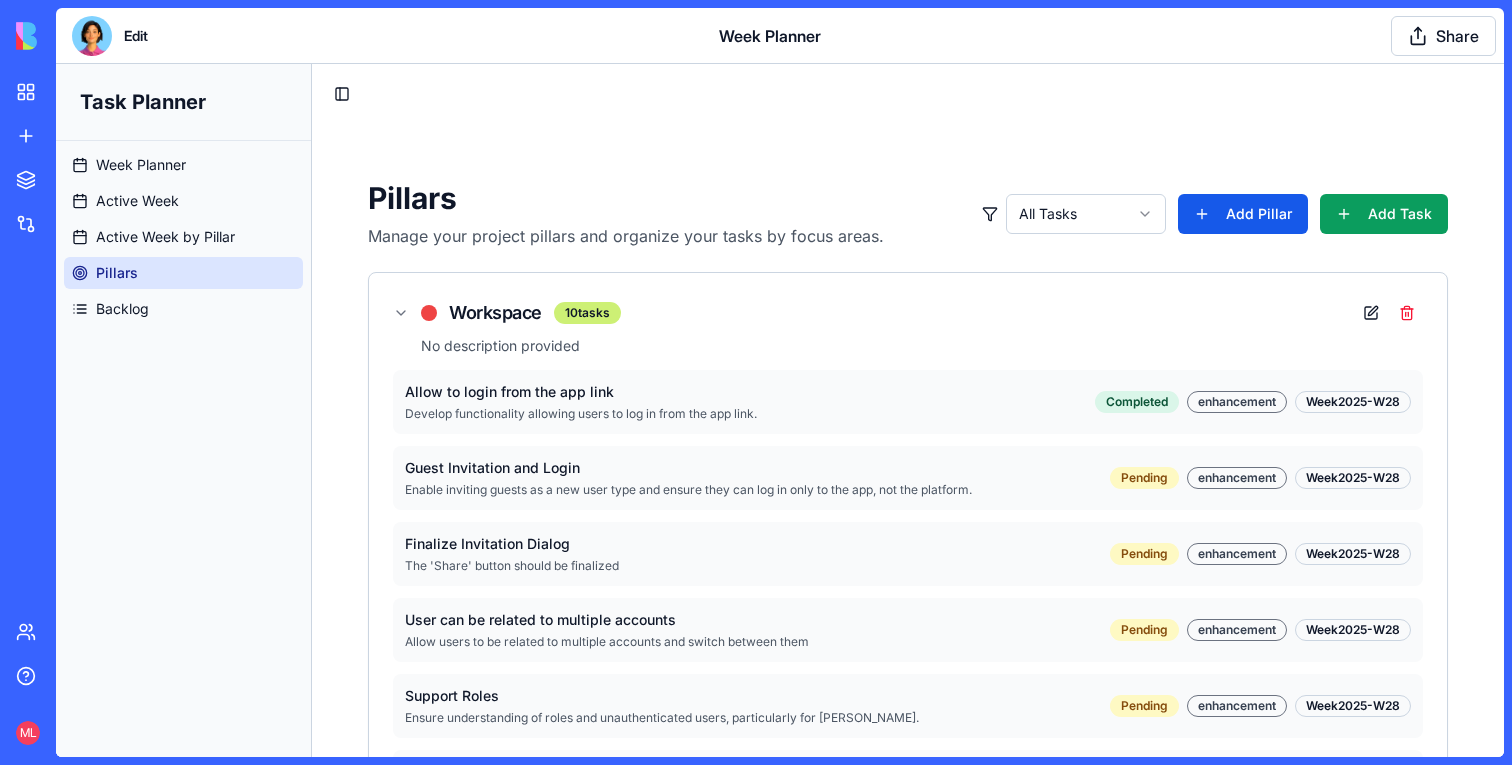 click on "Pillars" at bounding box center (183, 273) 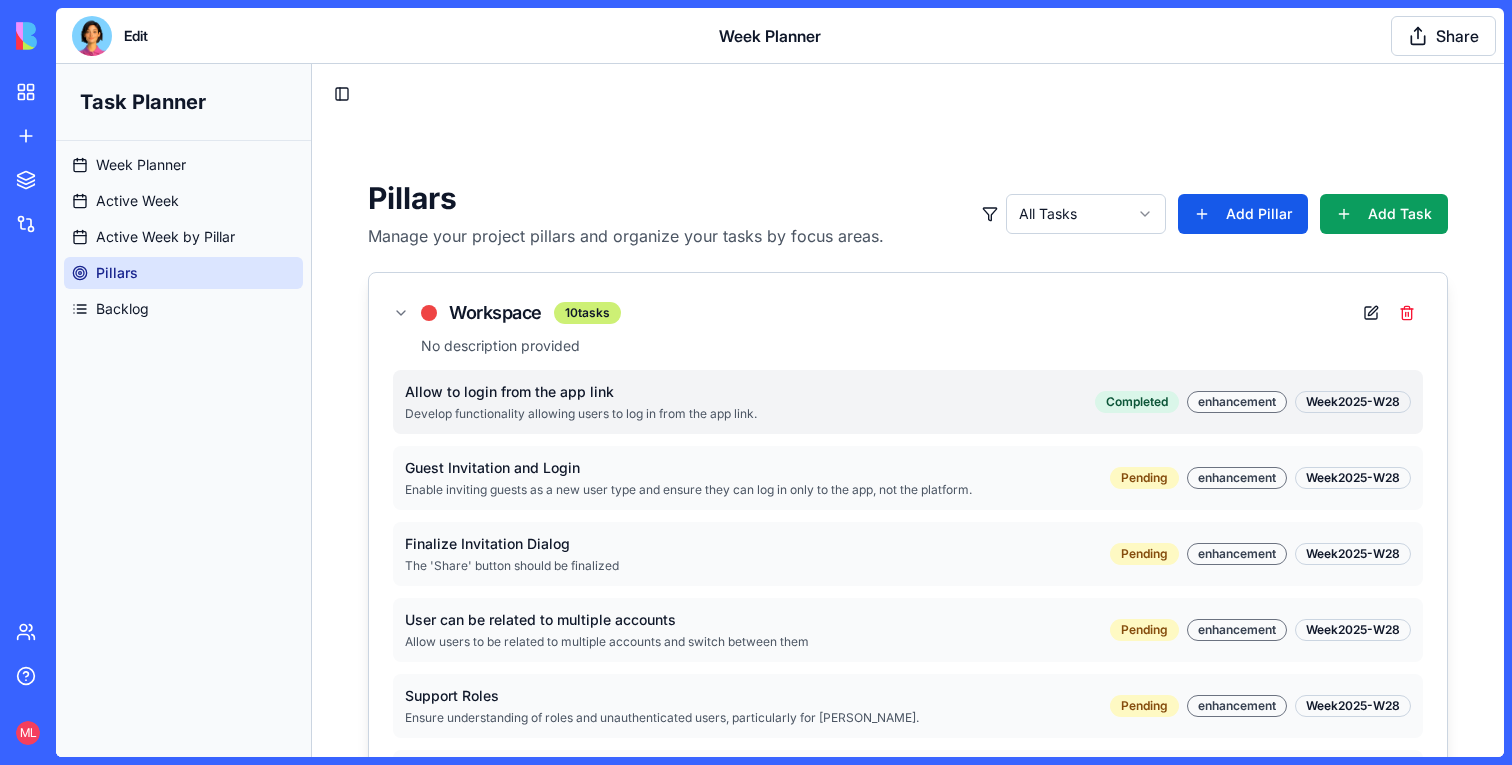click on "Allow to login from the app link Develop functionality allowing users to log in from the app link. Completed enhancement Week  2025-W28" at bounding box center (908, 402) 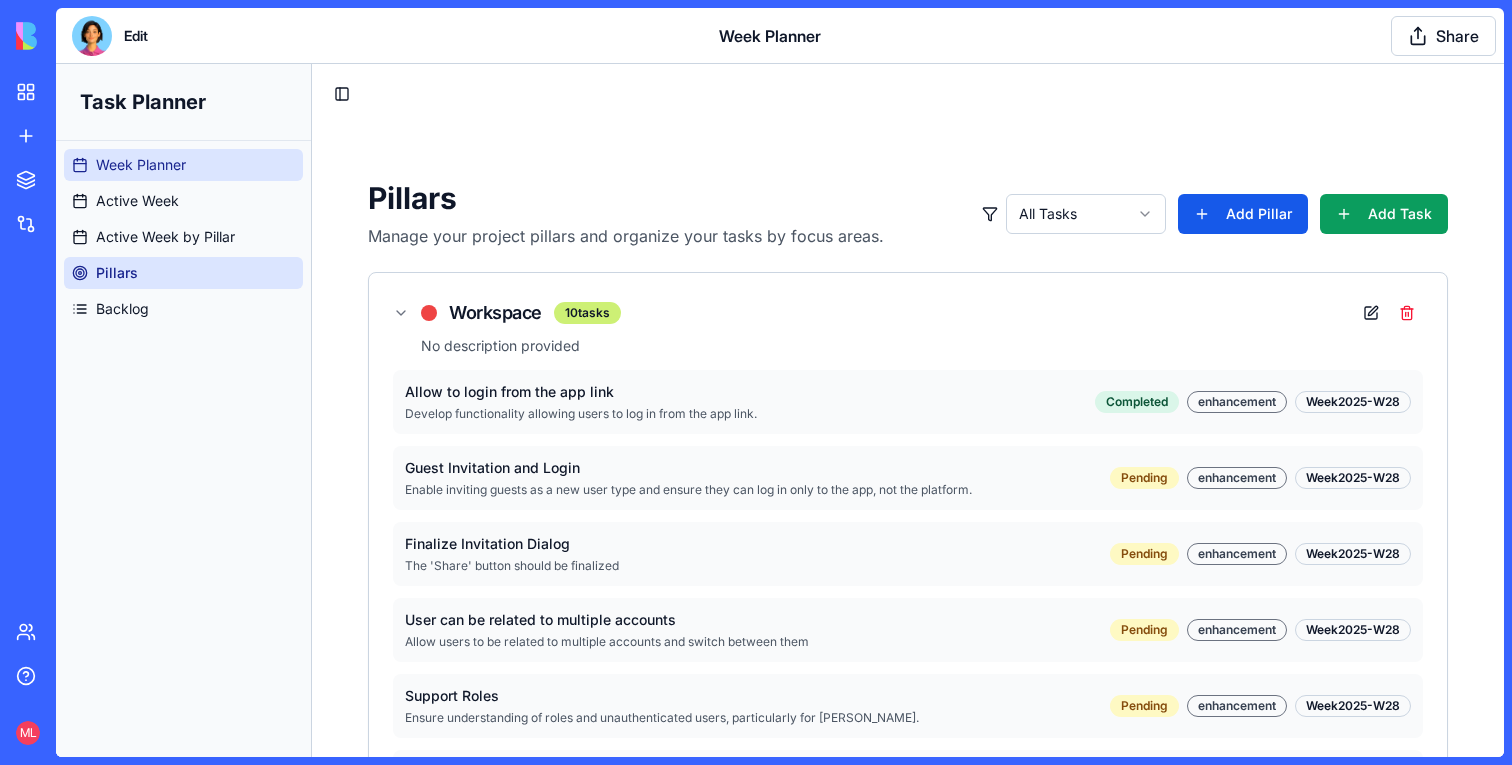 click on "Week Planner" at bounding box center [183, 165] 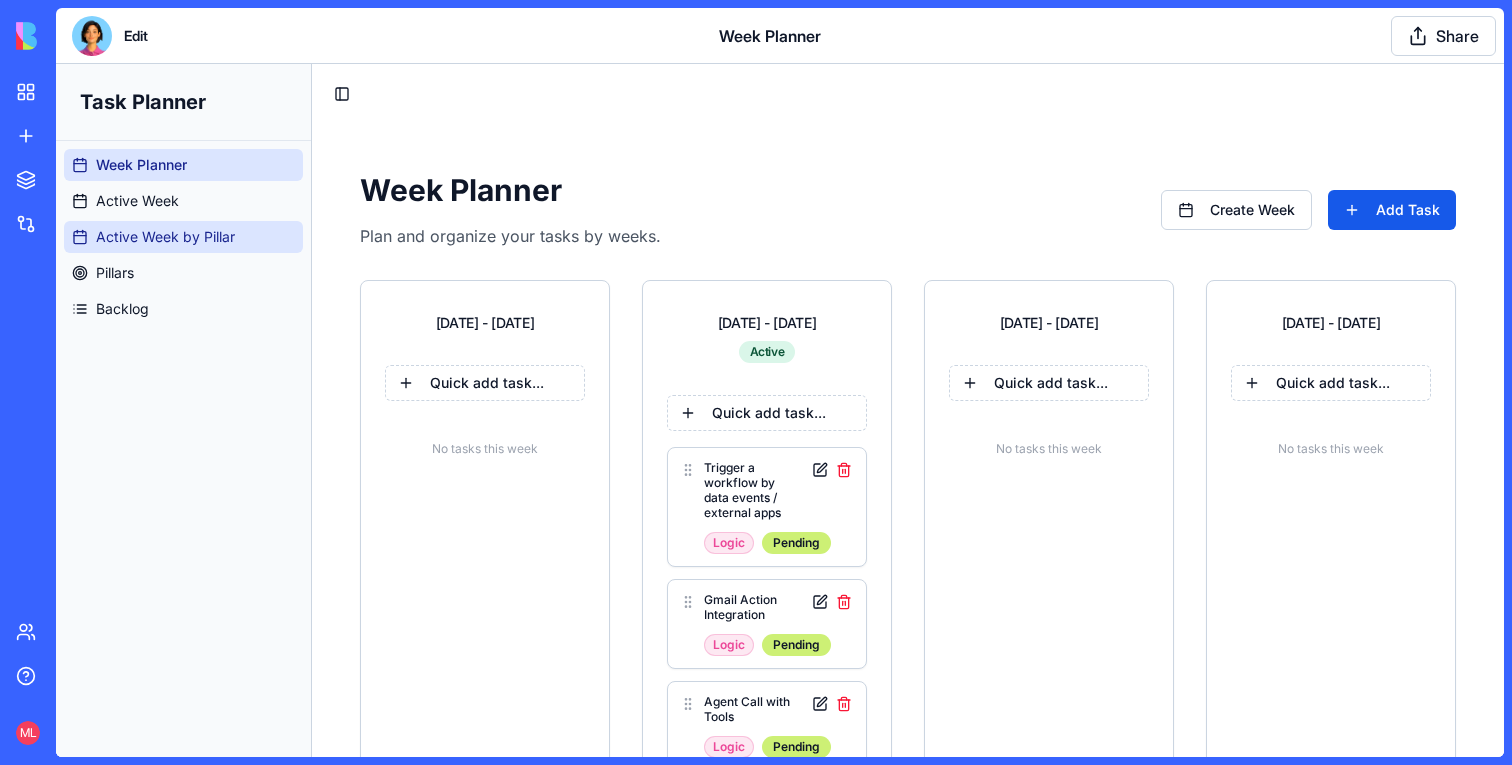 click on "Active Week by Pillar" at bounding box center (183, 237) 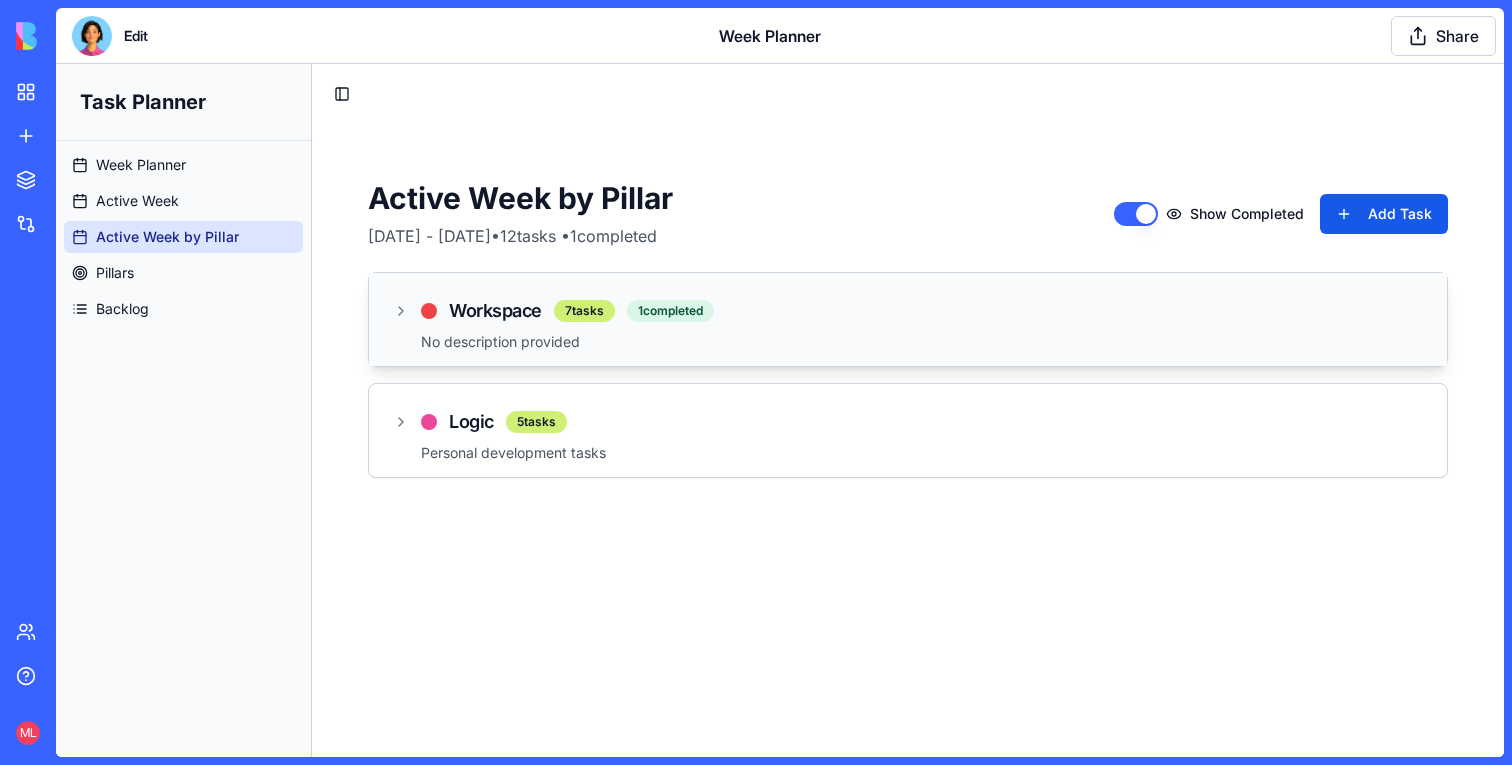 click on "Workspace 7  tasks 1  completed No description provided" at bounding box center (908, 319) 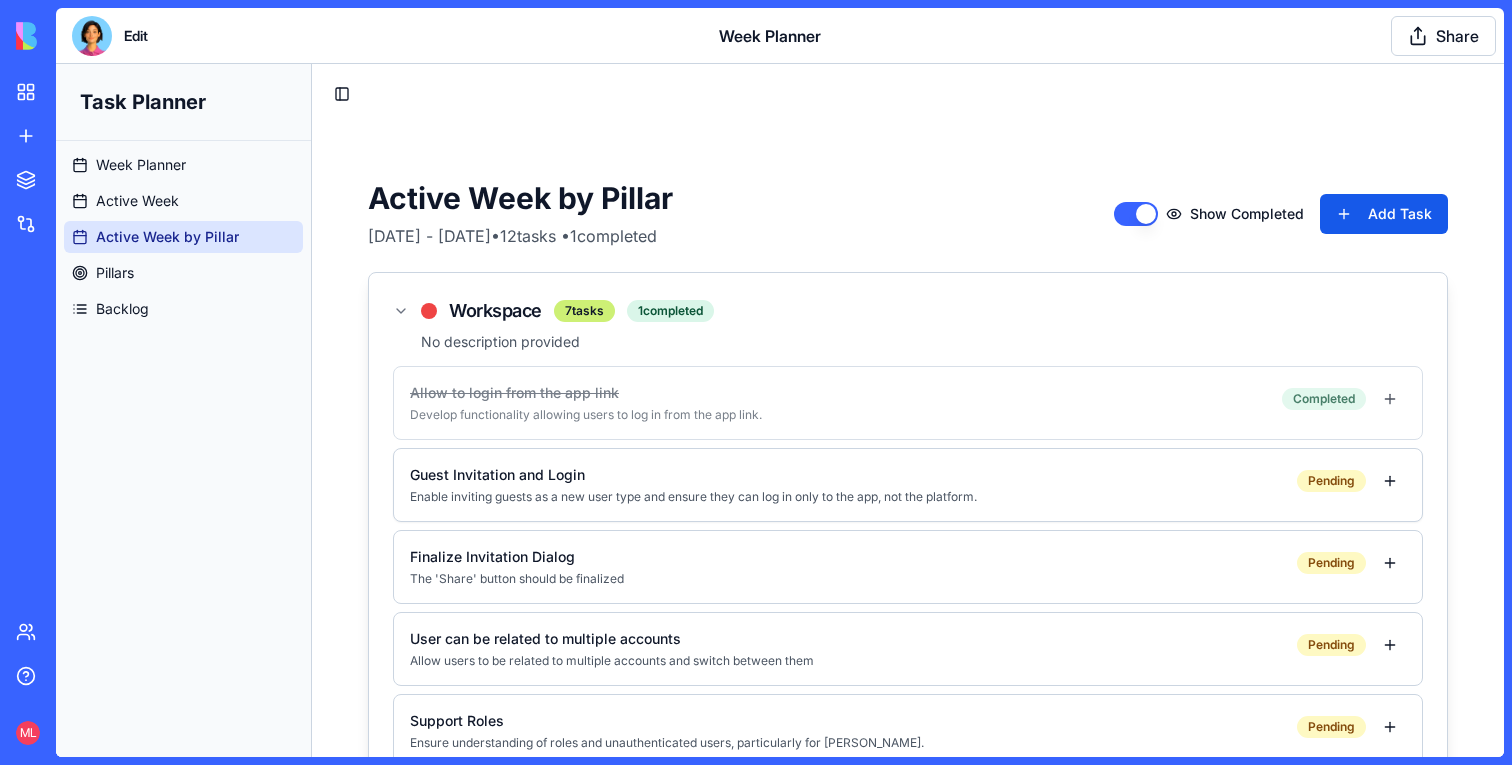 click on "Guest Invitation and Login" at bounding box center (845, 475) 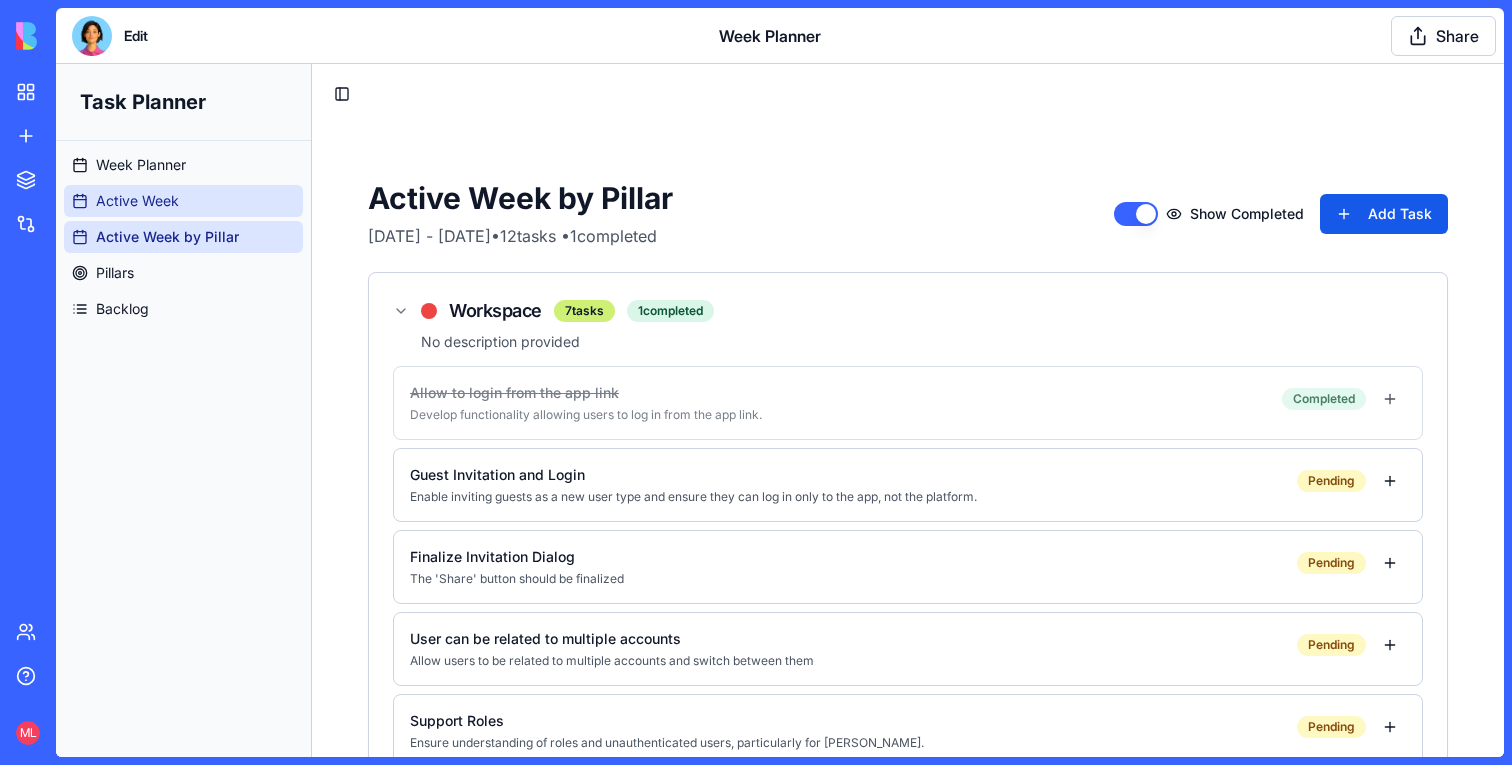 click on "Active Week" at bounding box center [183, 201] 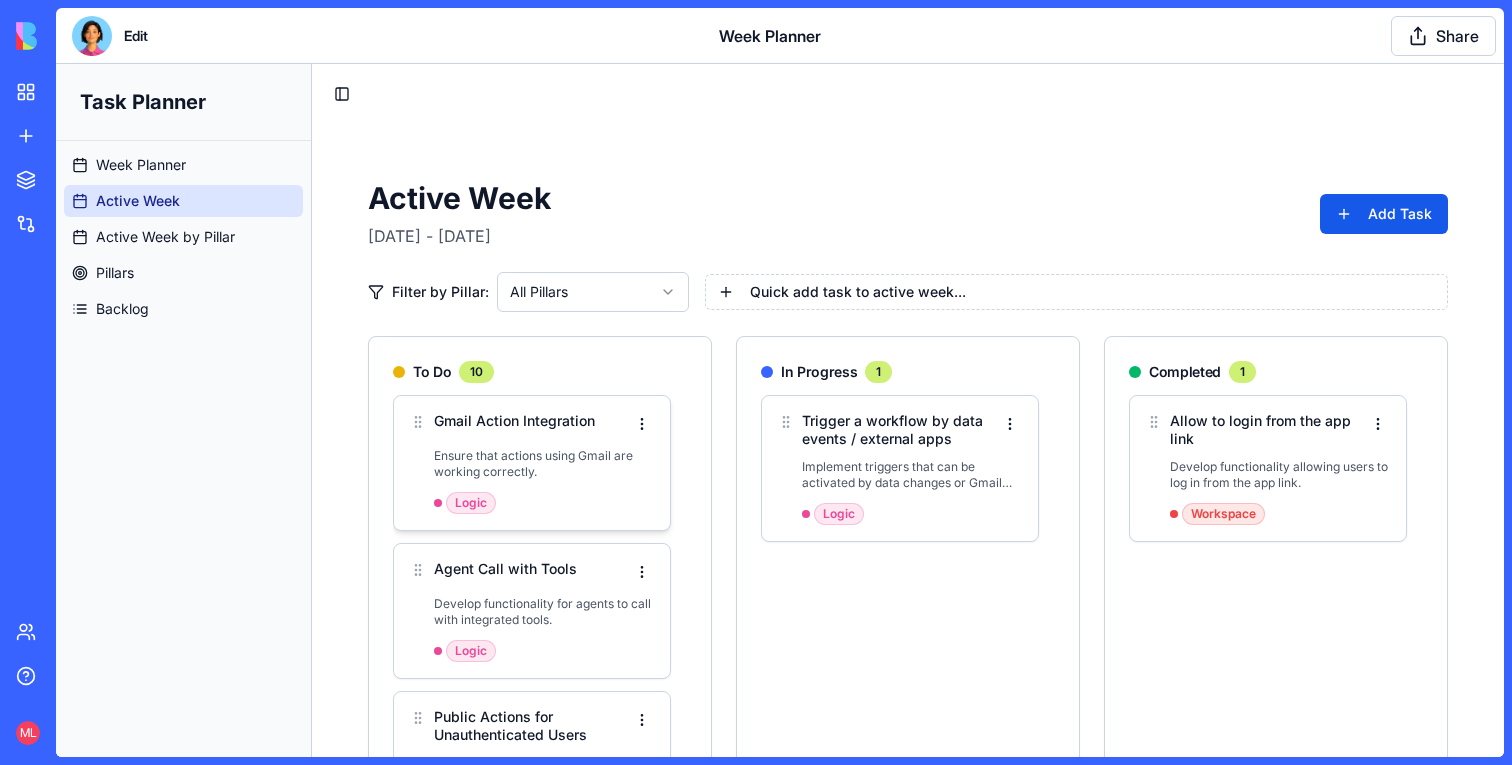click on "Gmail Action Integration" at bounding box center [514, 421] 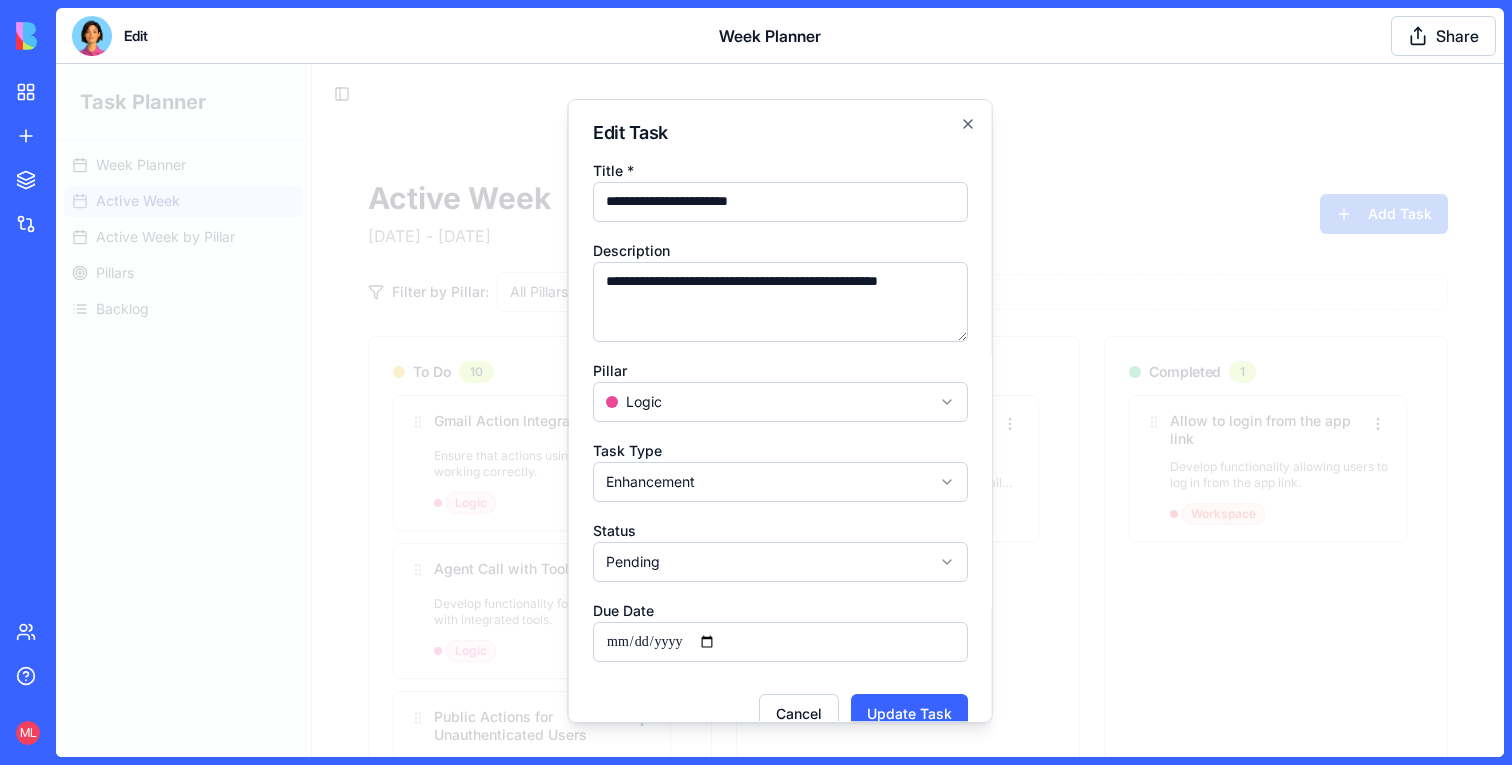 scroll, scrollTop: 36, scrollLeft: 0, axis: vertical 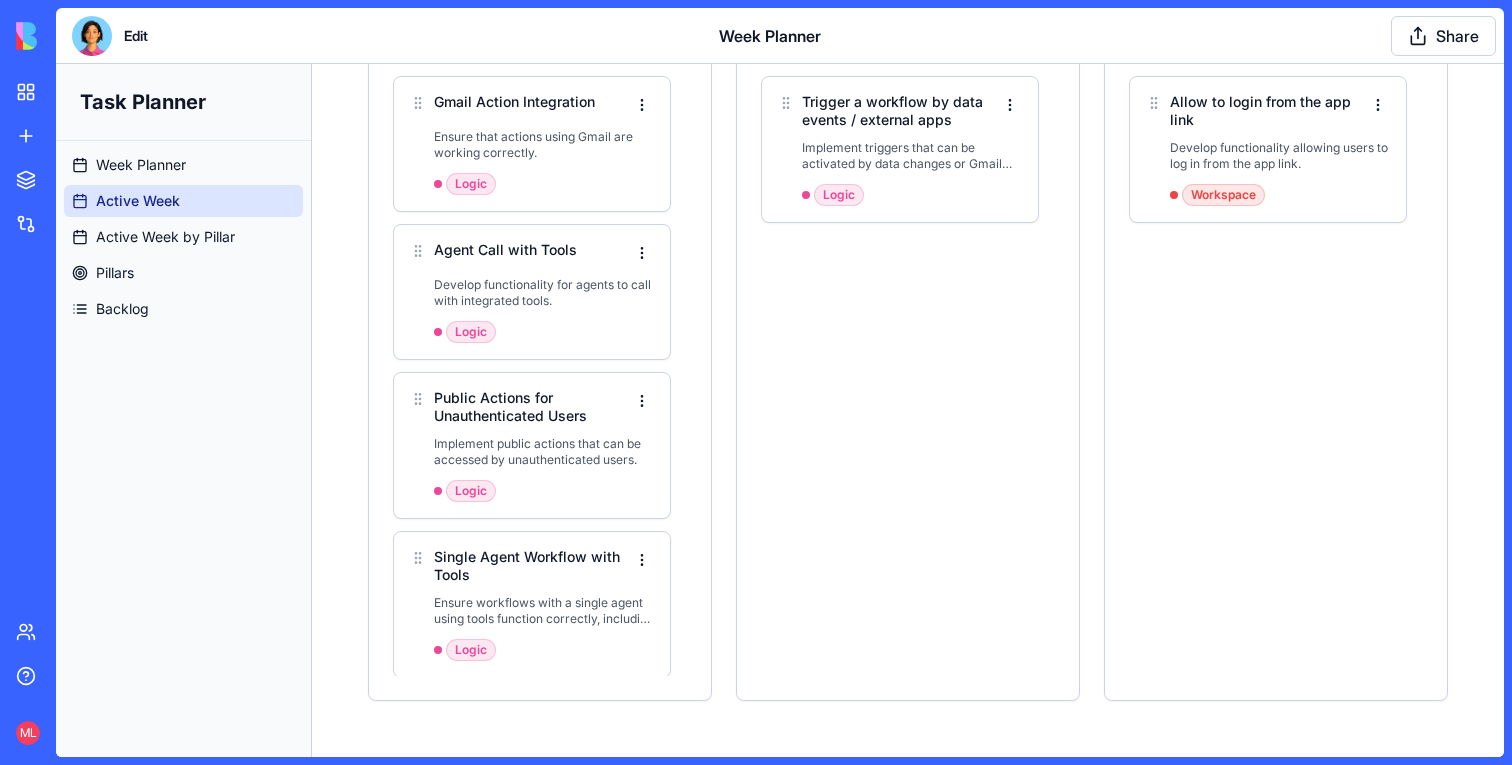 click at bounding box center [92, 36] 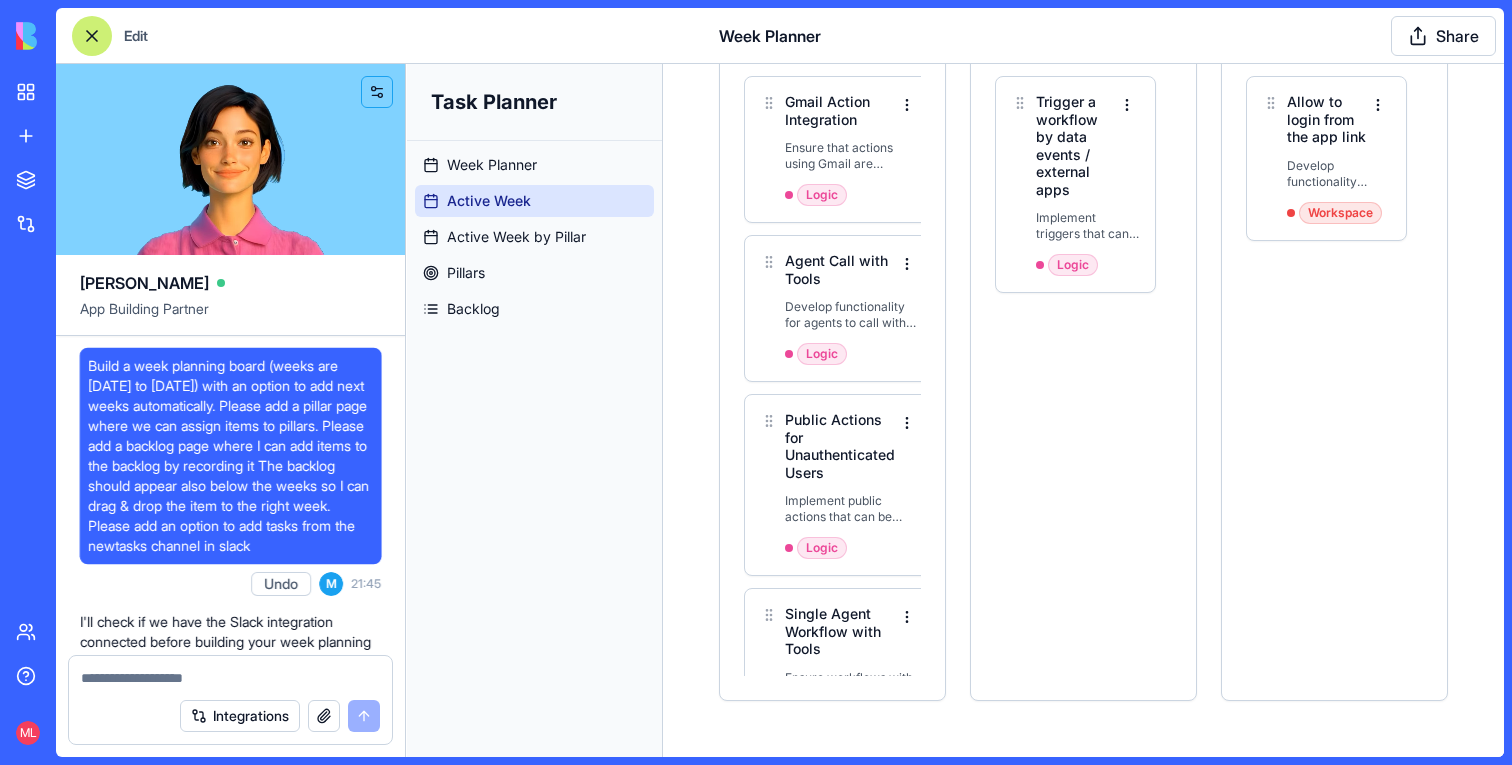 scroll, scrollTop: 26545, scrollLeft: 0, axis: vertical 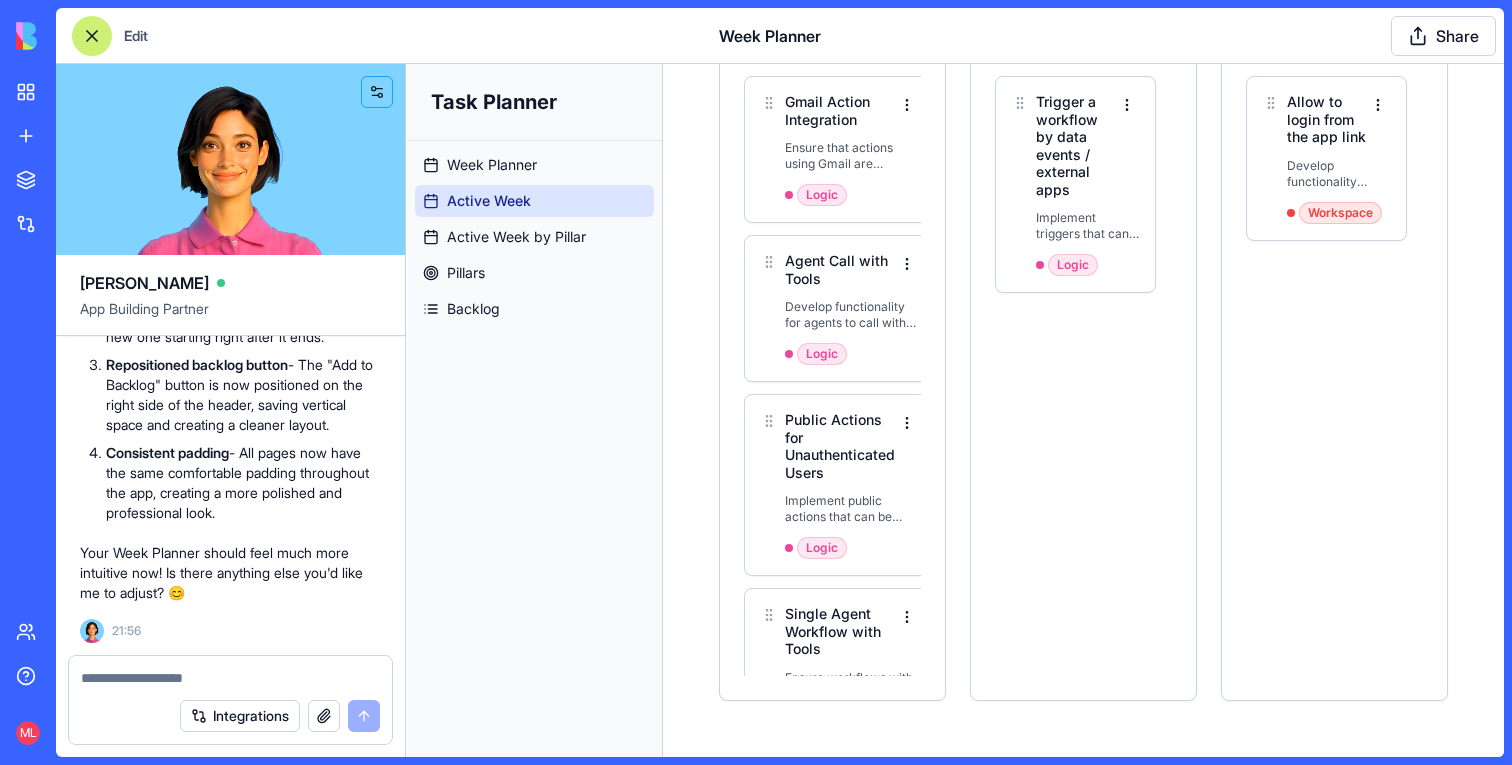 click at bounding box center [230, 678] 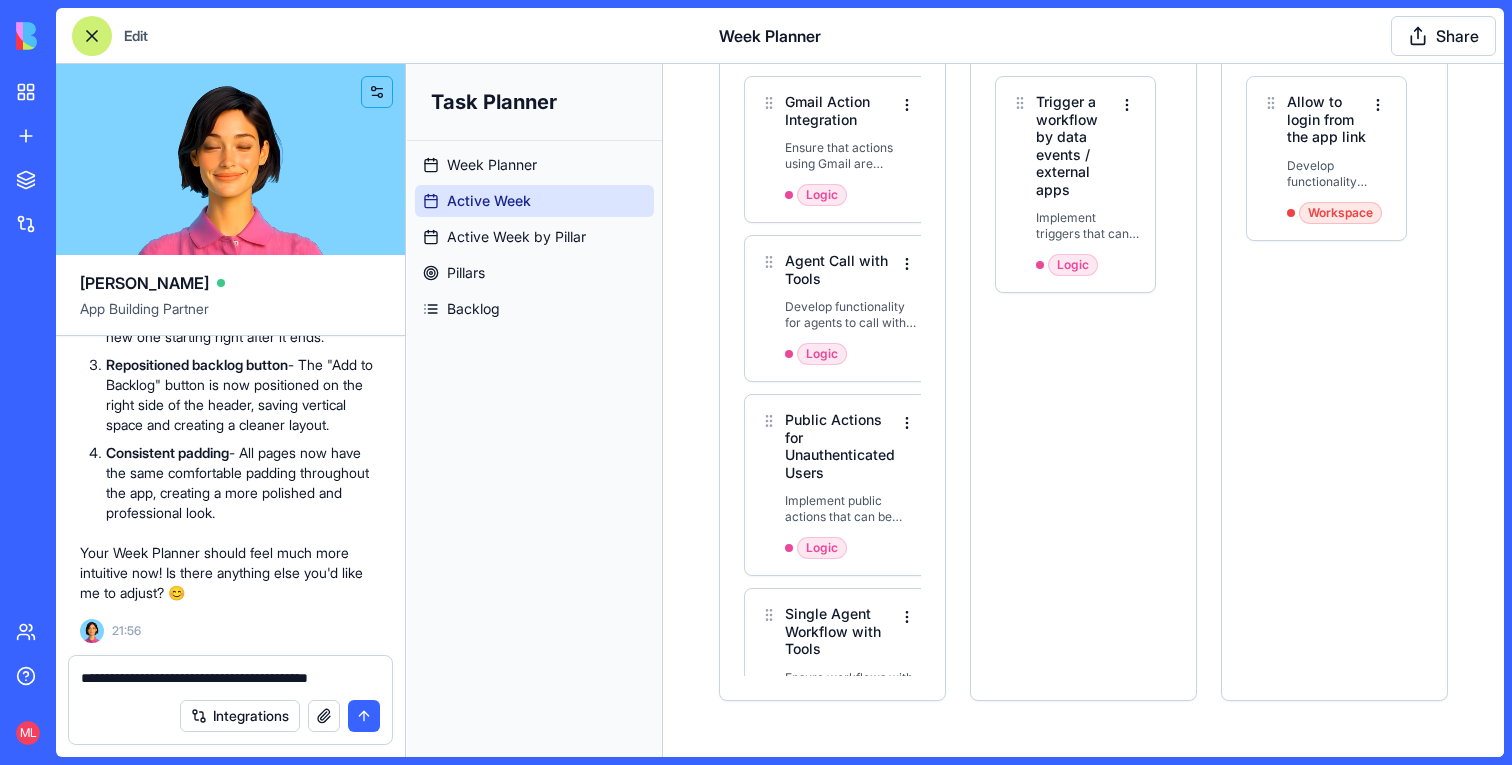 type on "**********" 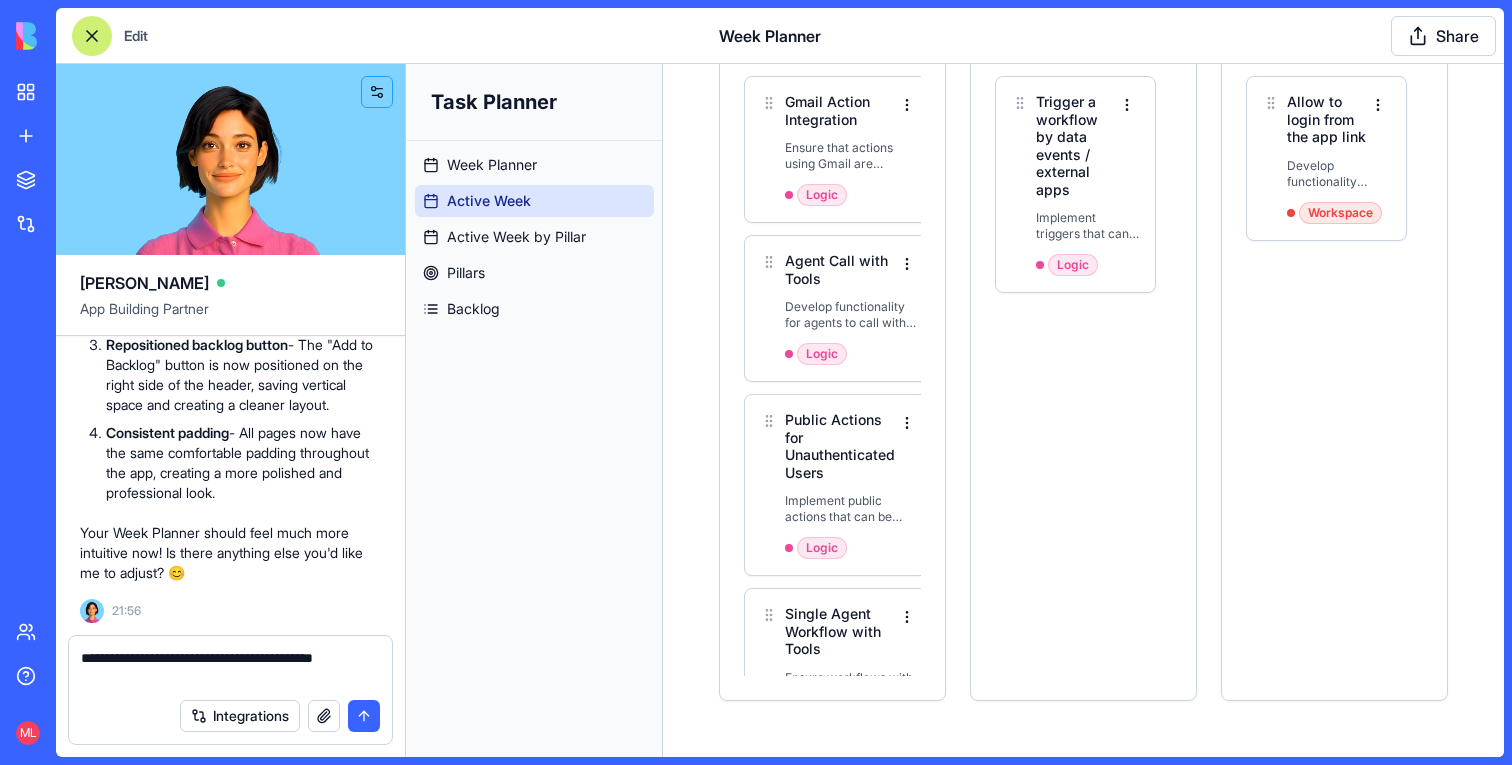 type 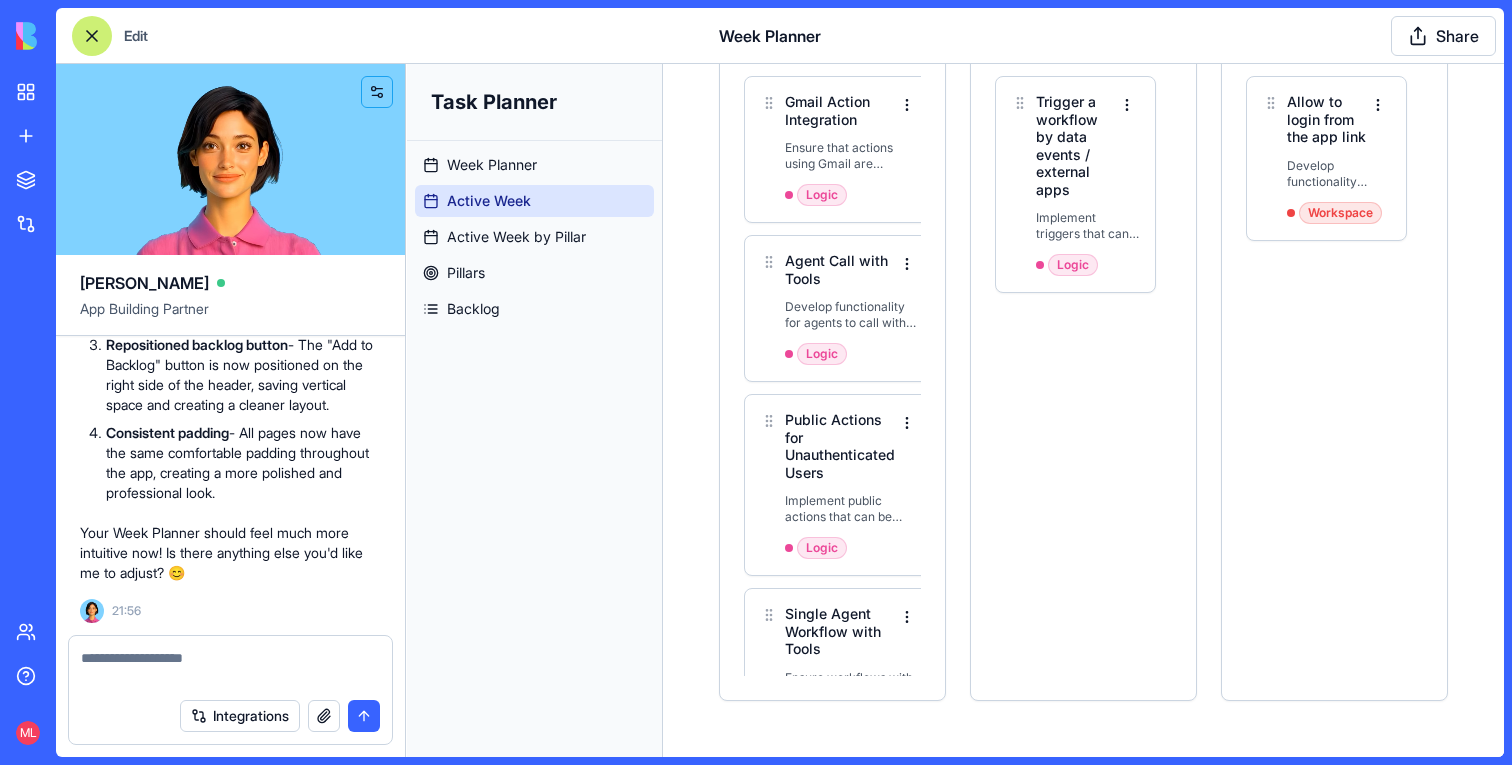 scroll, scrollTop: 26641, scrollLeft: 0, axis: vertical 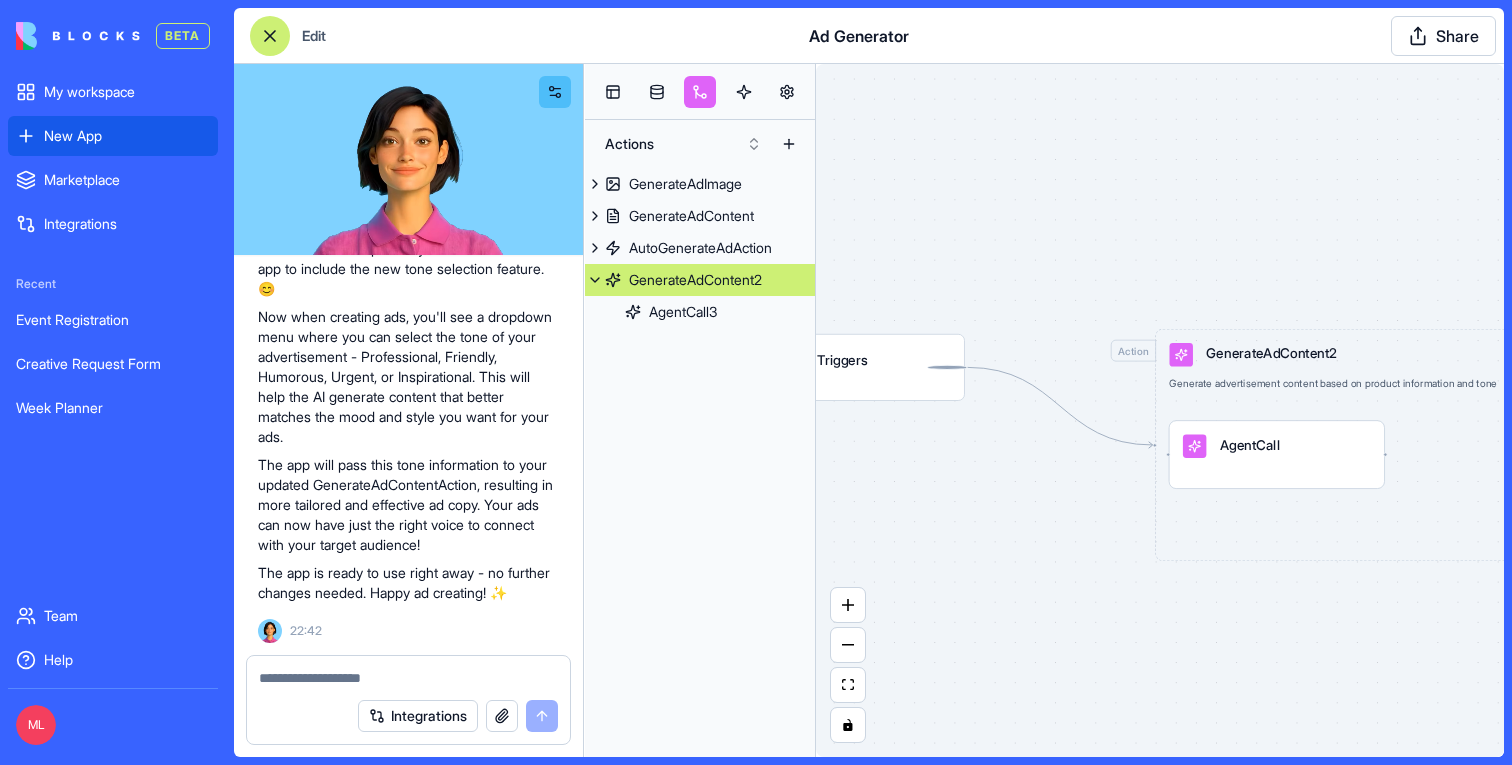 click on "New App" at bounding box center [113, 136] 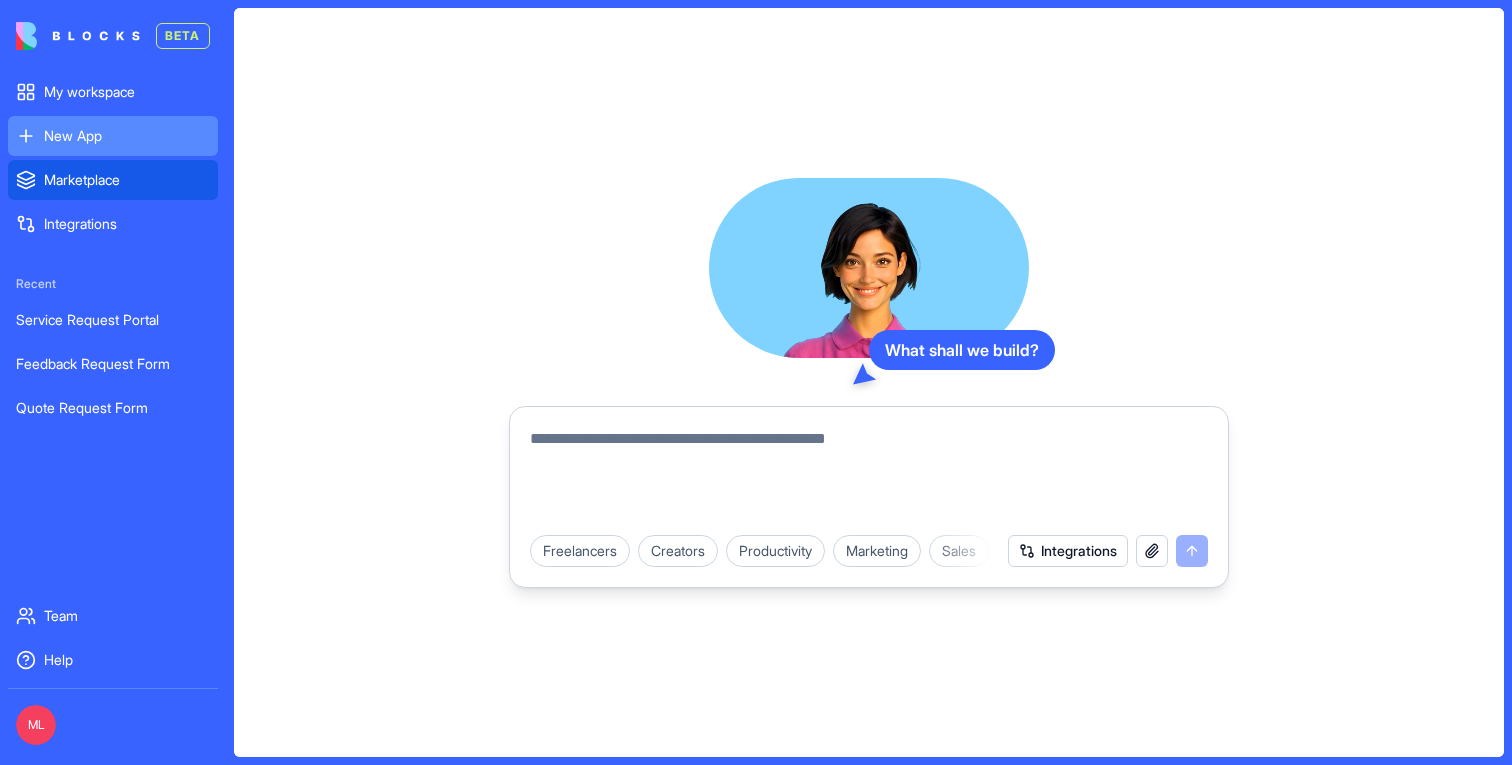 click on "Marketplace" at bounding box center (127, 180) 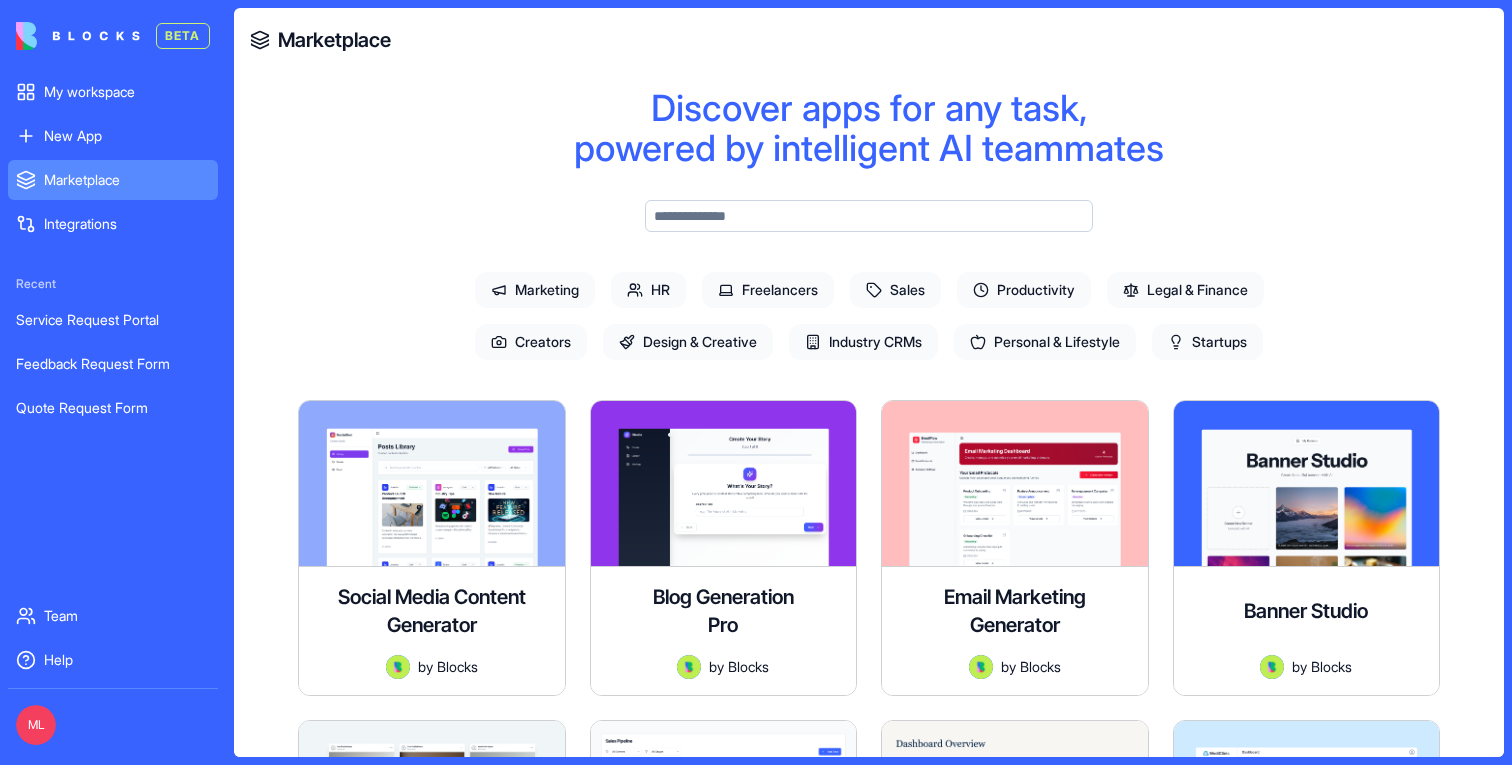 click at bounding box center [869, 216] 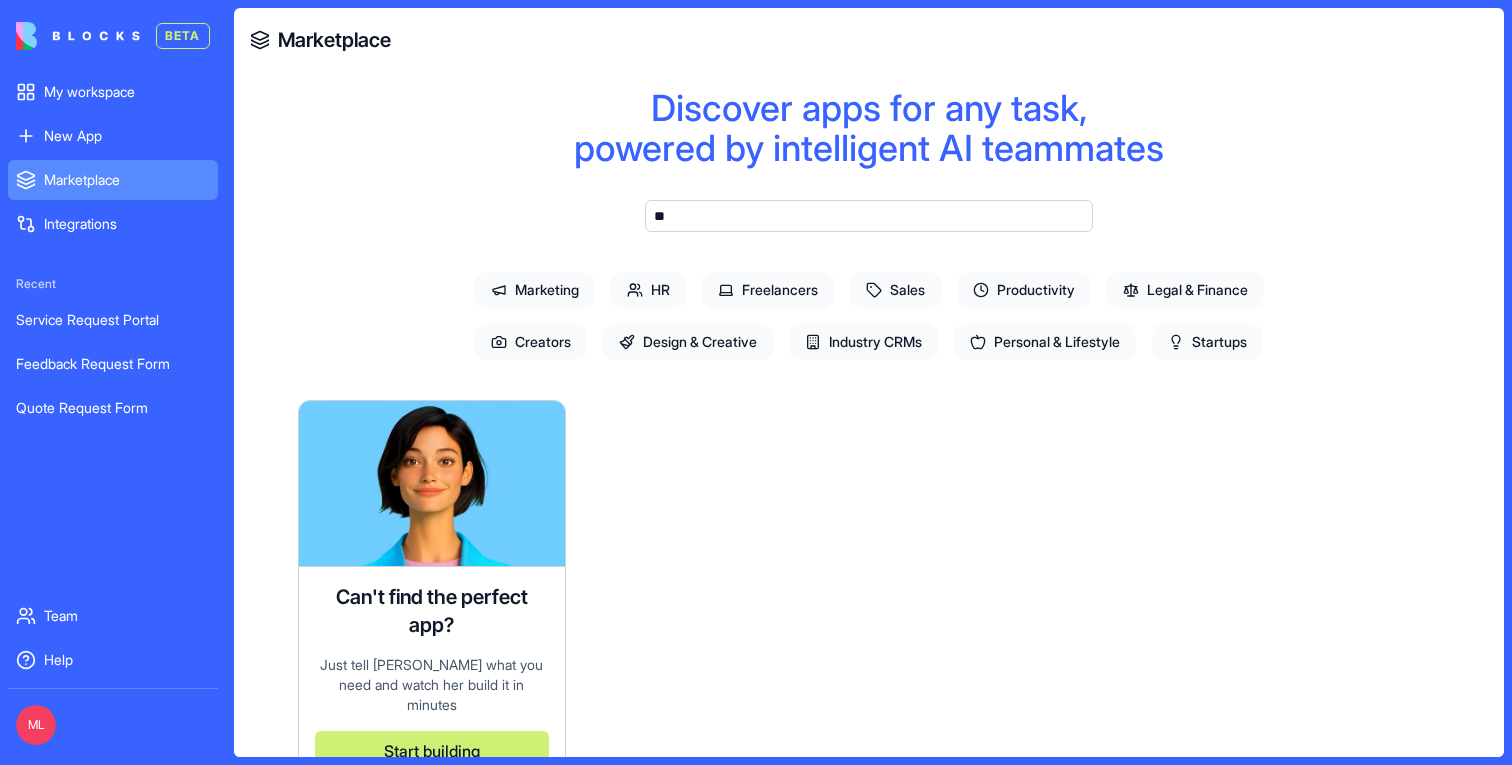 type on "*" 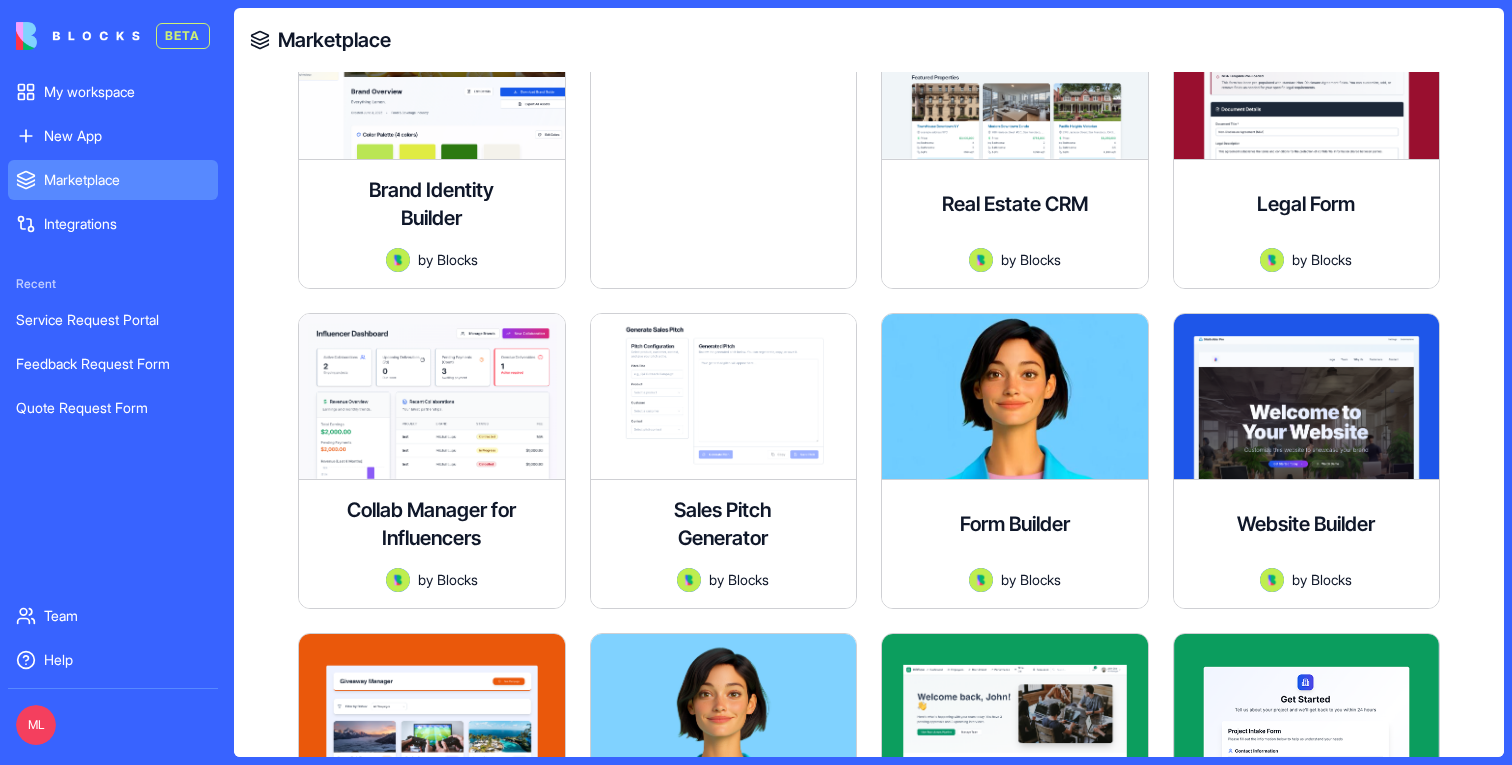 scroll, scrollTop: 737, scrollLeft: 0, axis: vertical 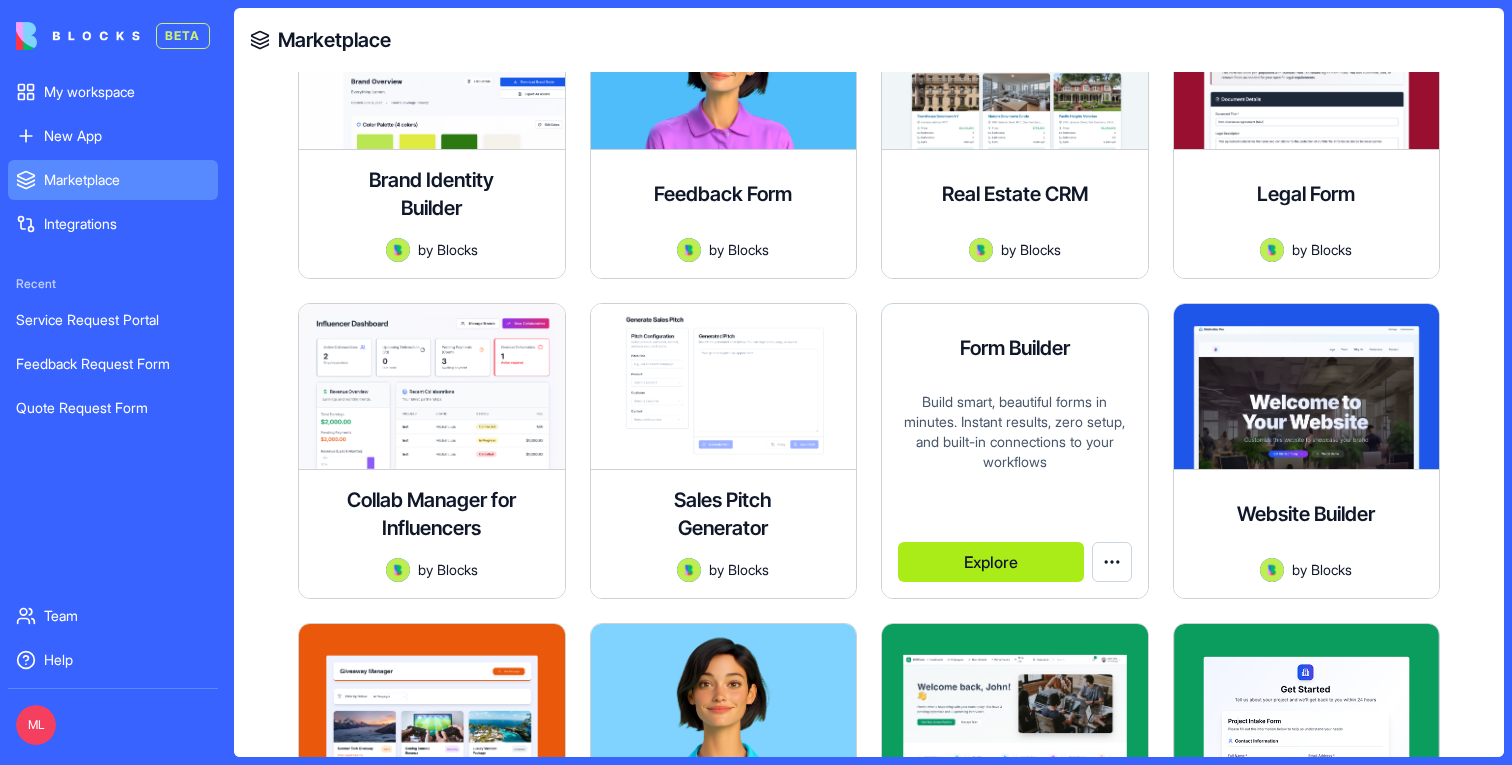 type on "****" 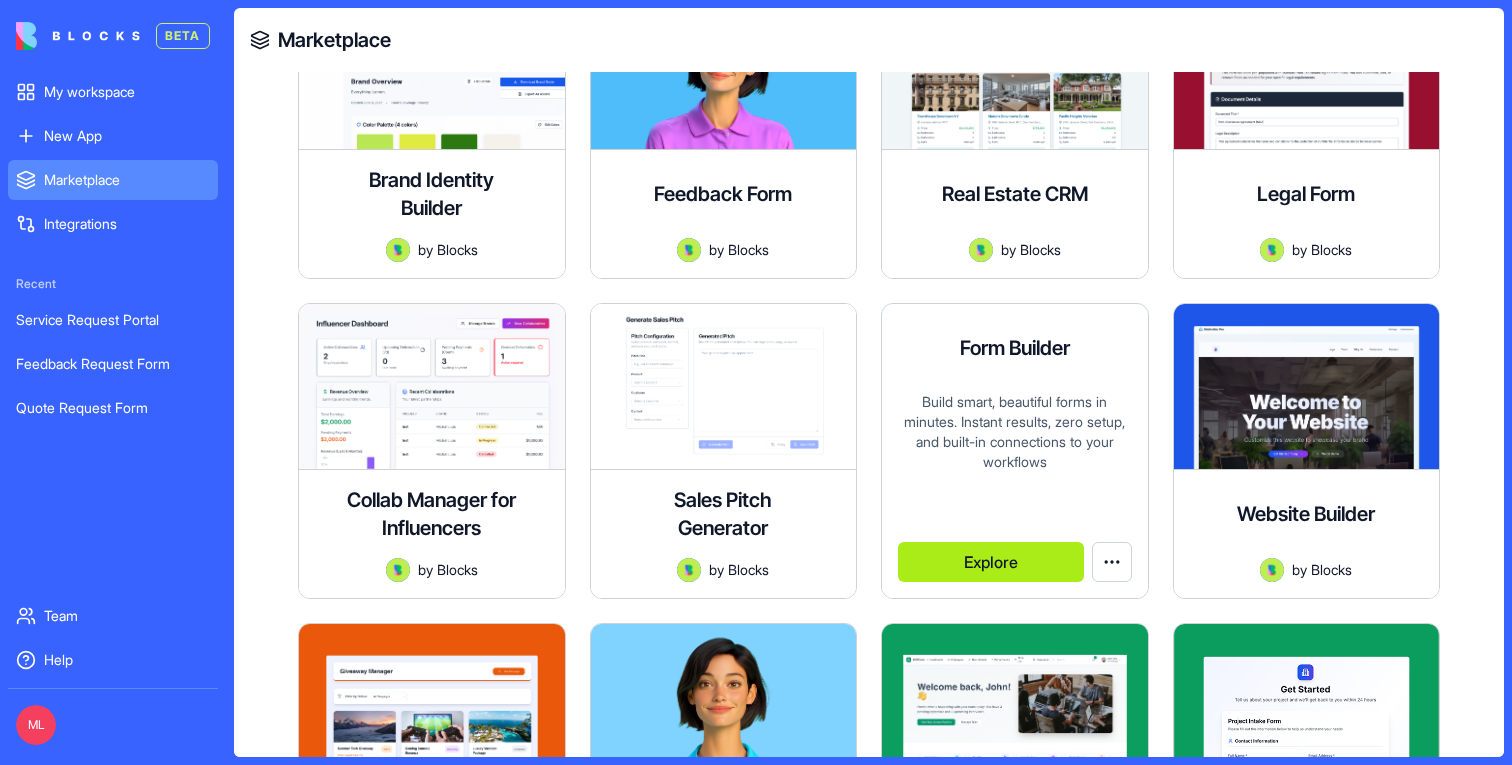 click on "Explore" at bounding box center (991, 562) 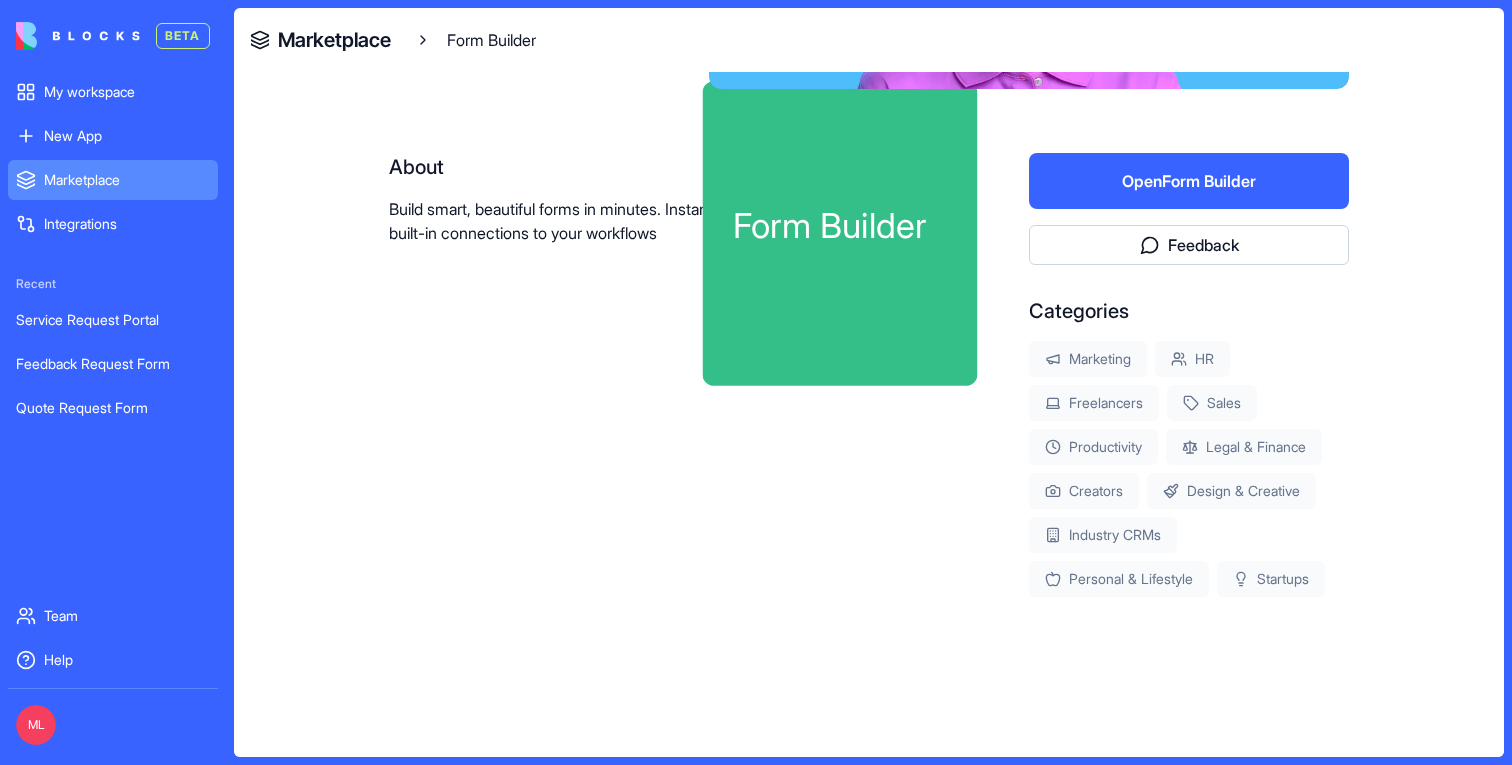 scroll, scrollTop: 335, scrollLeft: 0, axis: vertical 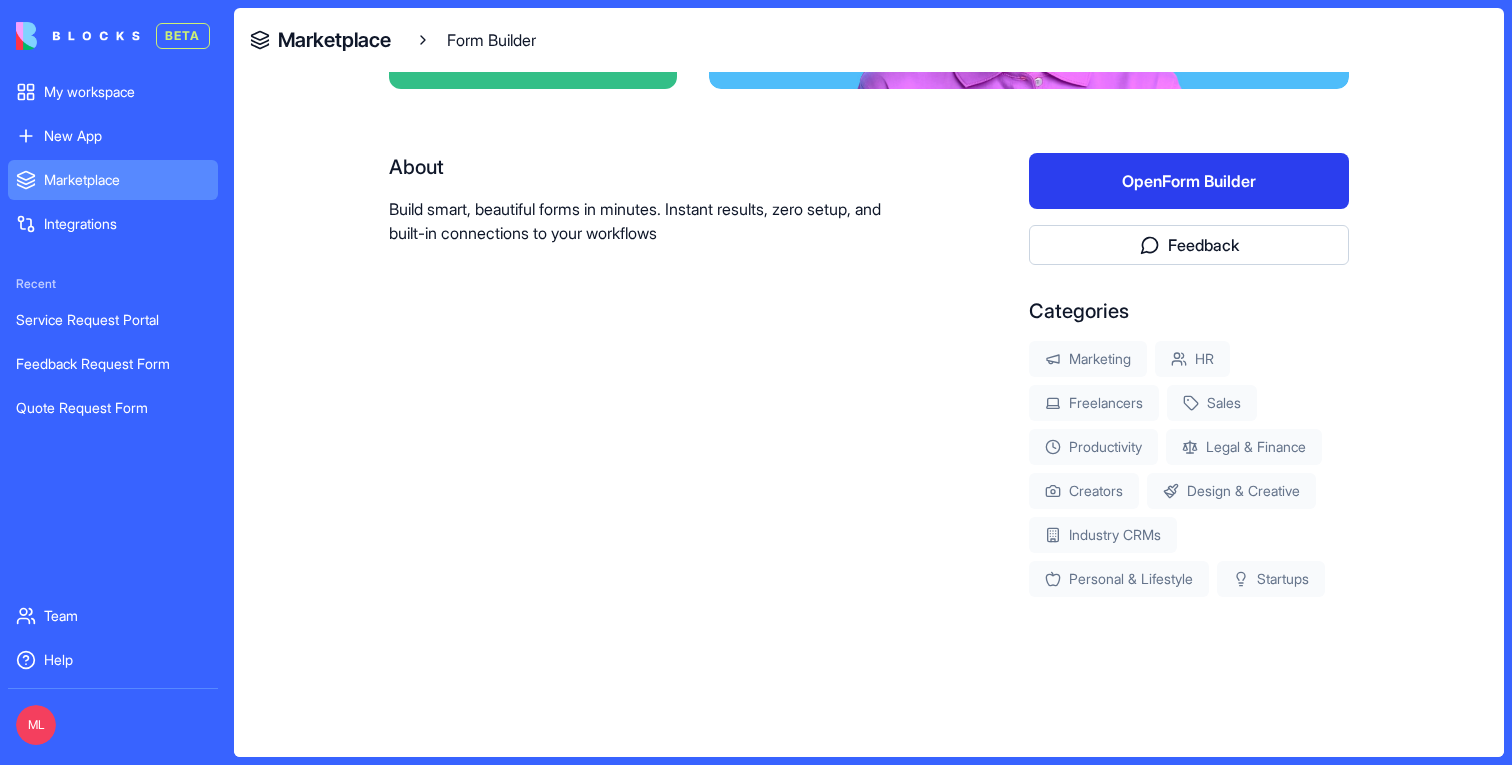 click on "Open  Form Builder" at bounding box center [1189, 181] 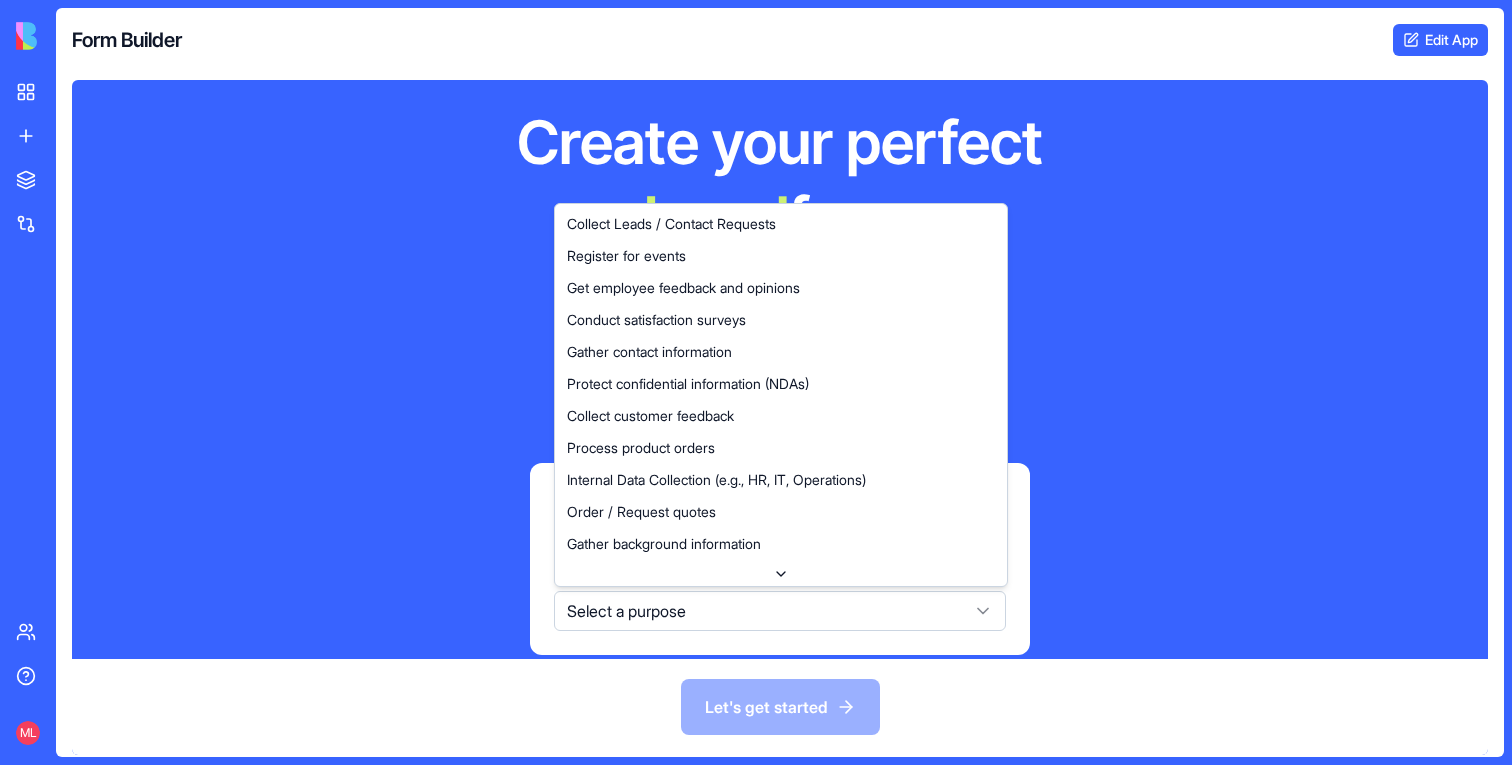 click on "My workspace New App
To pick up a draggable item, press the space bar.
While dragging, use the arrow keys to move the item.
Press space again to drop the item in its new position, or press escape to cancel.
Marketplace Integrations Team Help ML Form Builder Edit App Create your perfect    L e g a l  form  Hi there! 👋 Let's c What is the main purpose of this form? We'll use this to personalize your experience. I need a form for... Select a purpose Let's get started
Collect Leads / Contact Requests Register for events Get employee feedback and opinions Conduct satisfaction surveys Gather contact information Protect confidential information (NDAs) Collect customer feedback  Process product orders Internal Data Collection (e.g., HR, IT, Operations) Order / Request quotes Gather background information Ensure legal compliance Process contract agreements Onboard new clients/customers Sell products or merchandise Product Demo Request Gather general information Other (please specify below)" at bounding box center (756, 382) 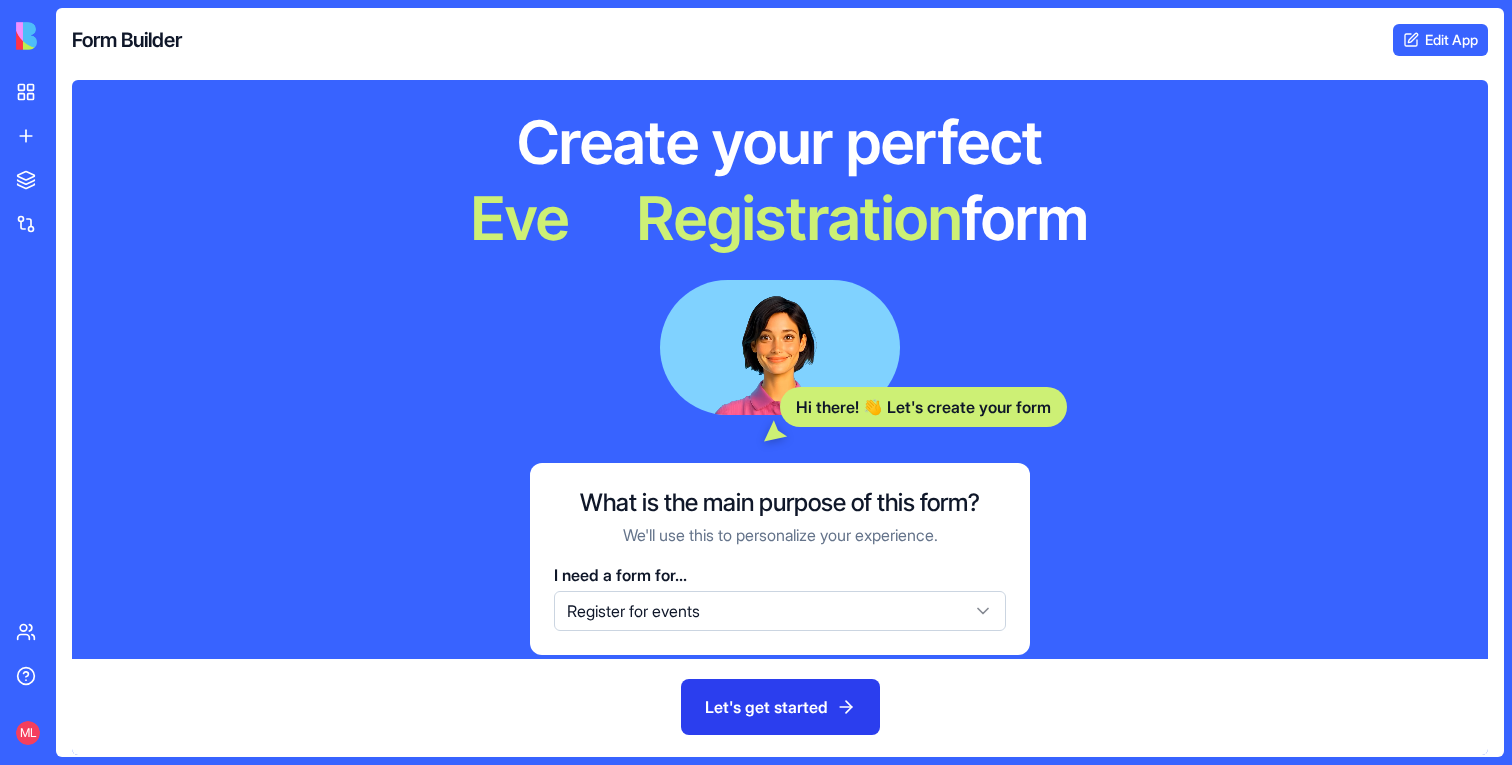 click on "Let's get started" at bounding box center [780, 707] 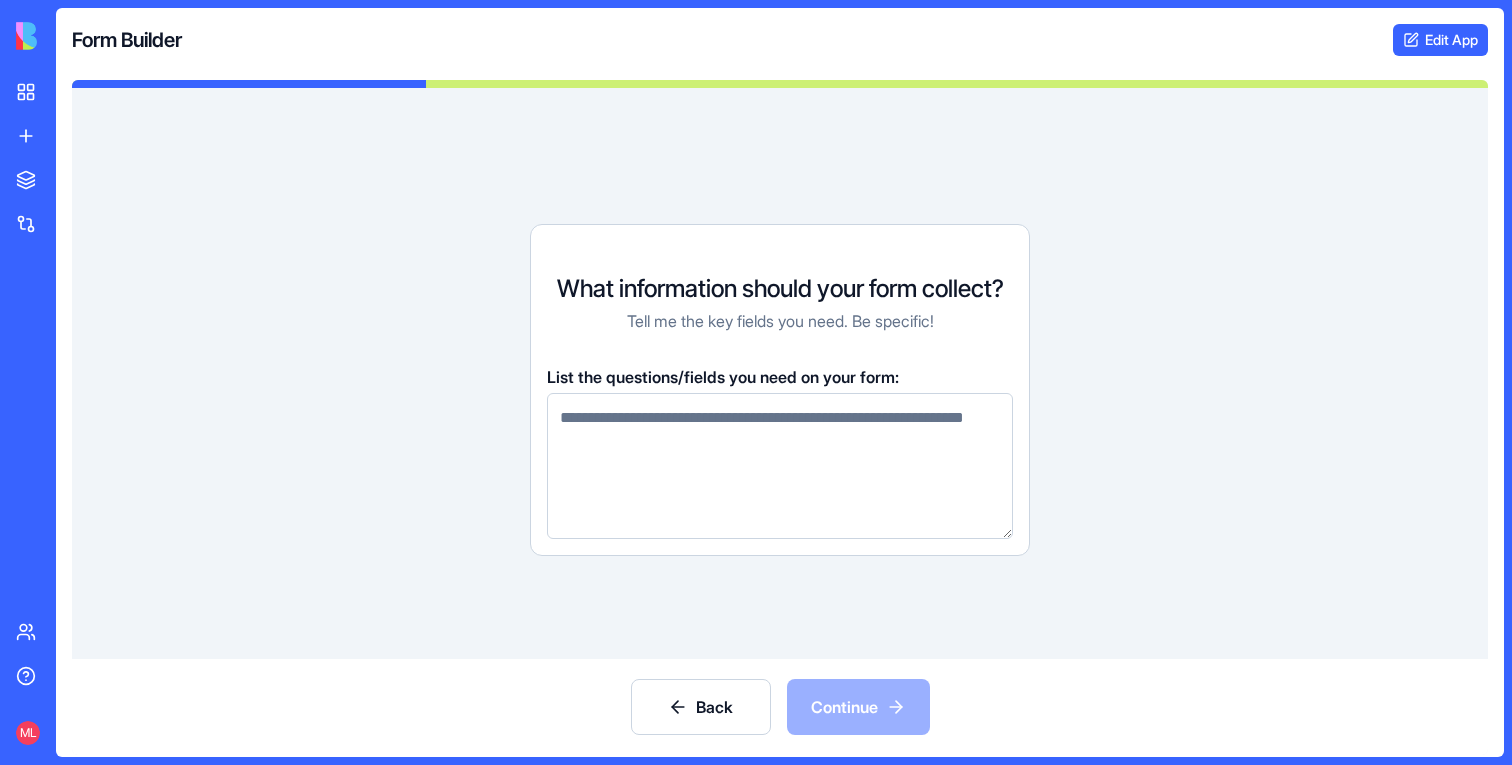 click at bounding box center (780, 466) 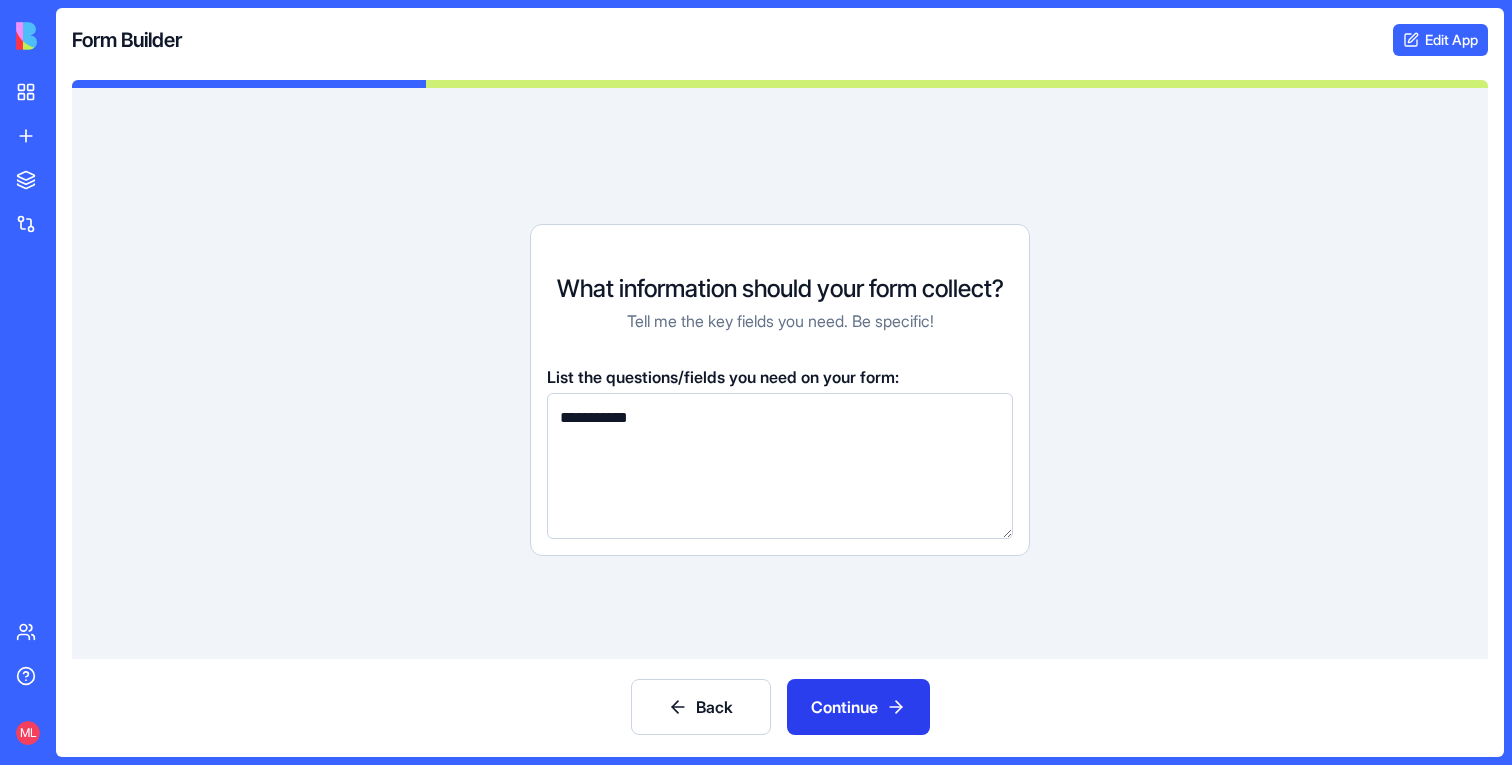 type on "**********" 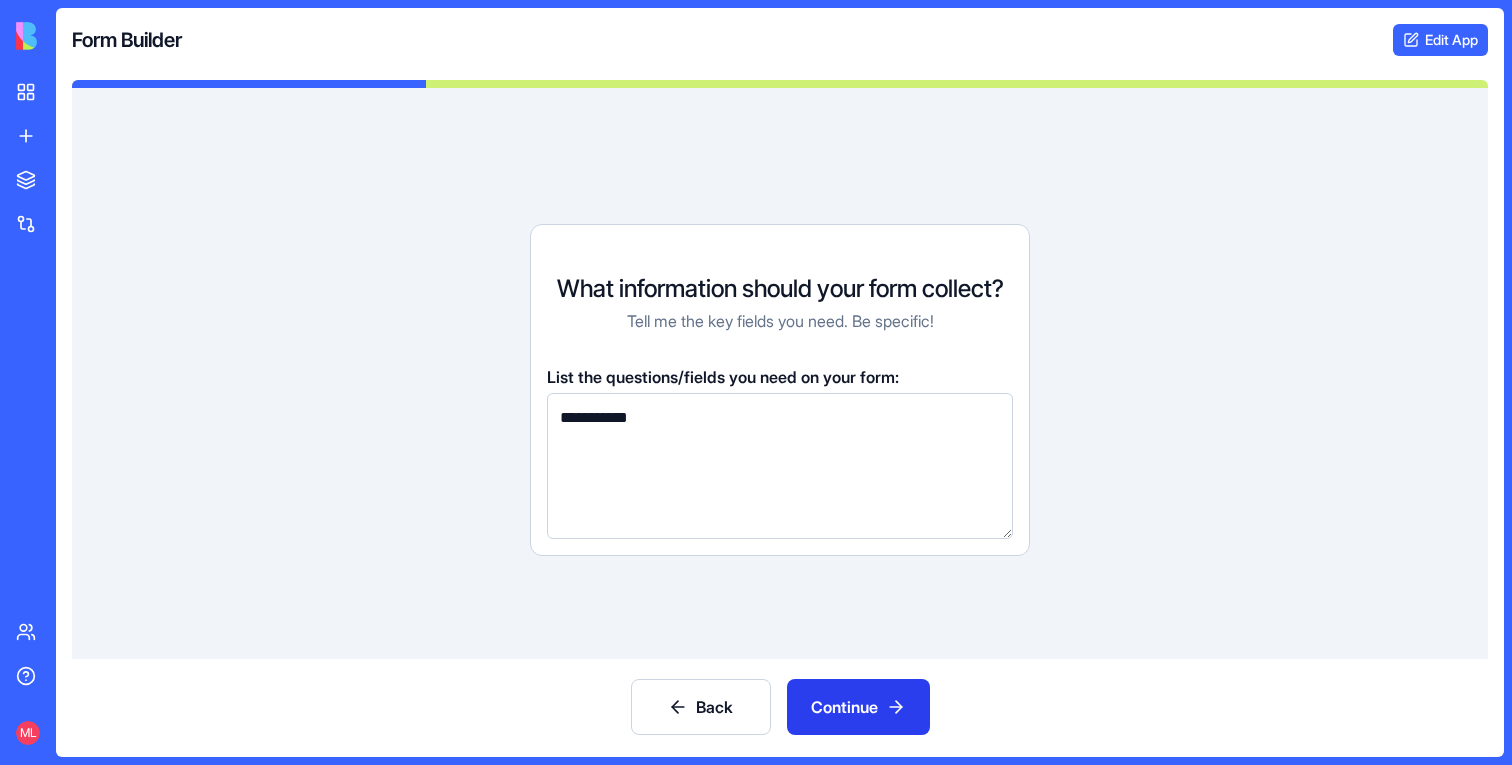 click on "Continue" at bounding box center (858, 707) 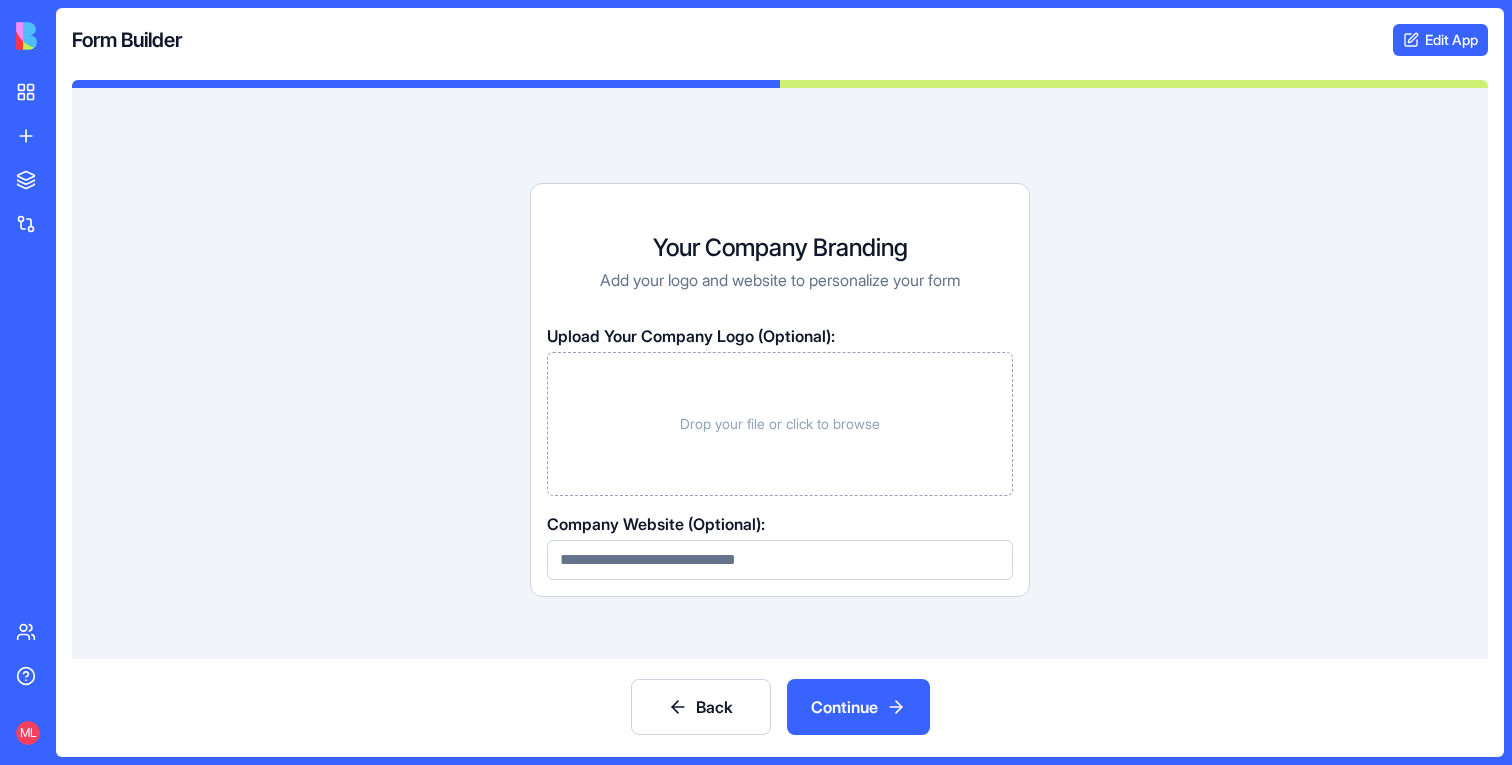 click on "Drop your file or click to browse" at bounding box center (780, 424) 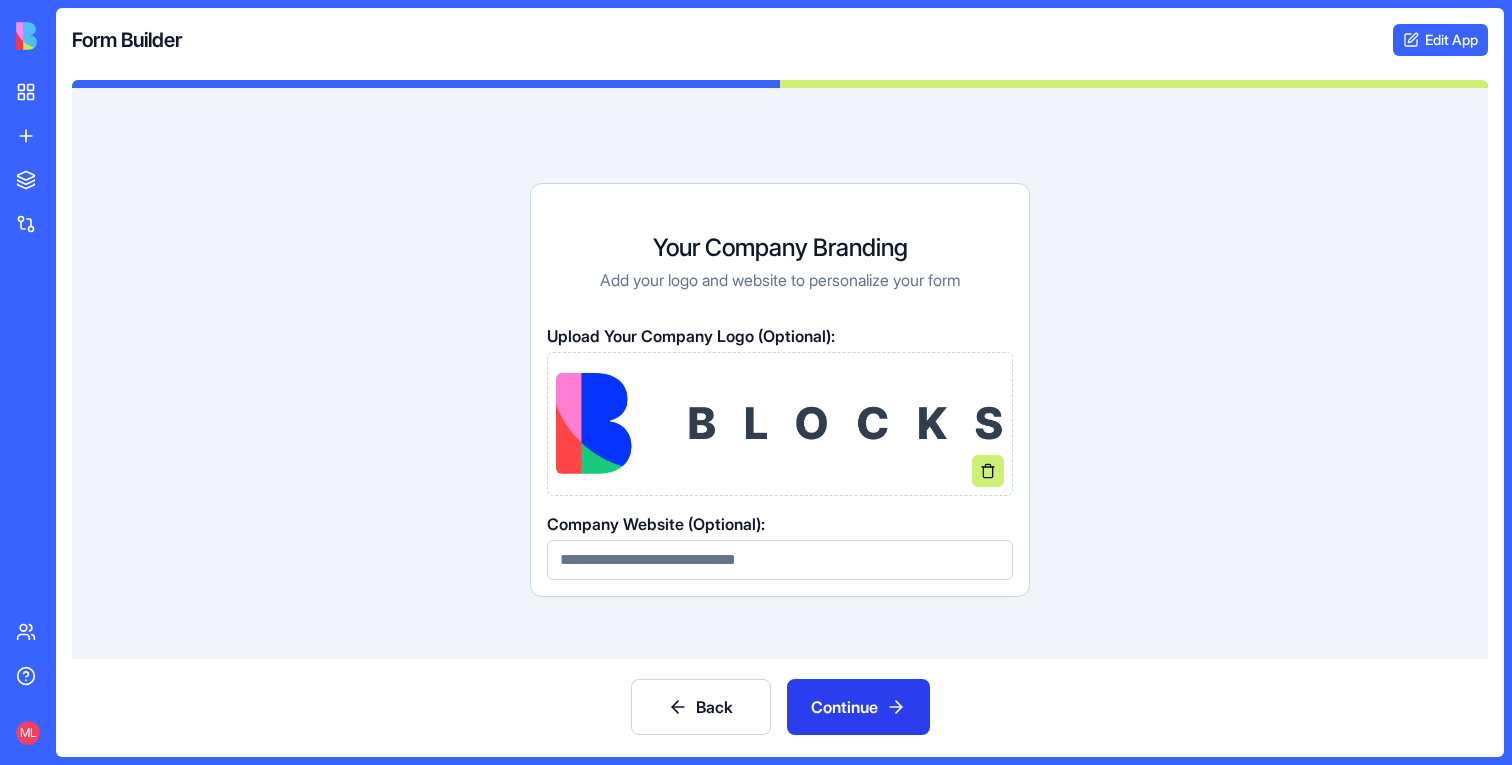 click on "Continue" at bounding box center [858, 707] 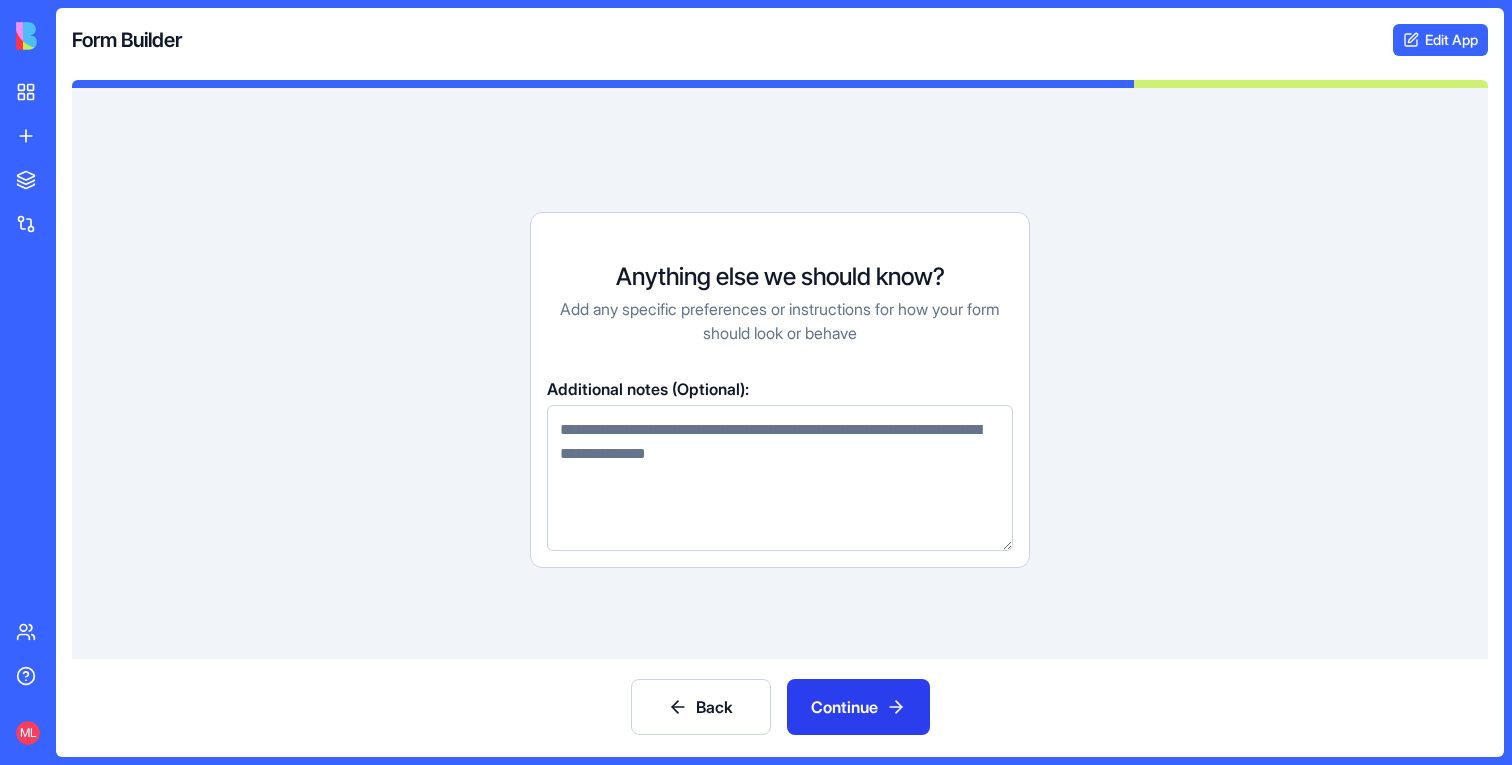 click on "Continue" at bounding box center (858, 707) 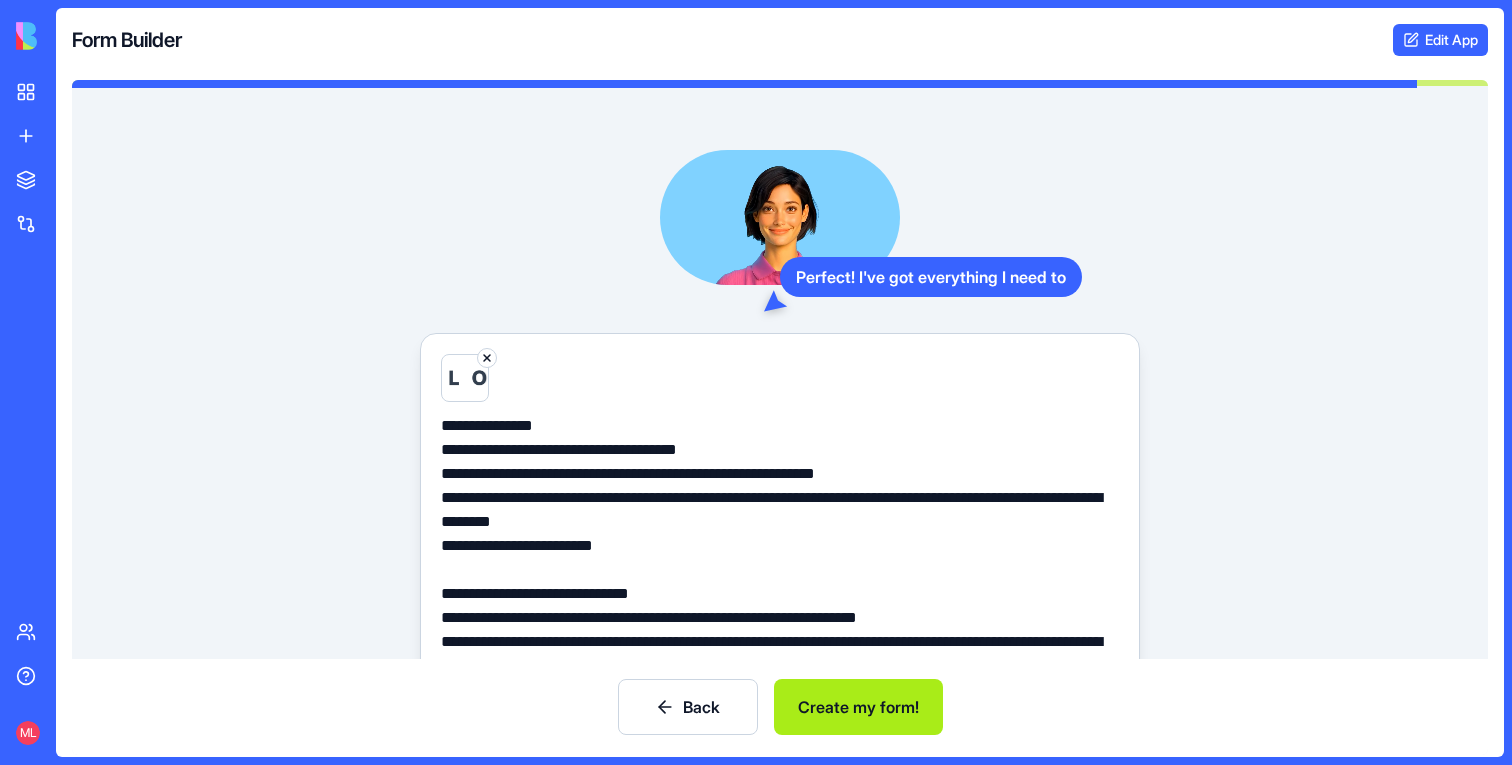 click on "Create my form!" at bounding box center (858, 707) 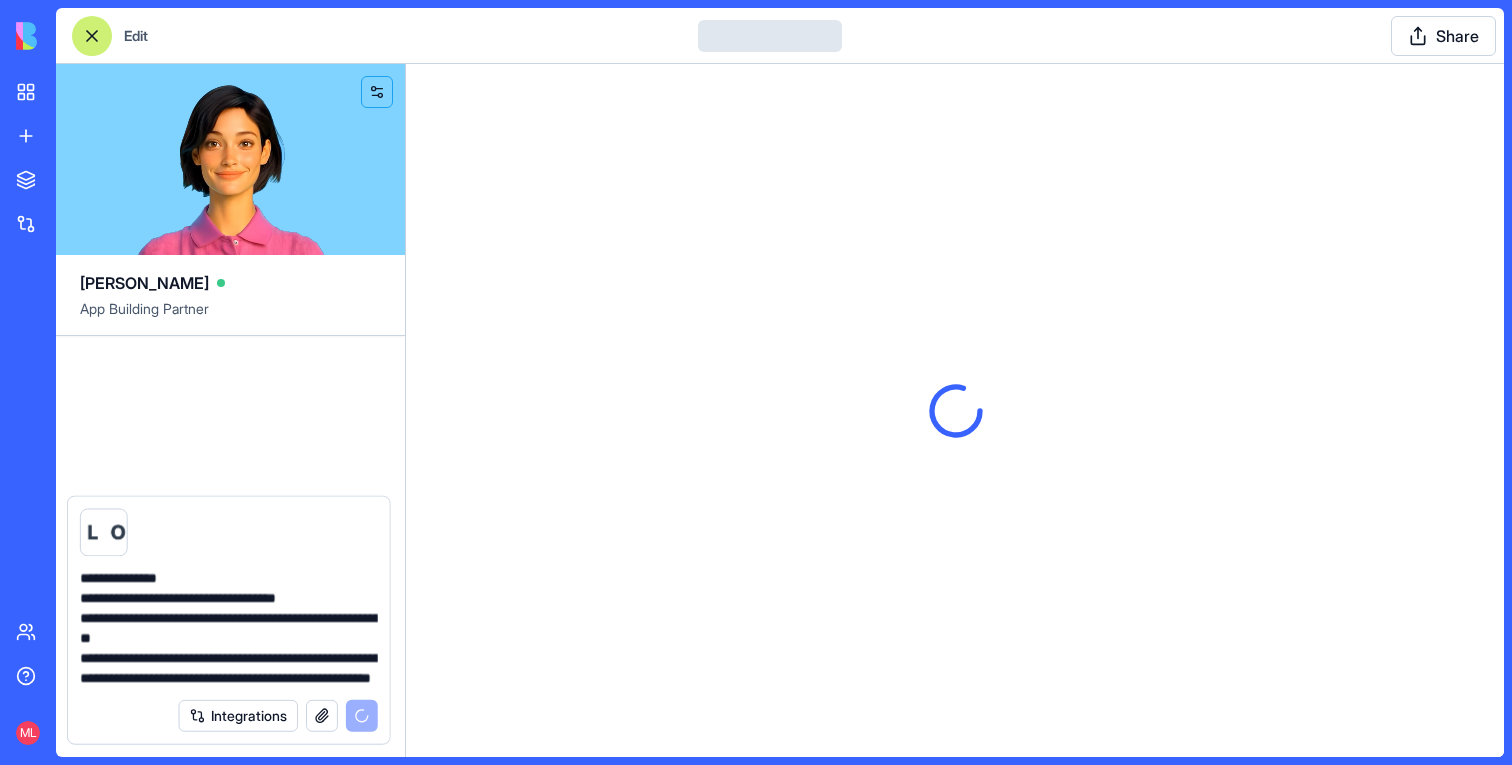 type 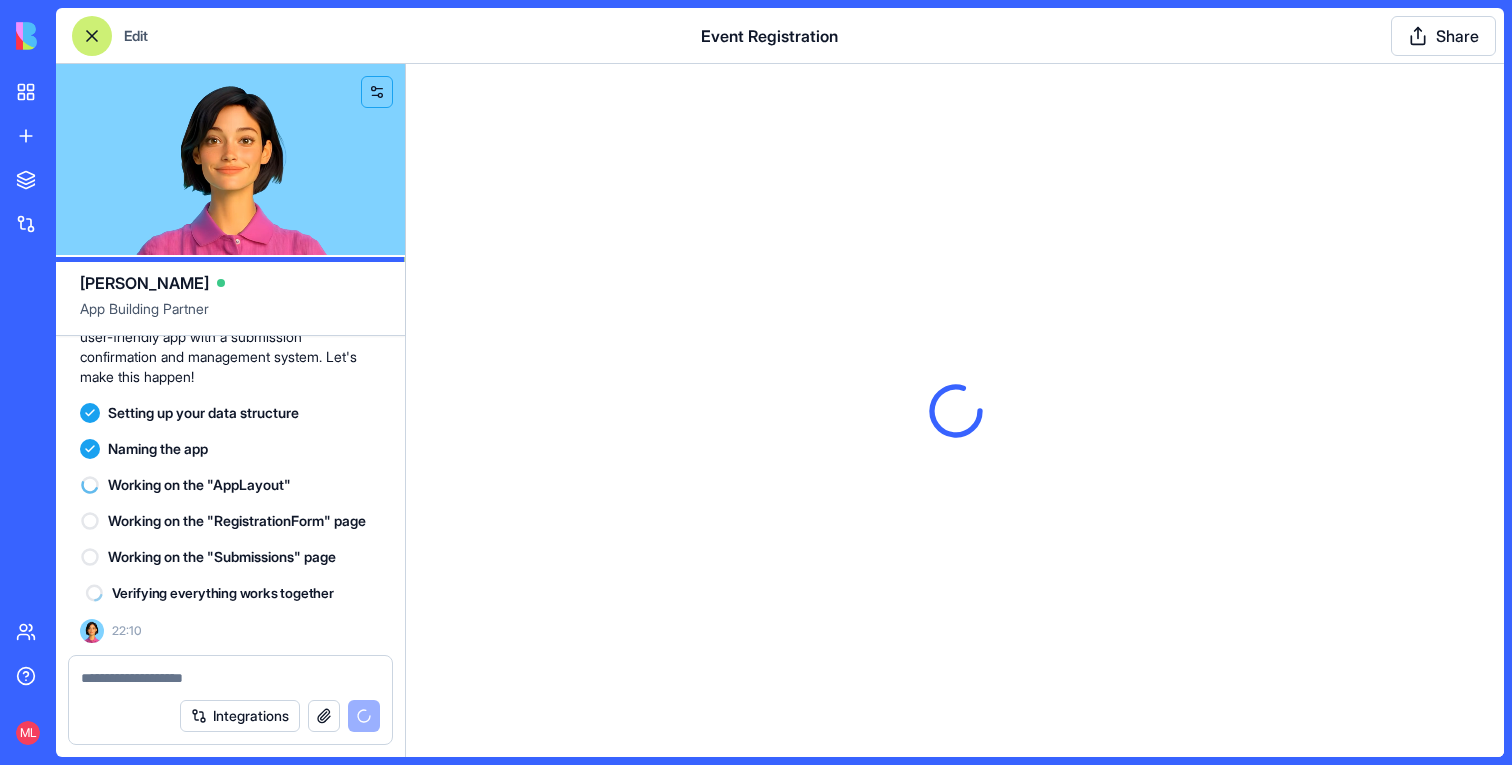 scroll, scrollTop: 597, scrollLeft: 0, axis: vertical 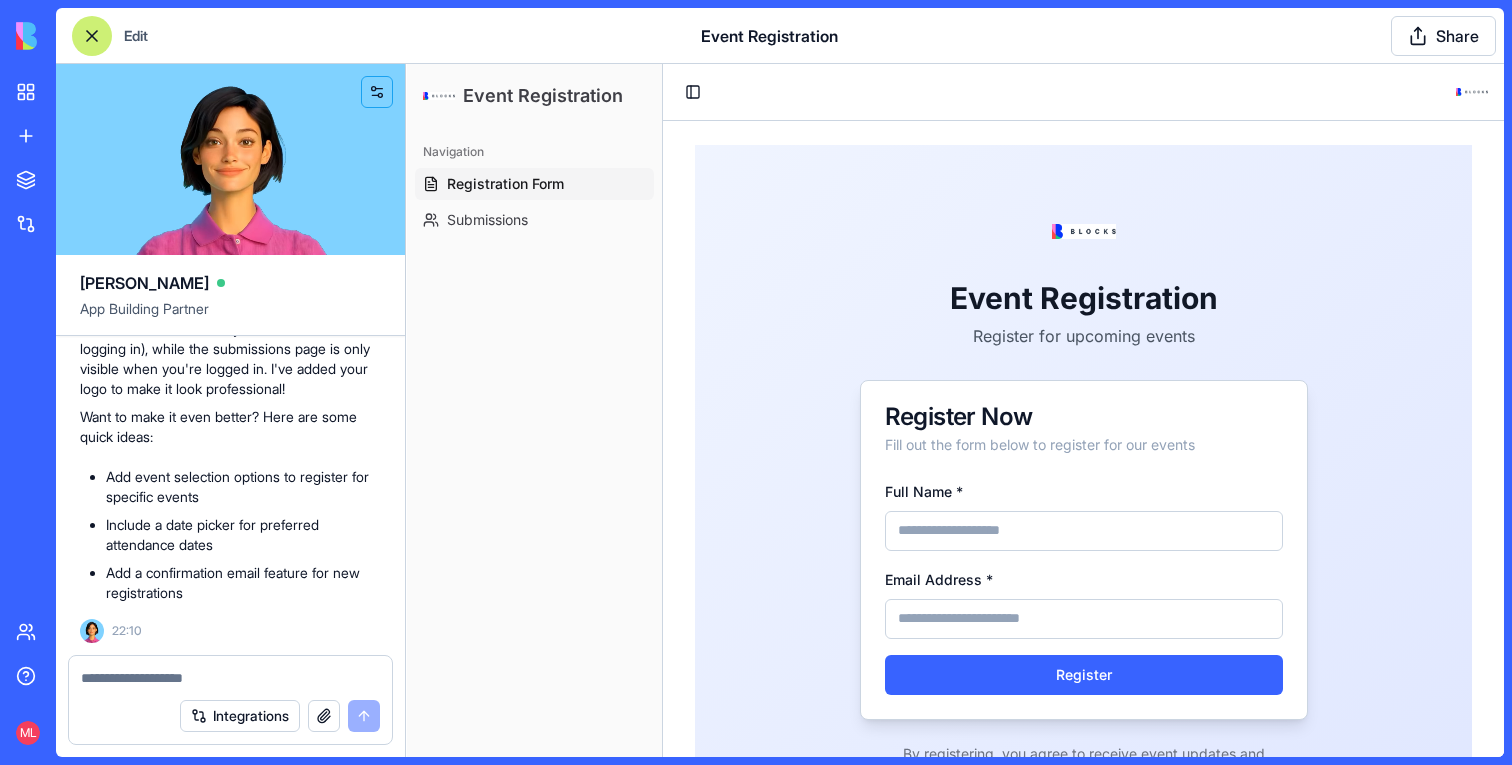 click at bounding box center [1084, 232] 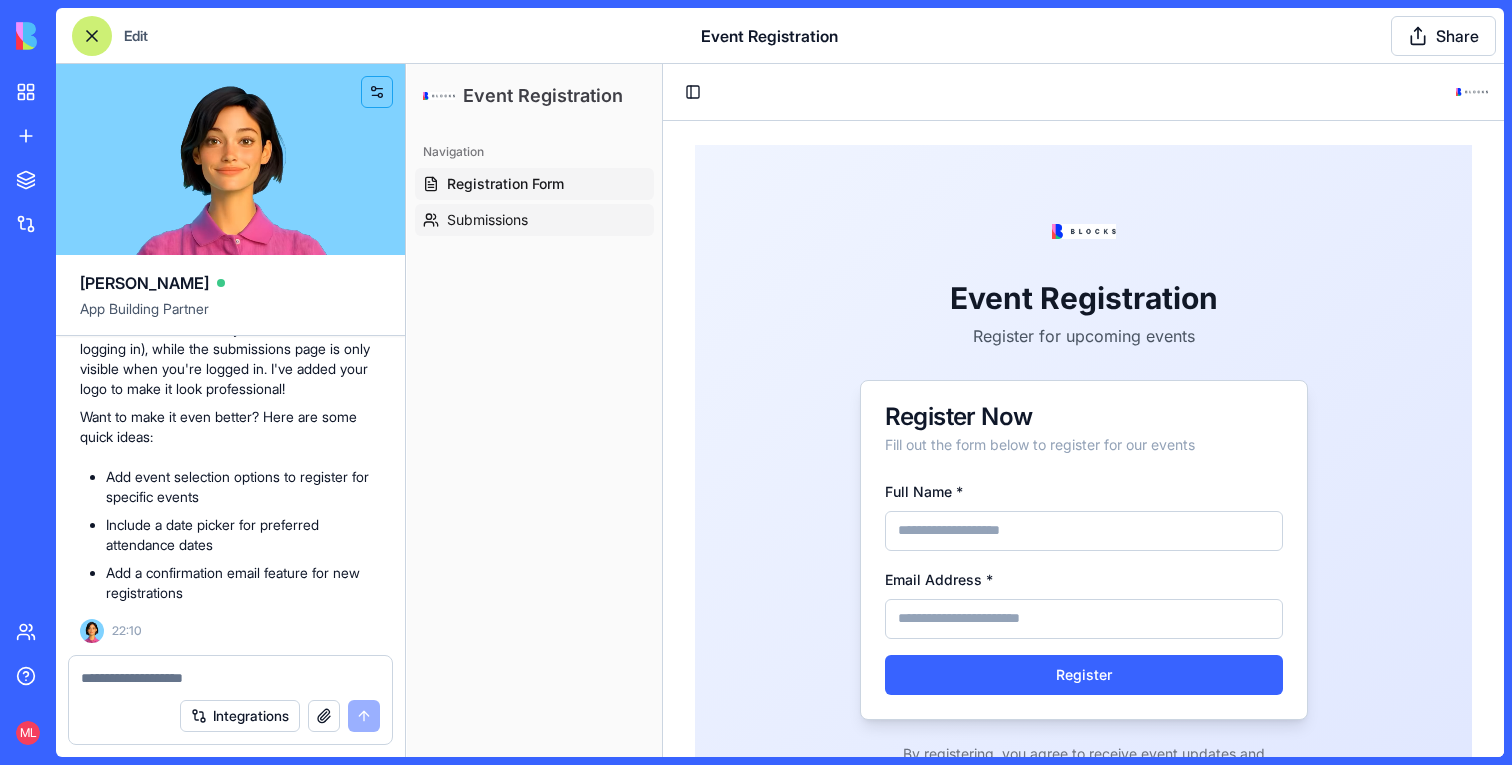 click on "Submissions" at bounding box center [534, 220] 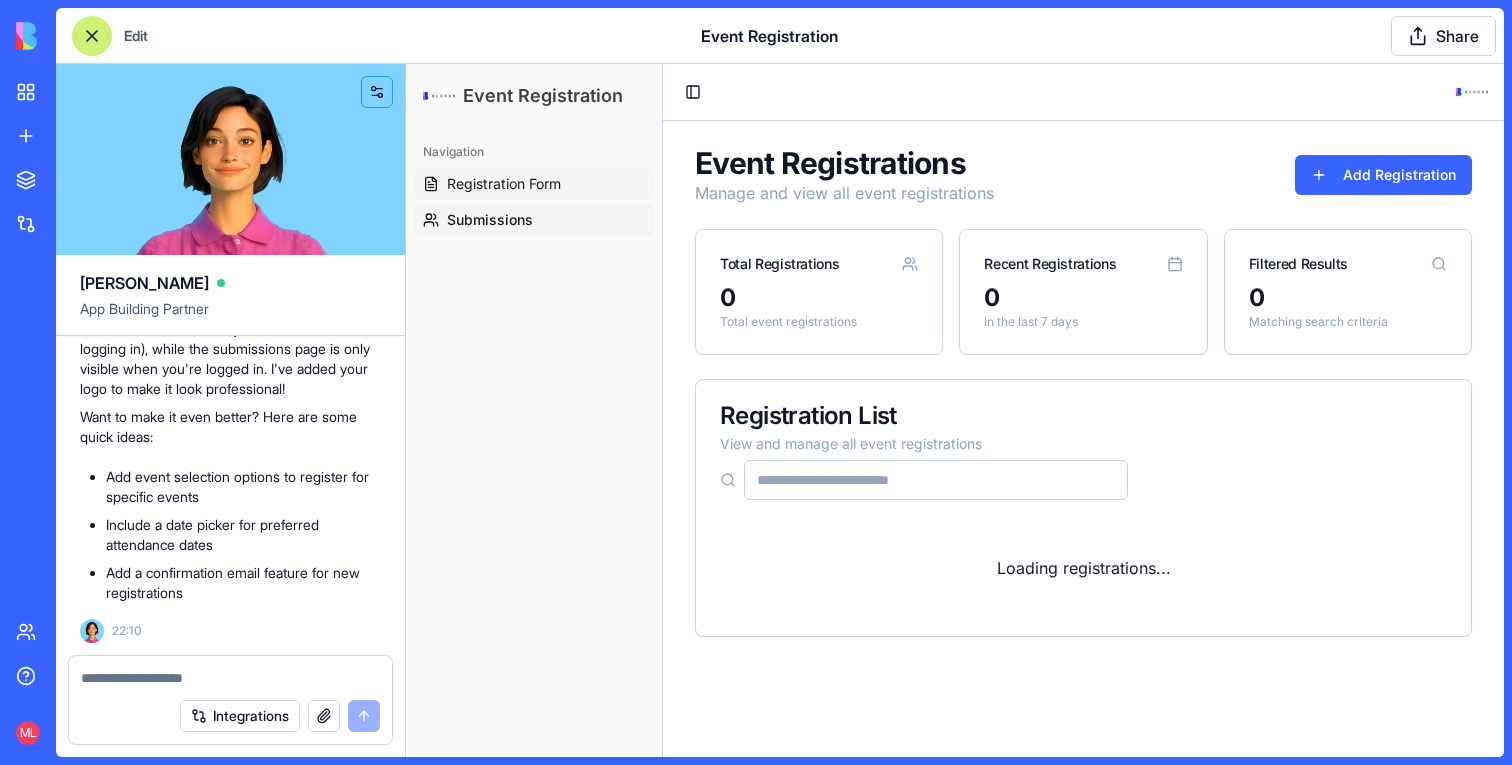 click on "Registration Form" at bounding box center (504, 184) 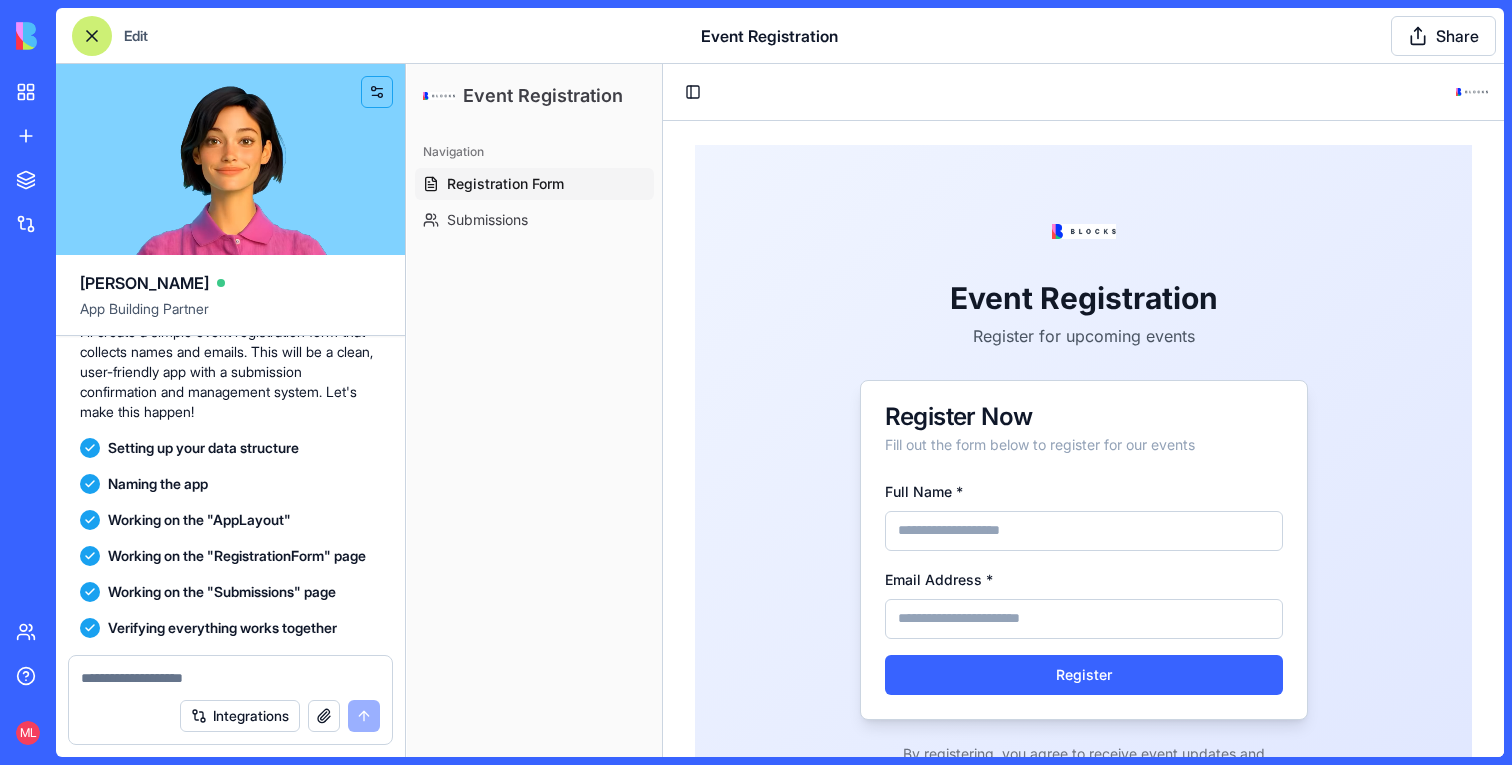 scroll, scrollTop: 1113, scrollLeft: 0, axis: vertical 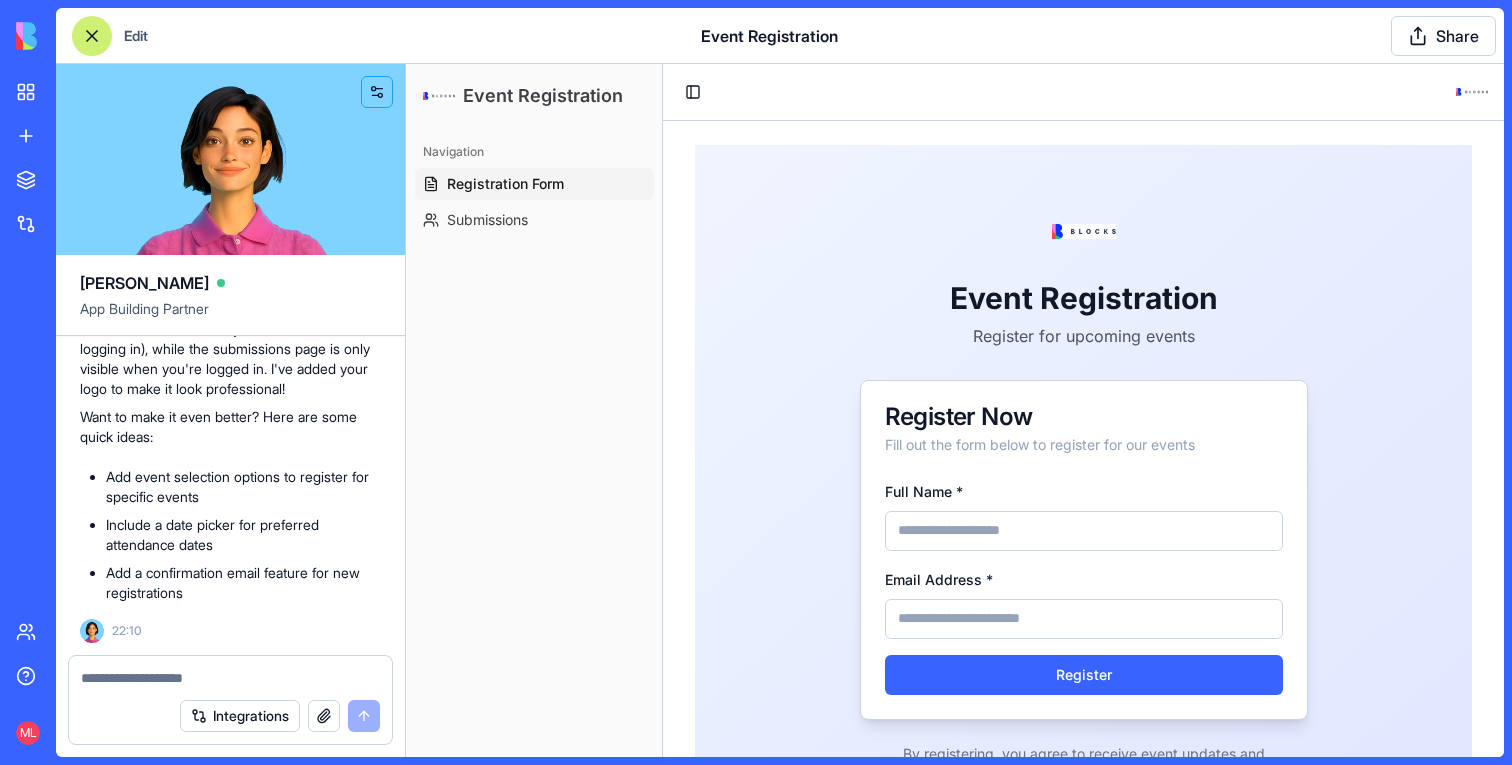 click at bounding box center [92, 36] 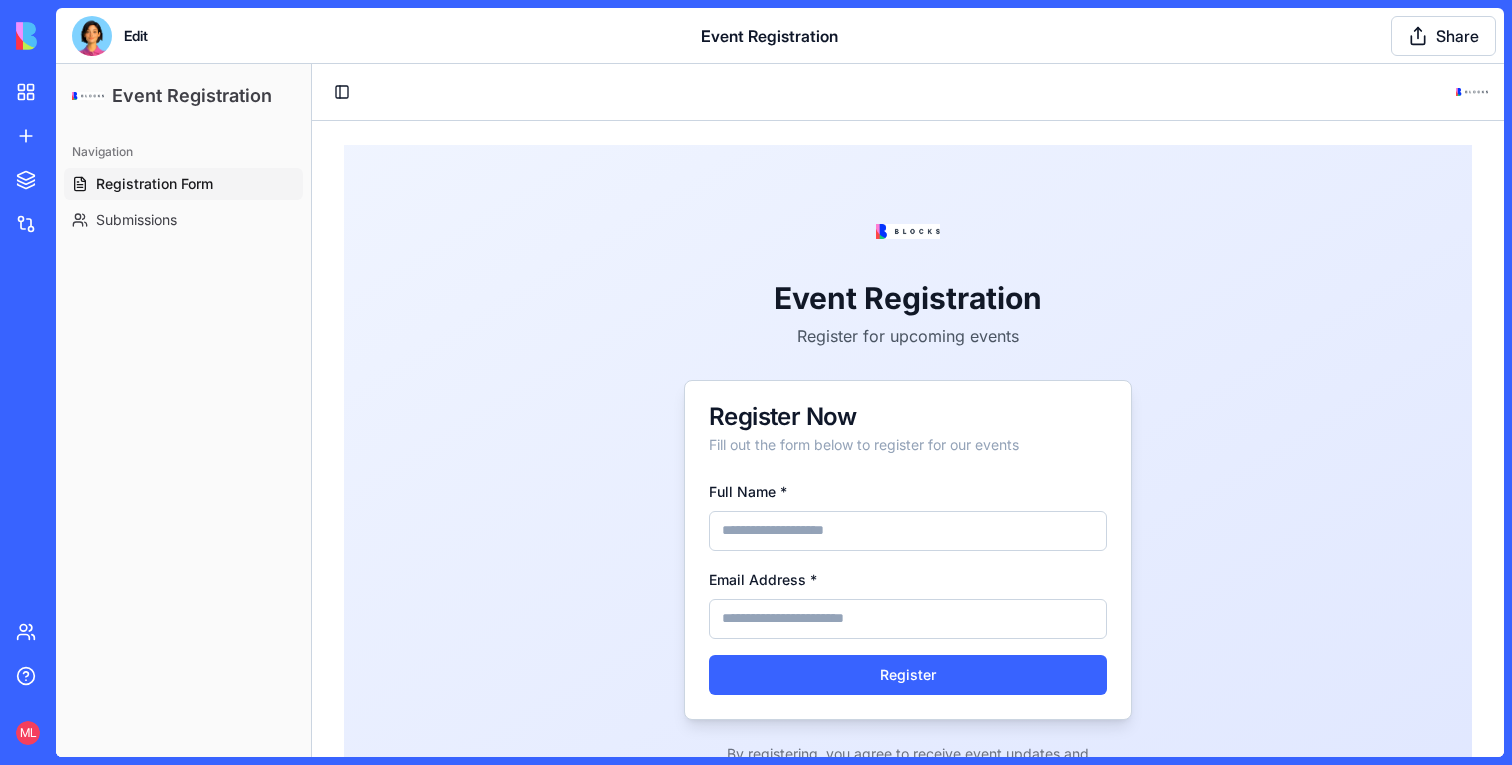 click at bounding box center (92, 36) 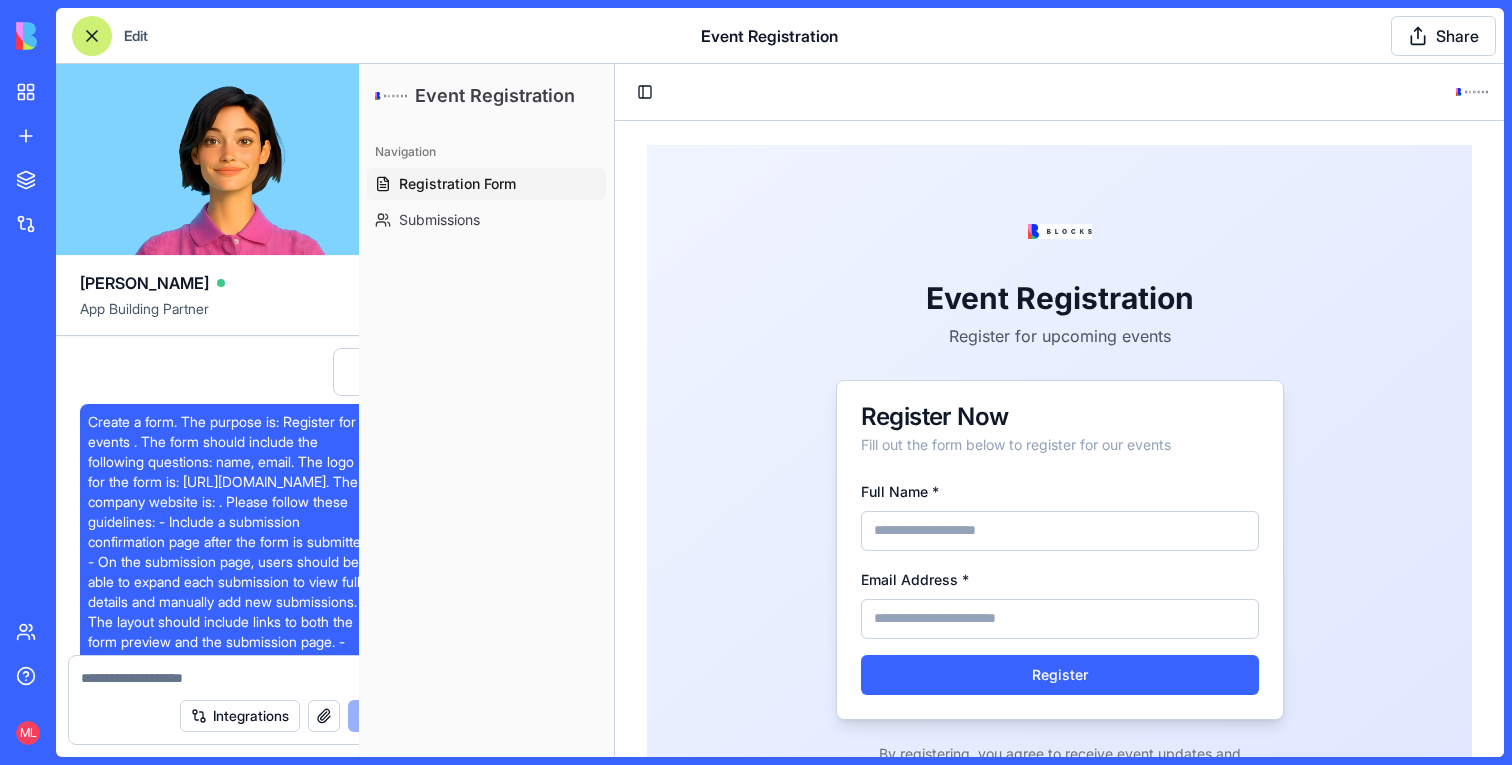 scroll, scrollTop: 1113, scrollLeft: 0, axis: vertical 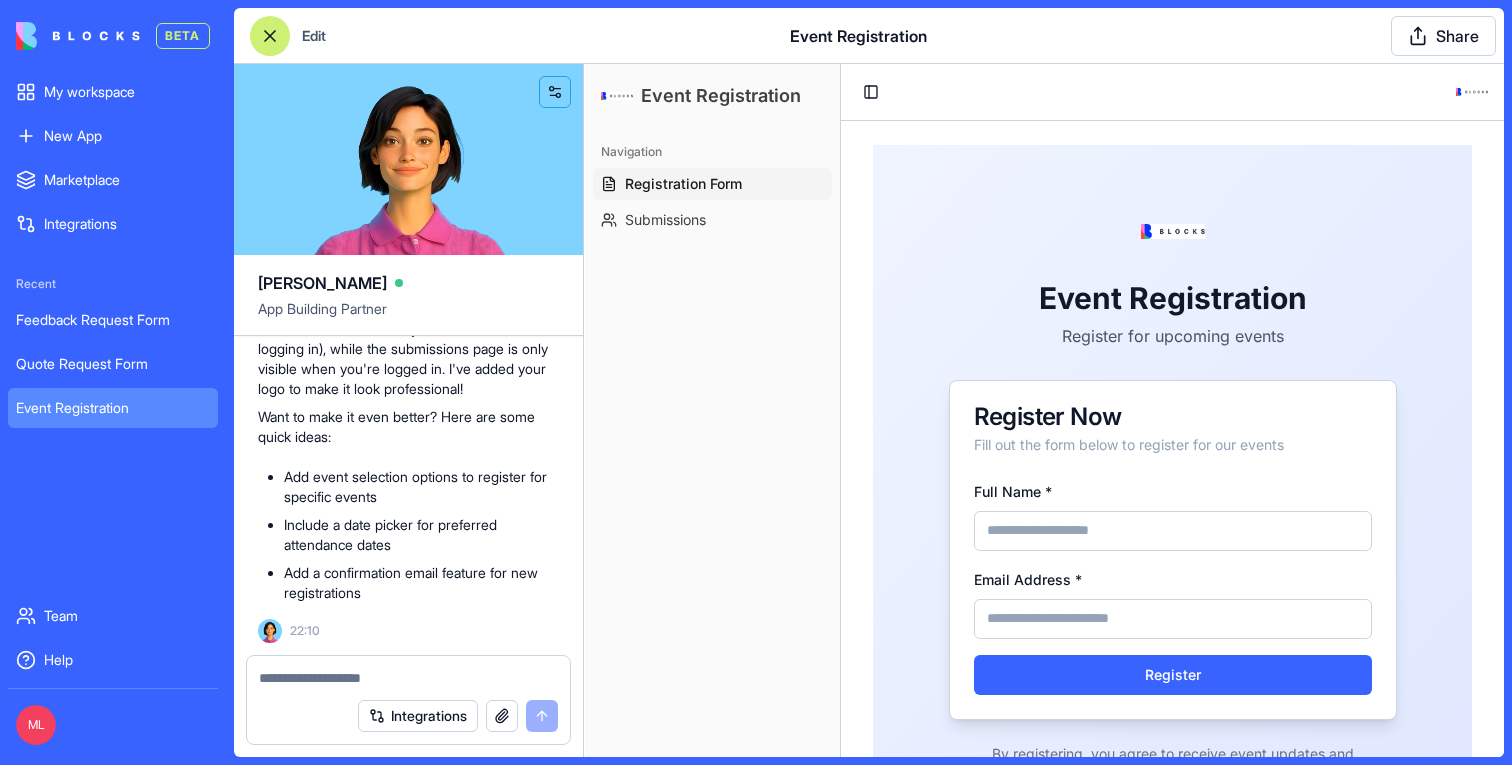 click on "Event Registration" at bounding box center (113, 408) 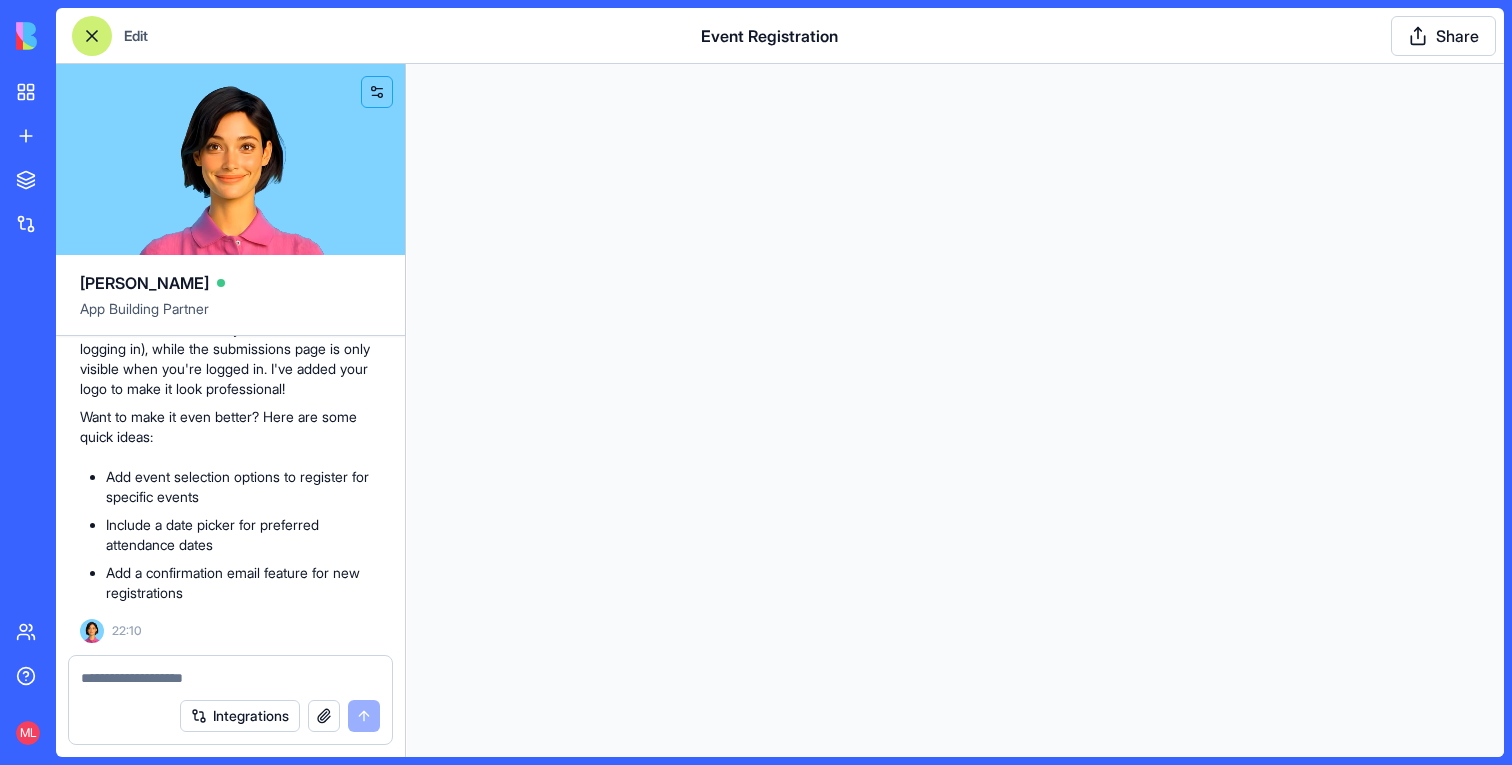 scroll, scrollTop: 0, scrollLeft: 0, axis: both 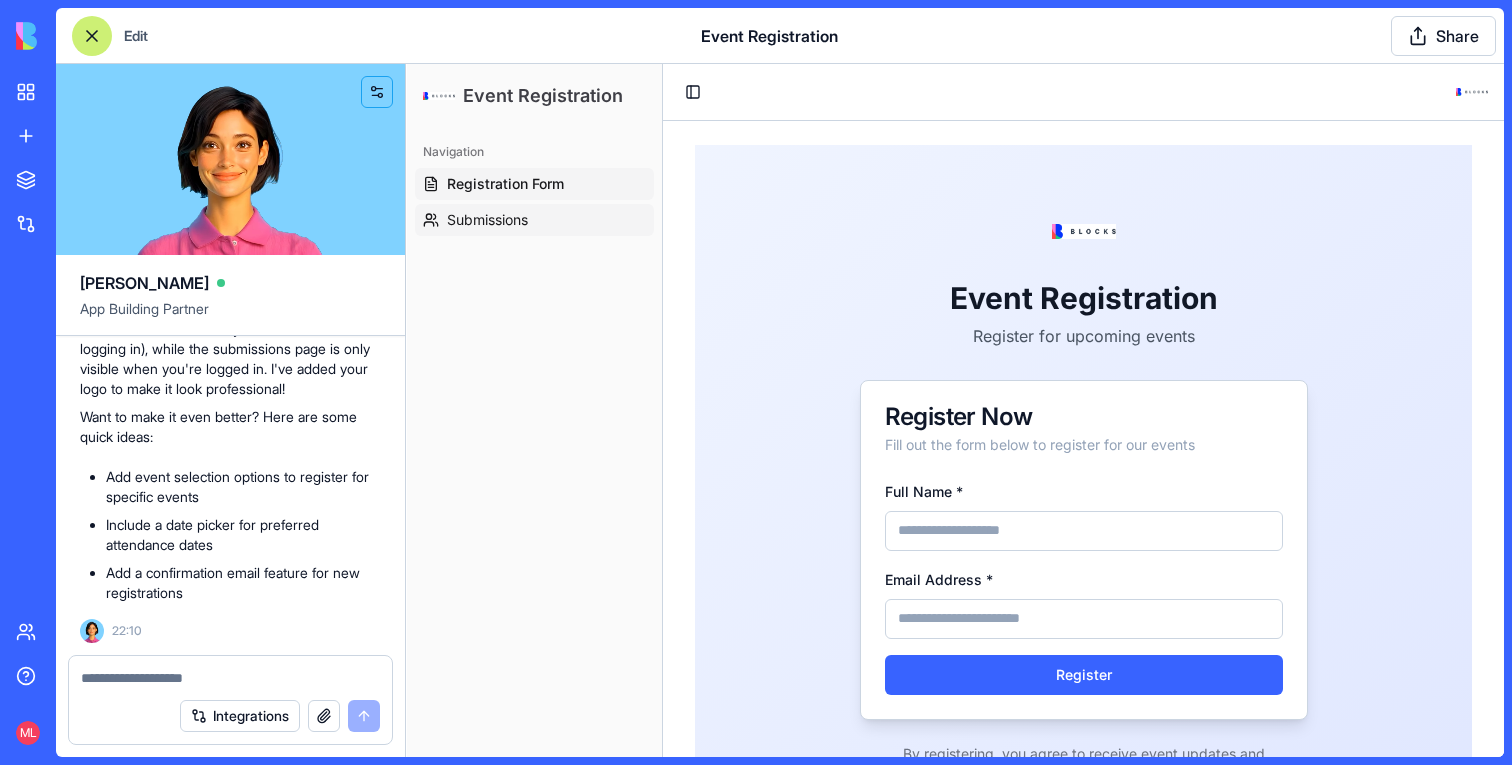 click on "Submissions" at bounding box center (487, 220) 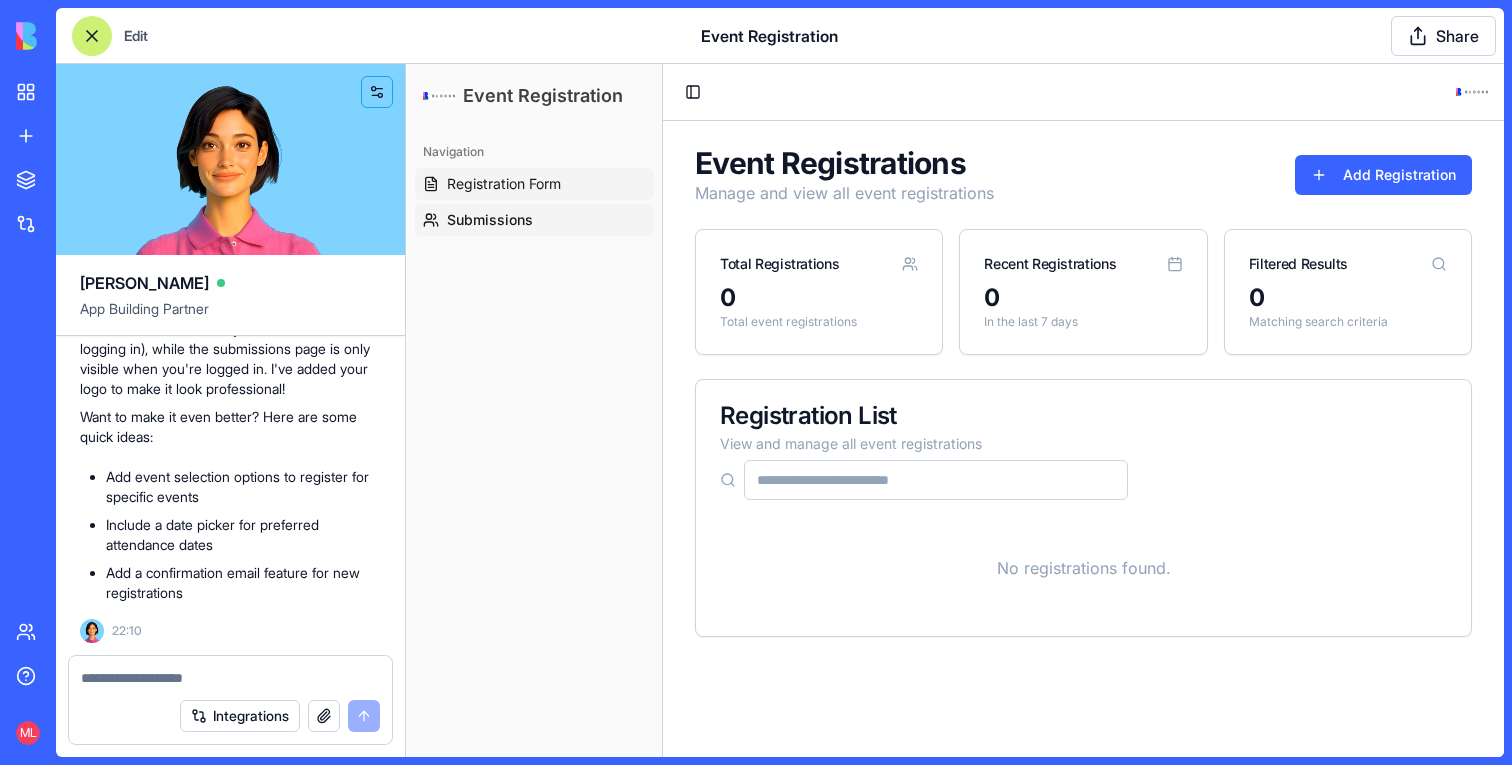 click on "Registration Form" at bounding box center [504, 184] 